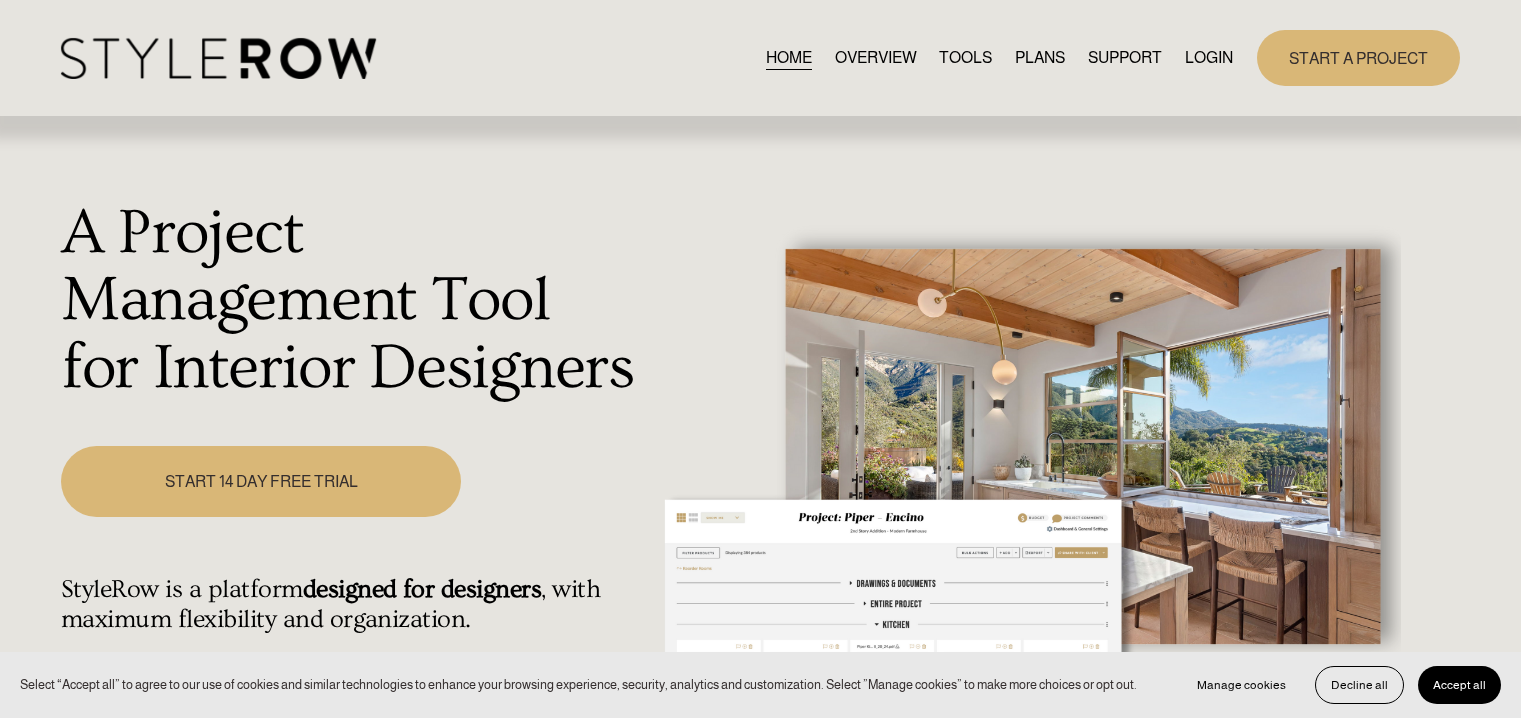 scroll, scrollTop: 0, scrollLeft: 0, axis: both 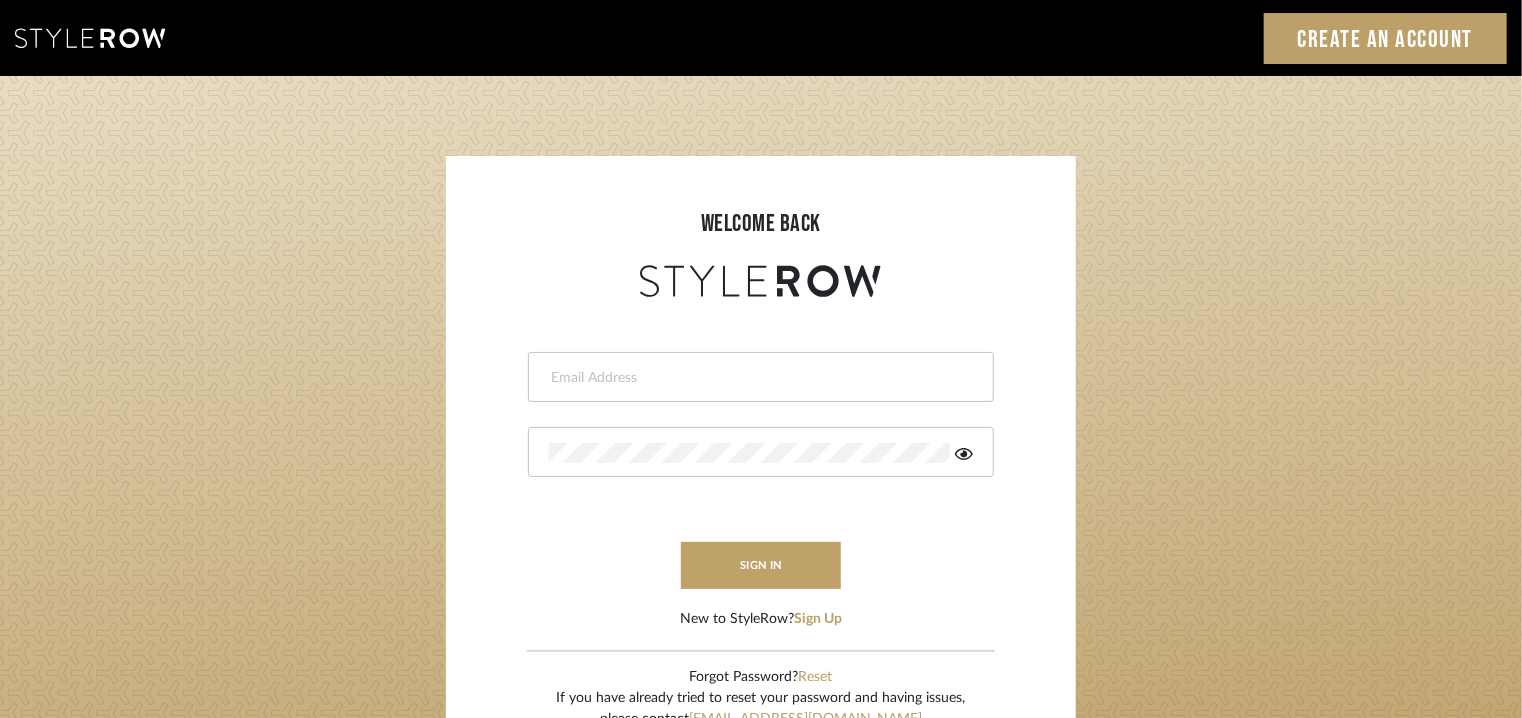 click at bounding box center [758, 378] 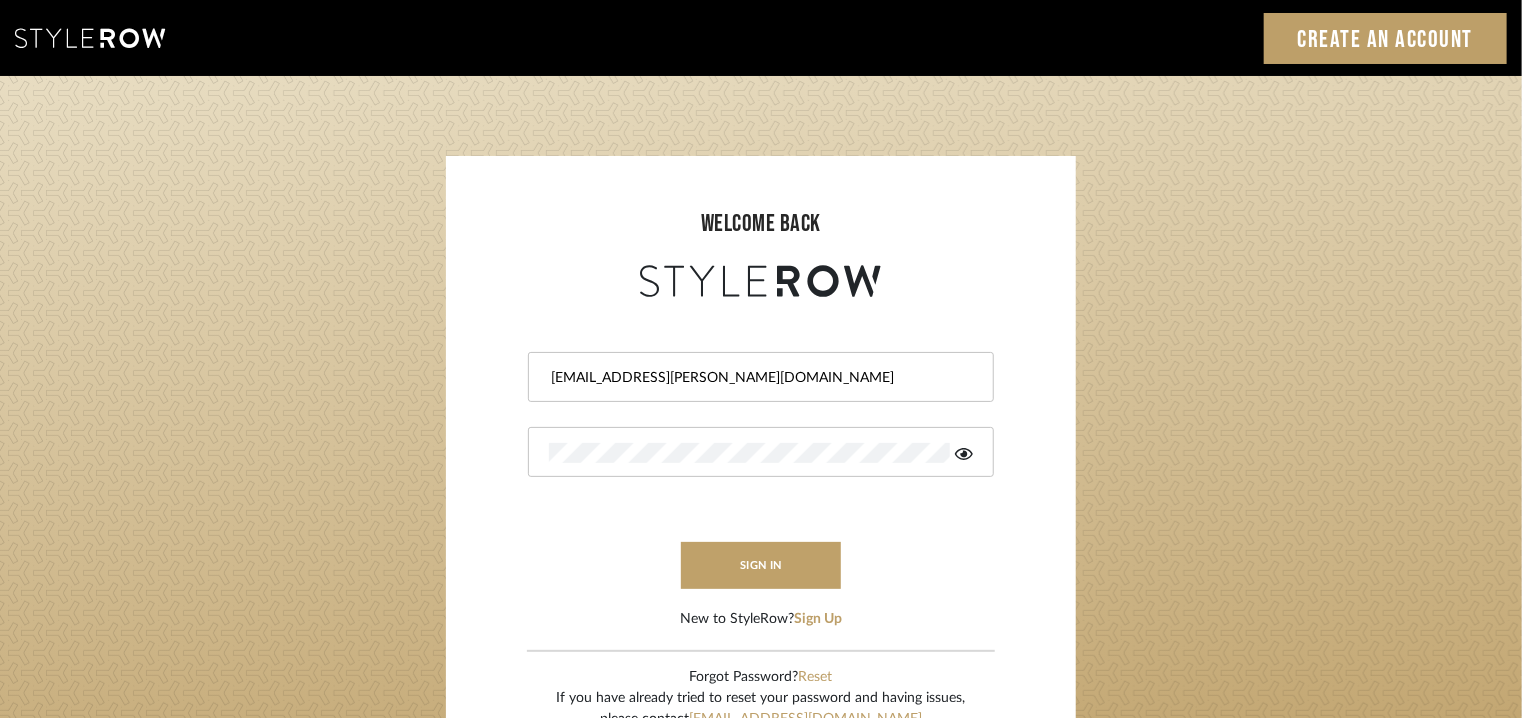 click at bounding box center (761, 452) 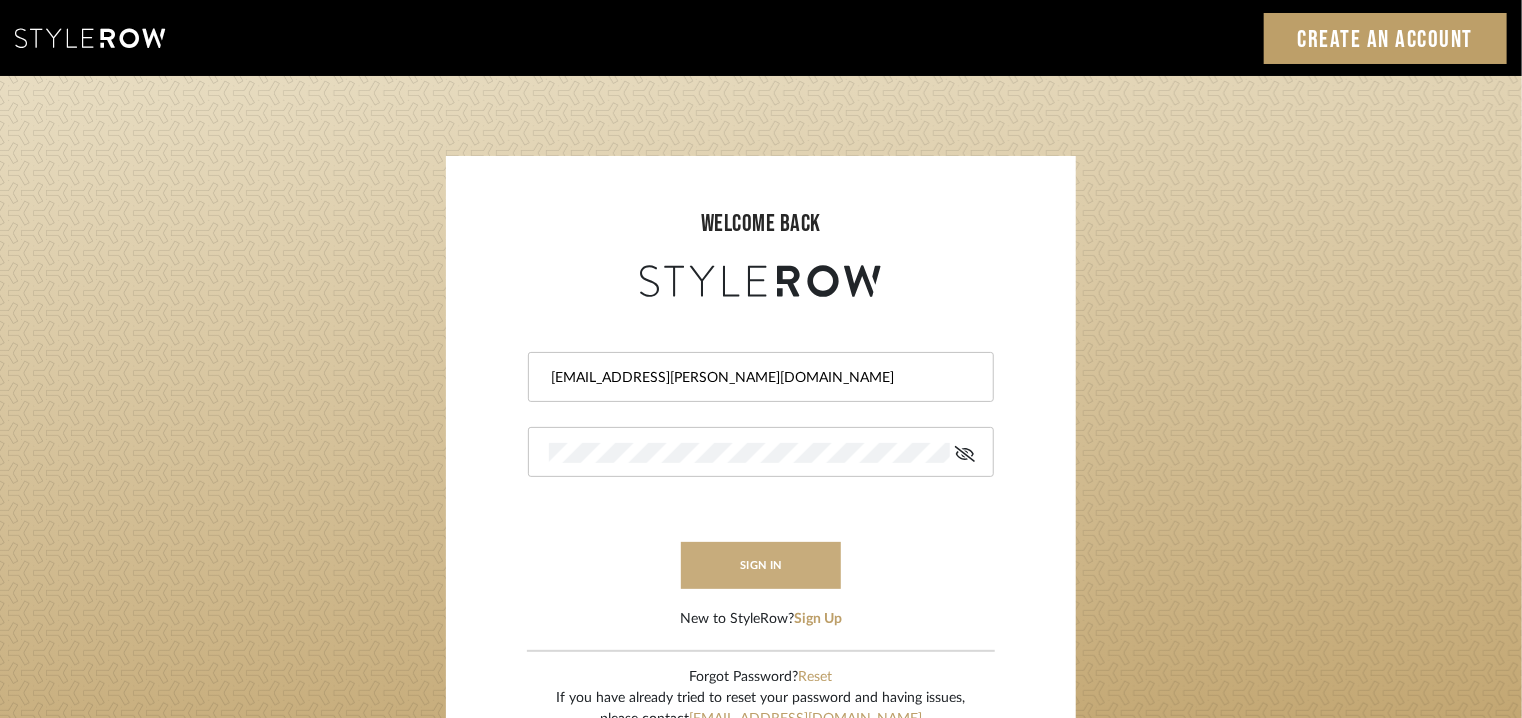 click on "sign in" at bounding box center (761, 565) 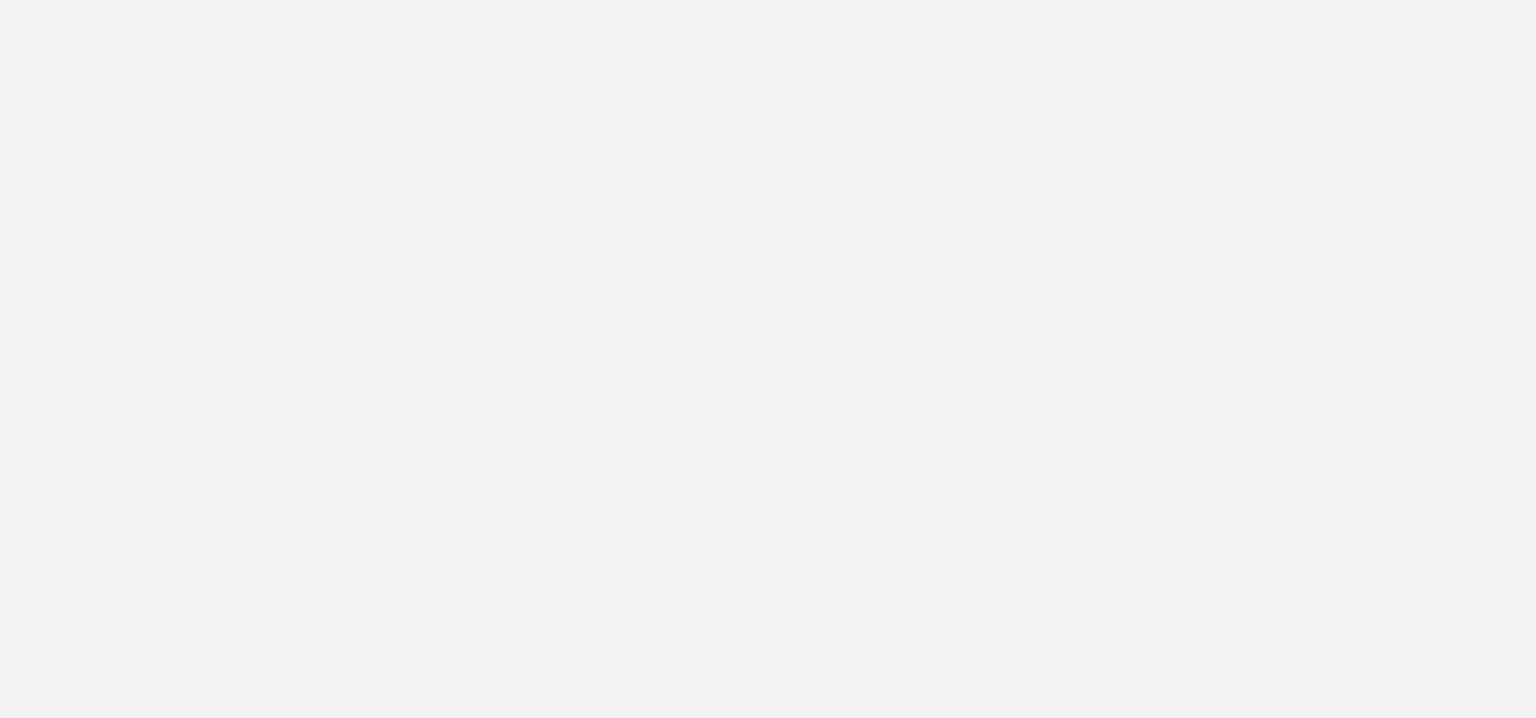 scroll, scrollTop: 0, scrollLeft: 0, axis: both 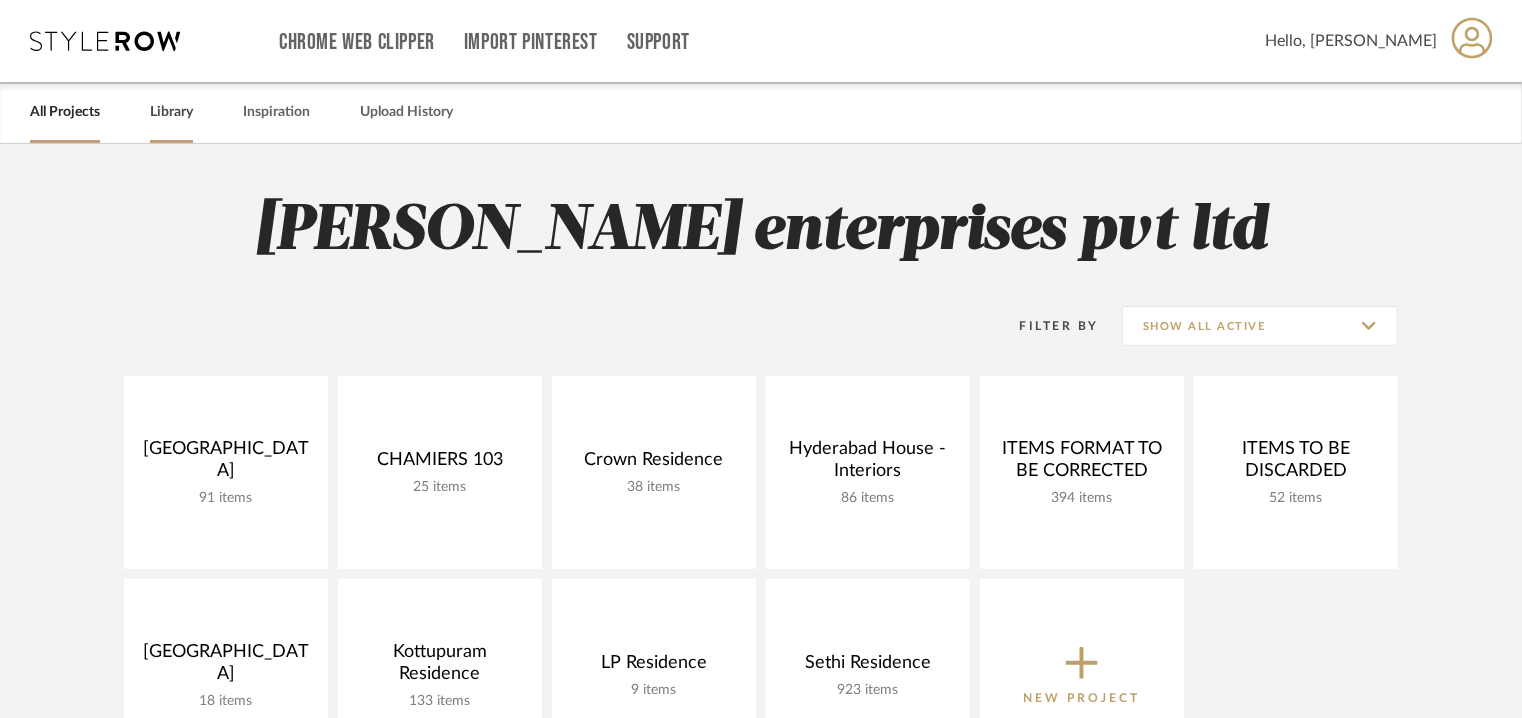 click on "Library" at bounding box center (171, 112) 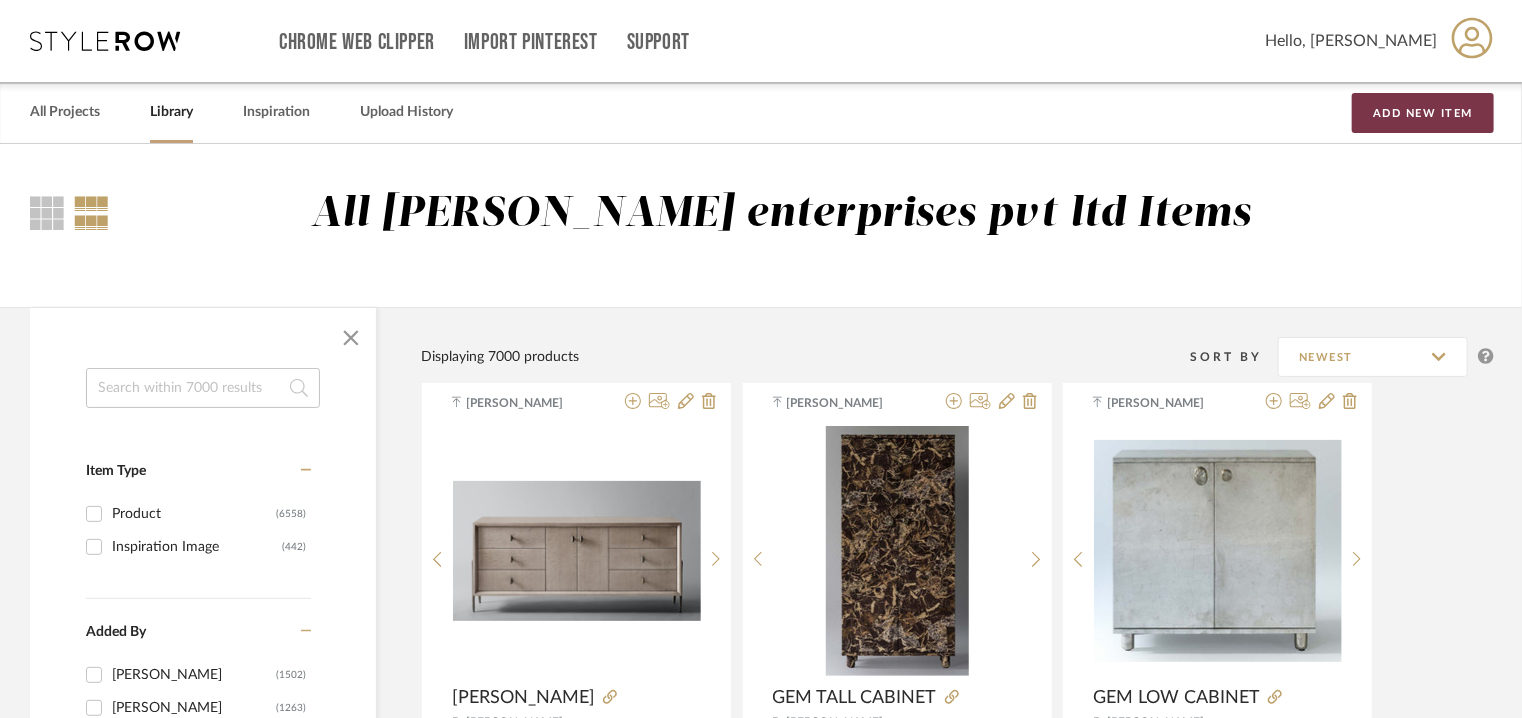 click on "Add New Item" at bounding box center (1423, 113) 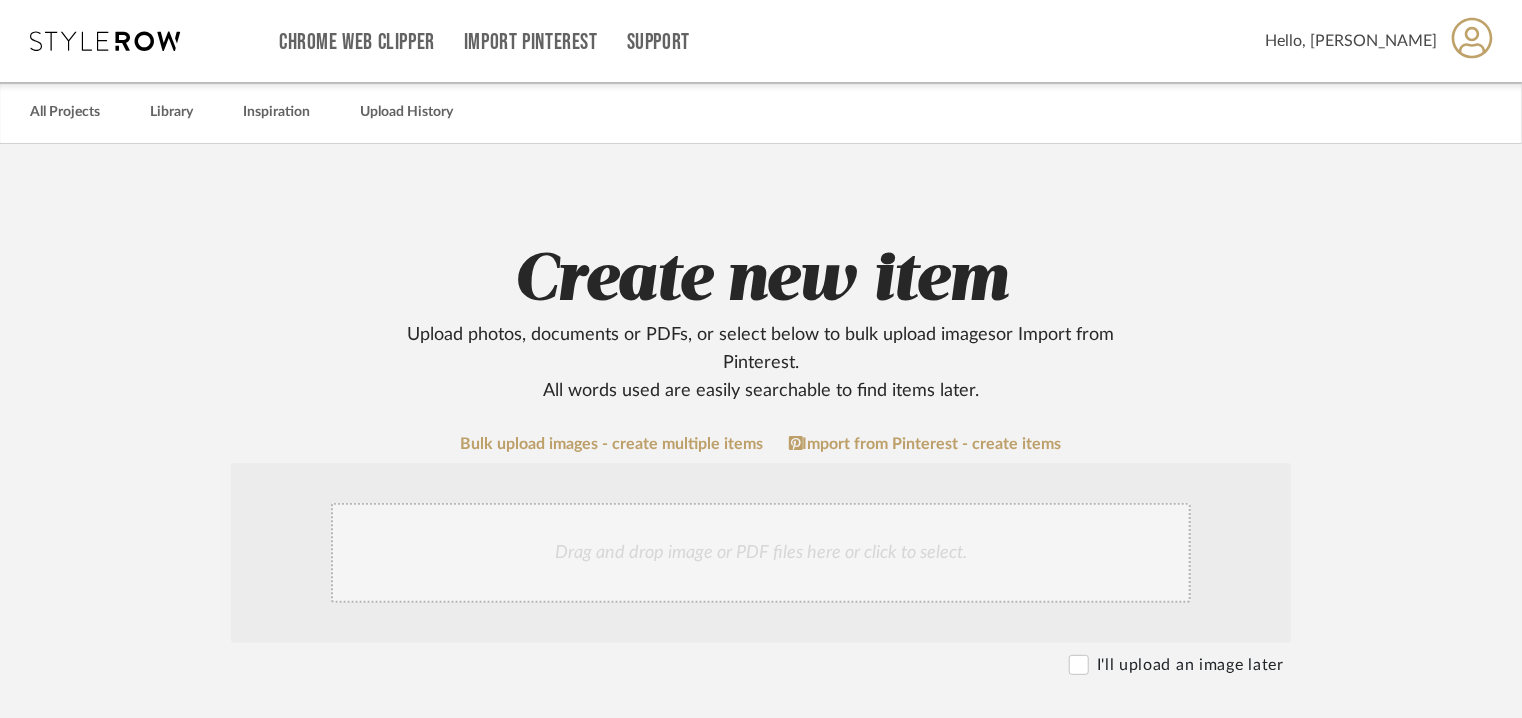 click on "Drag and drop image or PDF files here or click to select." 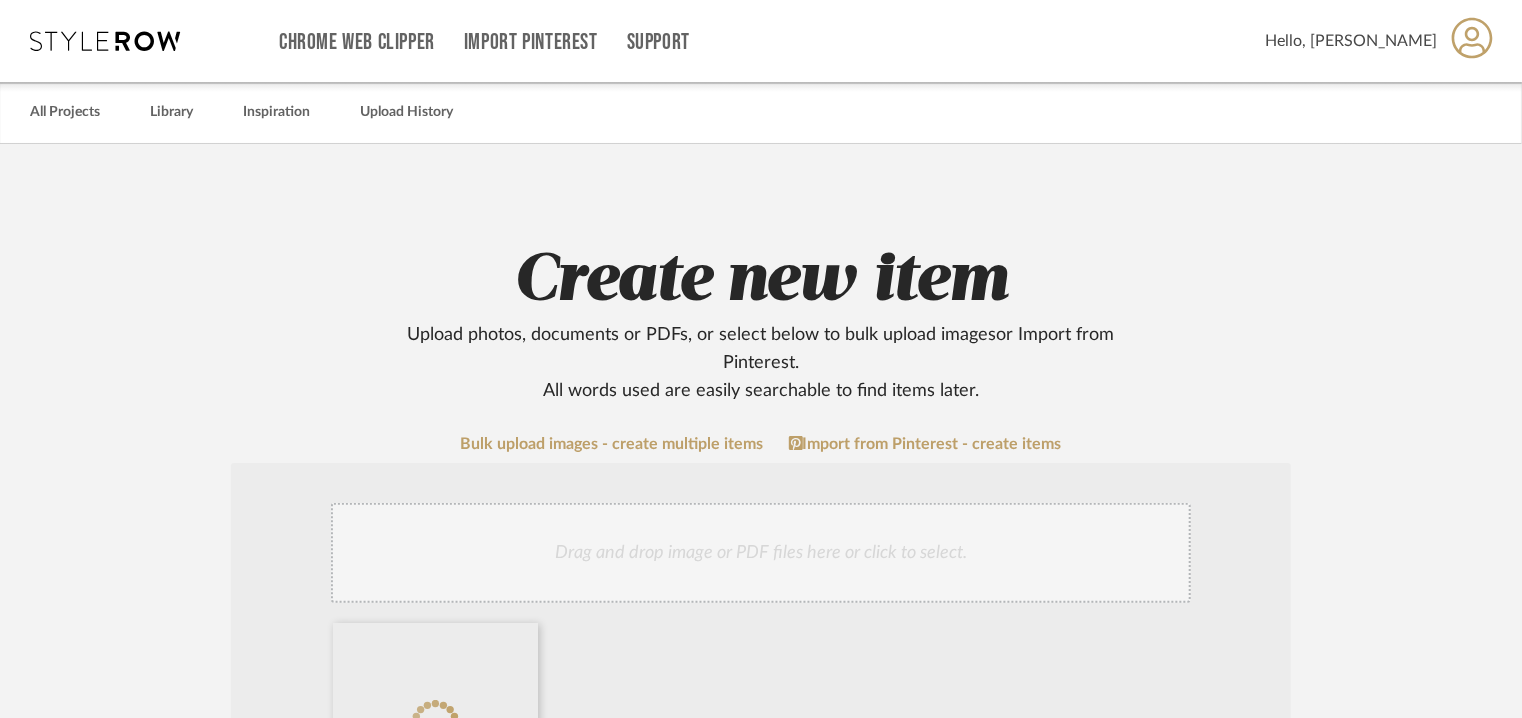 click on "Drag and drop image or PDF files here or click to select." 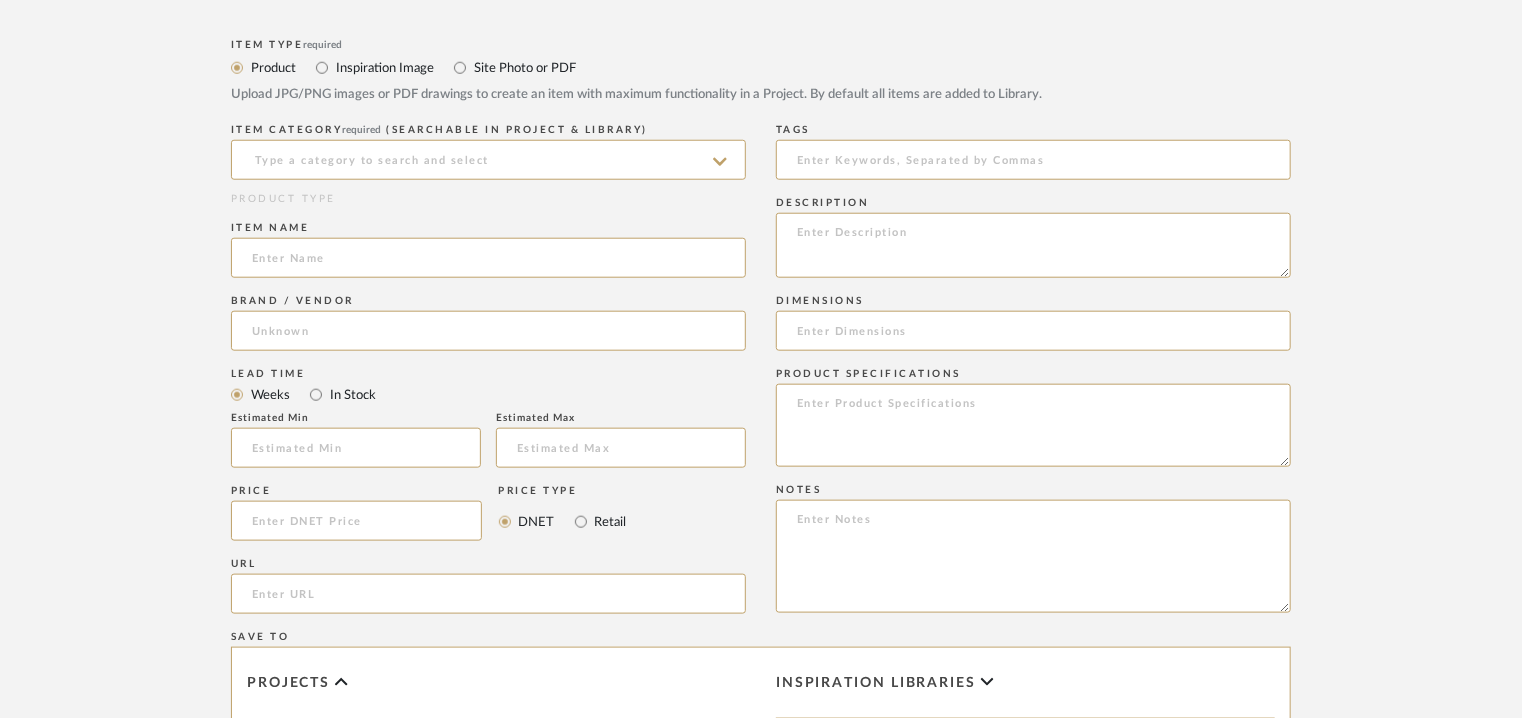 scroll, scrollTop: 900, scrollLeft: 0, axis: vertical 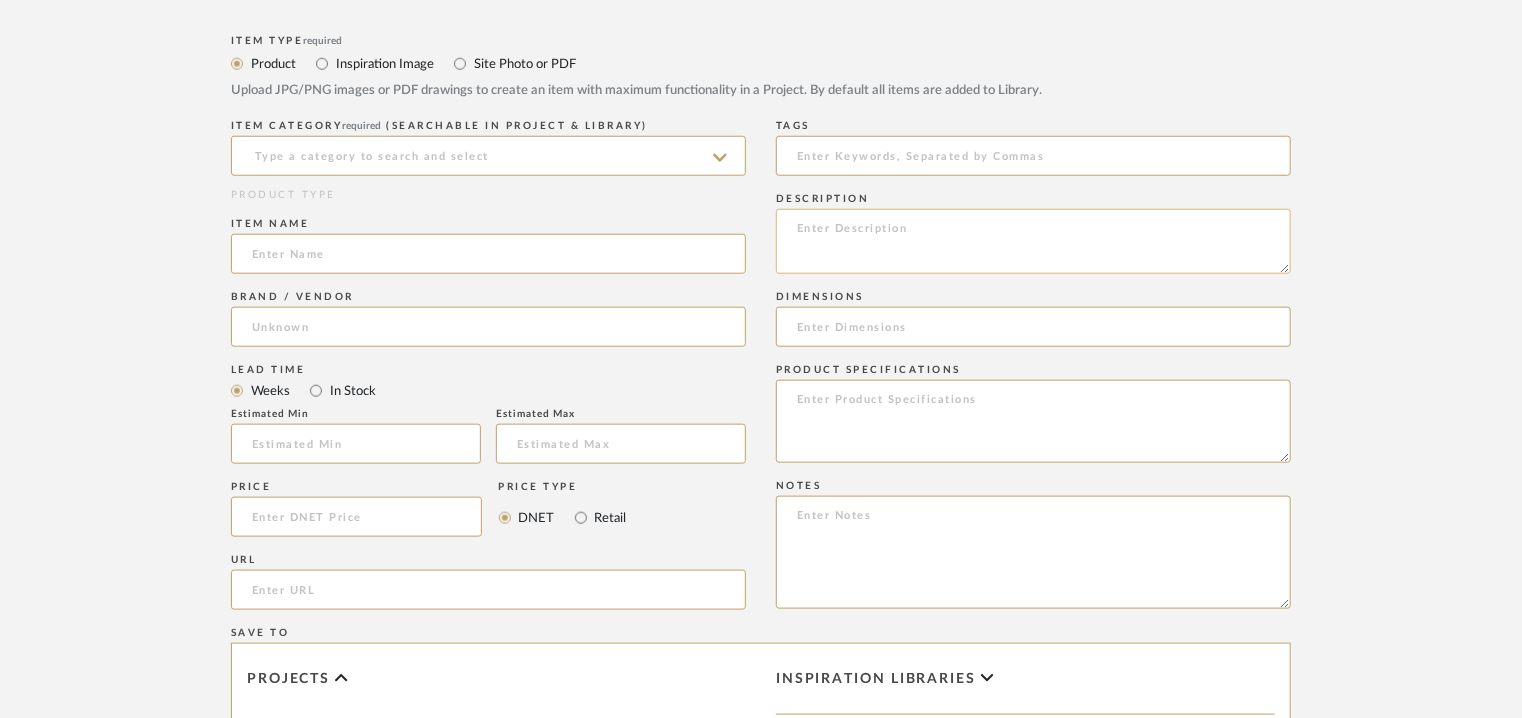 paste on "Type:  Cabinet
Designer : Na
Dimensions : W: 1911mm/ 75.24” x D 487mm/ 19.17” x H 822mm/ 32.36”.
Material & Finishes : Gold pyrite/  wood - solid dark oak.,
Product description : Clad entirely in shimmering golden Pyrite, the Flux Cabinet
rests on sculpted legs of hand-carved solid wood. Shaped
solid Pyrite pulls punctuate the surface, adding weight and
tactility to the cabinet’s radiant material palette.
‍Additional details : Na
Any other details : Na" 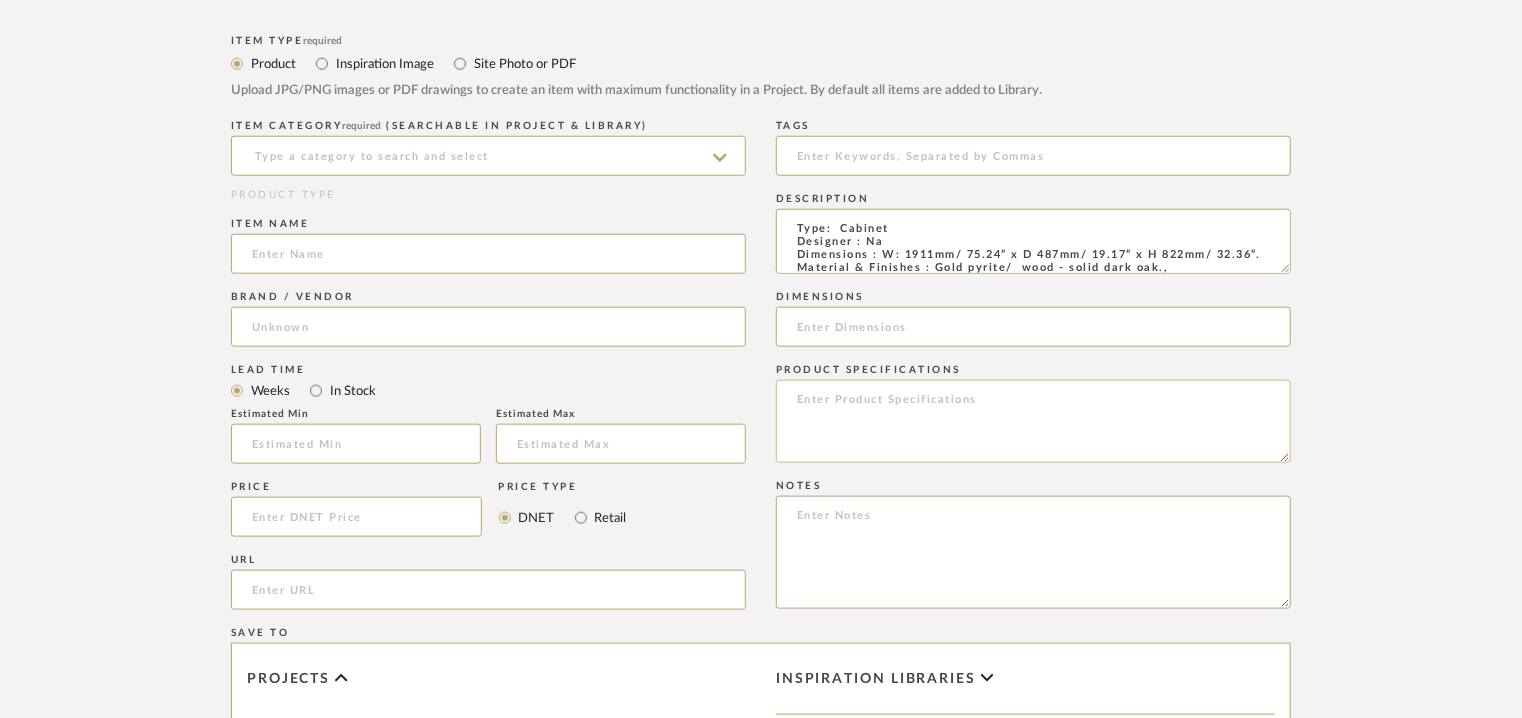 scroll, scrollTop: 137, scrollLeft: 0, axis: vertical 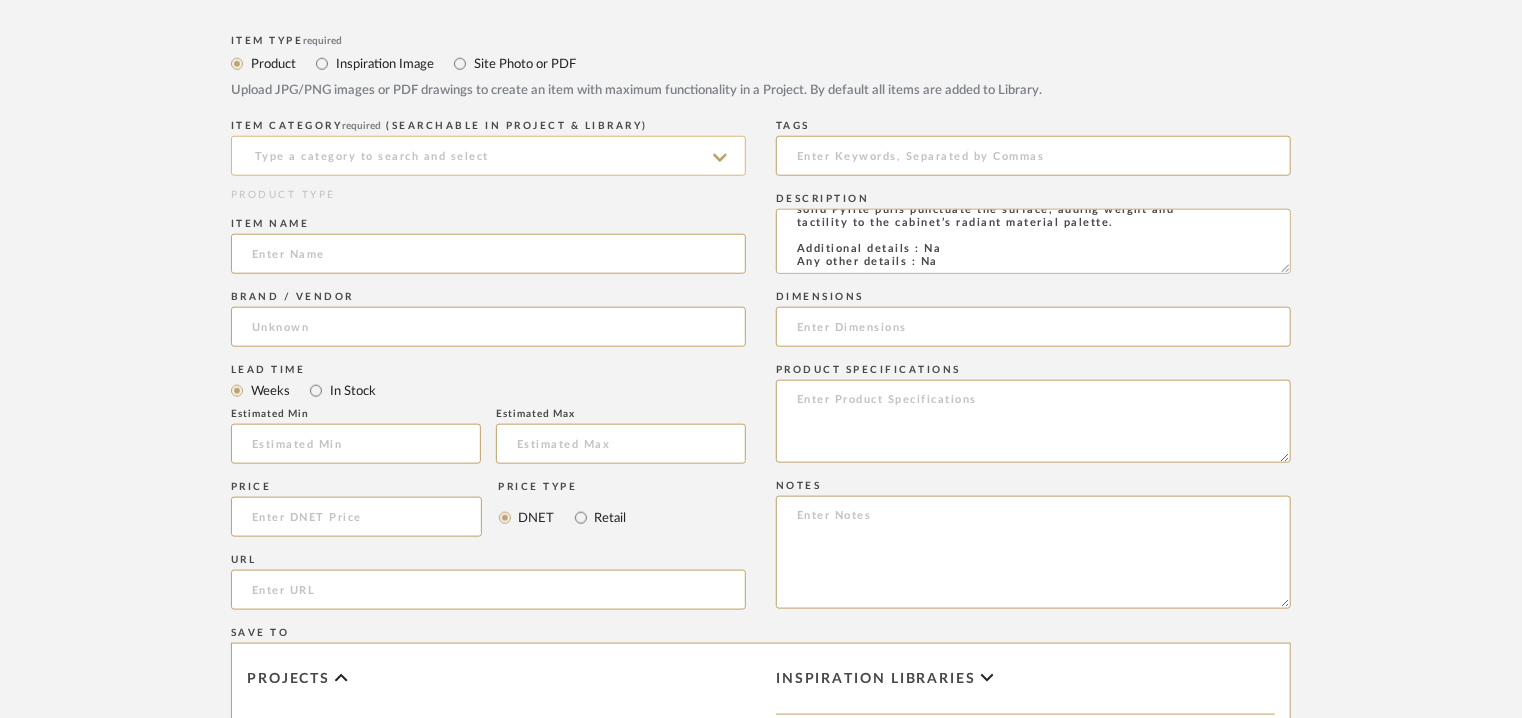 type on "Type:  Cabinet
Designer : Na
Dimensions : W: 1911mm/ 75.24” x D 487mm/ 19.17” x H 822mm/ 32.36”.
Material & Finishes : Gold pyrite/  wood - solid dark oak.,
Product description : Clad entirely in shimmering golden Pyrite, the Flux Cabinet
rests on sculpted legs of hand-carved solid wood. Shaped
solid Pyrite pulls punctuate the surface, adding weight and
tactility to the cabinet’s radiant material palette.
‍Additional details : Na
Any other details : Na" 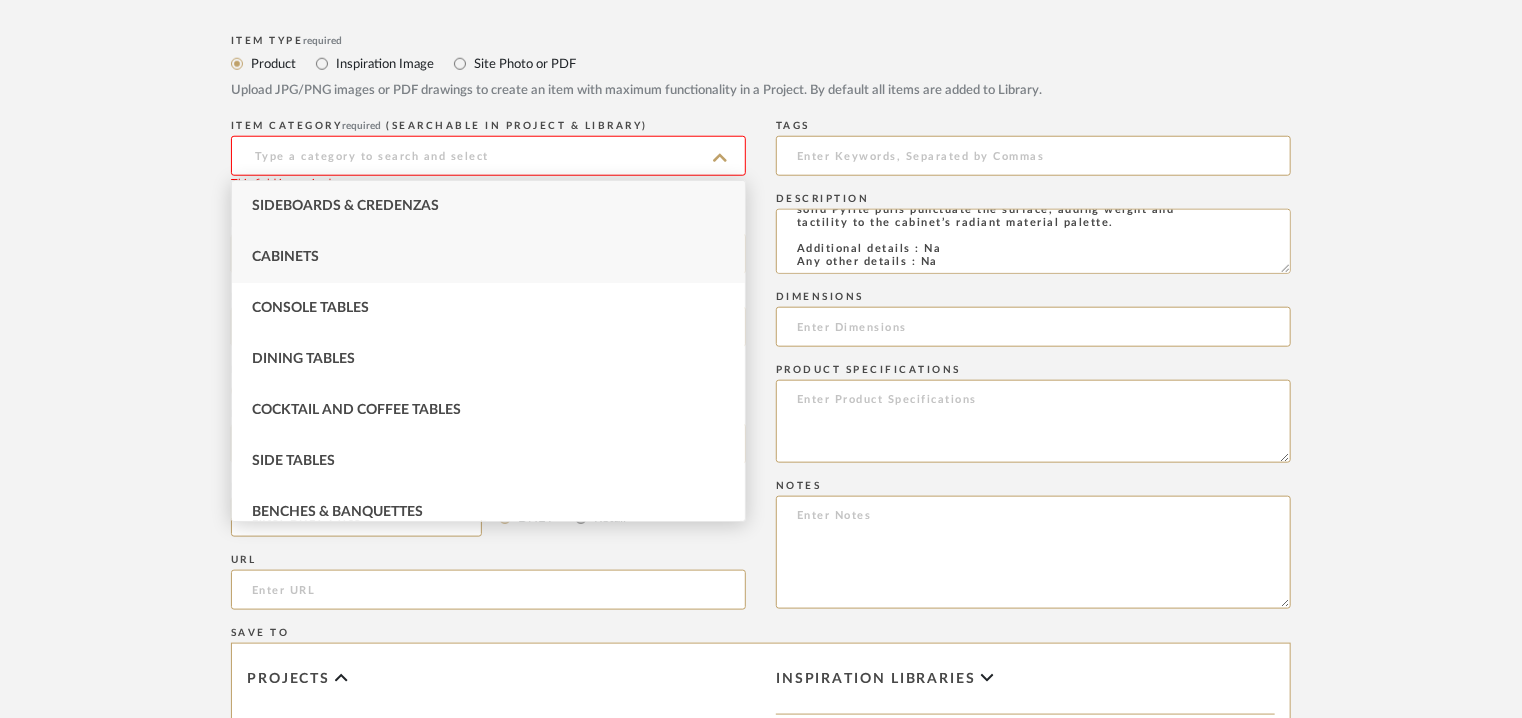 click on "Cabinets" at bounding box center (488, 257) 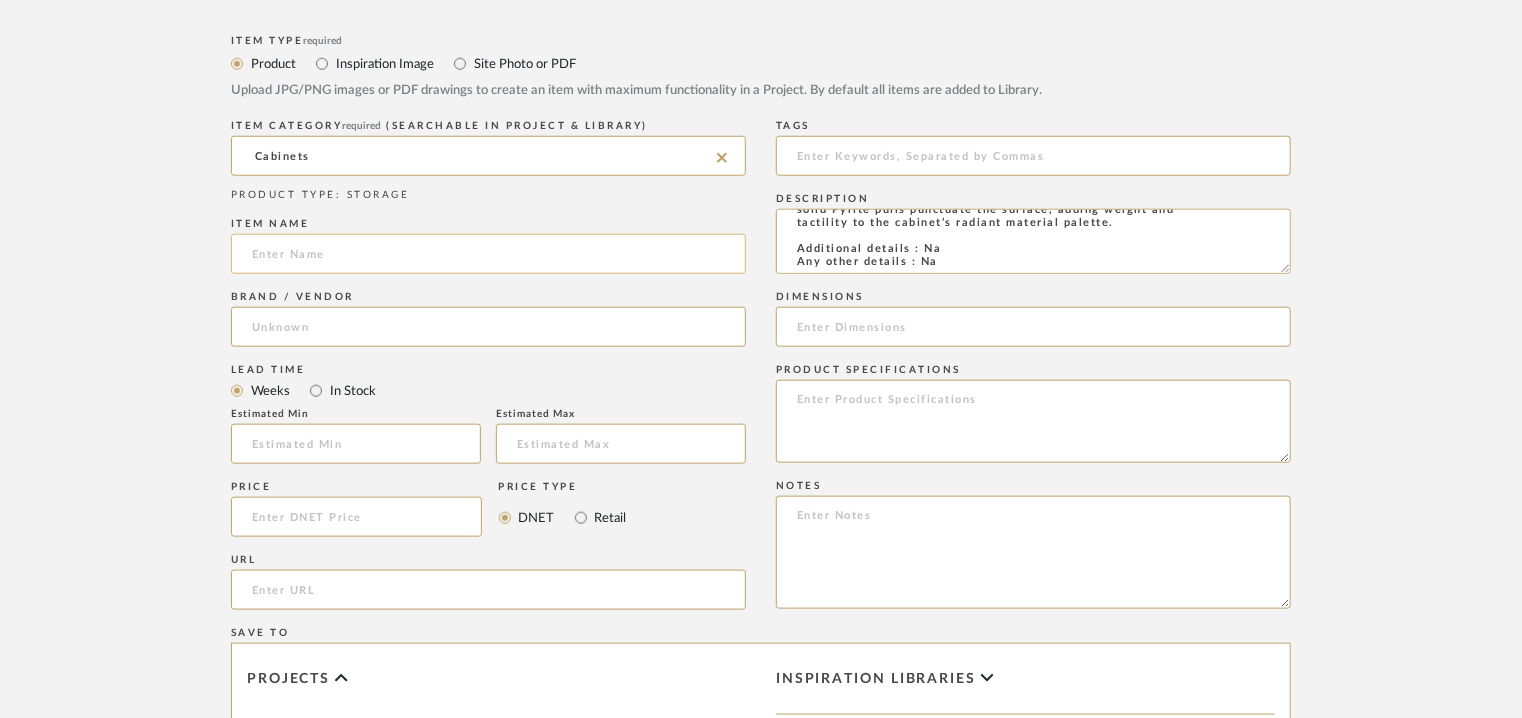 click 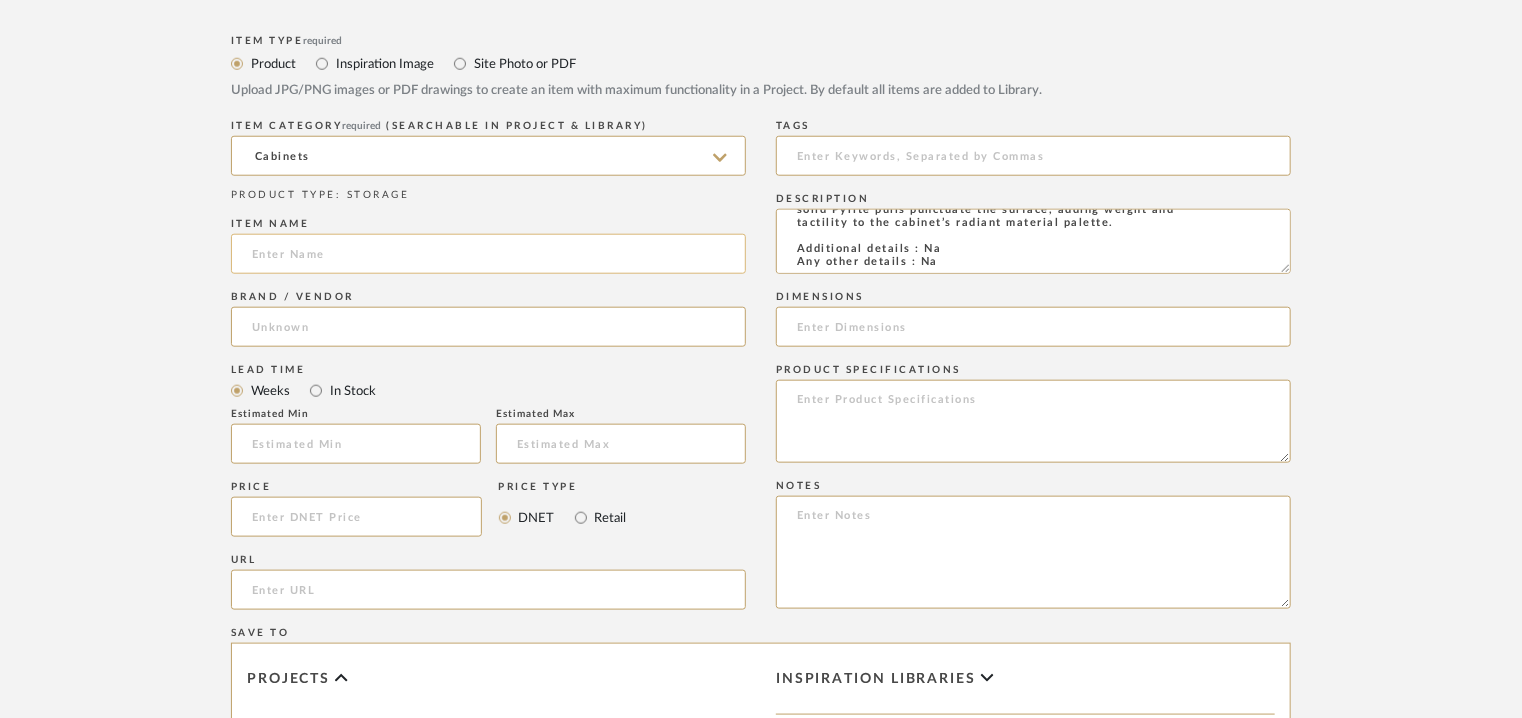 paste on "FLUX CABINET" 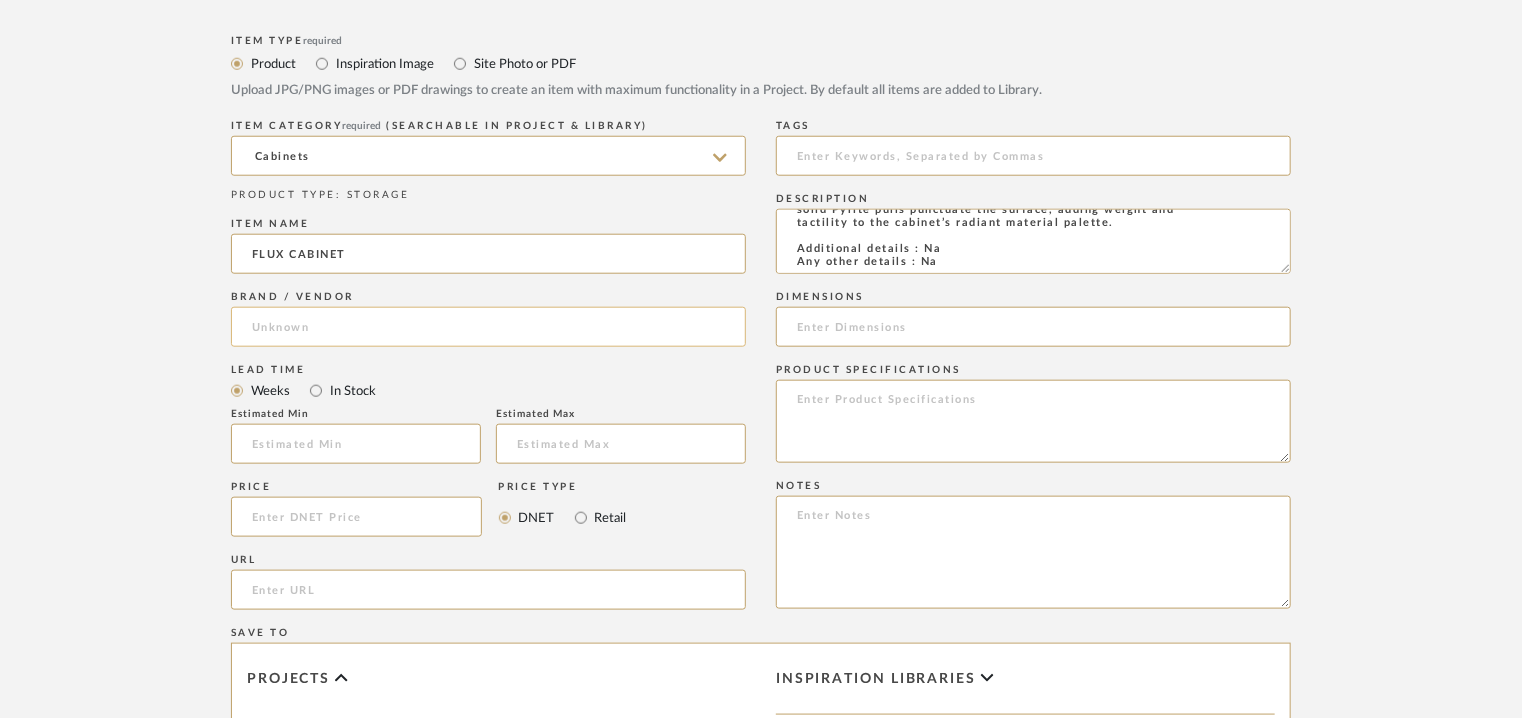 type on "FLUX CABINET" 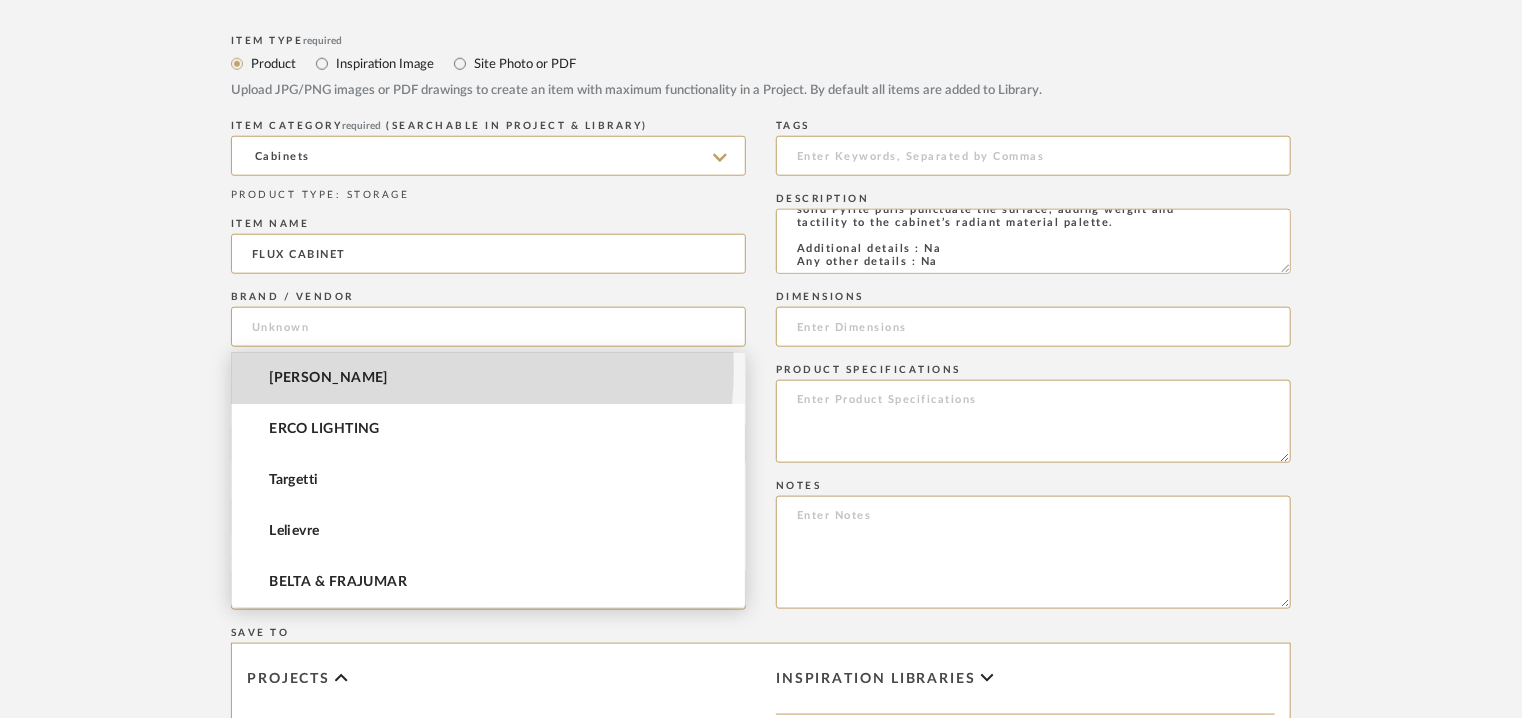 click on "[PERSON_NAME]" at bounding box center [488, 378] 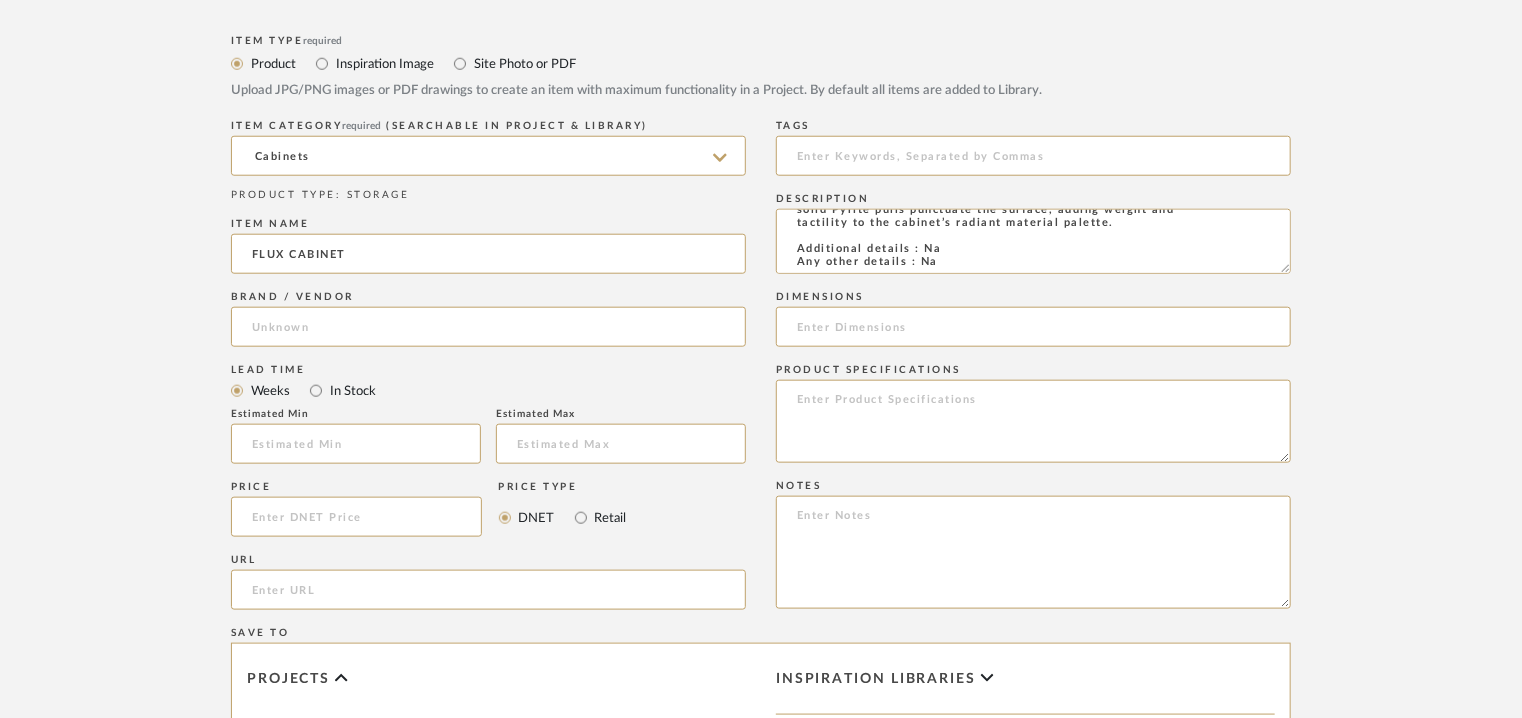 type on "[PERSON_NAME]" 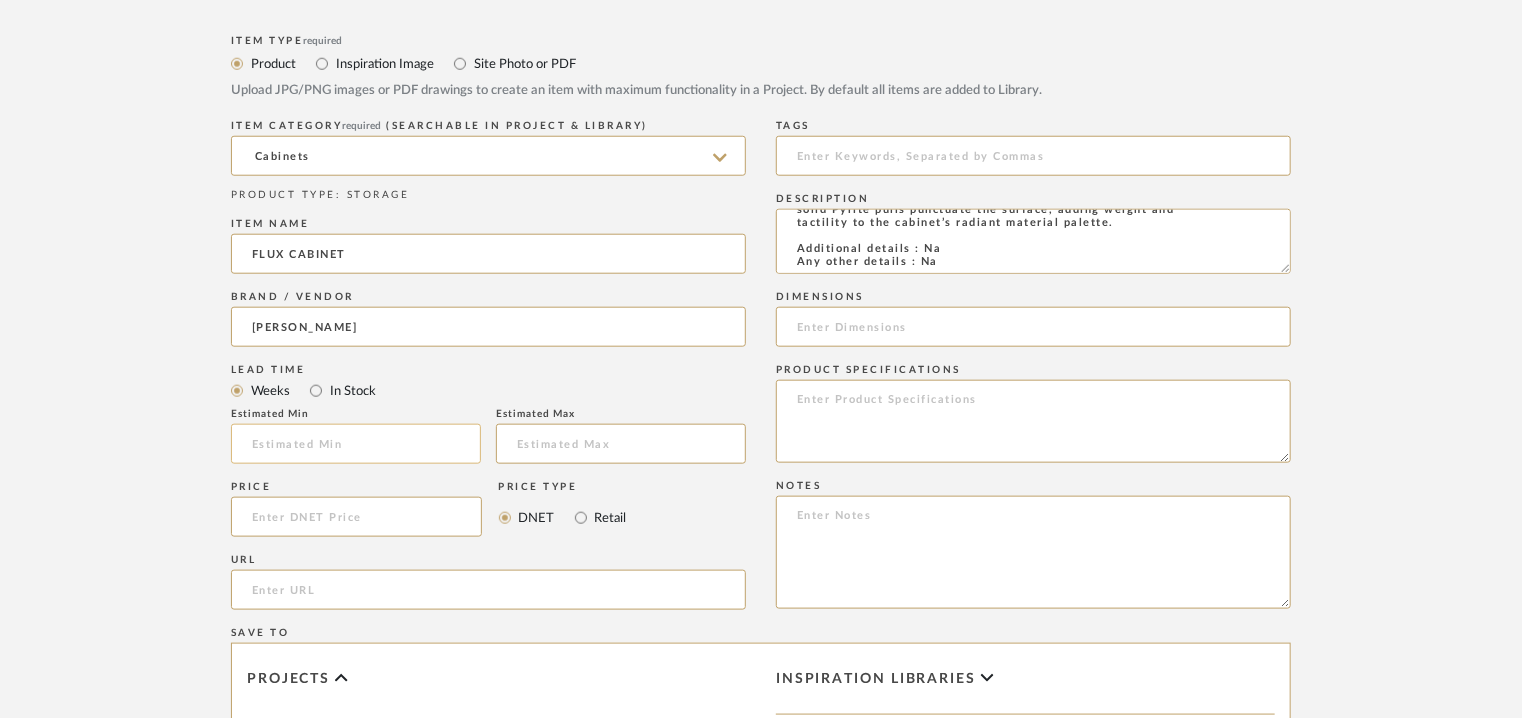click 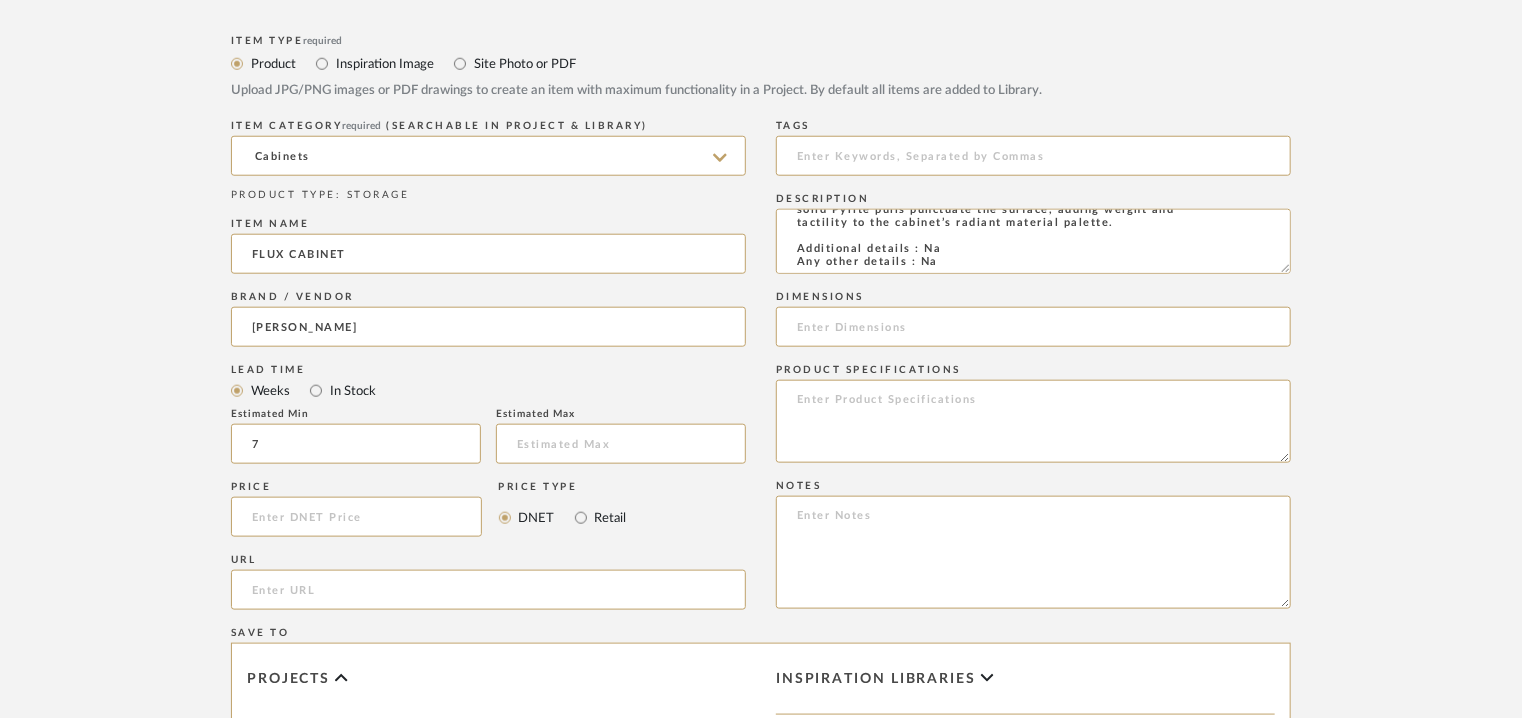 type on "7" 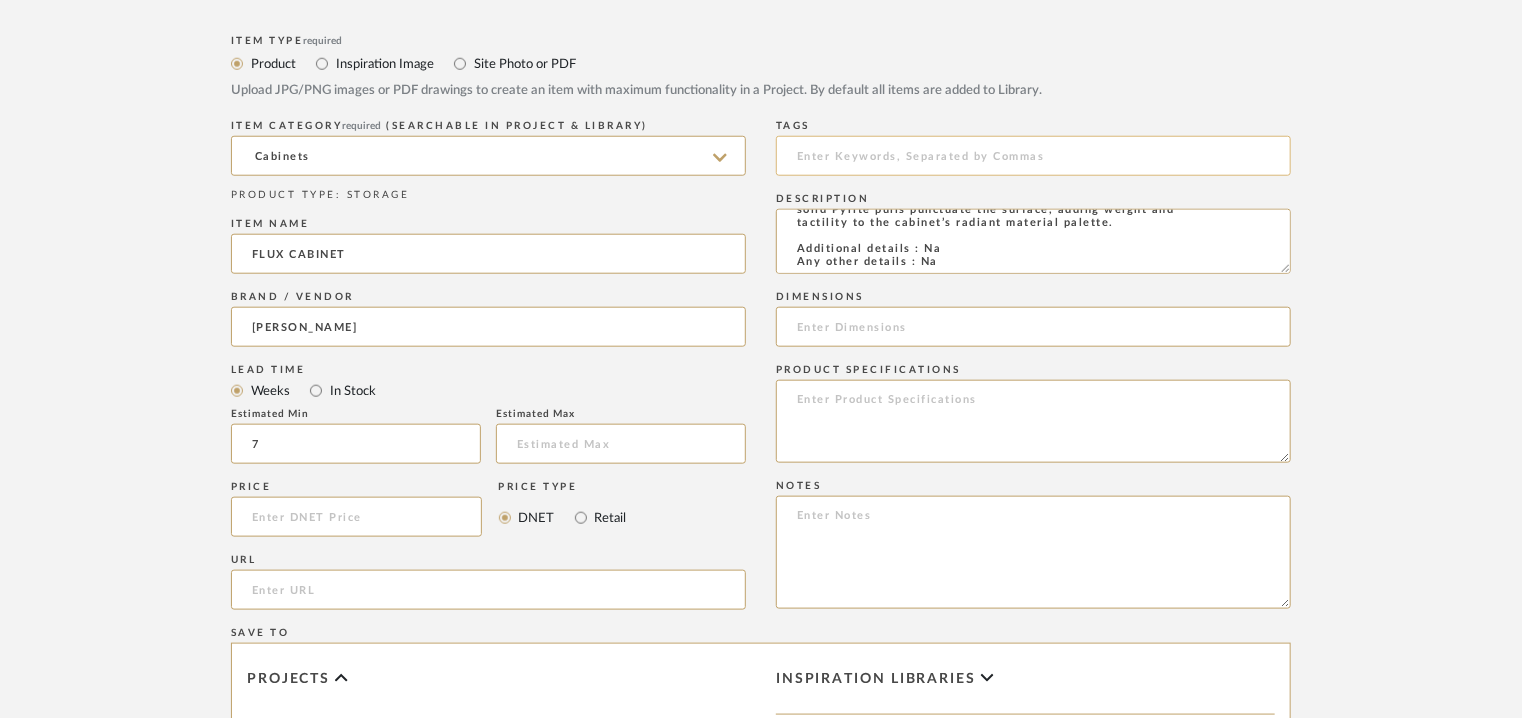 click 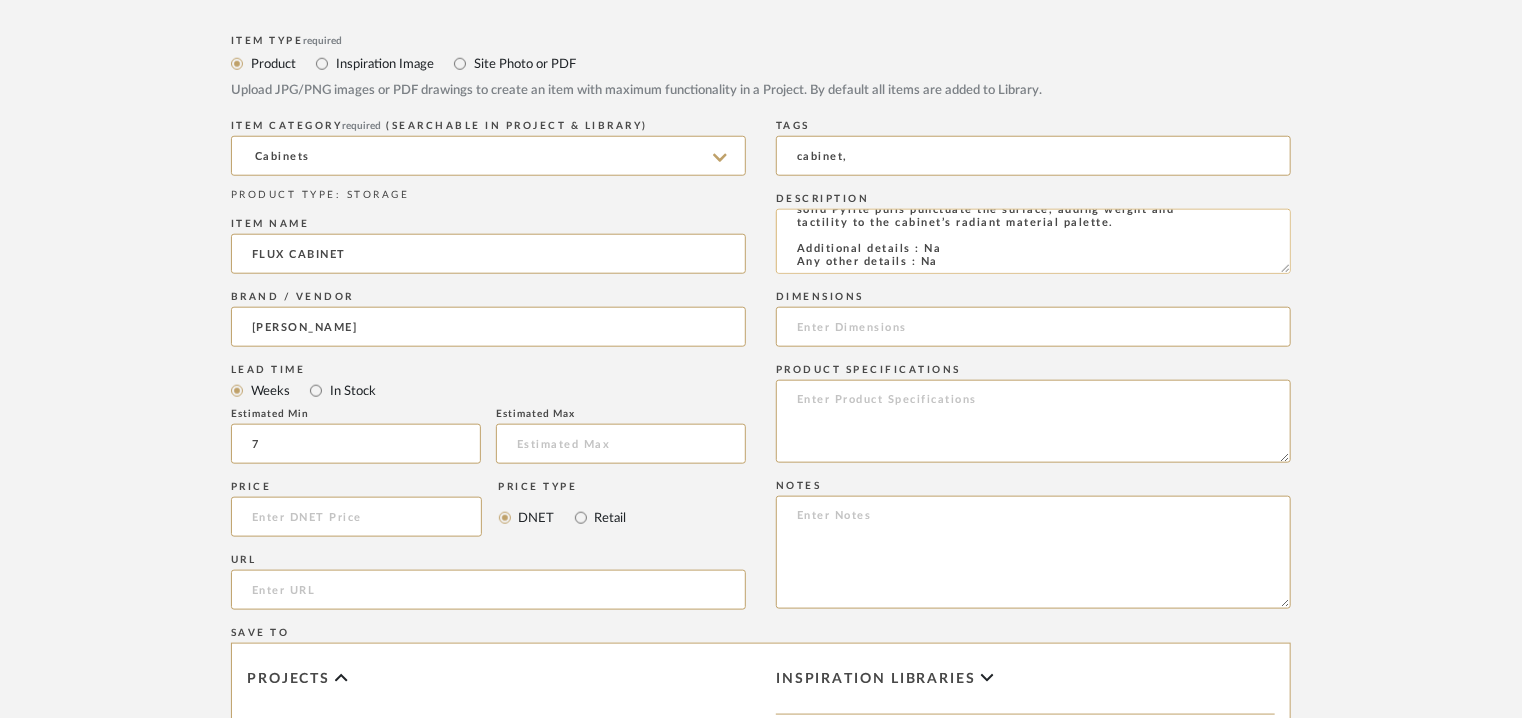 scroll, scrollTop: 0, scrollLeft: 0, axis: both 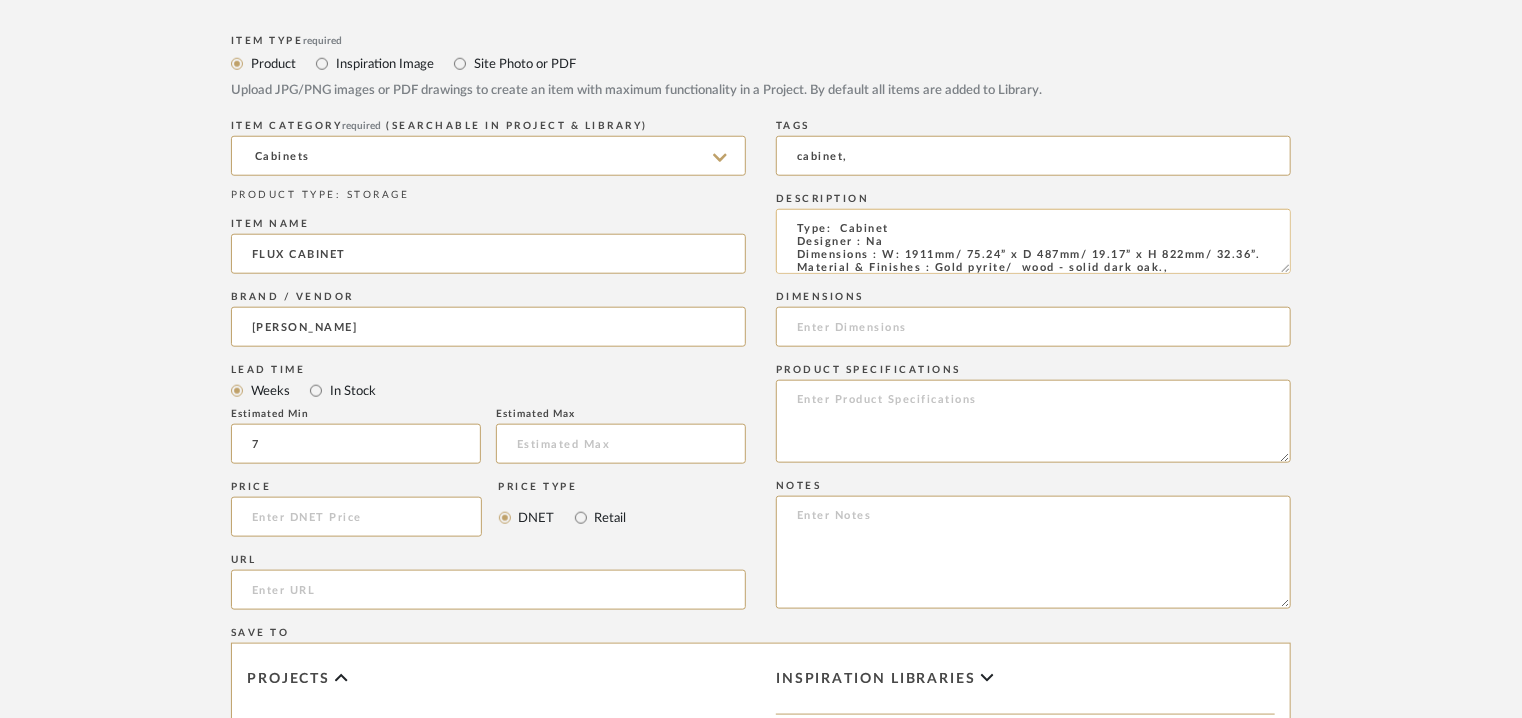 type on "cabinet," 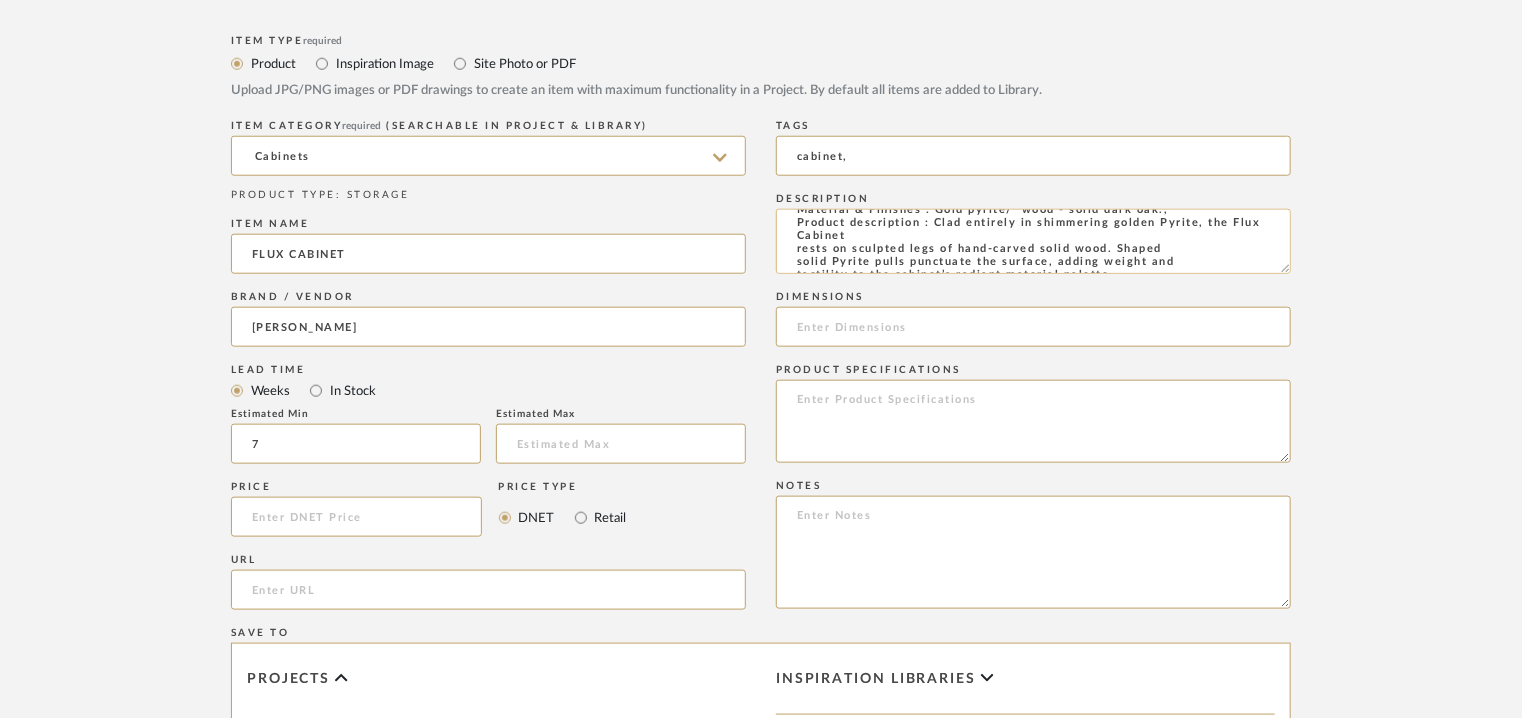 scroll, scrollTop: 92, scrollLeft: 0, axis: vertical 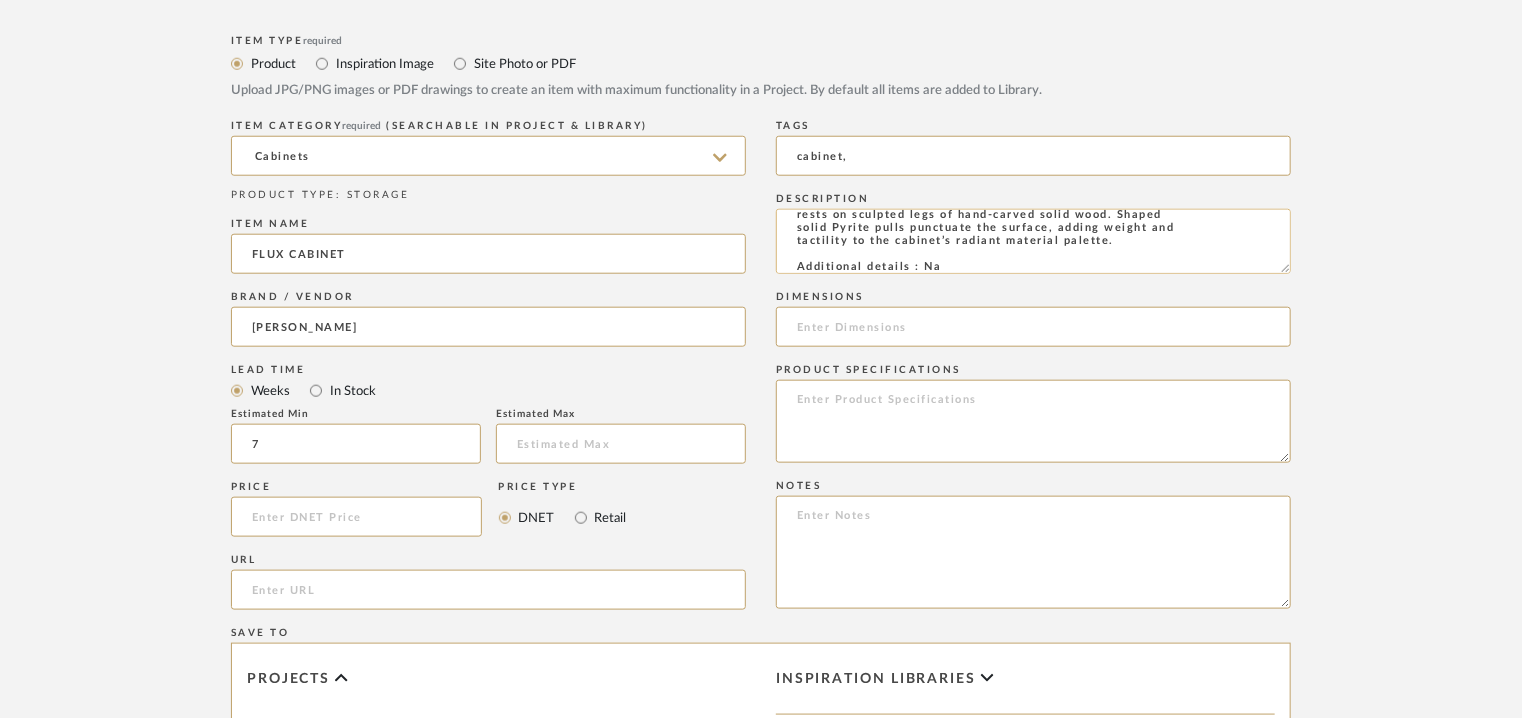 drag, startPoint x: 884, startPoint y: 253, endPoint x: 896, endPoint y: 252, distance: 12.0415945 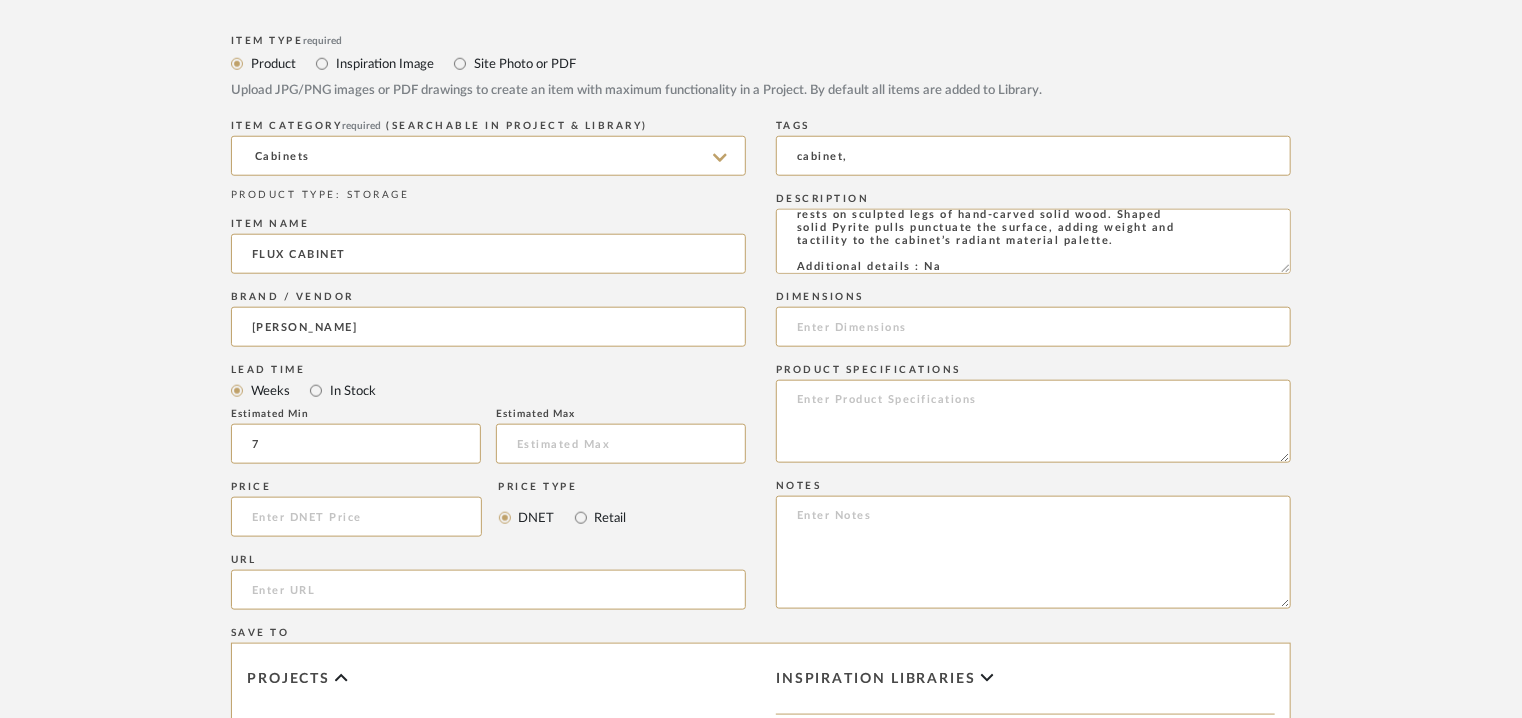 click on "Bulk upload images - create multiple items  Import from Pinterest - create items Drag and drop image or PDF files here or click to select. I'll upload an image later  Item Type  required Product Inspiration Image  Site Photo or PDF   Upload JPG/PNG images or PDF drawings to create an item with maximum functionality in a Project. By default all items are added to Library.   ITEM CATEGORY  required (Searchable in Project & Library) Cabinets  PRODUCT TYPE : STORAGE  Item name  FLUX CABINET  Brand / Vendor  DeMuro Das  Lead Time  Weeks In Stock  Estimated Min  7  Estimated Max   Price   Price Type  DNET Retail  URL   Tags  cabinet,  Description   Dimensions   Product Specifications   Notes   Save To  Projects AK Beach House CHAMIERS 103 Crown Residence Hyderabad House - Interiors ITEMS FORMAT TO BE CORRECTED ITEMS TO BE DISCARDED Kottupuram house Kottupuram Residence LP Residence Sethi Residence Inspiration libraries  Upload Item  Cancel" 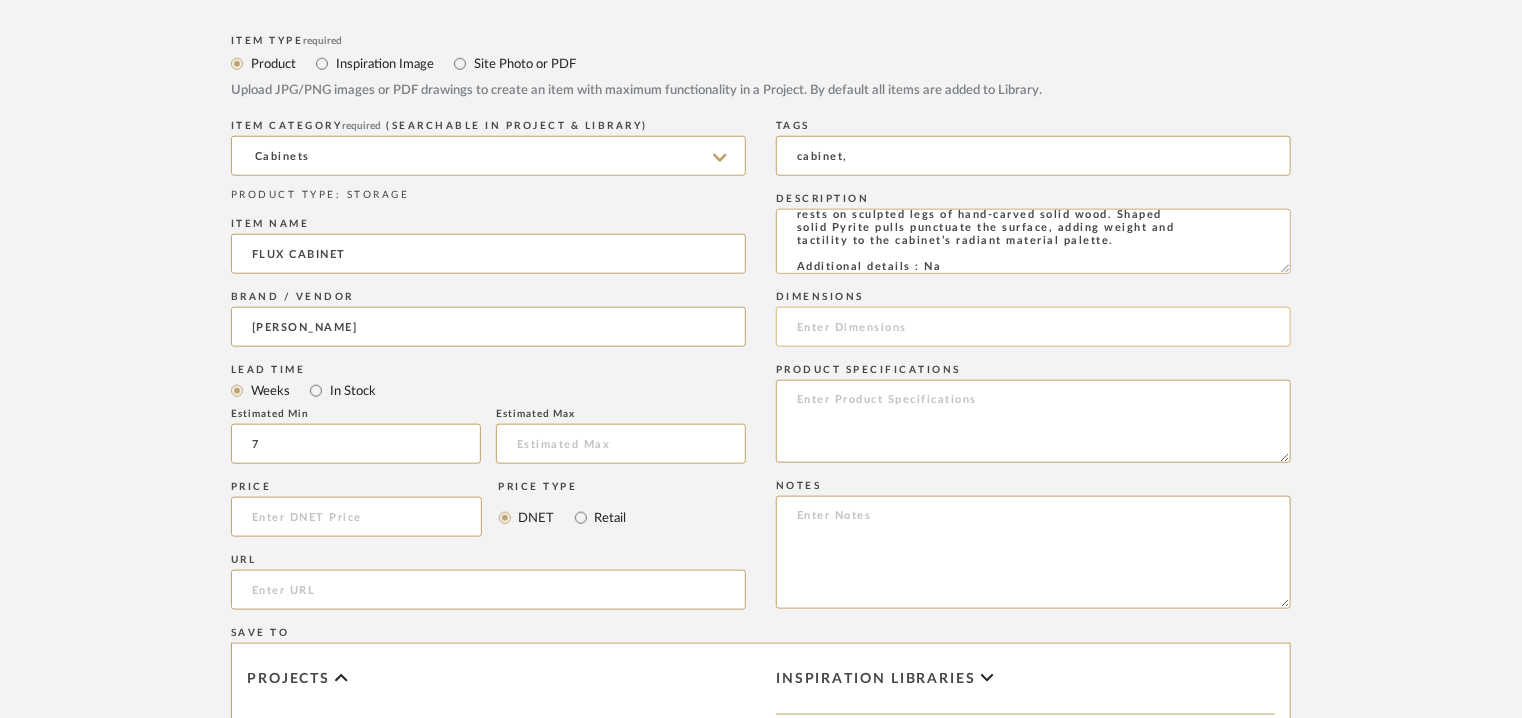 click 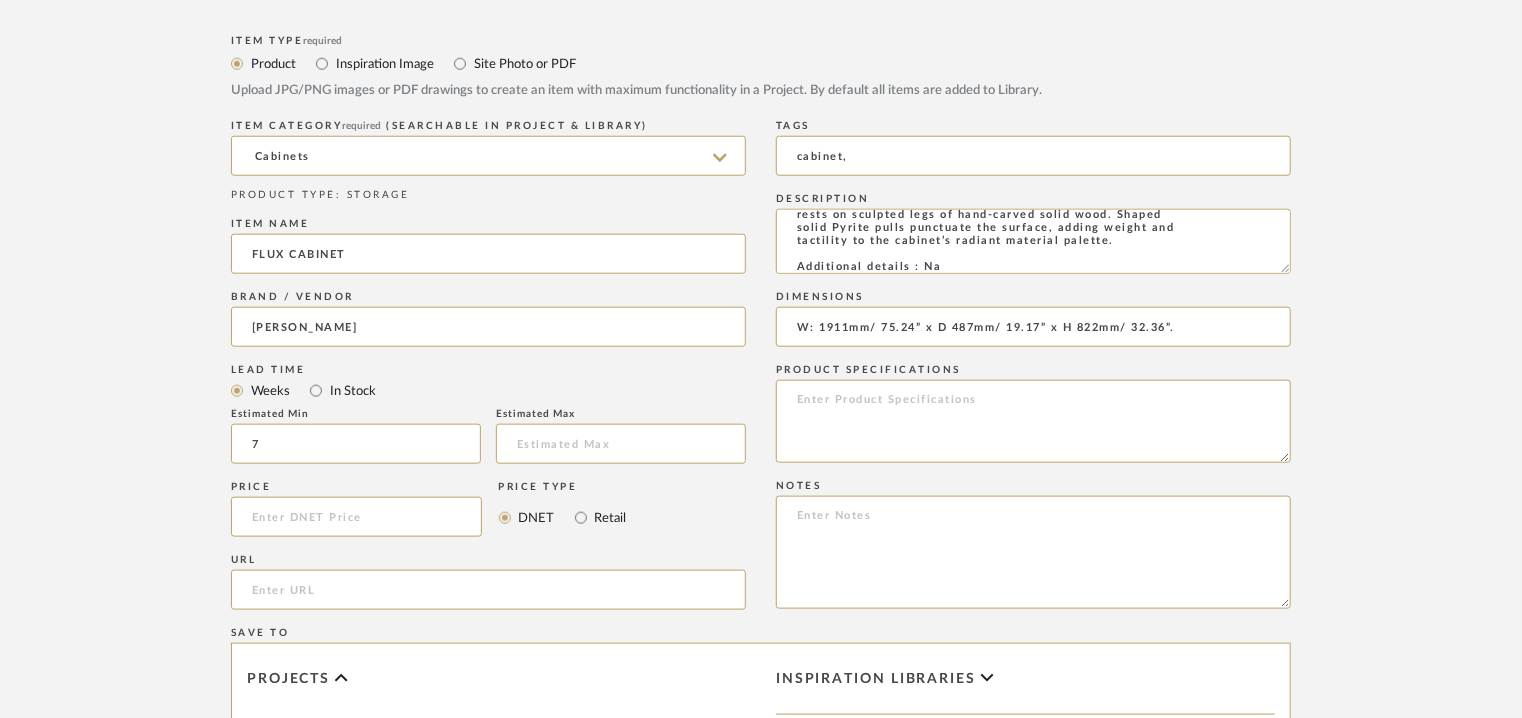 type on "W: 1911mm/ 75.24” x D 487mm/ 19.17” x H 822mm/ 32.36”." 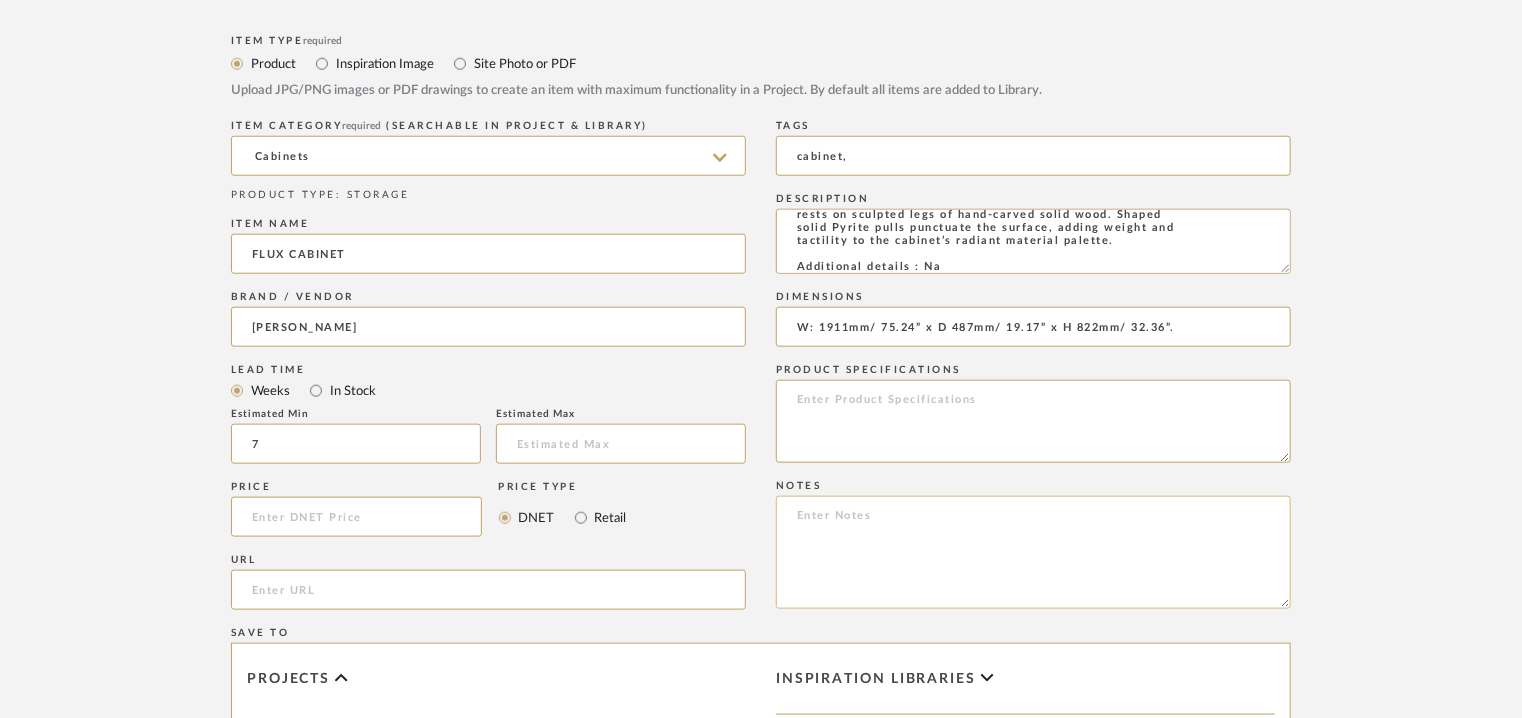 click 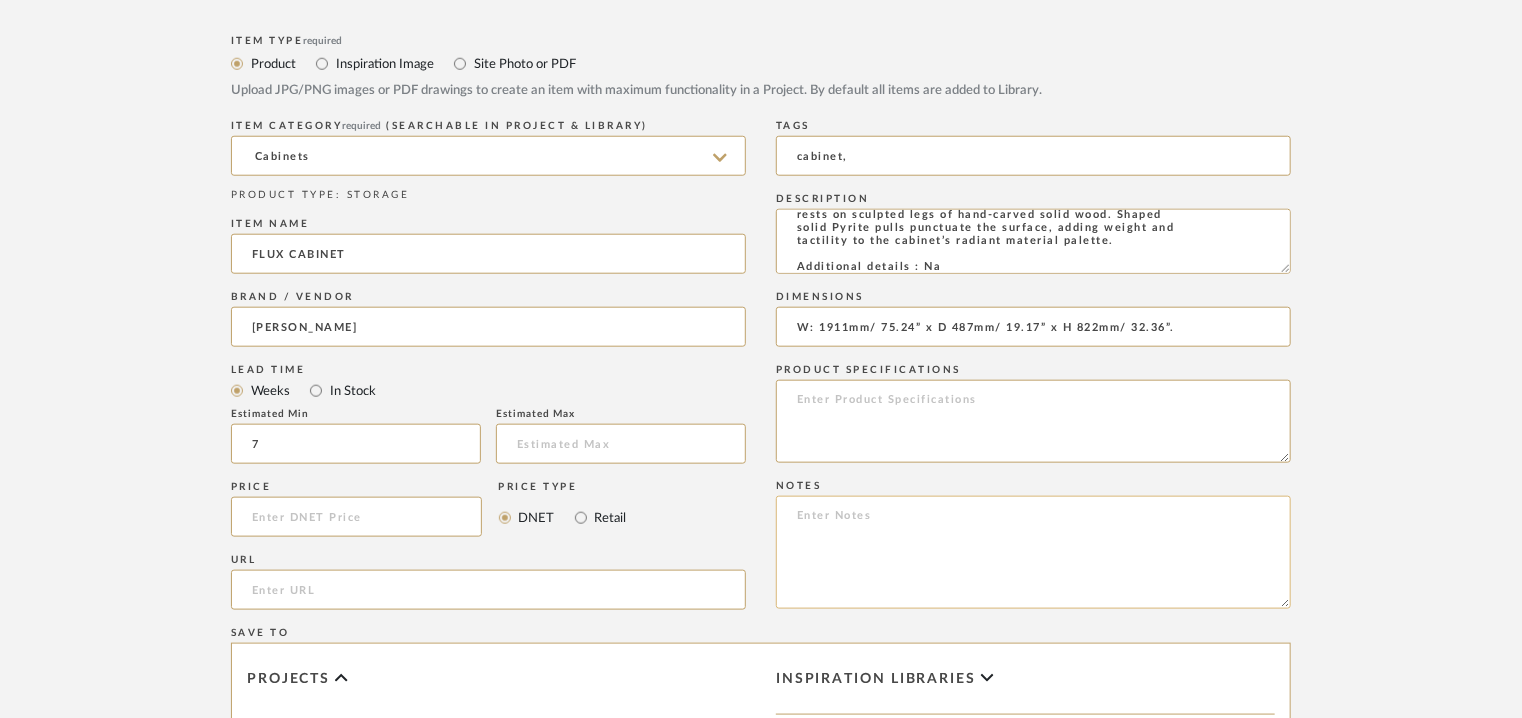 paste on "Price: : Na
Lead time:  7 – 10 weeks for standard pieces.  Production involving hand cast metal and stone tend to be on the longer end of this time frame.  Custom items may also extend production timelines.
Customizable : No
3D available : No
BIM available. No.
Point of contact: Raj Kumar
Contact number: +91 8130848630 and
+91 9350910547
Email address: raj.kumar@demurodas.com/ info@demurodas.com
Address: Plot No. 72, Ecotech Extension I, Greater Noida, Uttar Pradesh 201308, India
Additional contact information:
1) Point of contact: Dipankar Mukherjee ( Head – Business Development)
Contact number: 999 9191 882
Email address: dipankar.mukherjee@demurodas.com
Address: 124 - Jor Bagh, Second Floor, New Delhi - 110003
2) Point of contact: Amy Lee
Email address :  amy.lee@demurodas.com" 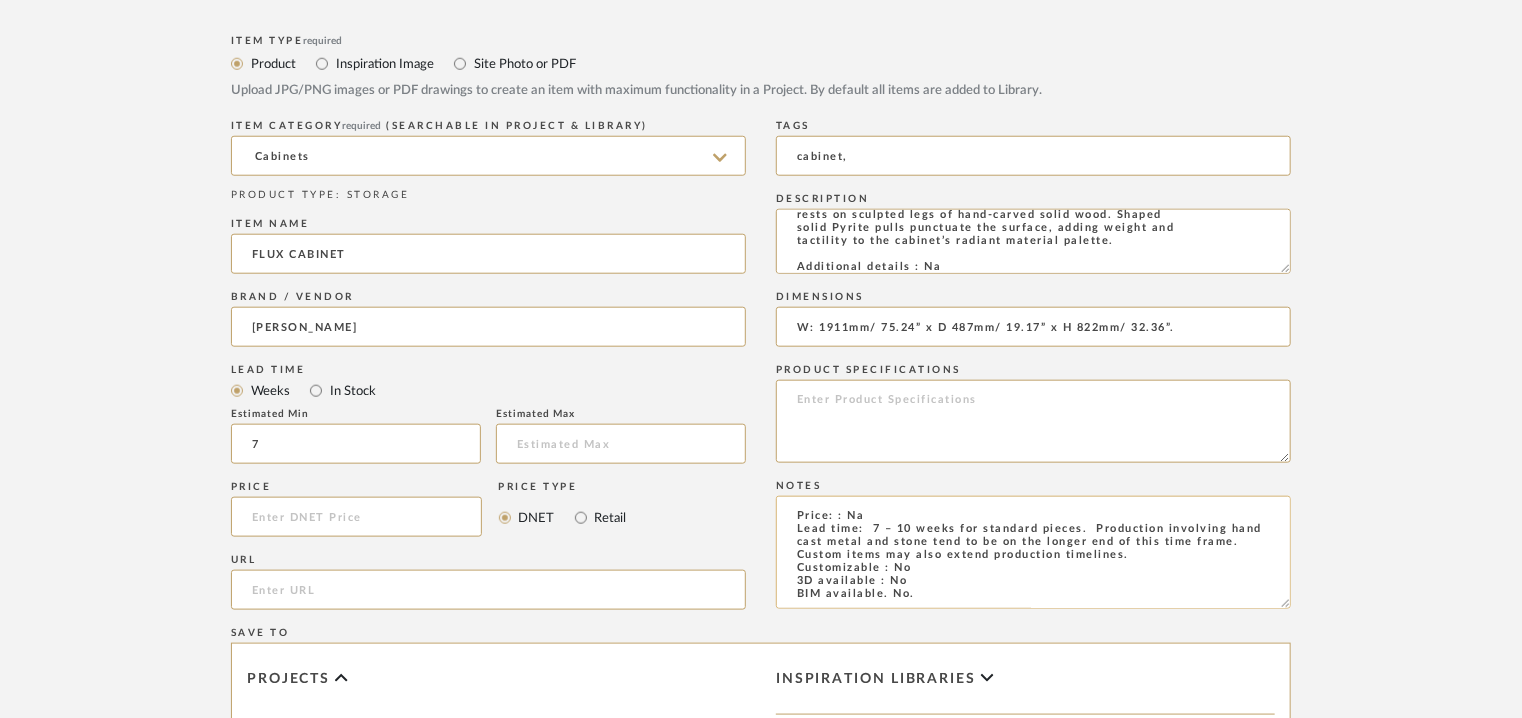 scroll, scrollTop: 225, scrollLeft: 0, axis: vertical 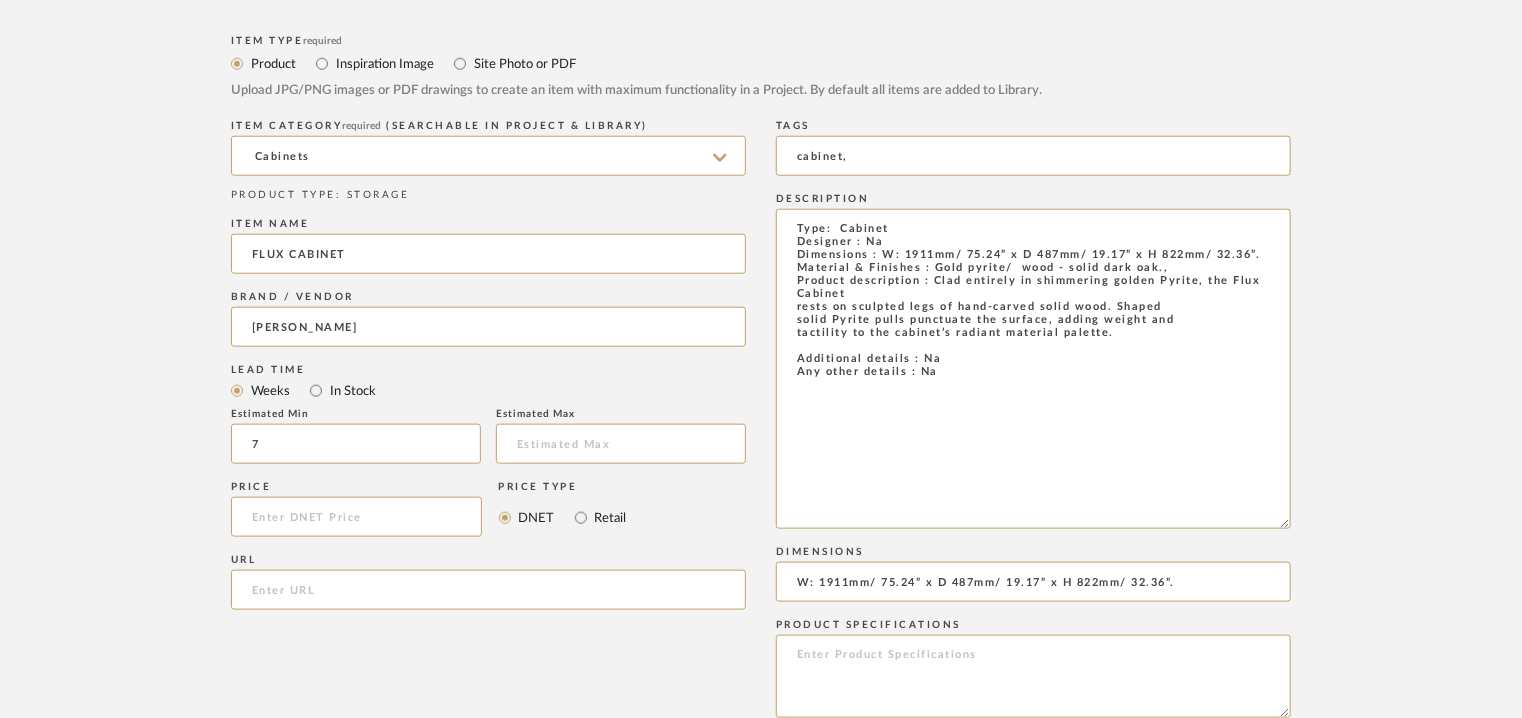 drag, startPoint x: 1286, startPoint y: 271, endPoint x: 1328, endPoint y: 527, distance: 259.42242 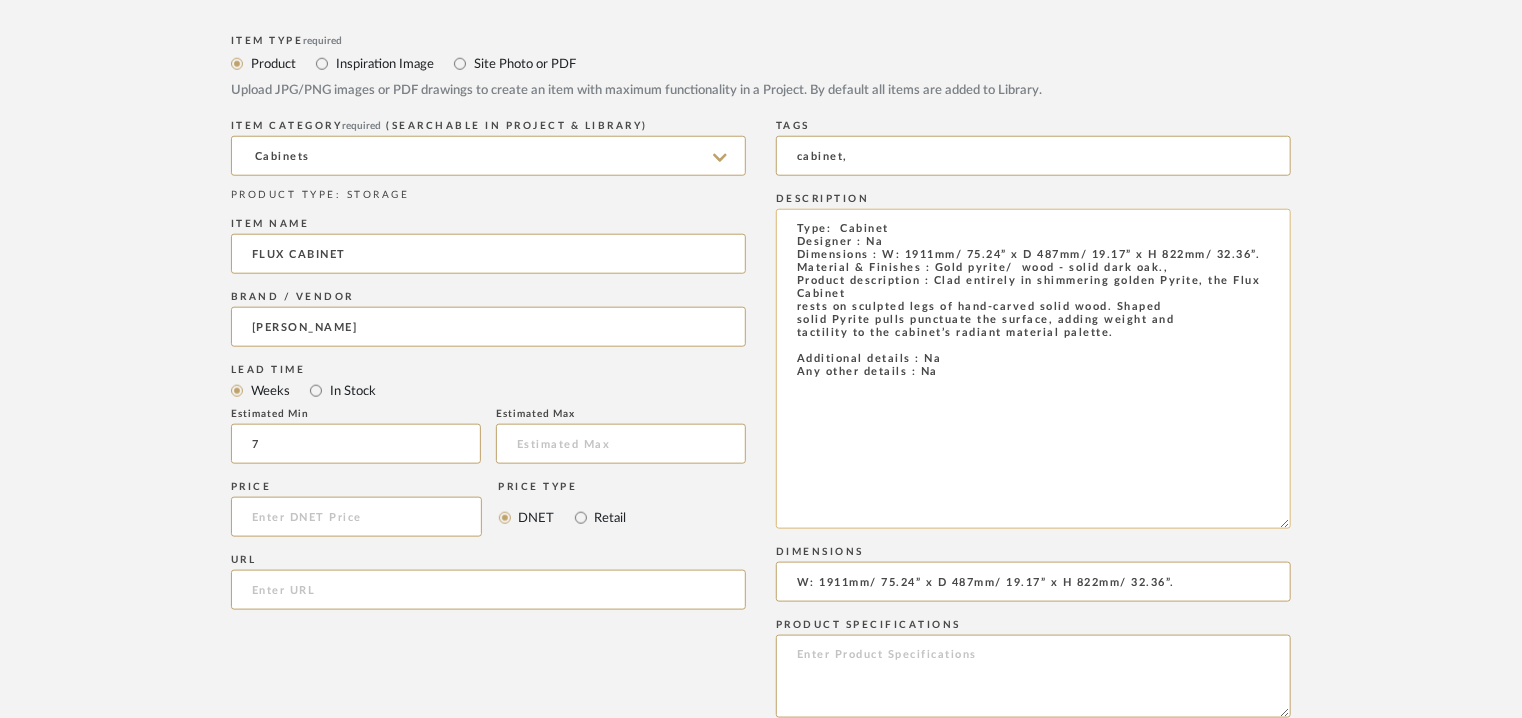 type on "Price: : Na
Lead time:  7 – 10 weeks for standard pieces.  Production involving hand cast metal and stone tend to be on the longer end of this time frame.  Custom items may also extend production timelines.
Customizable : No
3D available : No
BIM available. No.
Point of contact: Raj Kumar
Contact number: +91 8130848630 and
+91 9350910547
Email address: raj.kumar@demurodas.com/ info@demurodas.com
Address: Plot No. 72, Ecotech Extension I, Greater Noida, Uttar Pradesh 201308, India
Additional contact information:
1) Point of contact: Dipankar Mukherjee ( Head – Business Development)
Contact number: 999 9191 882
Email address: dipankar.mukherjee@demurodas.com
Address: 124 - Jor Bagh, Second Floor, New Delhi - 110003
2) Point of contact: Amy Lee
Email address :  amy.lee@demurodas.com" 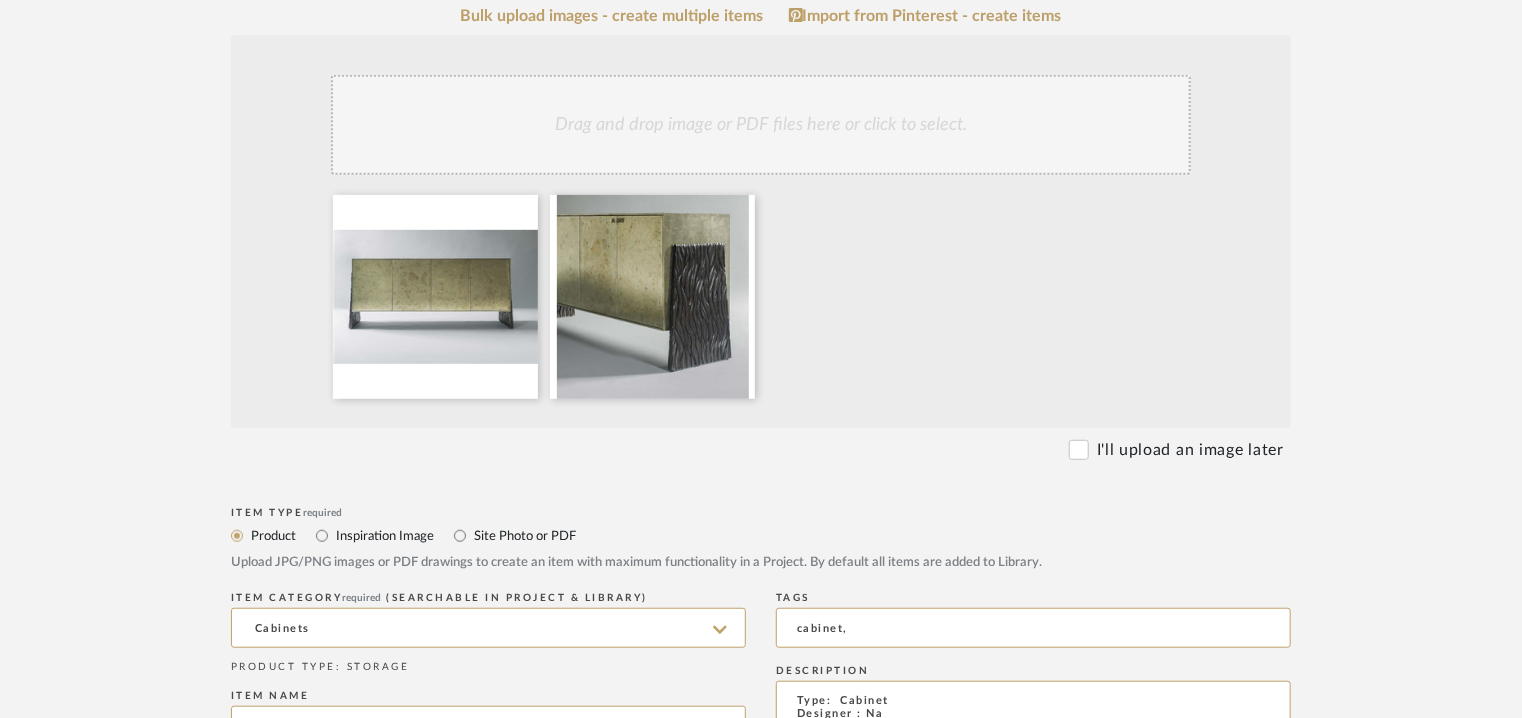 scroll, scrollTop: 400, scrollLeft: 0, axis: vertical 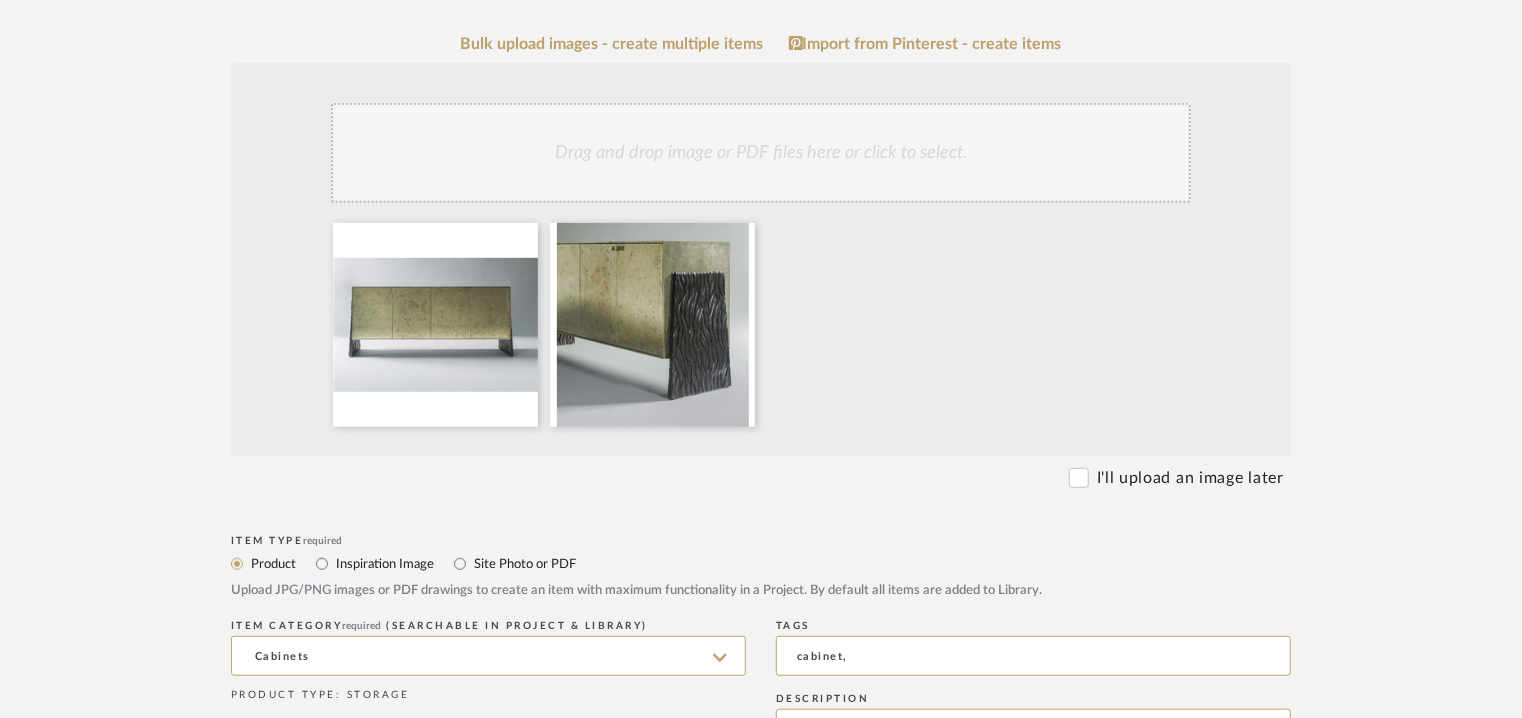 type on "Type:  Cabinet
Designer : Na
Dimensions : W: 1911mm/ 75.24” x D 487mm/ 19.17” x H 822mm/ 32.36”.
Material & Finishes : Gold pyrite/  wood - solid dark oak.,
Product description : Clad entirely in shimmering golden Pyrite, the Flux Cabinet
rests on sculpted legs of hand-carved solid wood. Shaped
solid Pyrite pulls punctuate the surface, adding weight and
tactility to the cabinet’s radiant material palette.
‍Additional details : Na
Any other details : Na
PRODUCT SELECTED FROM THEIR ATTACHED CATALOGUE" 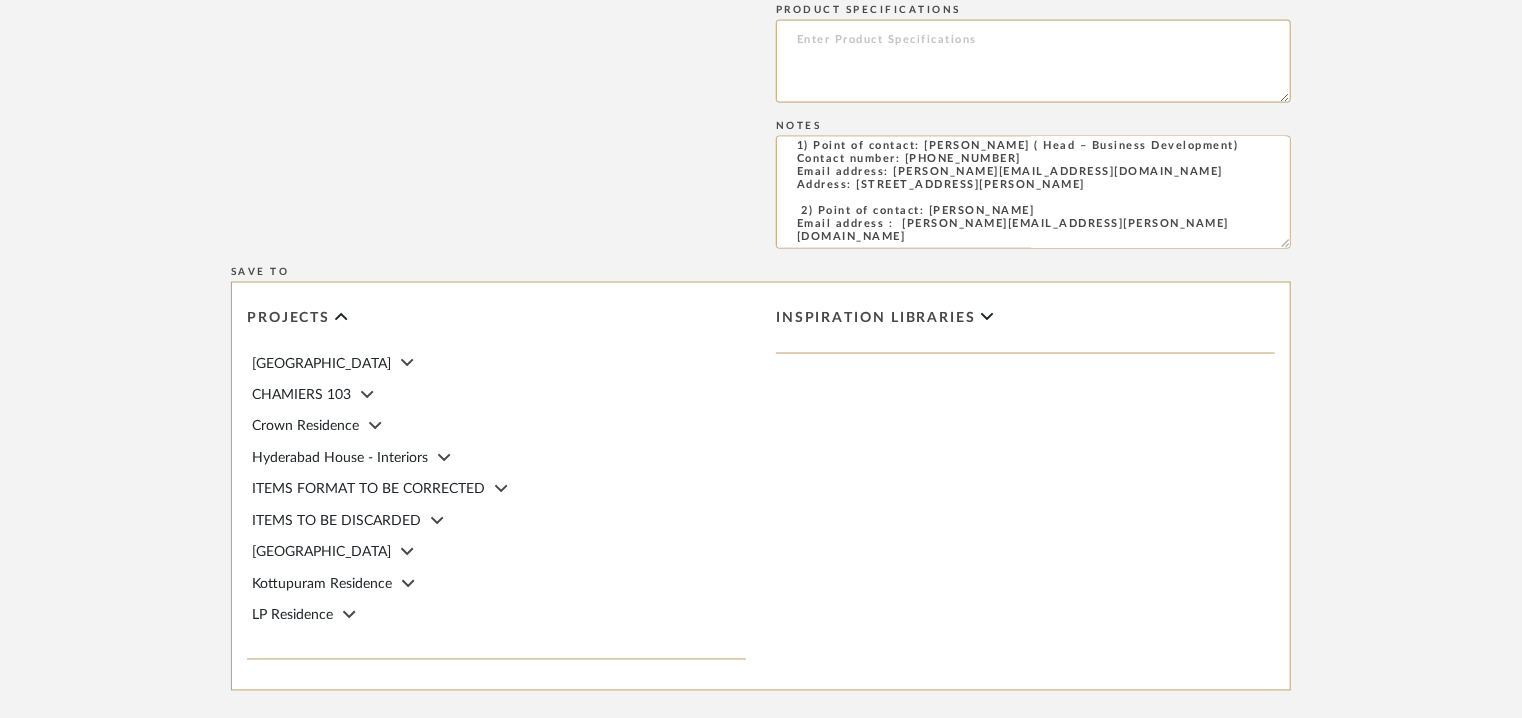 scroll, scrollTop: 1734, scrollLeft: 0, axis: vertical 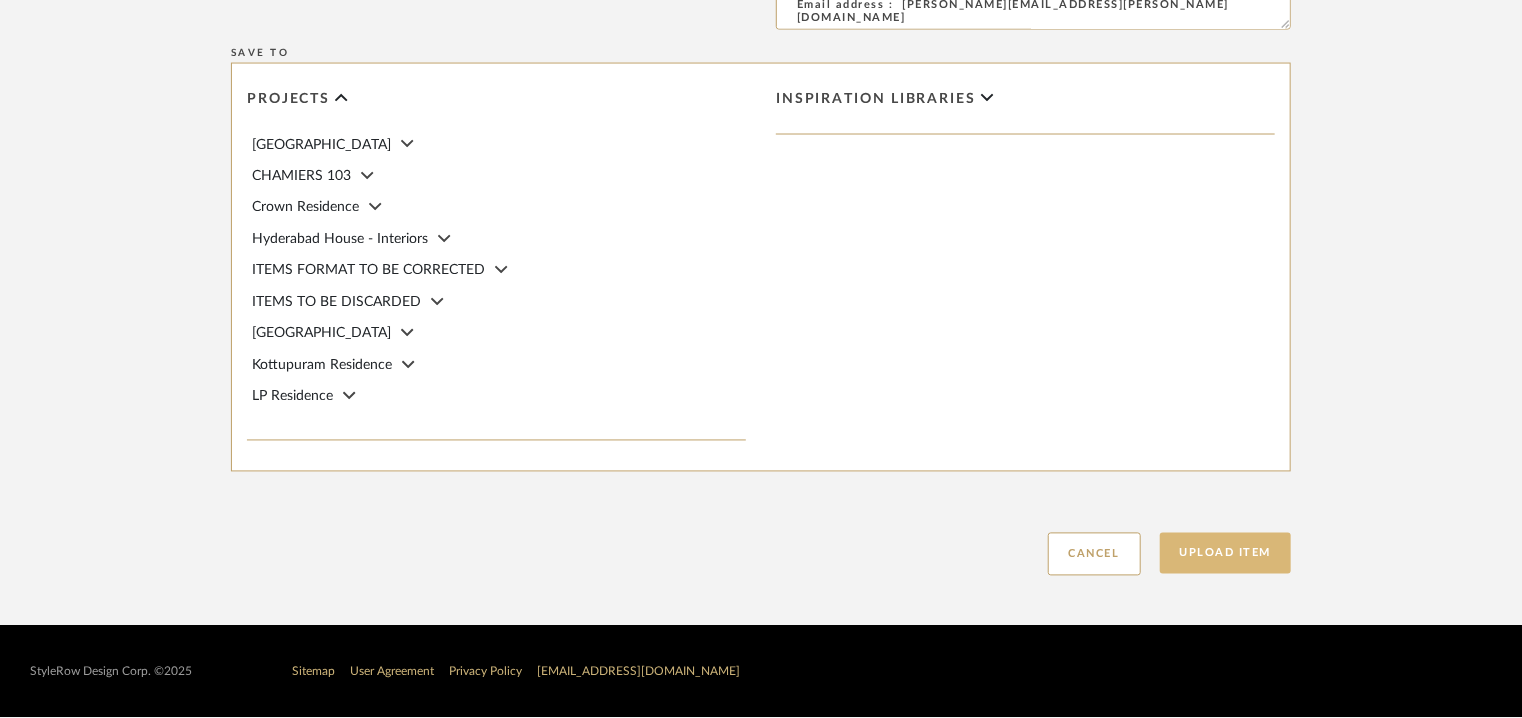click on "Upload Item" 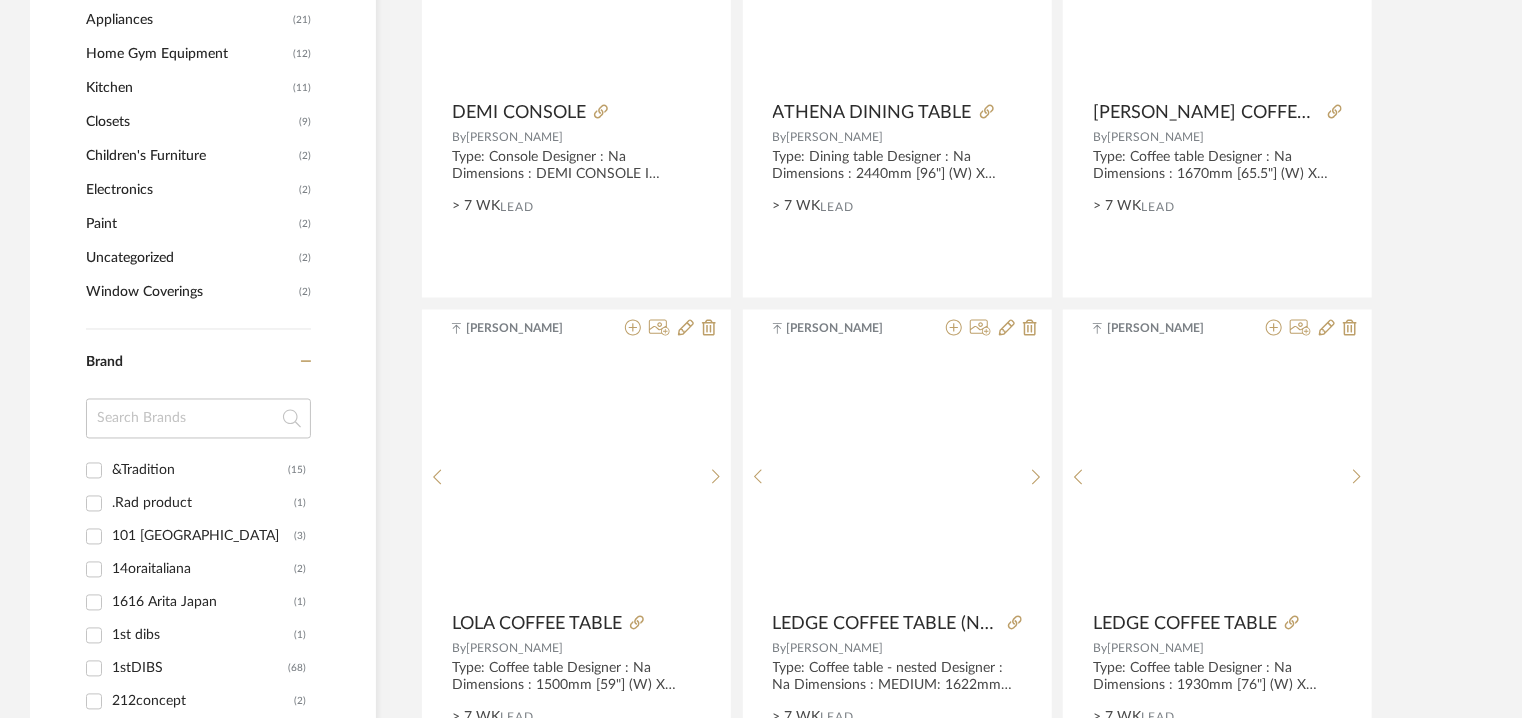 scroll, scrollTop: 0, scrollLeft: 0, axis: both 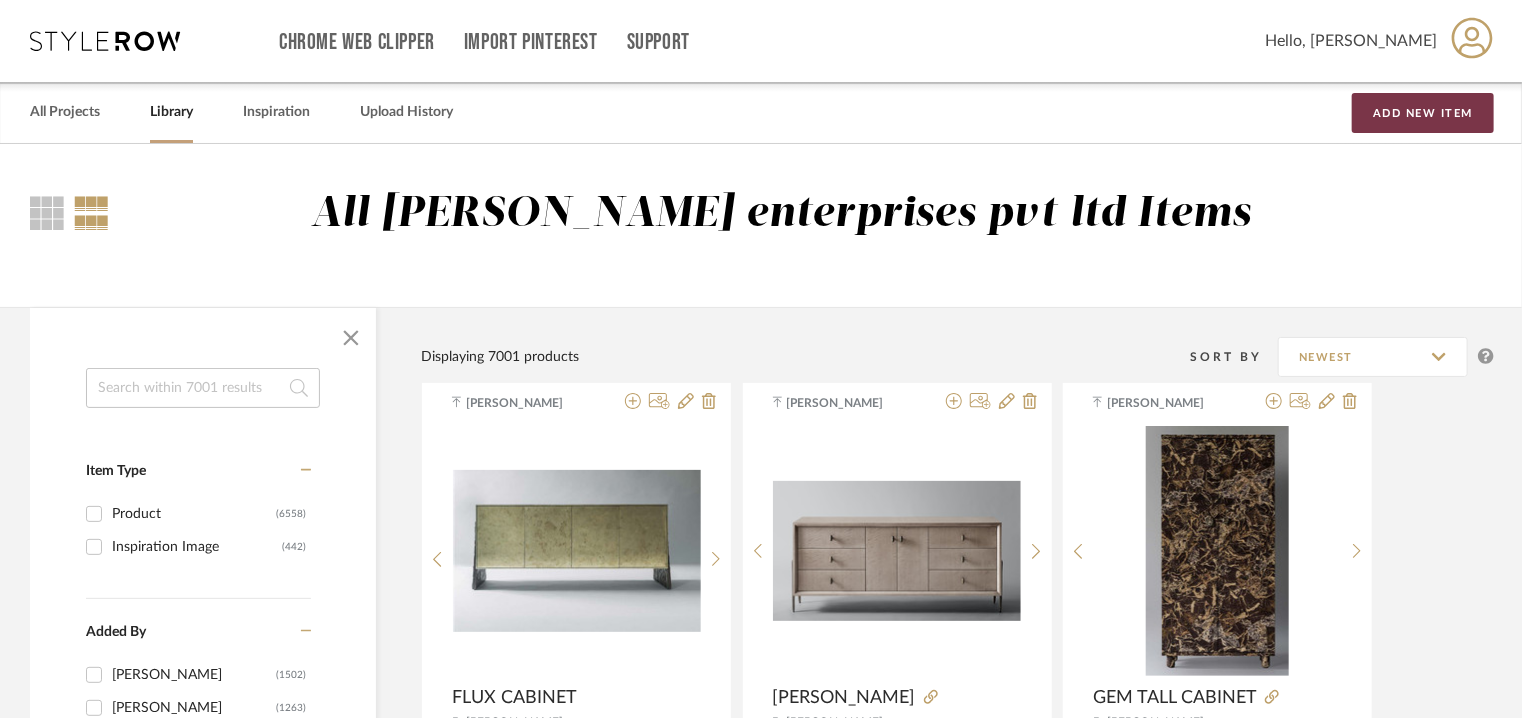 click on "Add New Item" at bounding box center [1423, 113] 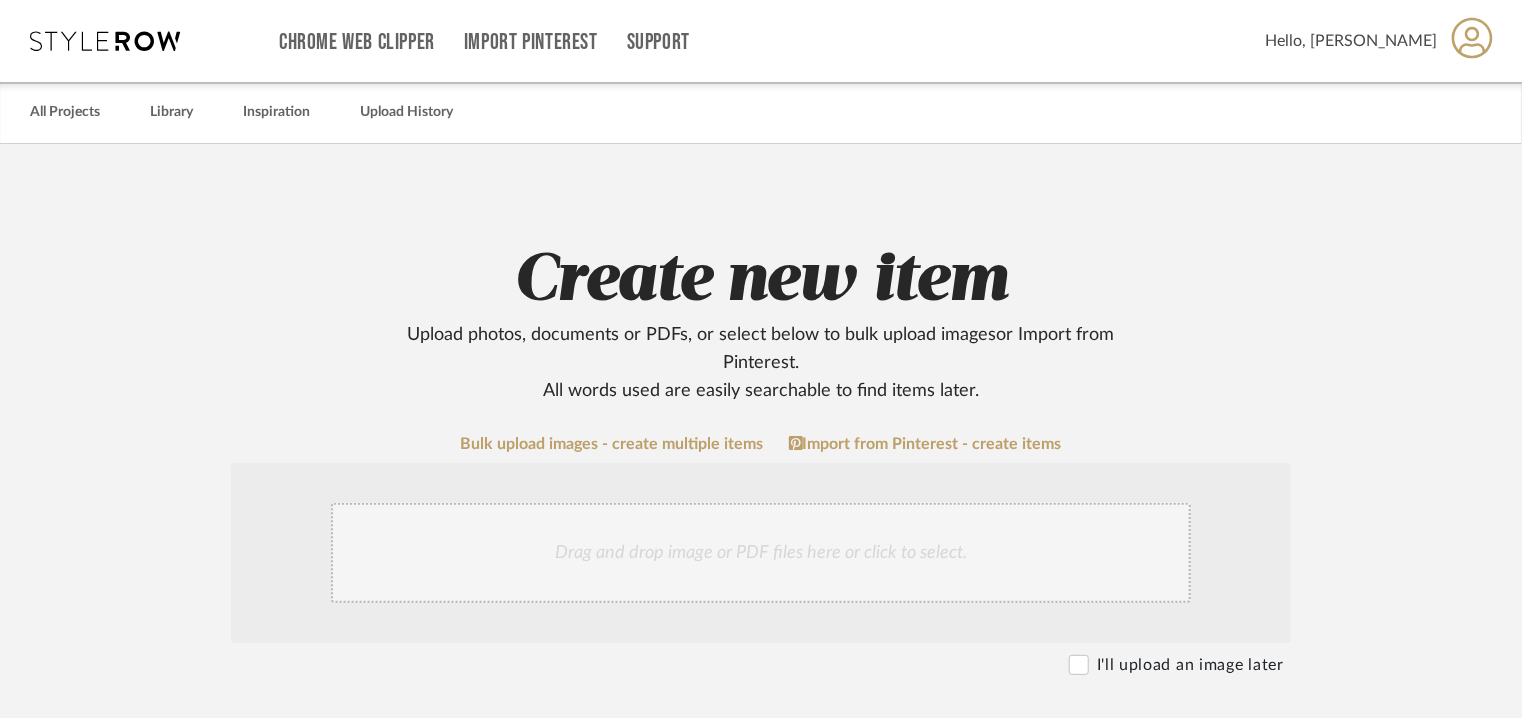 click on "Drag and drop image or PDF files here or click to select." 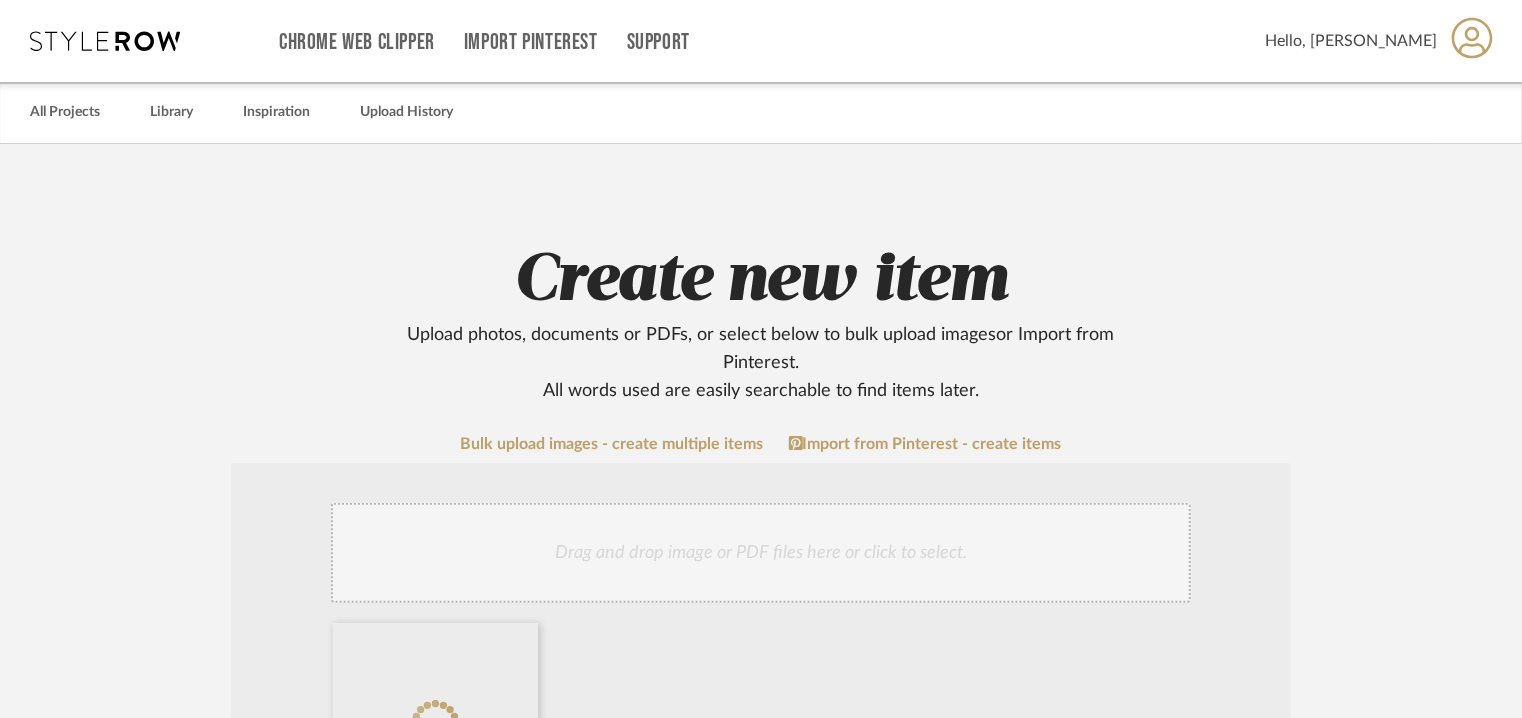 click on "Drag and drop image or PDF files here or click to select." 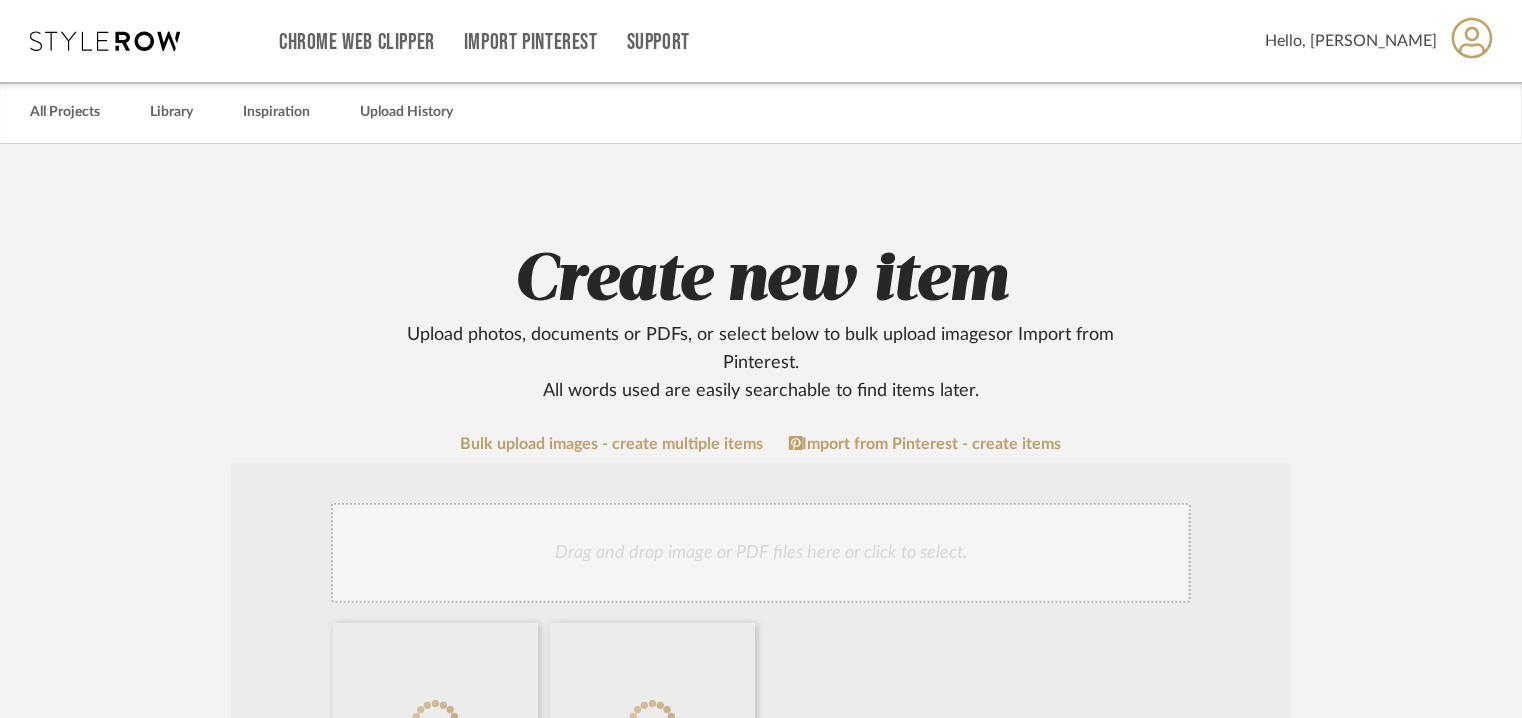 click on "Drag and drop image or PDF files here or click to select." 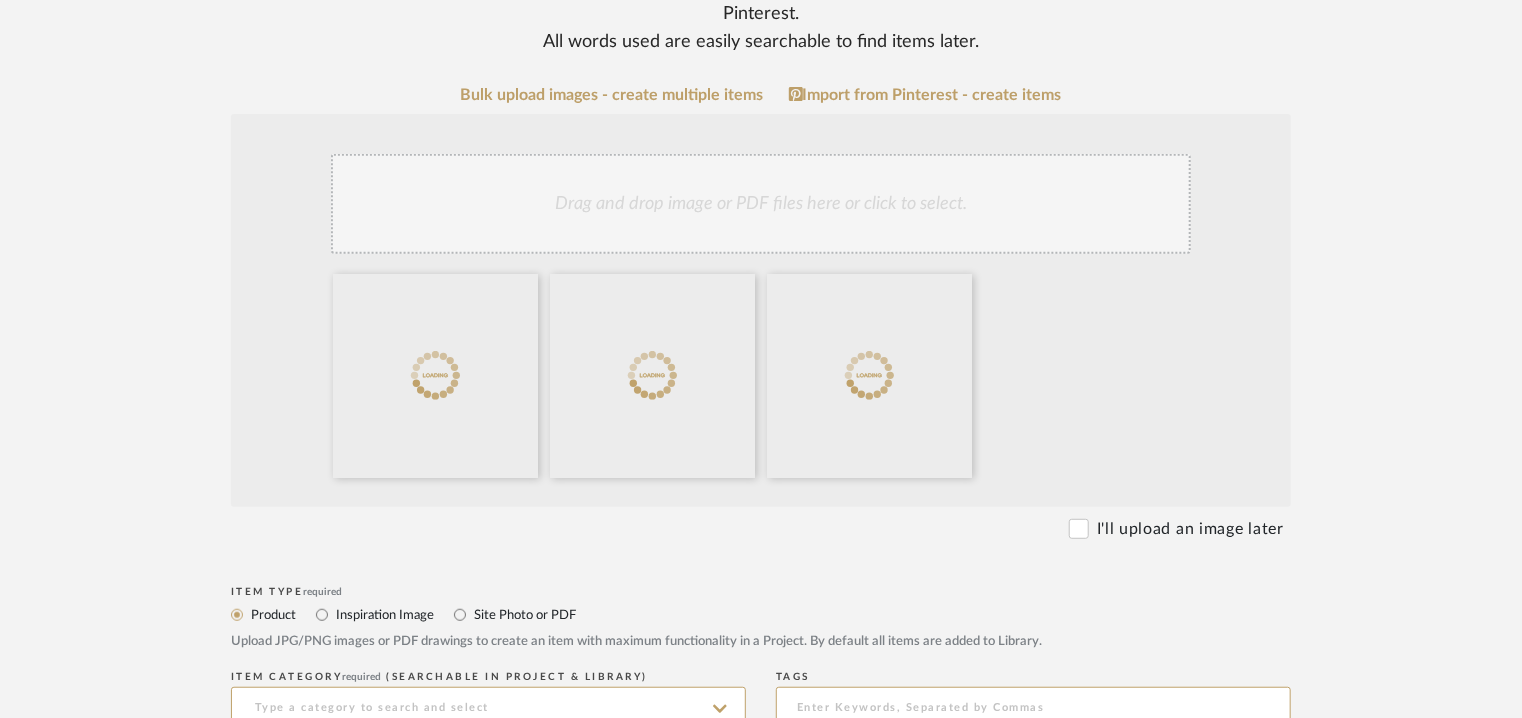 scroll, scrollTop: 600, scrollLeft: 0, axis: vertical 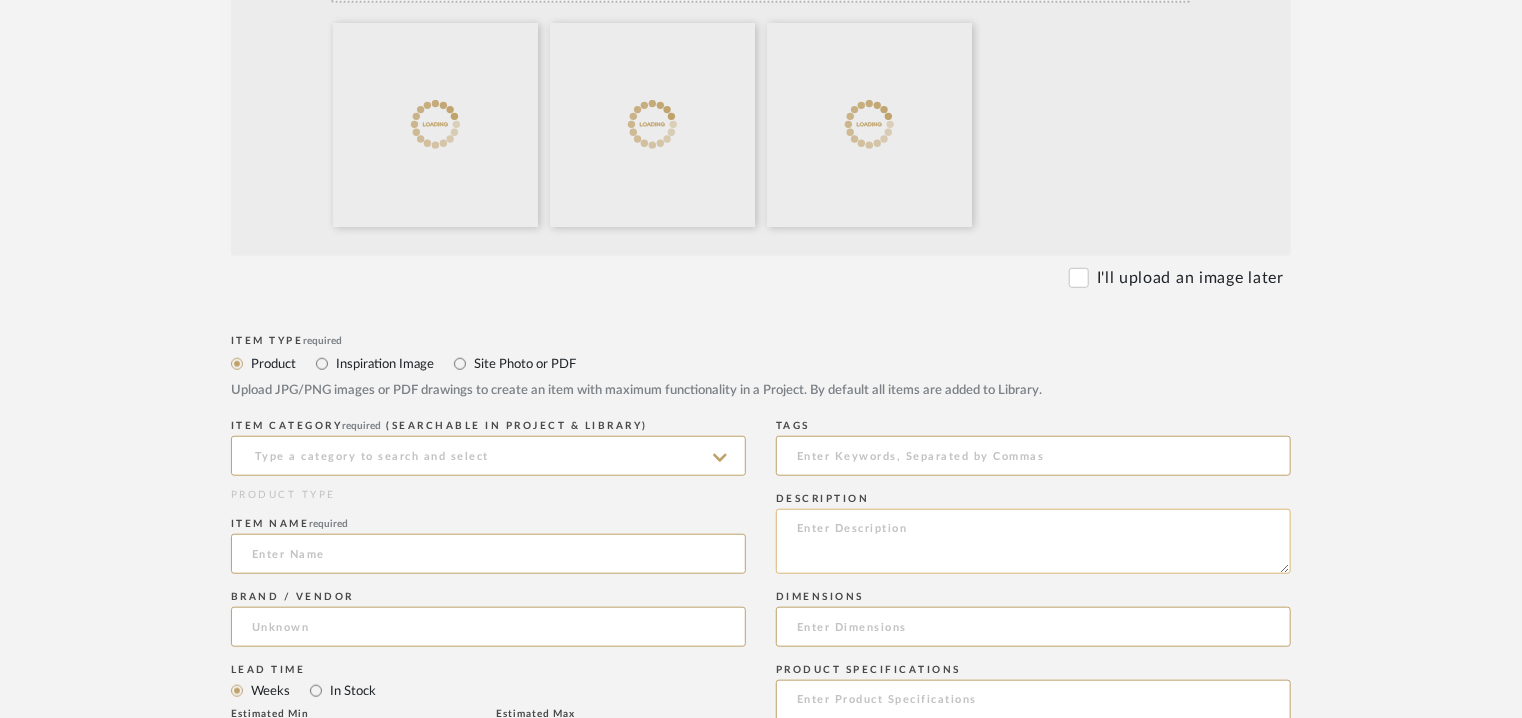 paste on "Type:  Cabinet
Designer : Na
Dimensions : W: 863mm/ 33.98” x D 502.5mm/ 19.78” x H 834mm / 32.83”.
Material & Finishes :  Howlite, walnut and Antique cast bronze.
Product description : The [PERSON_NAME] Cabinet features doors clad in Howlite, a semi-precious stone, with unevenly spaced convex ridges and concave grooves.
These sculptural details reference, then subtly distort the symmetry of traditional stone columns. Solid bronze pulls and a streamlined veneered body complete the composition.
‍Additional details : Na
Any other details : Na
PRODUCT SELECTED FROM THE ATTACHED CATALOGUE!" 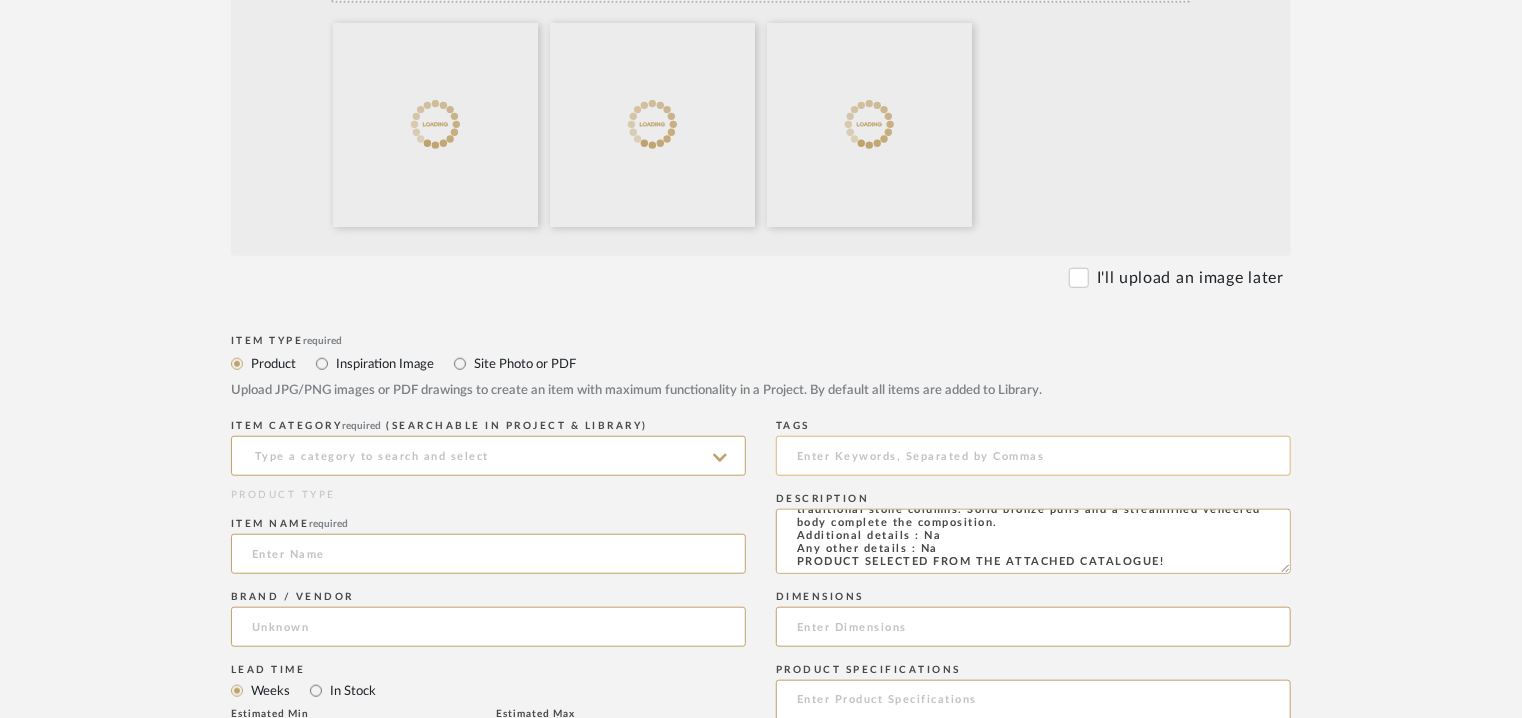 type on "Type:  Cabinet
Designer : Na
Dimensions : W: 863mm/ 33.98” x D 502.5mm/ 19.78” x H 834mm / 32.83”.
Material & Finishes :  Howlite, walnut and Antique cast bronze.
Product description : The [PERSON_NAME] Cabinet features doors clad in Howlite, a semi-precious stone, with unevenly spaced convex ridges and concave grooves.
These sculptural details reference, then subtly distort the symmetry of traditional stone columns. Solid bronze pulls and a streamlined veneered body complete the composition.
‍Additional details : Na
Any other details : Na
PRODUCT SELECTED FROM THE ATTACHED CATALOGUE!" 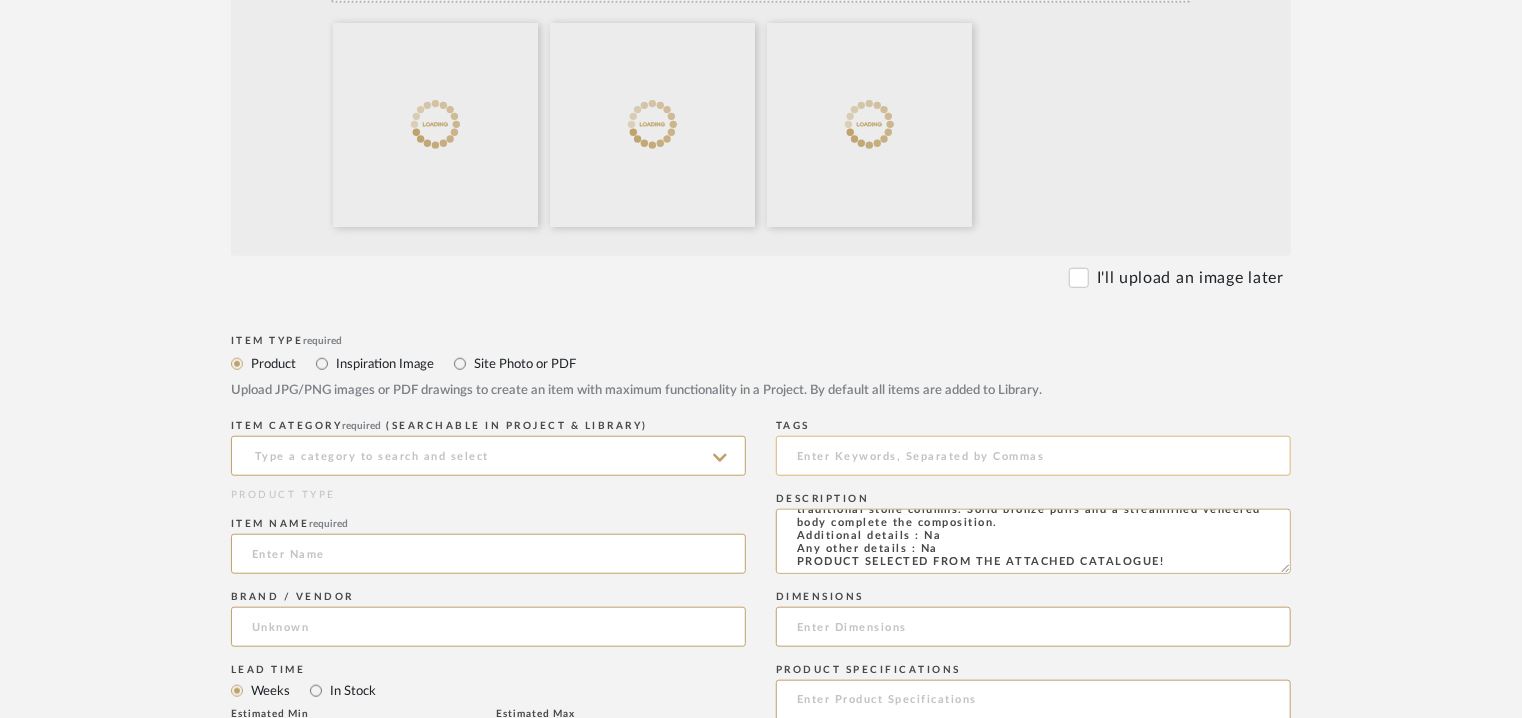 scroll, scrollTop: 144, scrollLeft: 0, axis: vertical 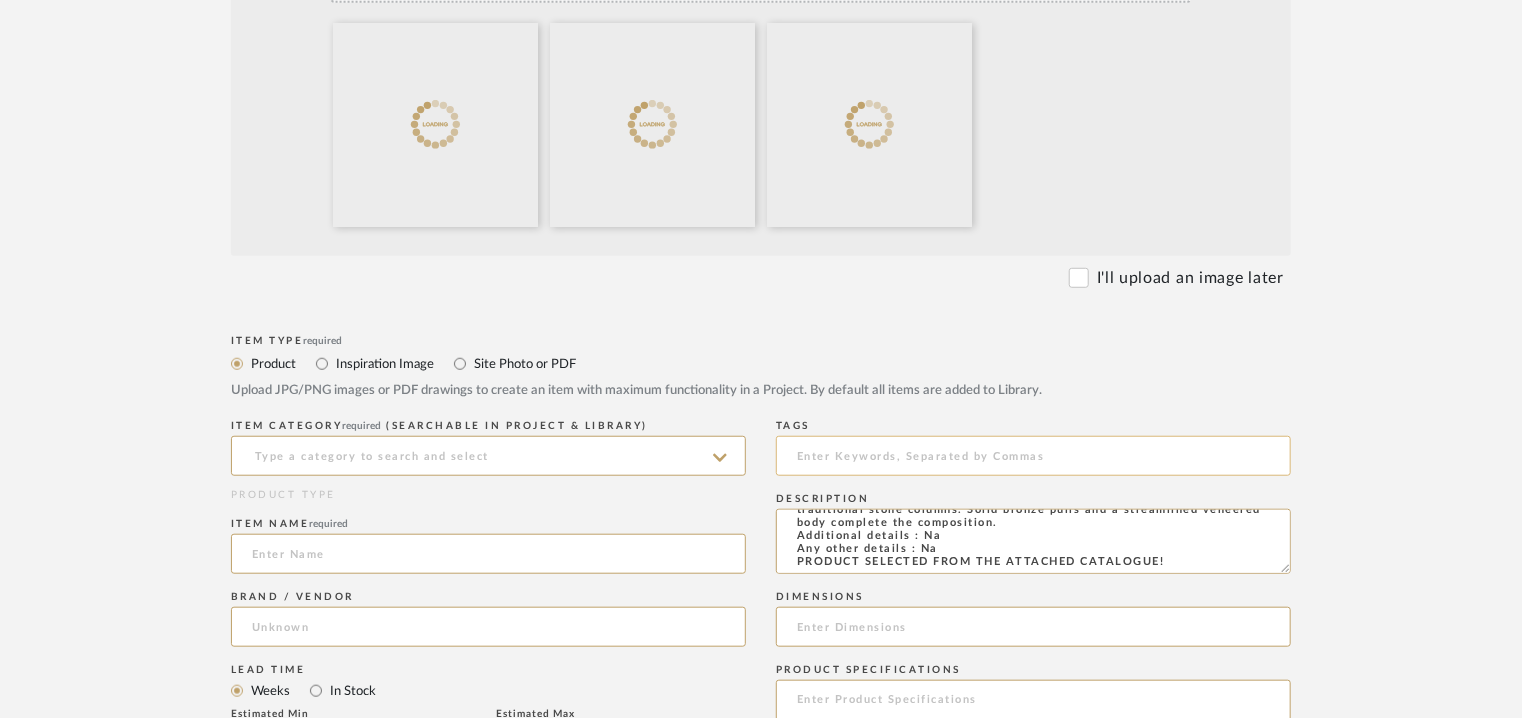 click 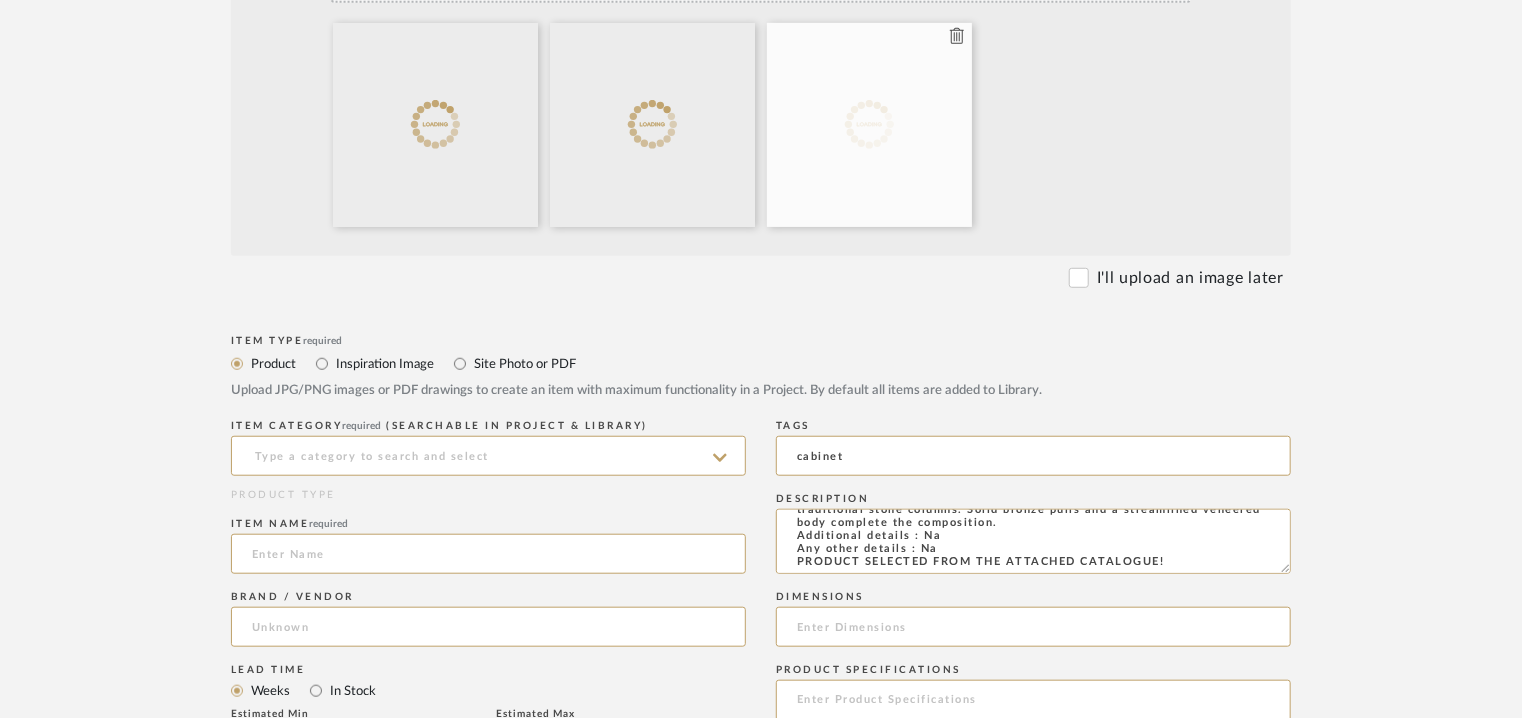 type on "cabinet" 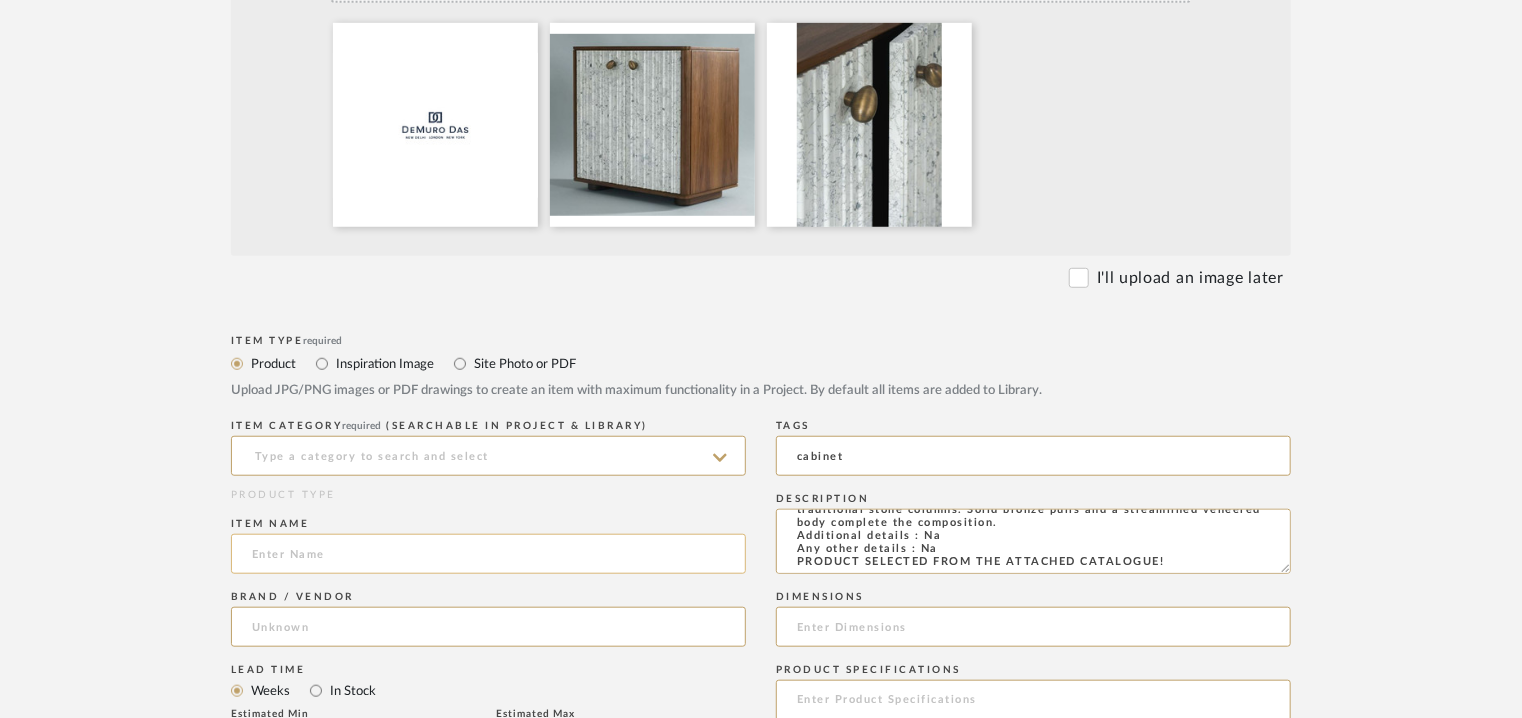 click 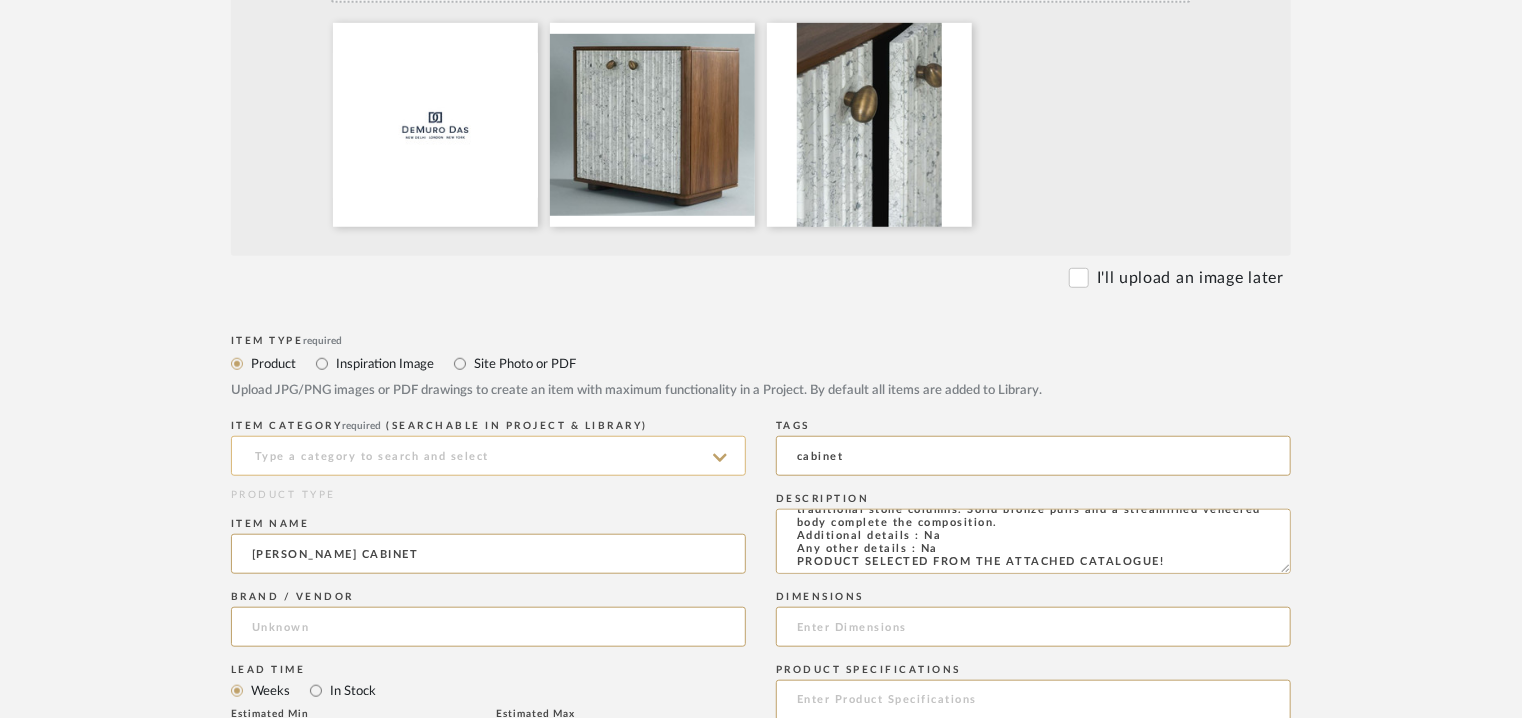 type on "[PERSON_NAME] CABINET" 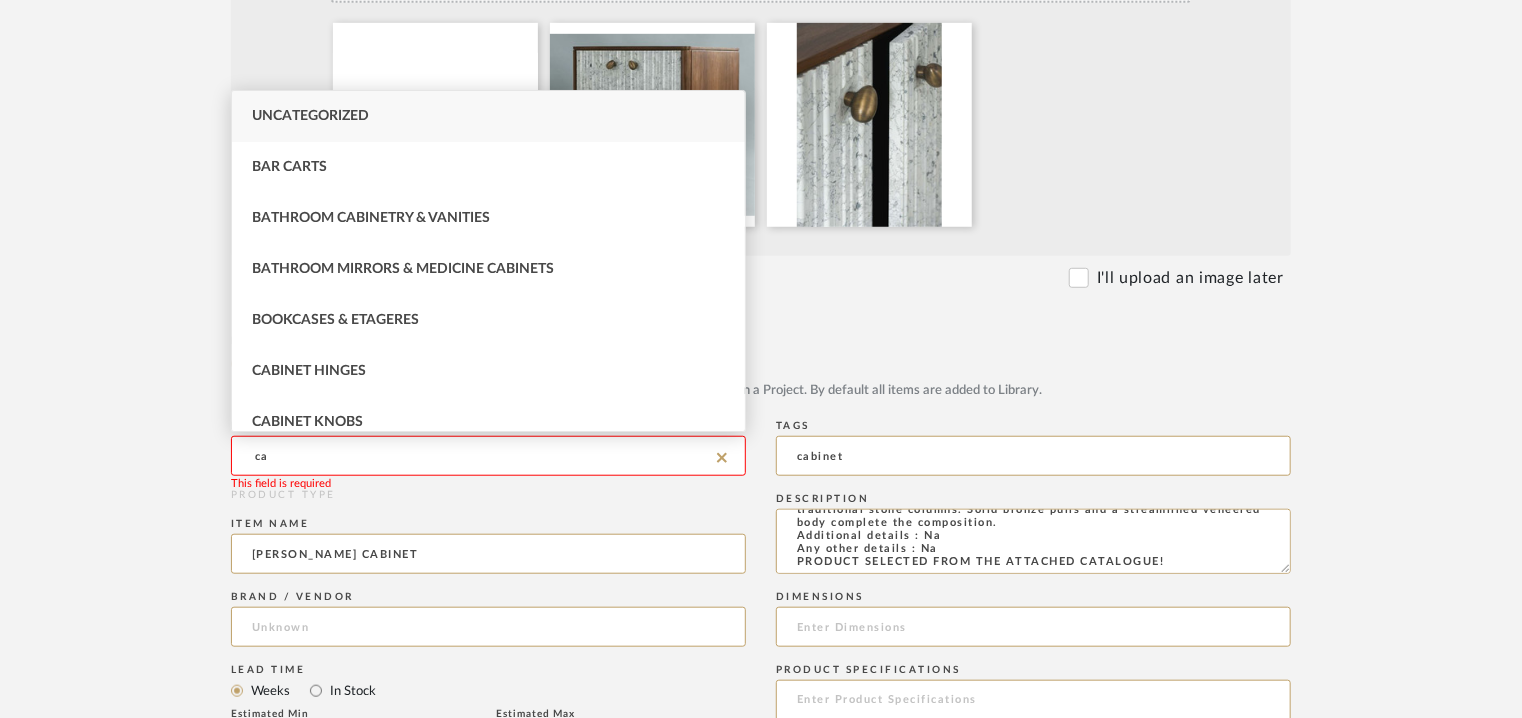 type on "ca" 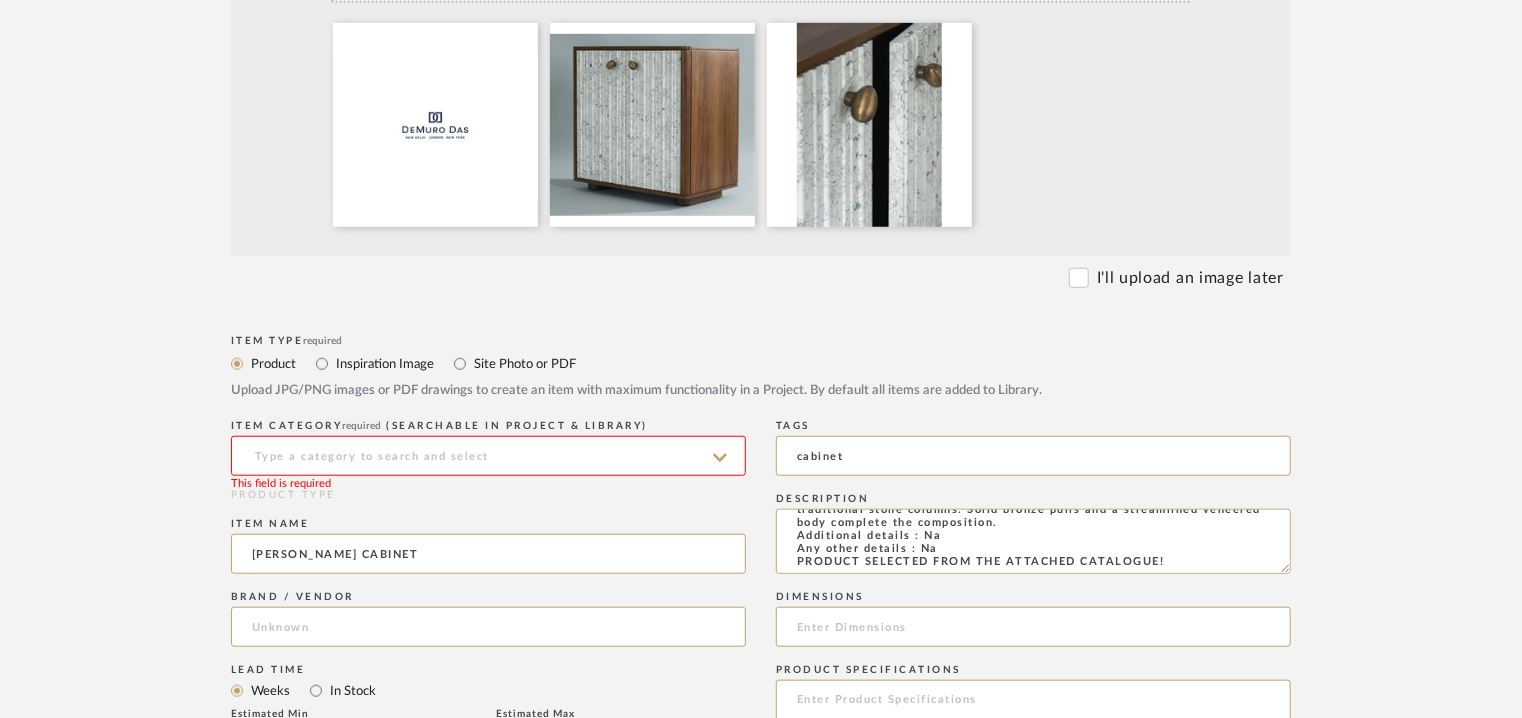 click 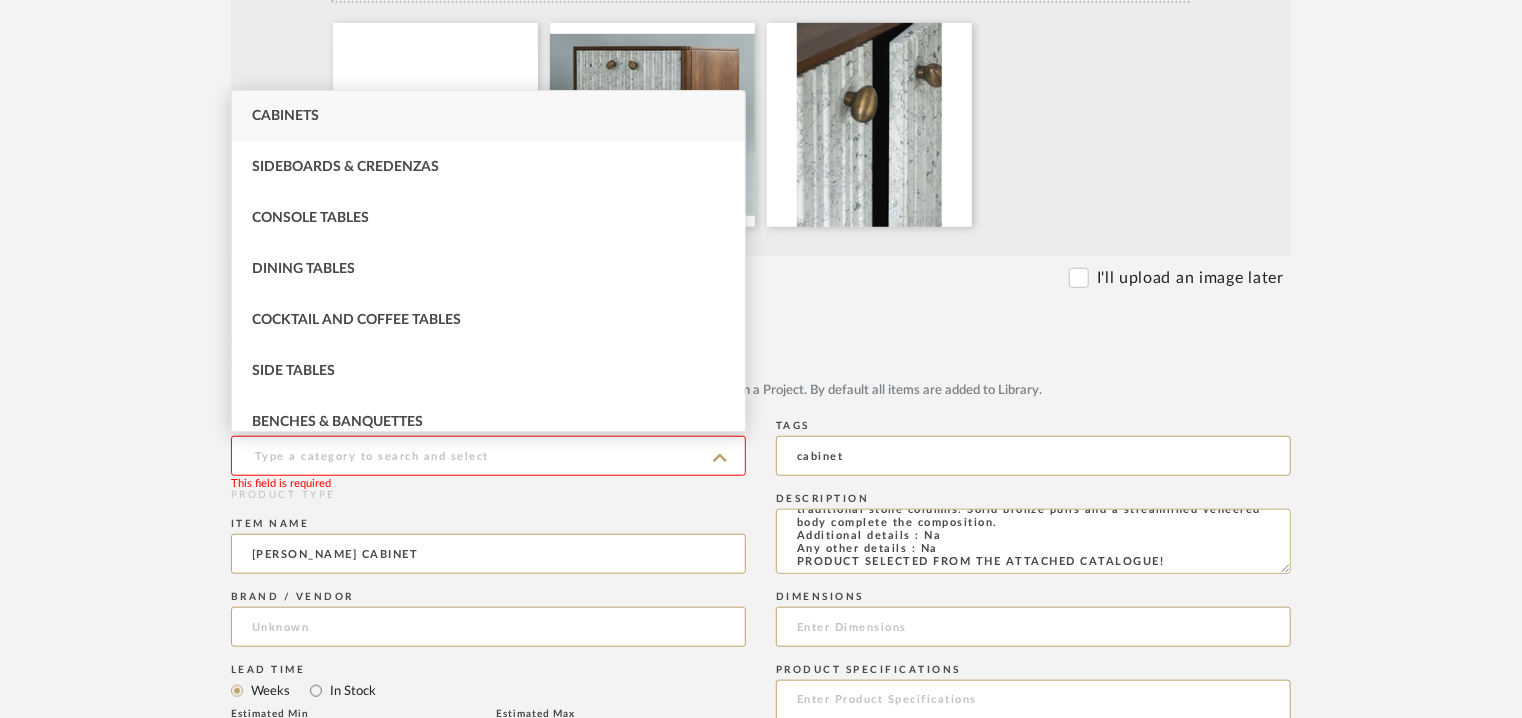 click on "Cabinets" at bounding box center (488, 116) 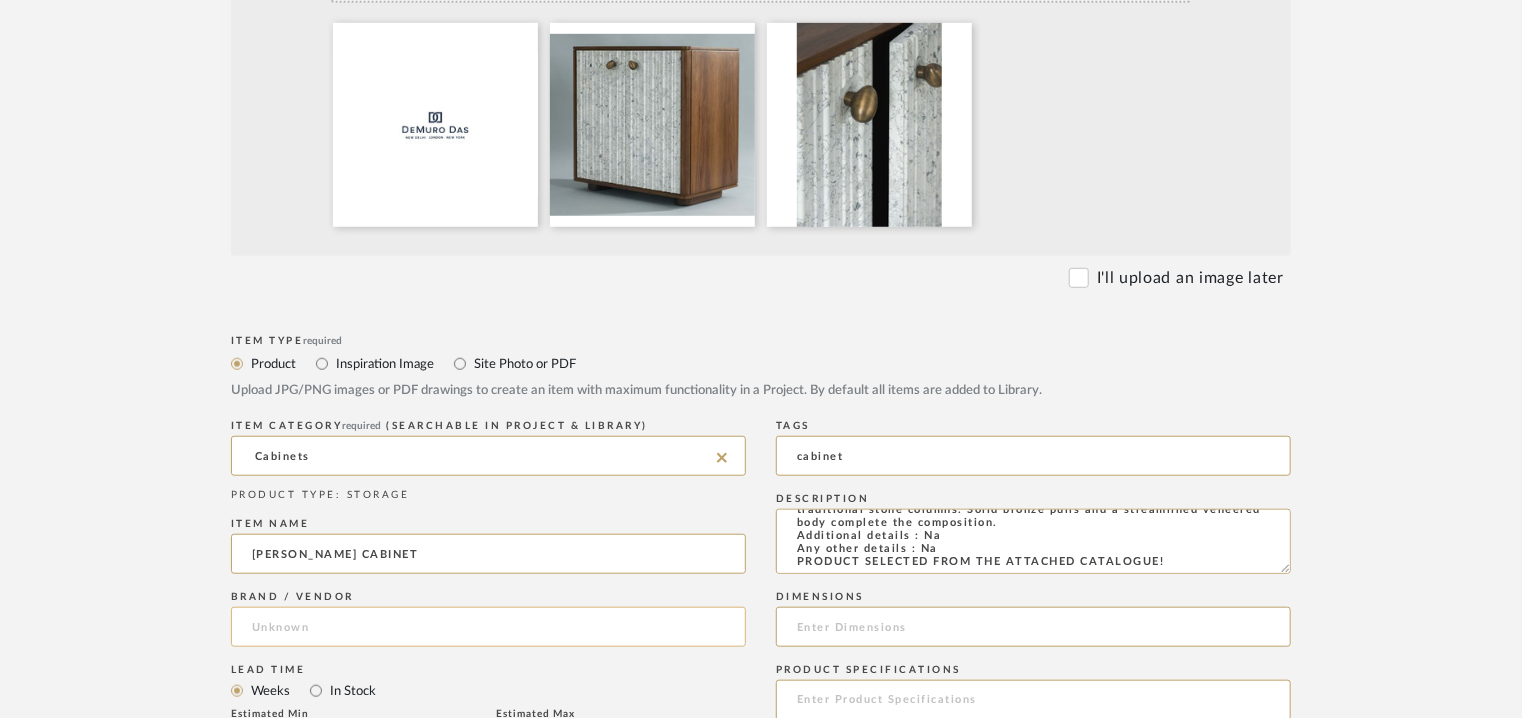 click 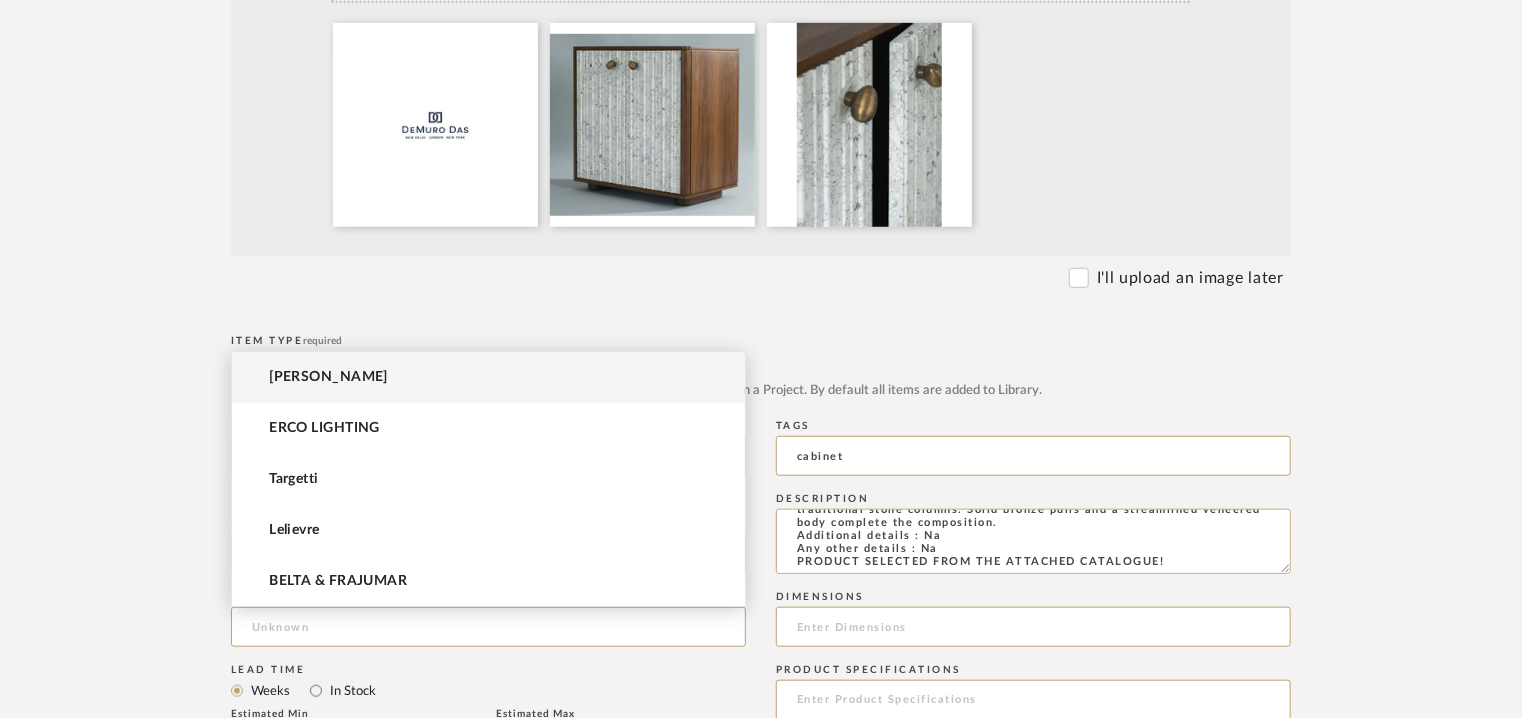 click on "[PERSON_NAME]" at bounding box center [328, 377] 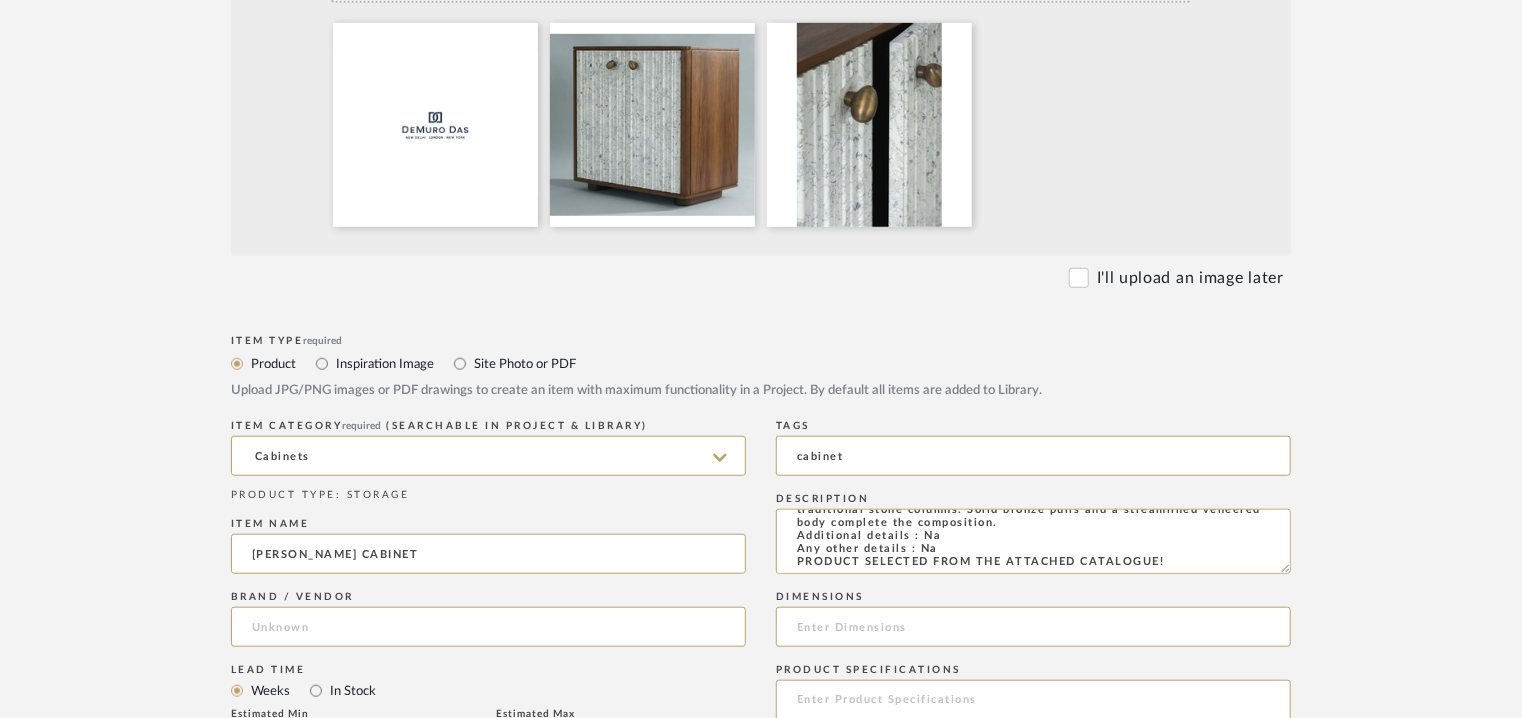 type on "[PERSON_NAME]" 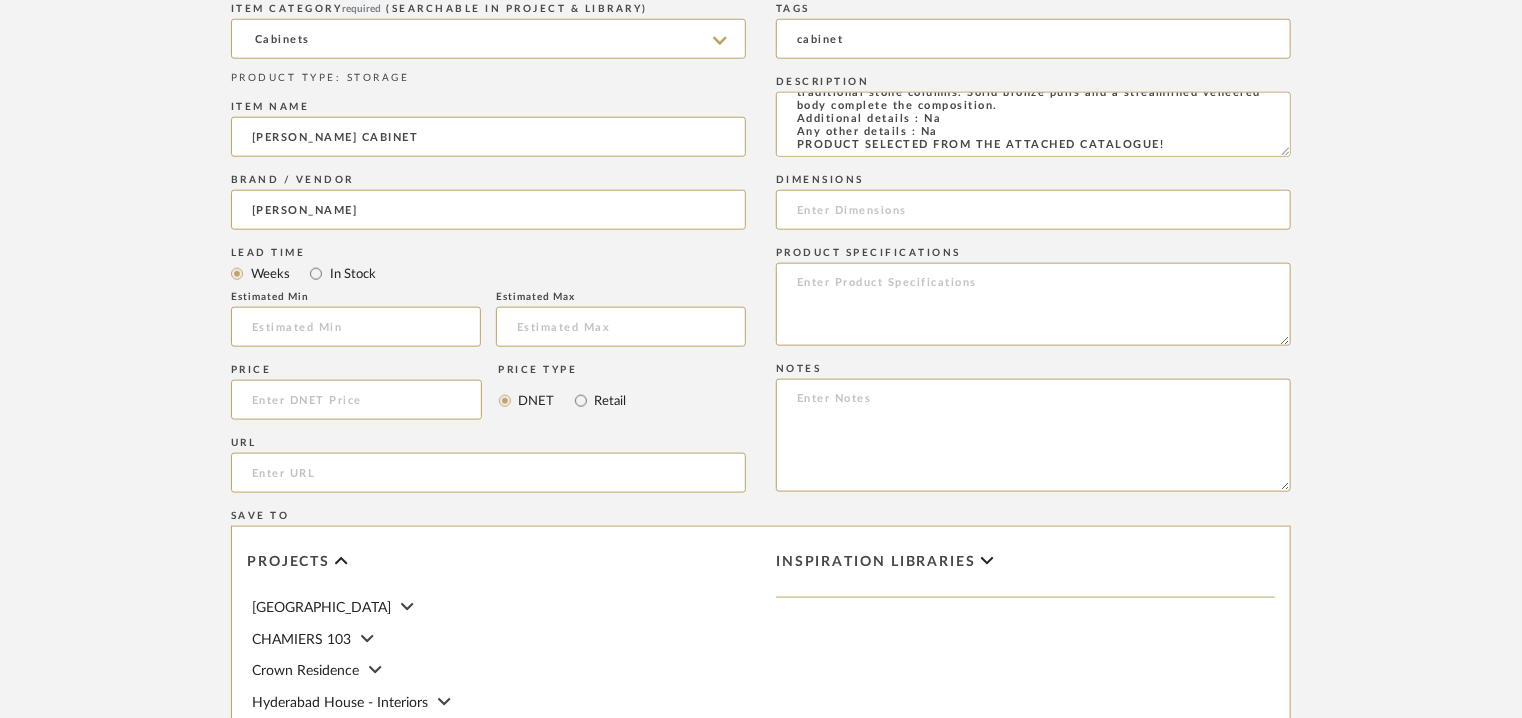 scroll, scrollTop: 1100, scrollLeft: 0, axis: vertical 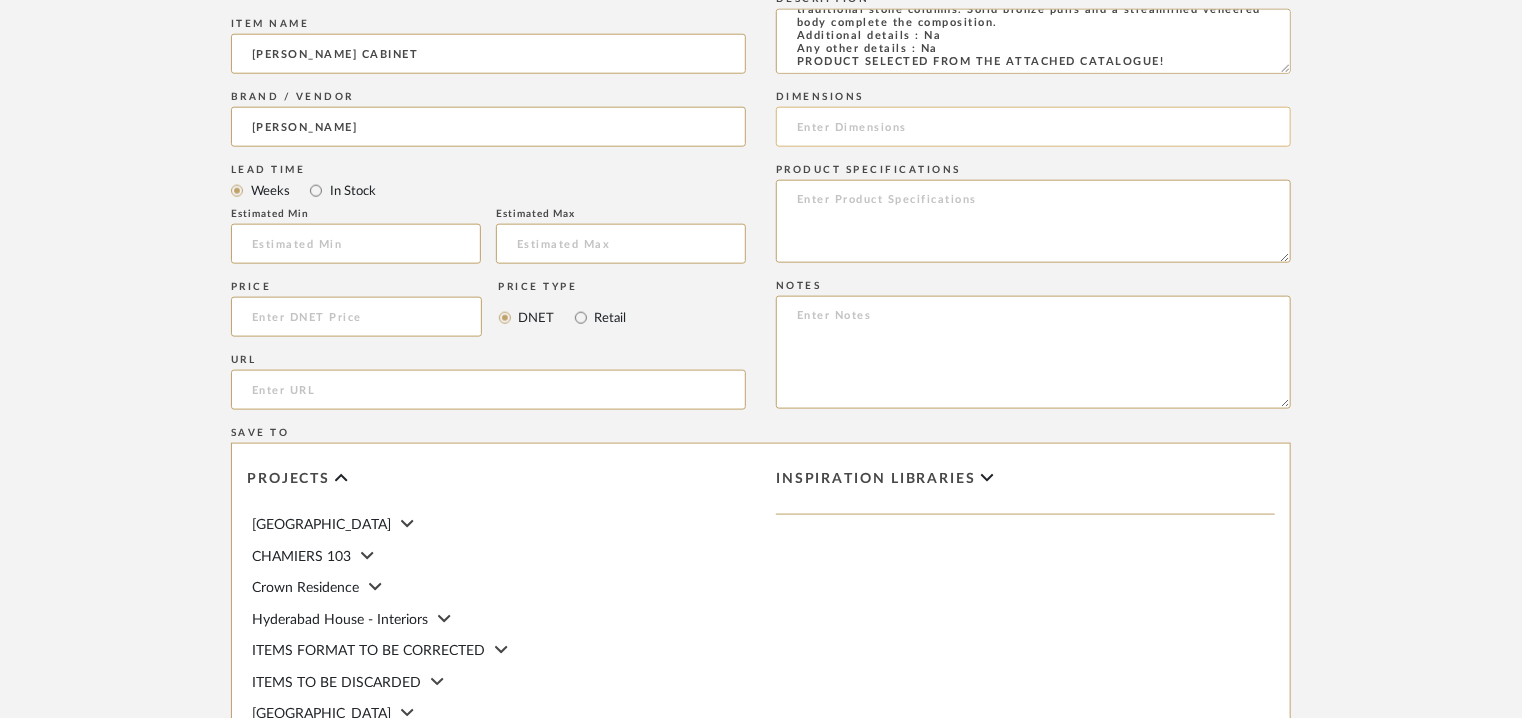 click 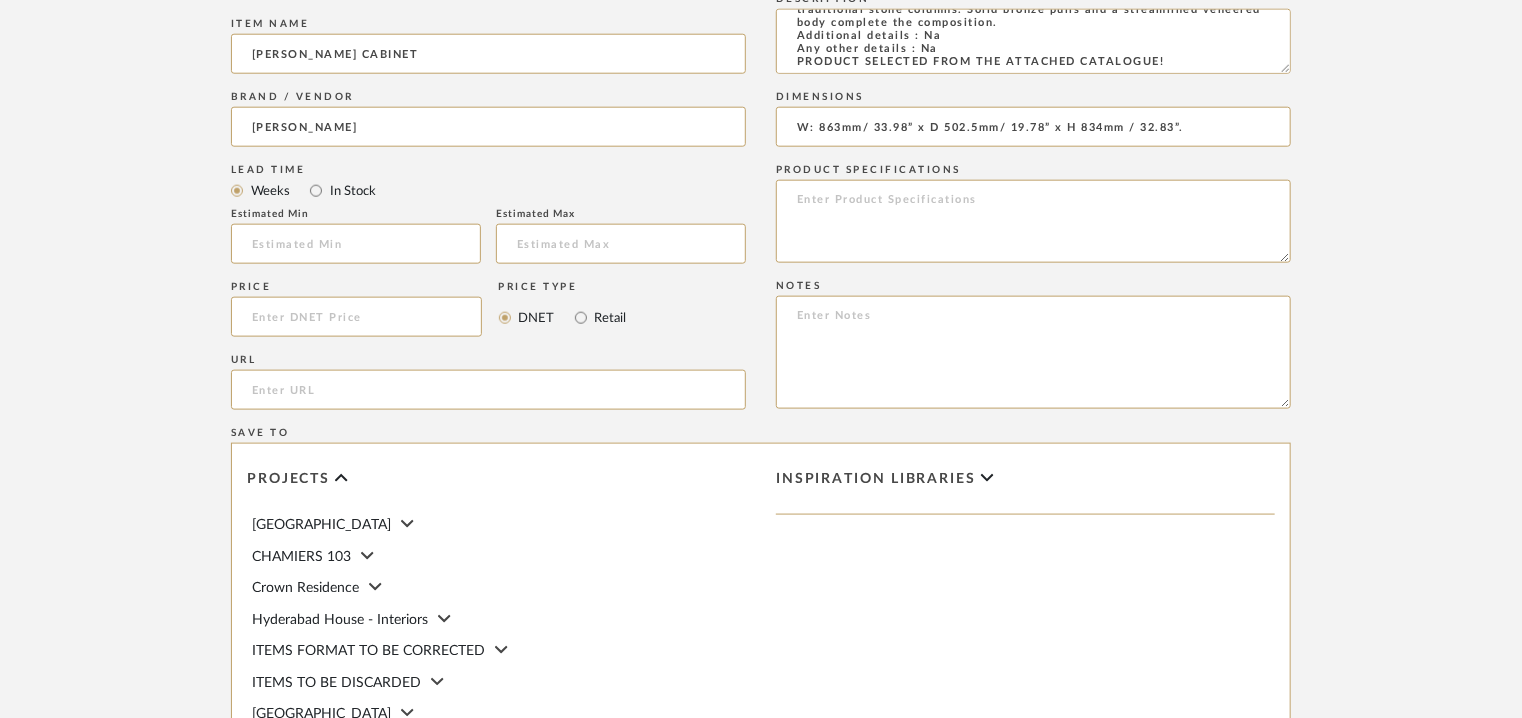 type on "W: 863mm/ 33.98” x D 502.5mm/ 19.78” x H 834mm / 32.83”." 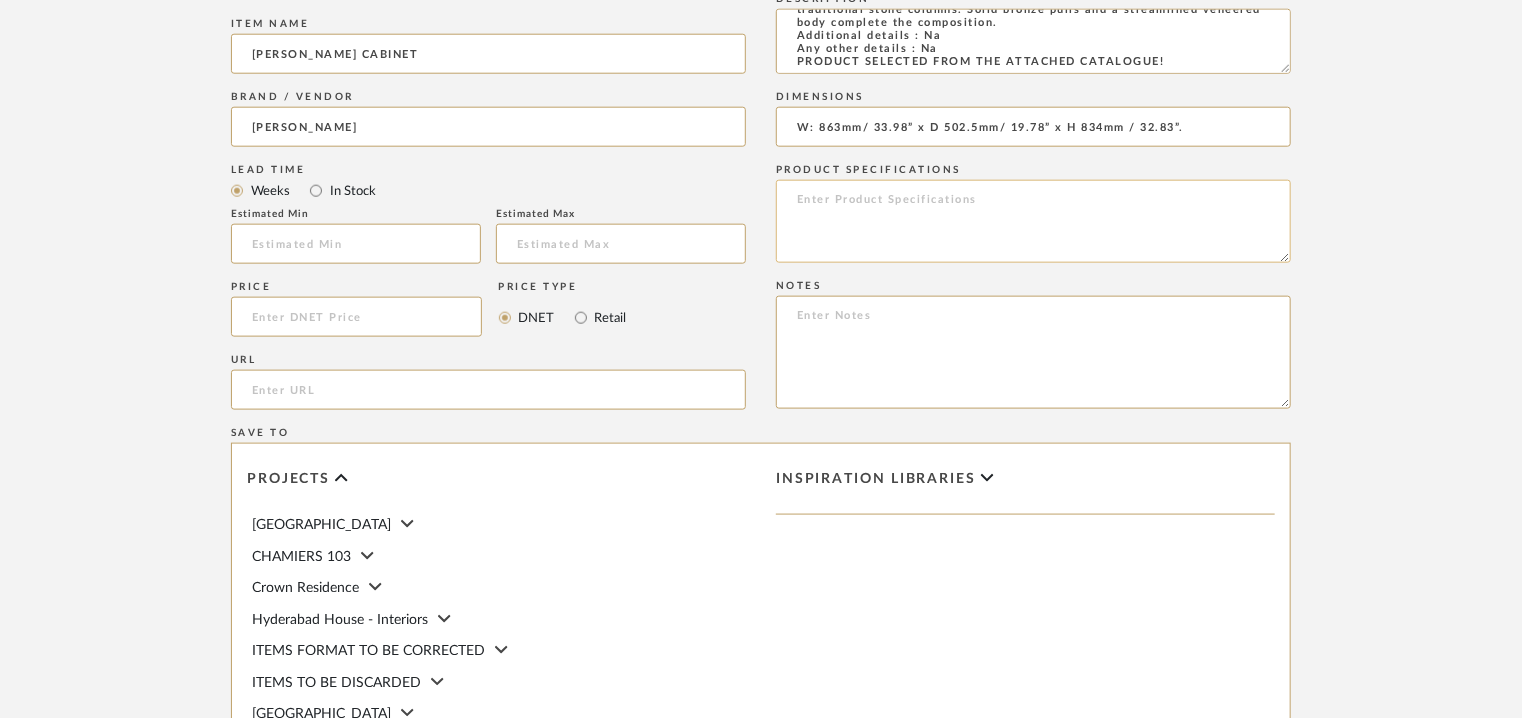 click 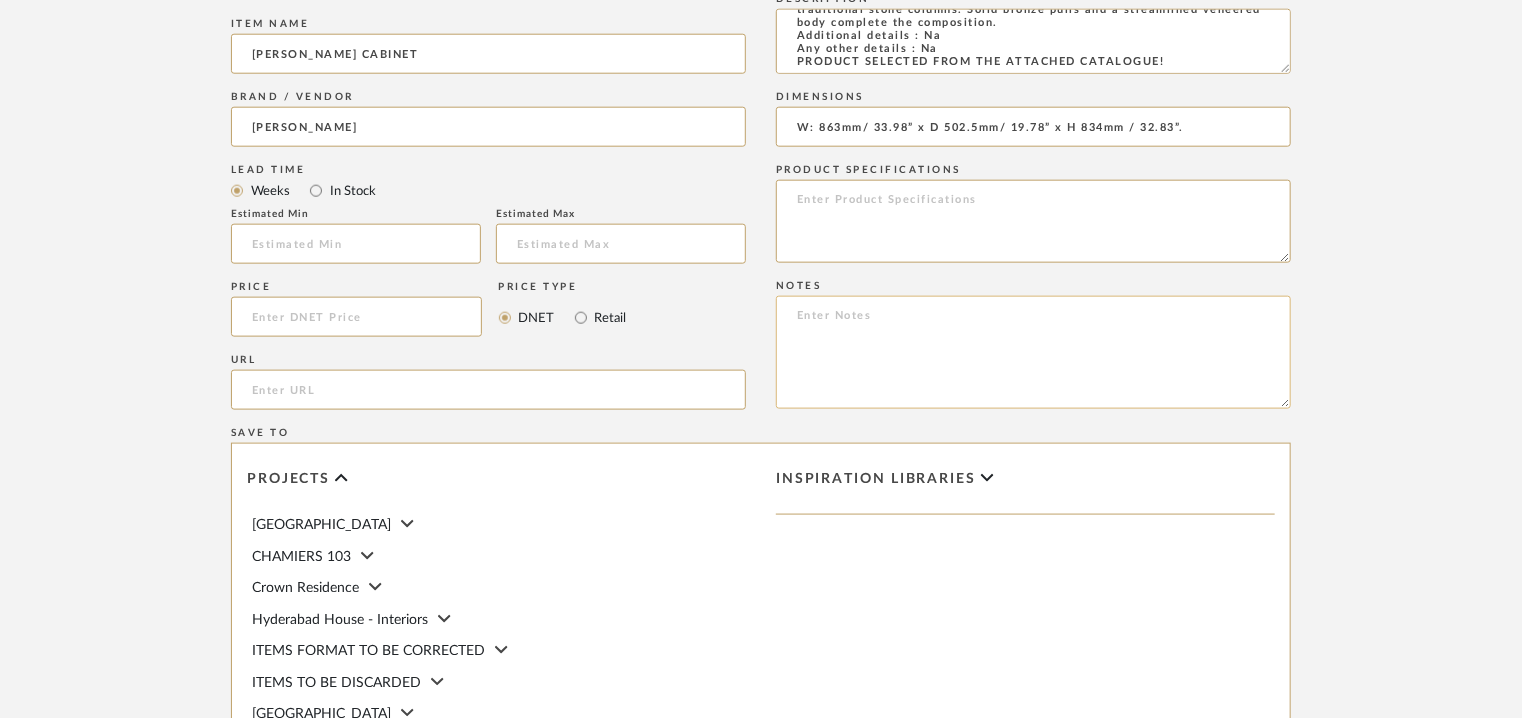 click 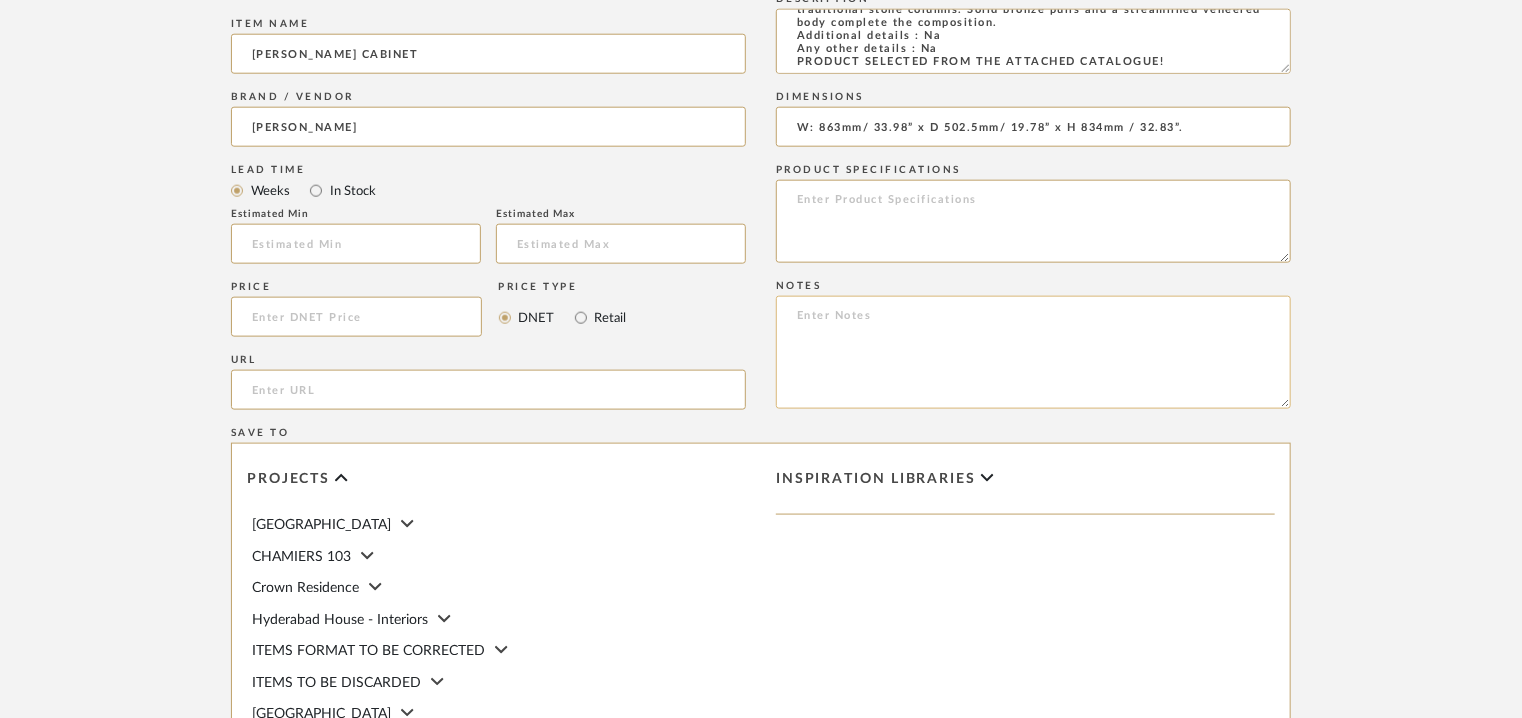 paste on "Price: : Na
Lead time:  7 – 10 weeks for standard pieces.  Production involving hand cast metal and stone tend to be on the longer end of this time frame.  Custom items may also extend production timelines.
Customizable : No
3D available : No
BIM available. No.
Point of contact: Raj Kumar
Contact number: +91 8130848630 and
+91 9350910547
Email address: raj.kumar@demurodas.com/ info@demurodas.com
Address: Plot No. 72, Ecotech Extension I, Greater Noida, Uttar Pradesh 201308, India
Additional contact information:
1) Point of contact: Dipankar Mukherjee ( Head – Business Development)
Contact number: 999 9191 882
Email address: dipankar.mukherjee@demurodas.com
Address: 124 - Jor Bagh, Second Floor, New Delhi - 110003
2) Point of contact: Amy Lee
Email address :  amy.lee@demurodas.com" 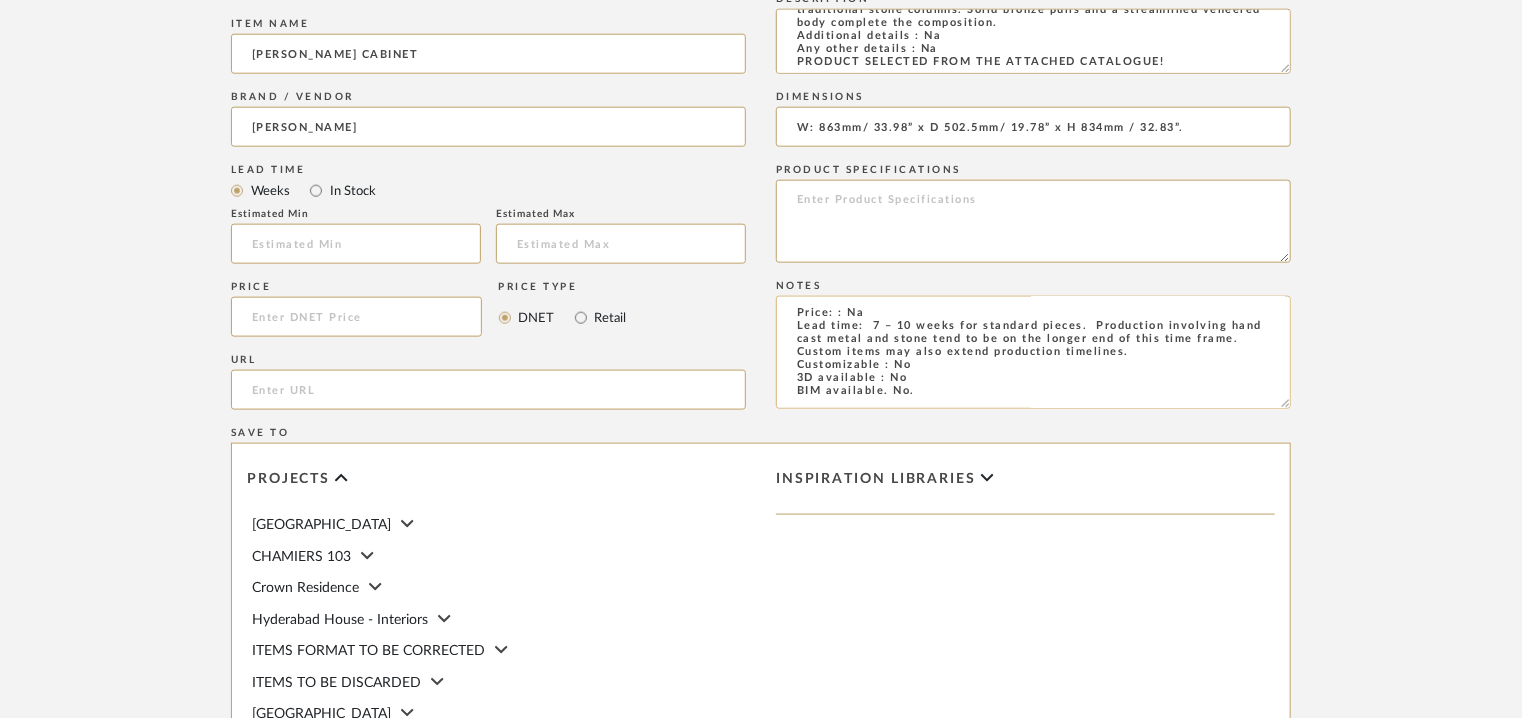 scroll, scrollTop: 0, scrollLeft: 0, axis: both 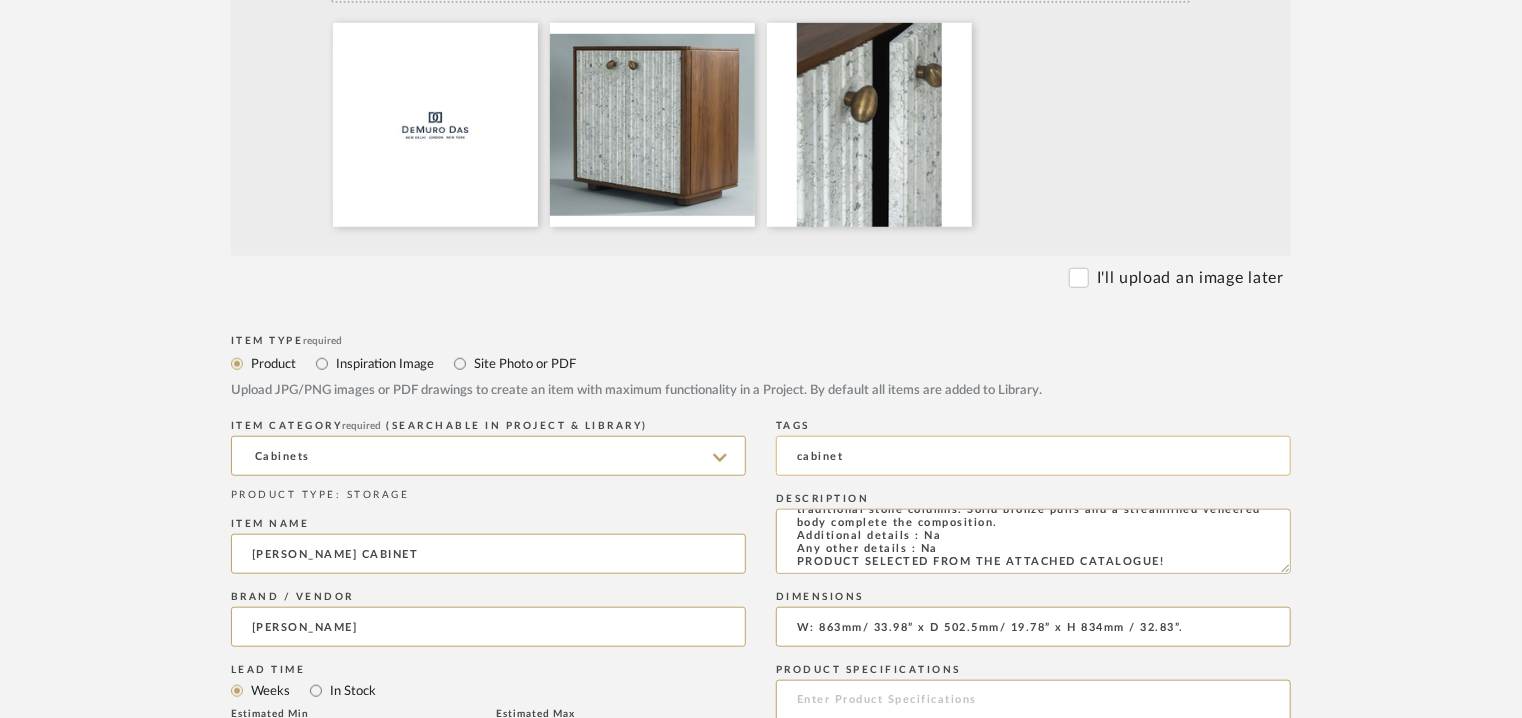type on "Price: : Na
Lead time:  7 – 10 weeks for standard pieces.  Production involving hand cast metal and stone tend to be on the longer end of this time frame.  Custom items may also extend production timelines.
Customizable : No
3D available : No
BIM available. No.
Point of contact: Raj Kumar
Contact number: +91 8130848630 and
+91 9350910547
Email address: raj.kumar@demurodas.com/ info@demurodas.com
Address: Plot No. 72, Ecotech Extension I, Greater Noida, Uttar Pradesh 201308, India
Additional contact information:
1) Point of contact: Dipankar Mukherjee ( Head – Business Development)
Contact number: 999 9191 882
Email address: dipankar.mukherjee@demurodas.com
Address: 124 - Jor Bagh, Second Floor, New Delhi - 110003
2) Point of contact: Amy Lee
Email address :  amy.lee@demurodas.com" 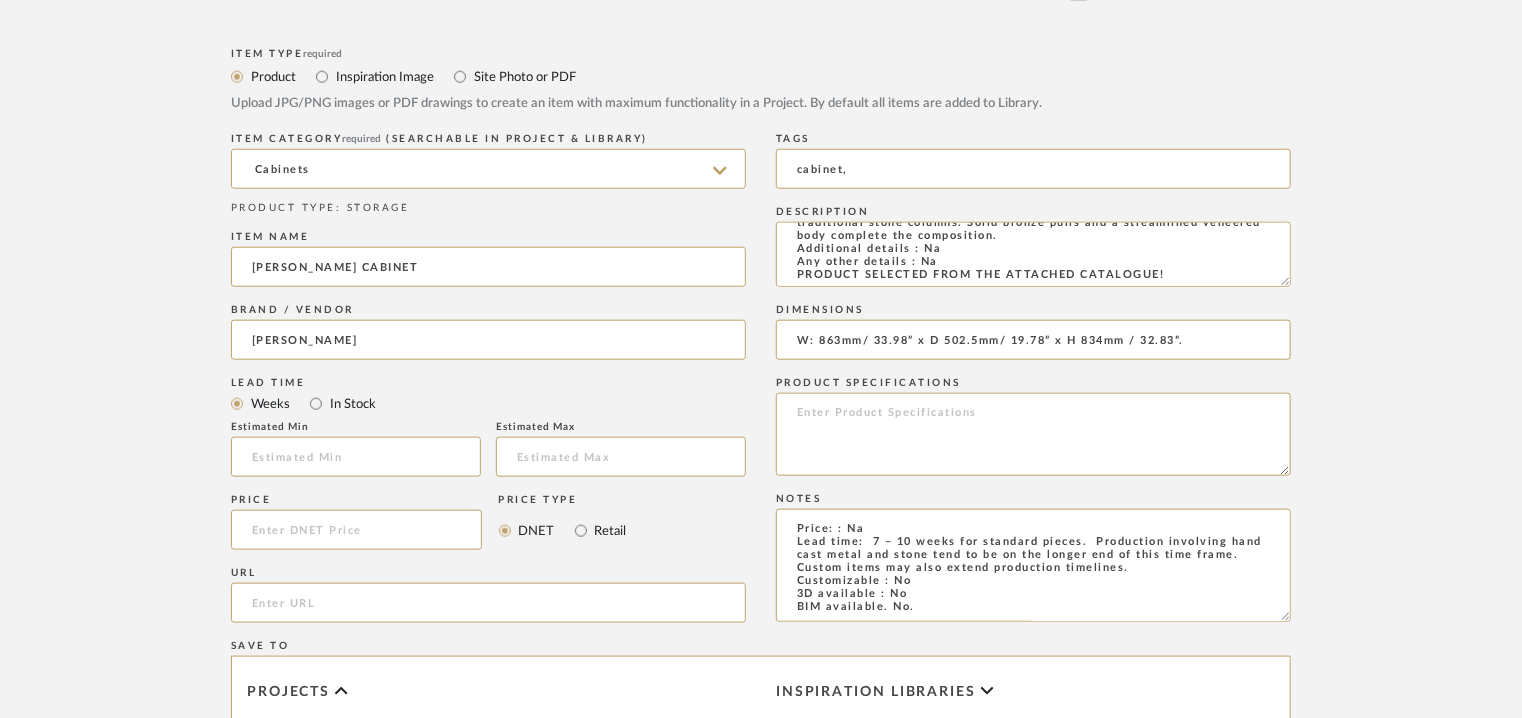scroll, scrollTop: 1000, scrollLeft: 0, axis: vertical 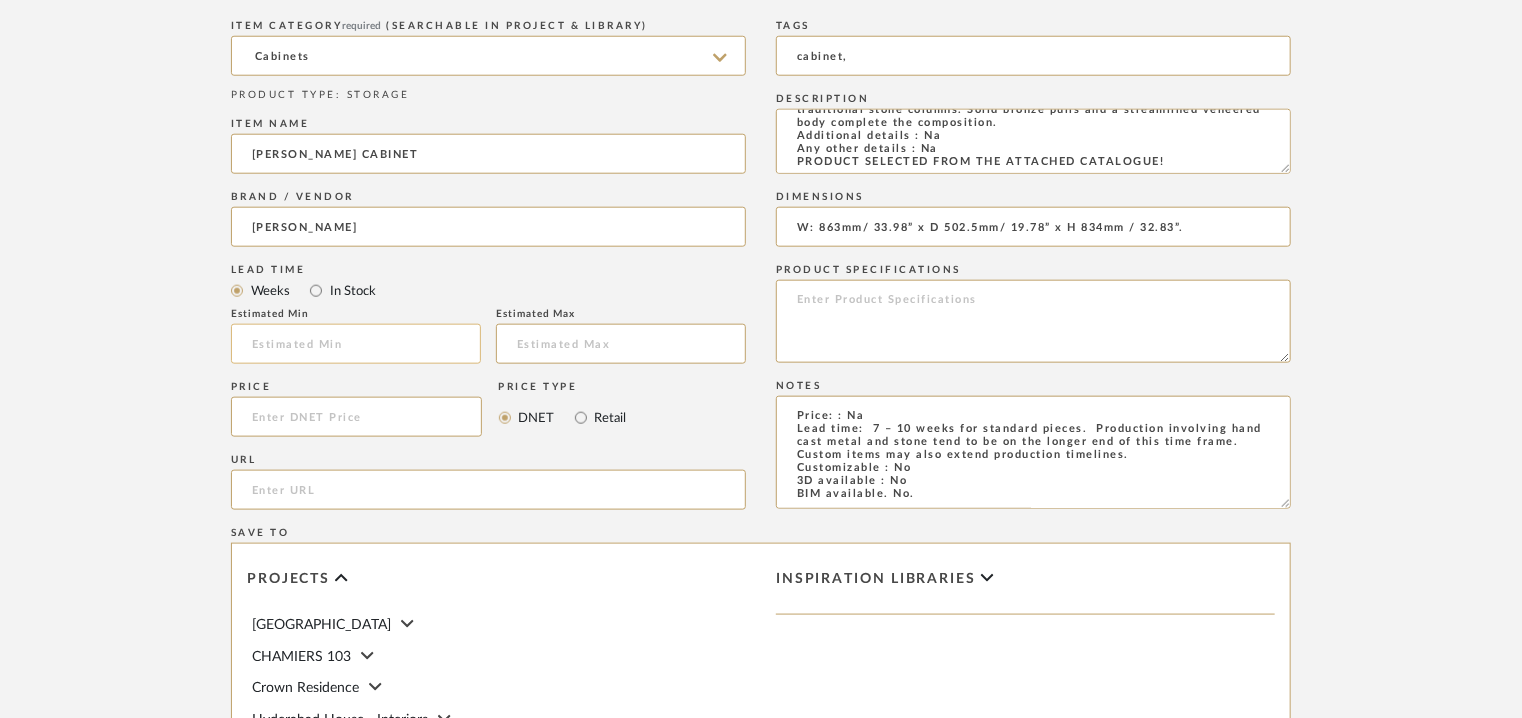 type on "cabinet," 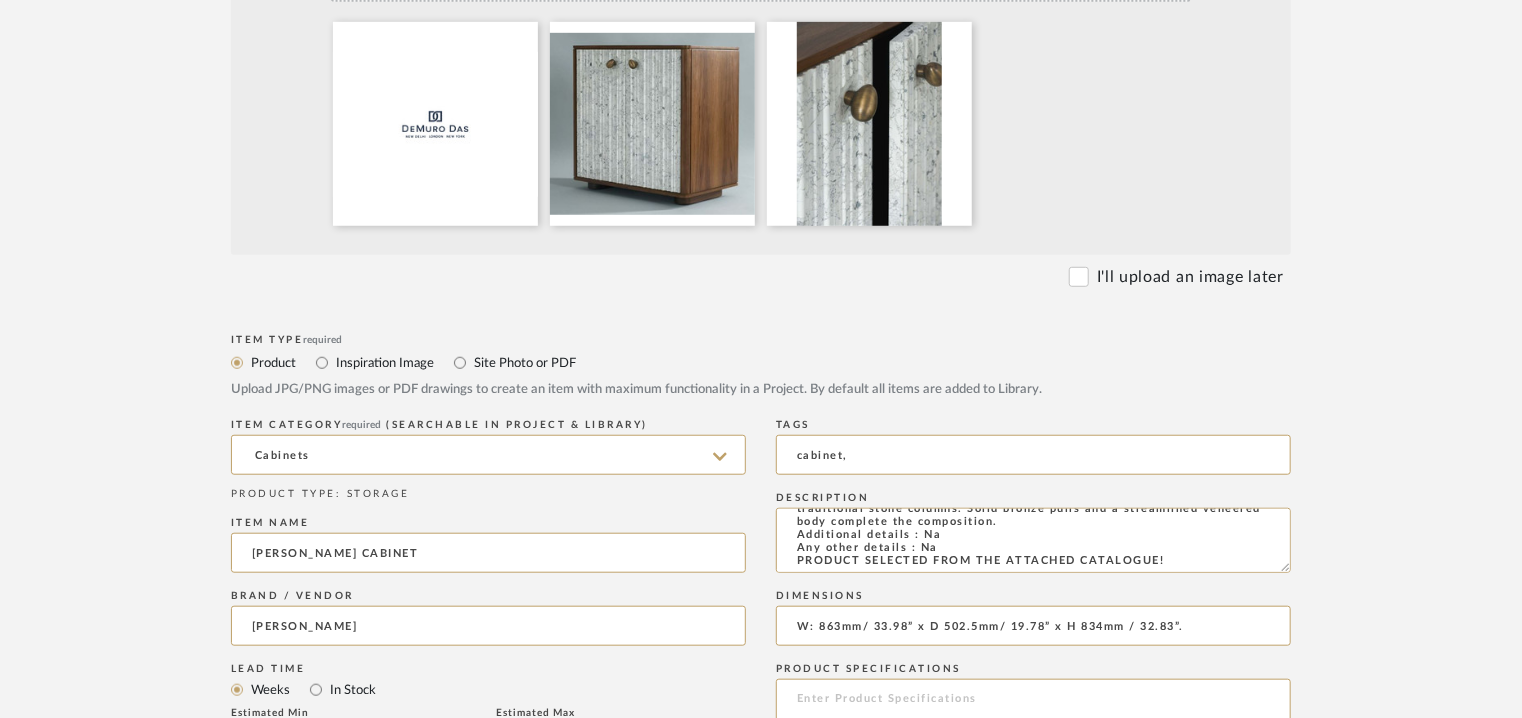 scroll, scrollTop: 600, scrollLeft: 0, axis: vertical 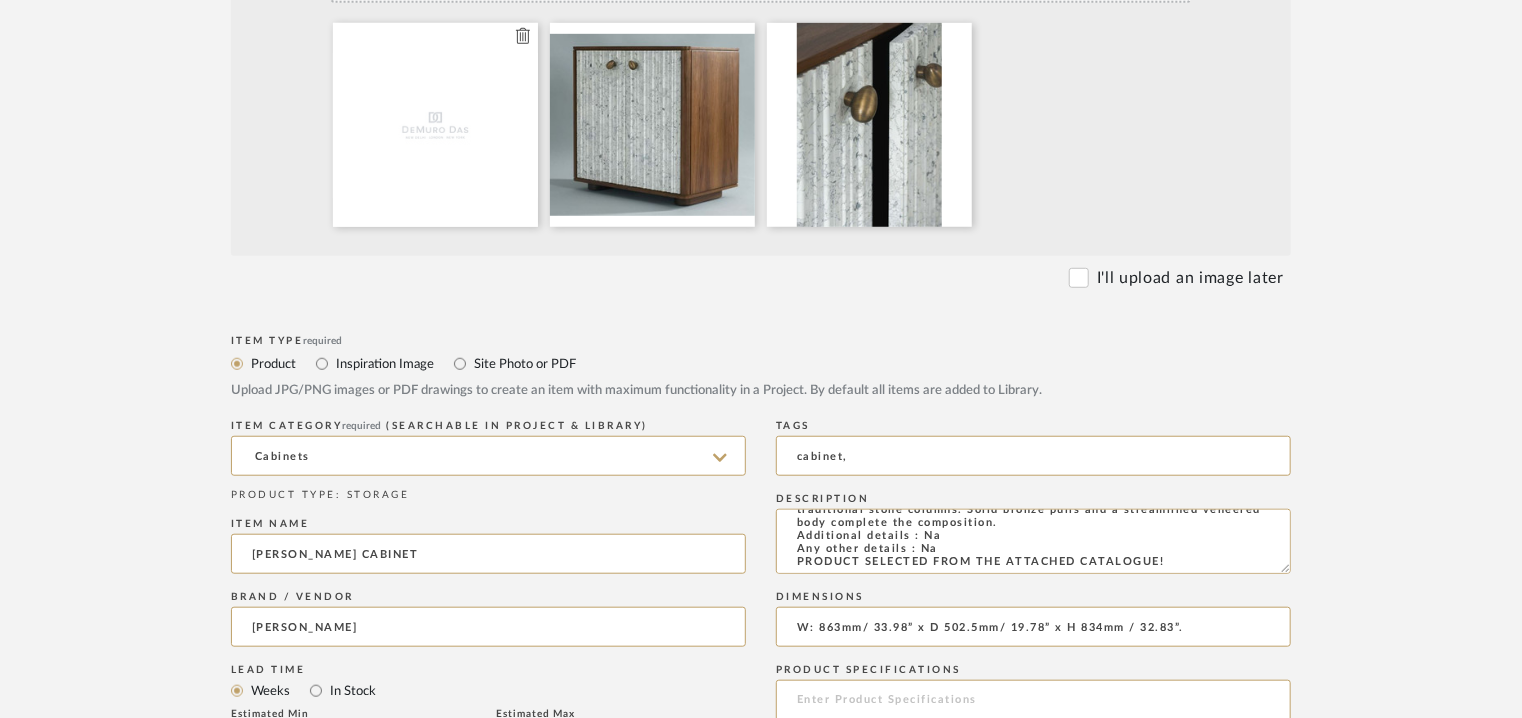 type on "7" 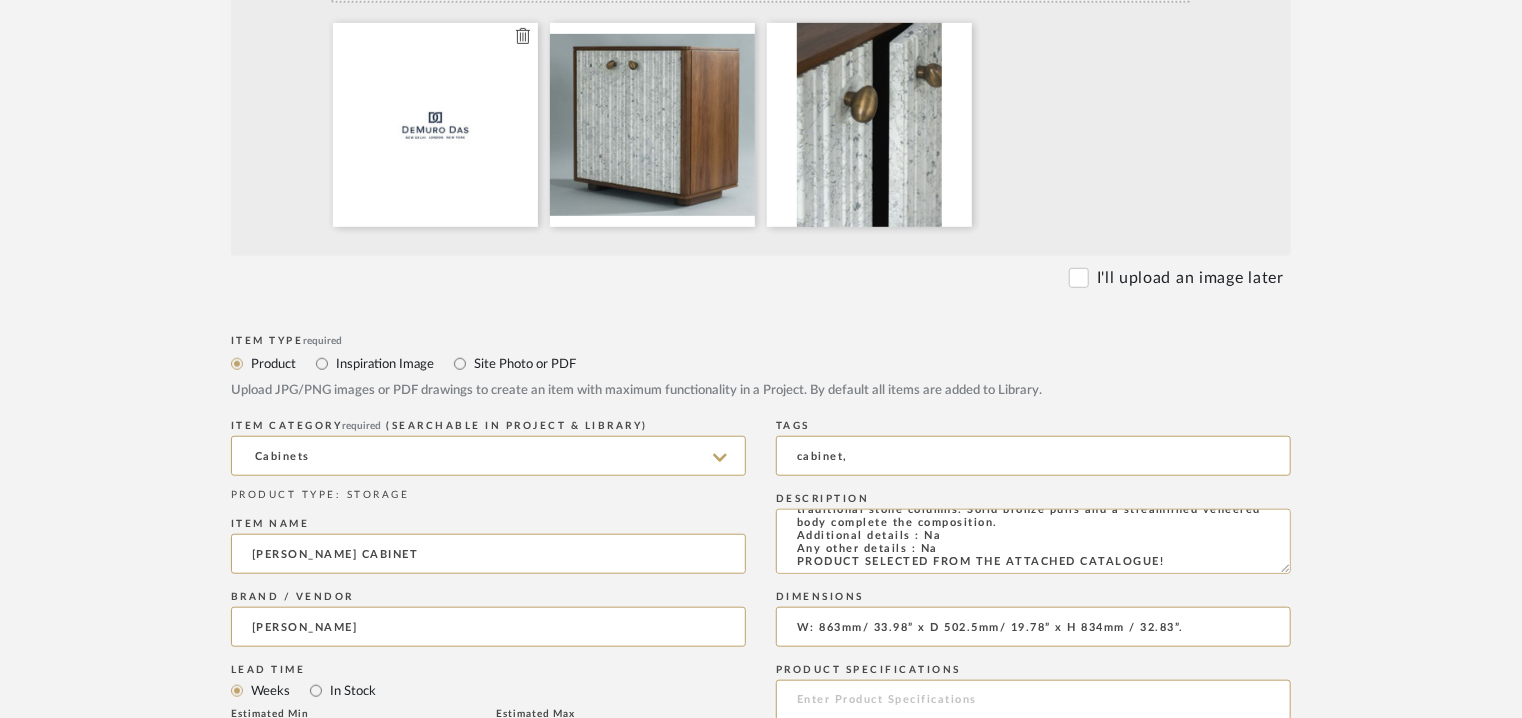 type 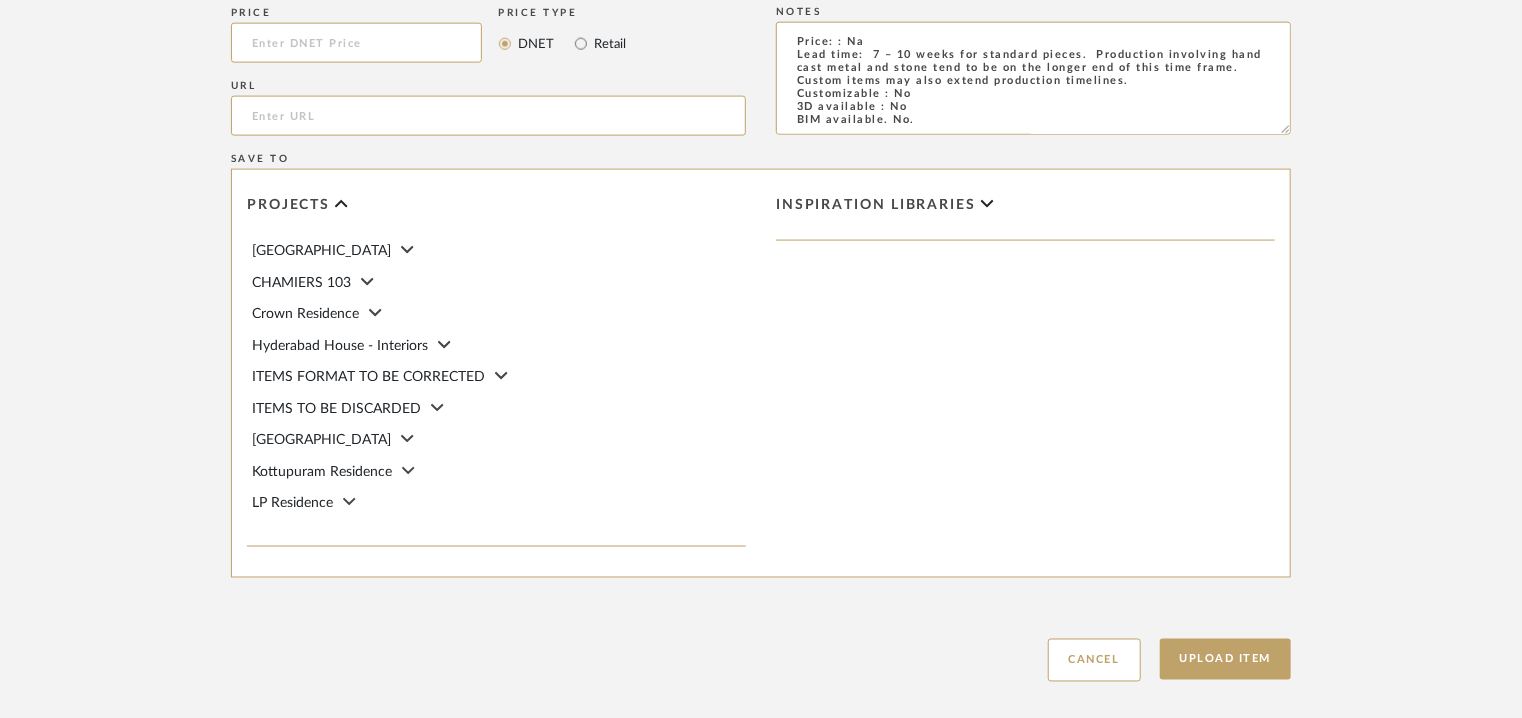 scroll, scrollTop: 1480, scrollLeft: 0, axis: vertical 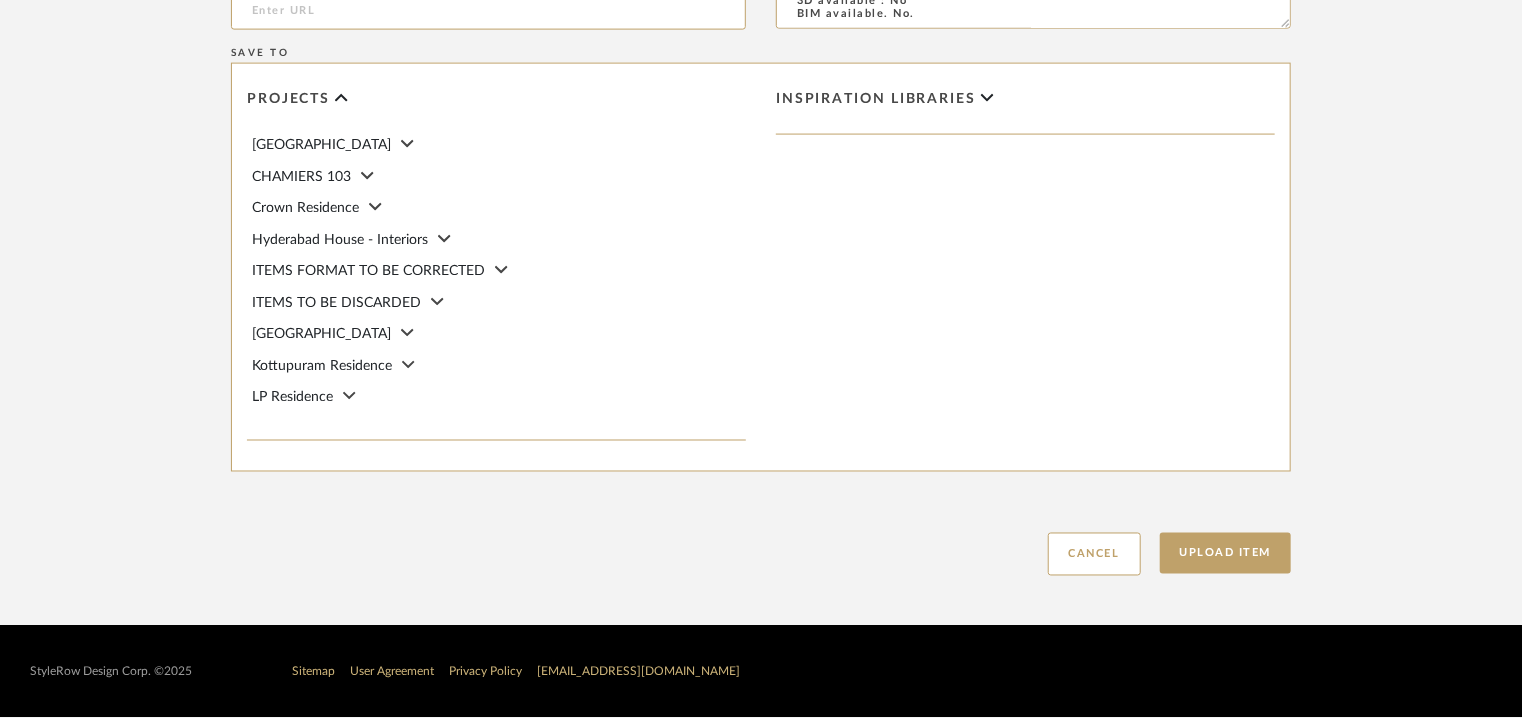 drag, startPoint x: 1226, startPoint y: 552, endPoint x: 1214, endPoint y: 581, distance: 31.38471 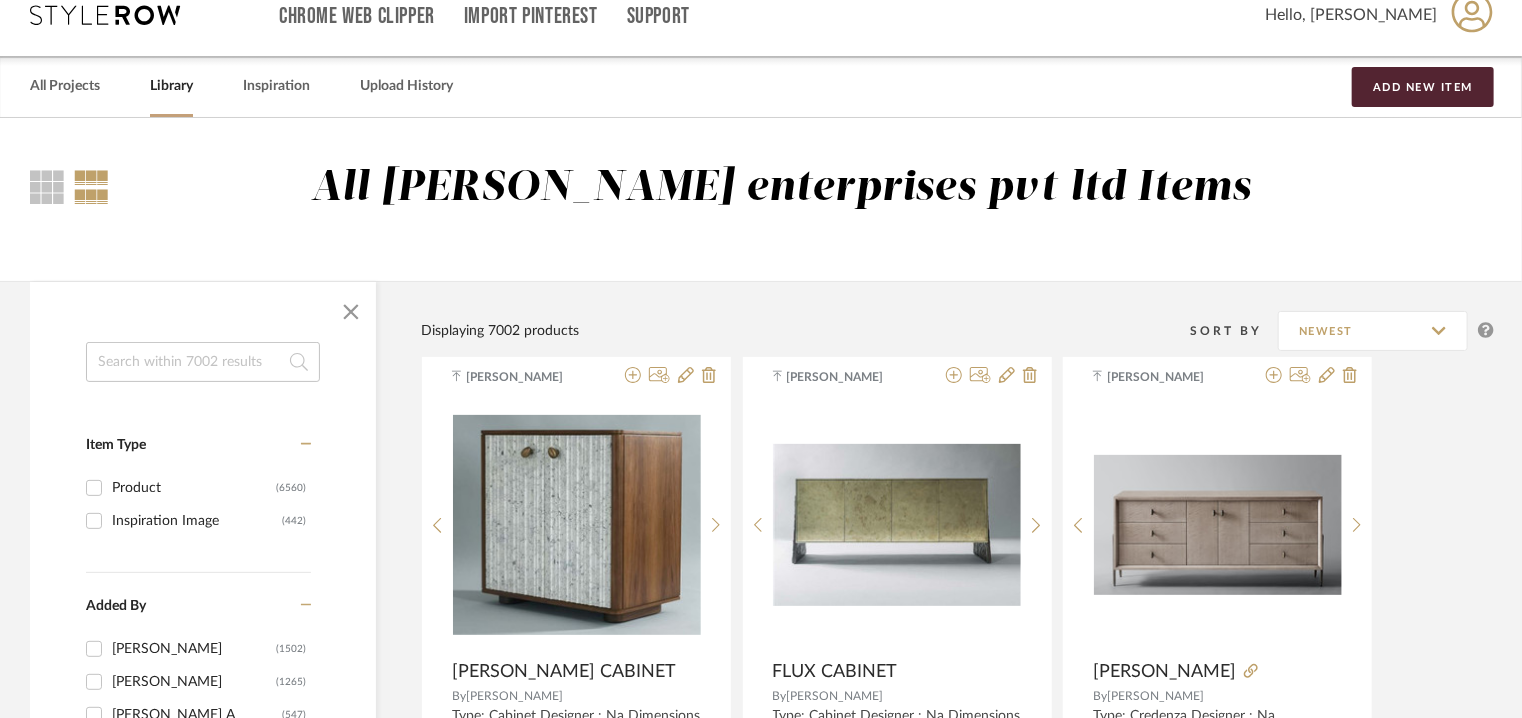 scroll, scrollTop: 0, scrollLeft: 0, axis: both 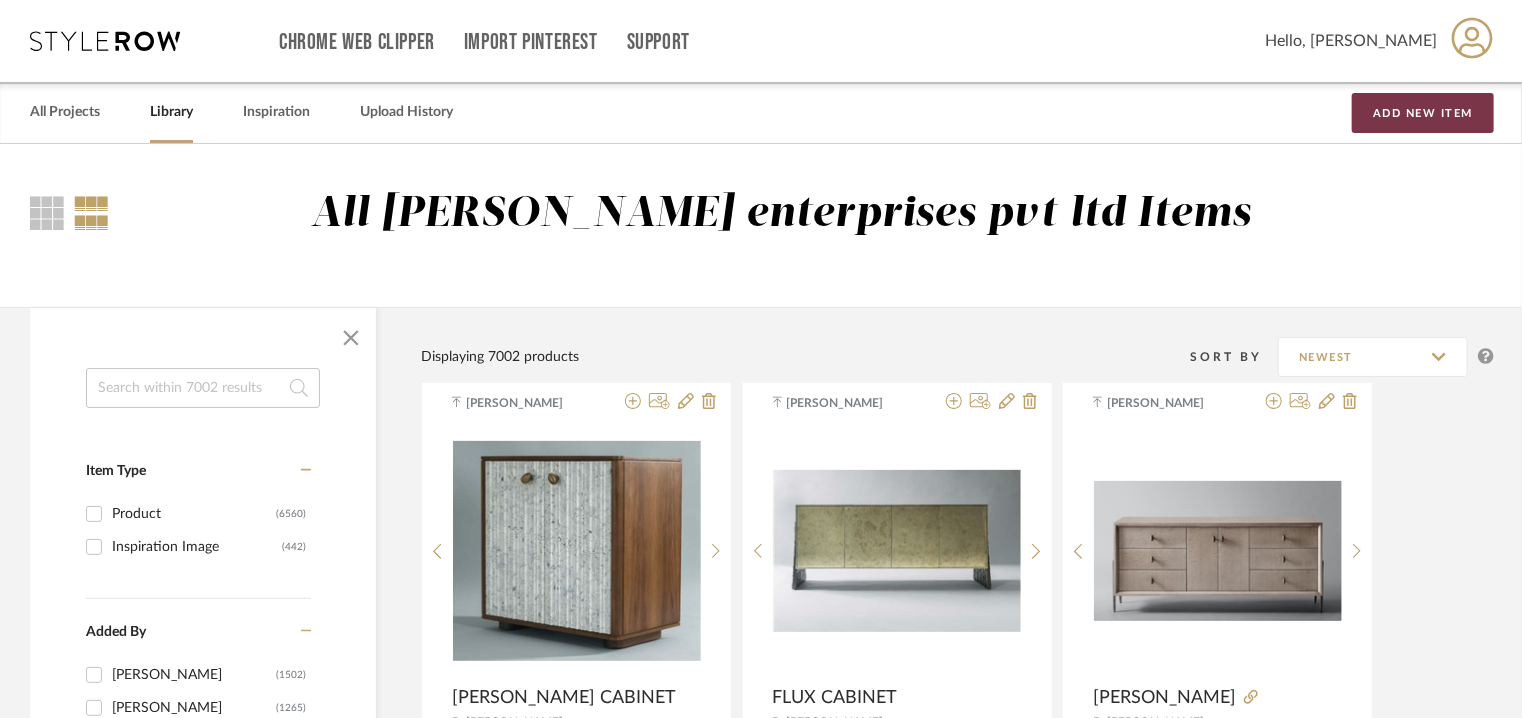 click on "Add New Item" at bounding box center [1423, 113] 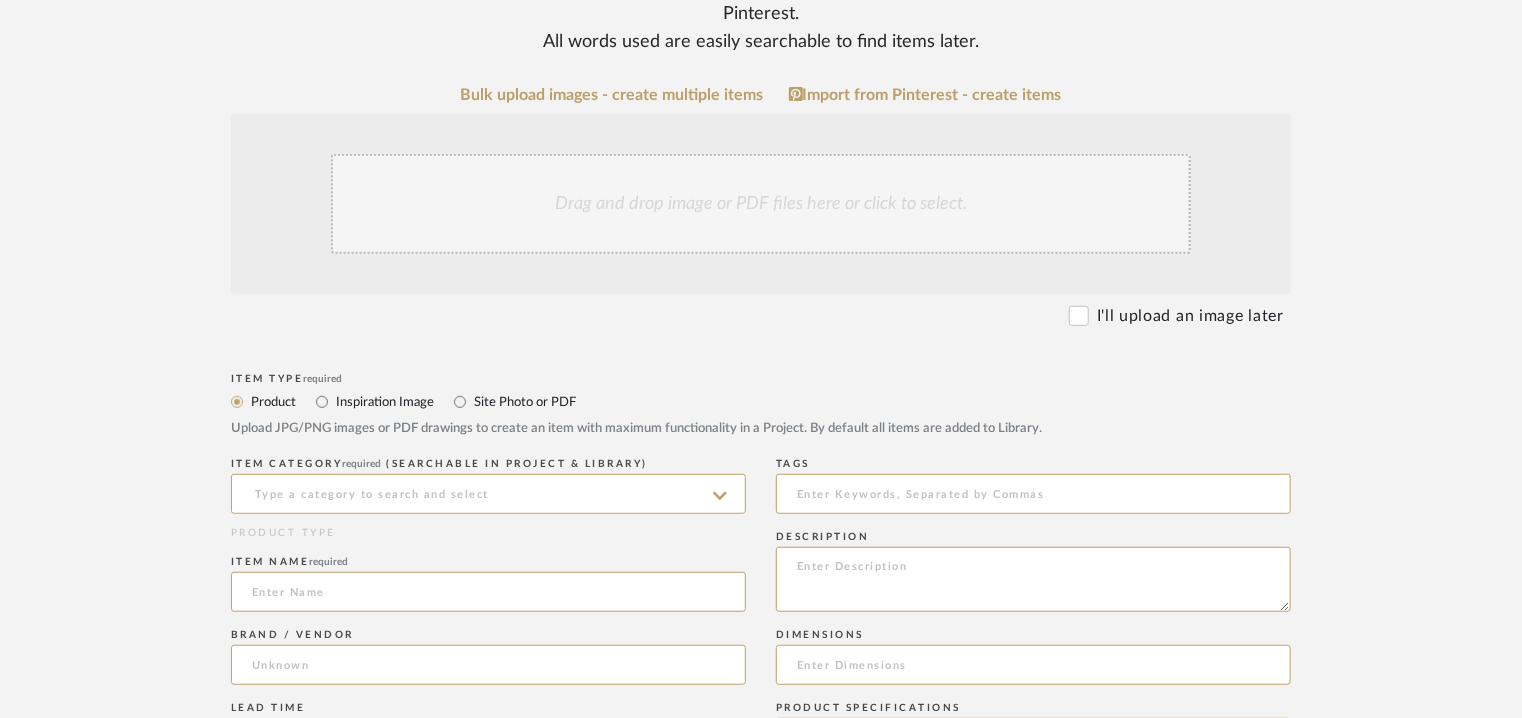 scroll, scrollTop: 800, scrollLeft: 0, axis: vertical 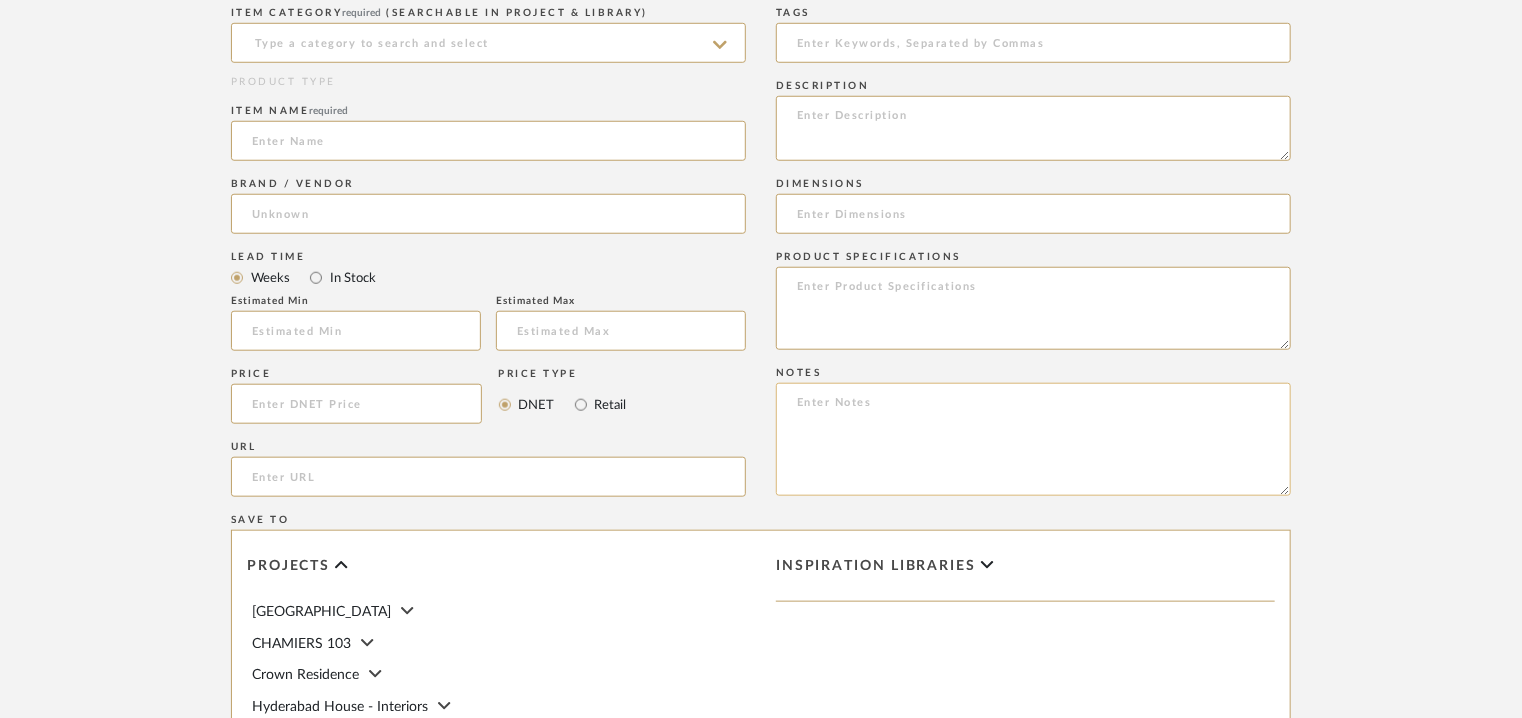 paste on "Price: : Na
Lead time:  7 – 10 weeks for standard pieces.  Production involving hand cast metal and stone tend to be on the longer end of this time frame.  Custom items may also extend production timelines.
Customizable : No
3D available : No
BIM available. No.
Point of contact: Raj Kumar
Contact number: +91 8130848630 and
+91 9350910547
Email address: raj.kumar@demurodas.com/ info@demurodas.com
Address: Plot No. 72, Ecotech Extension I, Greater Noida, Uttar Pradesh 201308, India
Additional contact information:
1) Point of contact: Dipankar Mukherjee ( Head – Business Development)
Contact number: 999 9191 882
Email address: dipankar.mukherjee@demurodas.com
Address: 124 - Jor Bagh, Second Floor, New Delhi - 110003
2) Point of contact: Amy Lee
Email address :  amy.lee@demurodas.com" 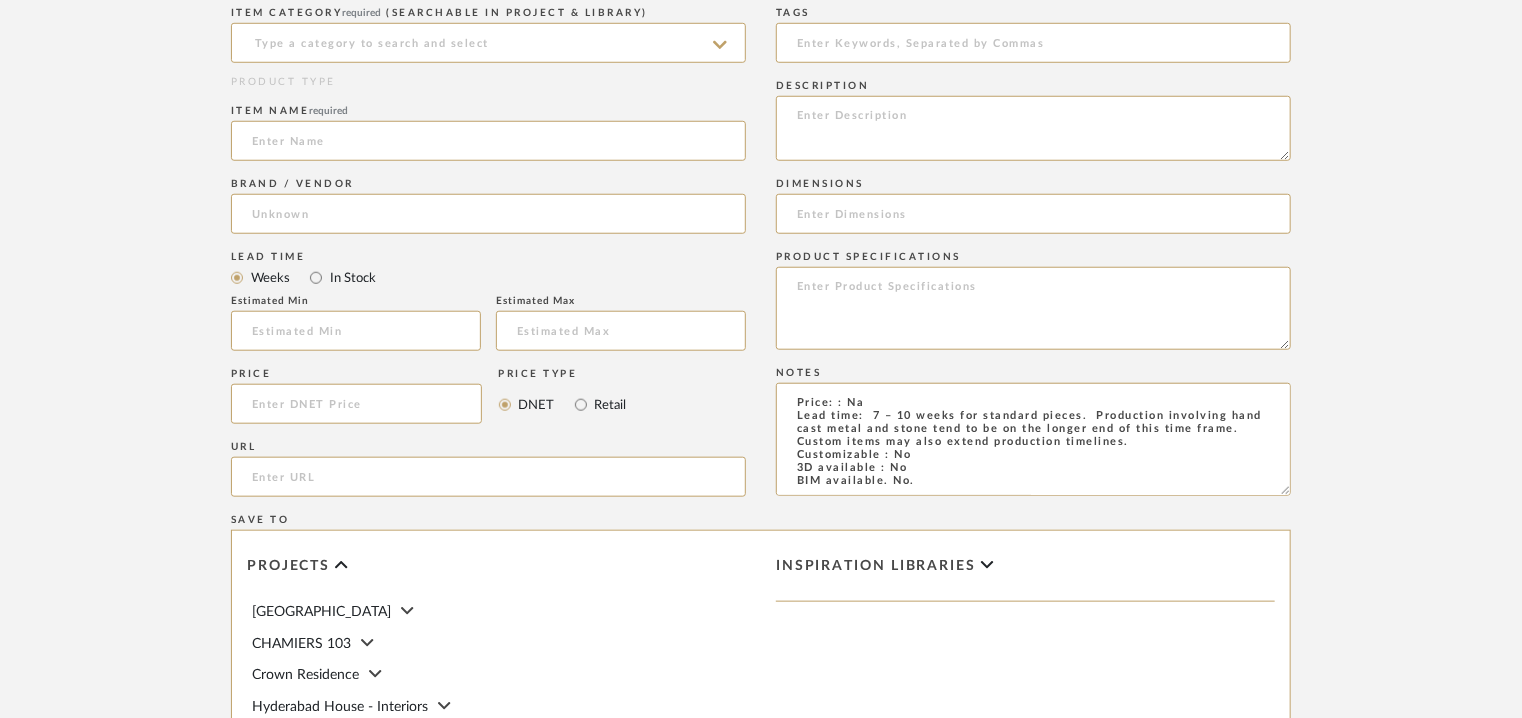 scroll, scrollTop: 225, scrollLeft: 0, axis: vertical 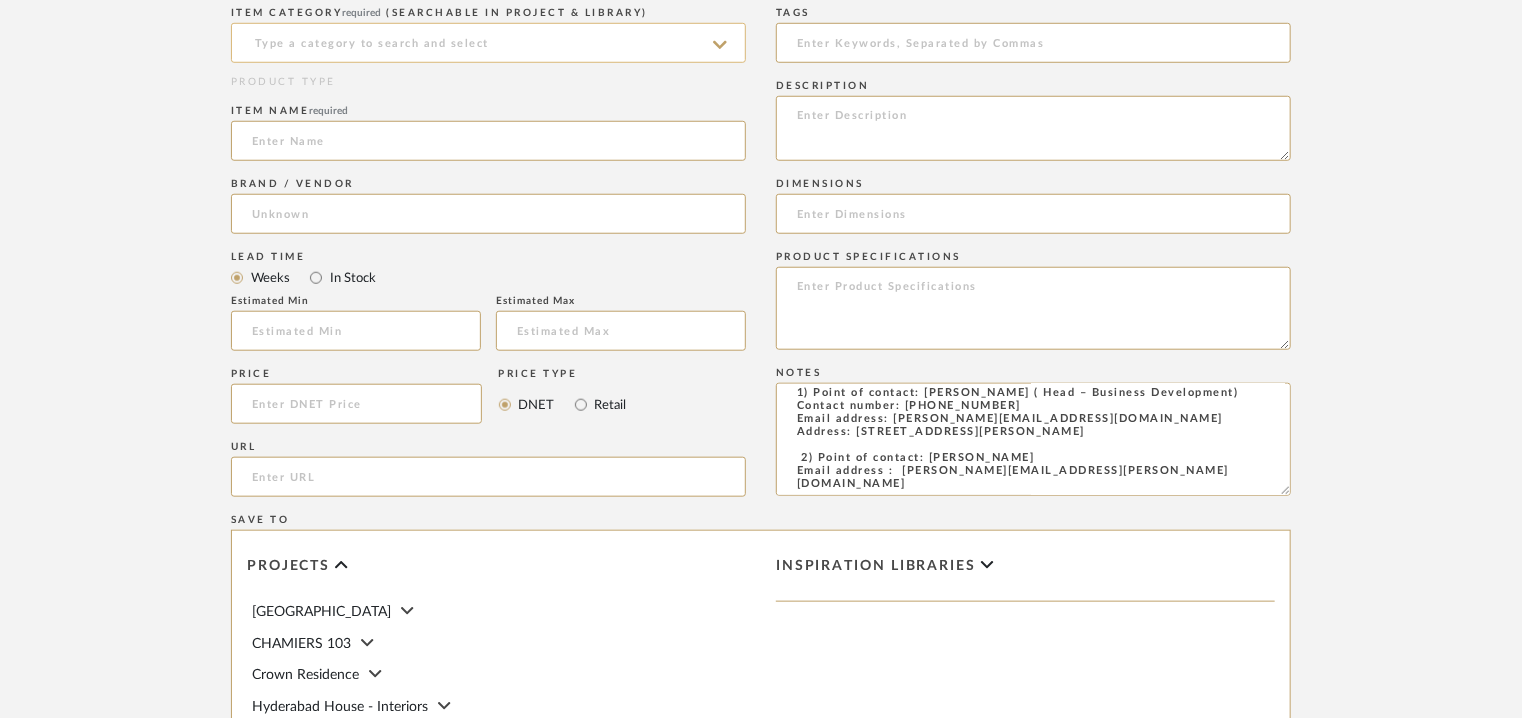 type on "Price: : Na
Lead time:  7 – 10 weeks for standard pieces.  Production involving hand cast metal and stone tend to be on the longer end of this time frame.  Custom items may also extend production timelines.
Customizable : No
3D available : No
BIM available. No.
Point of contact: Raj Kumar
Contact number: +91 8130848630 and
+91 9350910547
Email address: raj.kumar@demurodas.com/ info@demurodas.com
Address: Plot No. 72, Ecotech Extension I, Greater Noida, Uttar Pradesh 201308, India
Additional contact information:
1) Point of contact: Dipankar Mukherjee ( Head – Business Development)
Contact number: 999 9191 882
Email address: dipankar.mukherjee@demurodas.com
Address: 124 - Jor Bagh, Second Floor, New Delhi - 110003
2) Point of contact: Amy Lee
Email address :  amy.lee@demurodas.com" 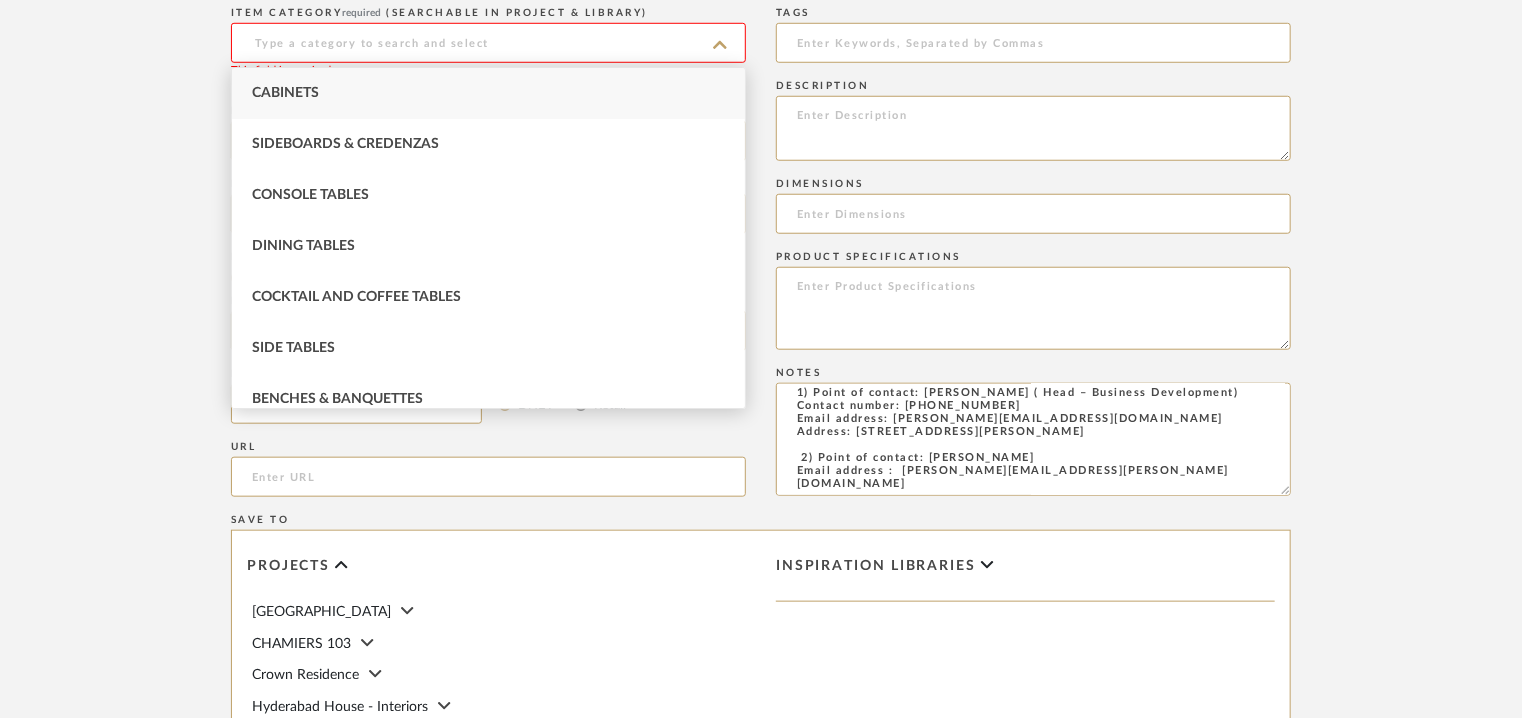 click on "Cabinets" at bounding box center (488, 93) 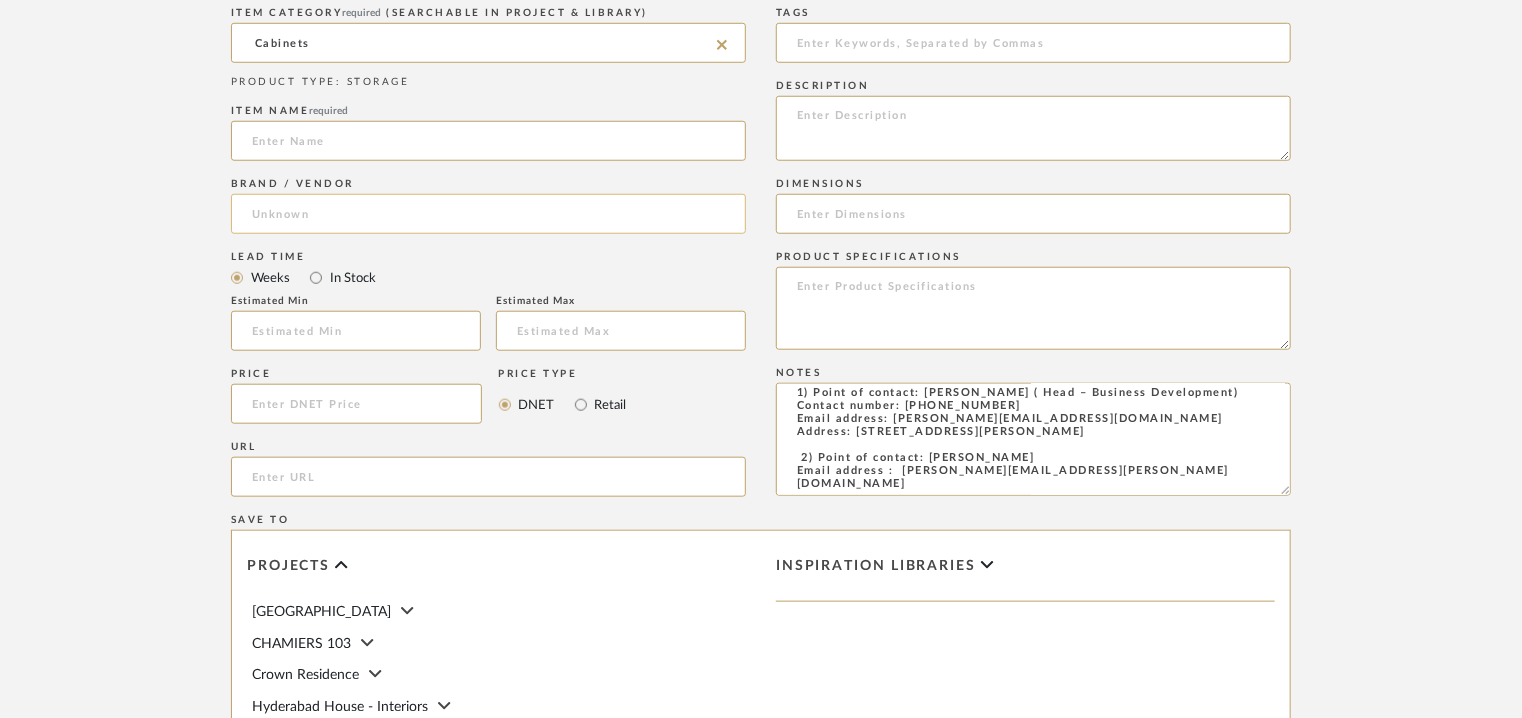 click 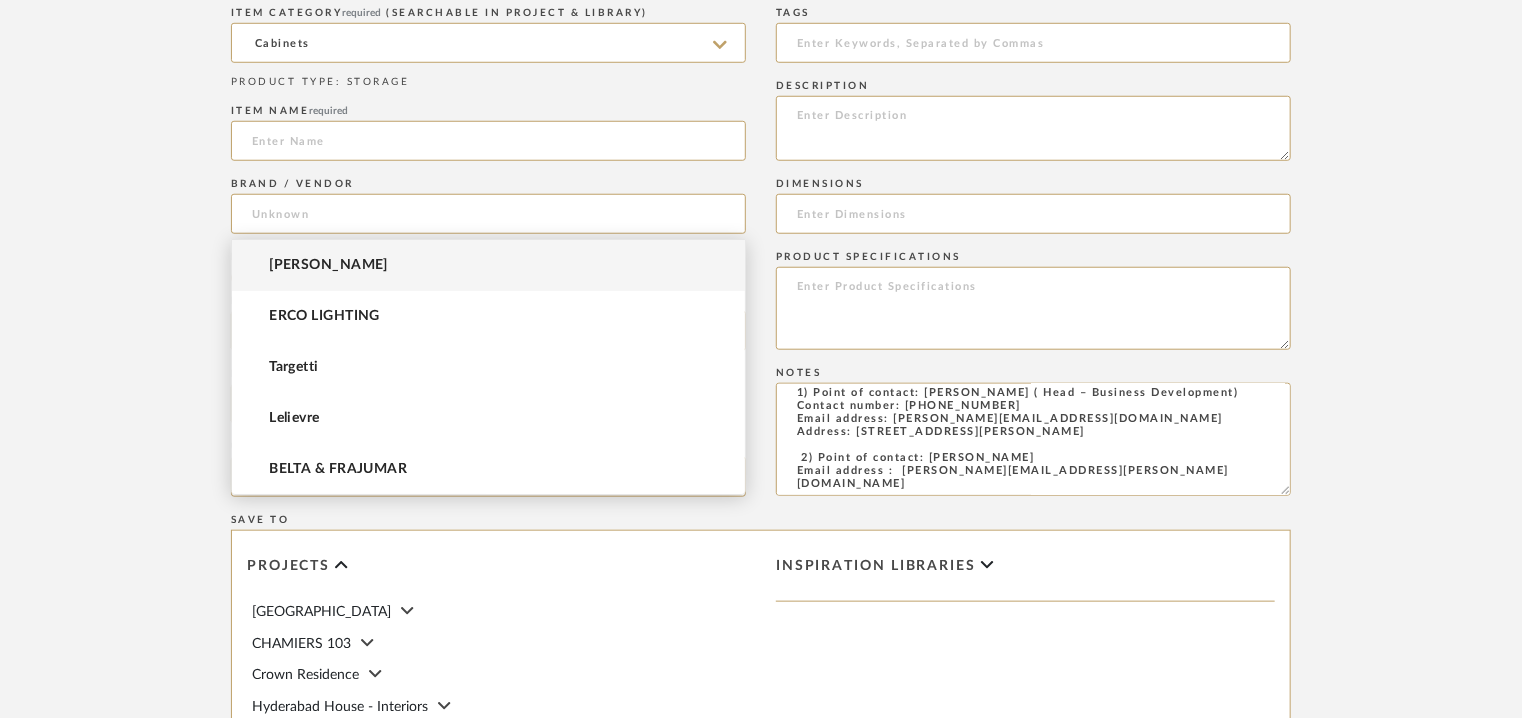 click on "[PERSON_NAME]" at bounding box center (488, 265) 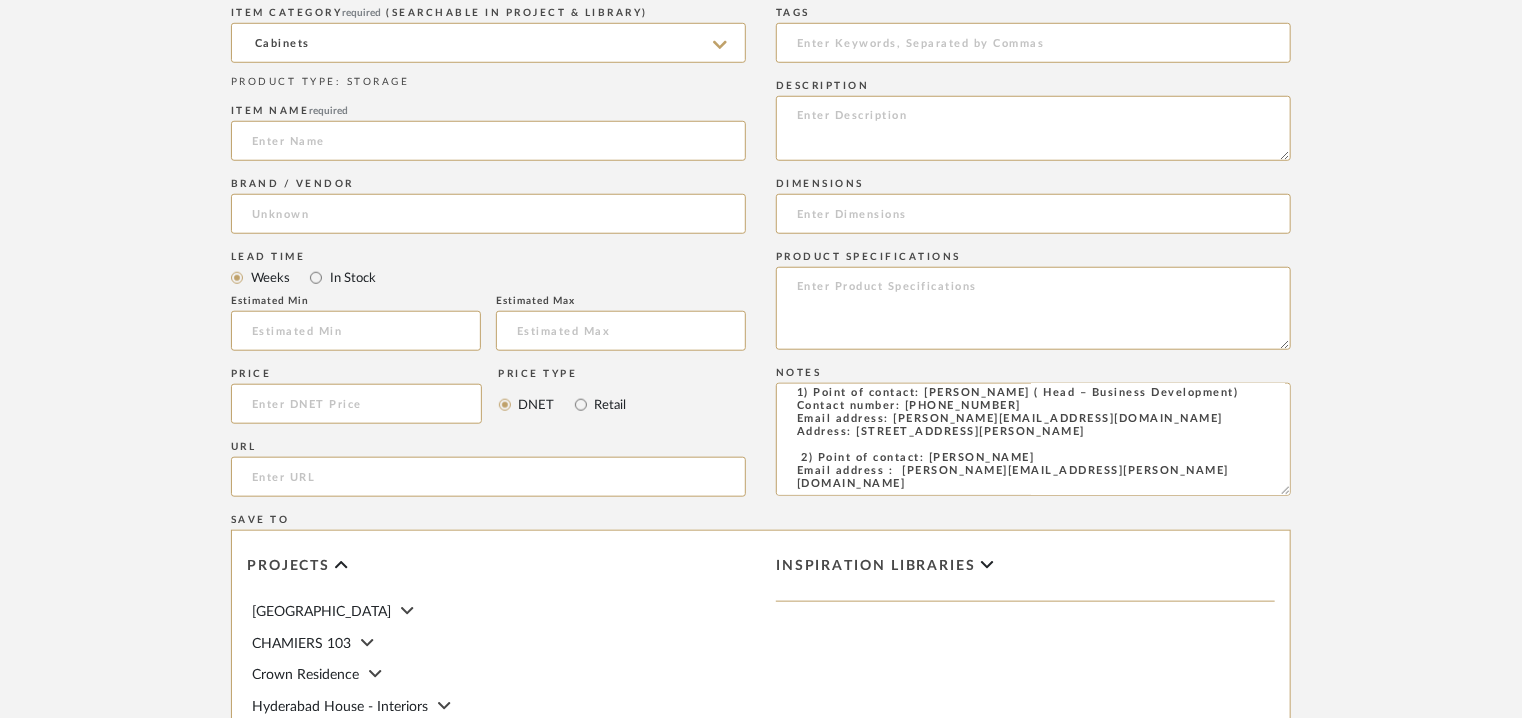 type on "[PERSON_NAME]" 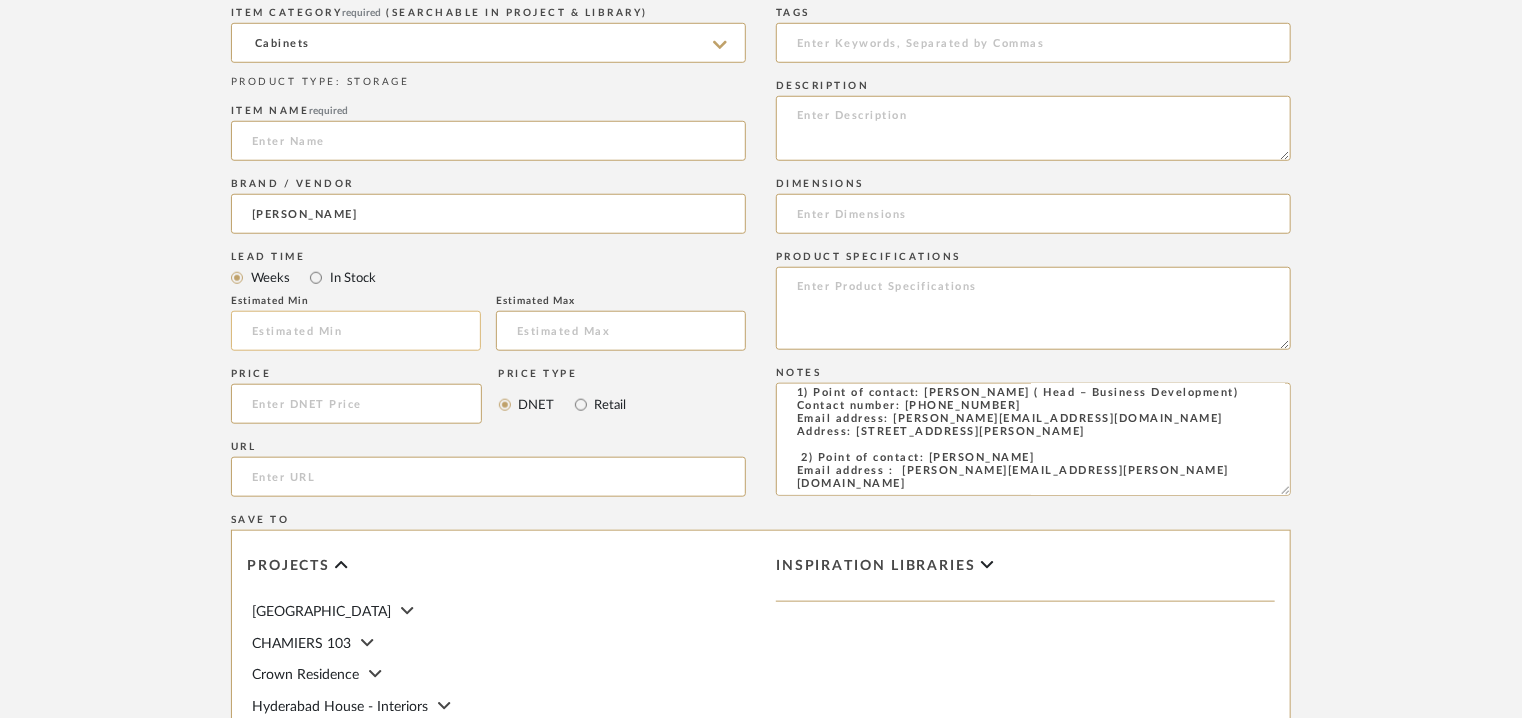 click 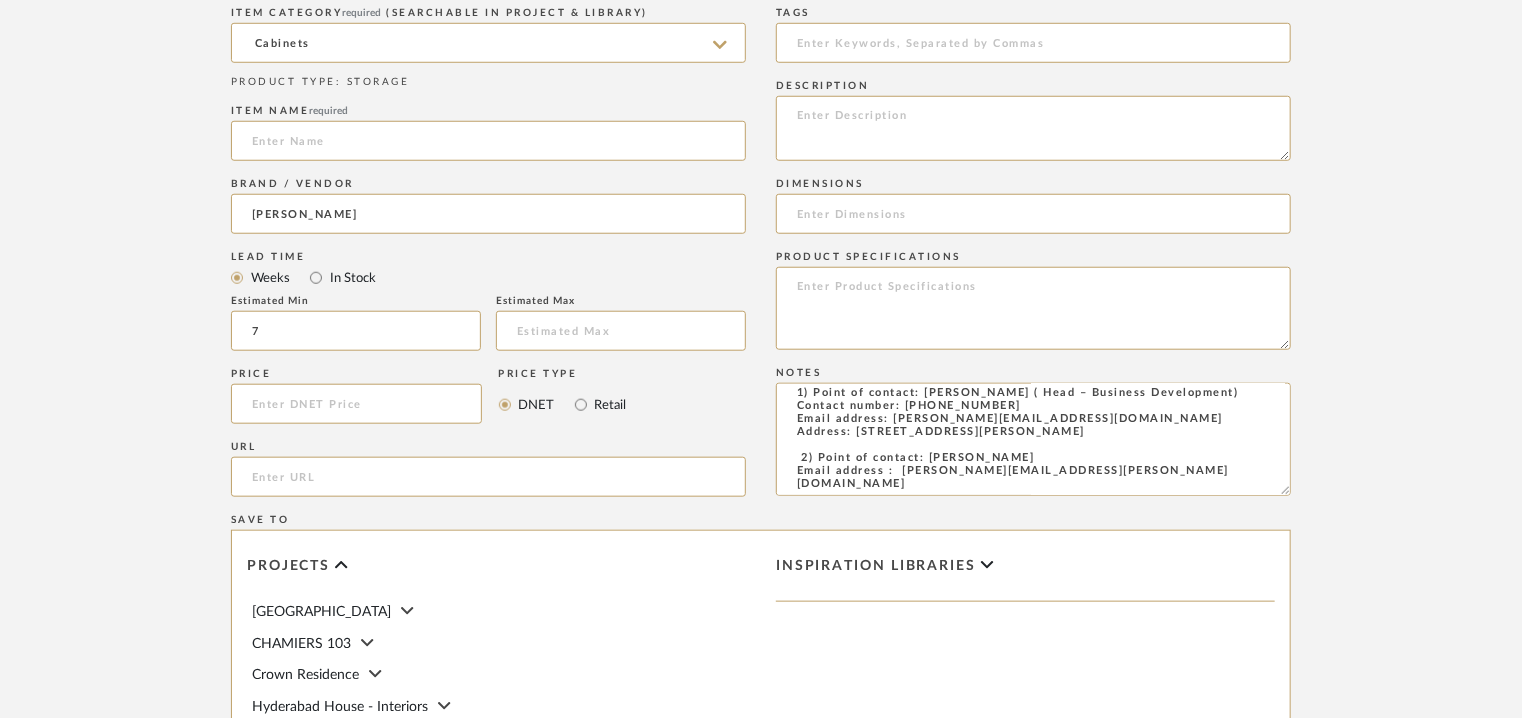 type on "7" 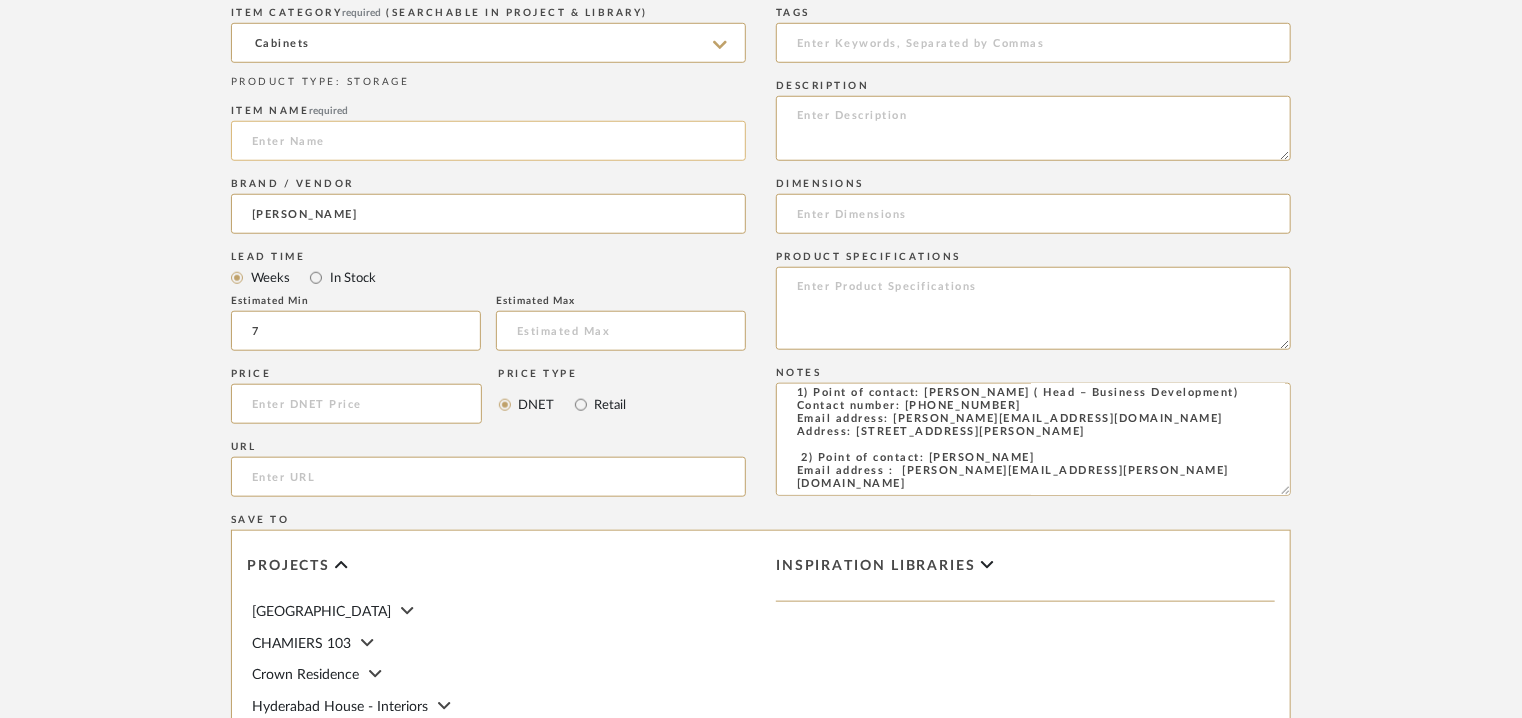 click 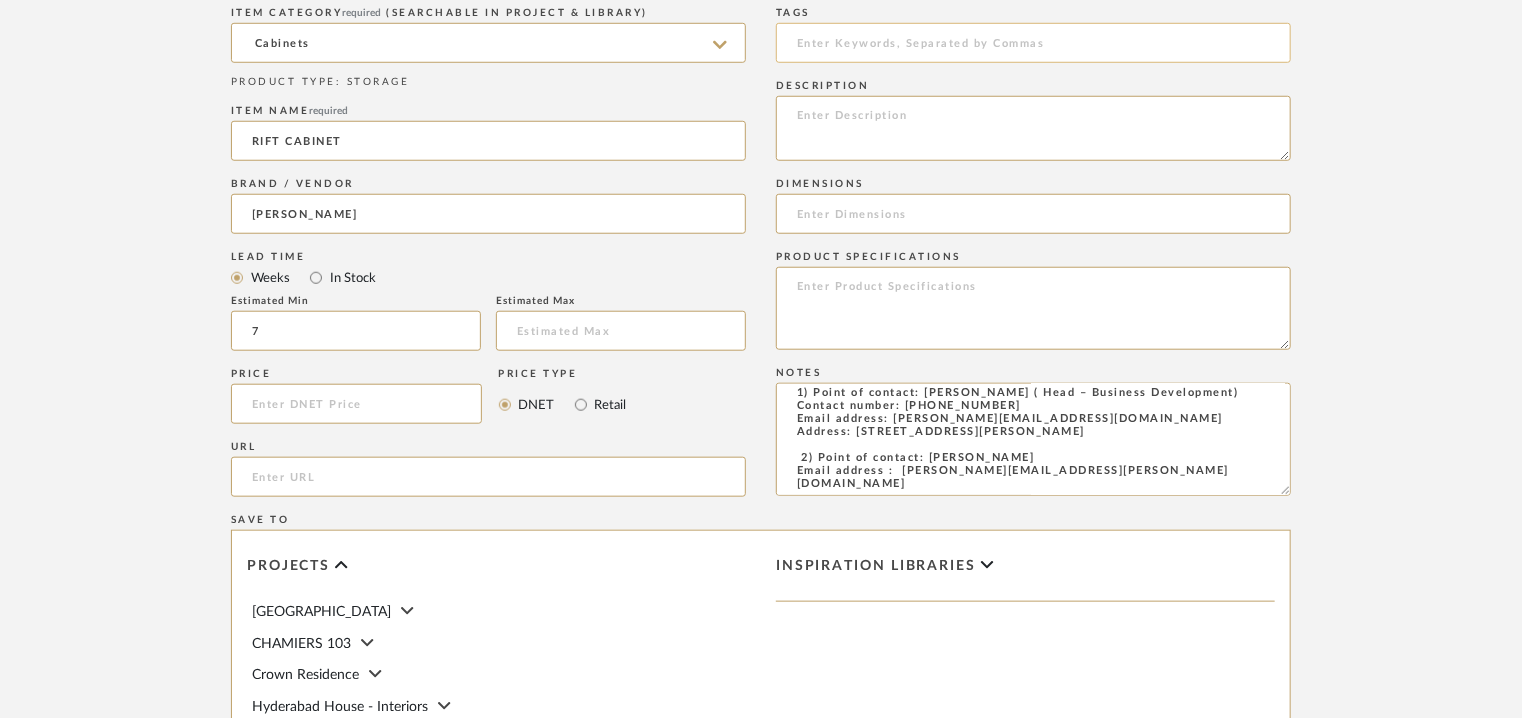 type on "RIFT CABINET" 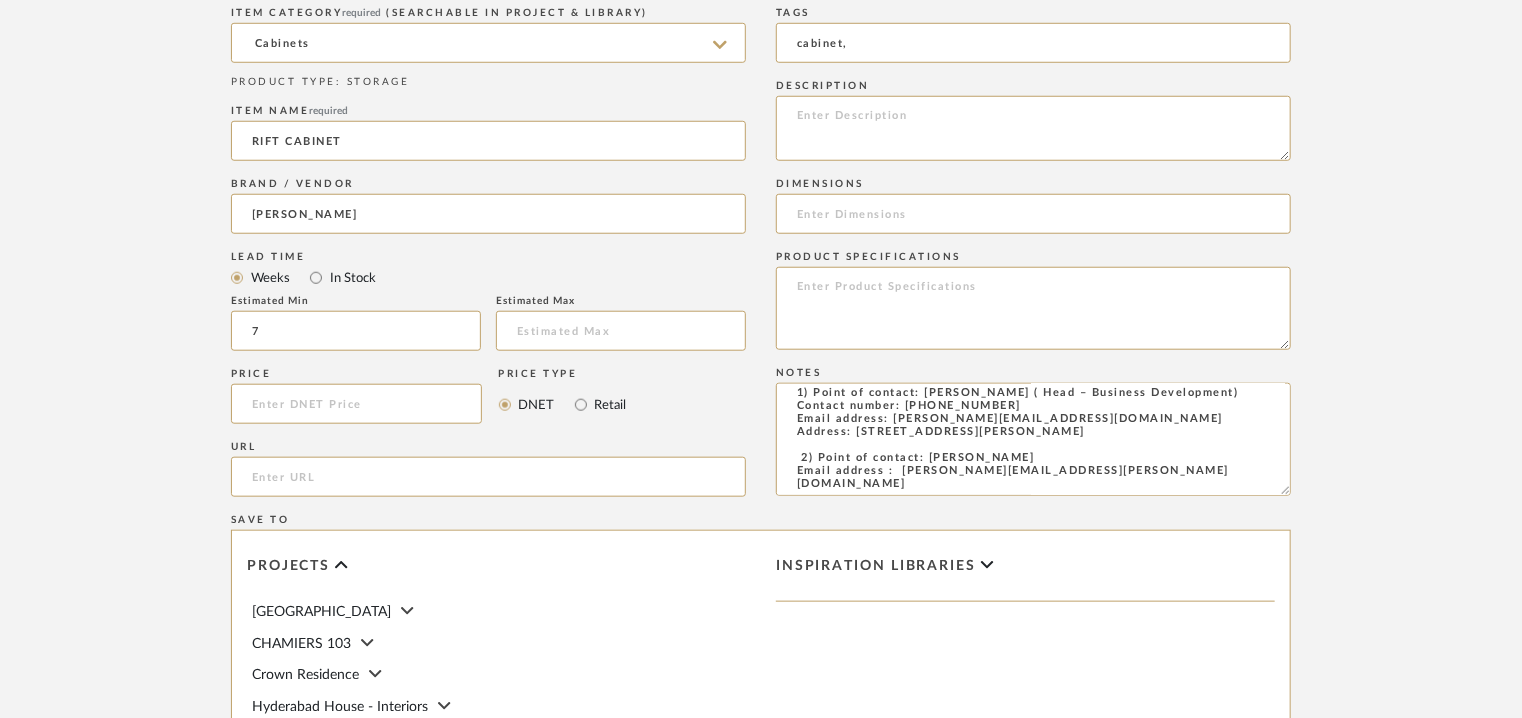 type on "cabinet," 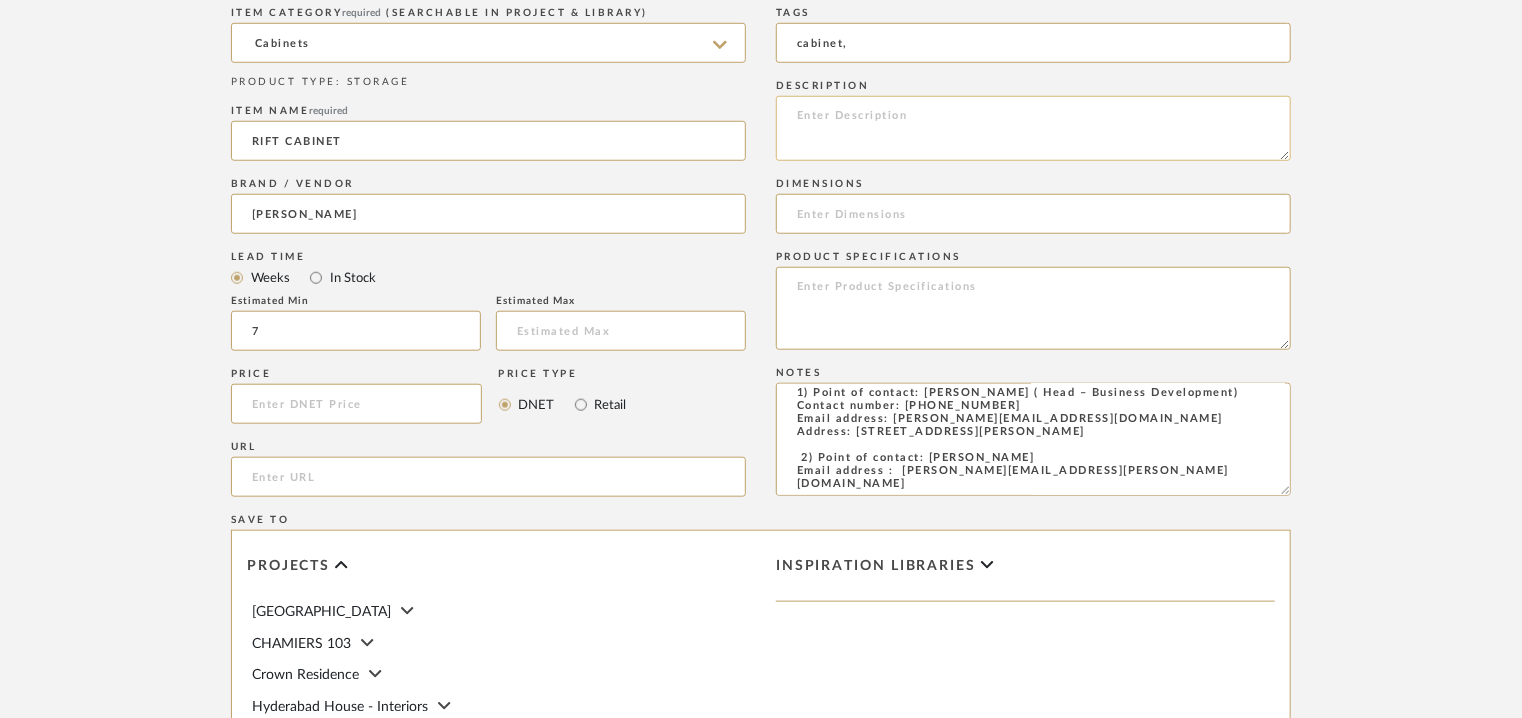 paste on "Type:  Cabinet
Designer : Na
Dimensions : W 1640mm/ 64.57” x  D 468mm/ 18.43” x  H 839mm/ 33.03"
Material & Finishes : Umber Oiled Solid Oak and Antique Cast Bronze.
Product description :  Crafted in solid oak, the Rift Cabinet features textured cast bronze inserts artfully scattered across its doors. An oiled finish and splayed
legs pay homage to Mid-Century modern elegance.
‍Additional details : Na
Any other details : Na
PRODUCT SELECTED FROM THE ATTACHED CATALOGUE!" 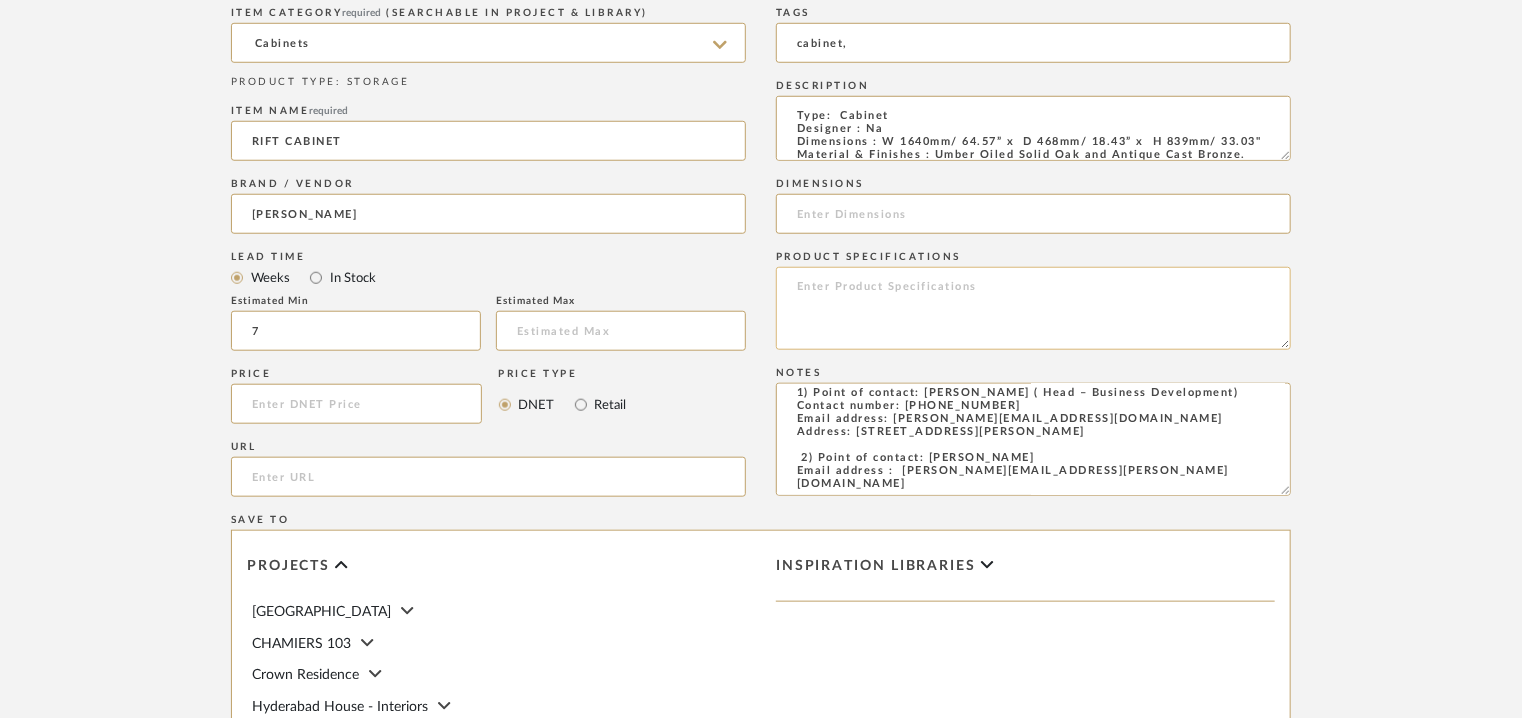 scroll, scrollTop: 124, scrollLeft: 0, axis: vertical 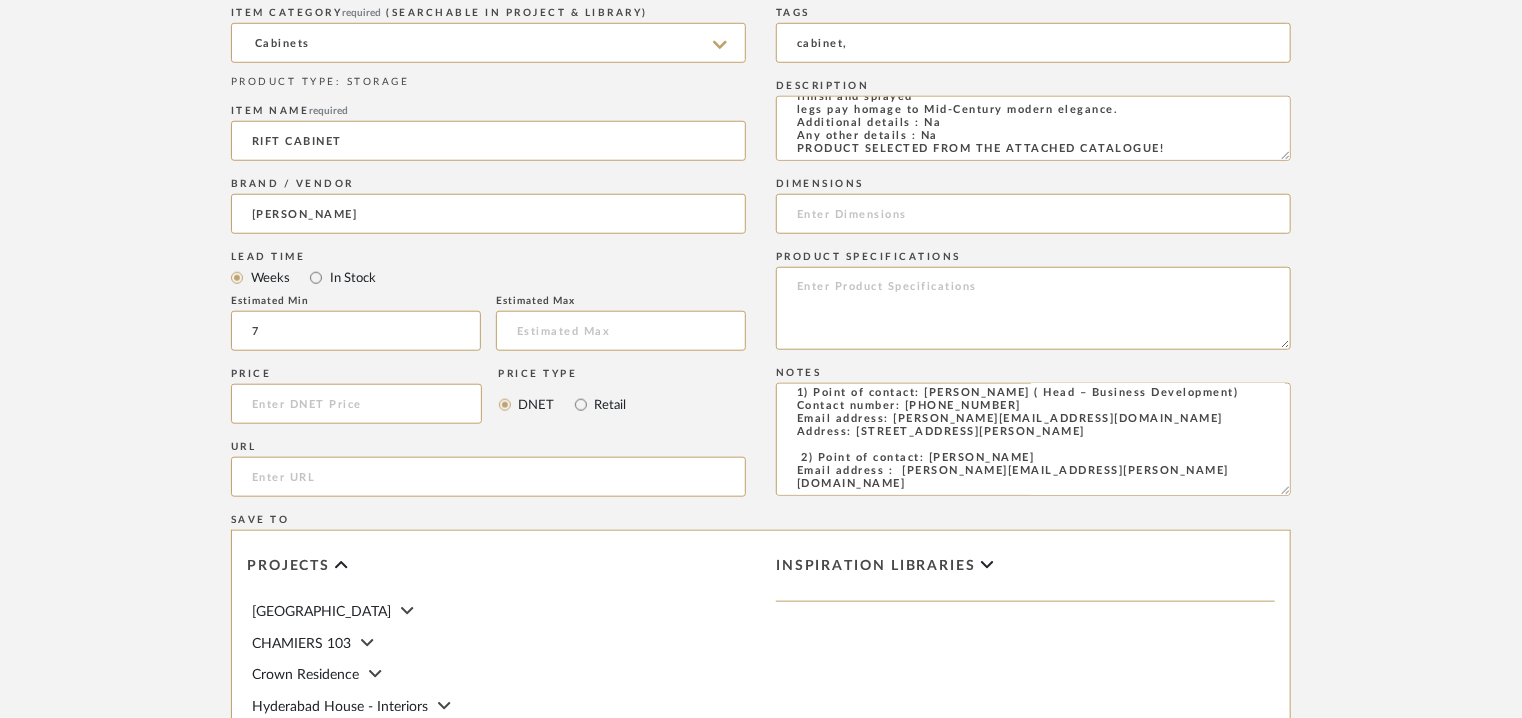 type on "Type:  Cabinet
Designer : Na
Dimensions : W 1640mm/ 64.57” x  D 468mm/ 18.43” x  H 839mm/ 33.03"
Material & Finishes : Umber Oiled Solid Oak and Antique Cast Bronze.
Product description :  Crafted in solid oak, the Rift Cabinet features textured cast bronze inserts artfully scattered across its doors. An oiled finish and splayed
legs pay homage to Mid-Century modern elegance.
‍Additional details : Na
Any other details : Na
PRODUCT SELECTED FROM THE ATTACHED CATALOGUE!" 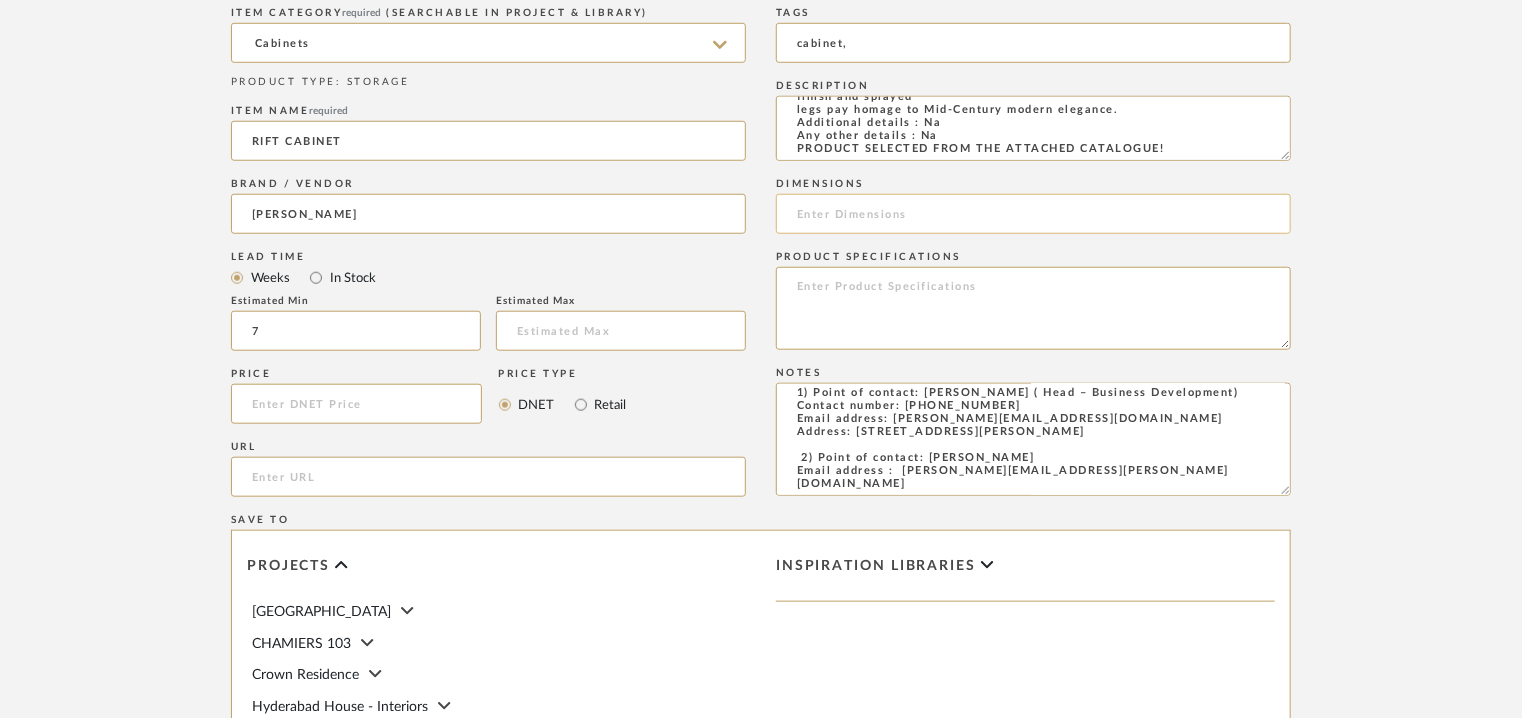 click 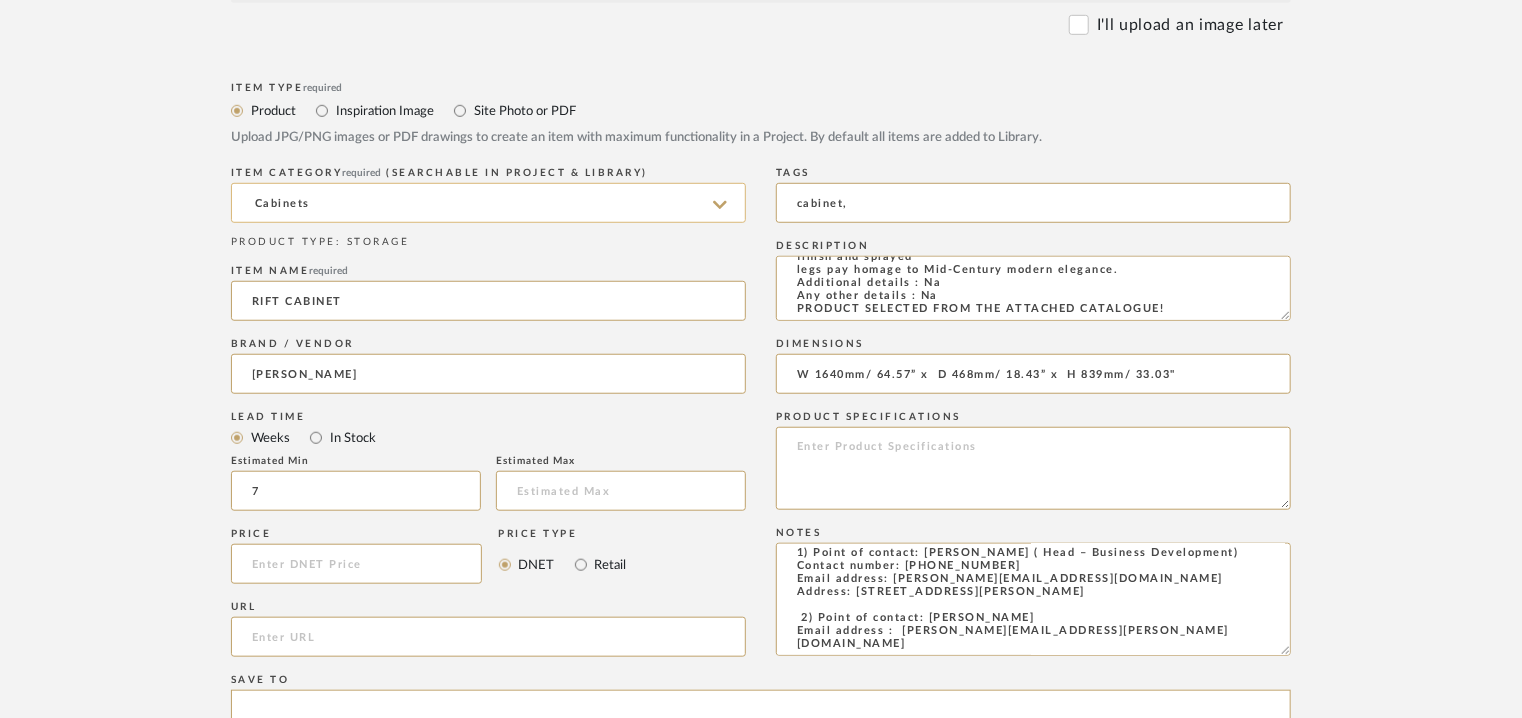 scroll, scrollTop: 500, scrollLeft: 0, axis: vertical 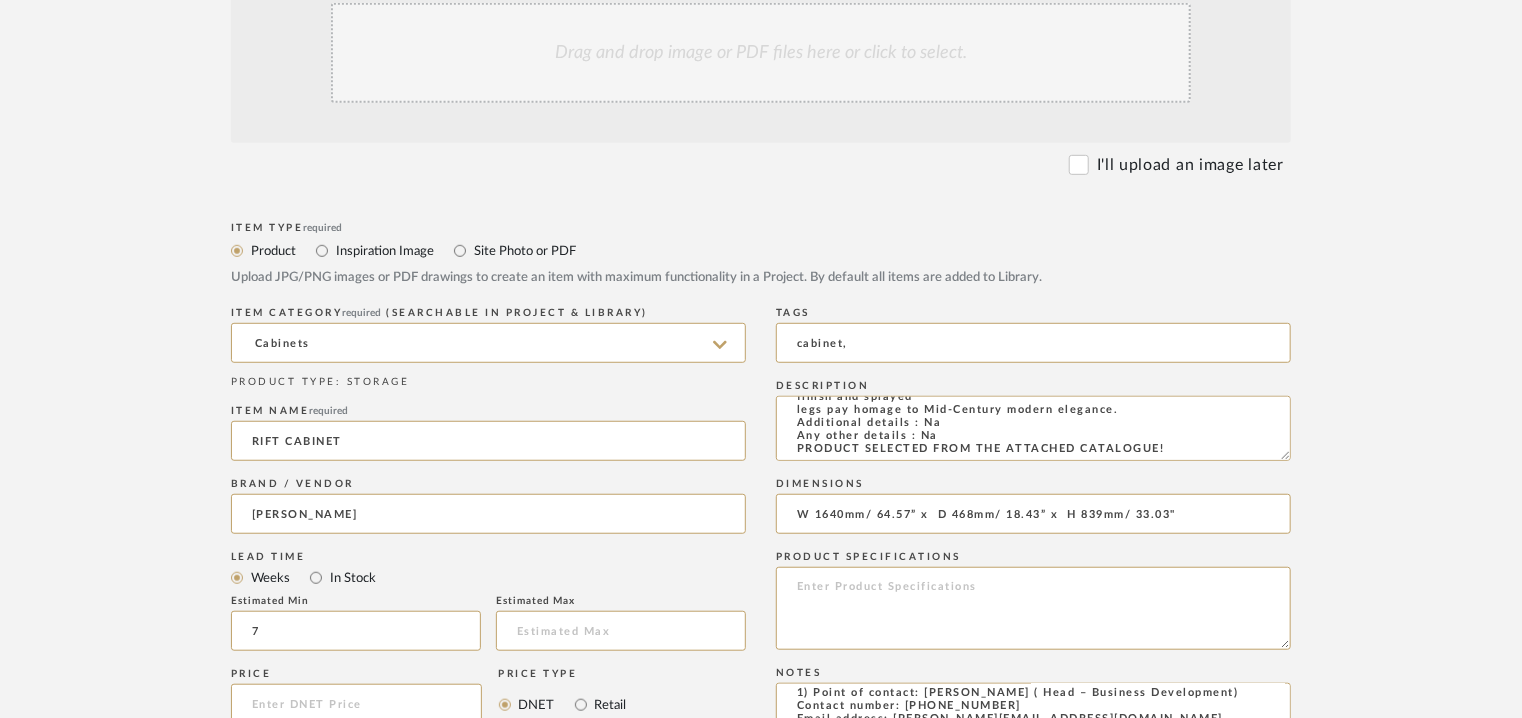 type on "W 1640mm/ 64.57” x  D 468mm/ 18.43” x  H 839mm/ 33.03"" 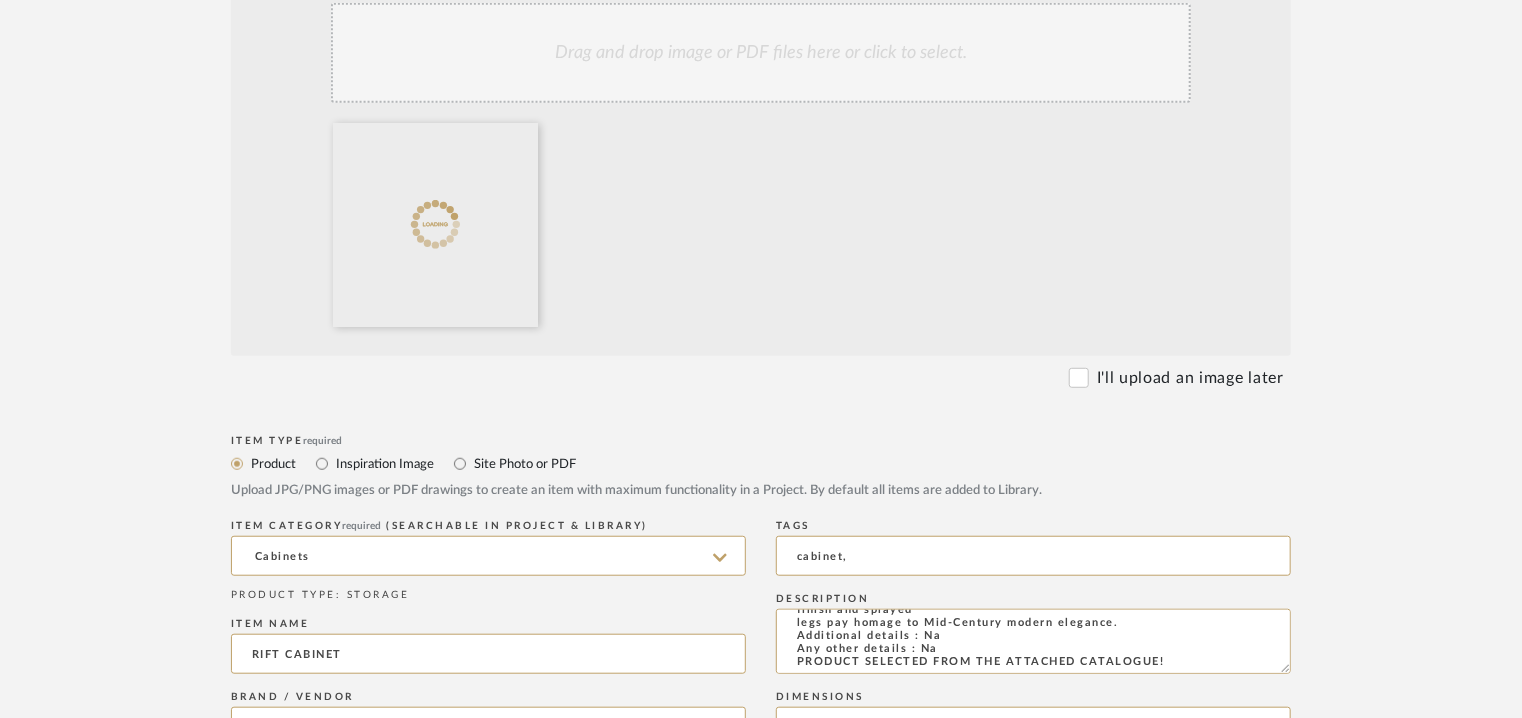 click on "Drag and drop image or PDF files here or click to select." 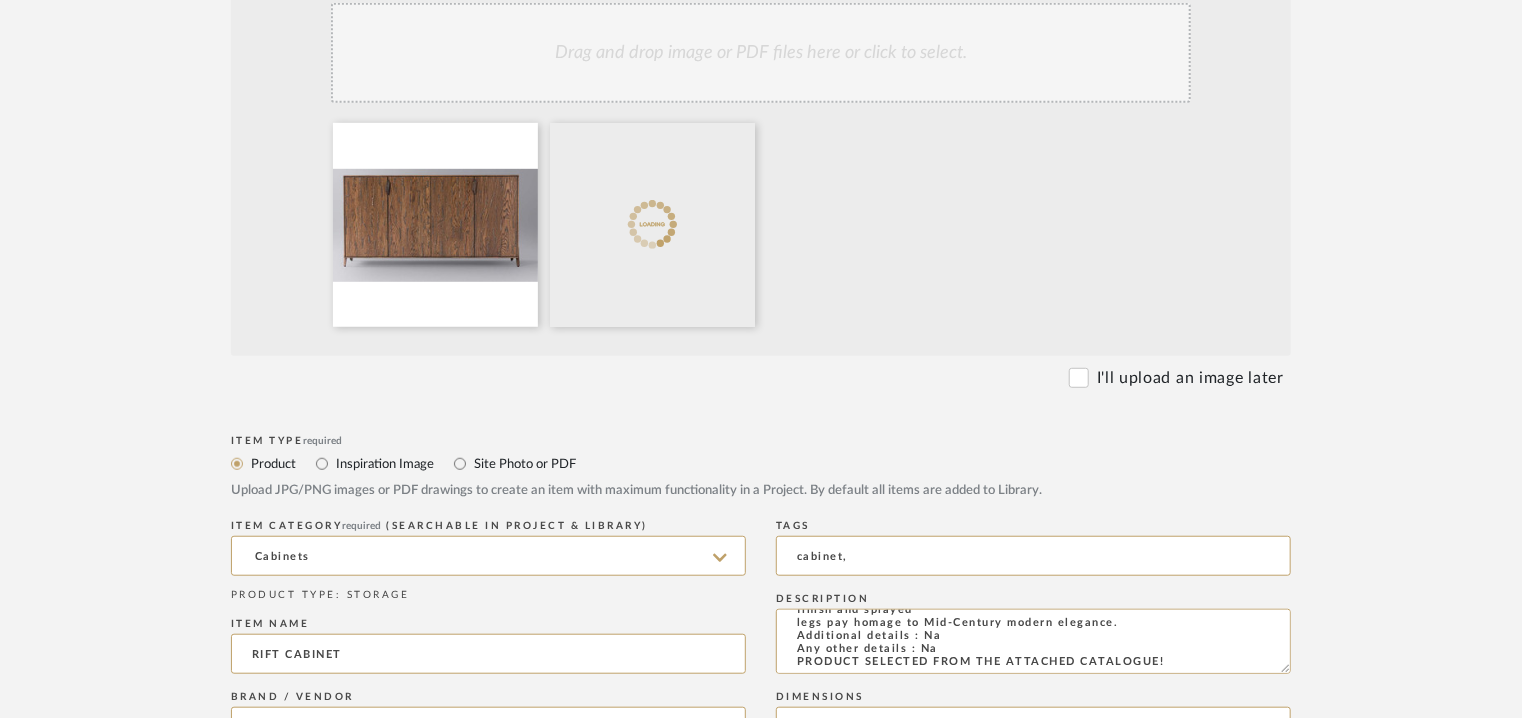 click on "Drag and drop image or PDF files here or click to select." 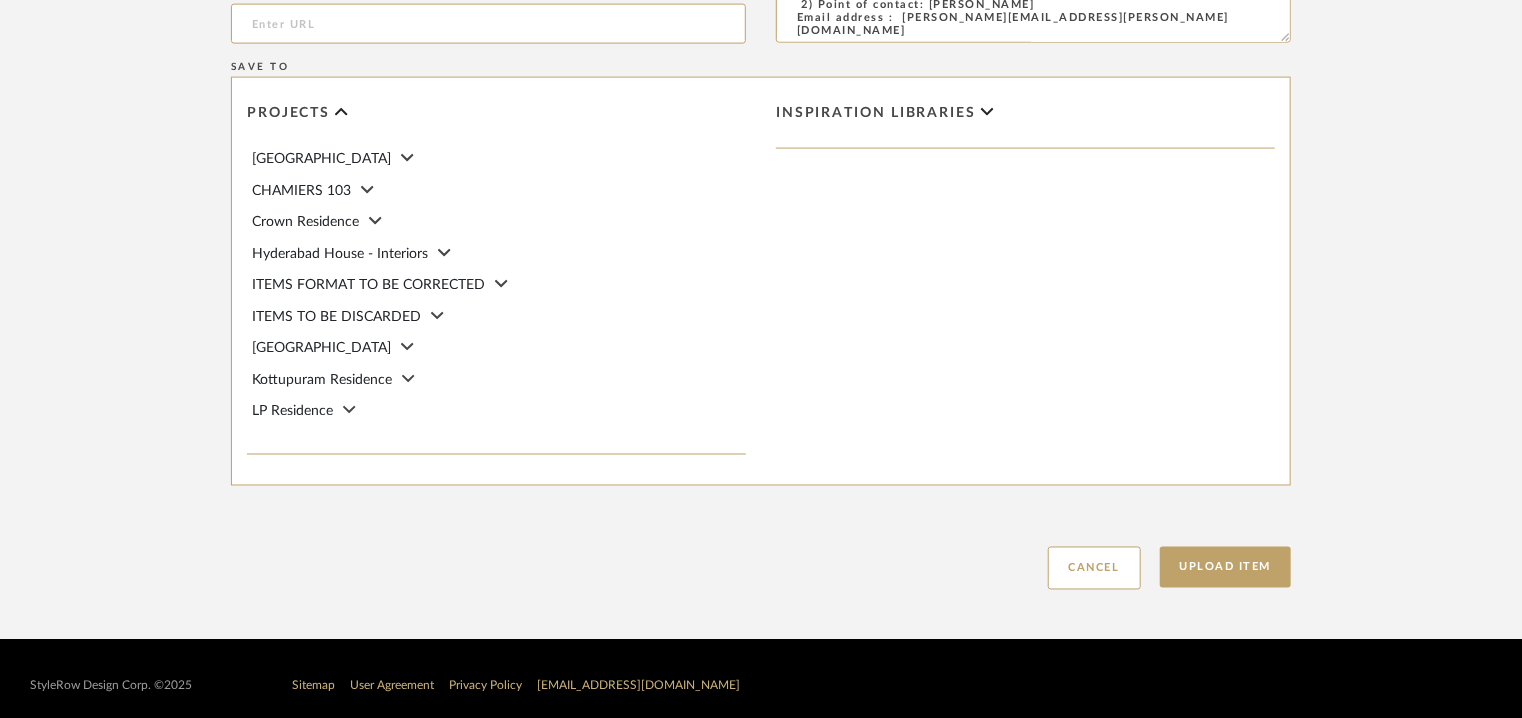 scroll, scrollTop: 1480, scrollLeft: 0, axis: vertical 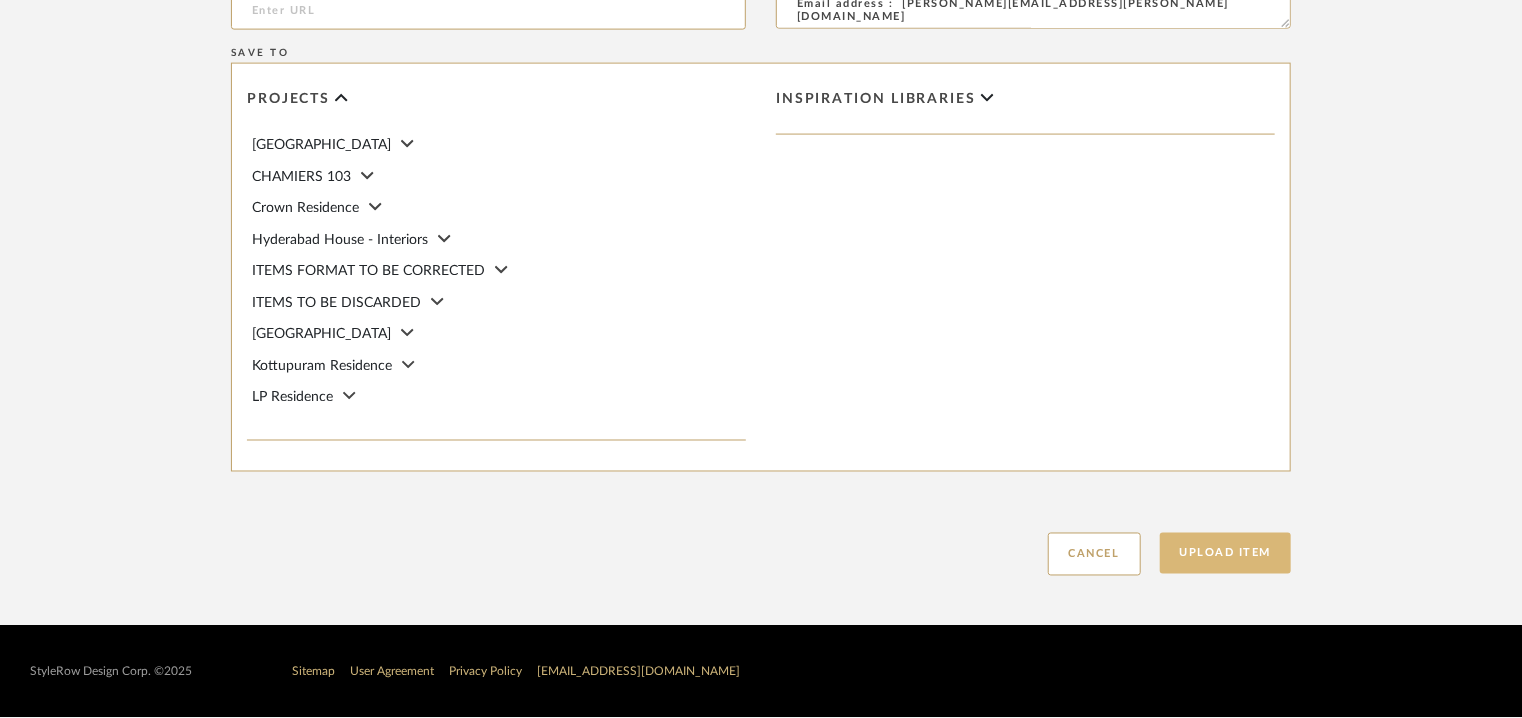click on "Upload Item" 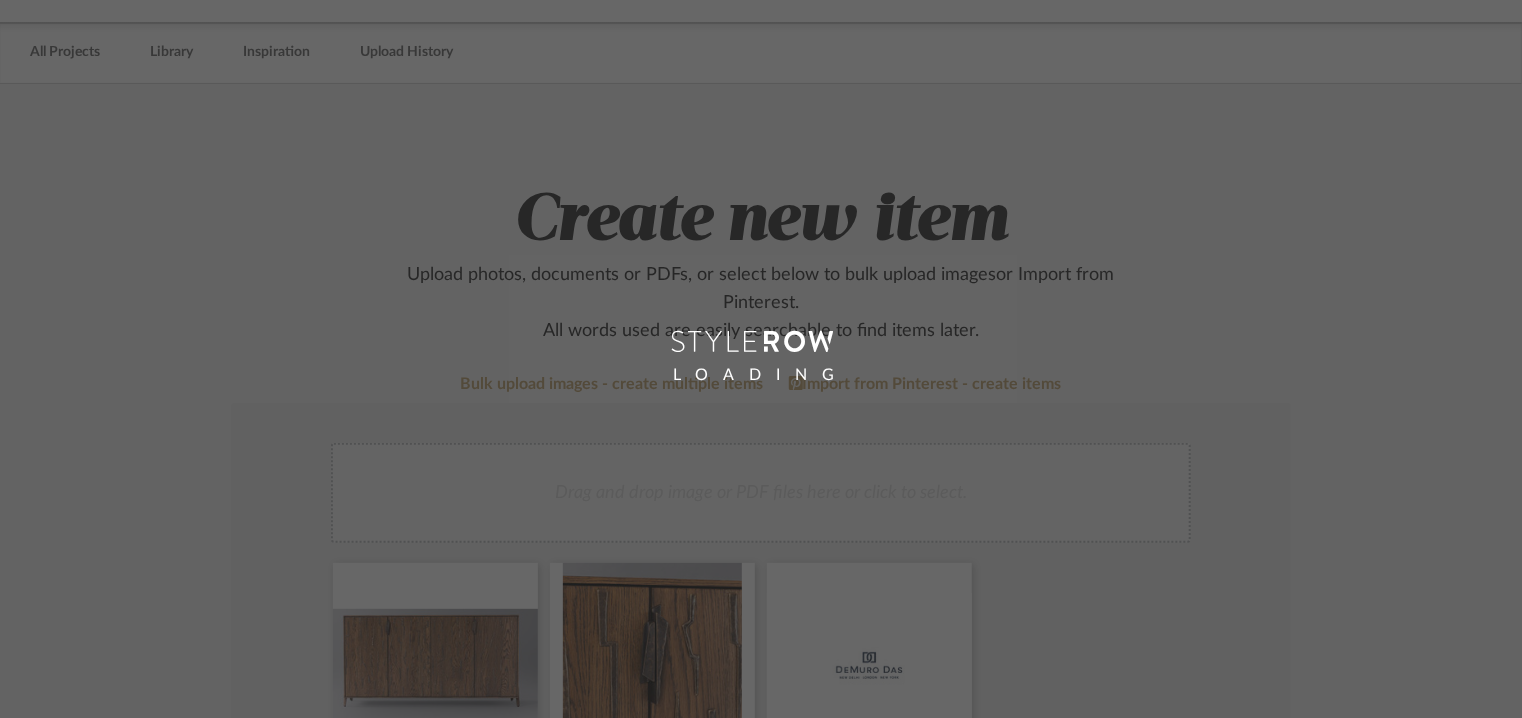 scroll, scrollTop: 0, scrollLeft: 0, axis: both 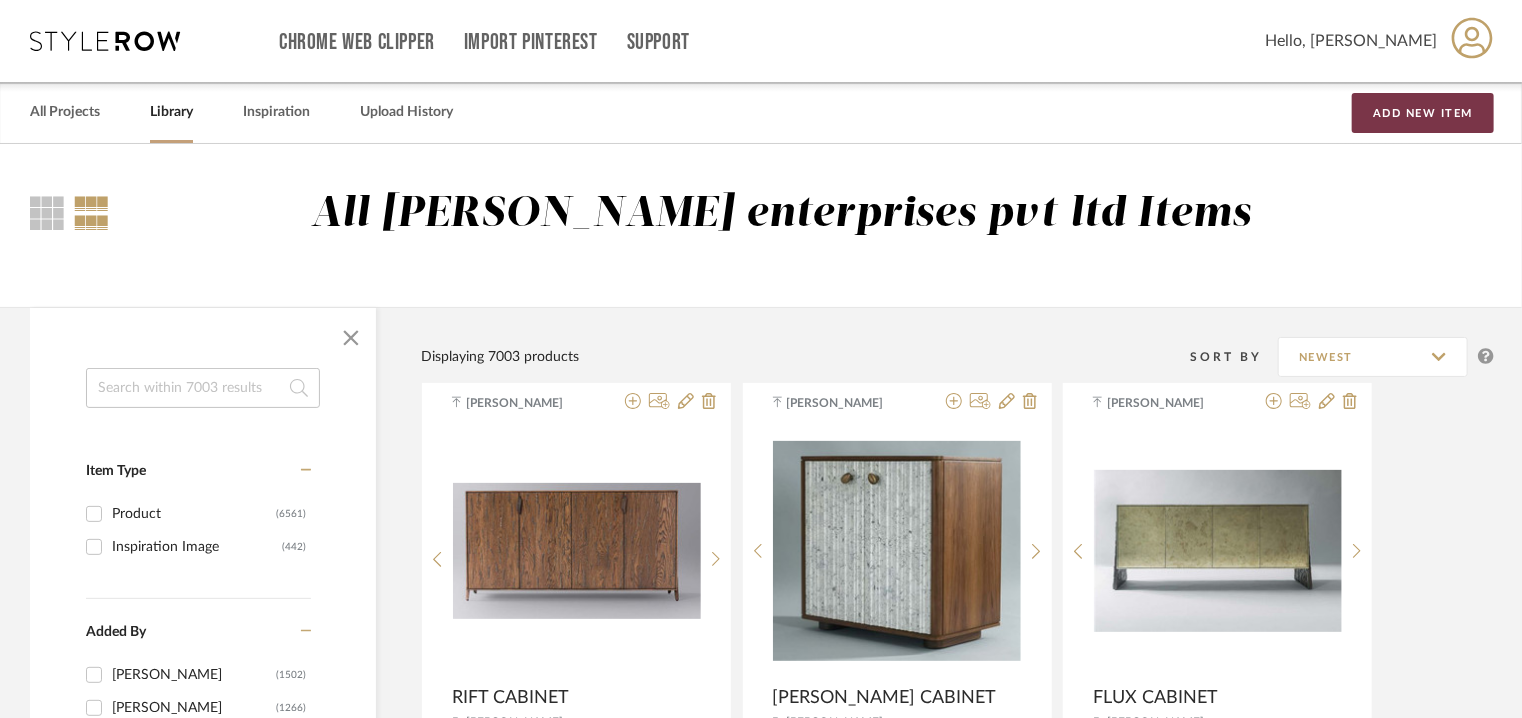 click on "Add New Item" at bounding box center (1423, 113) 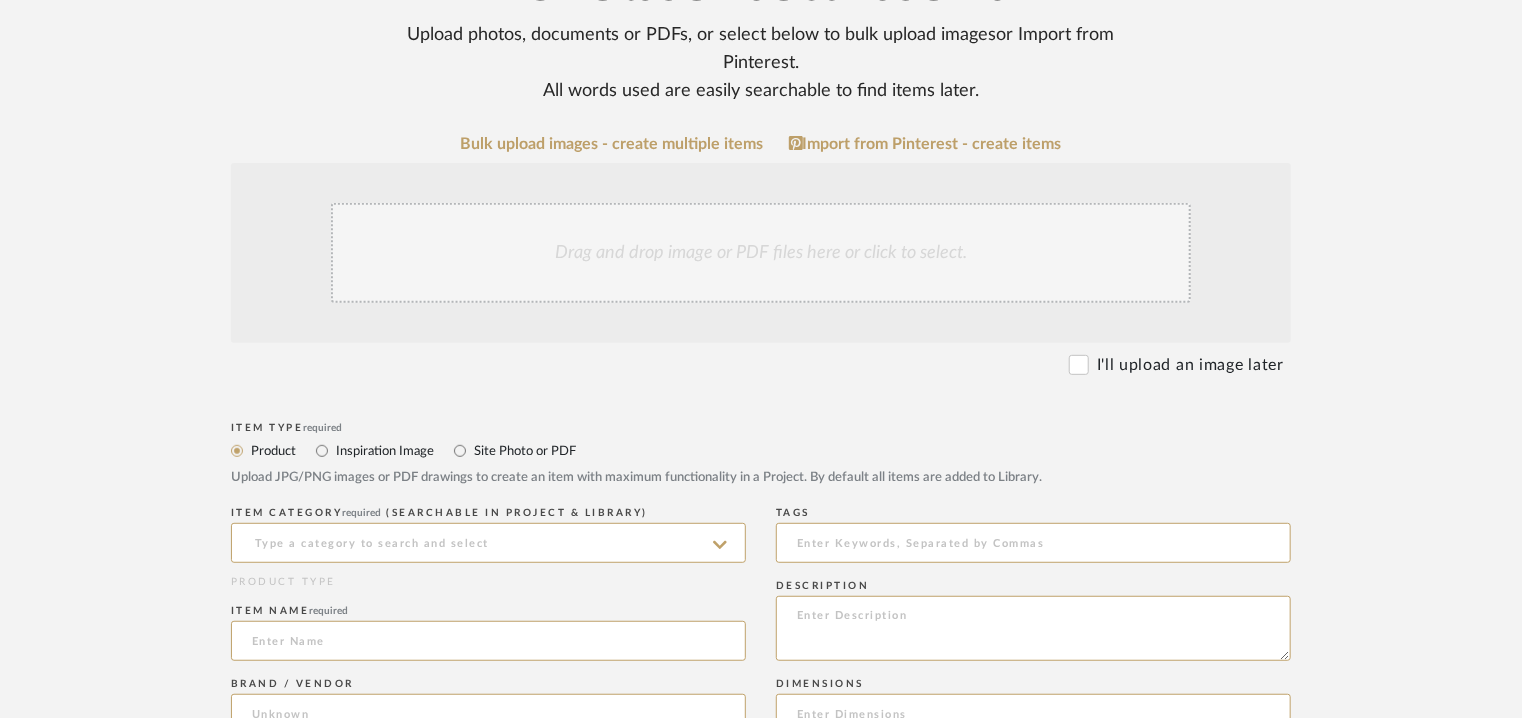 scroll, scrollTop: 400, scrollLeft: 0, axis: vertical 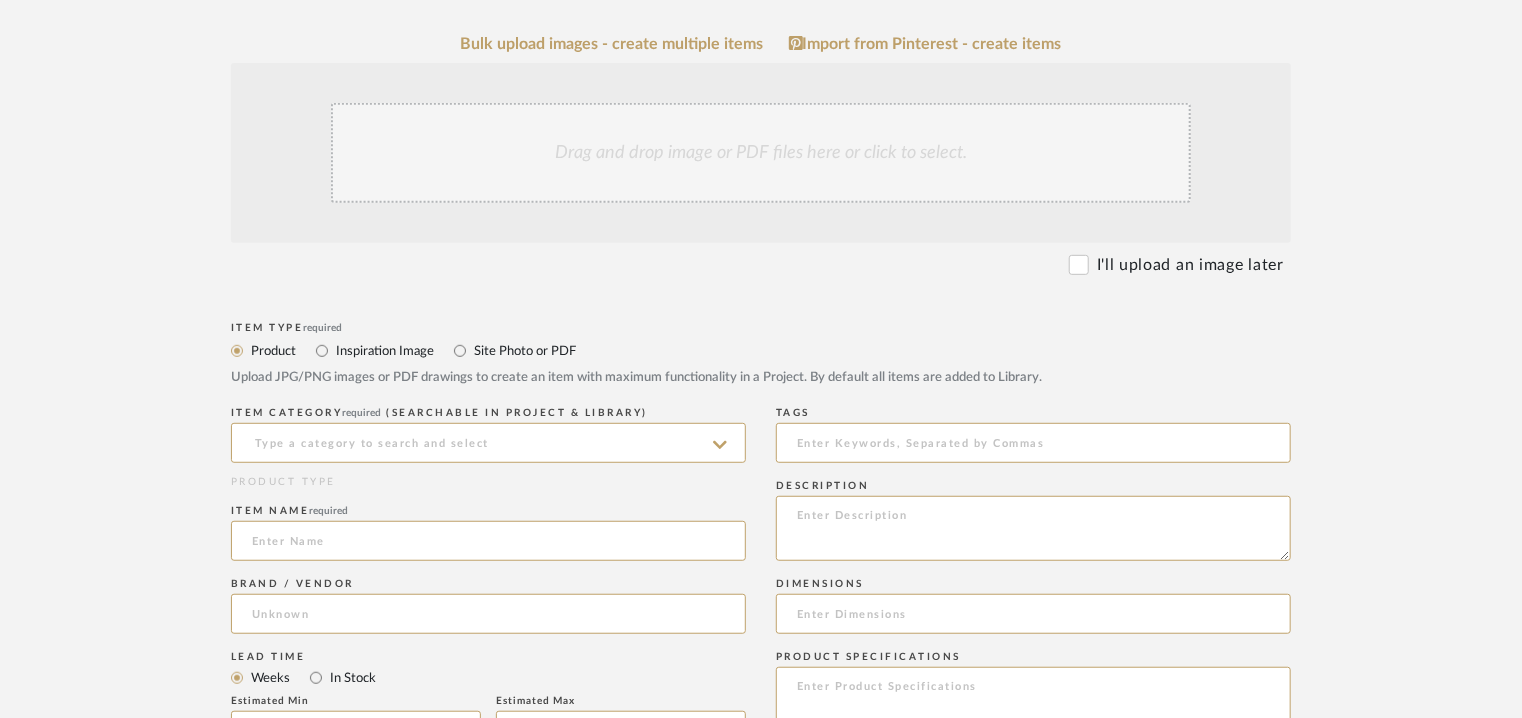 click on "Drag and drop image or PDF files here or click to select." 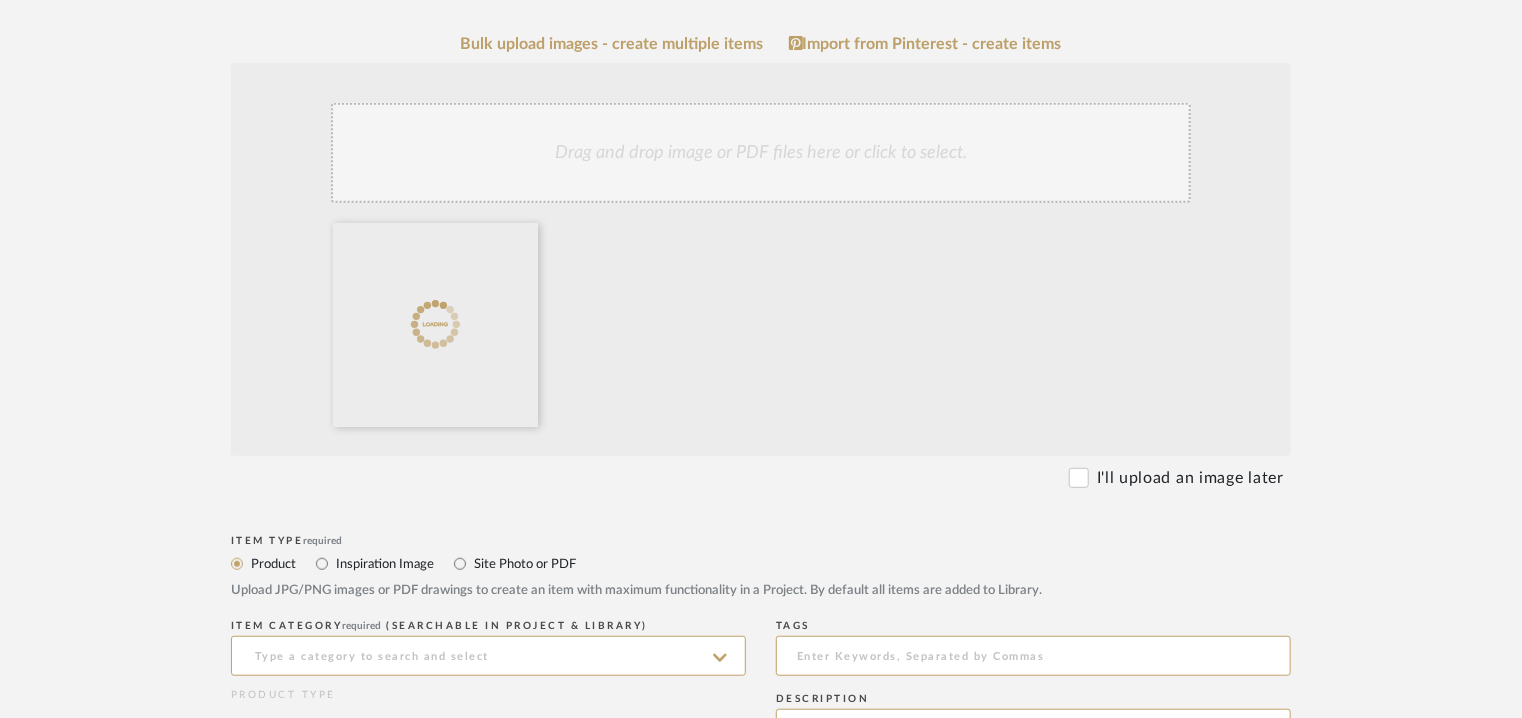 click on "Drag and drop image or PDF files here or click to select." 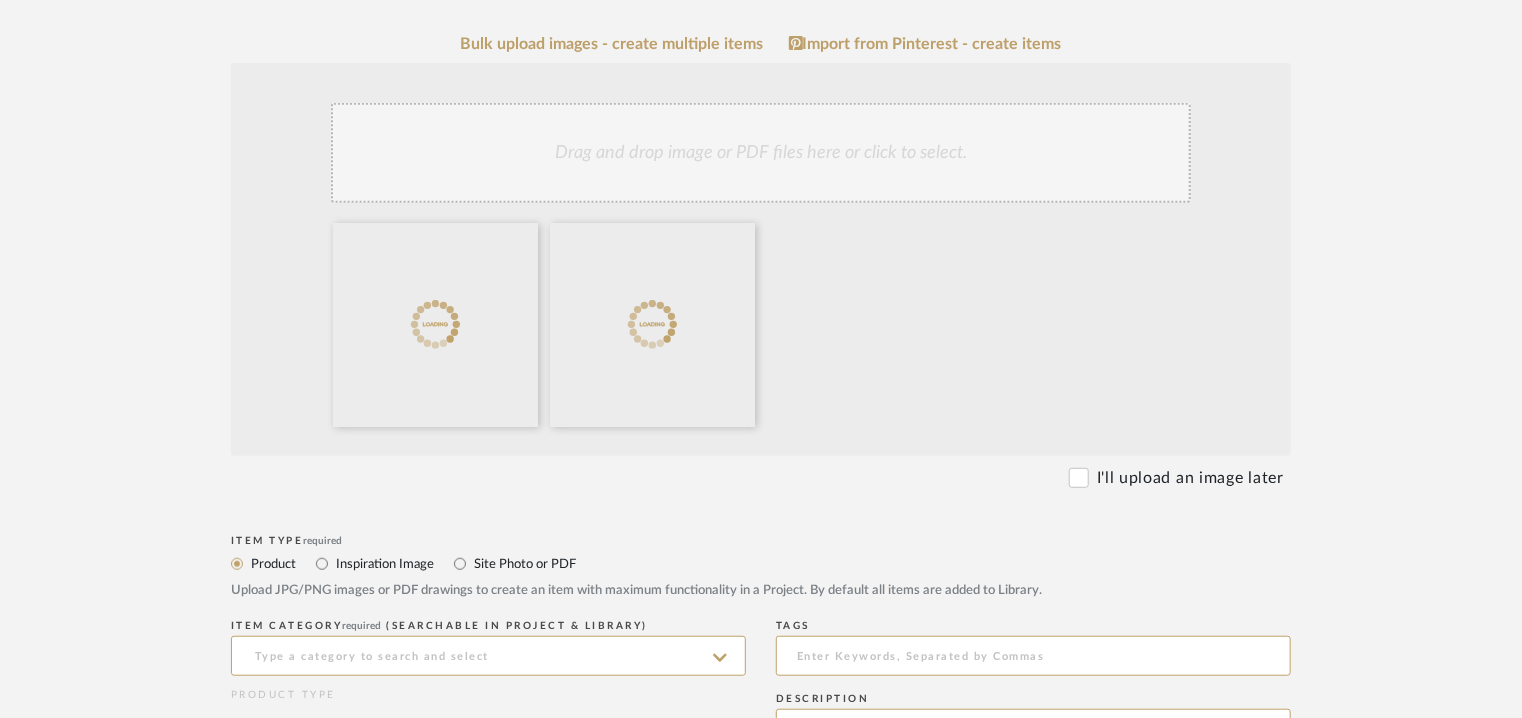 click on "Drag and drop image or PDF files here or click to select." 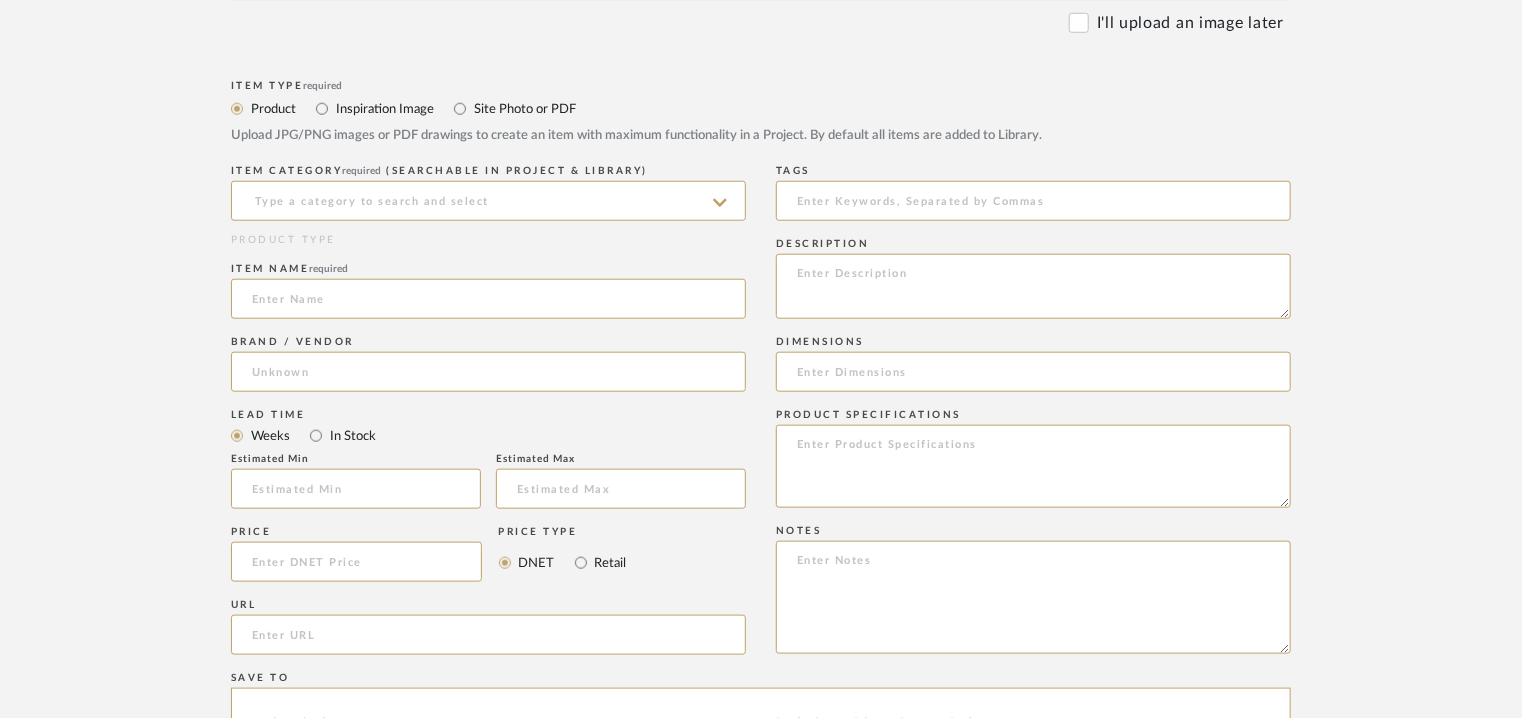 scroll, scrollTop: 900, scrollLeft: 0, axis: vertical 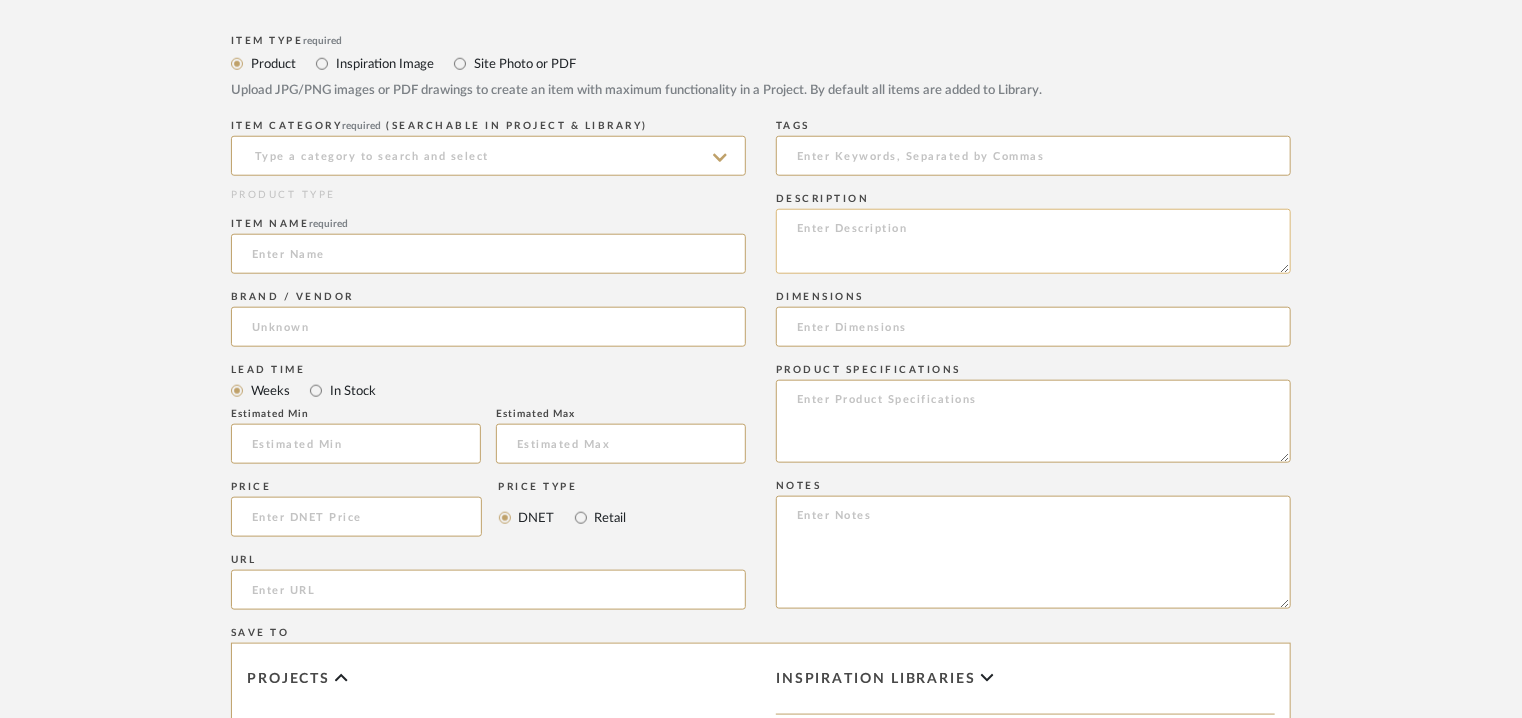 paste on "Type:  Cabinet
Designer : Na
Dimensions : W 2439mm/ 96.02” x  D 330mm/ 2.99” x  H 365mm/14.37”.
Material & Finishes : Dark Oak, Mirror Cast Bronze and Antique Cast Bronze.
Product description :  The wall-mounted [PERSON_NAME] Cabinet pairs a sculpted wooden frame with cast bronze doors.
Mirror-polished biomorphic forms shimmer against an antique bronze ground, amplifying the contrast between surface and depth, light and shadow.
‍Additional details : Na
Any other details : Na
PRODUCT SELECTED FROM THE ATTACHED CATALOGUE!" 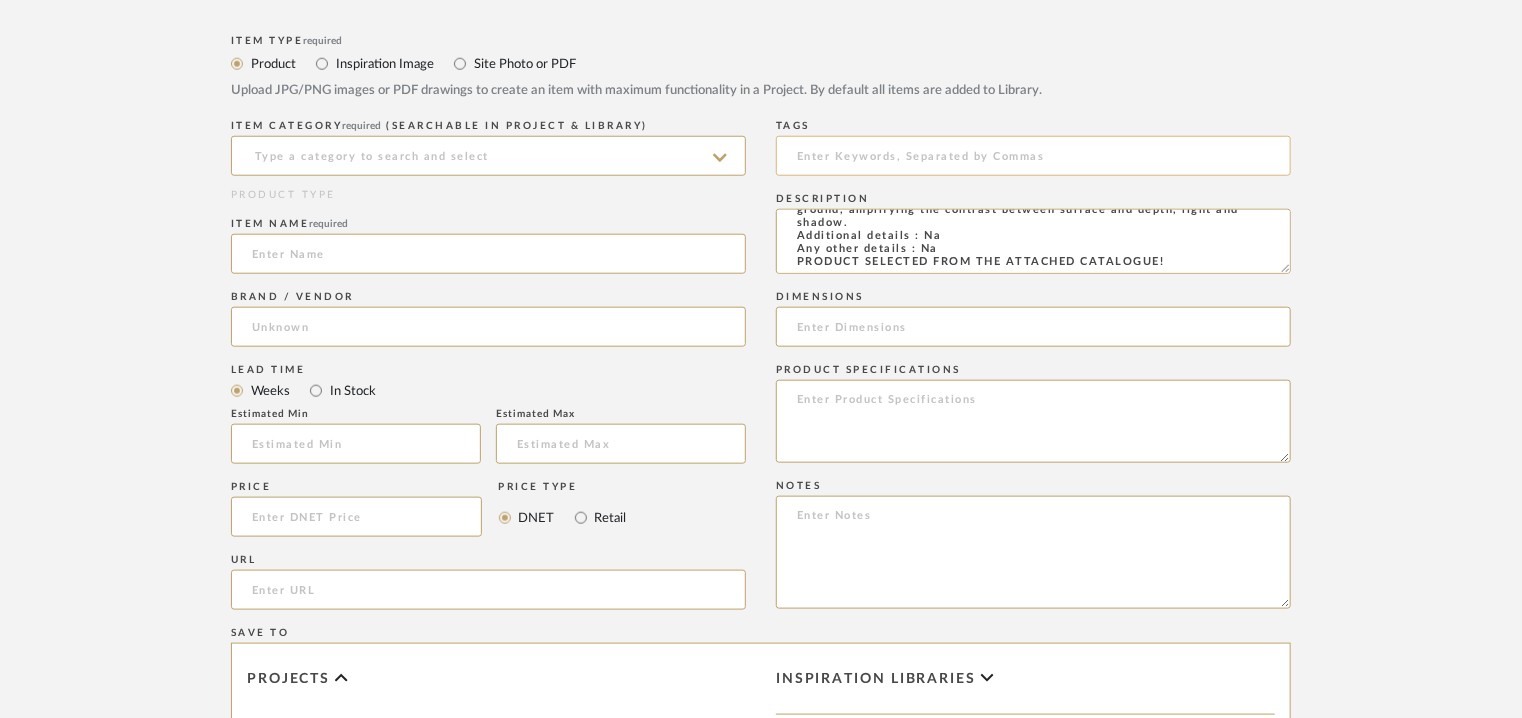 type on "Type:  Cabinet
Designer : Na
Dimensions : W 2439mm/ 96.02” x  D 330mm/ 2.99” x  H 365mm/14.37”.
Material & Finishes : Dark Oak, Mirror Cast Bronze and Antique Cast Bronze.
Product description :  The wall-mounted [PERSON_NAME] Cabinet pairs a sculpted wooden frame with cast bronze doors.
Mirror-polished biomorphic forms shimmer against an antique bronze ground, amplifying the contrast between surface and depth, light and shadow.
‍Additional details : Na
Any other details : Na
PRODUCT SELECTED FROM THE ATTACHED CATALOGUE!" 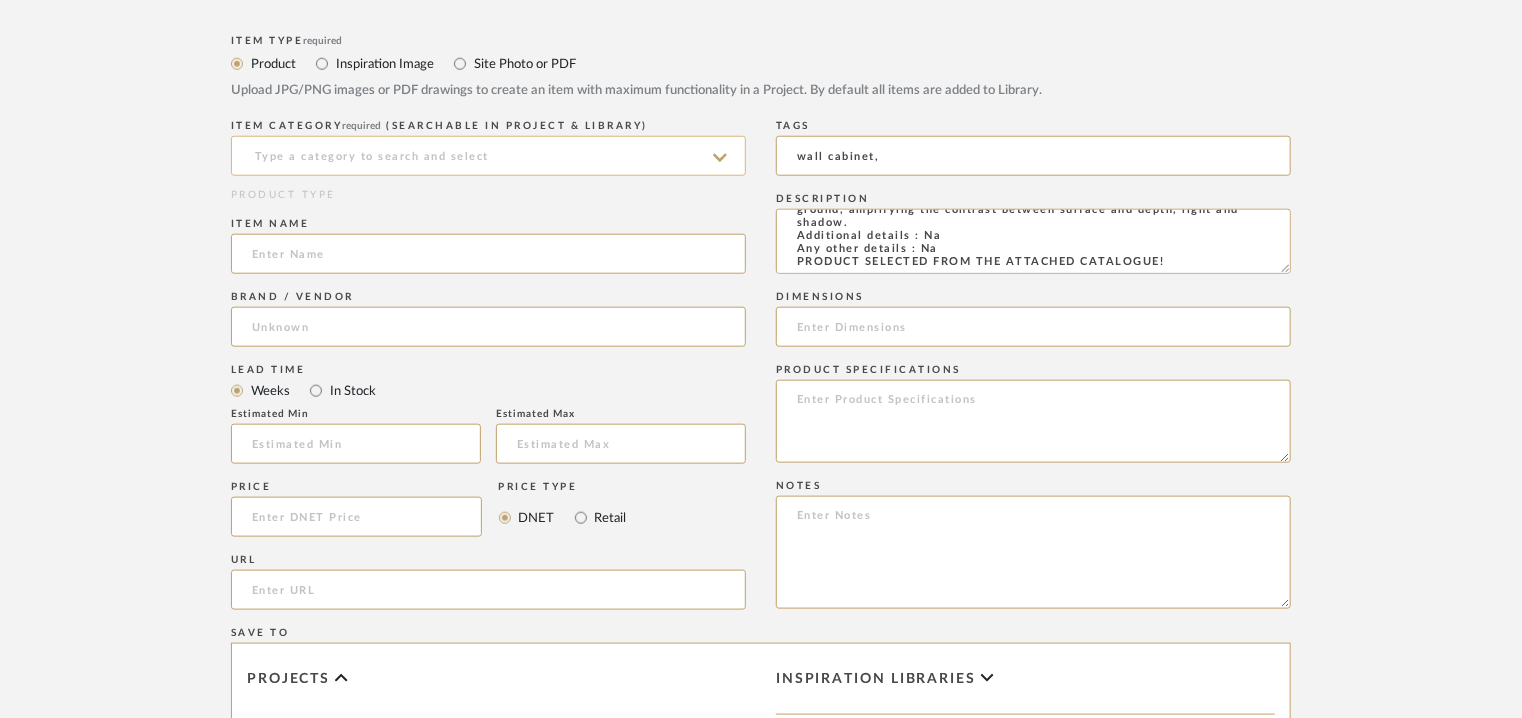 type on "wall cabinet," 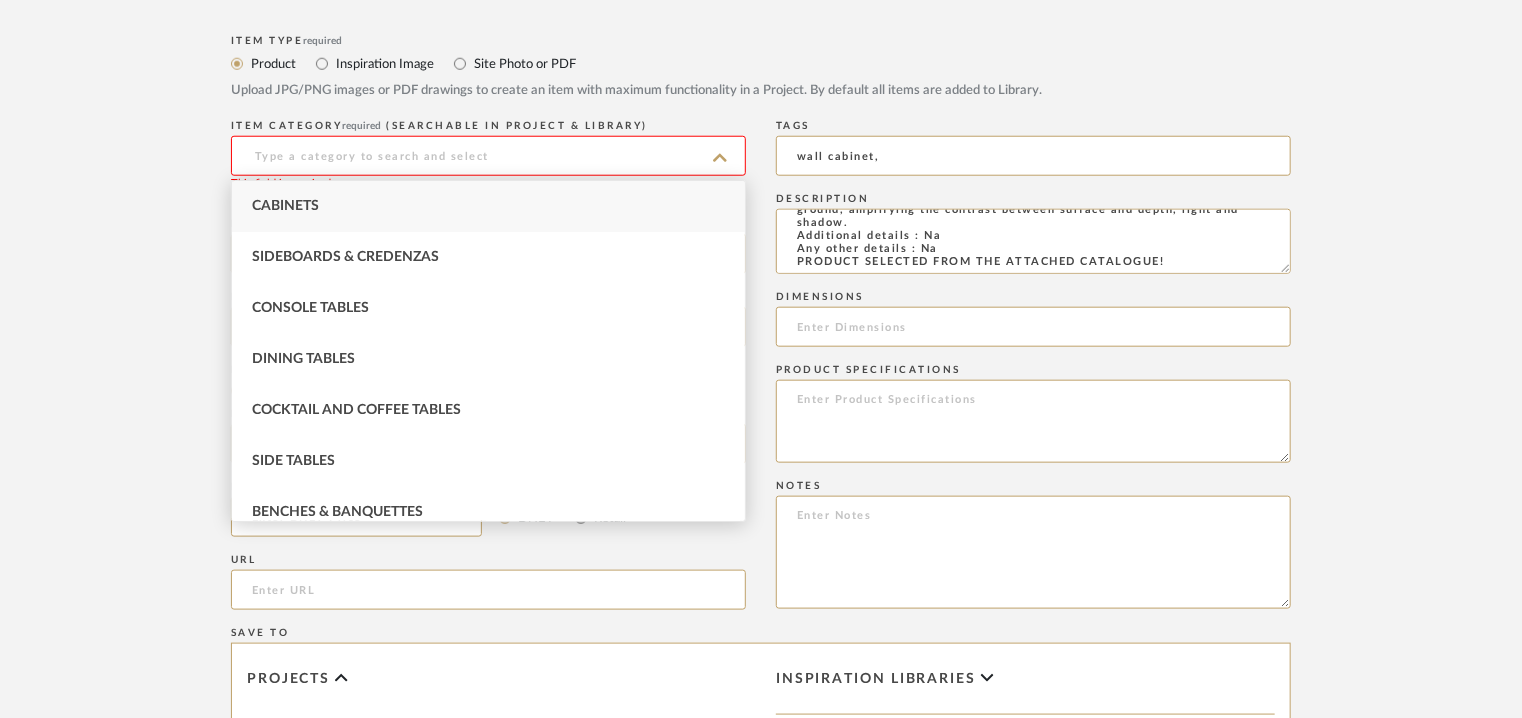 click on "Cabinets" at bounding box center (285, 206) 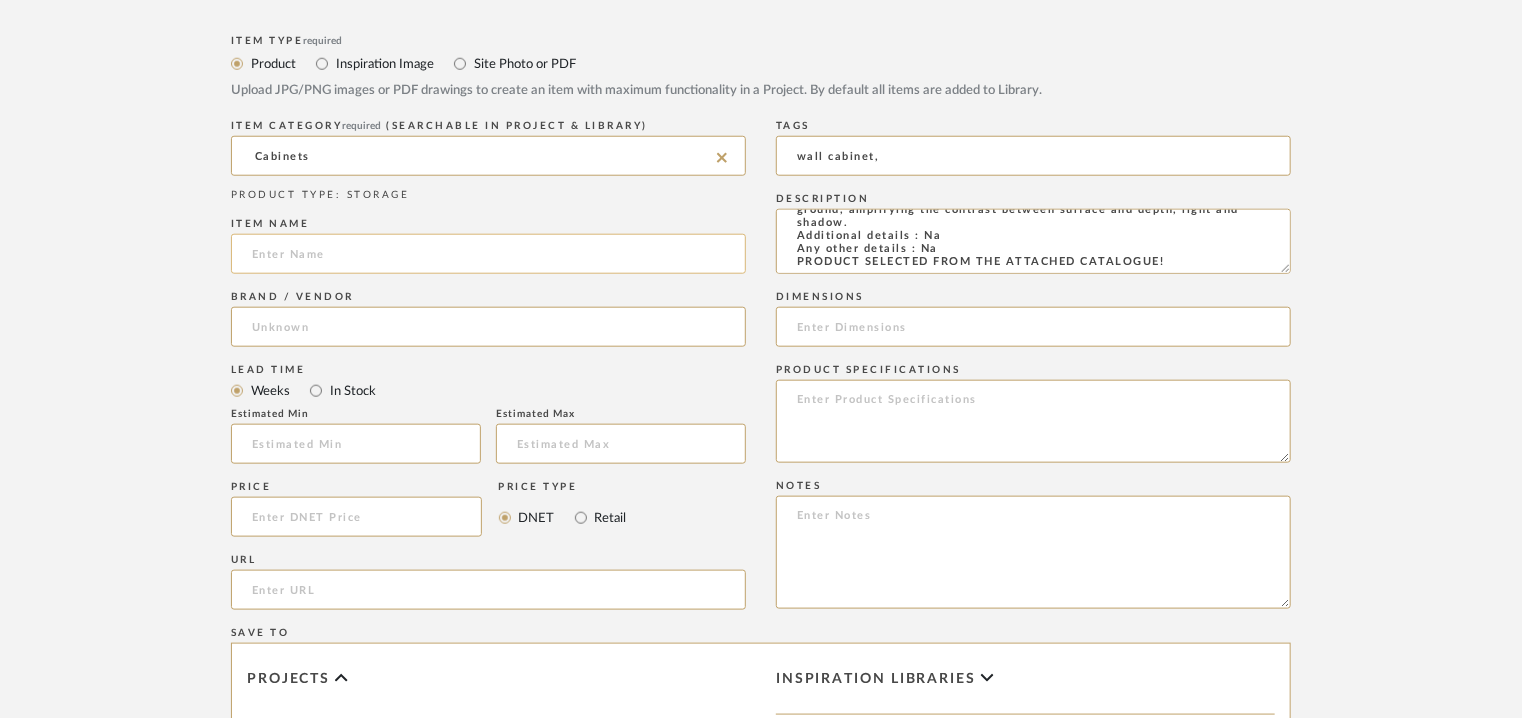 click 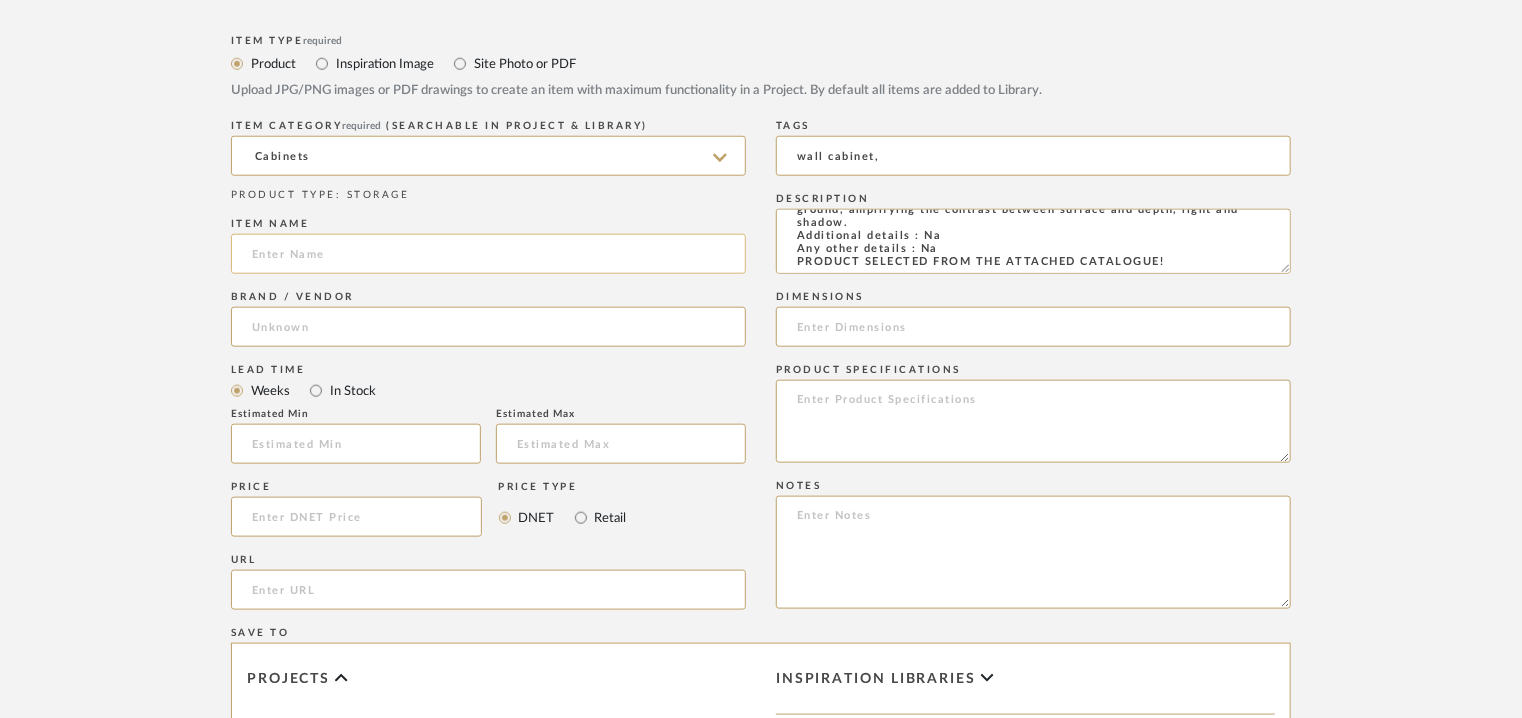 paste on "ROOP WALL CABINE" 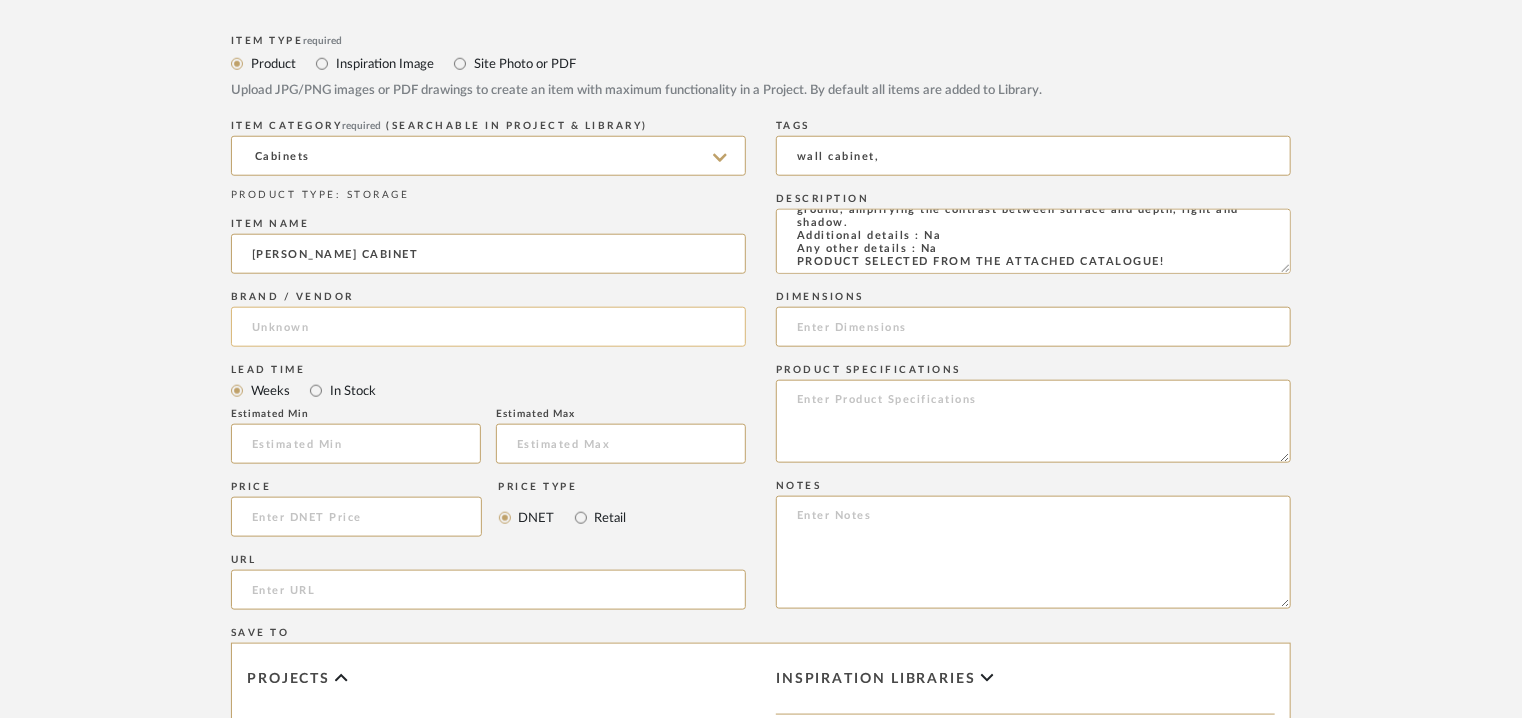 type on "[PERSON_NAME] CABINET" 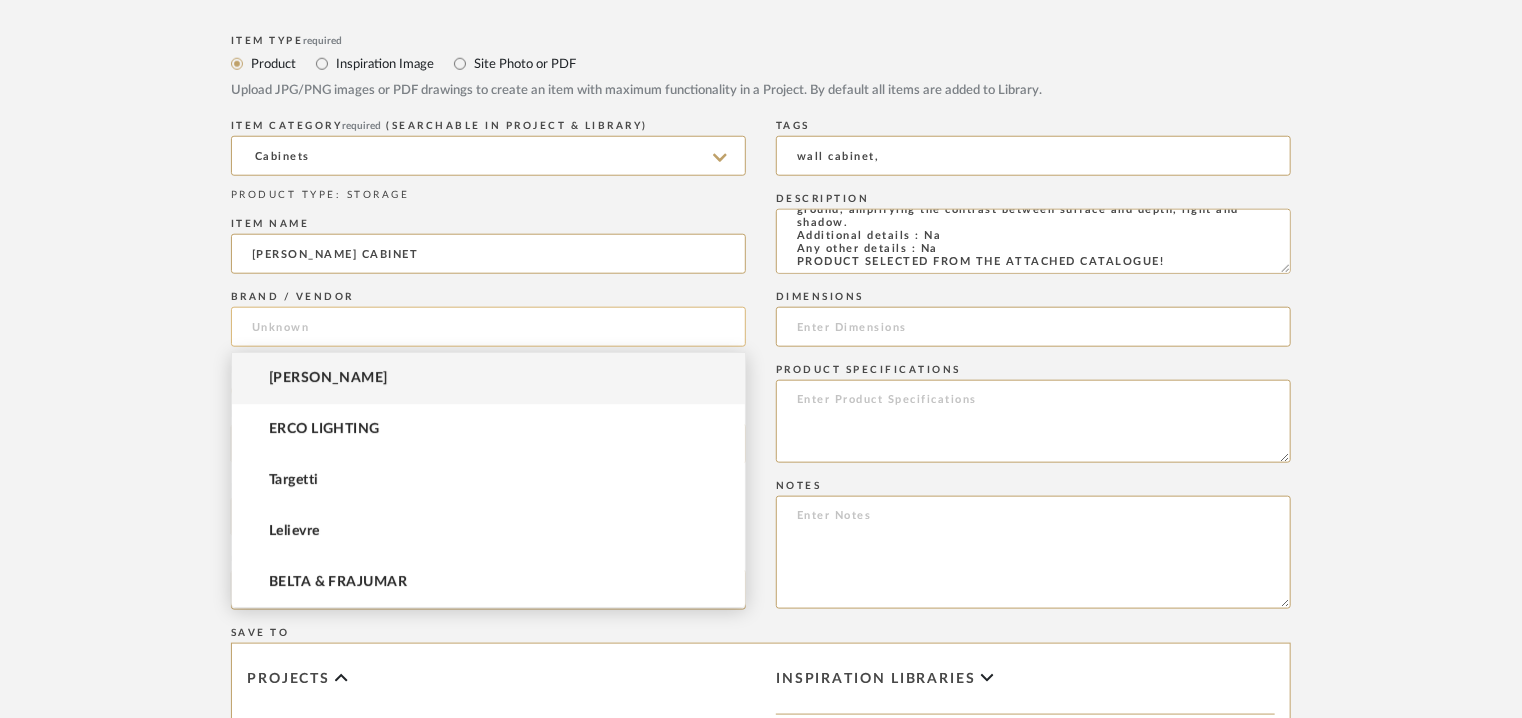 click 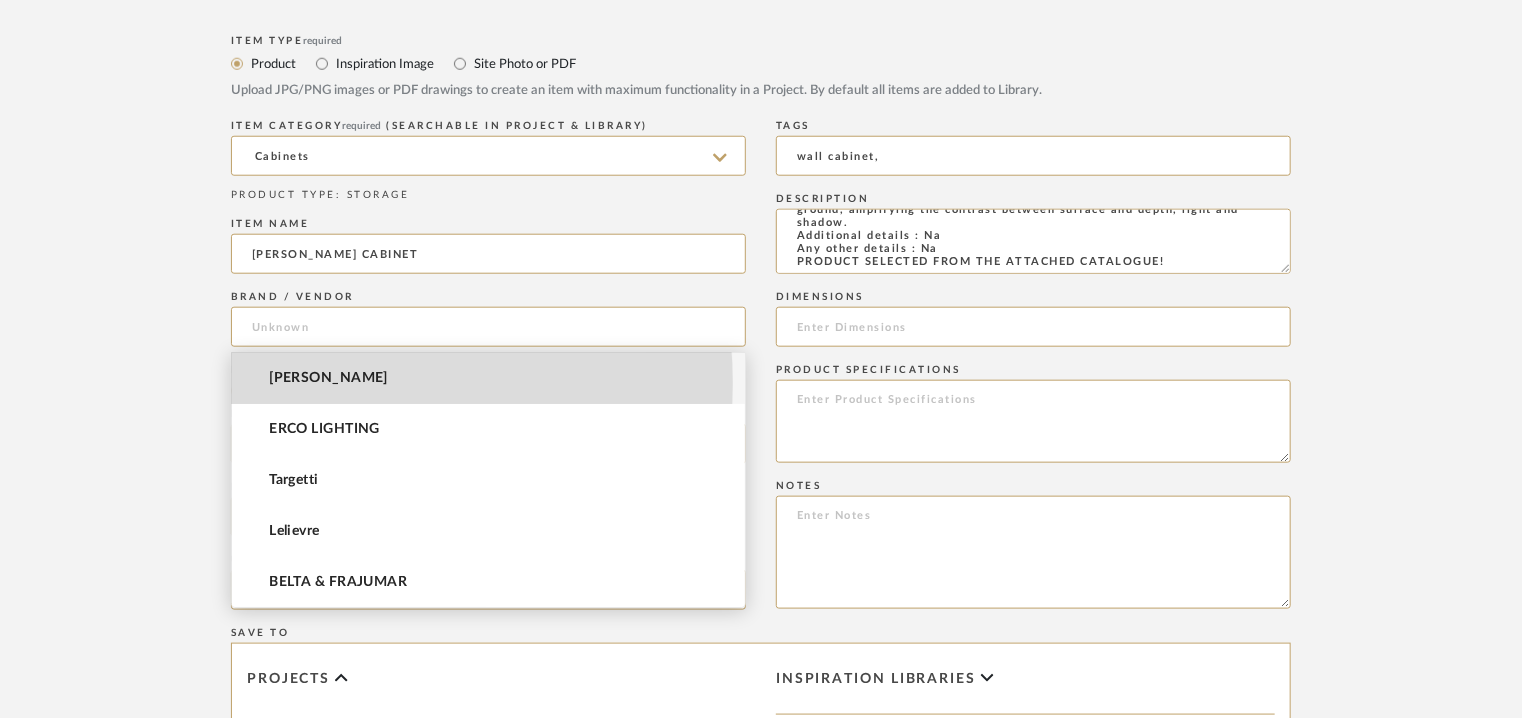 click on "[PERSON_NAME]" at bounding box center (328, 378) 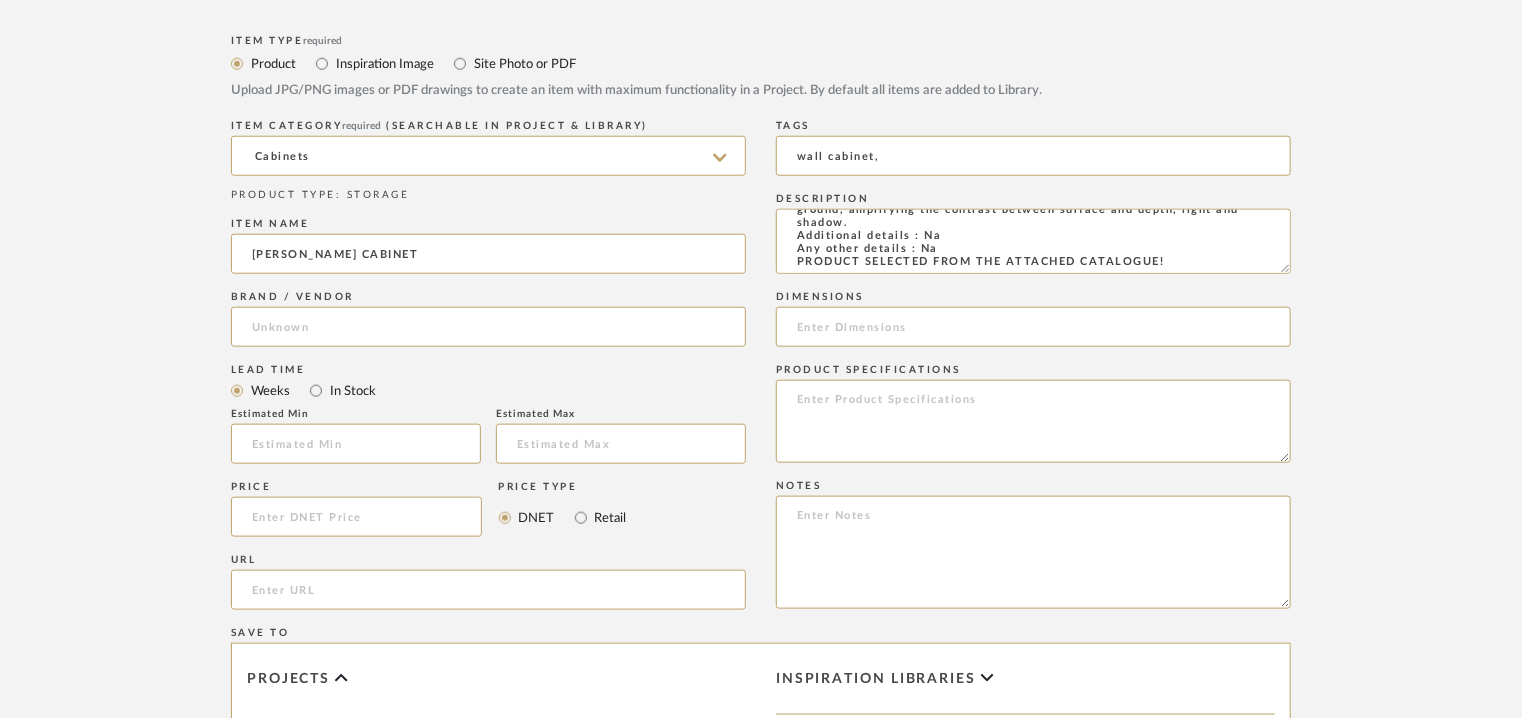type on "[PERSON_NAME]" 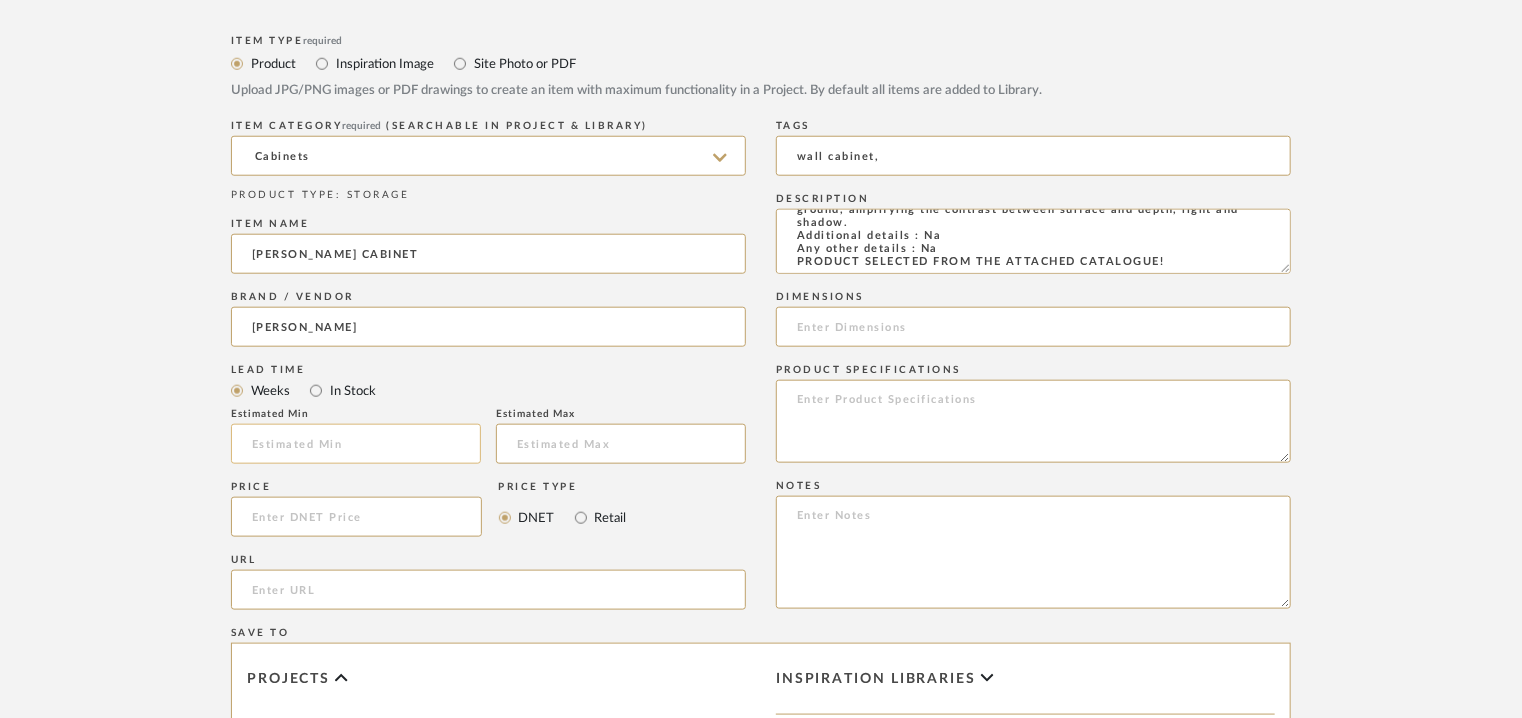 click 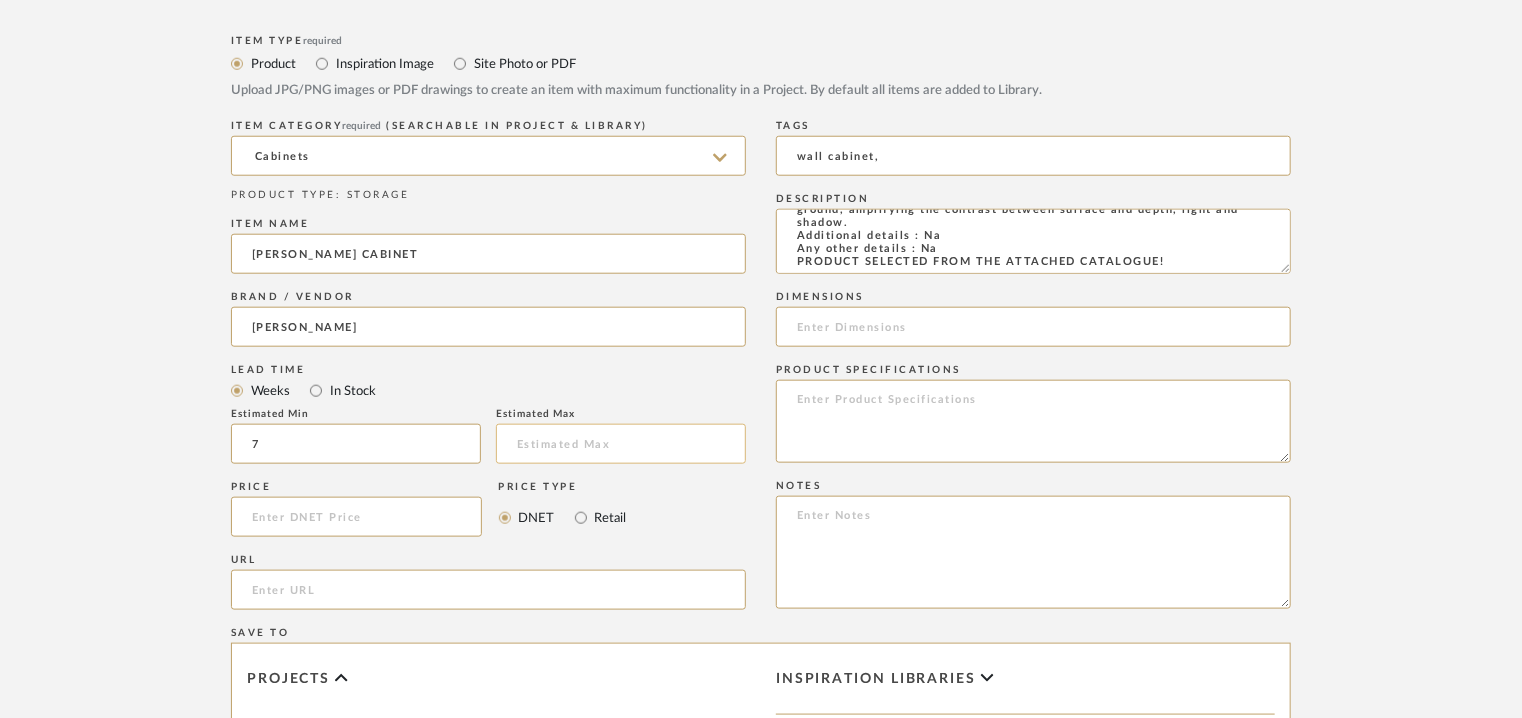 type on "7" 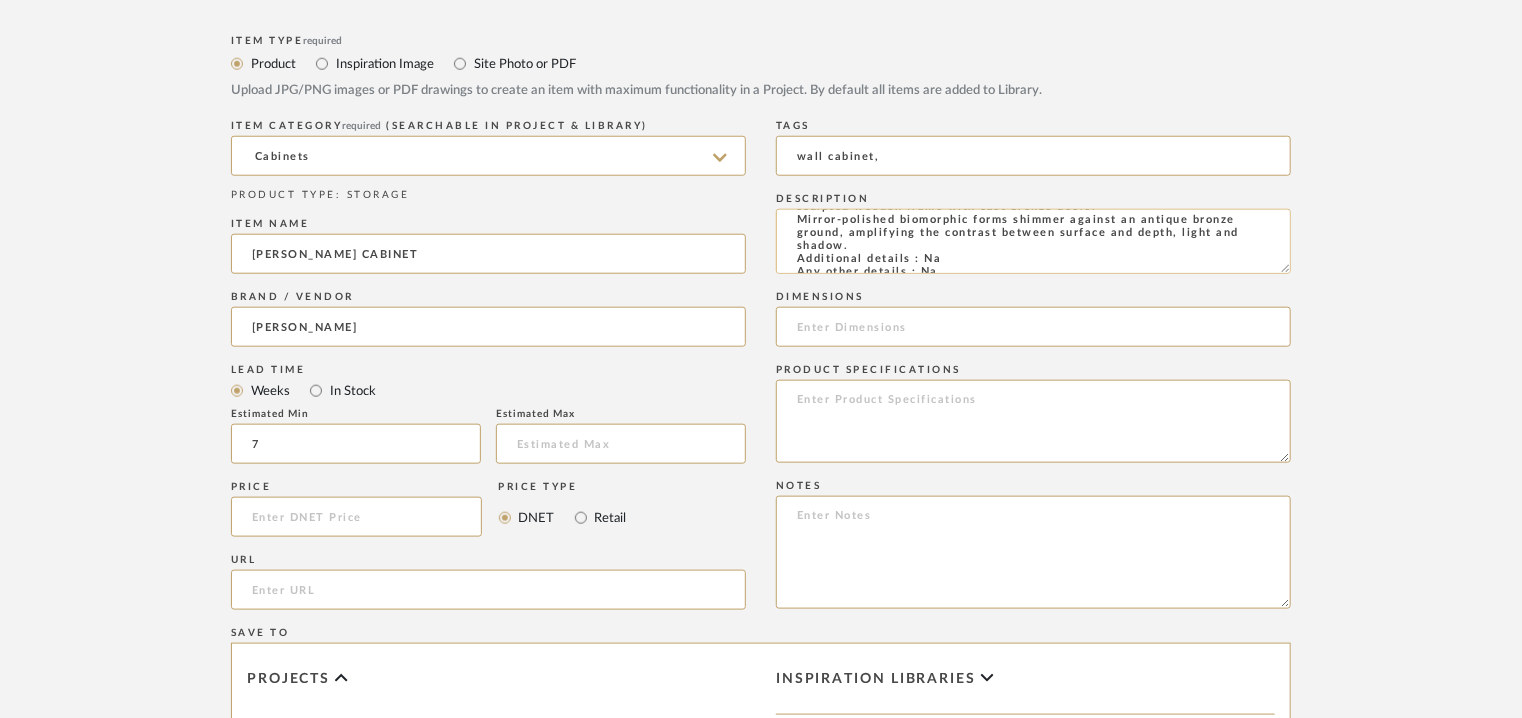 scroll, scrollTop: 0, scrollLeft: 0, axis: both 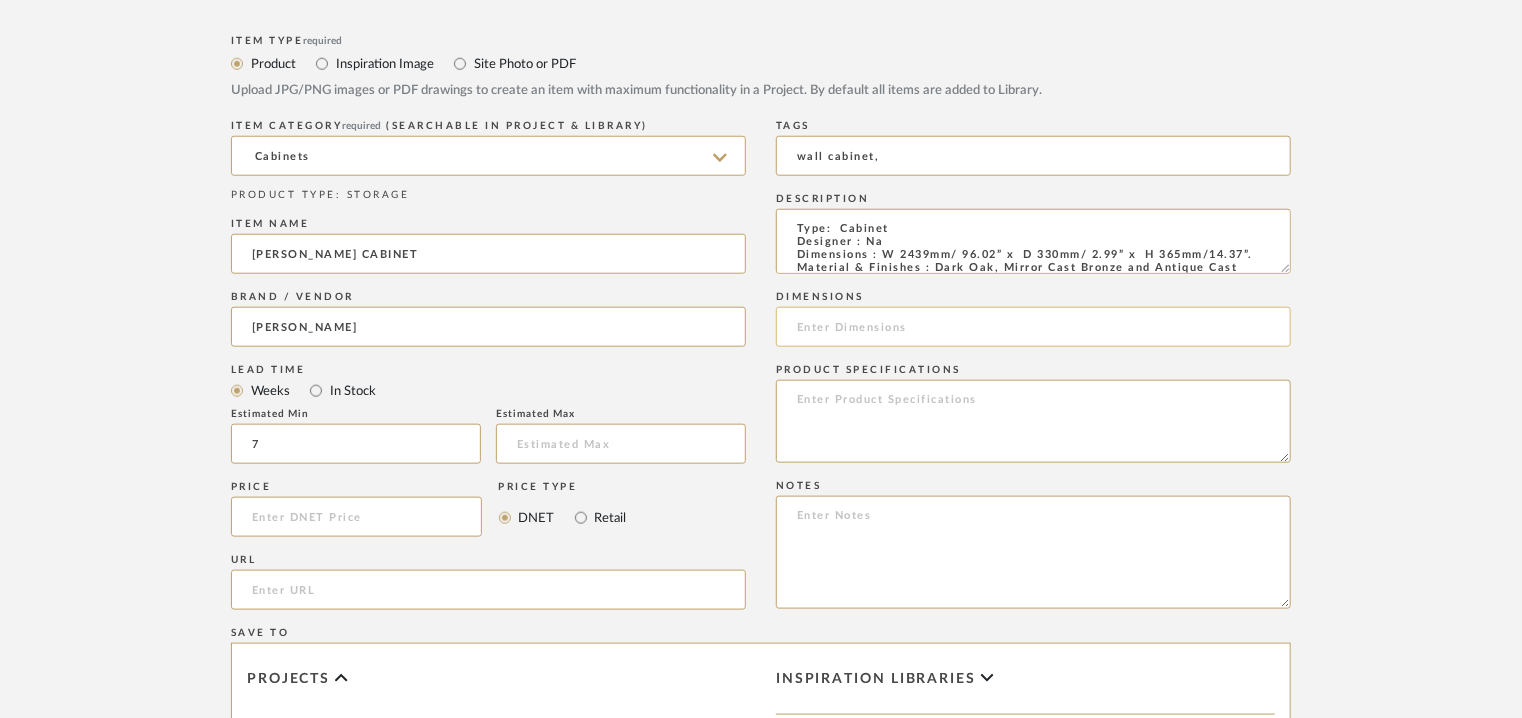paste on "W 2439mm/ 96.02” x  D 330mm/ 2.99” x  H 365mm/14.37”." 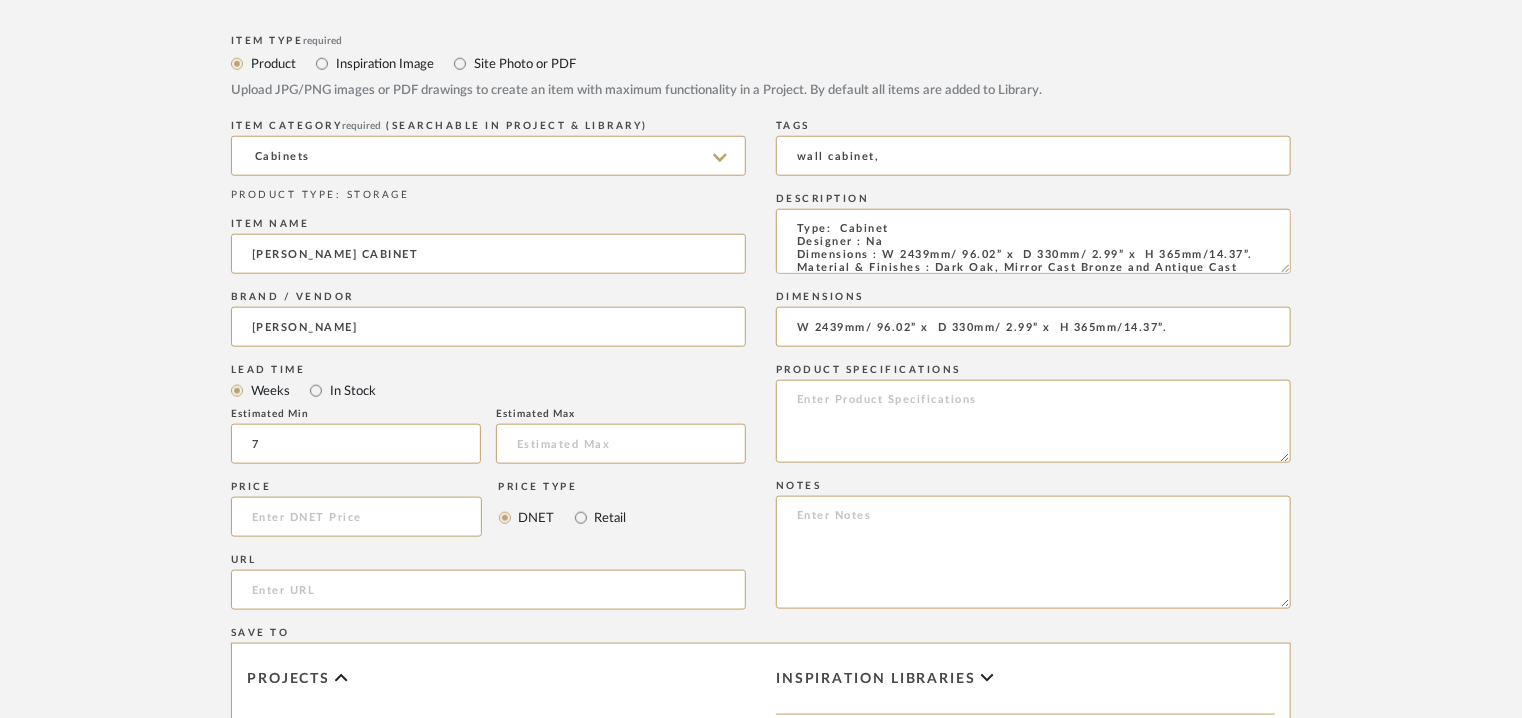 type on "W 2439mm/ 96.02” x  D 330mm/ 2.99” x  H 365mm/14.37”." 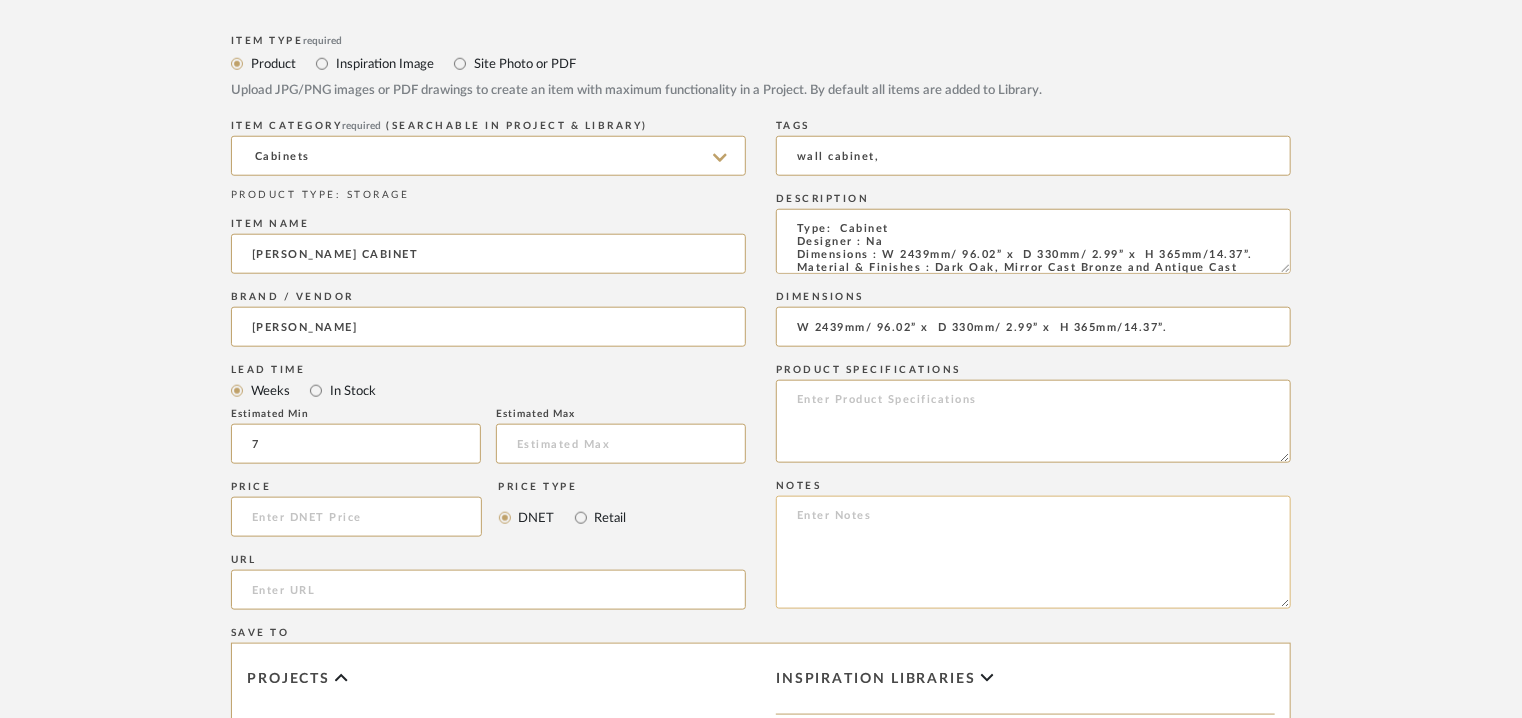 click 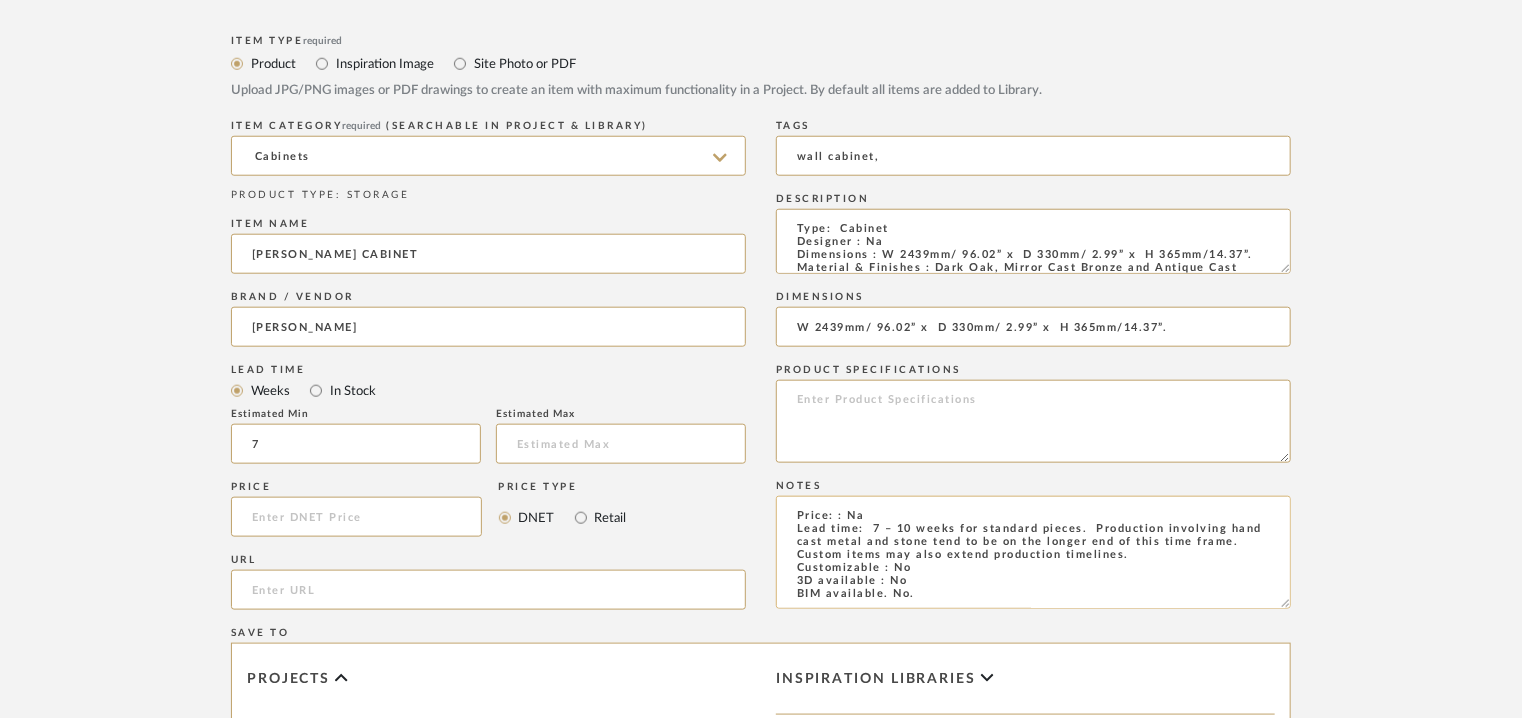 scroll, scrollTop: 225, scrollLeft: 0, axis: vertical 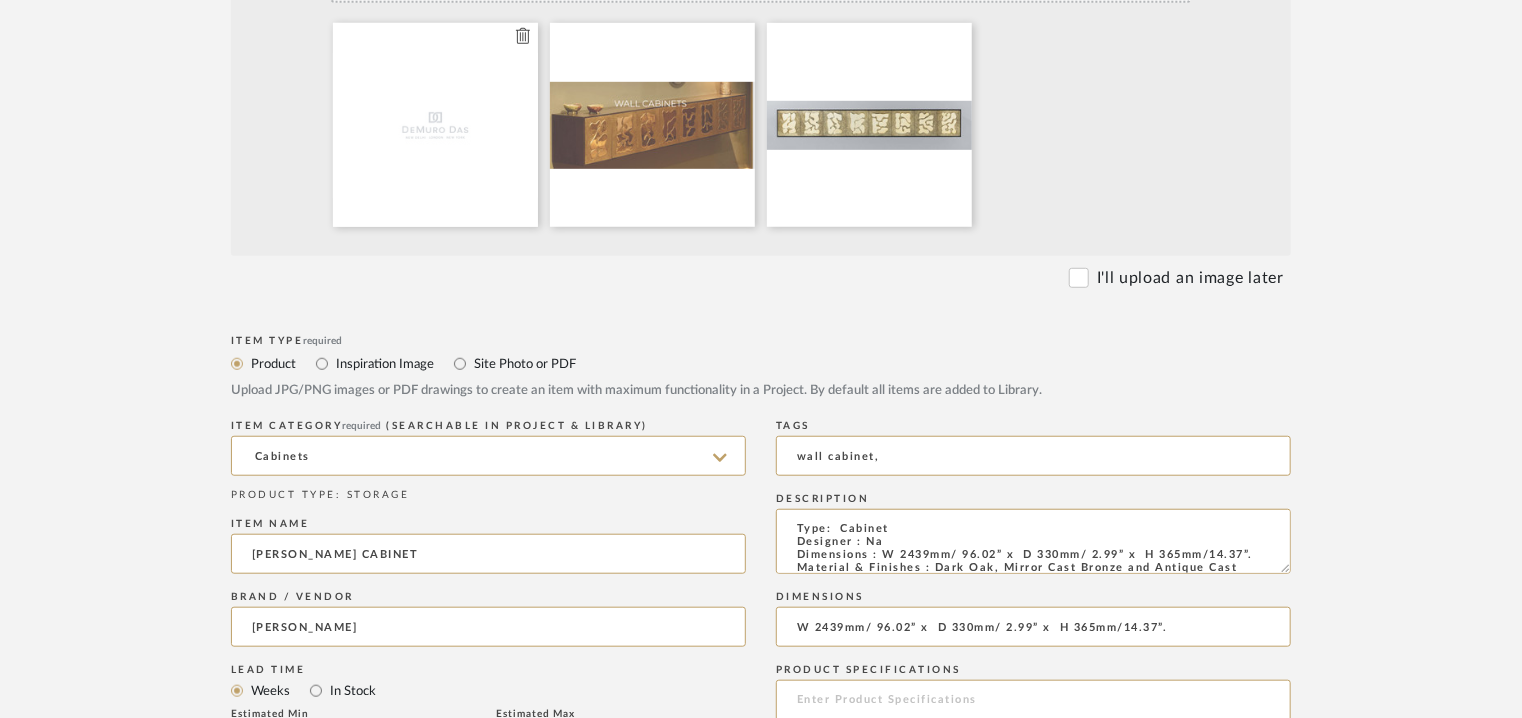 type on "Price: : Na
Lead time:  7 – 10 weeks for standard pieces.  Production involving hand cast metal and stone tend to be on the longer end of this time frame.  Custom items may also extend production timelines.
Customizable : No
3D available : No
BIM available. No.
Point of contact: Raj Kumar
Contact number: +91 8130848630 and
+91 9350910547
Email address: raj.kumar@demurodas.com/ info@demurodas.com
Address: Plot No. 72, Ecotech Extension I, Greater Noida, Uttar Pradesh 201308, India
Additional contact information:
1) Point of contact: Dipankar Mukherjee ( Head – Business Development)
Contact number: 999 9191 882
Email address: dipankar.mukherjee@demurodas.com
Address: 124 - Jor Bagh, Second Floor, New Delhi - 110003
2) Point of contact: Amy Lee
Email address :  amy.lee@demurodas.com" 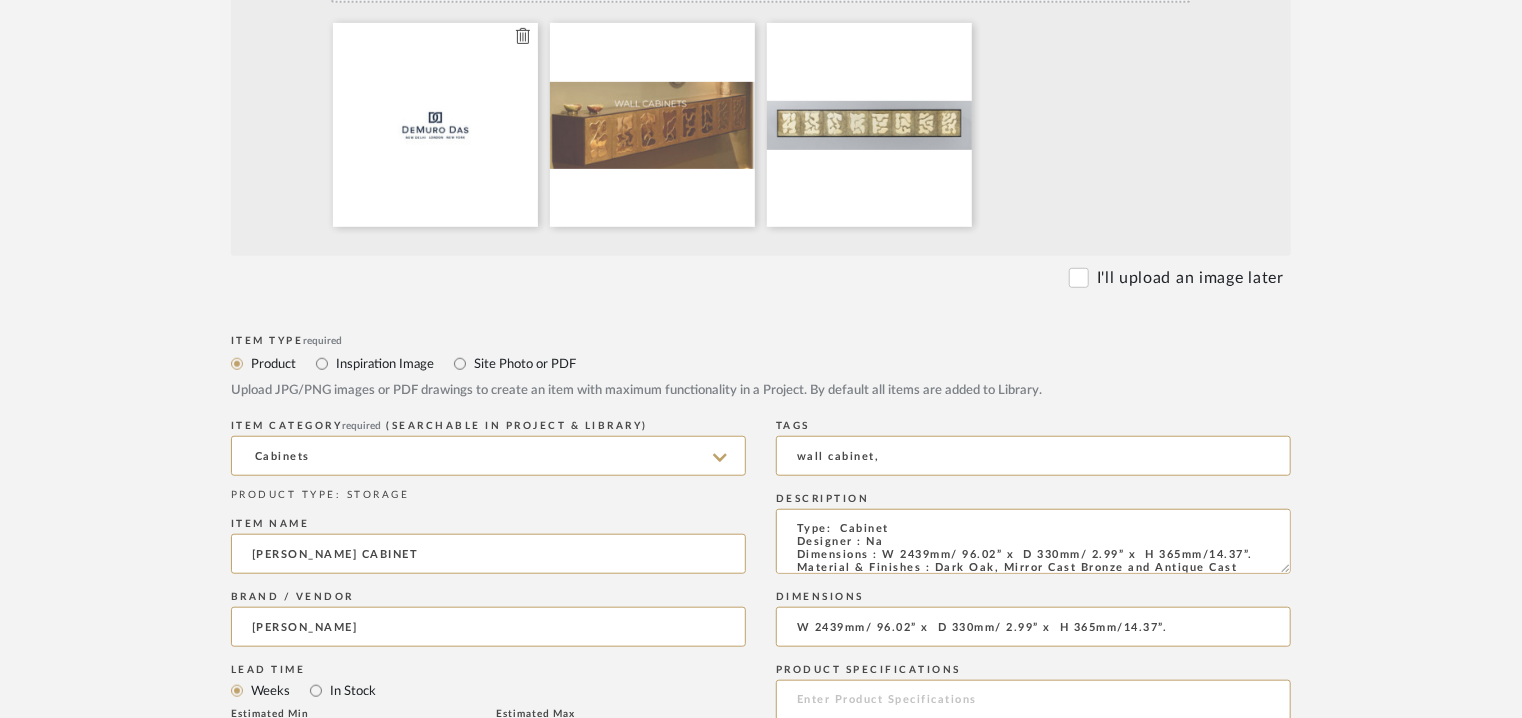 type 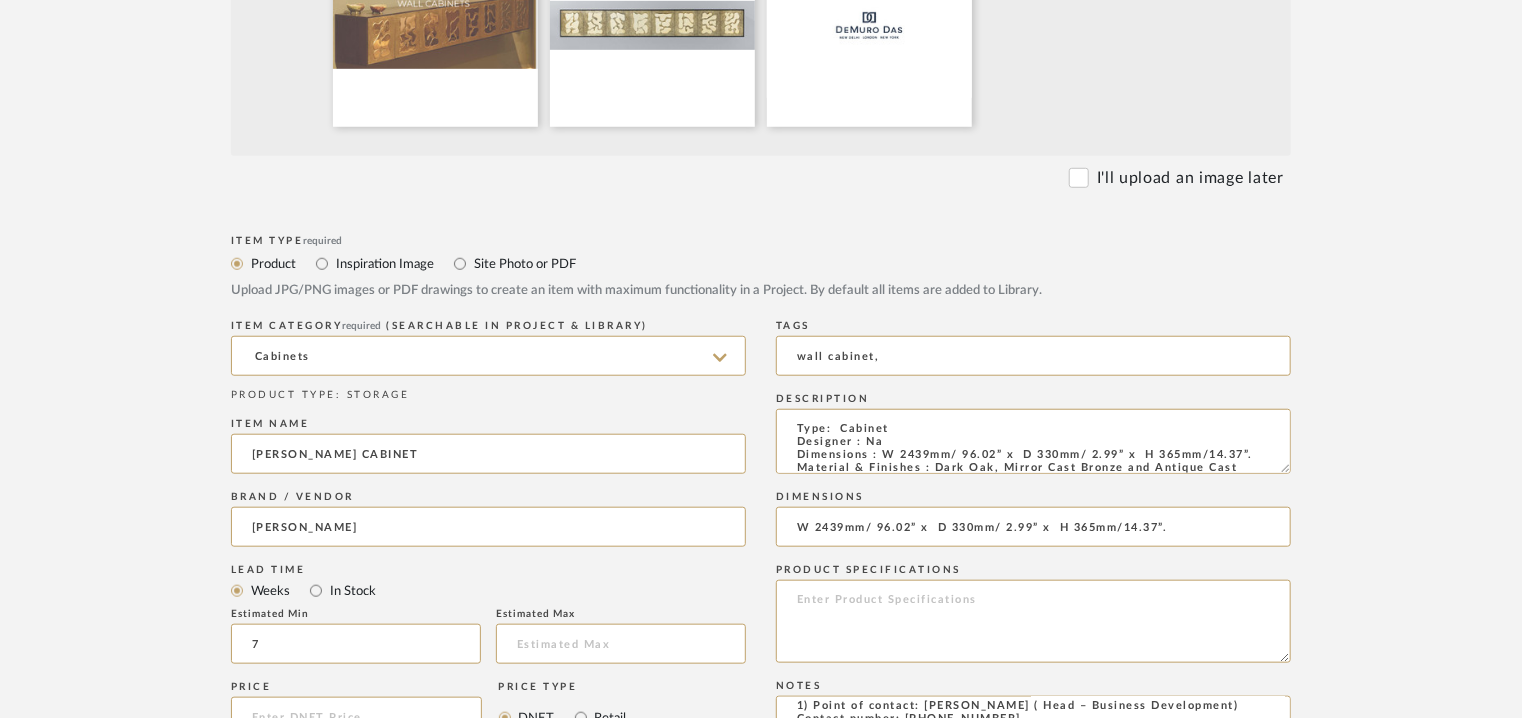 scroll, scrollTop: 900, scrollLeft: 0, axis: vertical 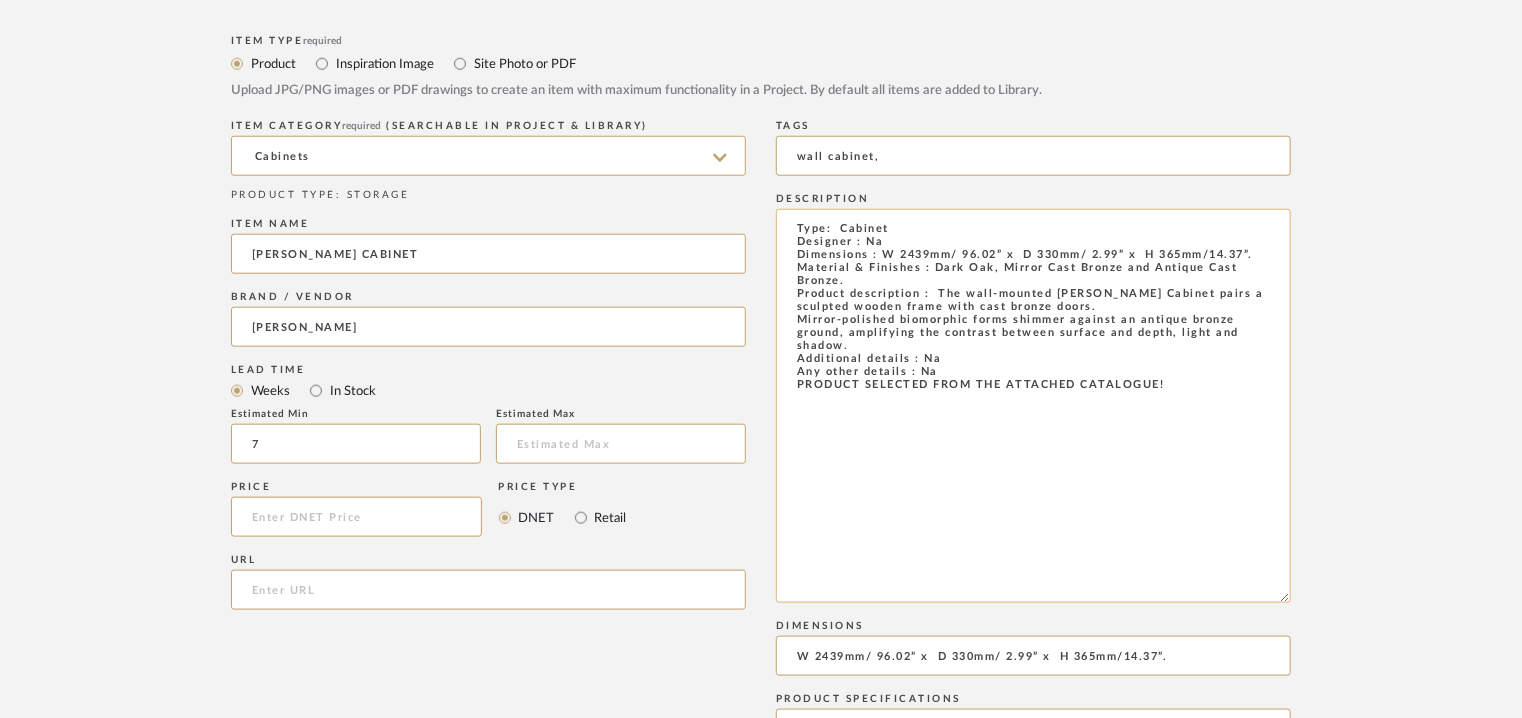 drag, startPoint x: 1288, startPoint y: 269, endPoint x: 1016, endPoint y: 479, distance: 343.6335 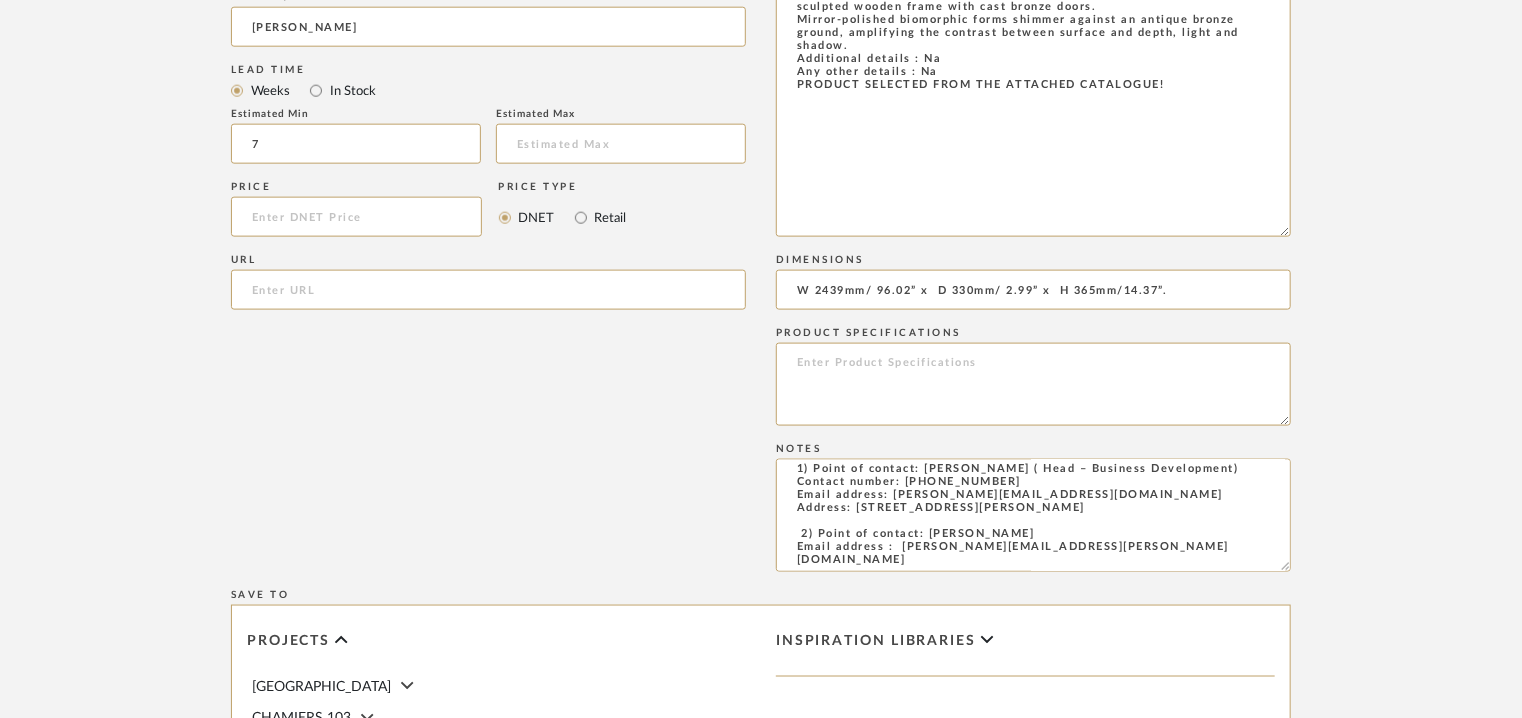 scroll, scrollTop: 1600, scrollLeft: 0, axis: vertical 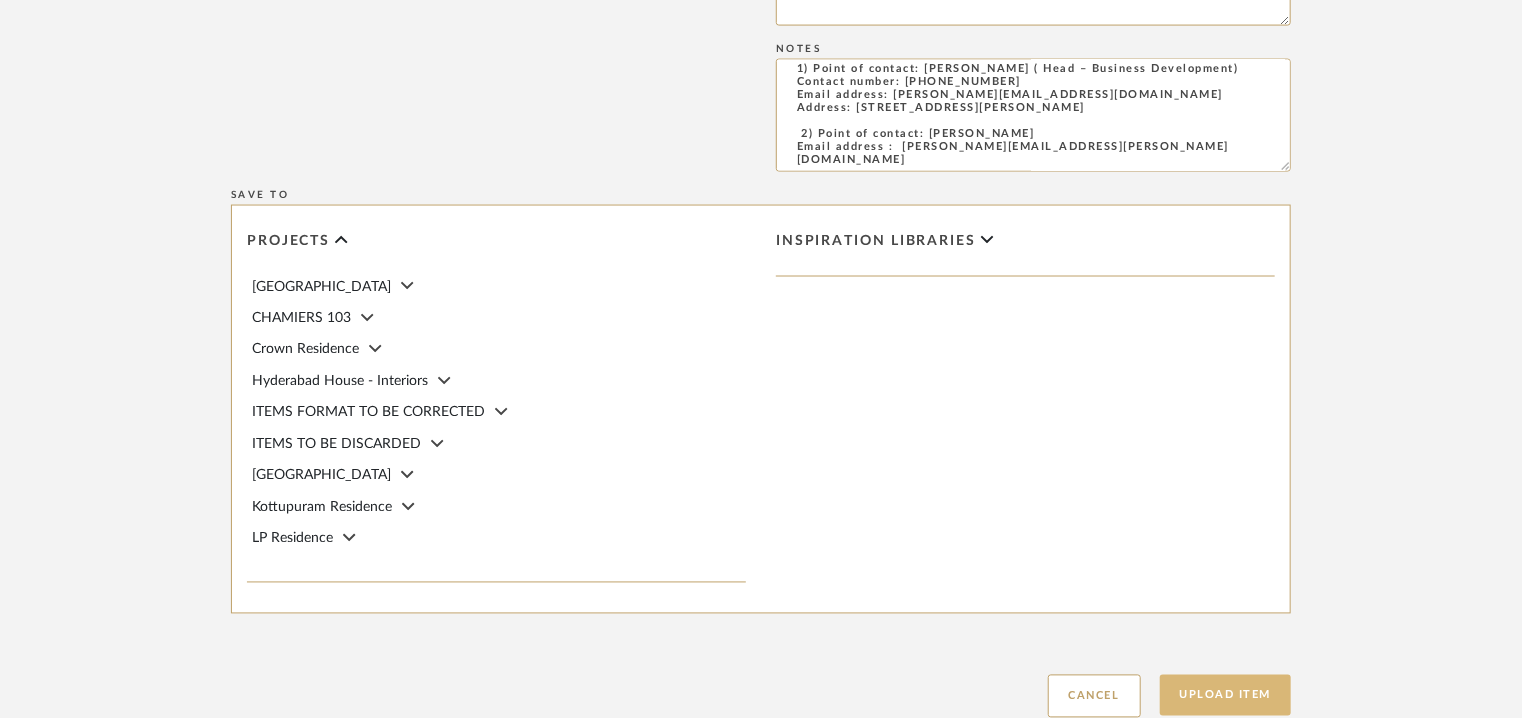 click on "Upload Item" 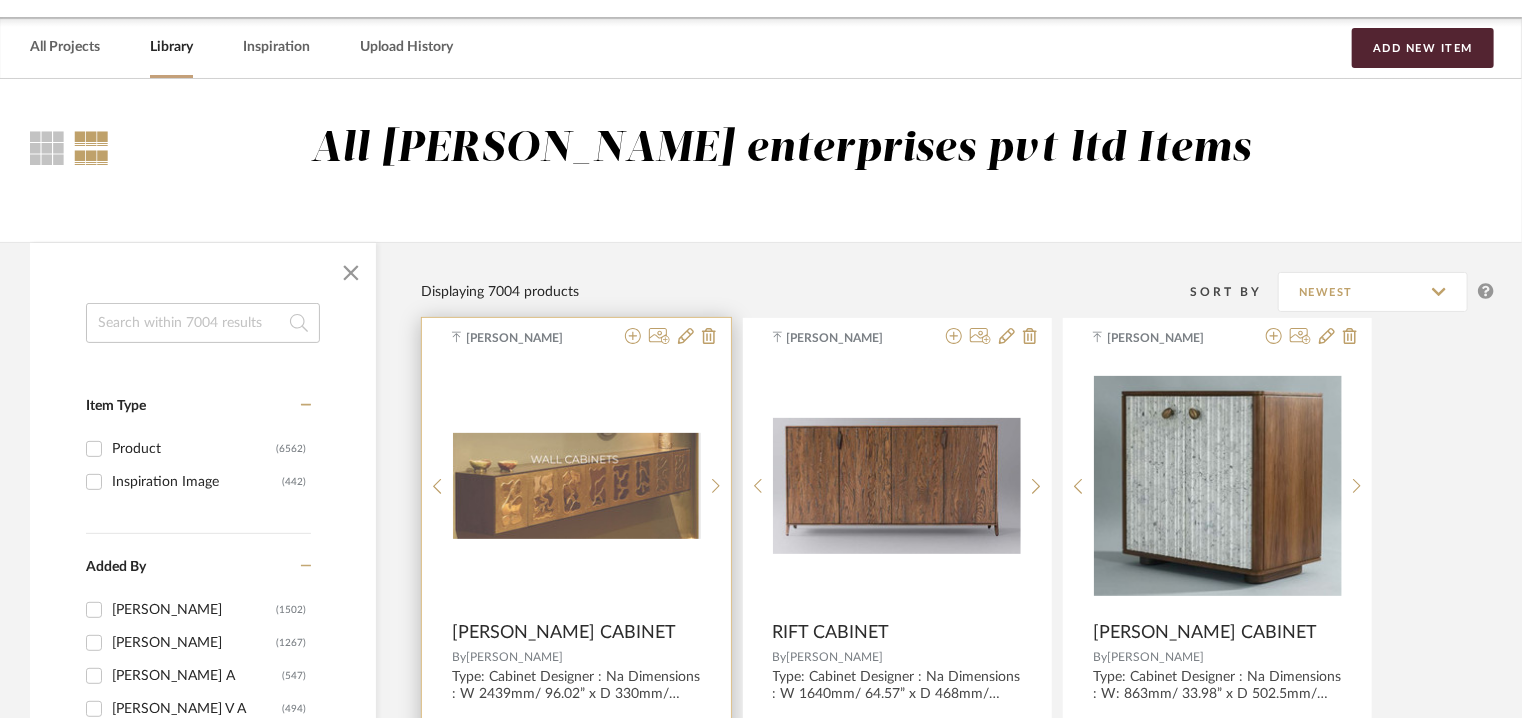 scroll, scrollTop: 0, scrollLeft: 0, axis: both 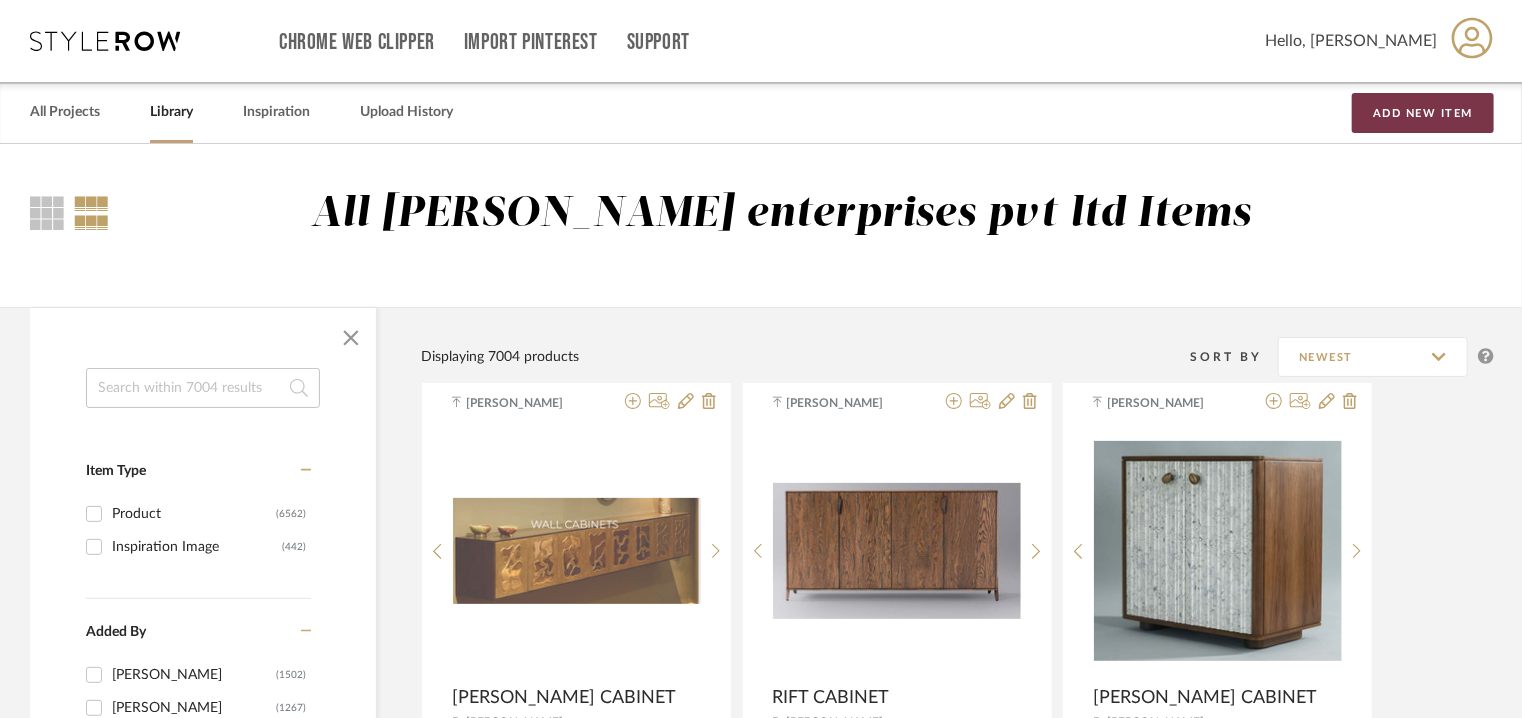 click on "Add New Item" at bounding box center [1423, 113] 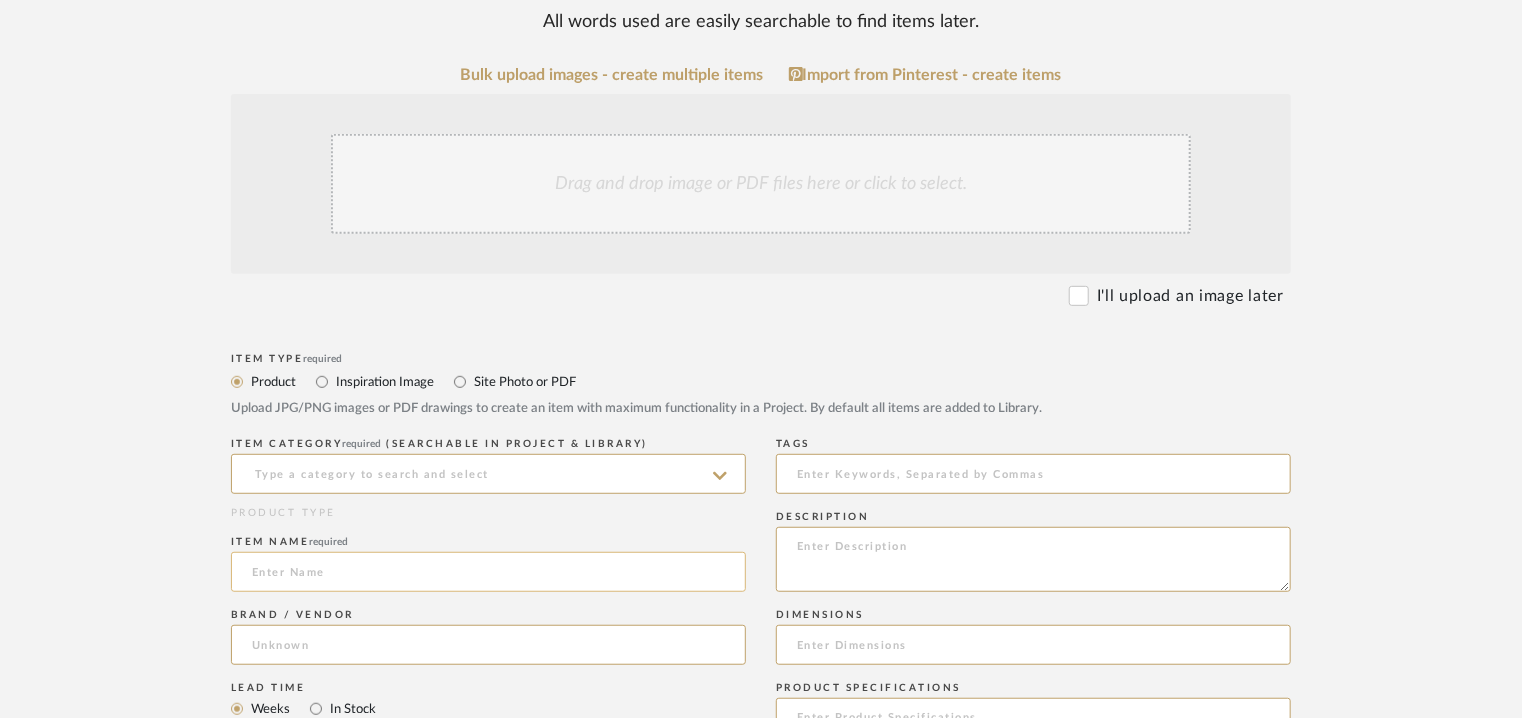 scroll, scrollTop: 500, scrollLeft: 0, axis: vertical 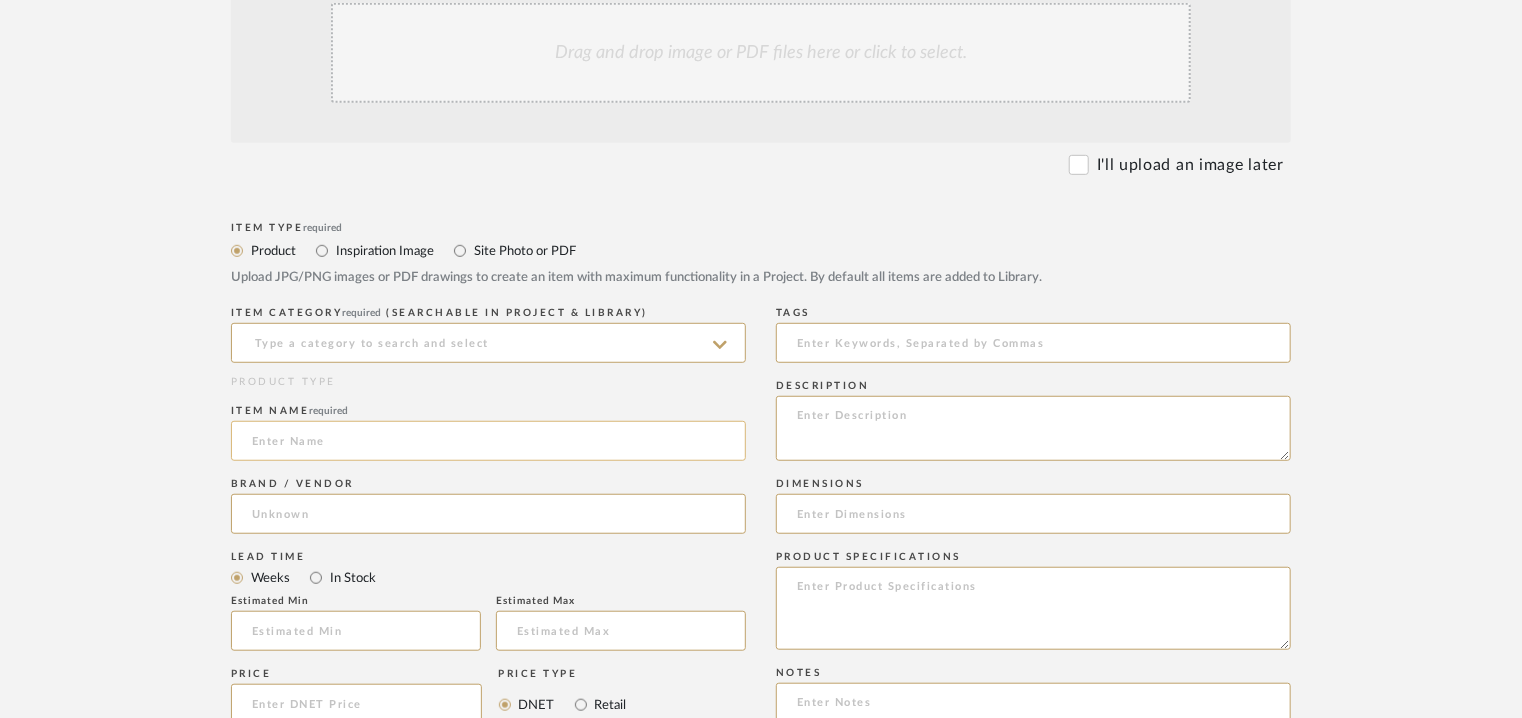 paste on "REED SHELVING I" 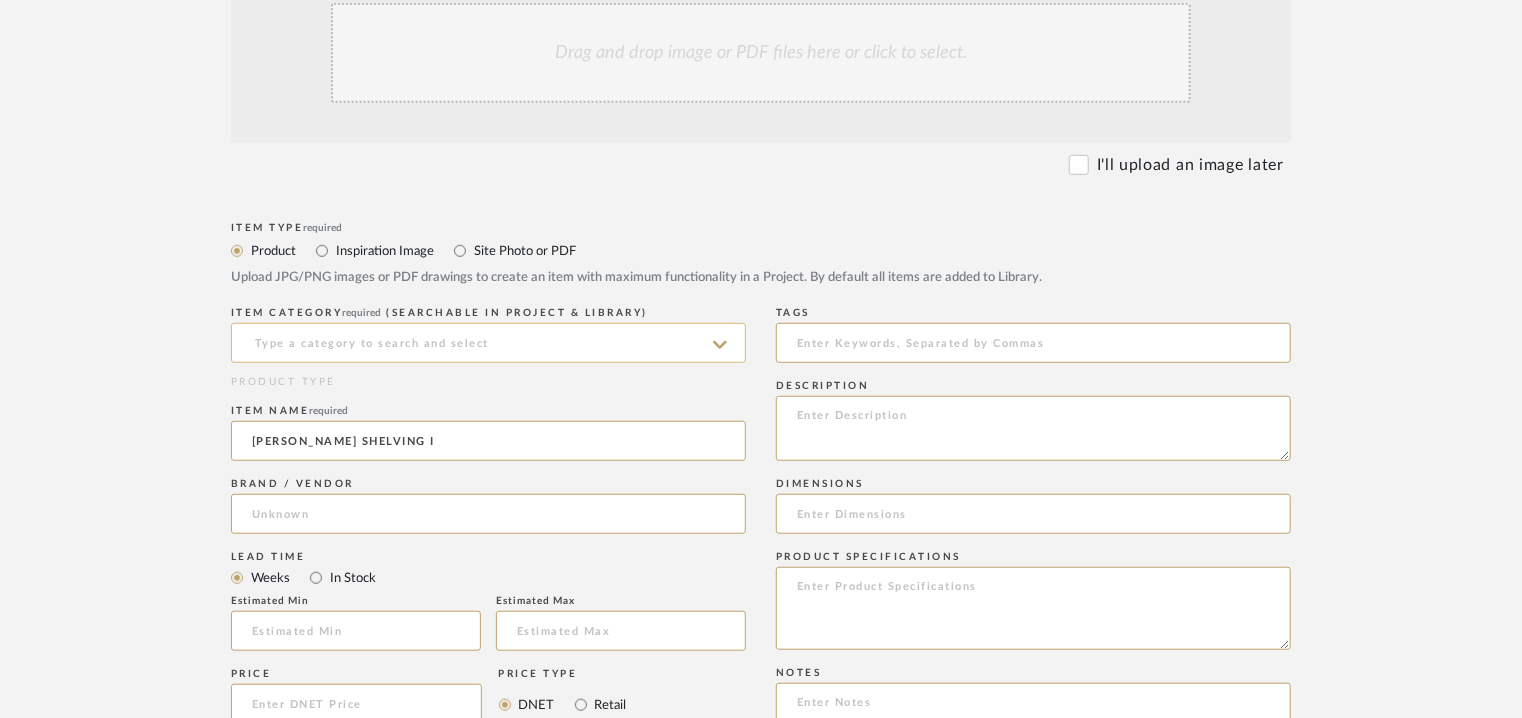 type on "REED SHELVING I" 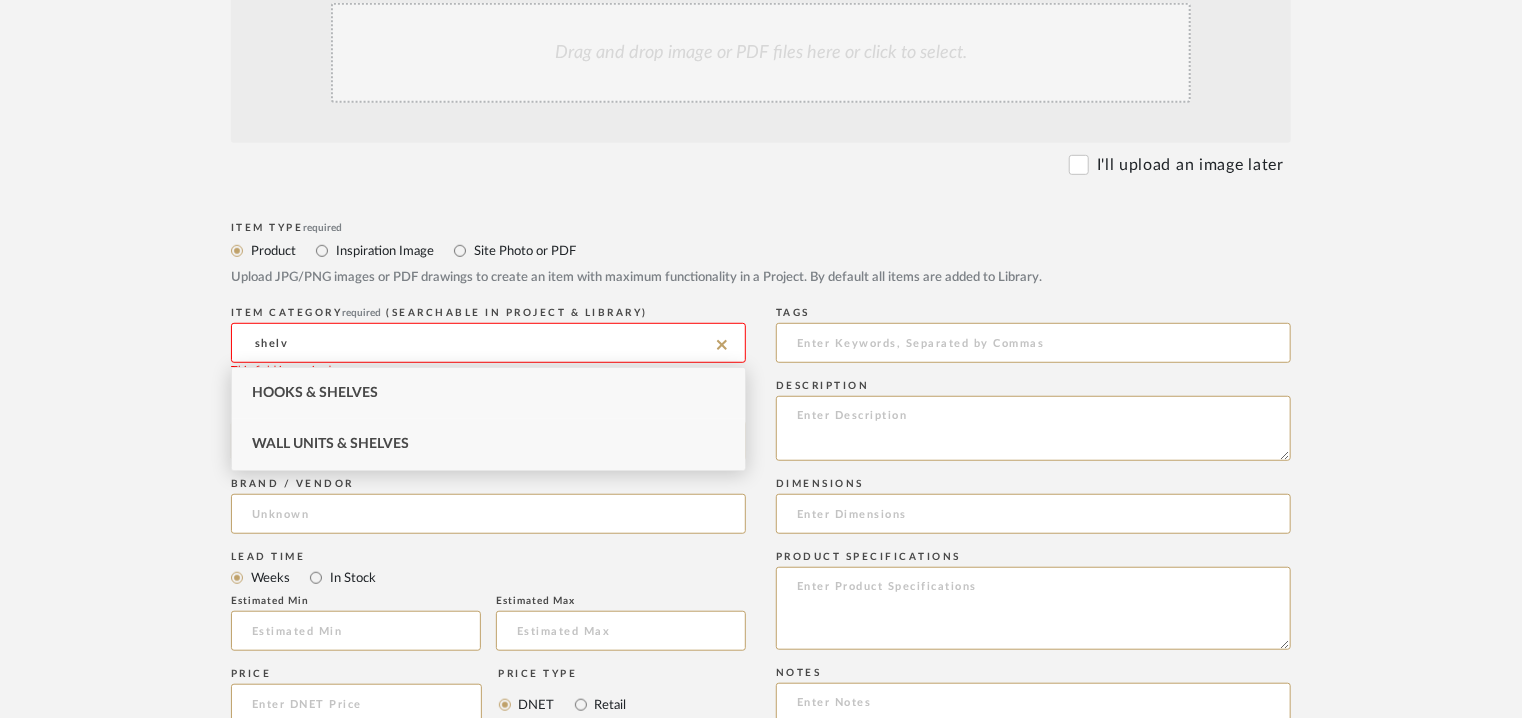 click on "Wall Units & Shelves" at bounding box center (488, 444) 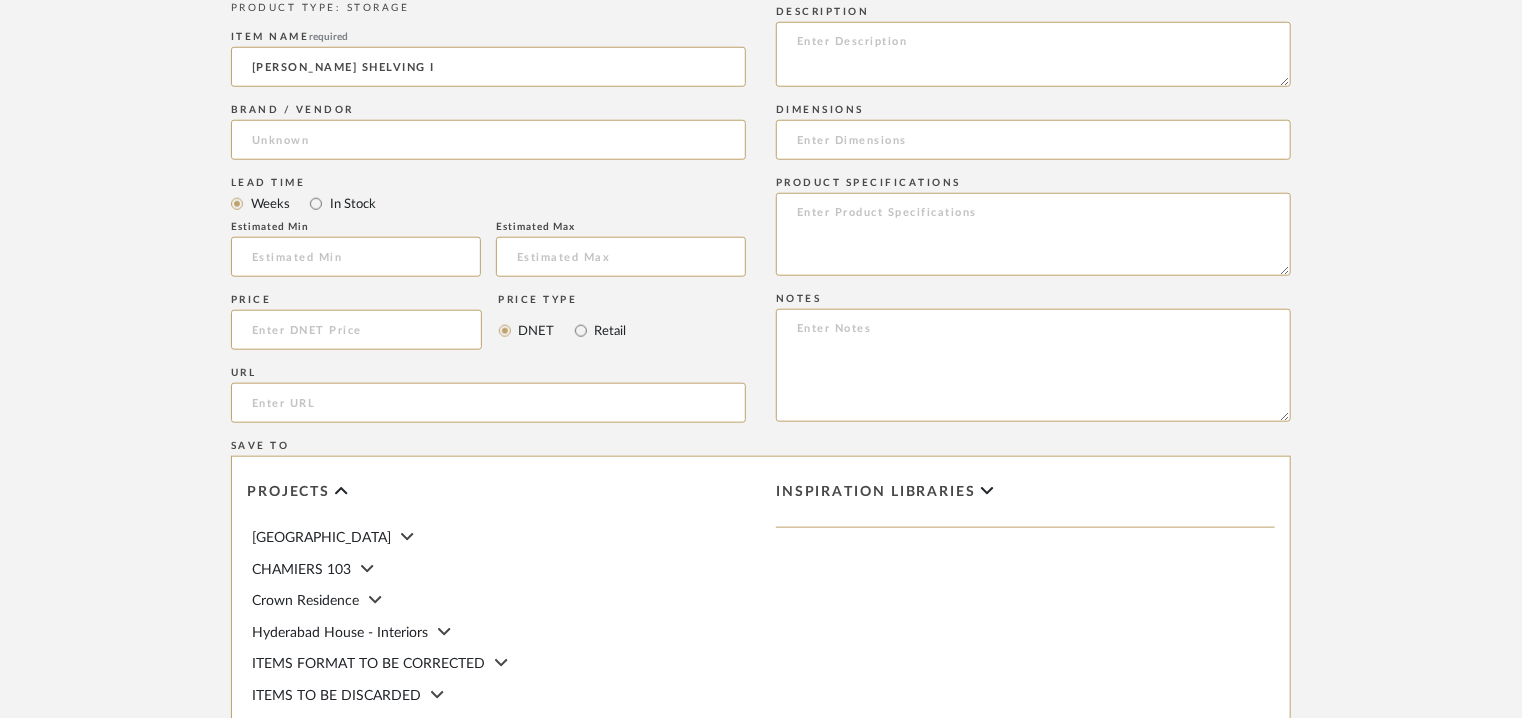 scroll, scrollTop: 900, scrollLeft: 0, axis: vertical 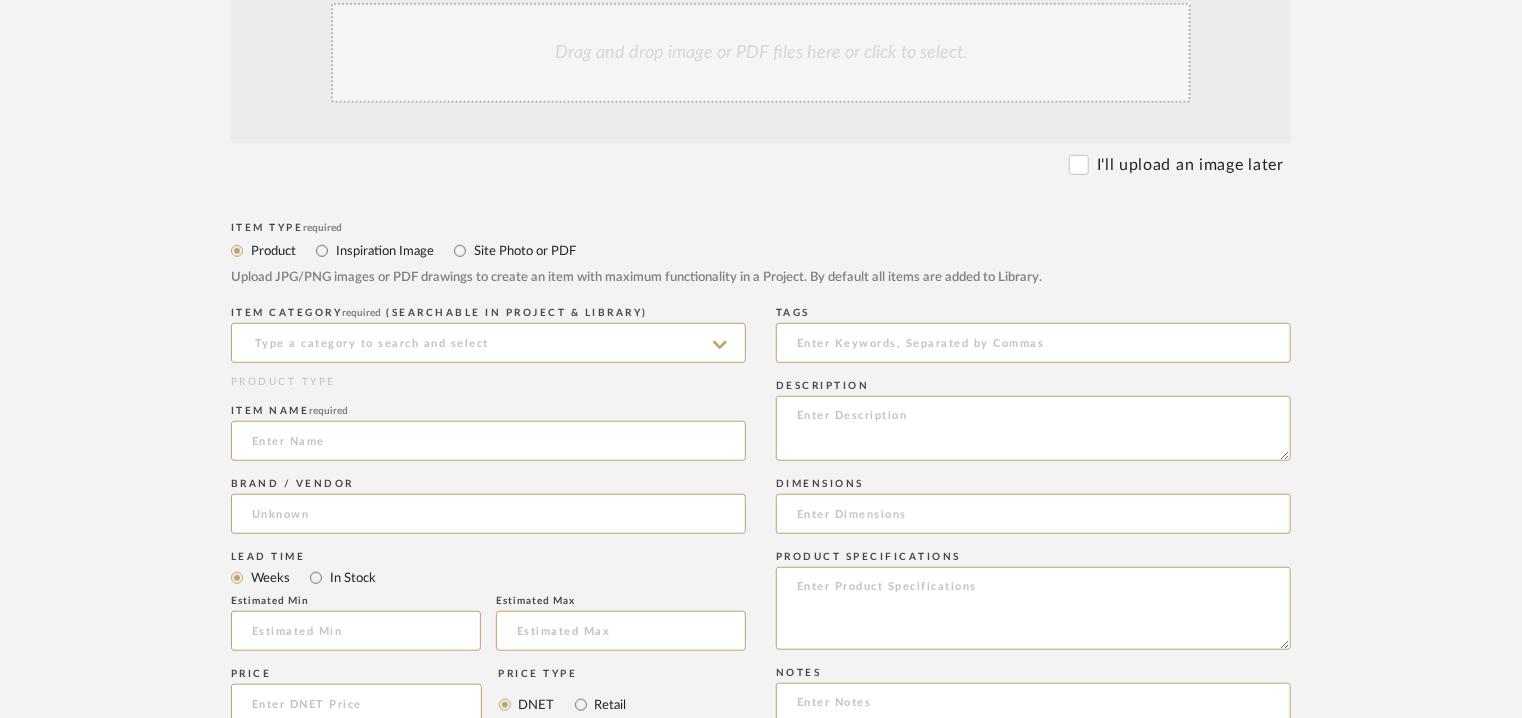 click on "Drag and drop image or PDF files here or click to select." 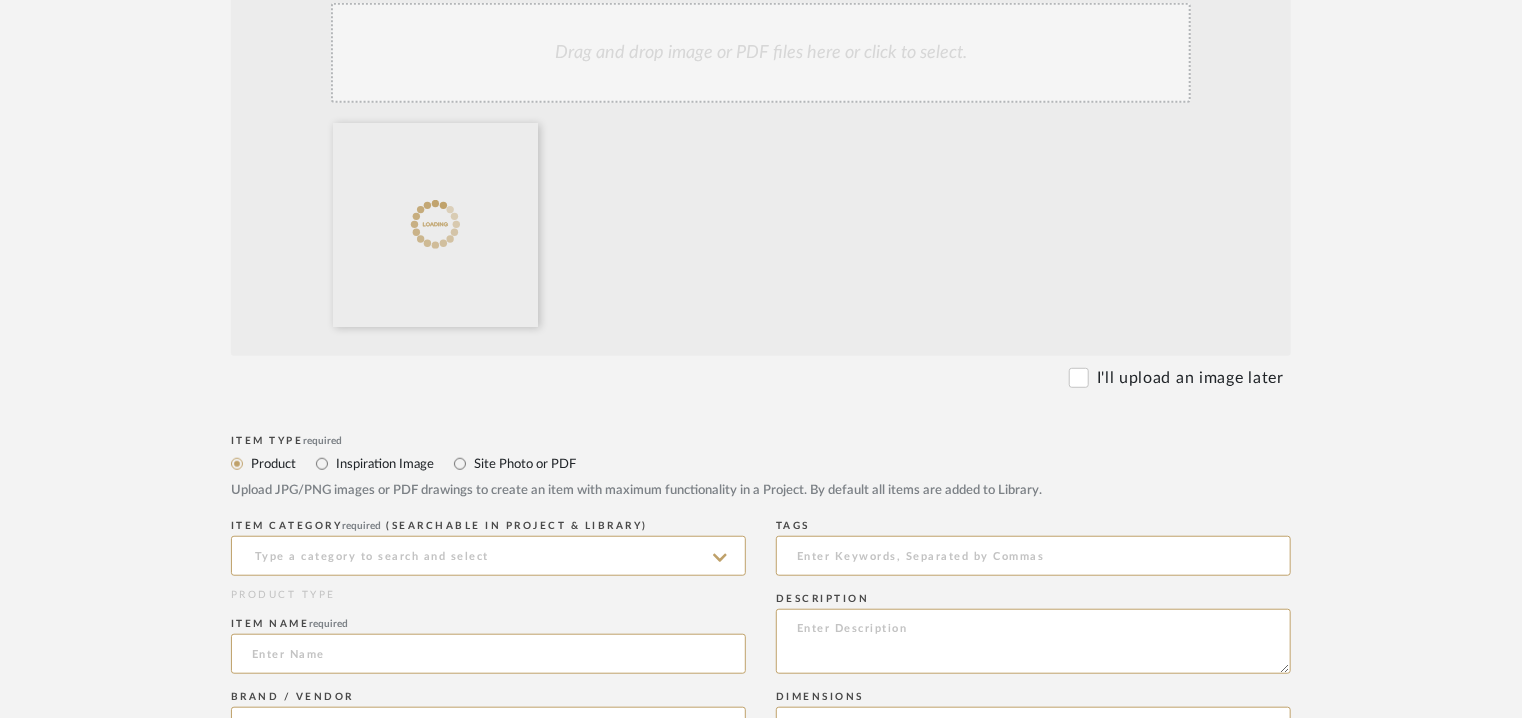 click on "Drag and drop image or PDF files here or click to select." 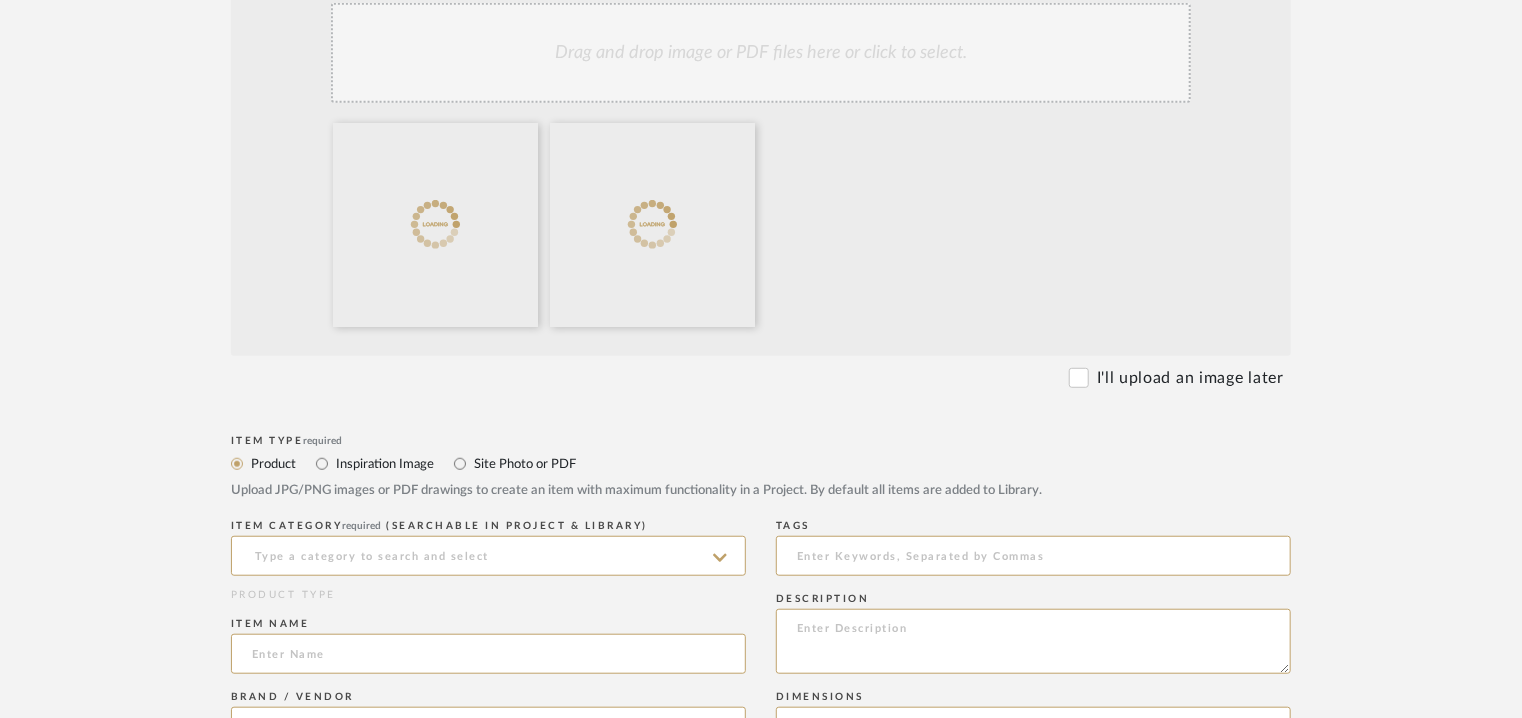 click on "Drag and drop image or PDF files here or click to select." 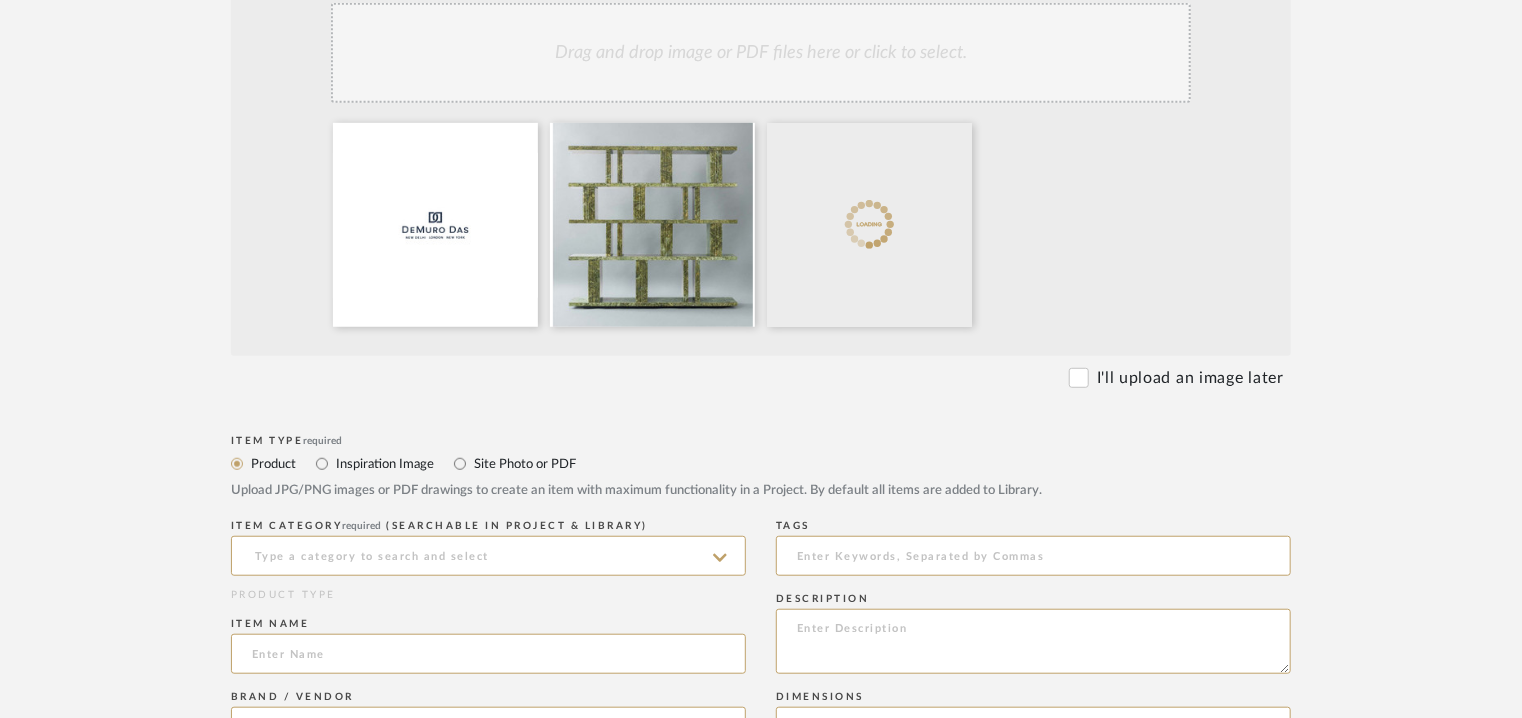 click on "Drag and drop image or PDF files here or click to select." 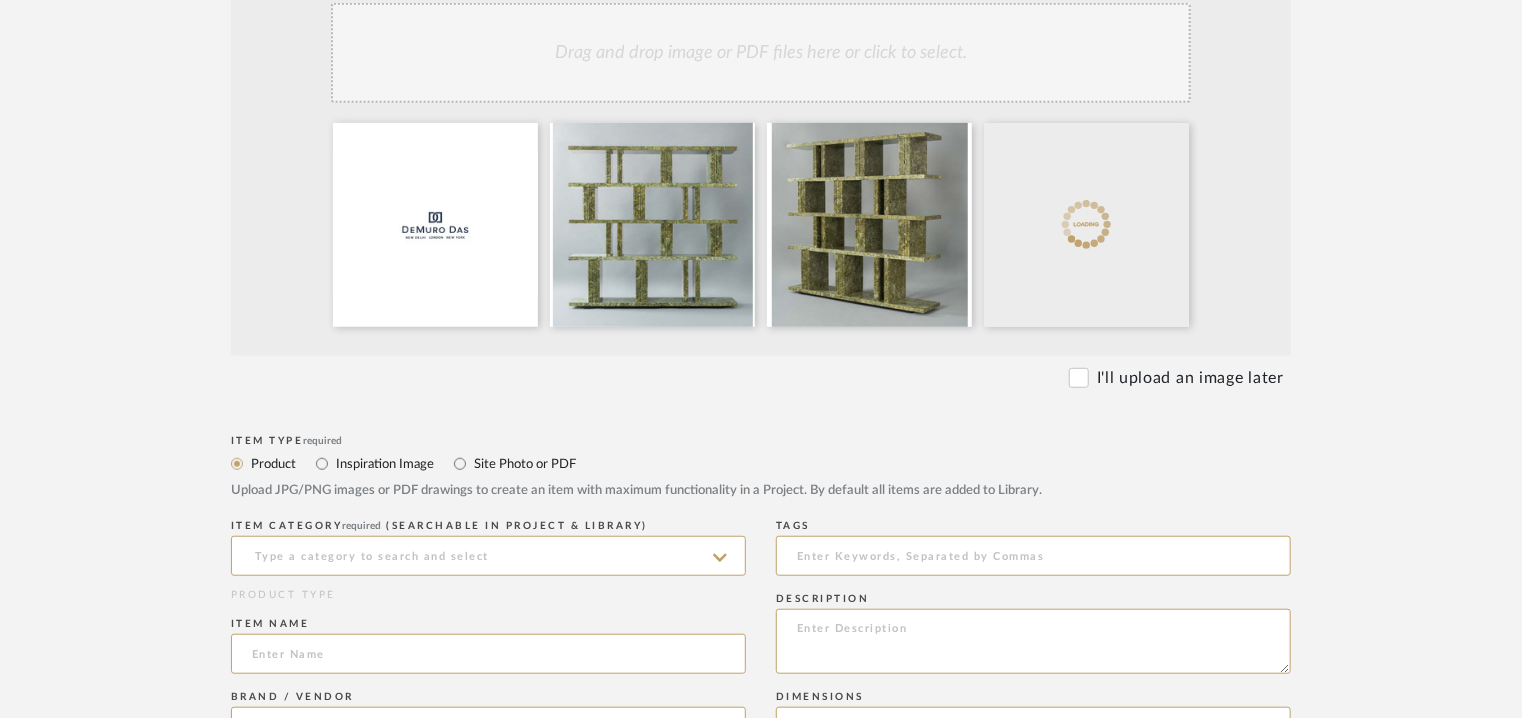 click on "Drag and drop image or PDF files here or click to select." 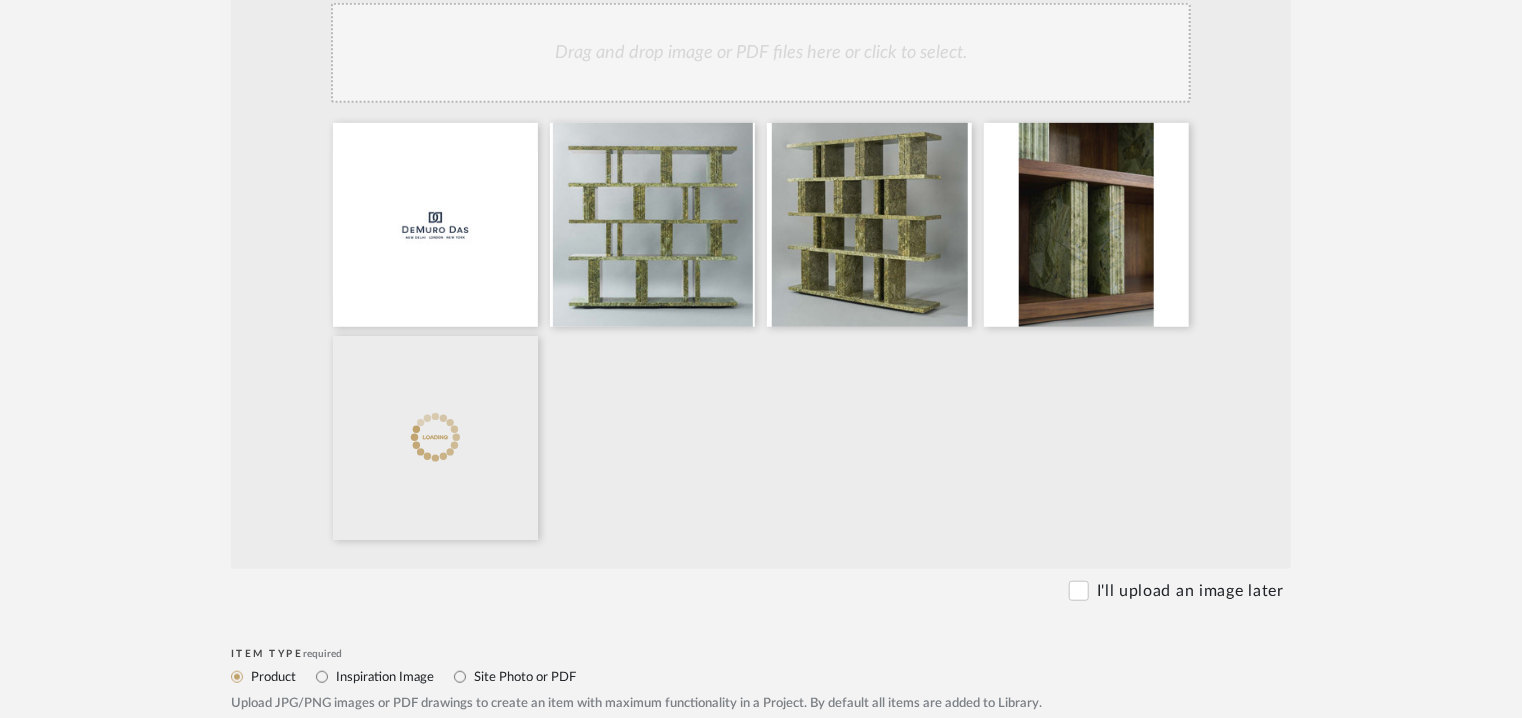click on "Drag and drop image or PDF files here or click to select." 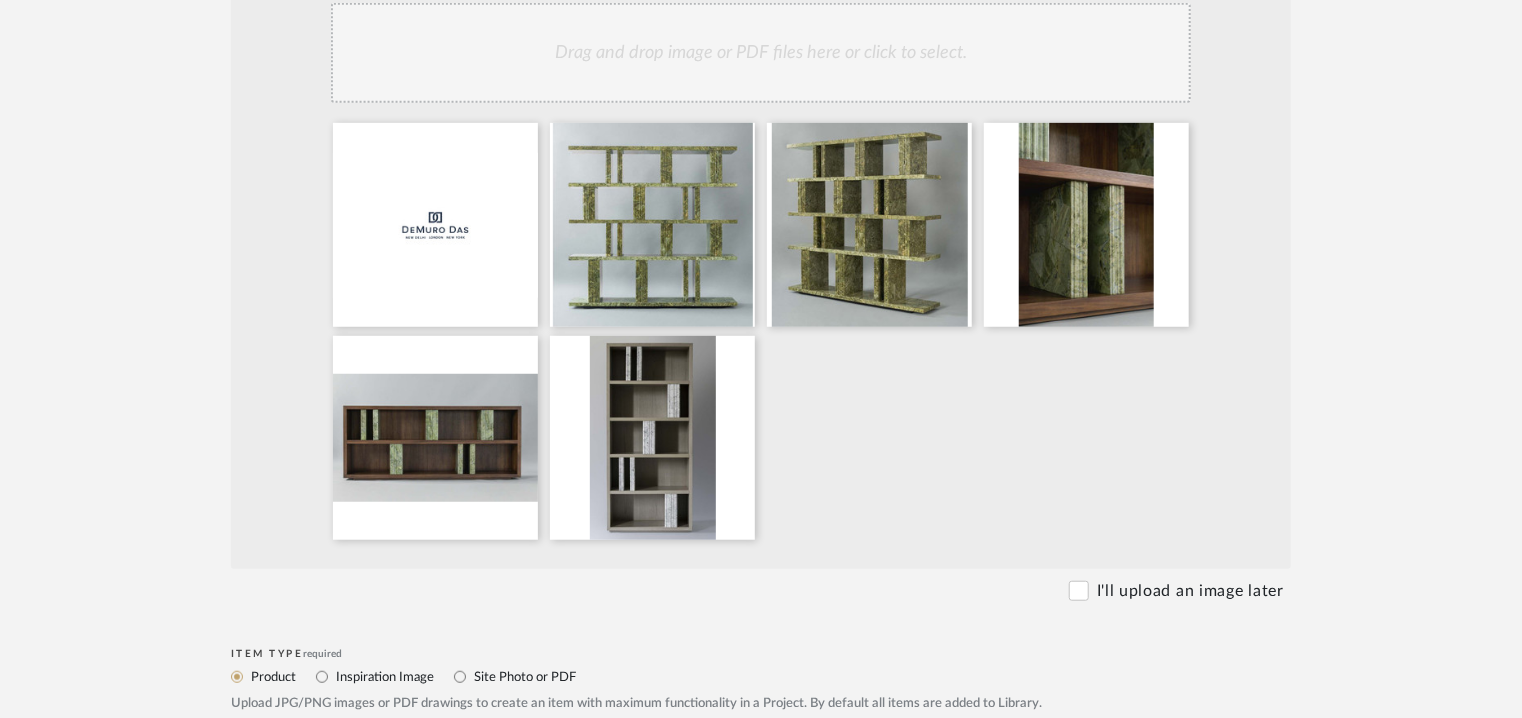 click on "Drag and drop image or PDF files here or click to select." 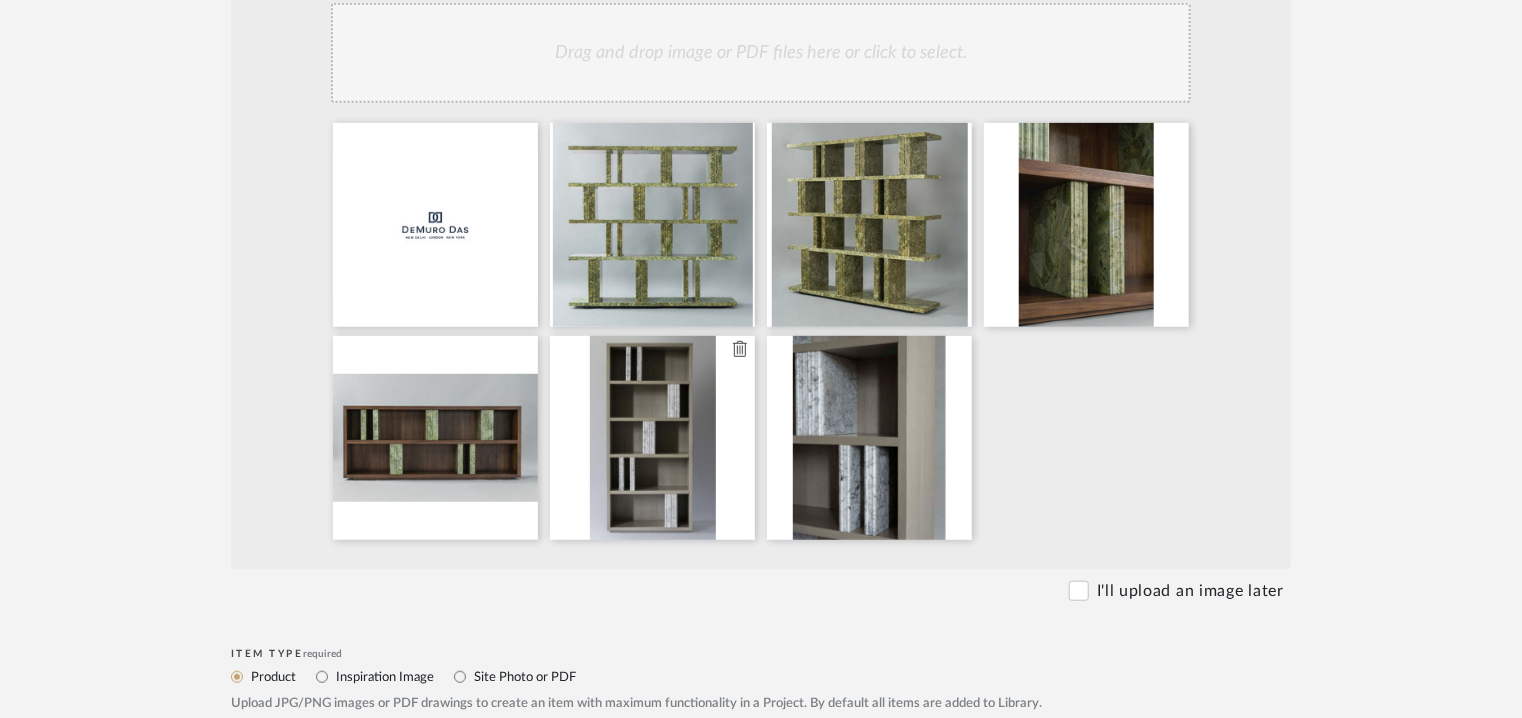 type 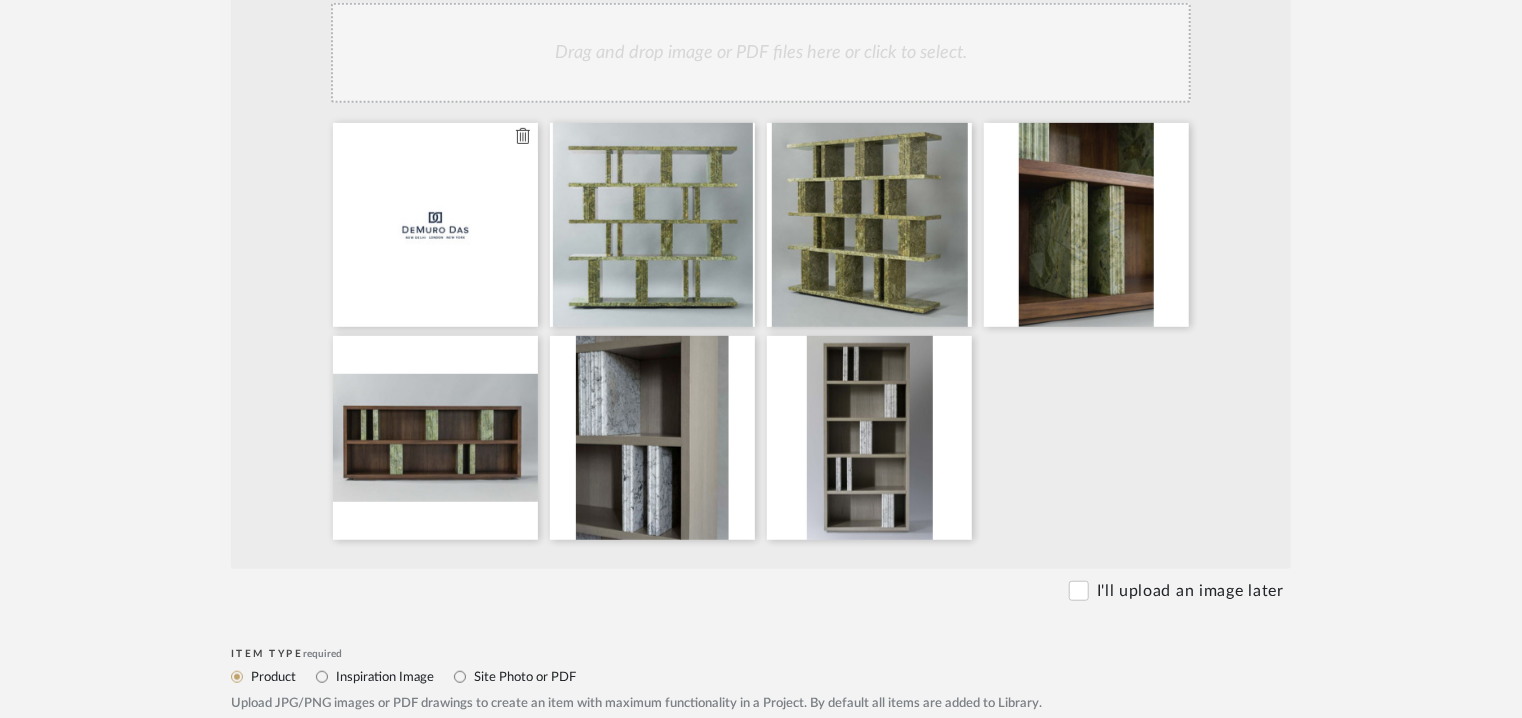 type 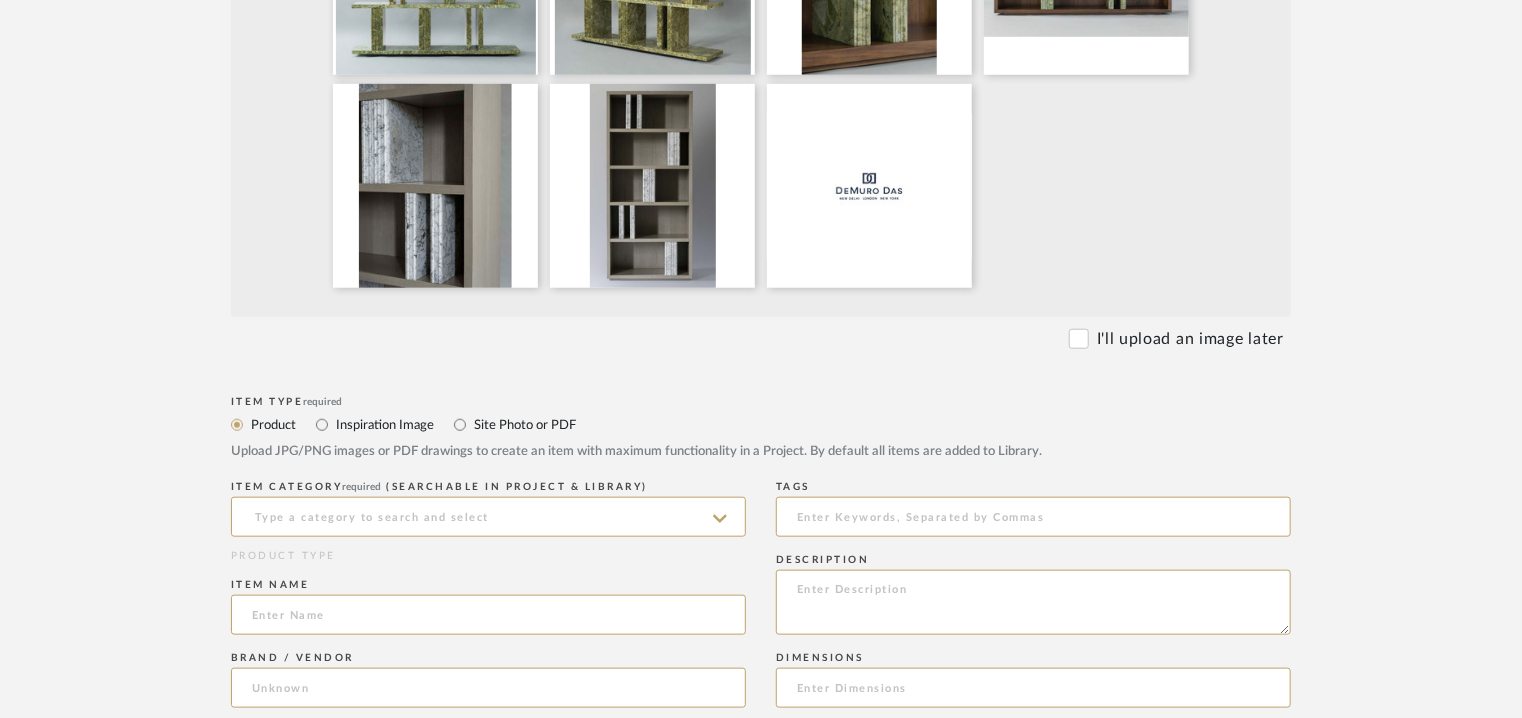 scroll, scrollTop: 1000, scrollLeft: 0, axis: vertical 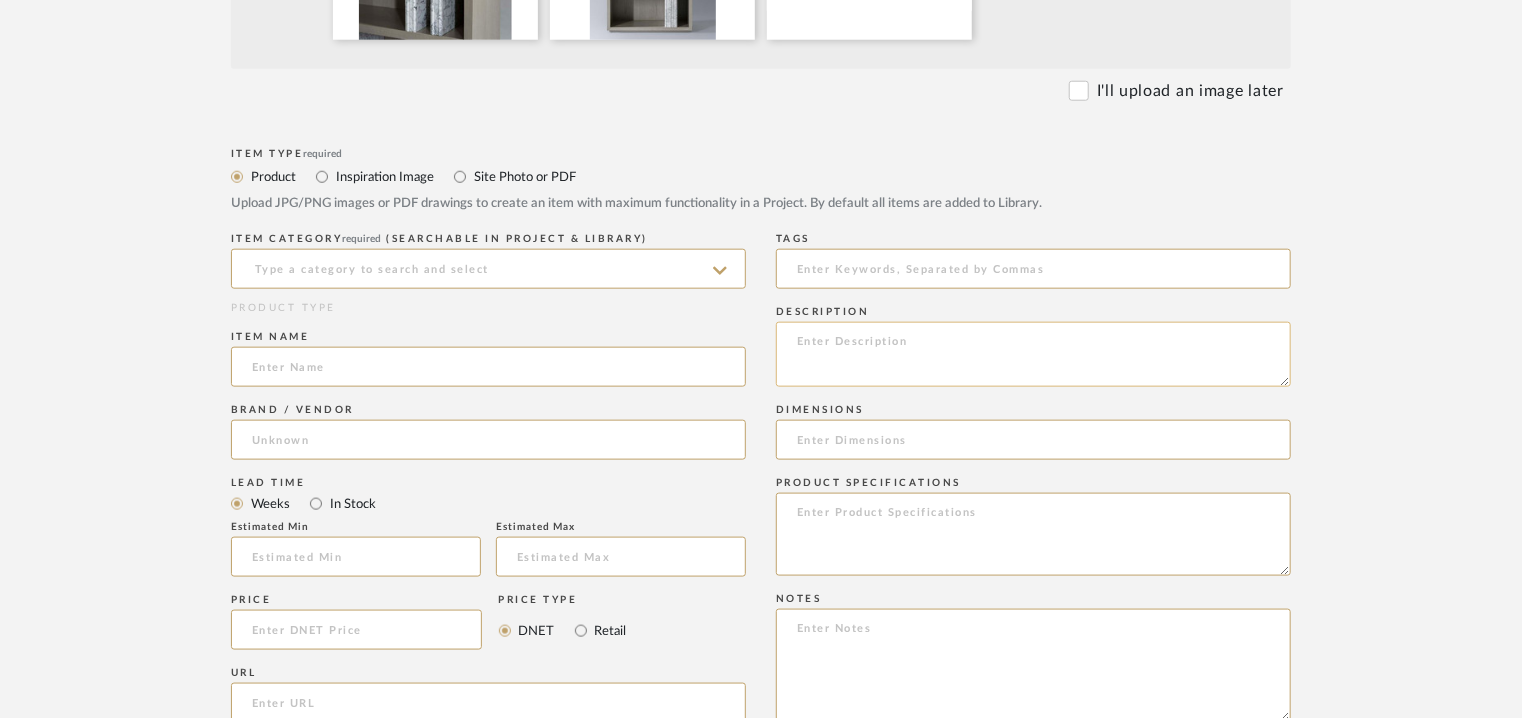 paste on "Type:  Shelves
Designer : Na
Dimensions :
1) W: 1800mm/ 70.87” x D 345mm/ 13.58” x H 1735.5mm/ 68.33”.
2) LOW  W 1830mm/ 72.05" x  D: 350mm / 13.78" x H 771mm/30.35".
3) Tall W 900mm/ 35.43" x  D 350mm/ 13.78" x  H 1996mm/ 78.58"
Material & Finishes : Green Vesuvianite and Walnut/ Oyster Ash and Howlite
Product description :   Stone supports in the [PERSON_NAME] Shelving Collection are carved with uneven convex ridges and concave grooves, reinterpreting the symmetry of
classical columns with subtle distortion. Shelves are offered in stone or
wood veneer, across multiple configurations‍.
Additional details : Na
Any other details : Na
PRODUCT SELECTED FROM THE ATTACHED CATALOGUE!" 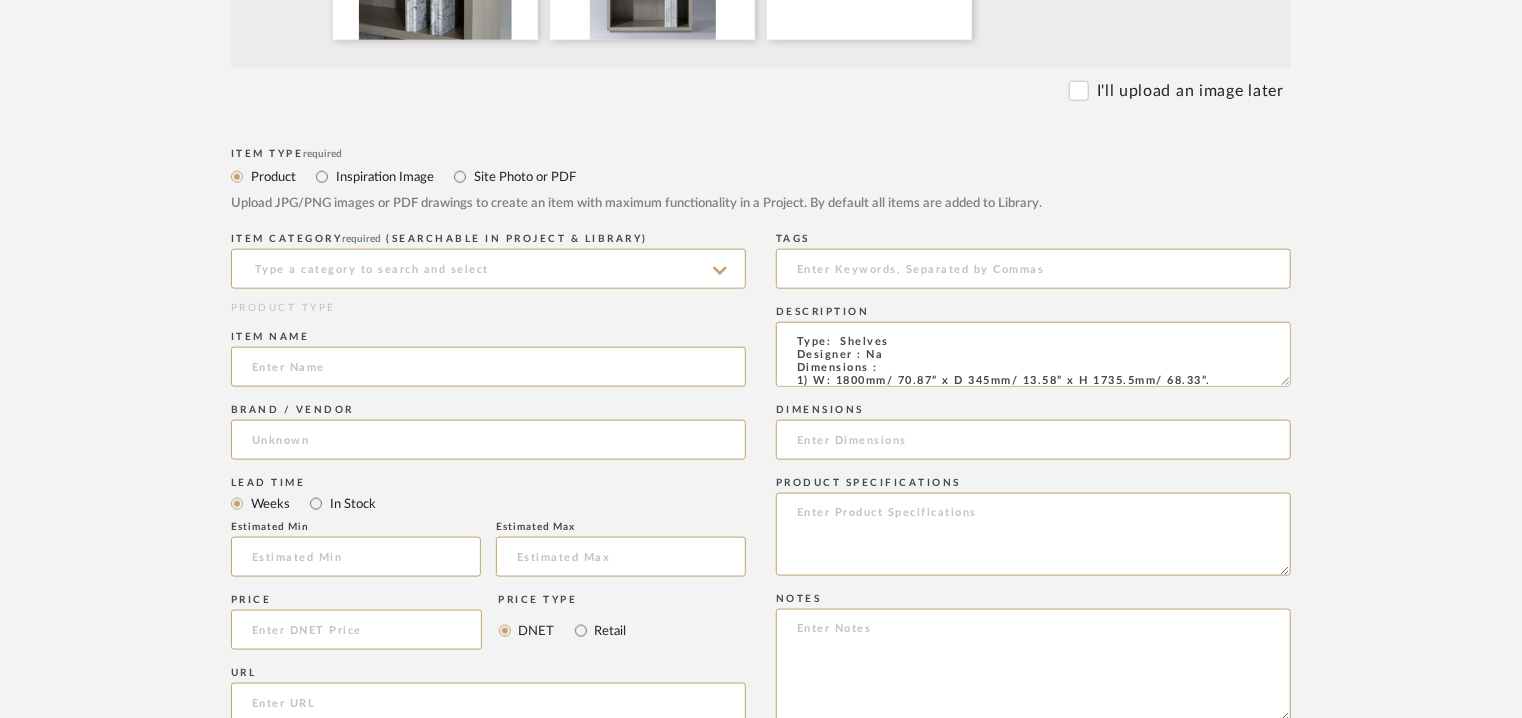 scroll, scrollTop: 192, scrollLeft: 0, axis: vertical 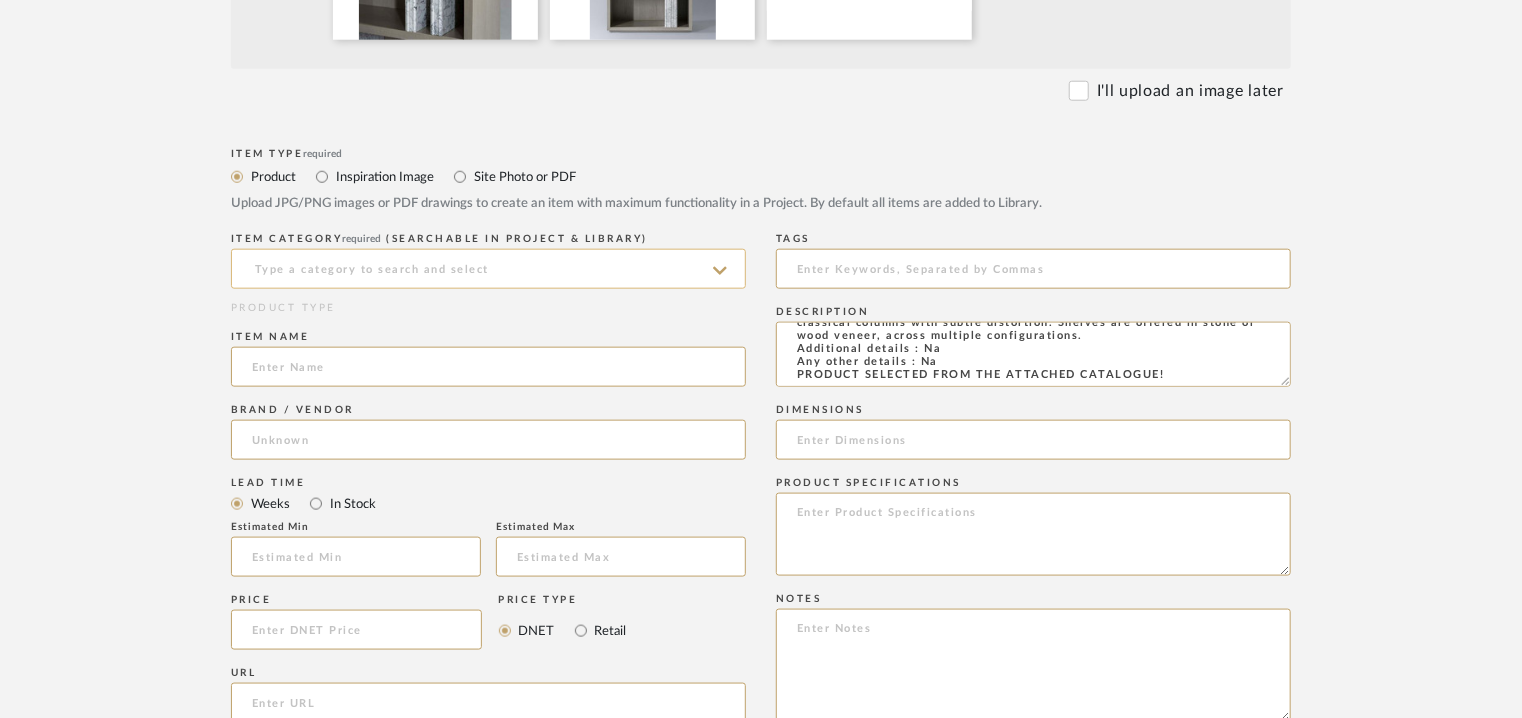 type on "Type:  Shelves
Designer : Na
Dimensions :
1) W: 1800mm/ 70.87” x D 345mm/ 13.58” x H 1735.5mm/ 68.33”.
2) LOW  W 1830mm/ 72.05" x  D: 350mm / 13.78" x H 771mm/30.35".
3) Tall W 900mm/ 35.43" x  D 350mm/ 13.78" x  H 1996mm/ 78.58"
Material & Finishes : Green Vesuvianite and Walnut/ Oyster Ash and Howlite
Product description :   Stone supports in the [PERSON_NAME] Shelving Collection are carved with uneven convex ridges and concave grooves, reinterpreting the symmetry of
classical columns with subtle distortion. Shelves are offered in stone or
wood veneer, across multiple configurations‍.
Additional details : Na
Any other details : Na
PRODUCT SELECTED FROM THE ATTACHED CATALOGUE!" 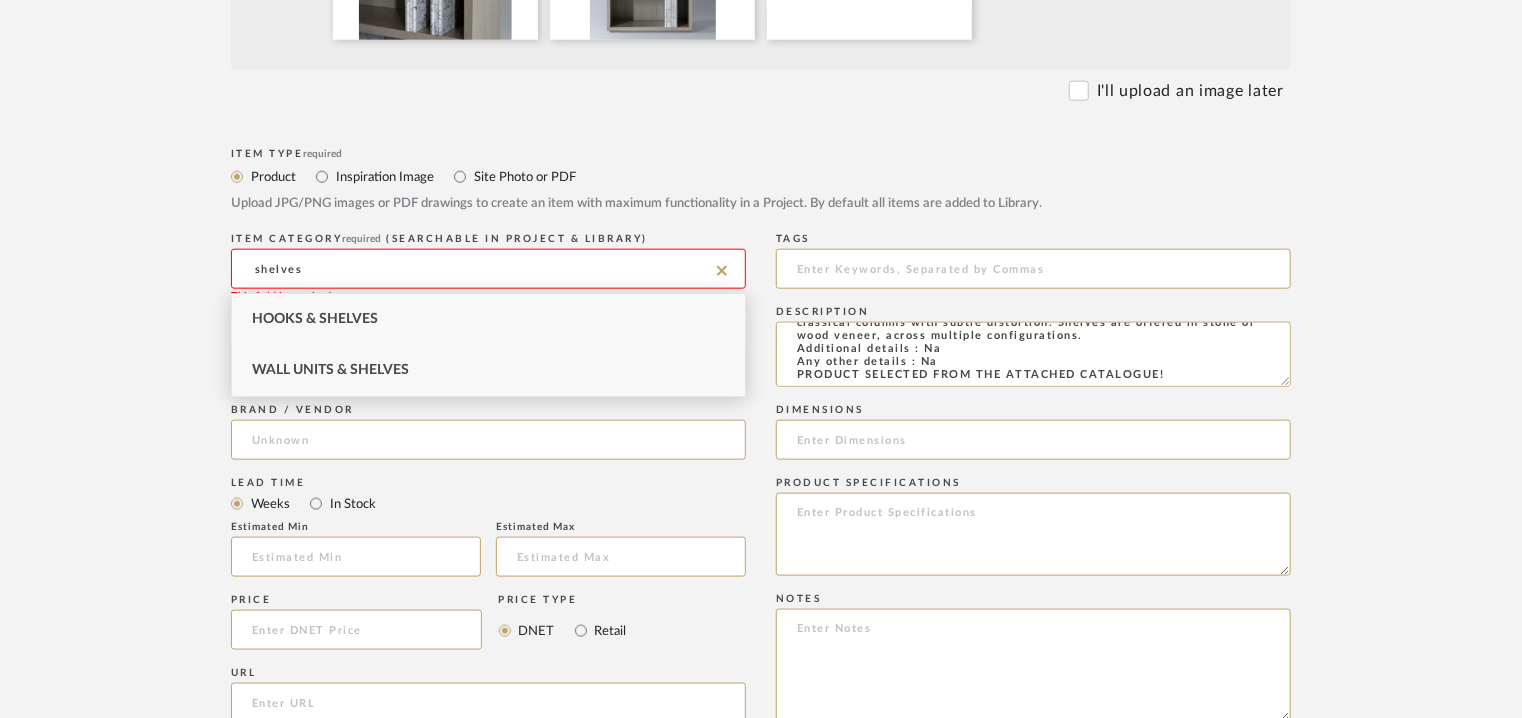 click on "Wall Units & Shelves" at bounding box center (488, 370) 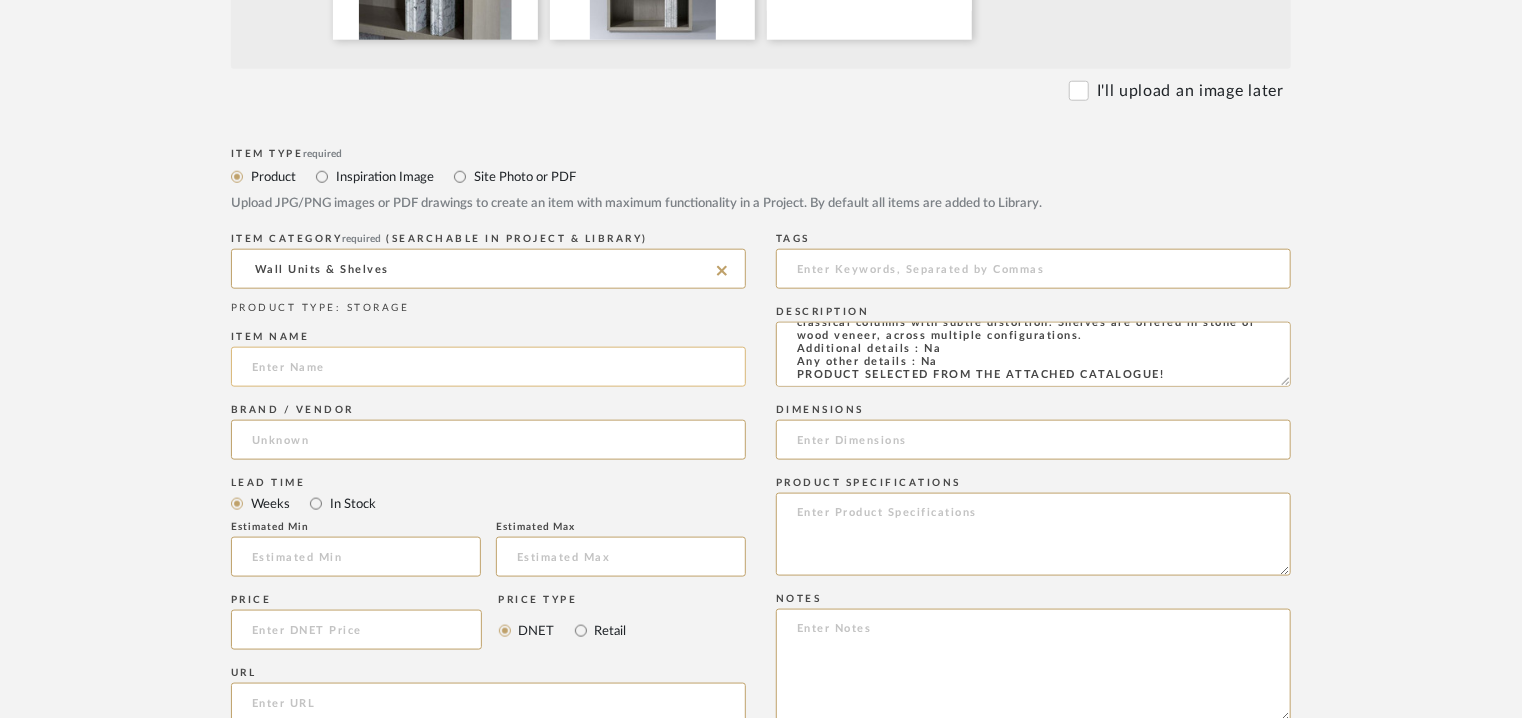 click 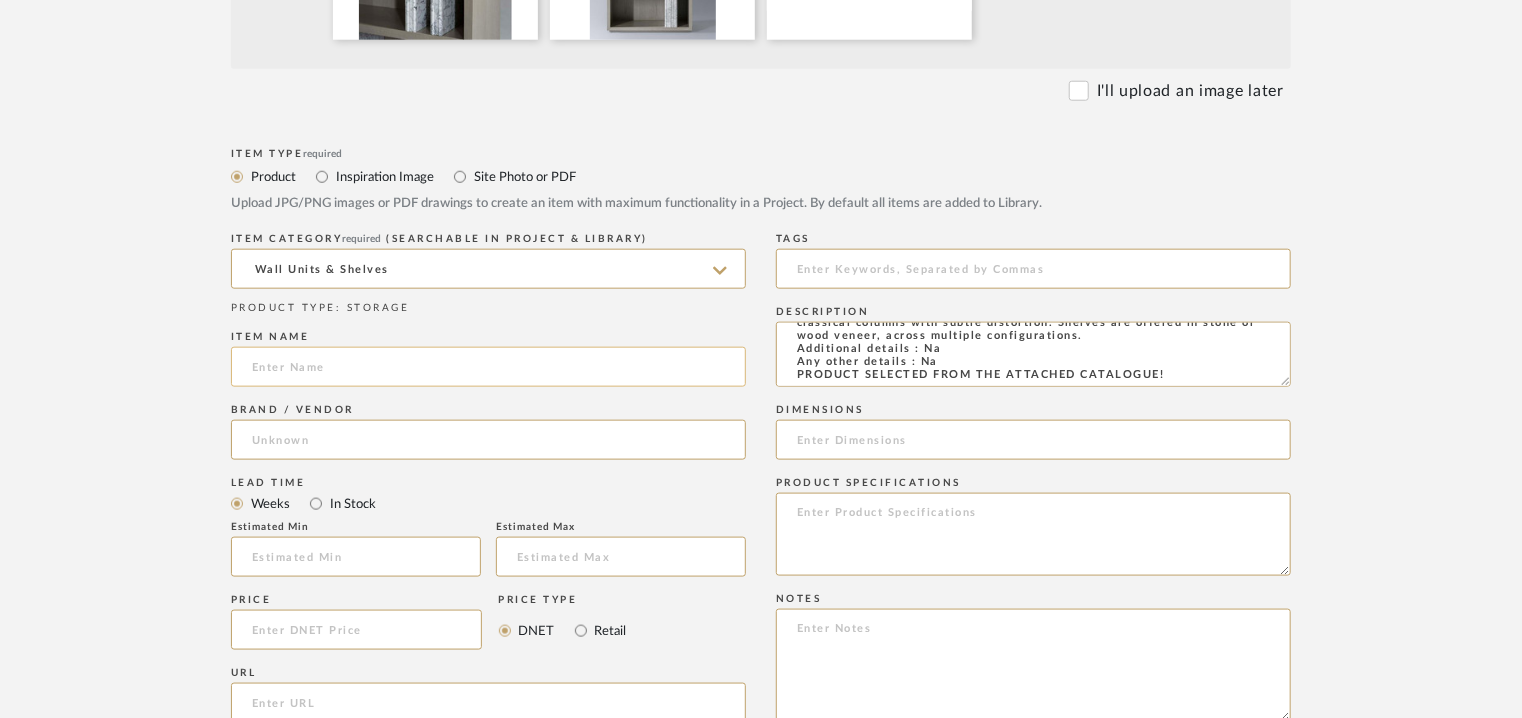 paste on "[PERSON_NAME]" 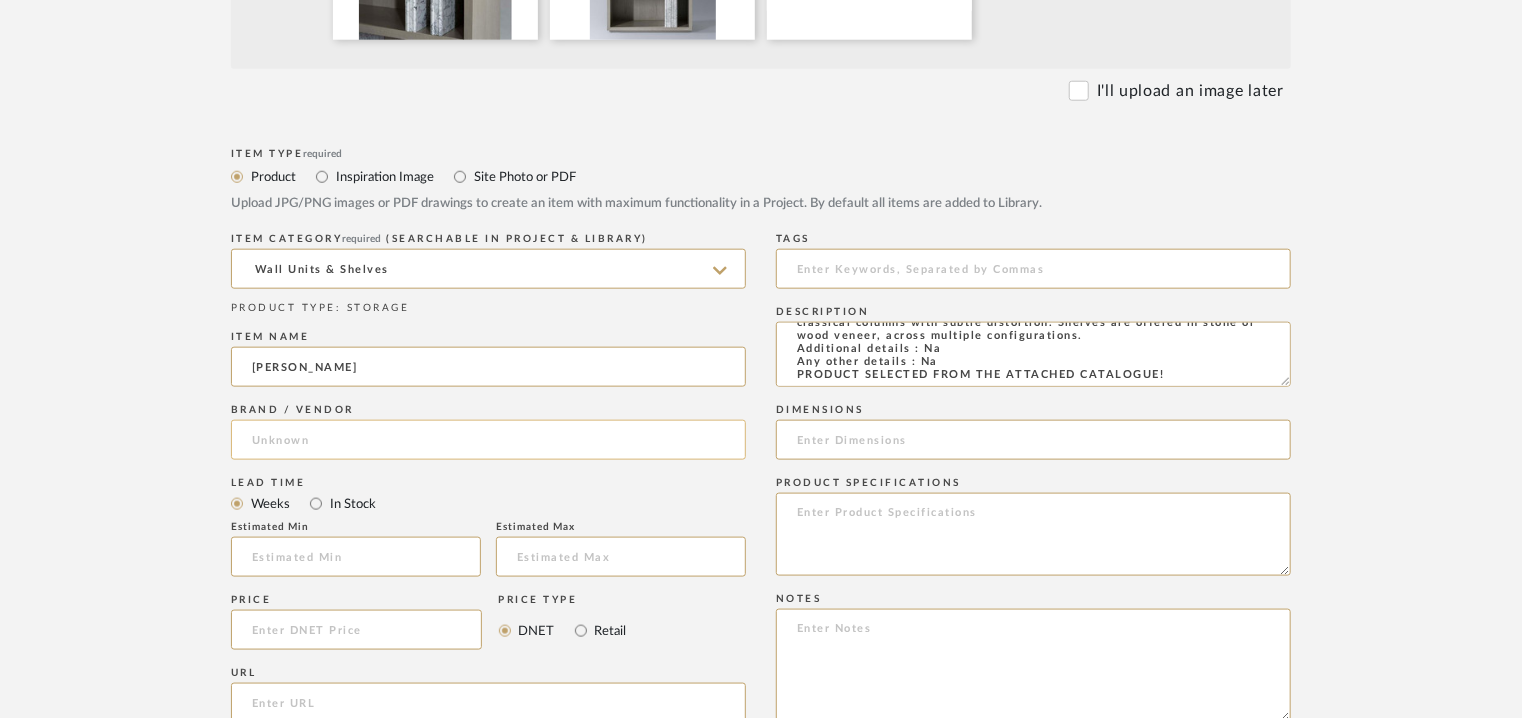 type on "[PERSON_NAME]" 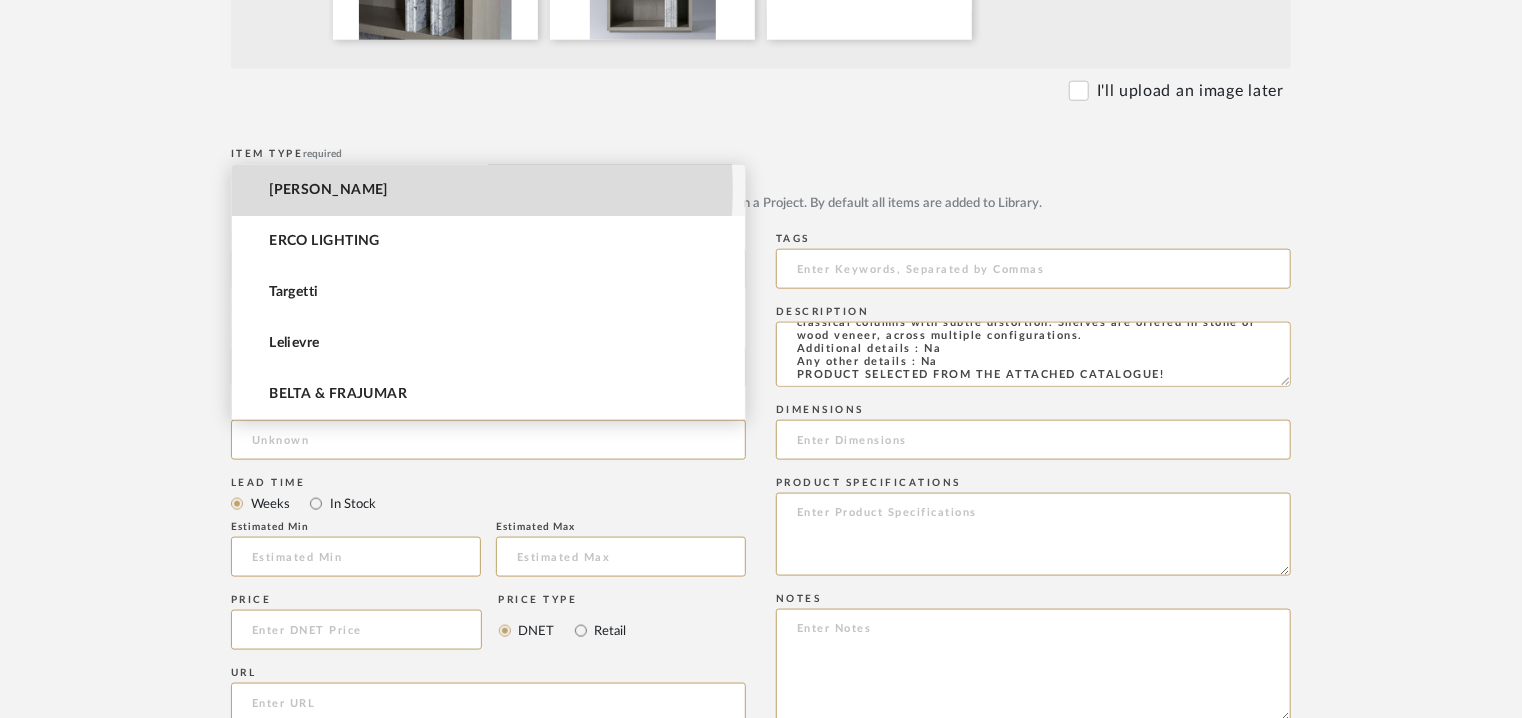 click on "[PERSON_NAME]" at bounding box center [488, 190] 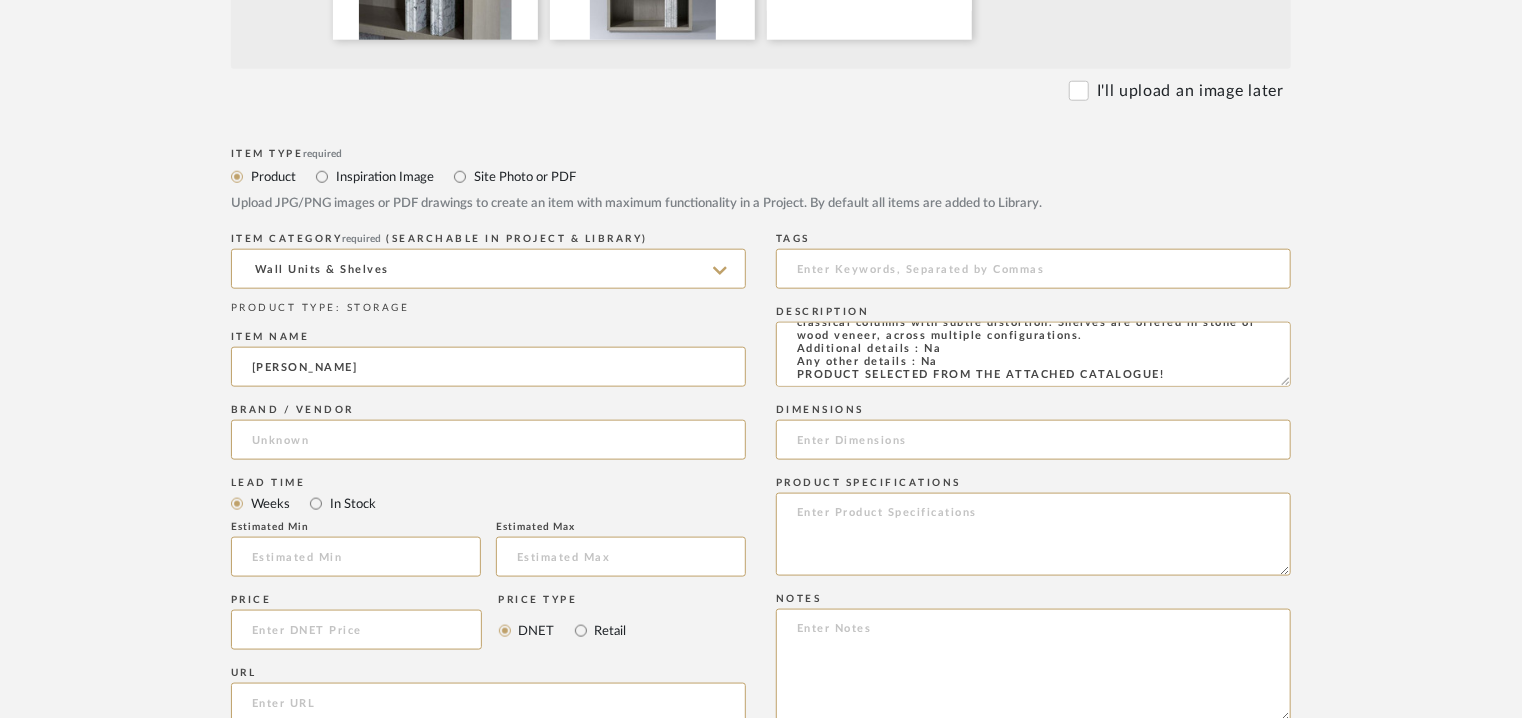 type on "[PERSON_NAME]" 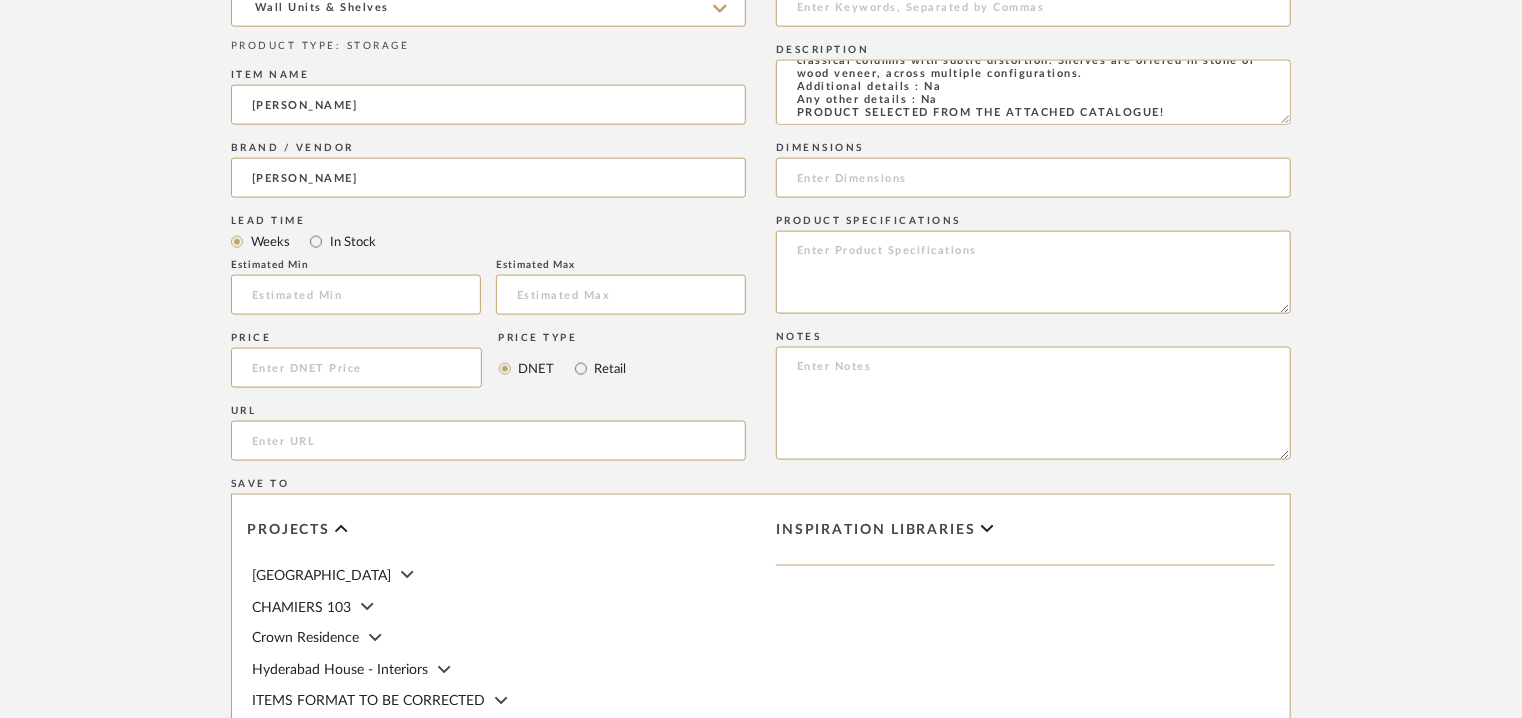 scroll, scrollTop: 1300, scrollLeft: 0, axis: vertical 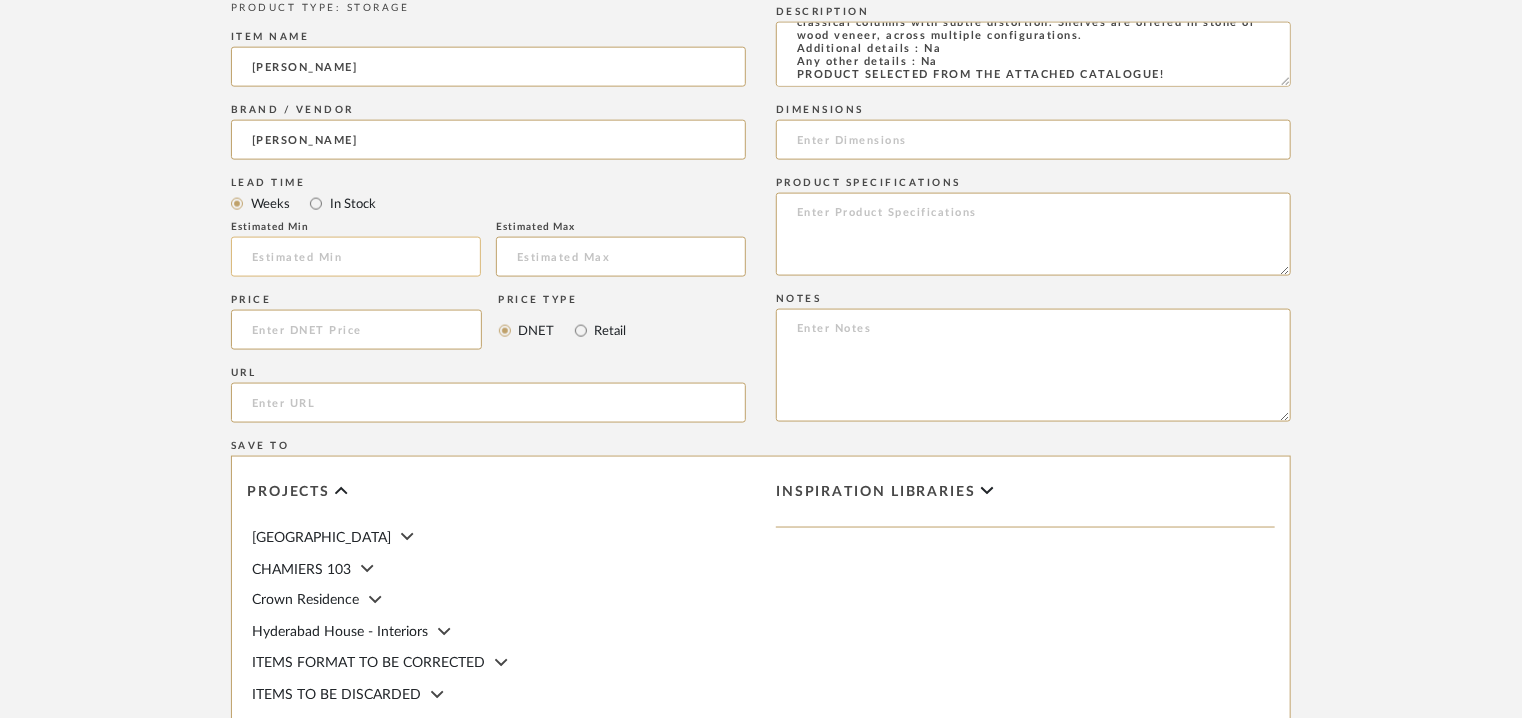 click 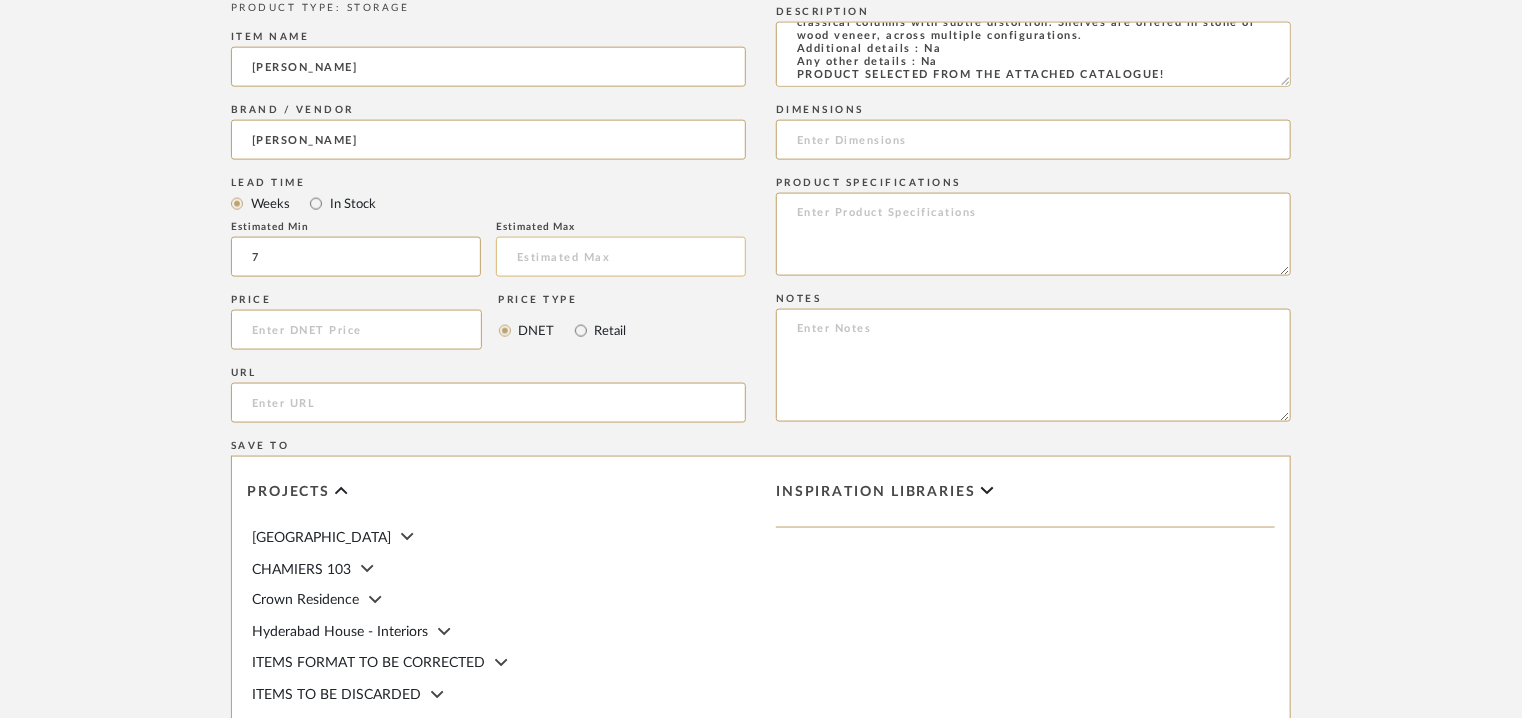 type on "7" 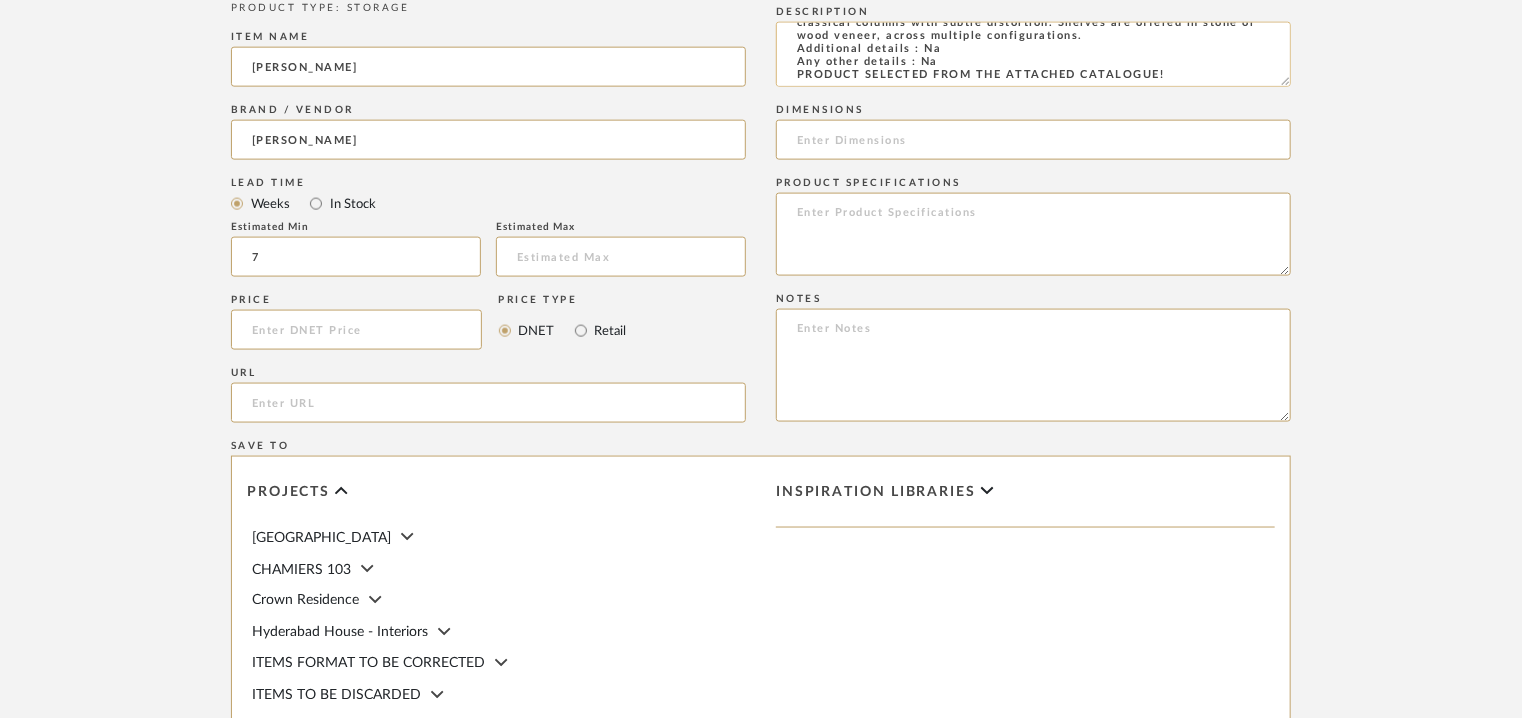 scroll, scrollTop: 0, scrollLeft: 0, axis: both 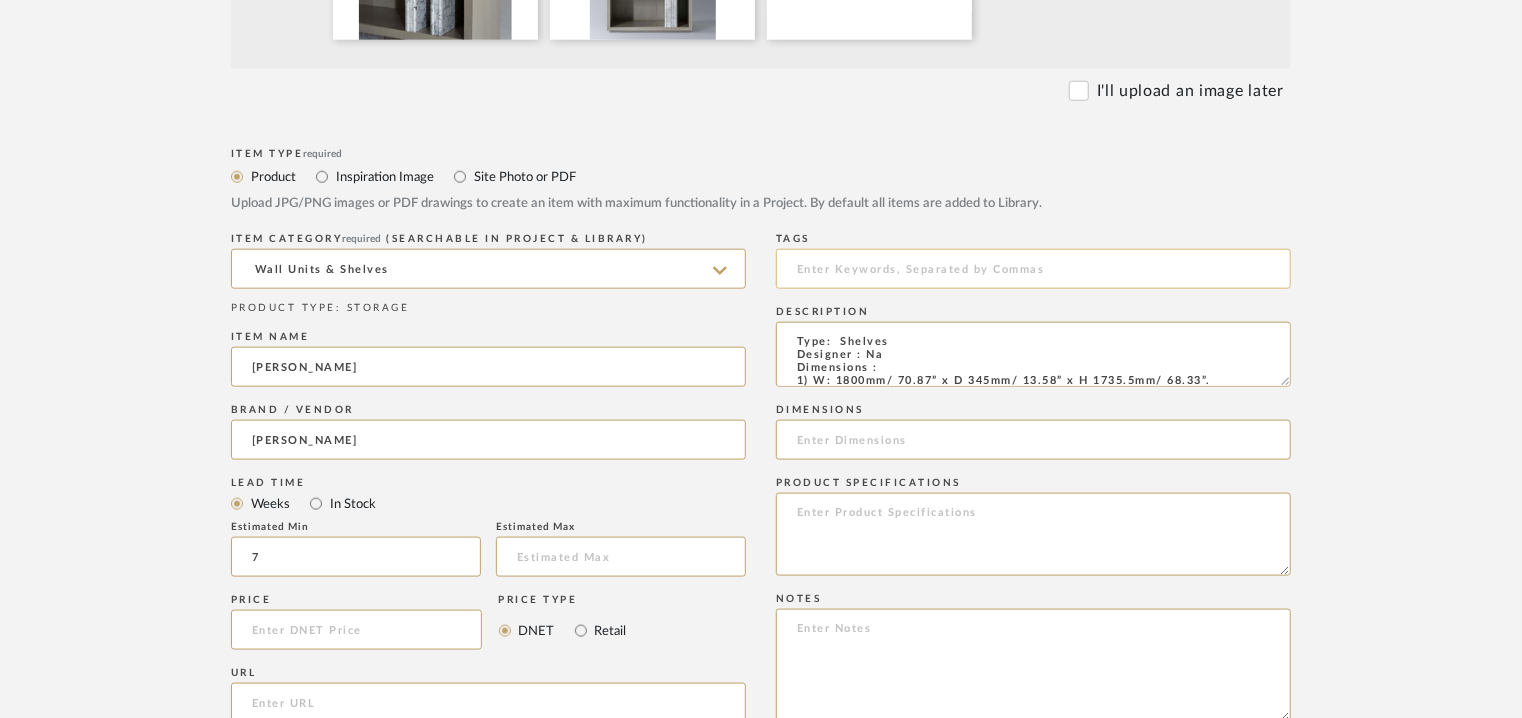 click 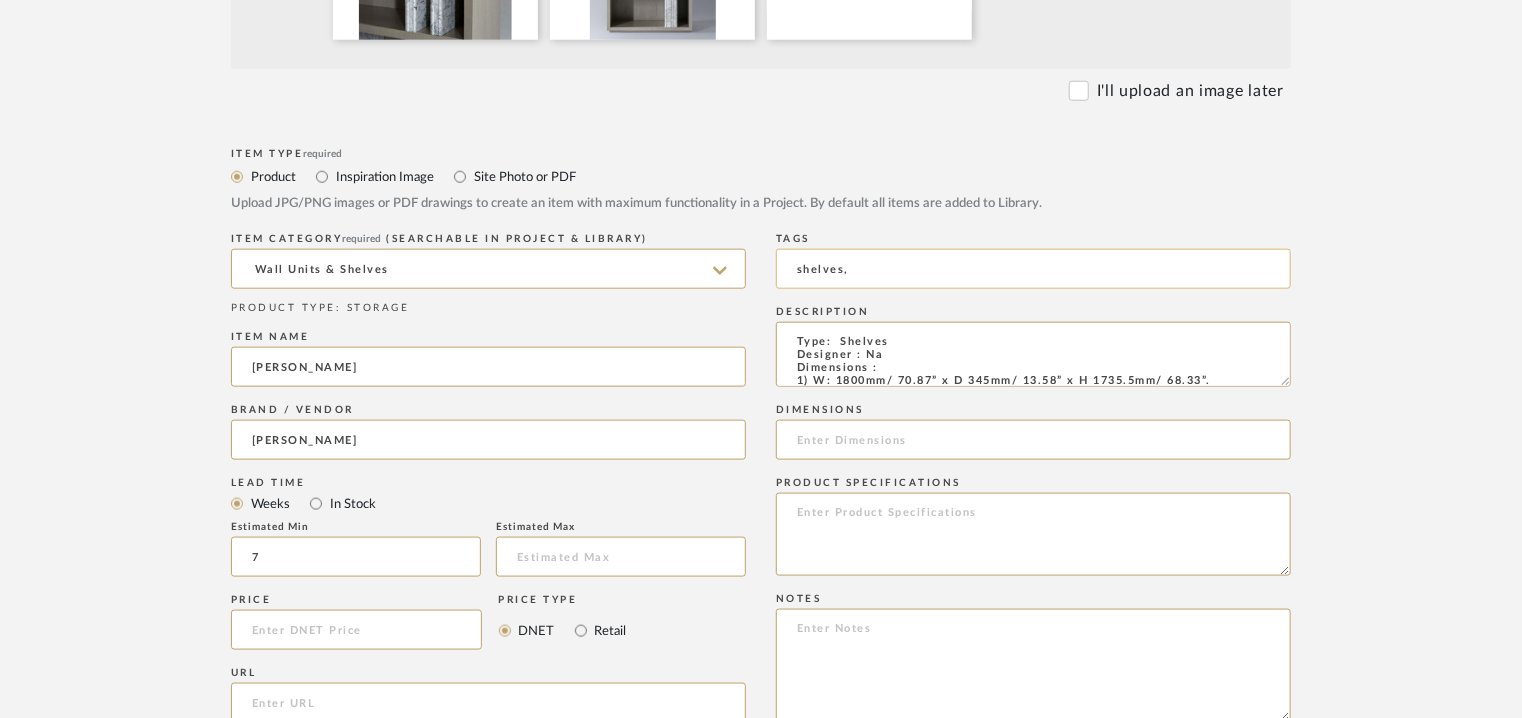 click on "shelves," 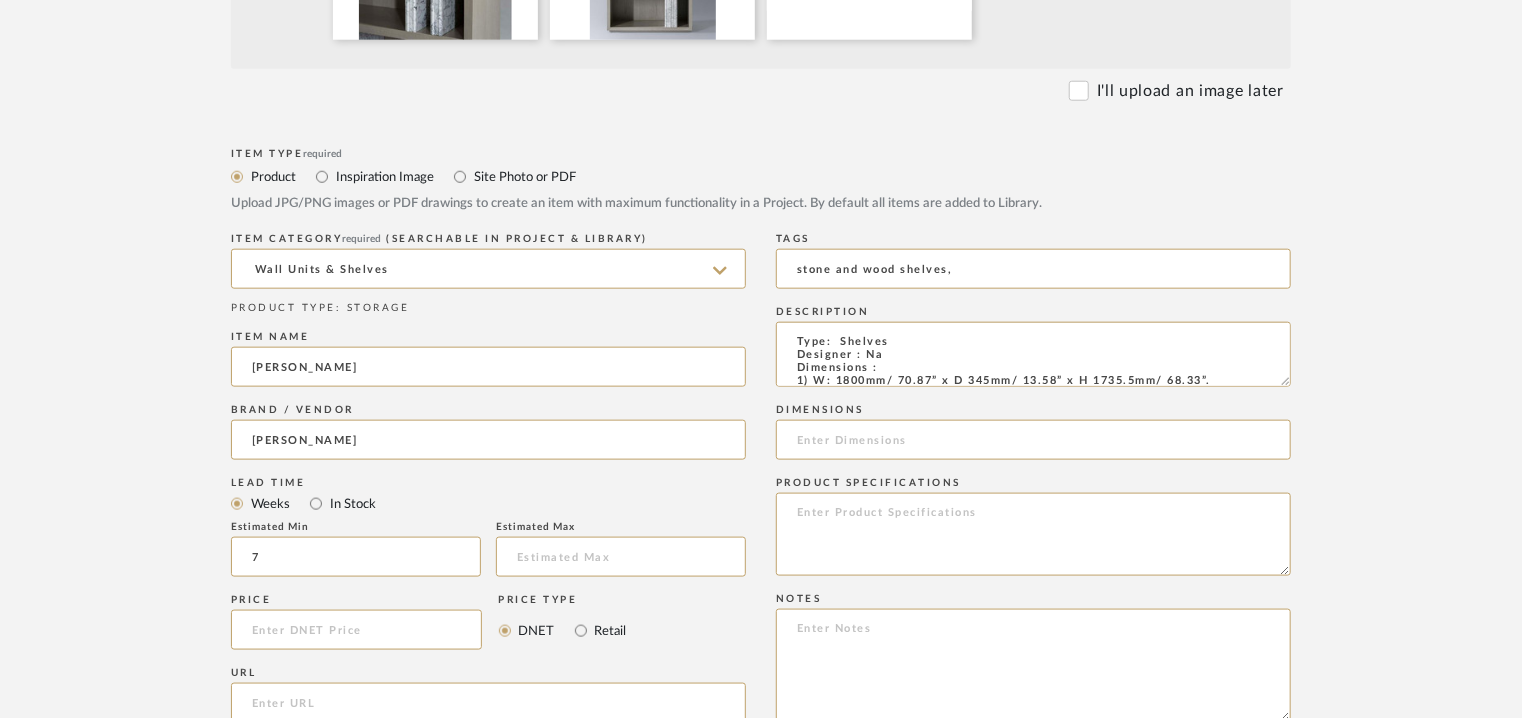 drag, startPoint x: 1287, startPoint y: 377, endPoint x: 1305, endPoint y: 442, distance: 67.44627 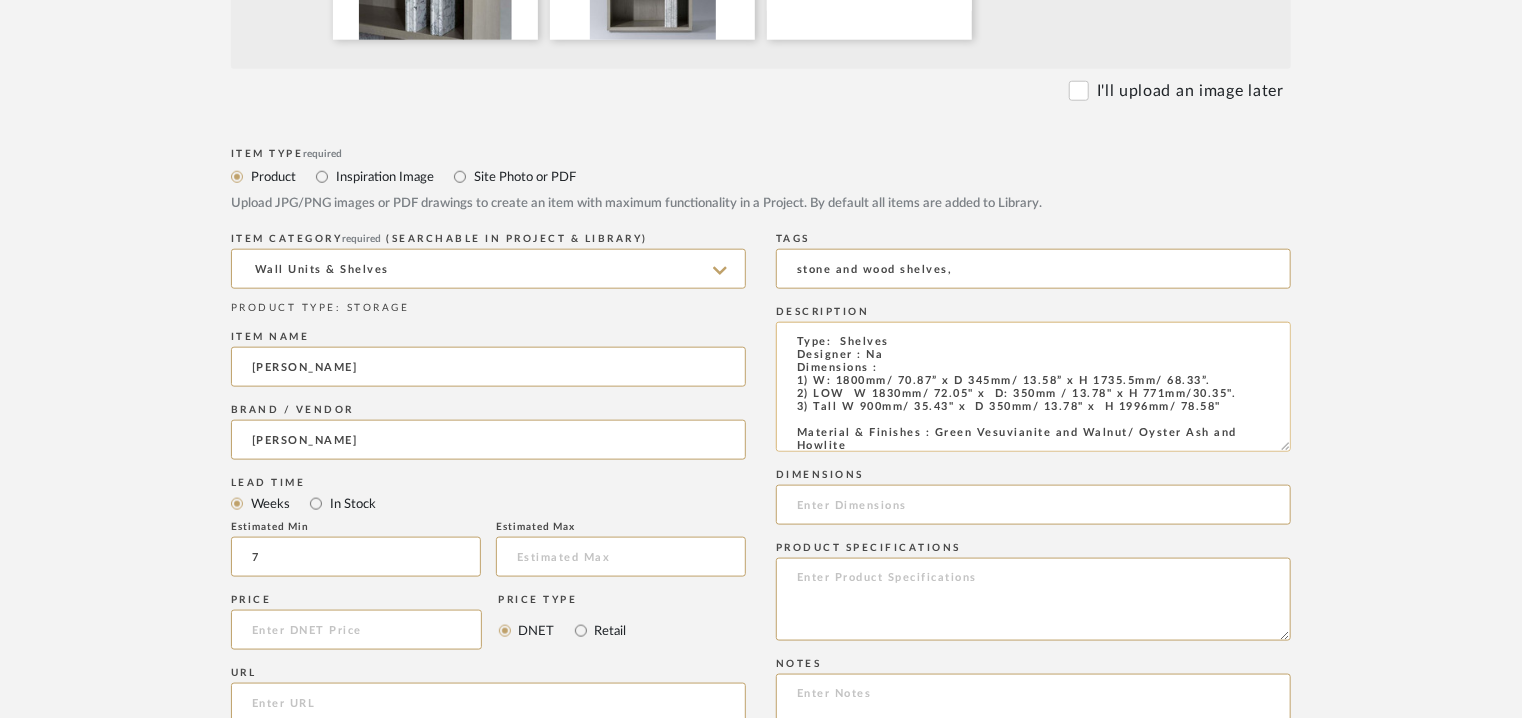 type on "stone and wood shelves," 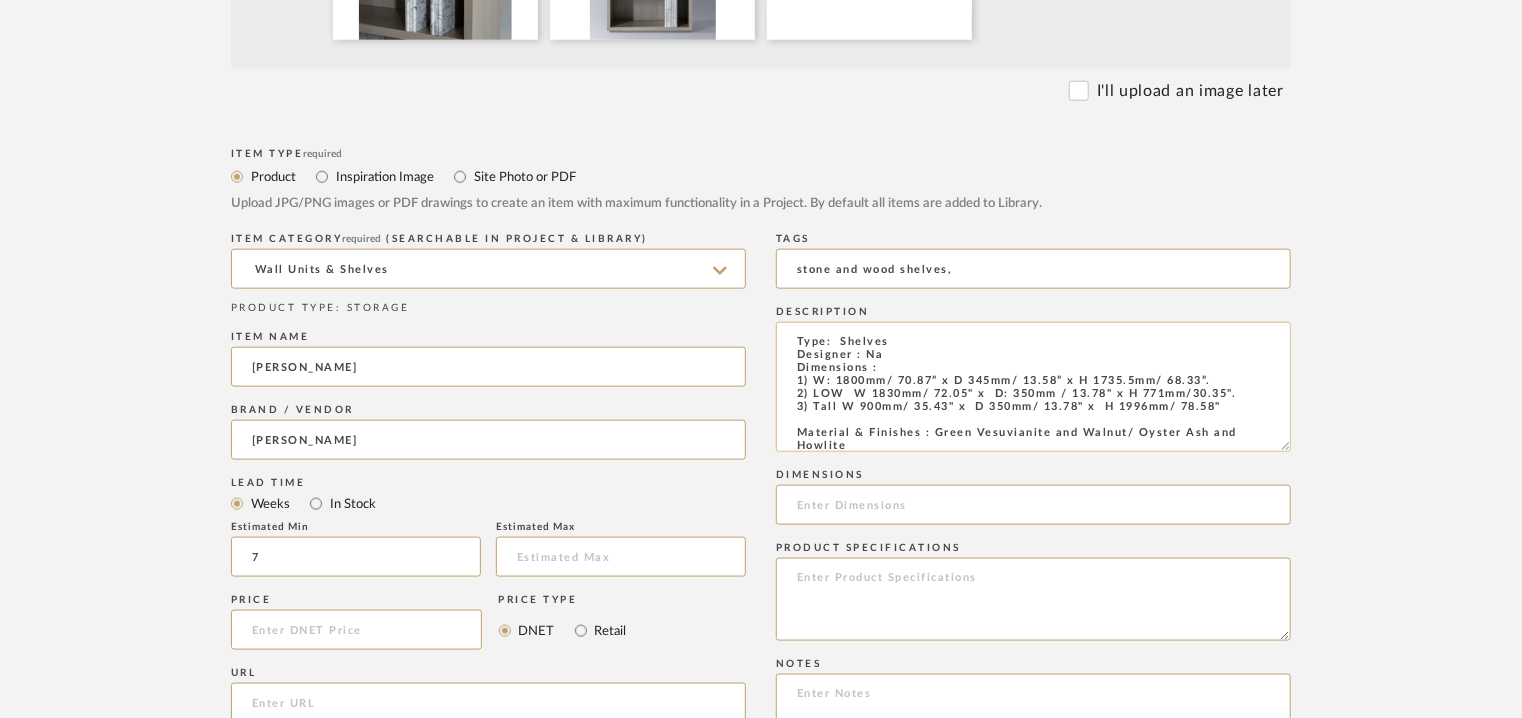 drag, startPoint x: 1206, startPoint y: 380, endPoint x: 810, endPoint y: 384, distance: 396.0202 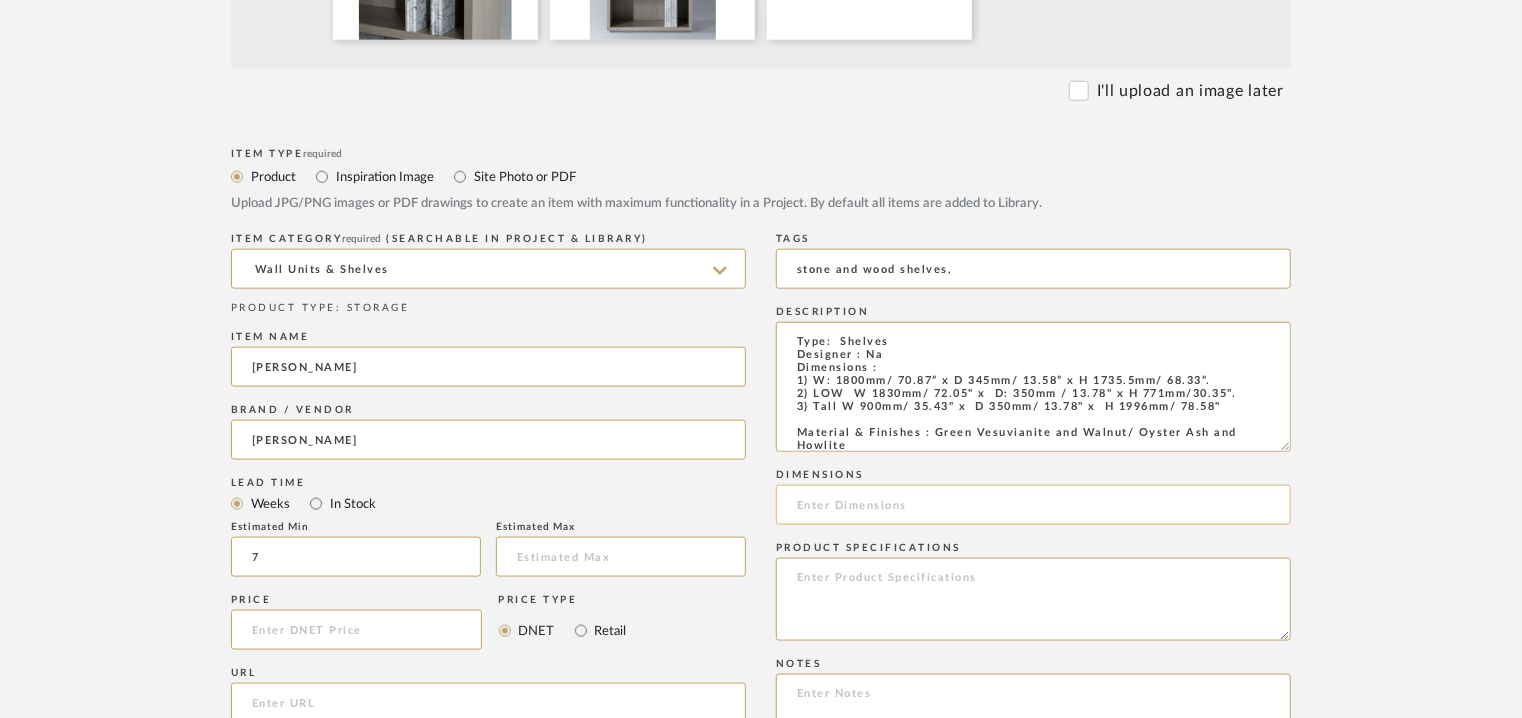 click 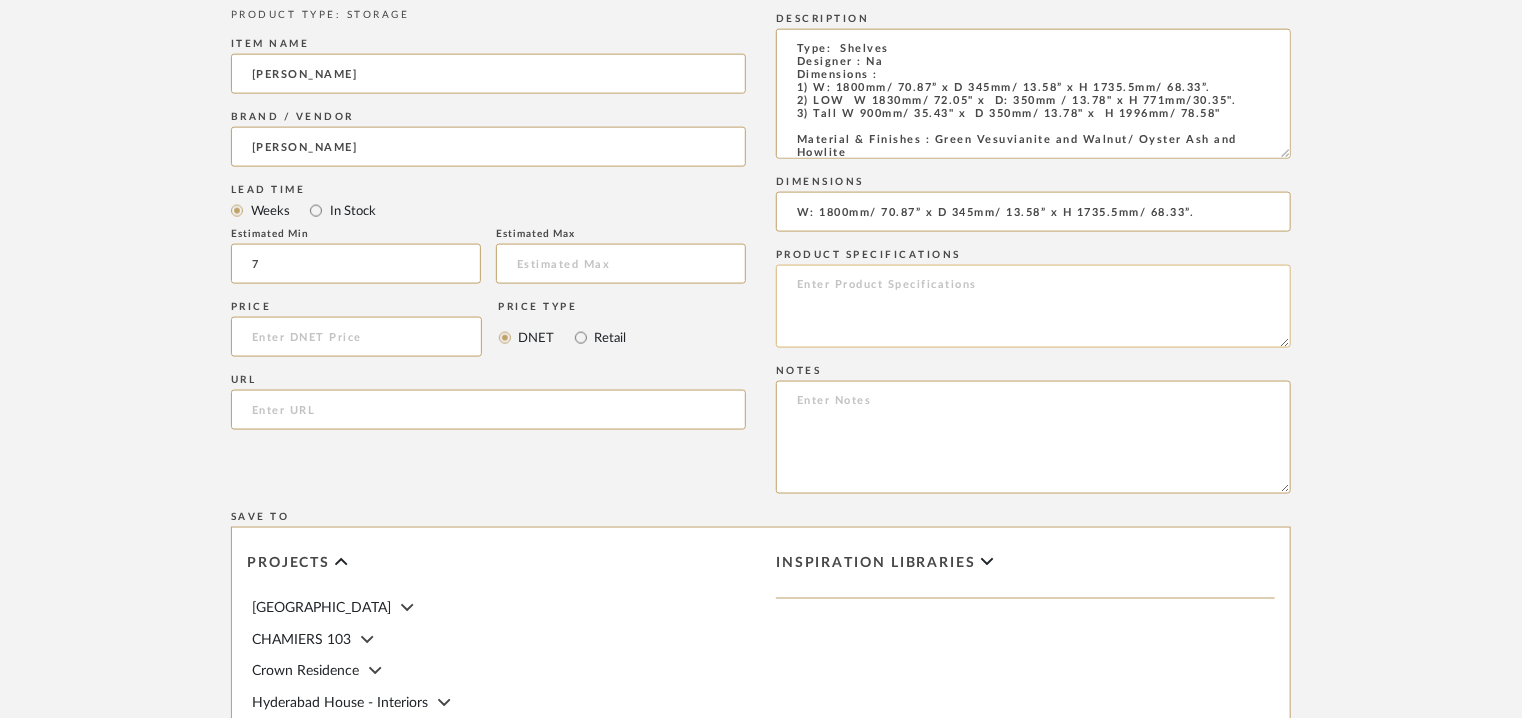 scroll, scrollTop: 1600, scrollLeft: 0, axis: vertical 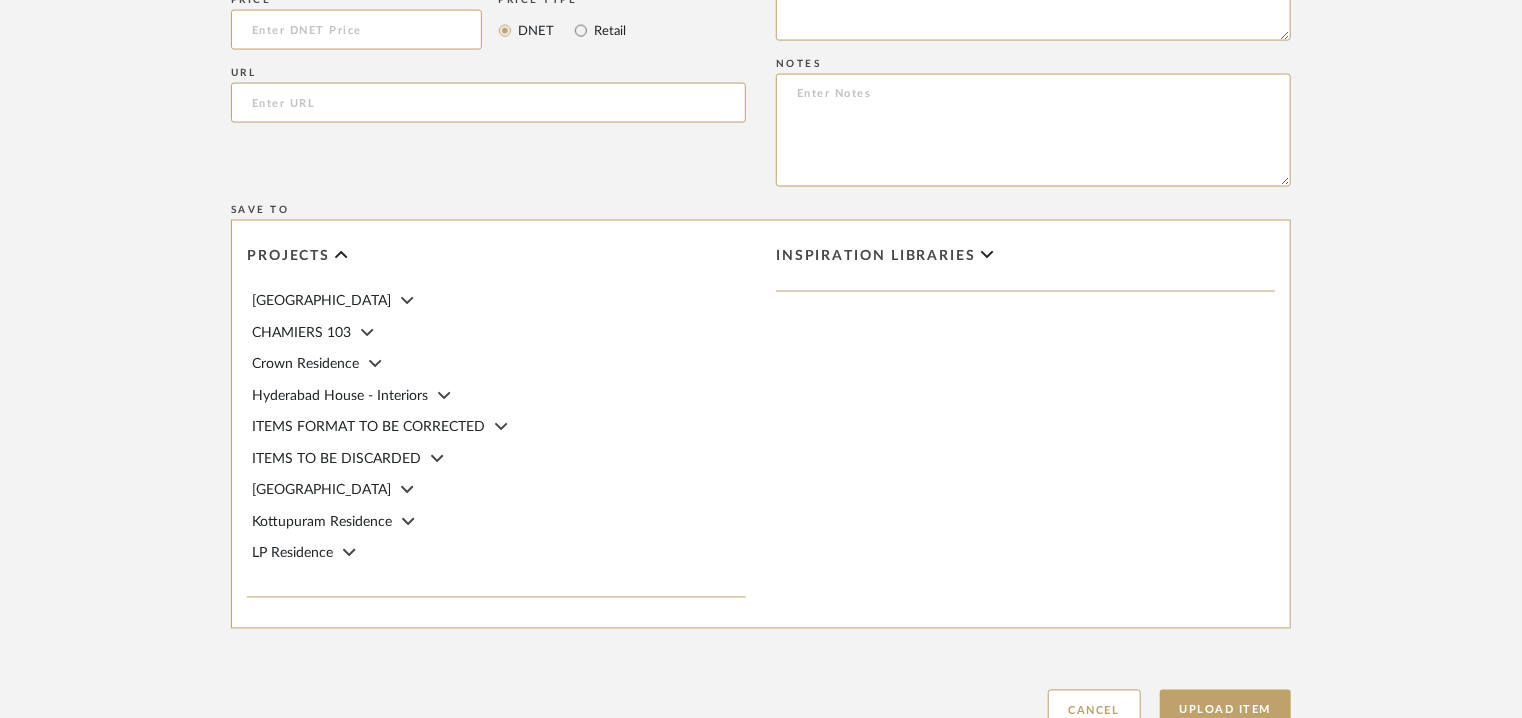 type on "W: 1800mm/ 70.87” x D 345mm/ 13.58” x H 1735.5mm/ 68.33”." 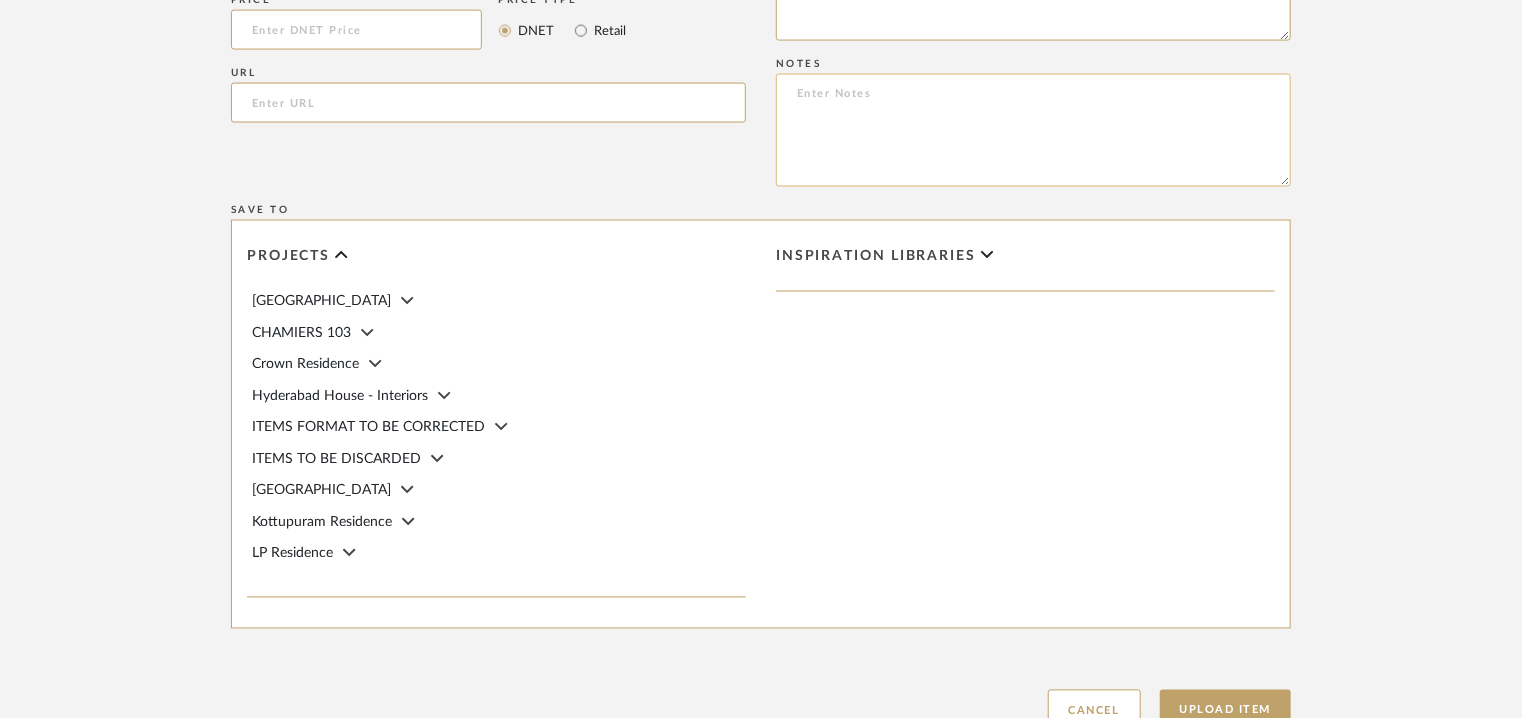 paste on "Price: : Na
Lead time:  7 – 10 weeks for standard pieces.  Production involving hand cast metal and stone tend to be on the longer end of this time frame.  Custom items may also extend production timelines.
Customizable : No
3D available : No
BIM available. No.
Point of contact: Raj Kumar
Contact number: +91 8130848630 and
+91 9350910547
Email address: raj.kumar@demurodas.com/ info@demurodas.com
Address: Plot No. 72, Ecotech Extension I, Greater Noida, Uttar Pradesh 201308, India
Additional contact information:
1) Point of contact: Dipankar Mukherjee ( Head – Business Development)
Contact number: 999 9191 882
Email address: dipankar.mukherjee@demurodas.com
Address: 124 - Jor Bagh, Second Floor, New Delhi - 110003
2) Point of contact: Amy Lee
Email address :  amy.lee@demurodas.com" 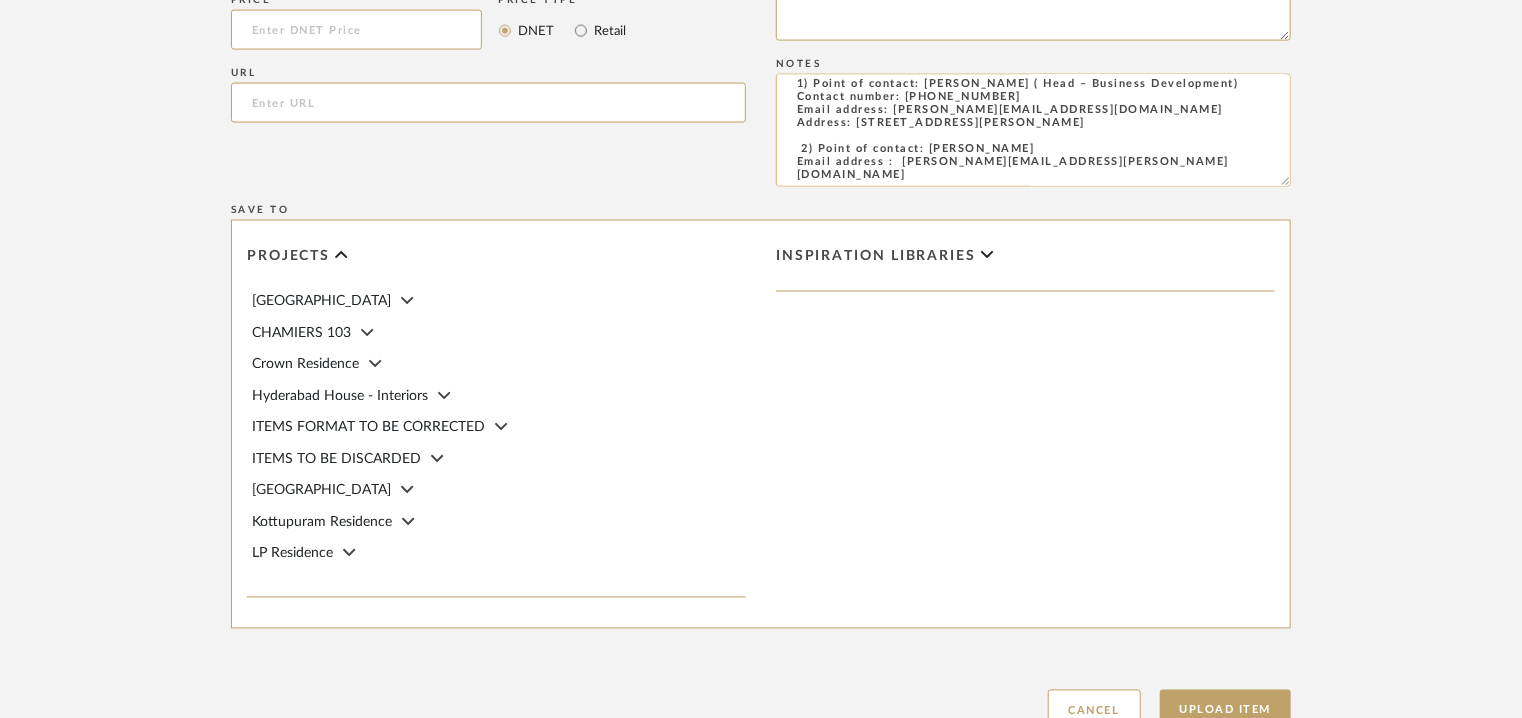 scroll, scrollTop: 0, scrollLeft: 0, axis: both 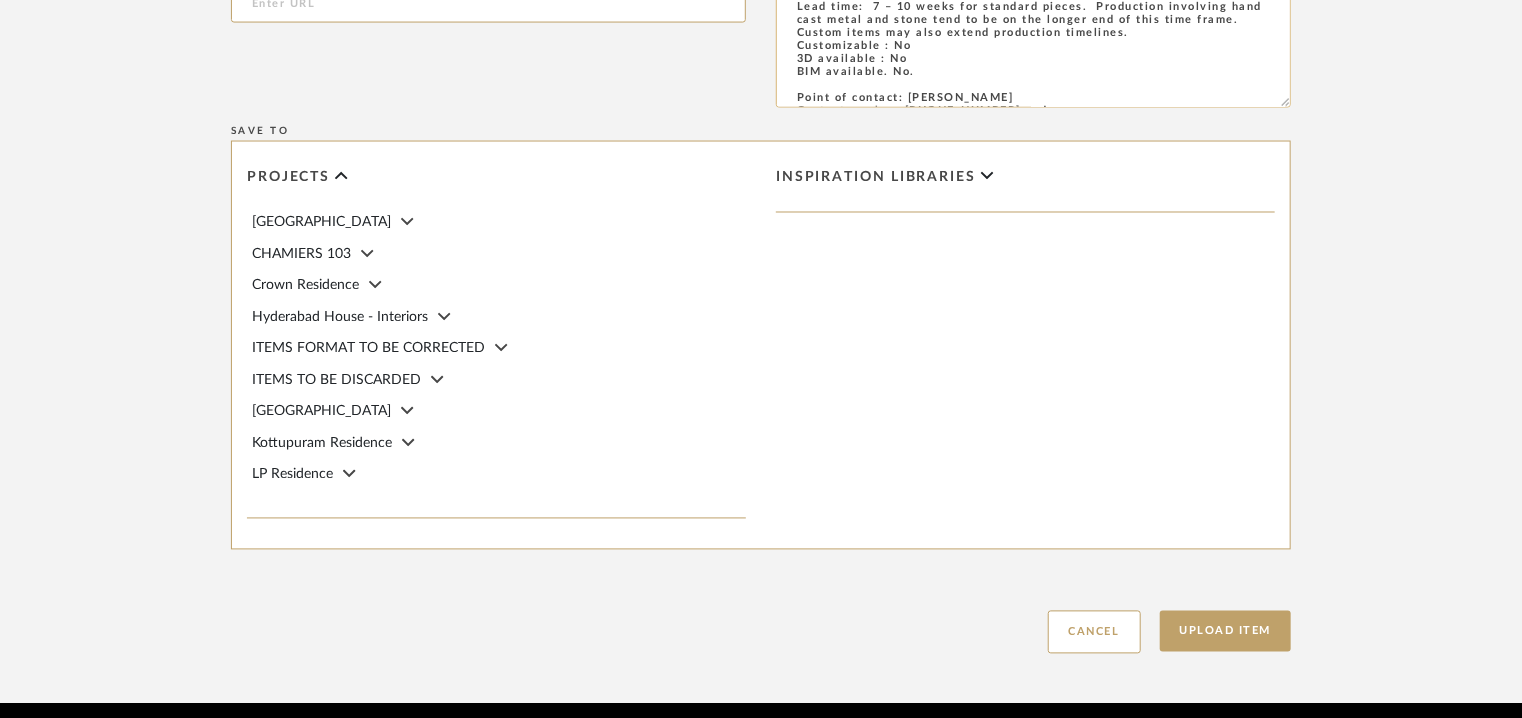 drag, startPoint x: 1283, startPoint y: 77, endPoint x: 1282, endPoint y: 99, distance: 22.022715 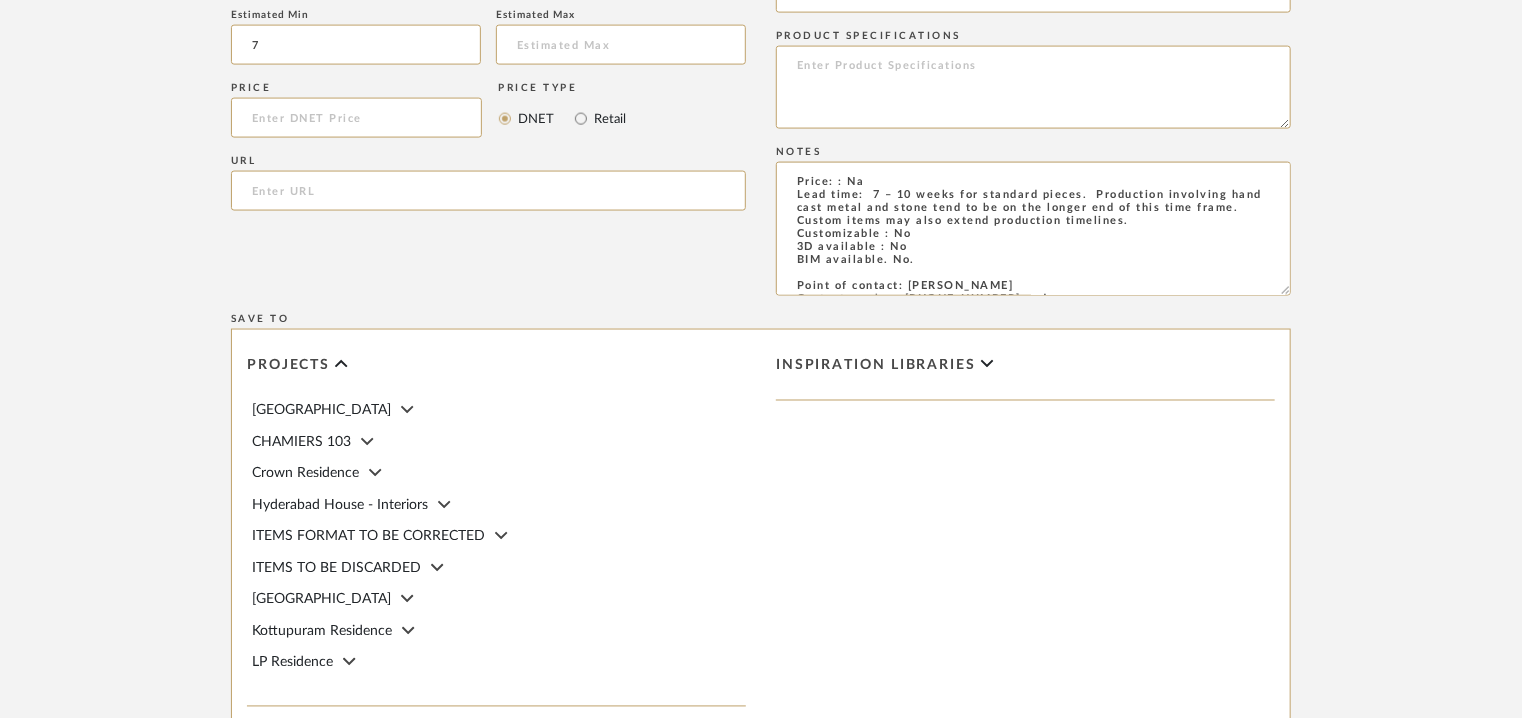 scroll, scrollTop: 1200, scrollLeft: 0, axis: vertical 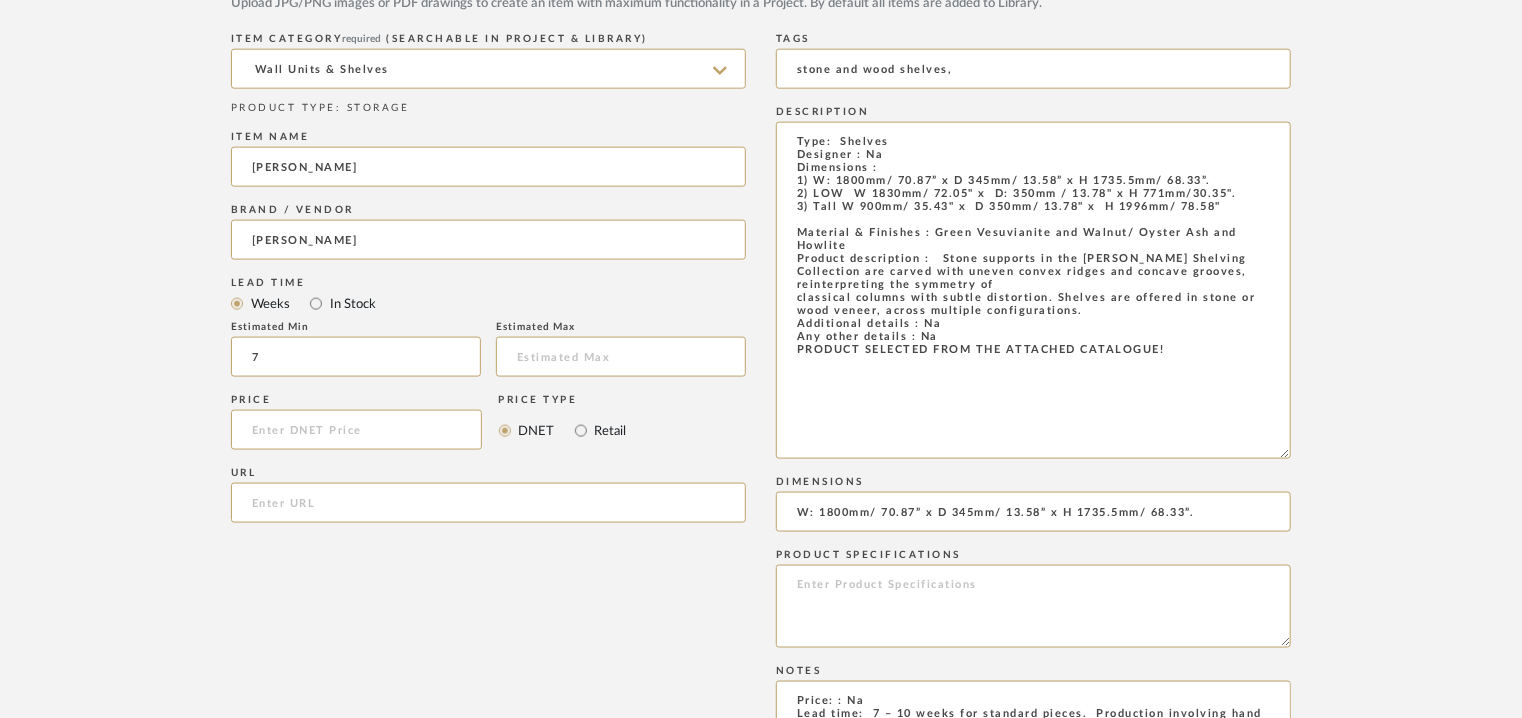 drag, startPoint x: 1284, startPoint y: 244, endPoint x: 1347, endPoint y: 452, distance: 217.33154 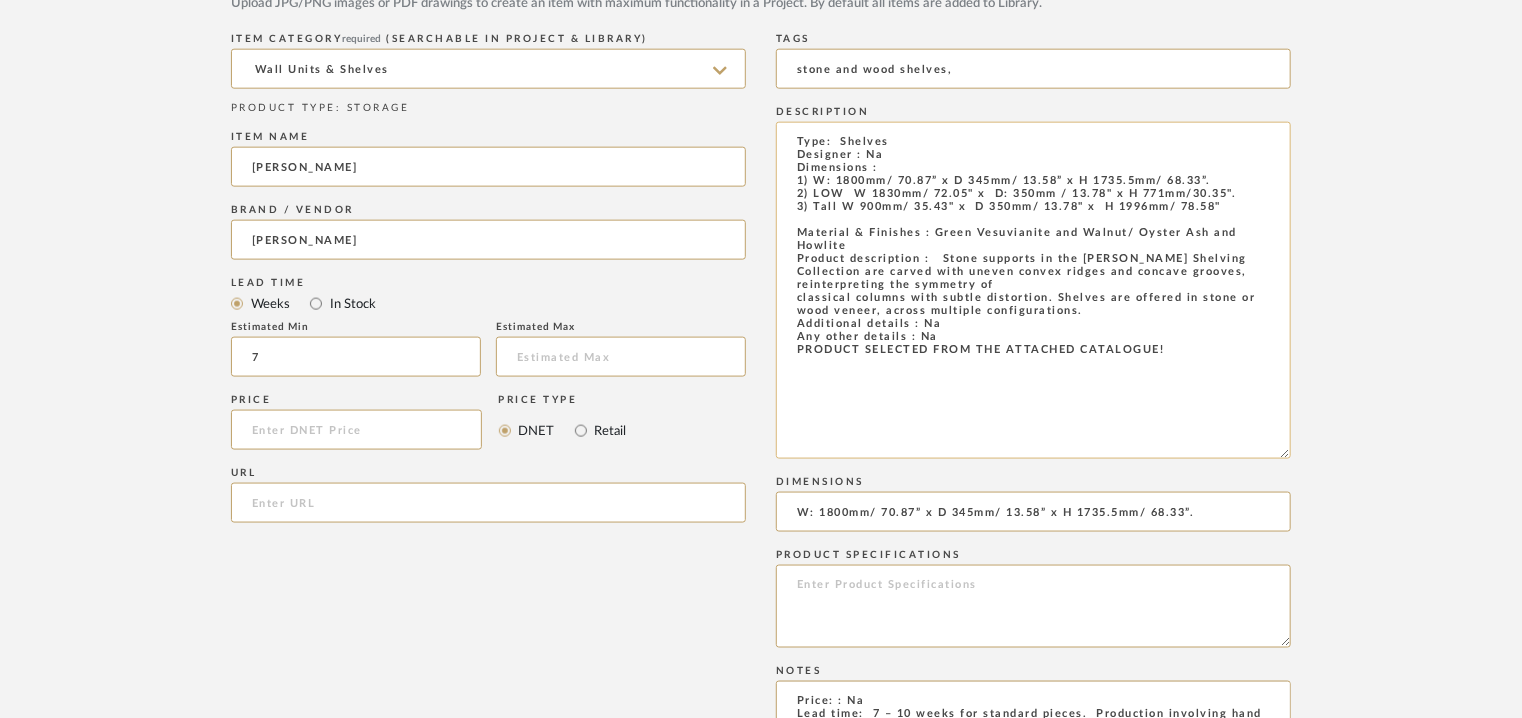 type on "Price: : Na
Lead time:  7 – 10 weeks for standard pieces.  Production involving hand cast metal and stone tend to be on the longer end of this time frame.  Custom items may also extend production timelines.
Customizable : No
3D available : No
BIM available. No.
Point of contact: Raj Kumar
Contact number: +91 8130848630 and
+91 9350910547
Email address: raj.kumar@demurodas.com/ info@demurodas.com
Address: Plot No. 72, Ecotech Extension I, Greater Noida, Uttar Pradesh 201308, India
Additional contact information:
1) Point of contact: Dipankar Mukherjee ( Head – Business Development)
Contact number: 999 9191 882
Email address: dipankar.mukherjee@demurodas.com
Address: 124 - Jor Bagh, Second Floor, New Delhi - 110003
2) Point of contact: Amy Lee
Email address :  amy.lee@demurodas.com" 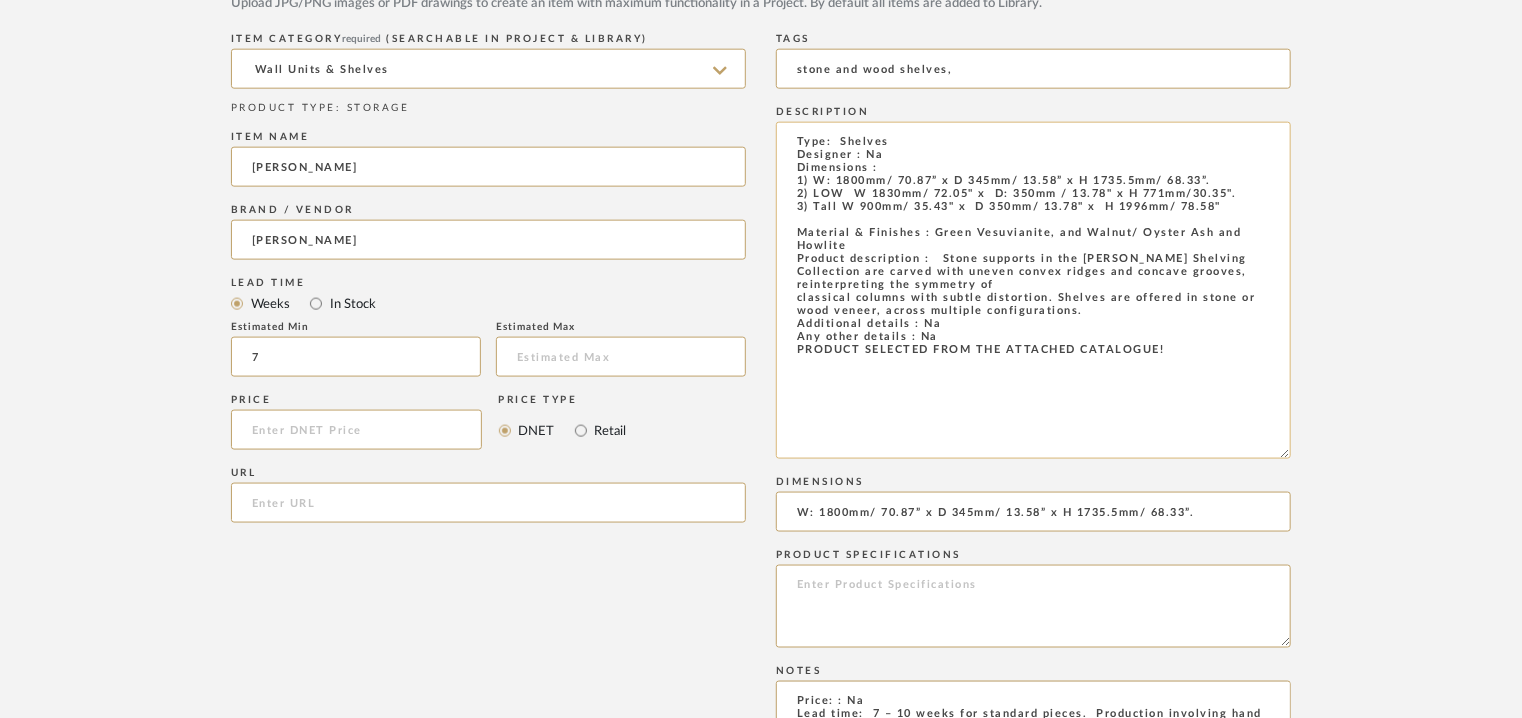 type on "Type:  Shelves
Designer : Na
Dimensions :
1) W: 1800mm/ 70.87” x D 345mm/ 13.58” x H 1735.5mm/ 68.33”.
2) LOW  W 1830mm/ 72.05" x  D: 350mm / 13.78" x H 771mm/30.35".
3) Tall W 900mm/ 35.43" x  D 350mm/ 13.78" x  H 1996mm/ 78.58"
Material & Finishes : Green Vesuvianite and Walnut/ Oyster Ash and Howlite
Product description :   Stone supports in the [PERSON_NAME] Shelving Collection are carved with uneven convex ridges and concave grooves, reinterpreting the symmetry of
classical columns with subtle distortion. Shelves are offered in stone or
wood veneer, across multiple configurations‍.
Additional details : Na
Any other details : Na
PRODUCT SELECTED FROM THE ATTACHED CATALOGUE!" 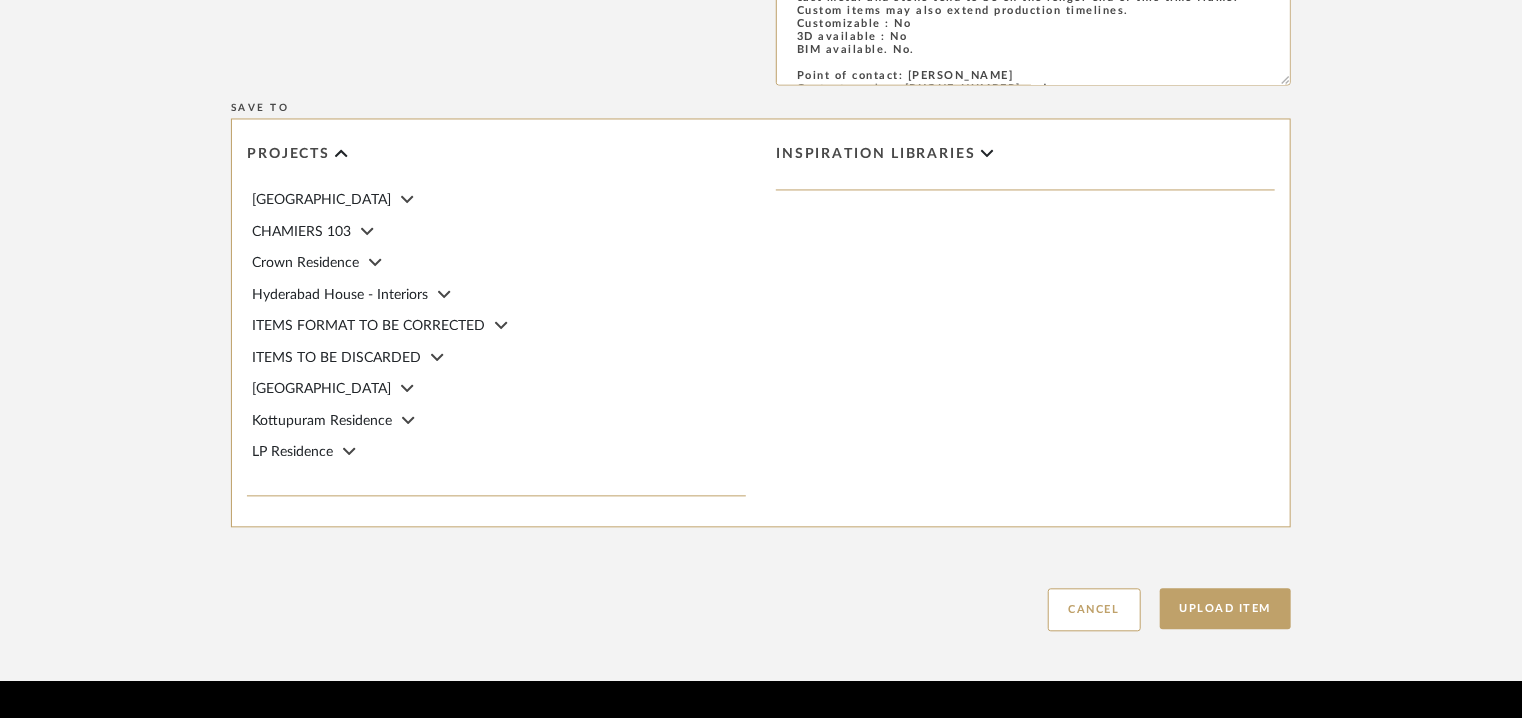 scroll, scrollTop: 1984, scrollLeft: 0, axis: vertical 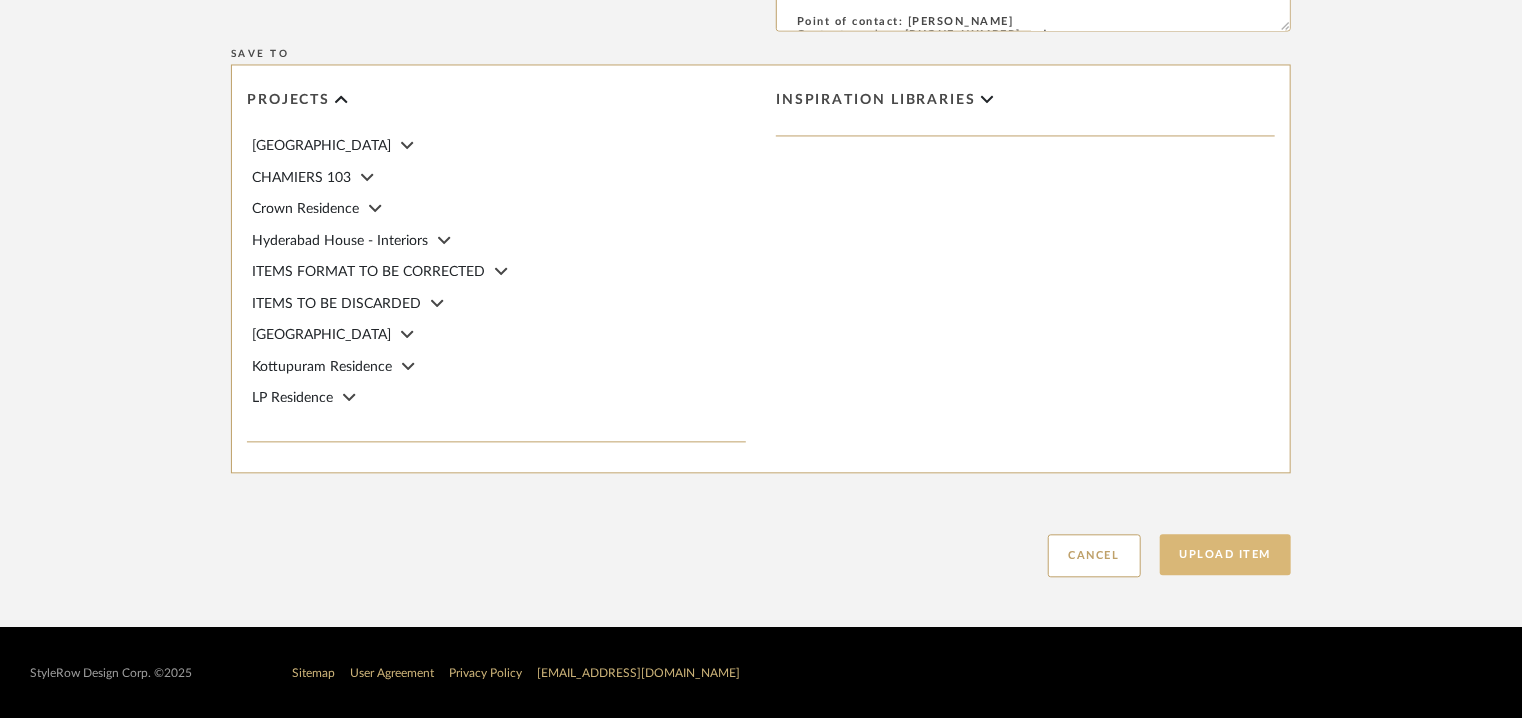 click on "Upload Item" 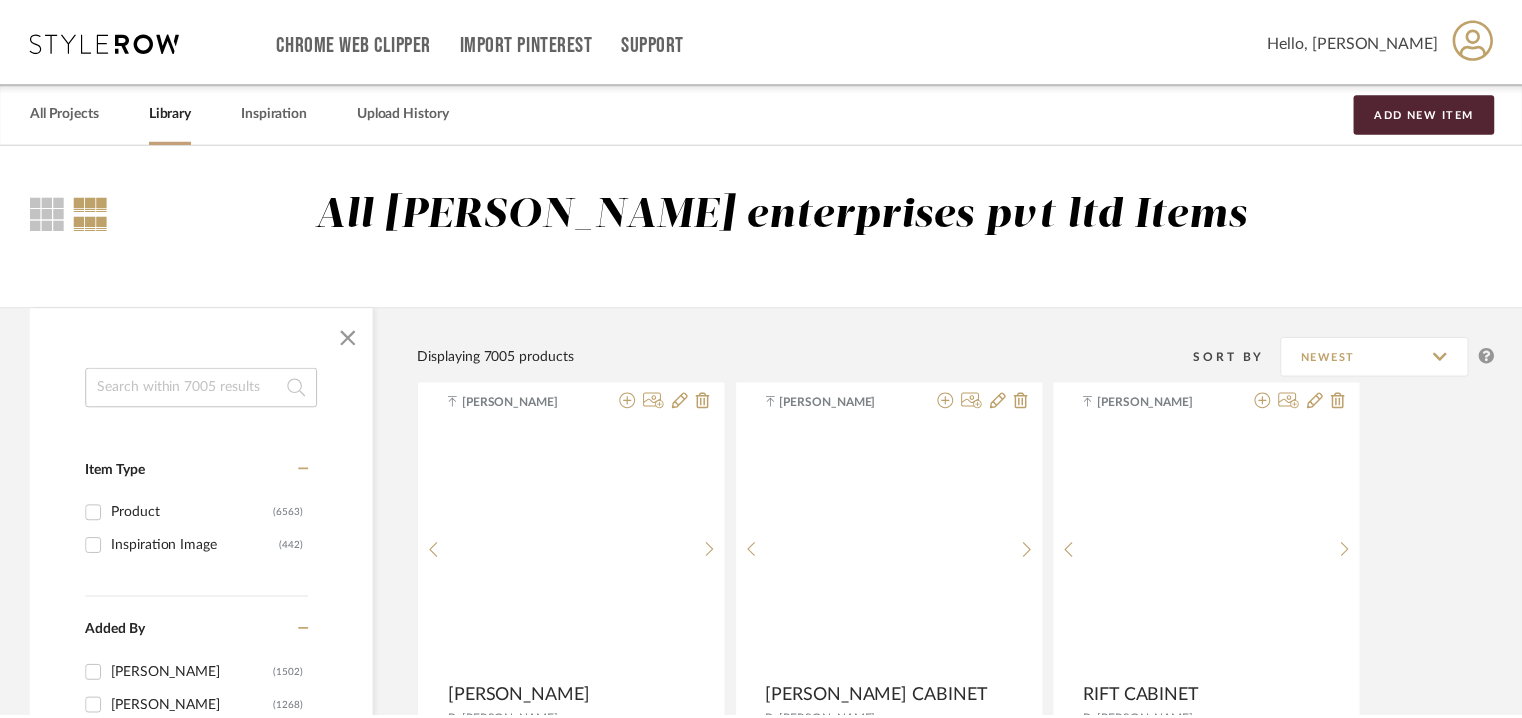 scroll, scrollTop: 0, scrollLeft: 0, axis: both 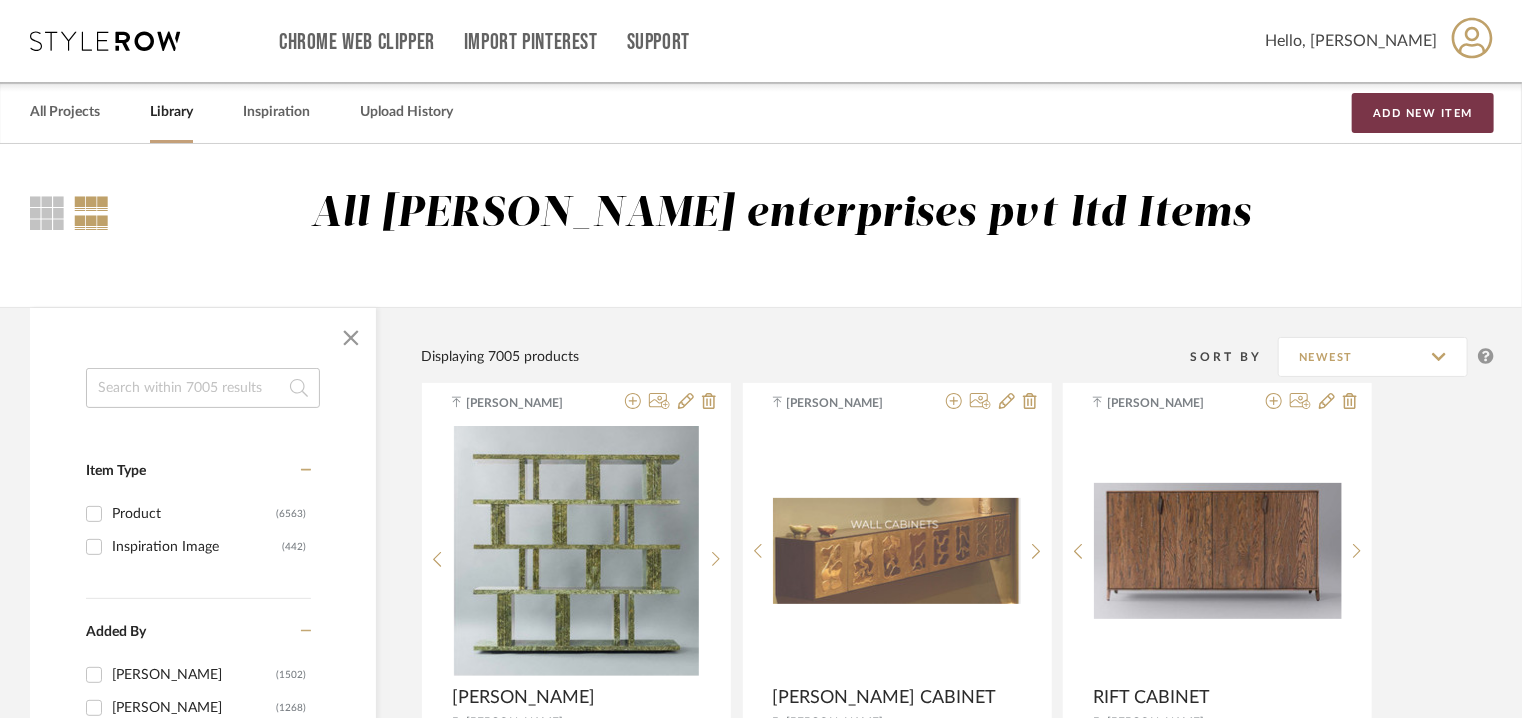 click on "Add New Item" at bounding box center [1423, 113] 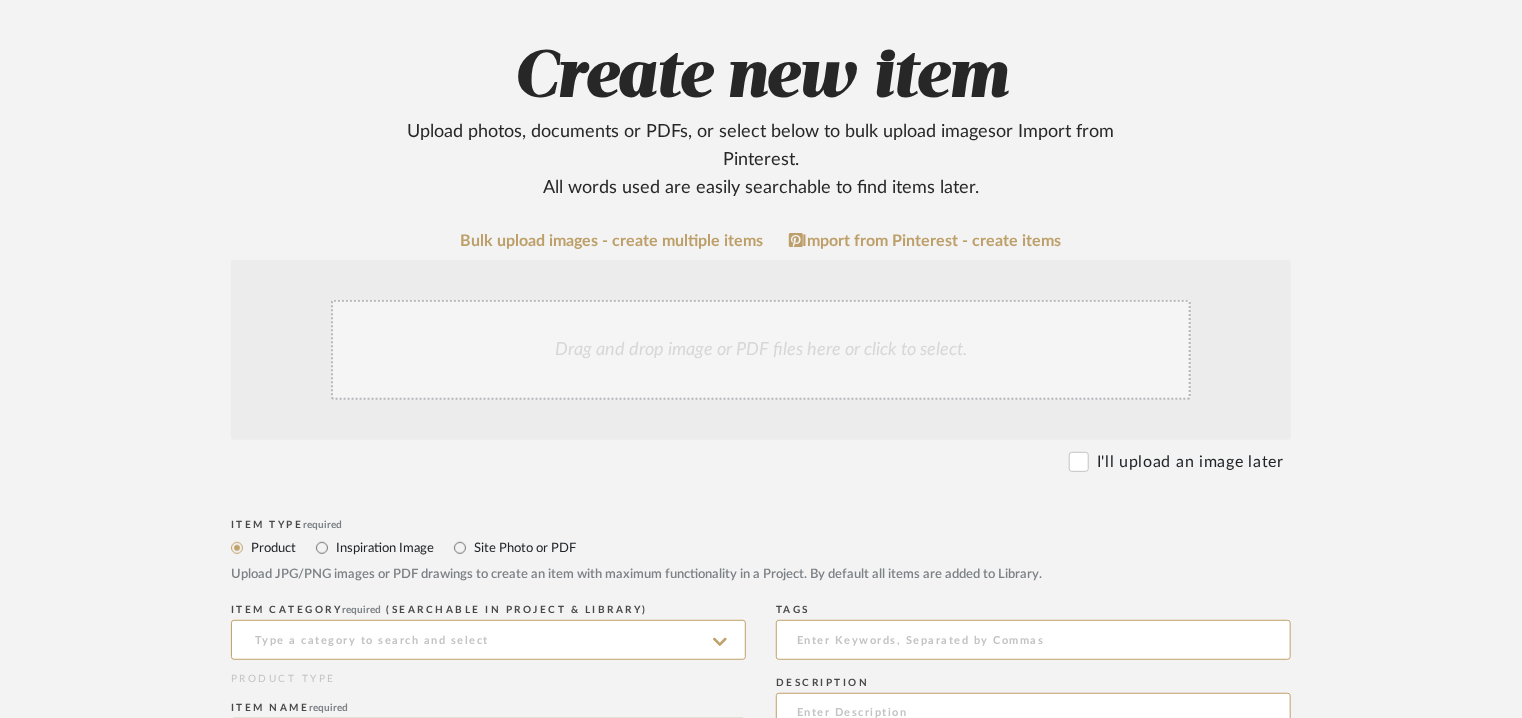scroll, scrollTop: 600, scrollLeft: 0, axis: vertical 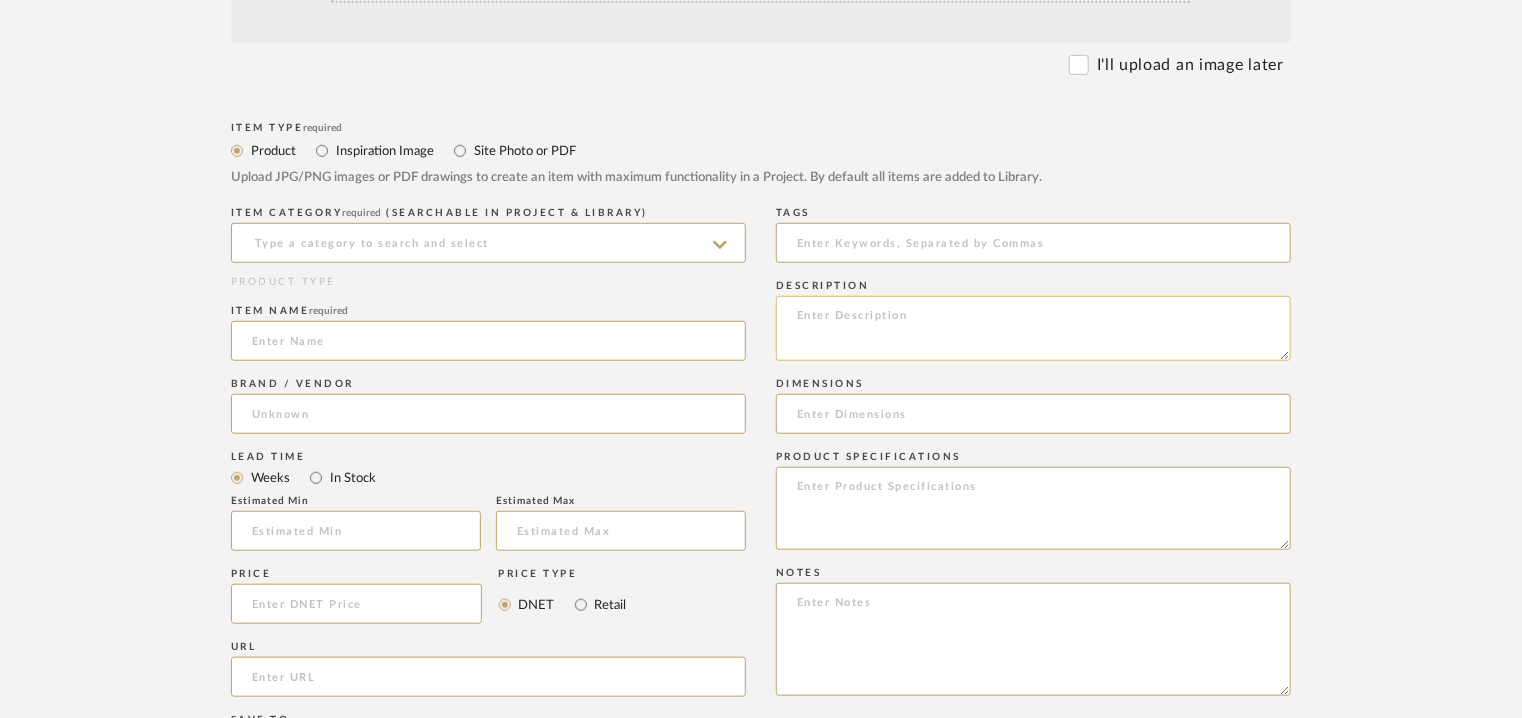 paste on "Type :  Bed side table
Designer : Na
Dimensions : 750mm [29.5”] (L) X 508mm [20”] (D) X 610mm [24”] (H)
Material & Finishes : Buff Eucalyptus and Antique Cast Bronze.
Metal Finish :  Bronze, Antique/ Bronze, Satin/ Brass, Blackened.
Wood finish:  Eucalyptus, Buff.
Product description :  A meditation on equilibrium, the Bevel Bedside Table balances on abstract legs of solid bronze, yielding a multifaceted interplay of rectilinear and organic forms. Sculptural pulls accent each of the two drawers while a beveled edge enlivens the timber framework..
Additional details : Na
Any other details : Na" 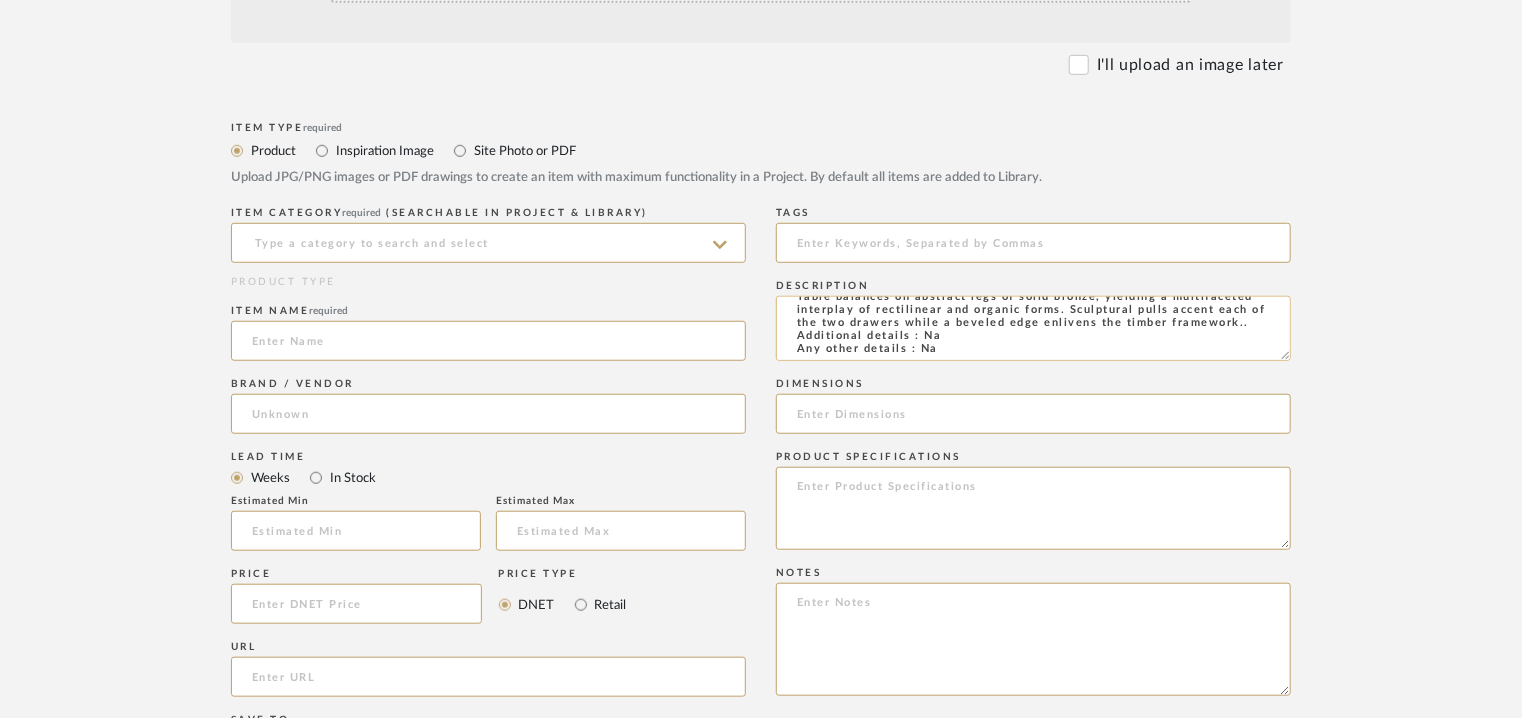 scroll, scrollTop: 0, scrollLeft: 0, axis: both 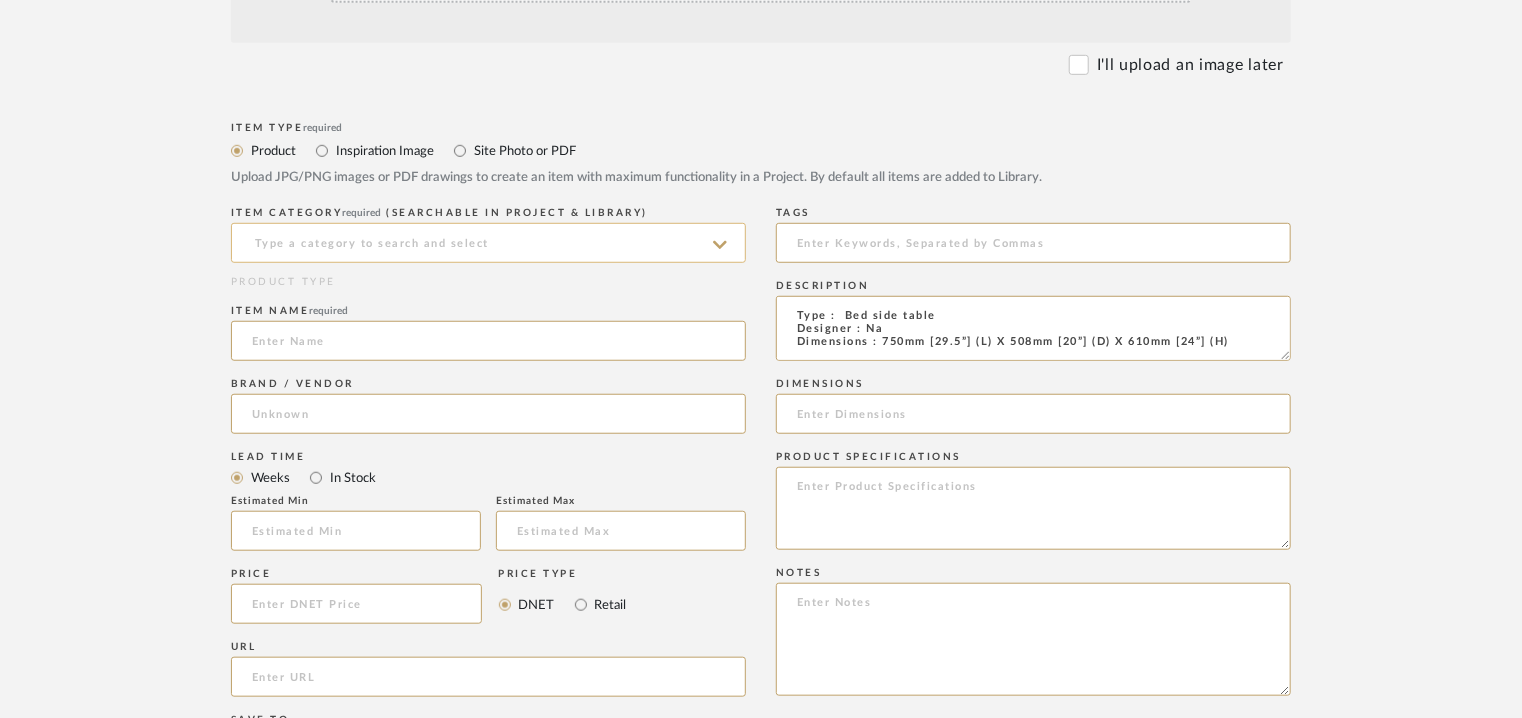 type on "Type :  Bed side table
Designer : Na
Dimensions : 750mm [29.5”] (L) X 508mm [20”] (D) X 610mm [24”] (H)
Material & Finishes : Buff Eucalyptus and Antique Cast Bronze.
Metal Finish :  Bronze, Antique/ Bronze, Satin/ Brass, Blackened.
Wood finish:  Eucalyptus, Buff.
Product description :  A meditation on equilibrium, the Bevel Bedside Table balances on abstract legs of solid bronze, yielding a multifaceted interplay of rectilinear and organic forms. Sculptural pulls accent each of the two drawers while a beveled edge enlivens the timber framework..
Additional details : Na
Any other details : Na" 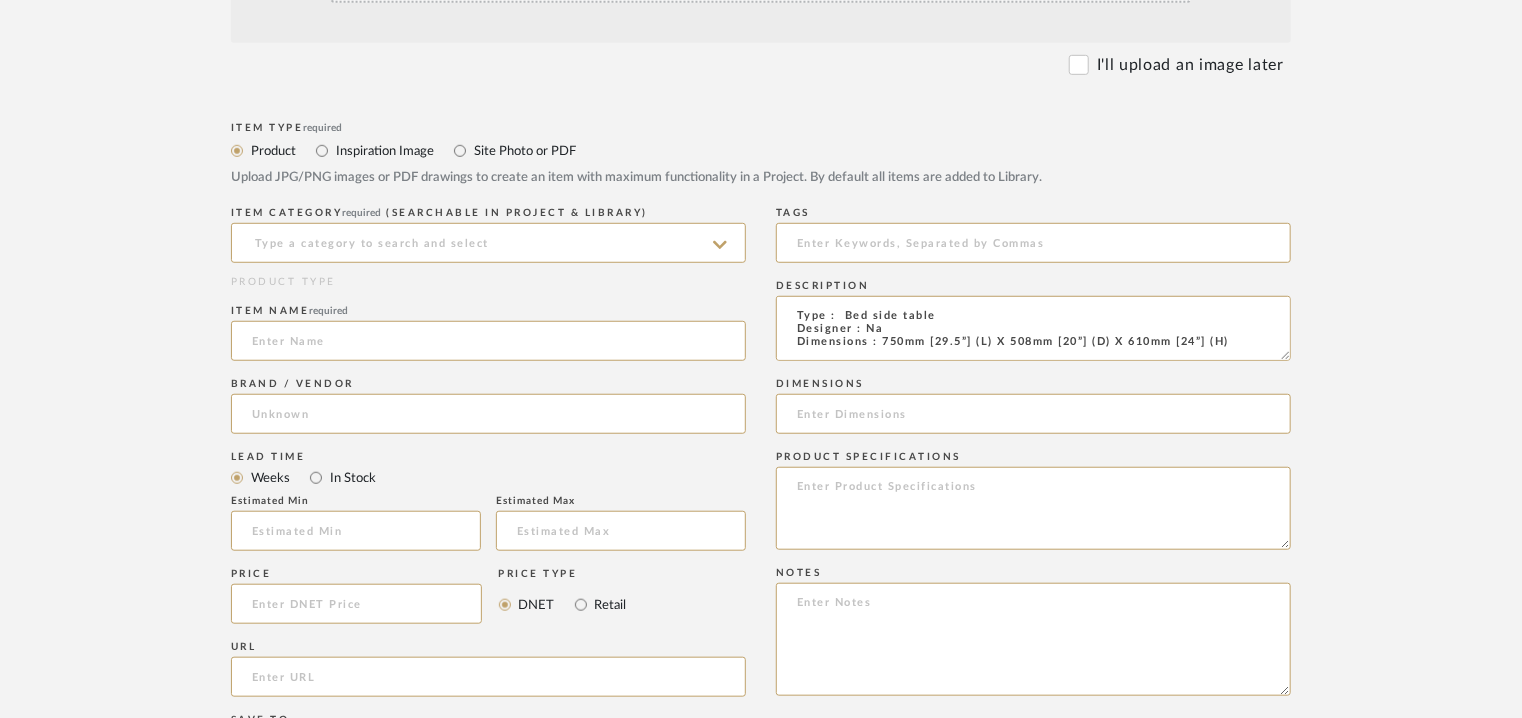 drag, startPoint x: 456, startPoint y: 253, endPoint x: 476, endPoint y: 221, distance: 37.735924 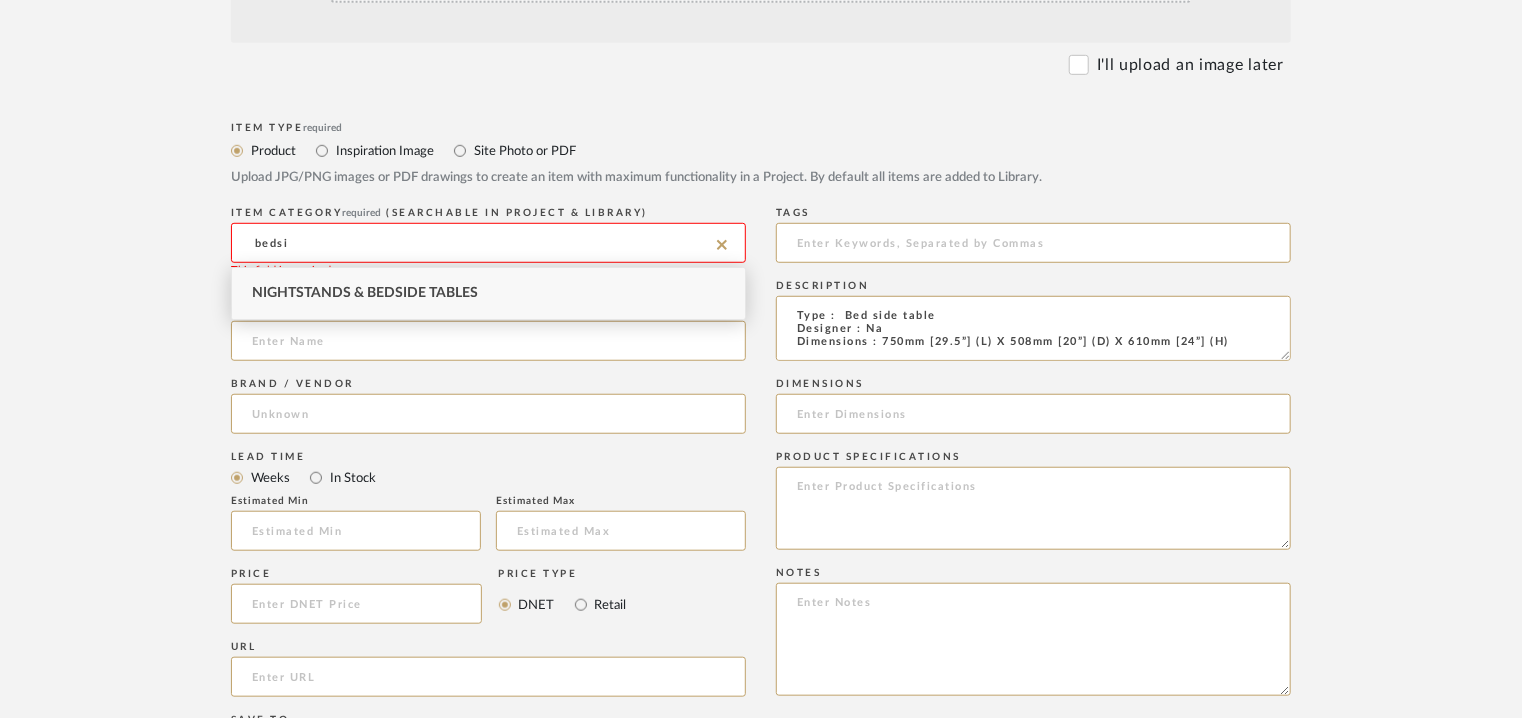 click on "Nightstands‎‎‏‏‎ & Bedside Tables" at bounding box center [365, 293] 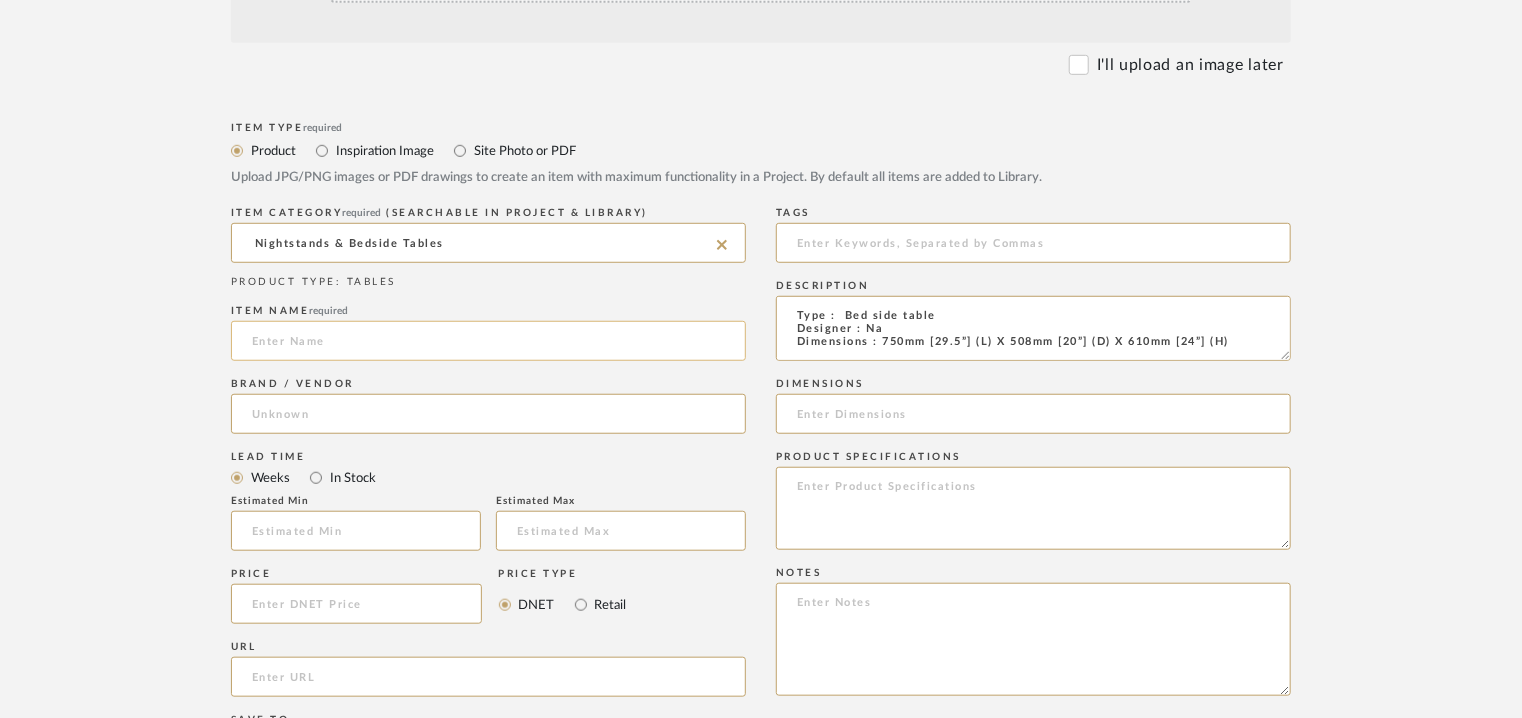 click 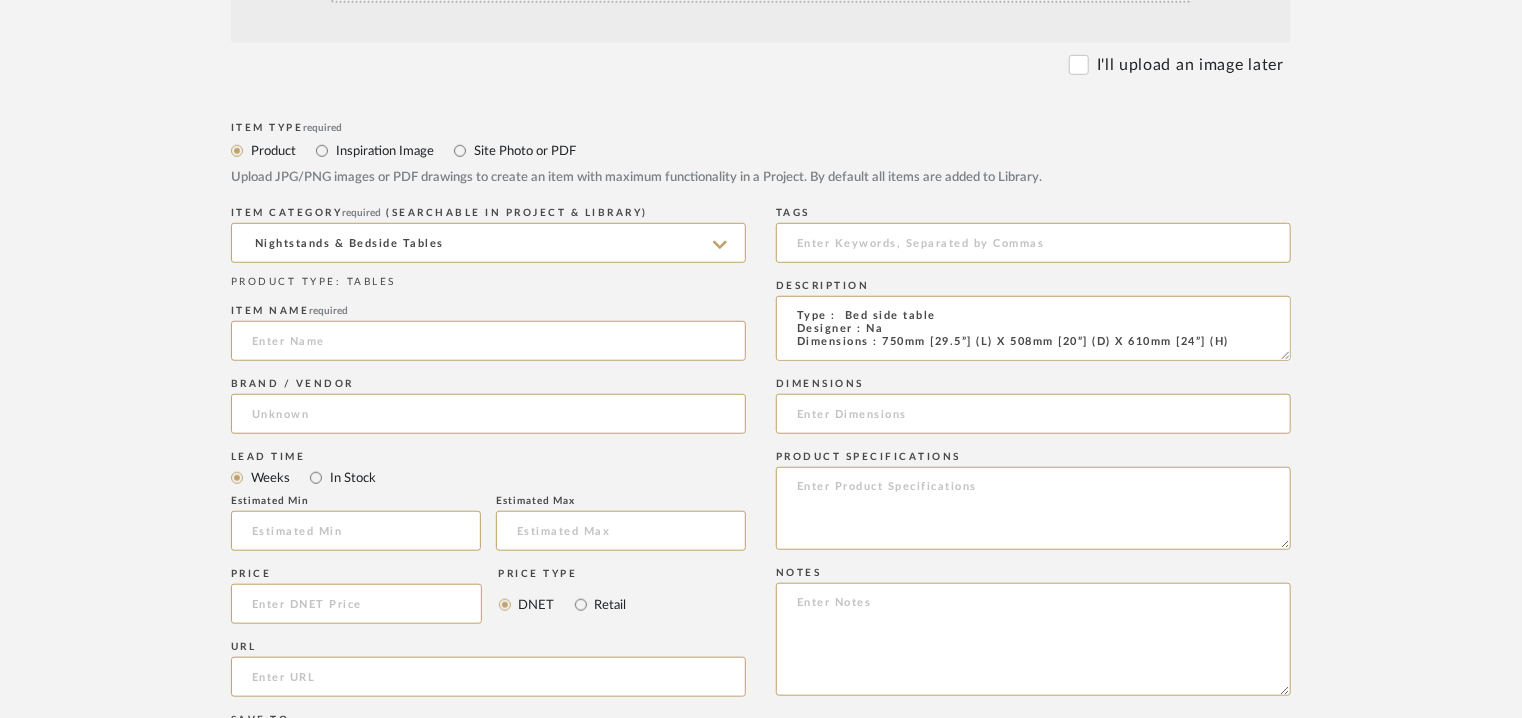 paste on "BEVEL BEDSIDE TABLE" 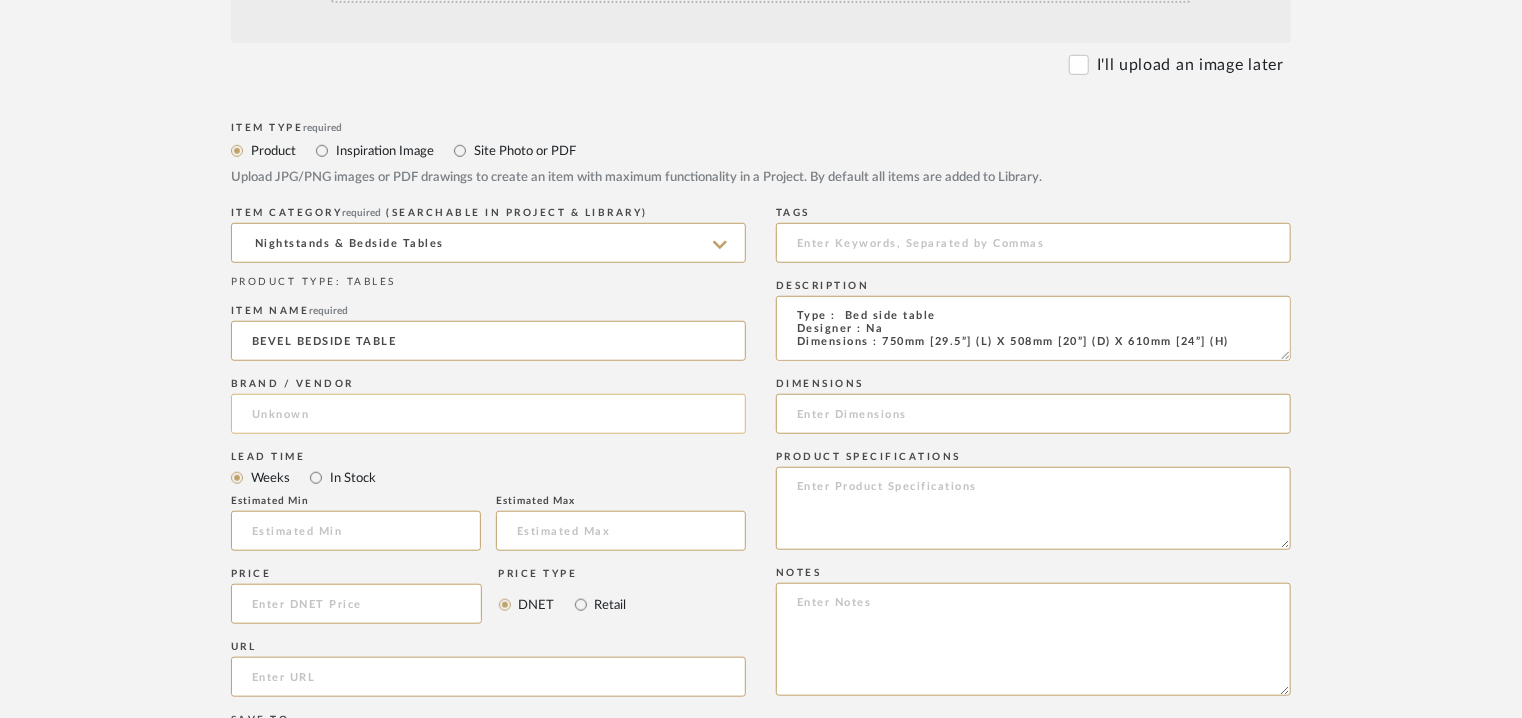 type on "BEVEL BEDSIDE TABLE" 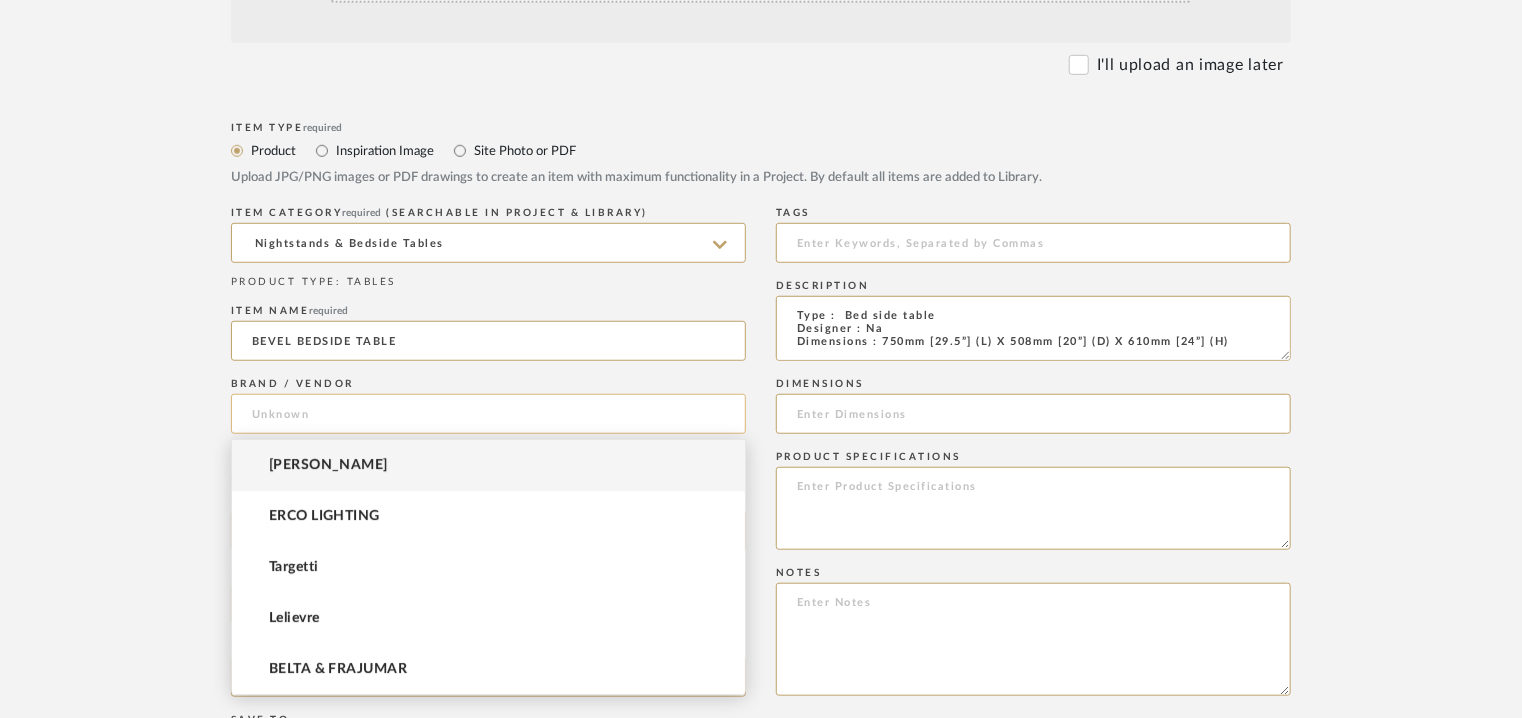 click 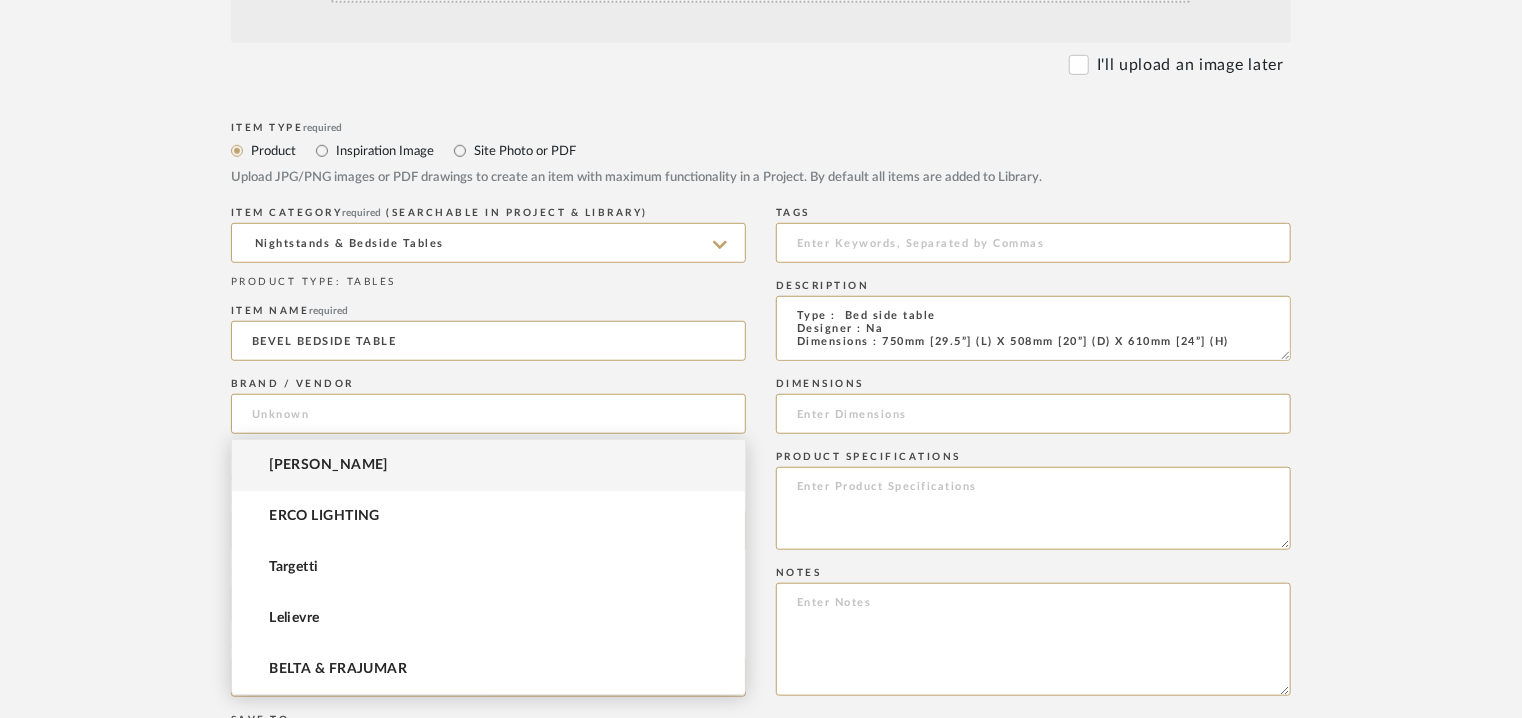 click on "[PERSON_NAME]" at bounding box center (328, 465) 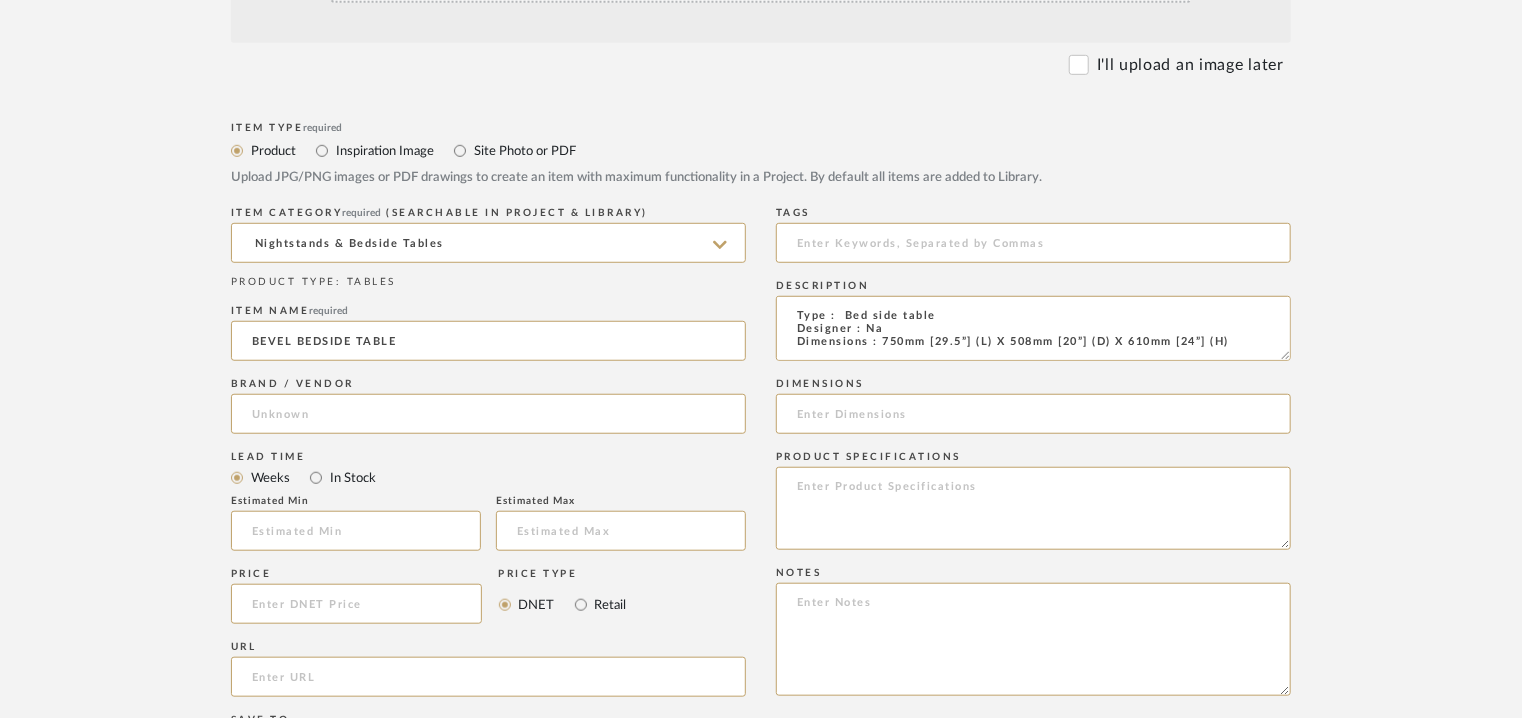 type on "[PERSON_NAME]" 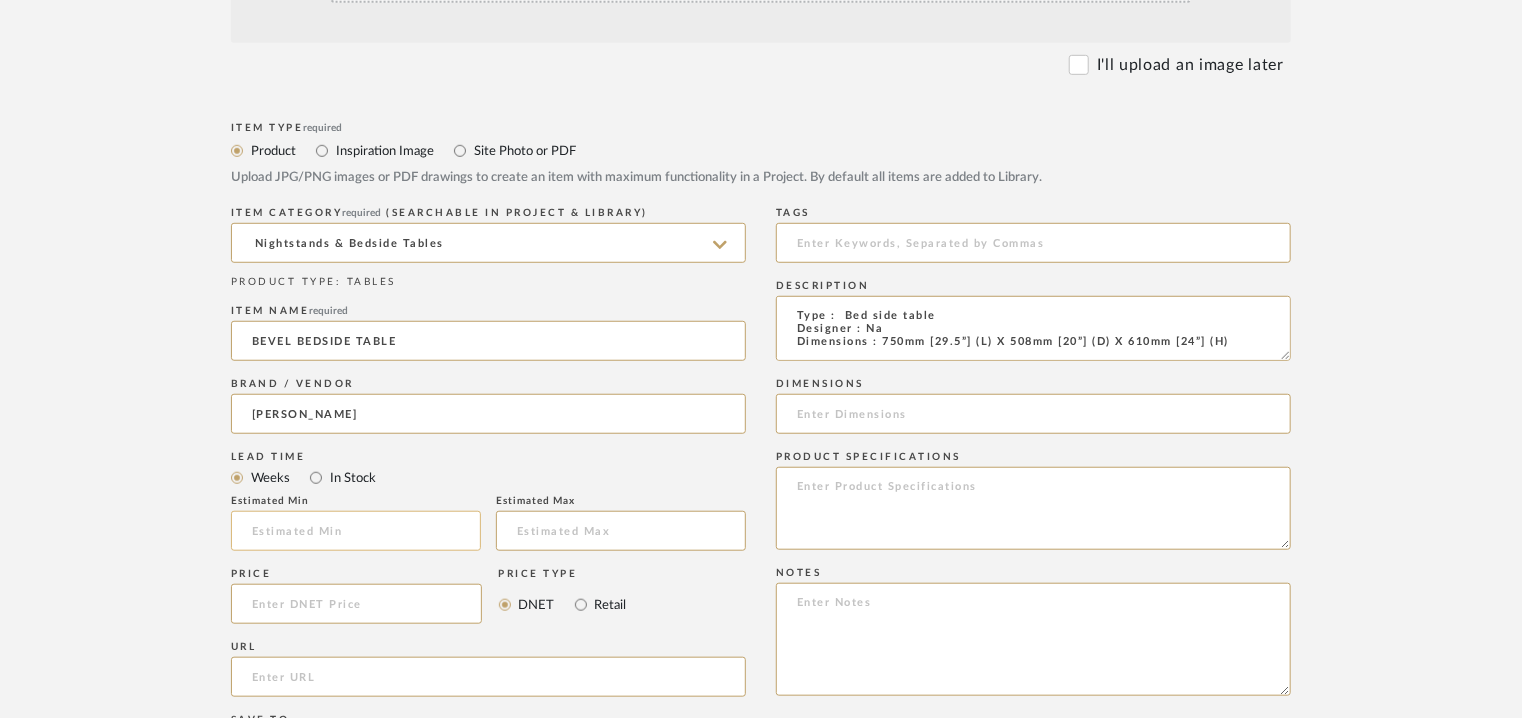 click 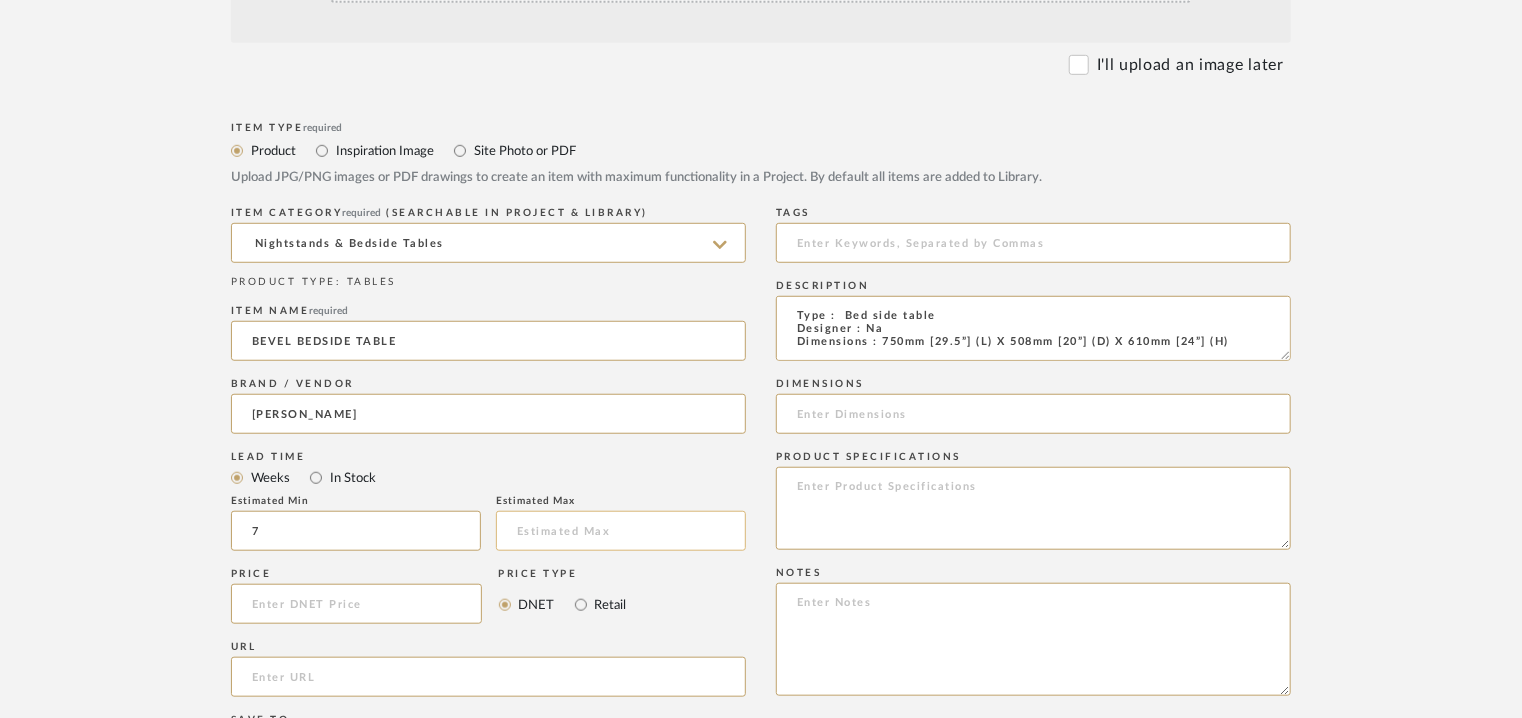 type on "7" 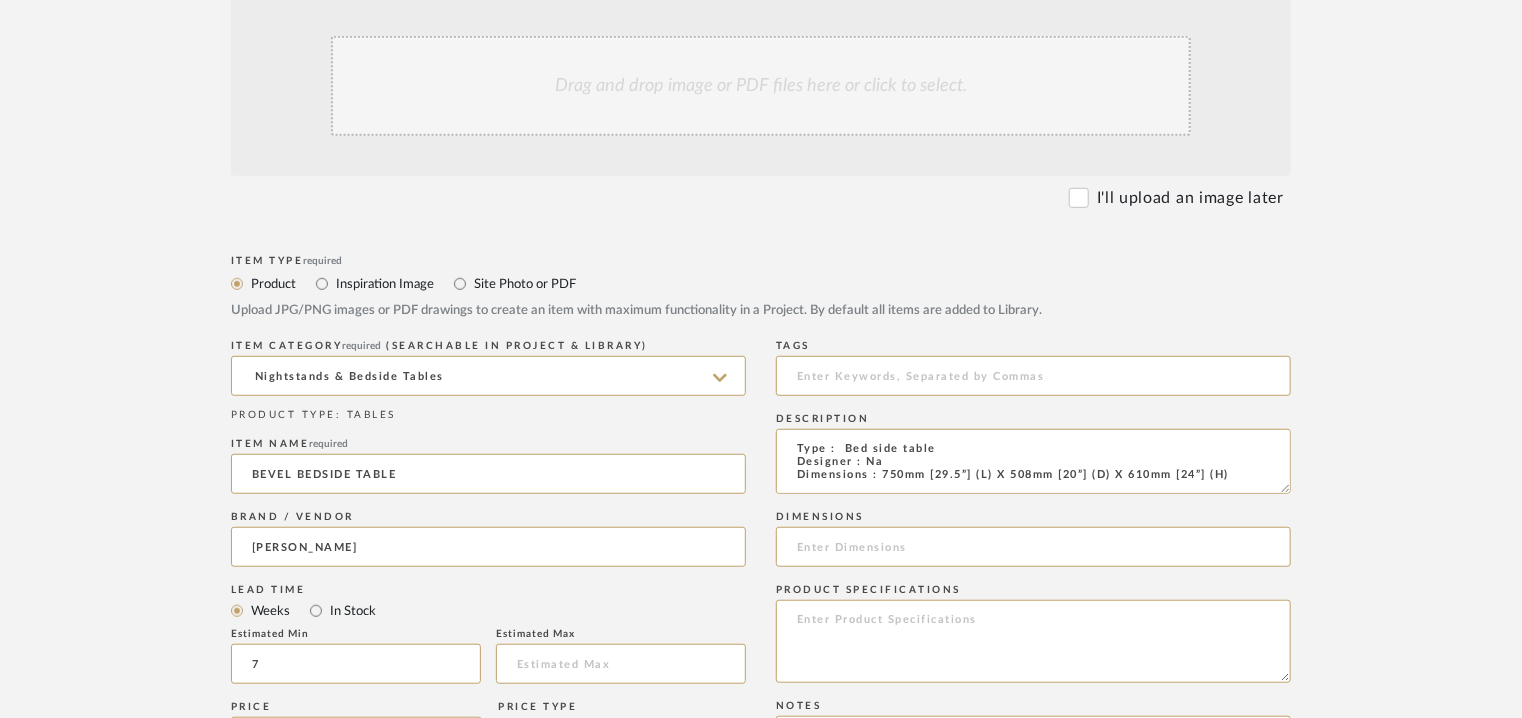 scroll, scrollTop: 500, scrollLeft: 0, axis: vertical 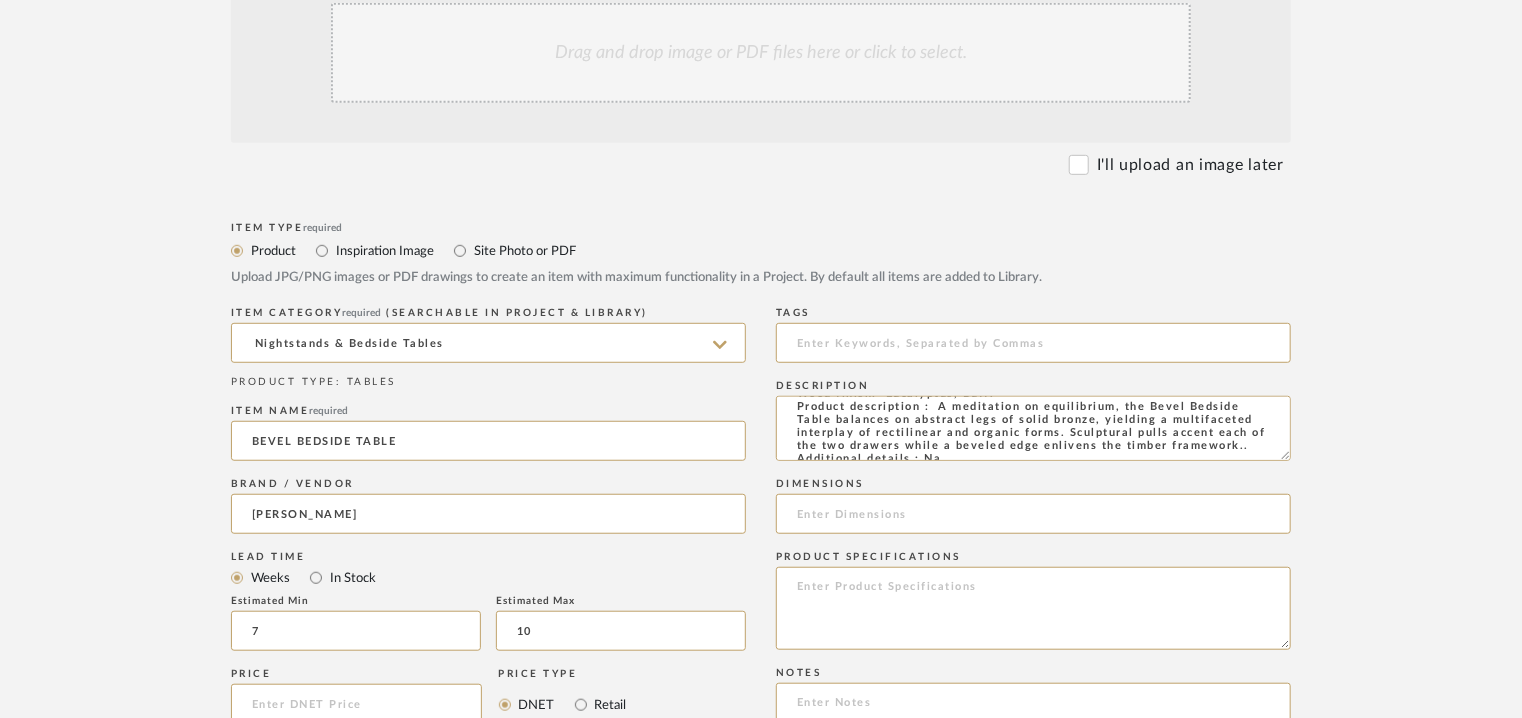 type on "10" 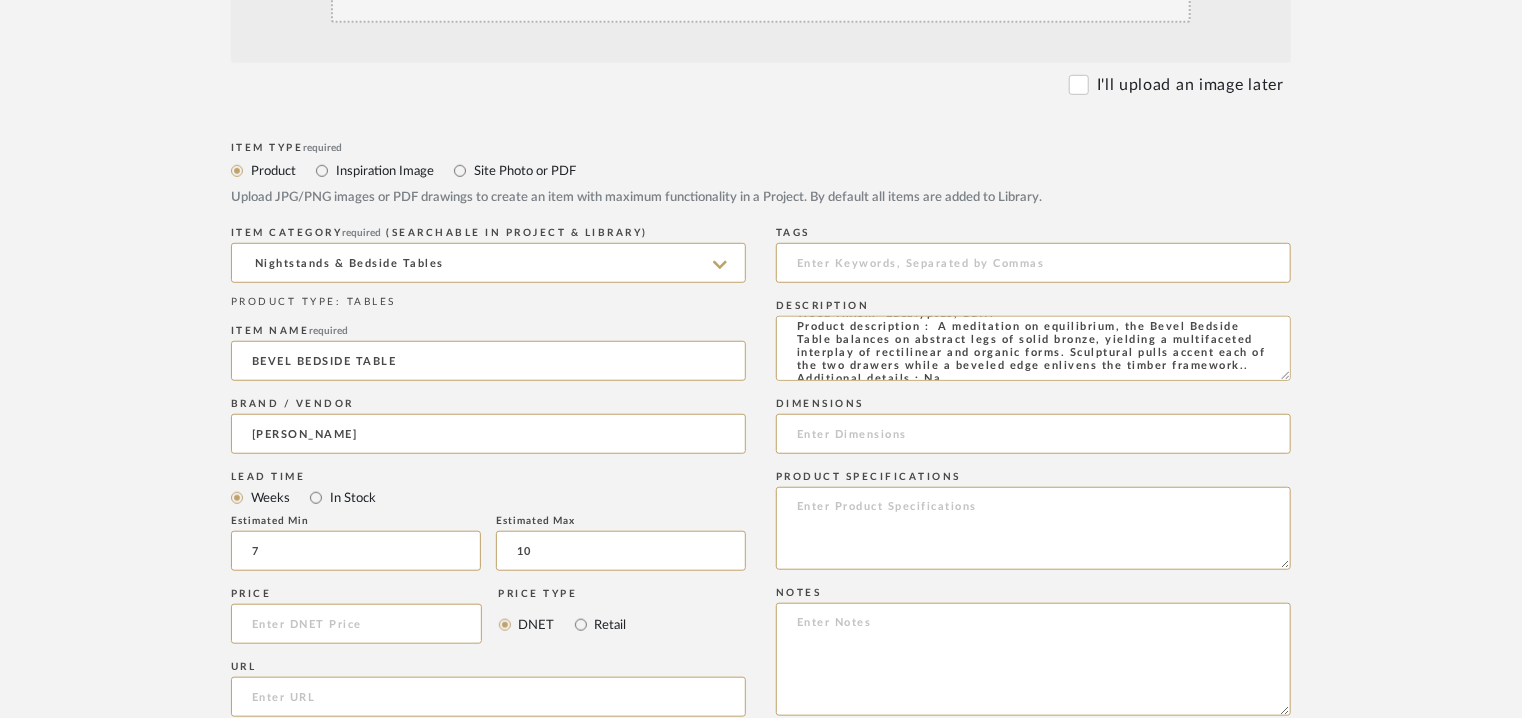 scroll, scrollTop: 700, scrollLeft: 0, axis: vertical 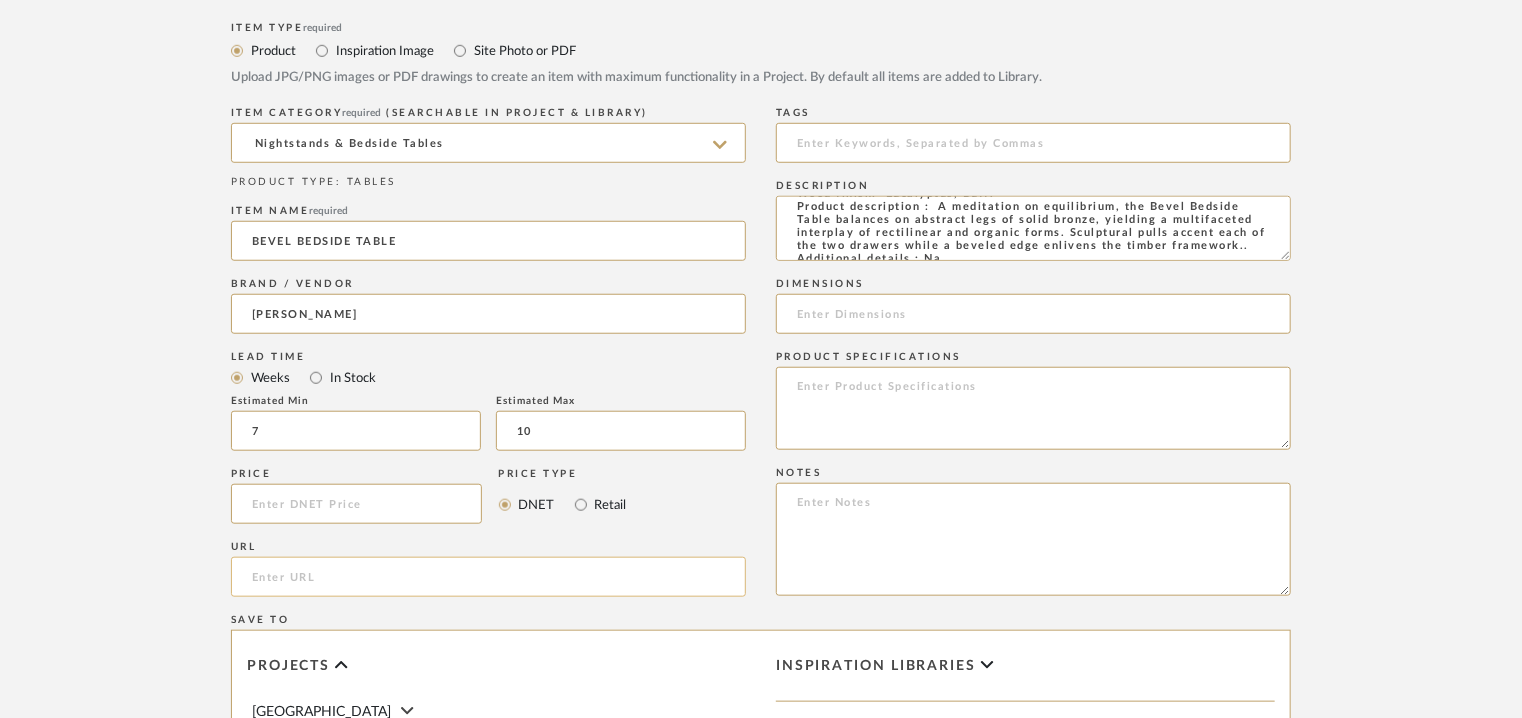 click 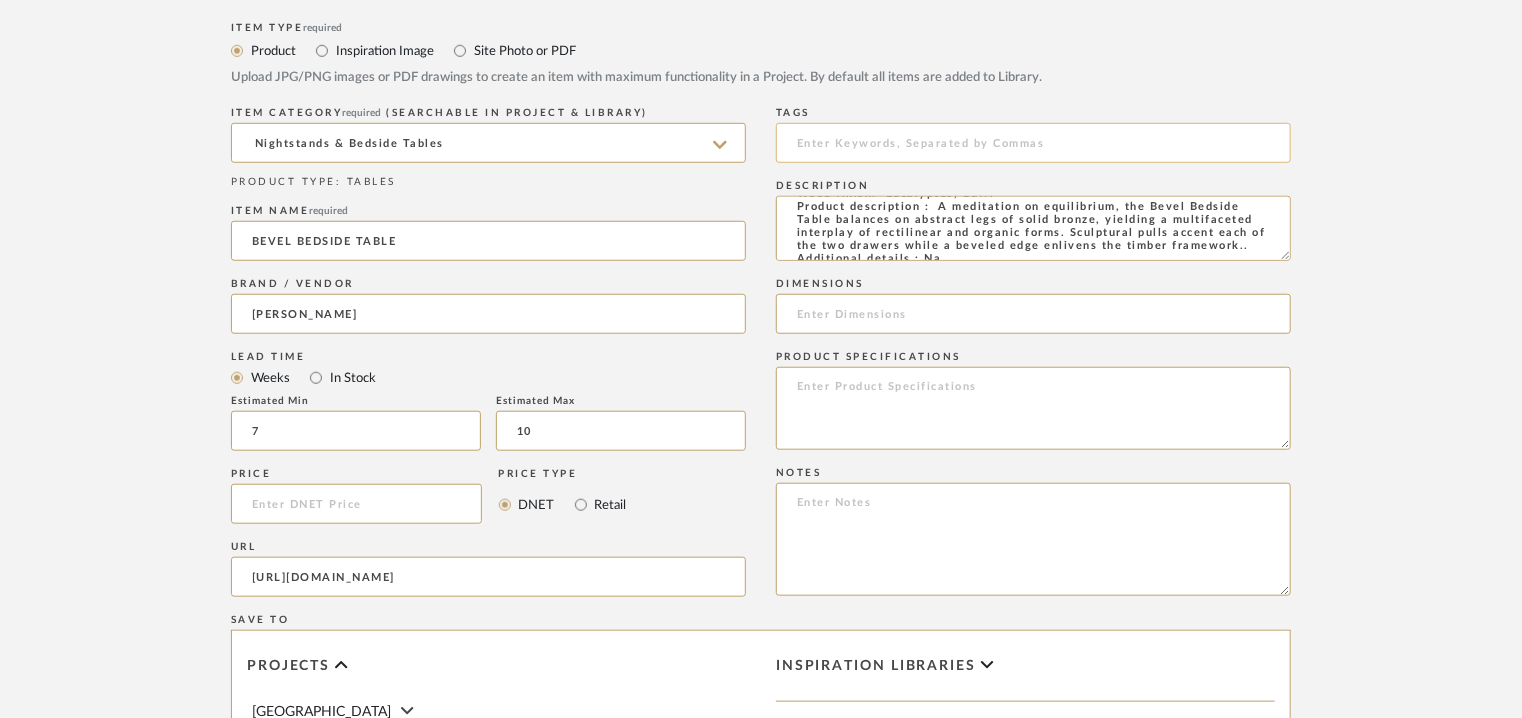 type on "https://demurodas.com/products/bevel-bedside-table" 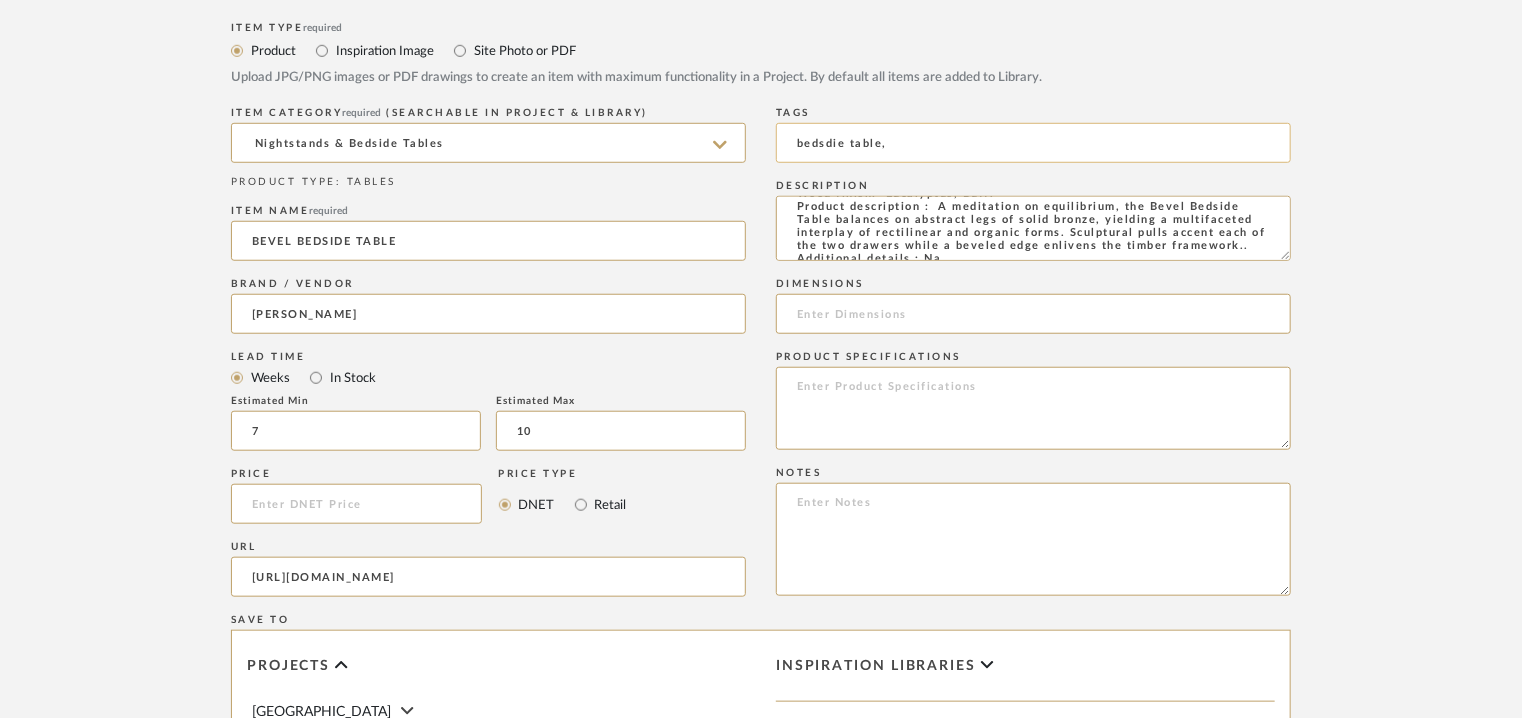 click on "bedsdie table," 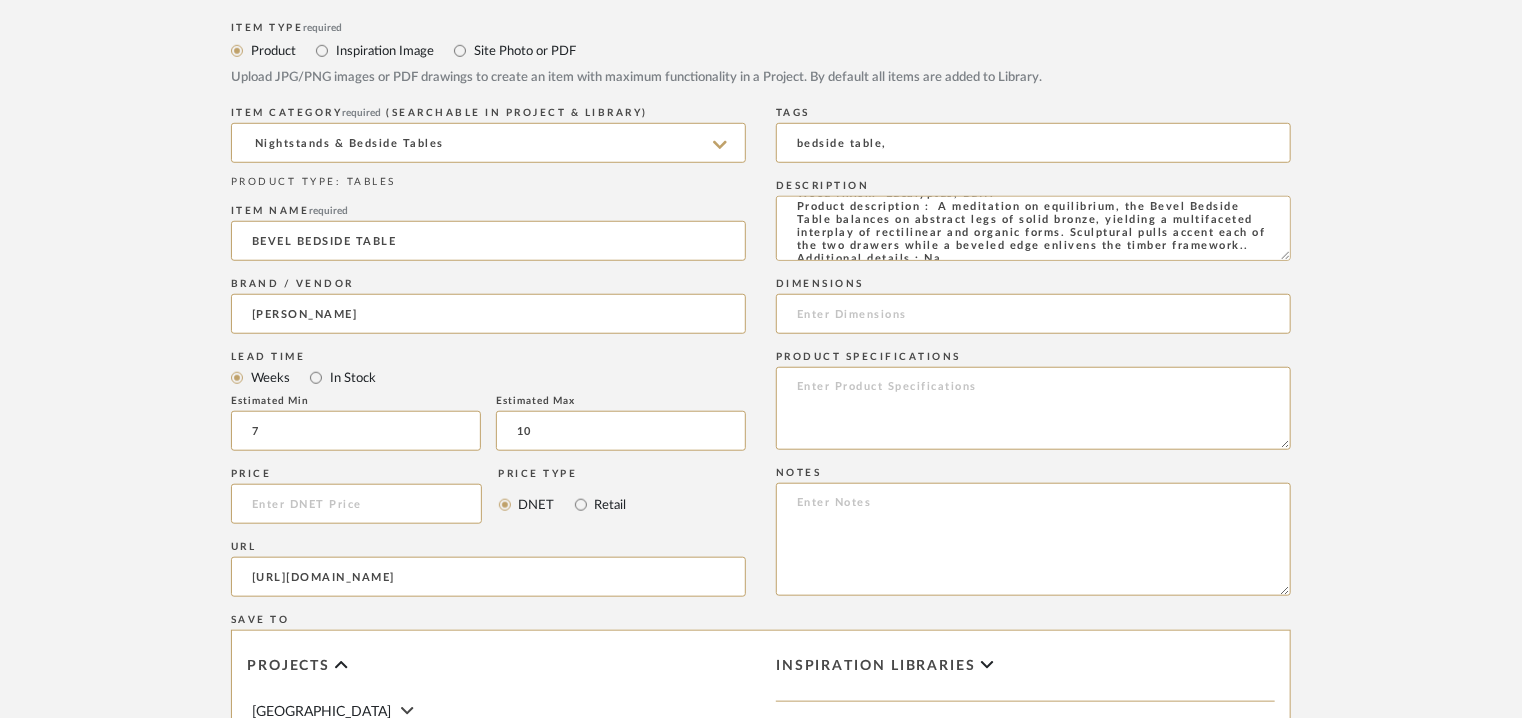type on "bedside table," 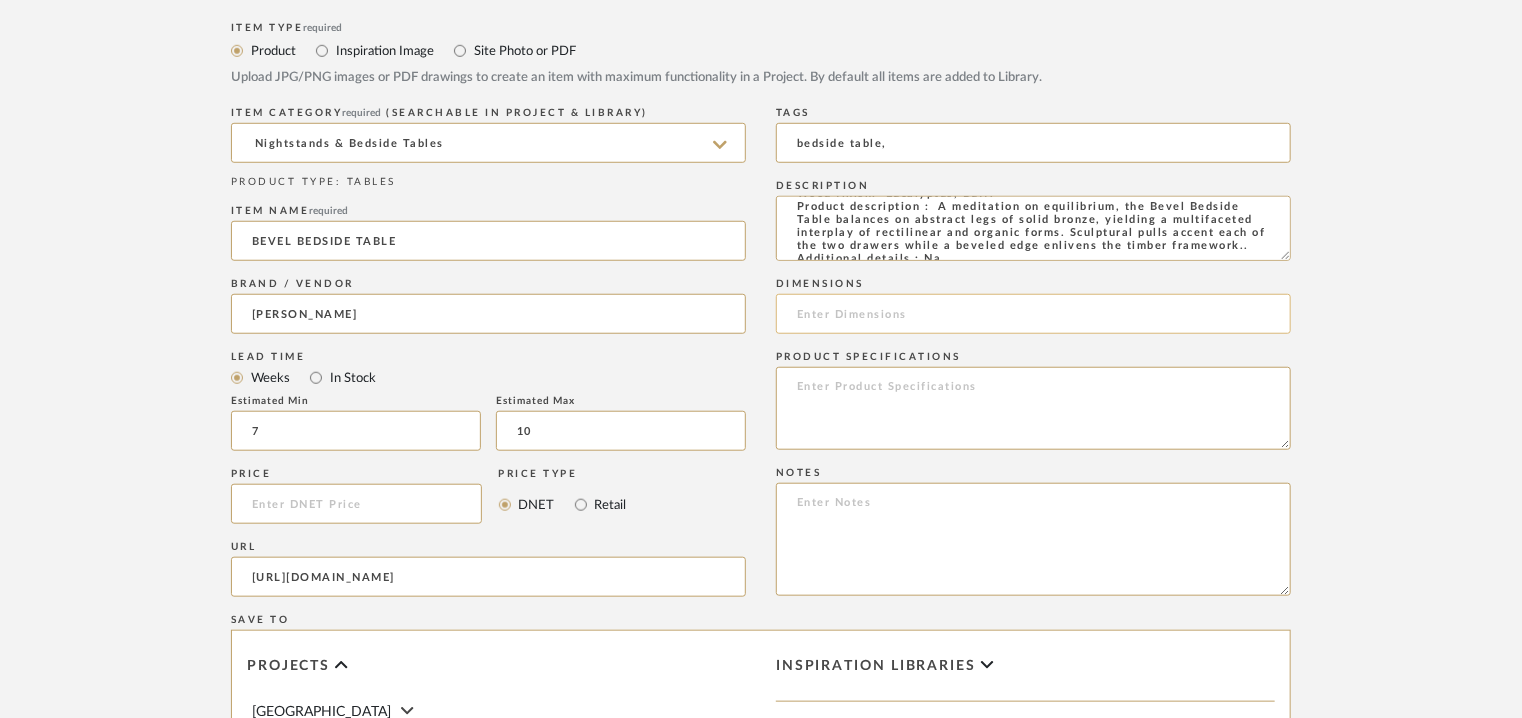 click 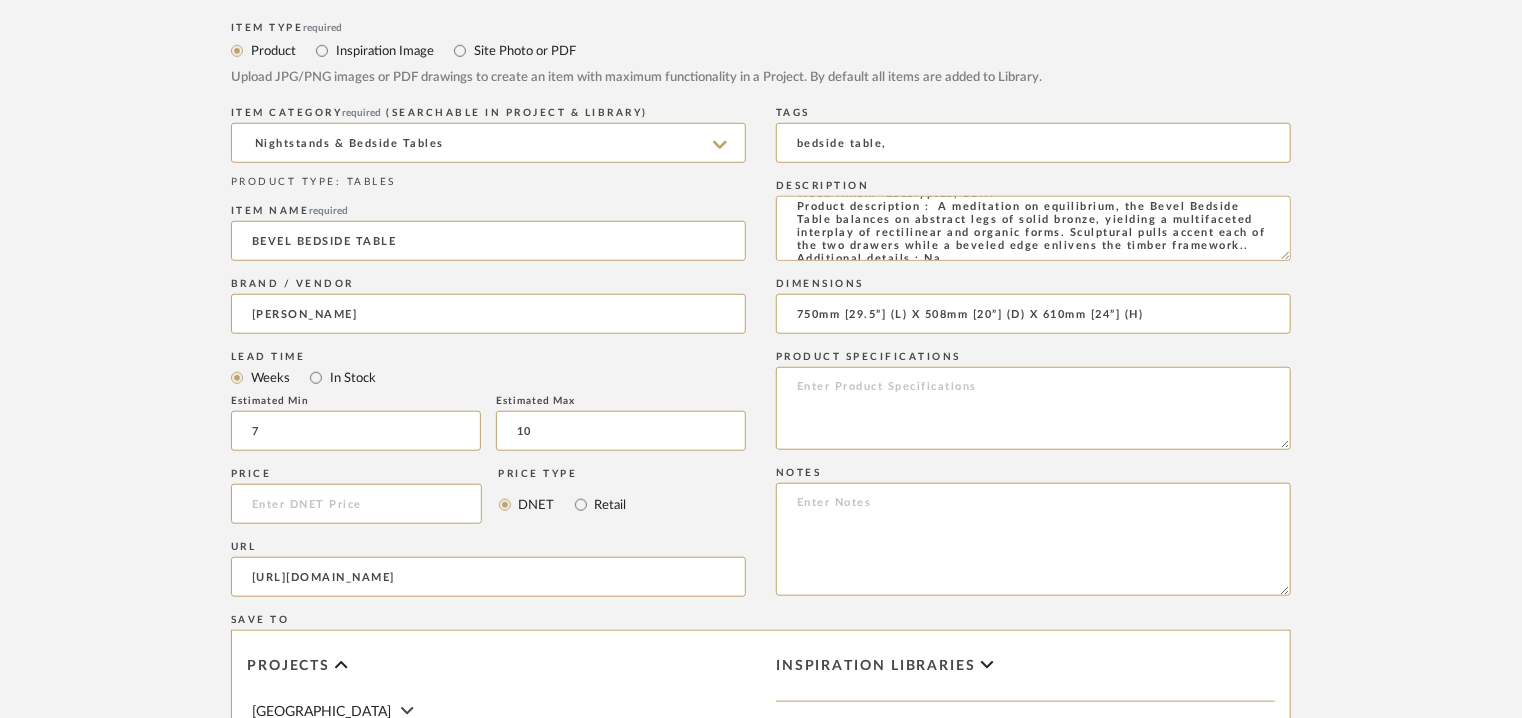 type on "750mm [29.5”] (L) X 508mm [20”] (D) X 610mm [24”] (H)" 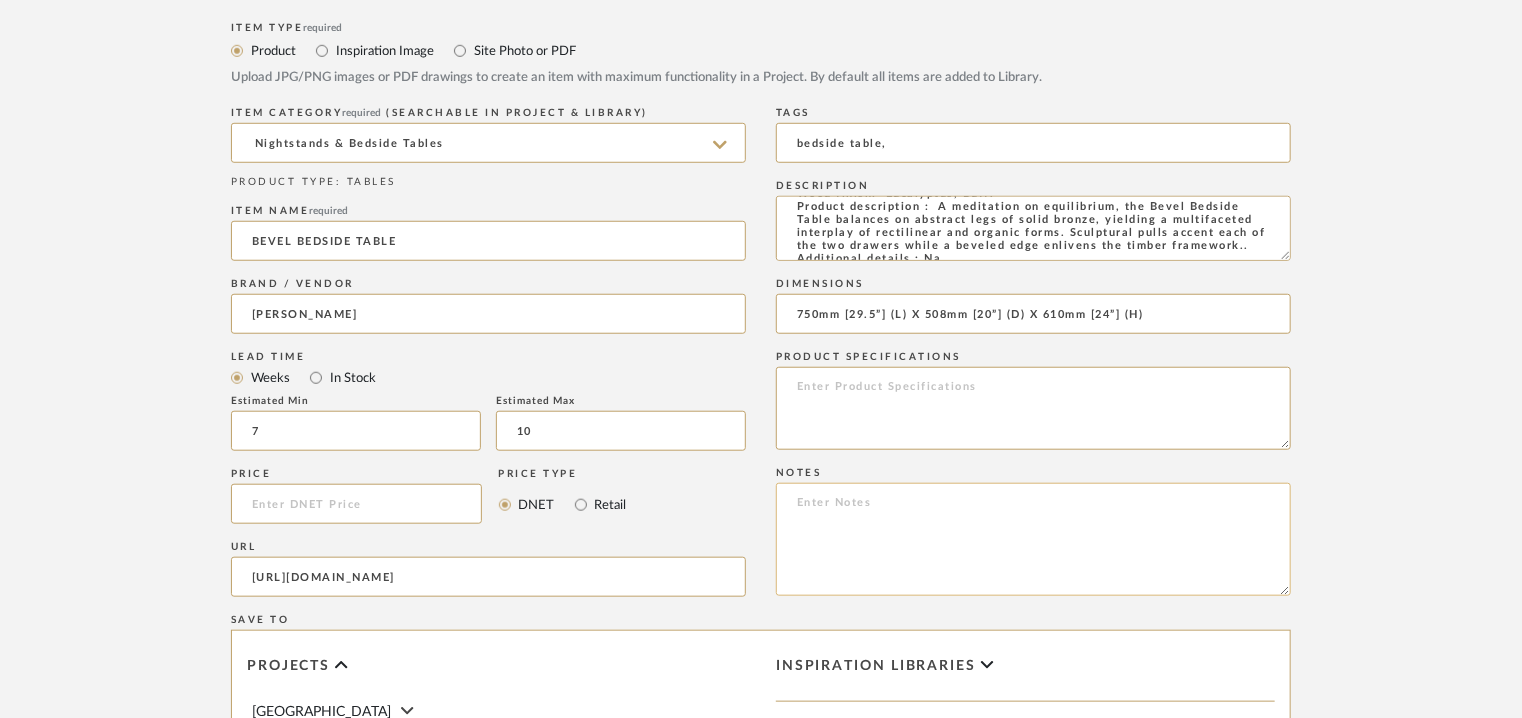 click 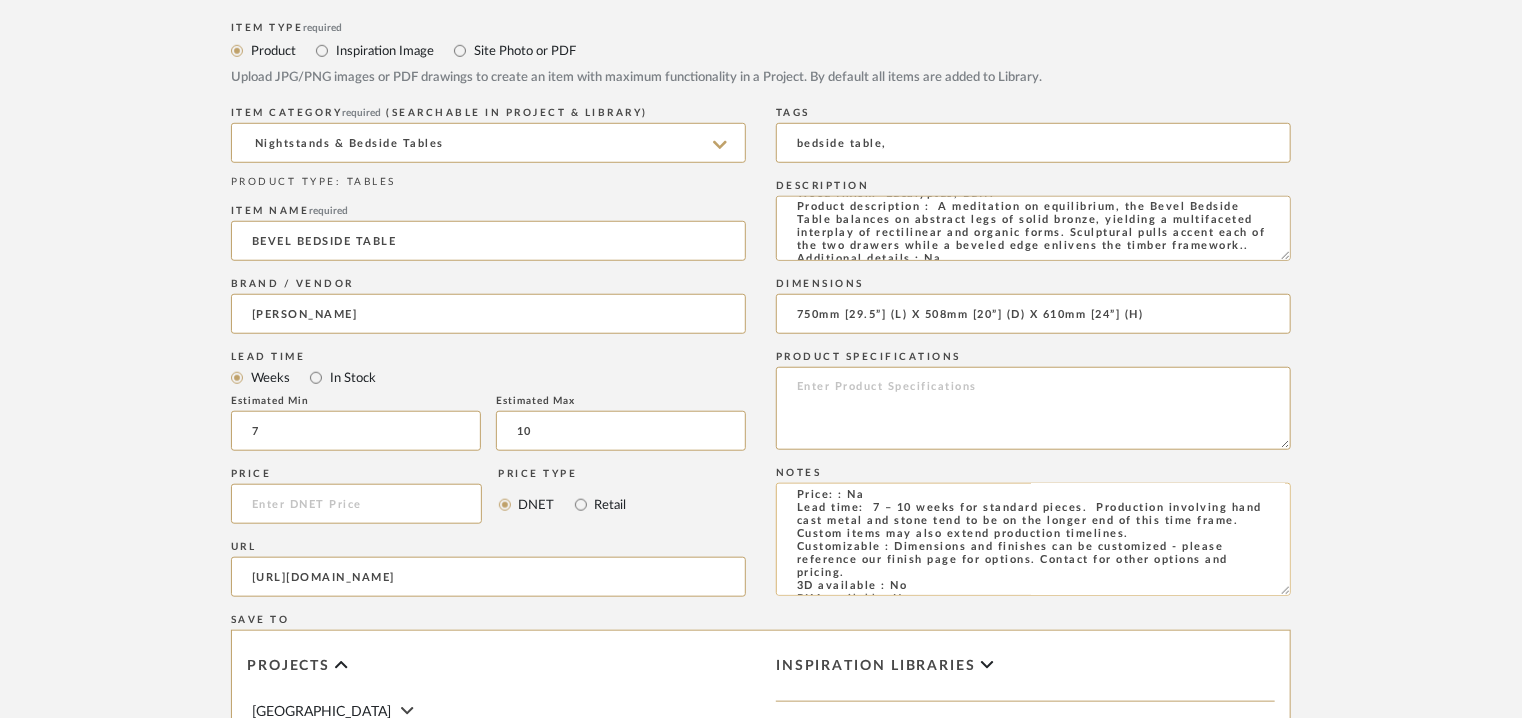 scroll, scrollTop: 0, scrollLeft: 0, axis: both 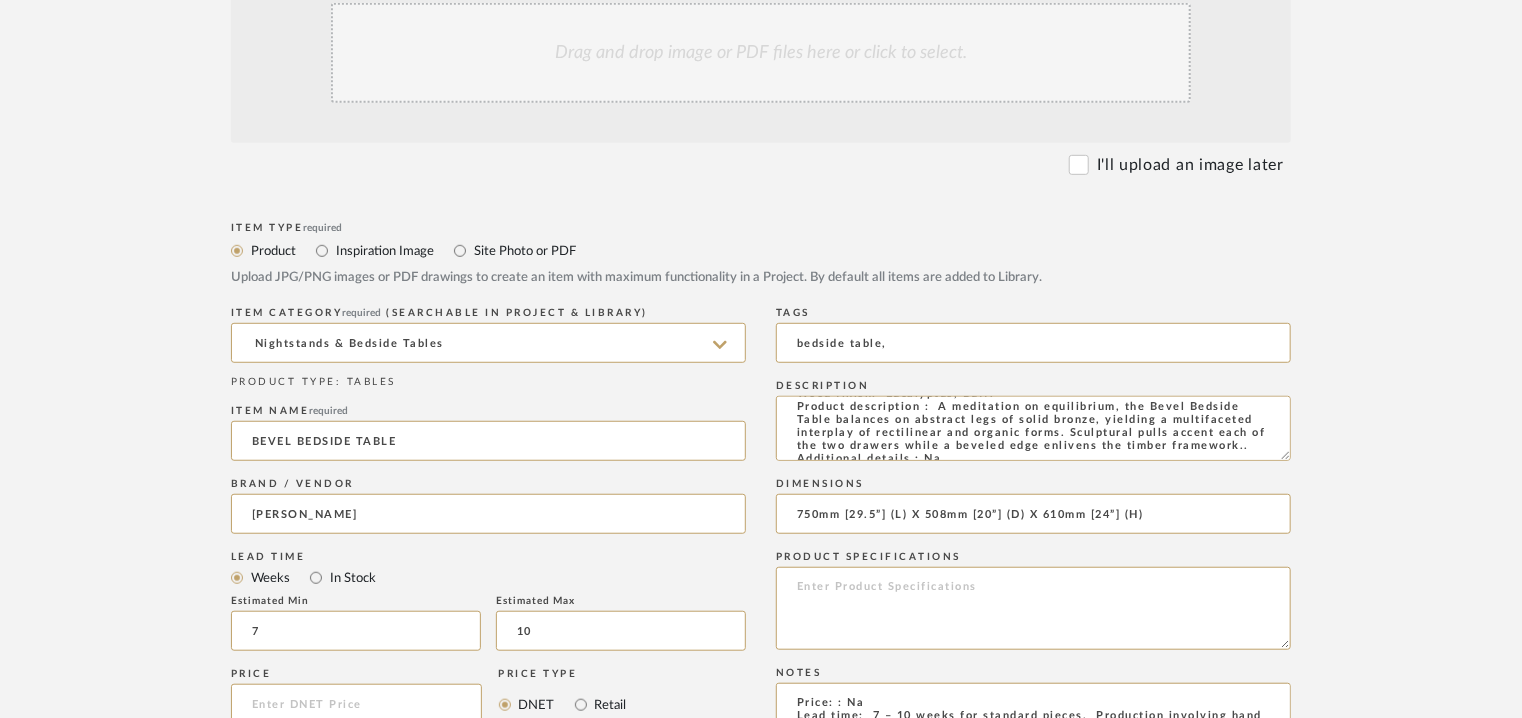 type on "Price: : Na
Lead time:  7 – 10 weeks for standard pieces.  Production involving hand cast metal and stone tend to be on the longer end of this time frame.  Custom items may also extend production timelines.
Customizable : Dimensions and finishes can be customized - please reference our finish page for options. Contact for other options and pricing.
3D available : No
BIM available. No.
Point of contact: Raj Kumar
Contact number: +91 8130848630 and
+91 9350910547
Email address: raj.kumar@demurodas.com/ info@demurodas.com
Address: Plot No. 72, Ecotech Extension I, Greater Noida, Uttar Pradesh 201308, India
Additional contact information:
1) Point of contact: Dipankar Mukherjee ( Head – Business Development)
Contact number: 999 9191 882
Email address: dipankar.mukherjee@demurodas.com
Address: 124 - Jor Bagh, Second Floor, New Delhi - 110003
2) Point of contact: Amy Lee
Email address :  amy.lee@demurodas.com" 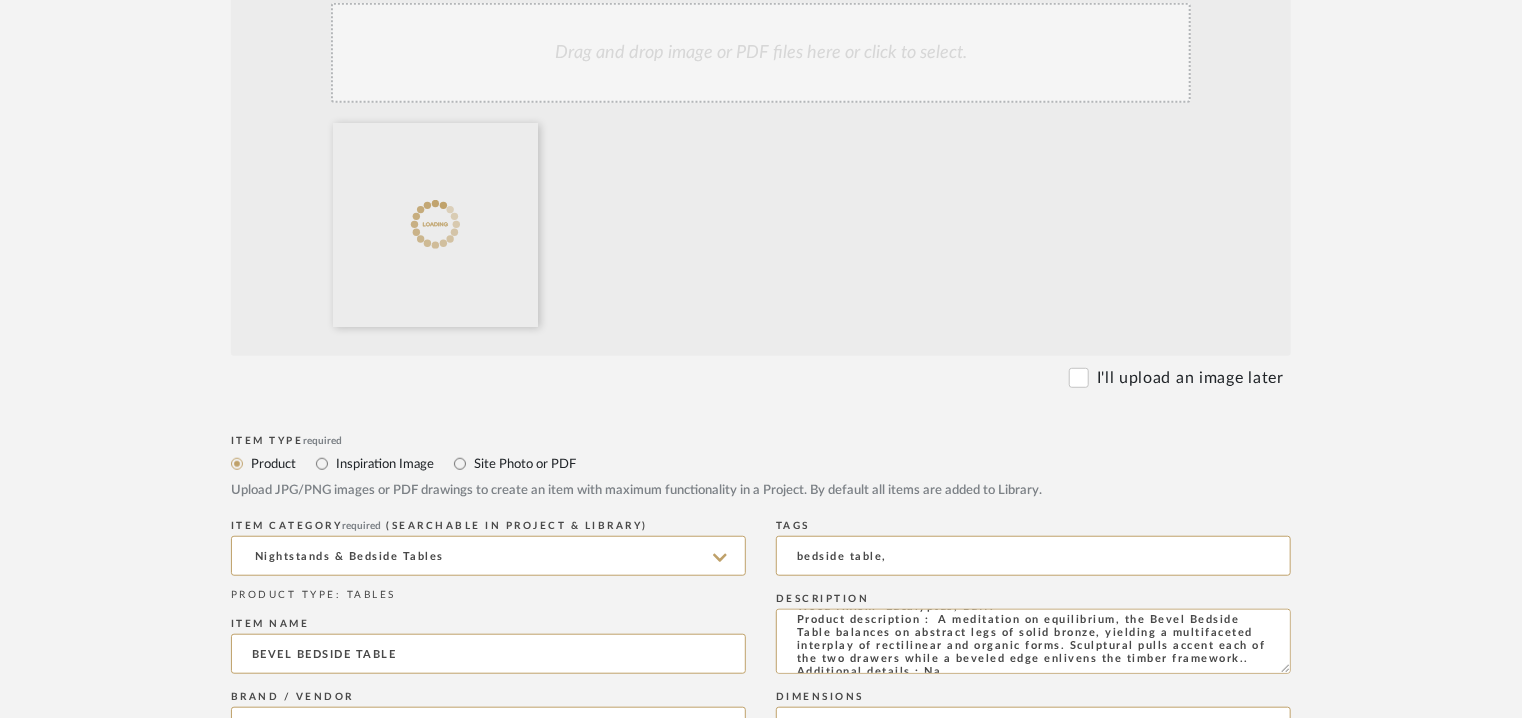click on "Drag and drop image or PDF files here or click to select." 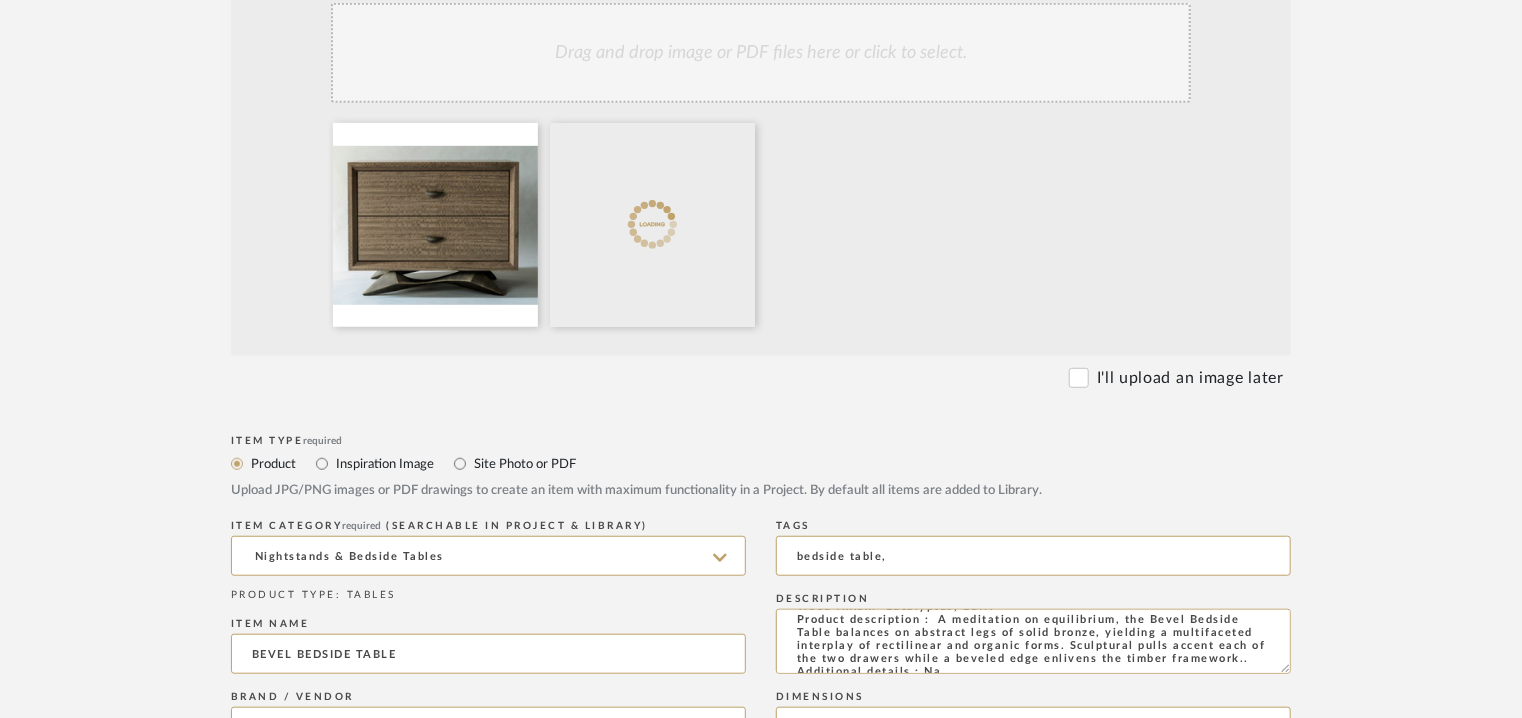 click on "Drag and drop image or PDF files here or click to select." 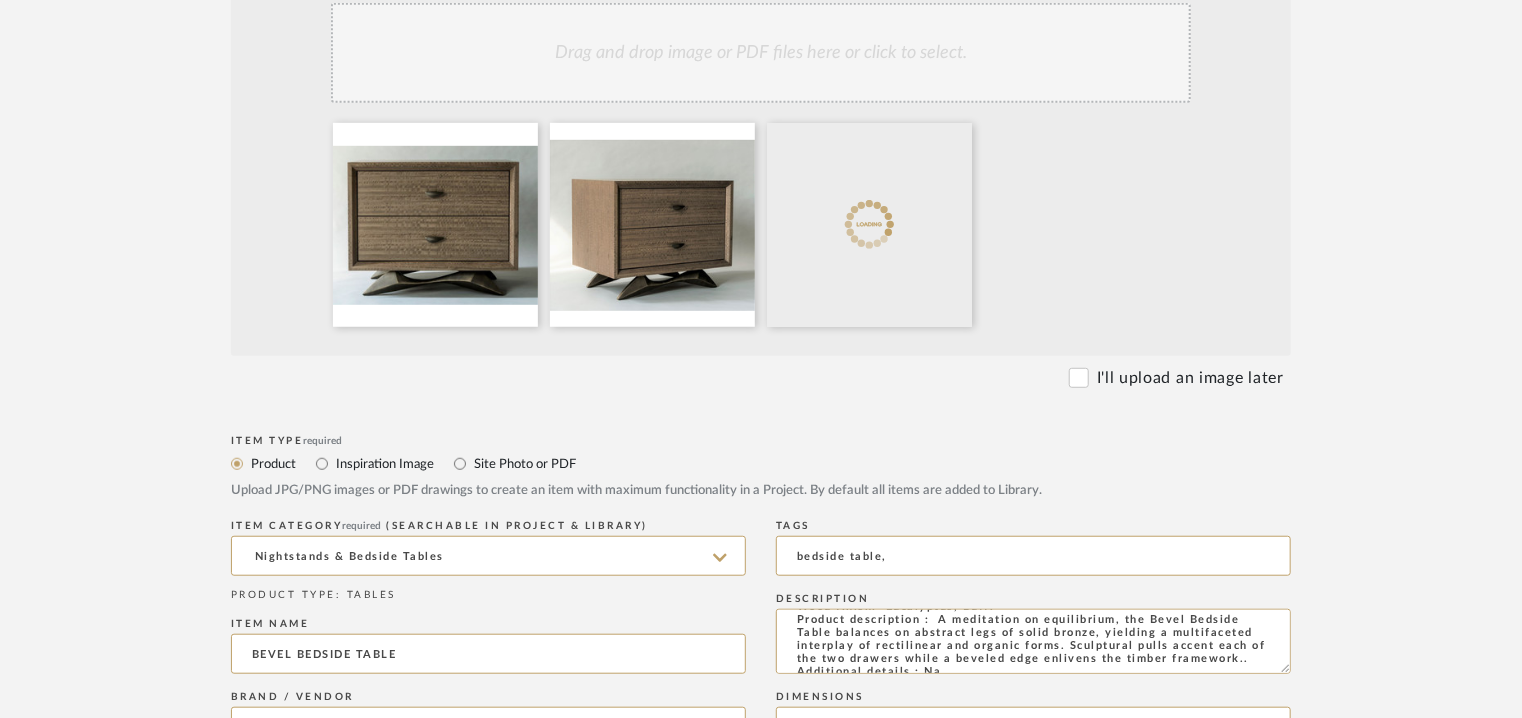 click on "Drag and drop image or PDF files here or click to select." 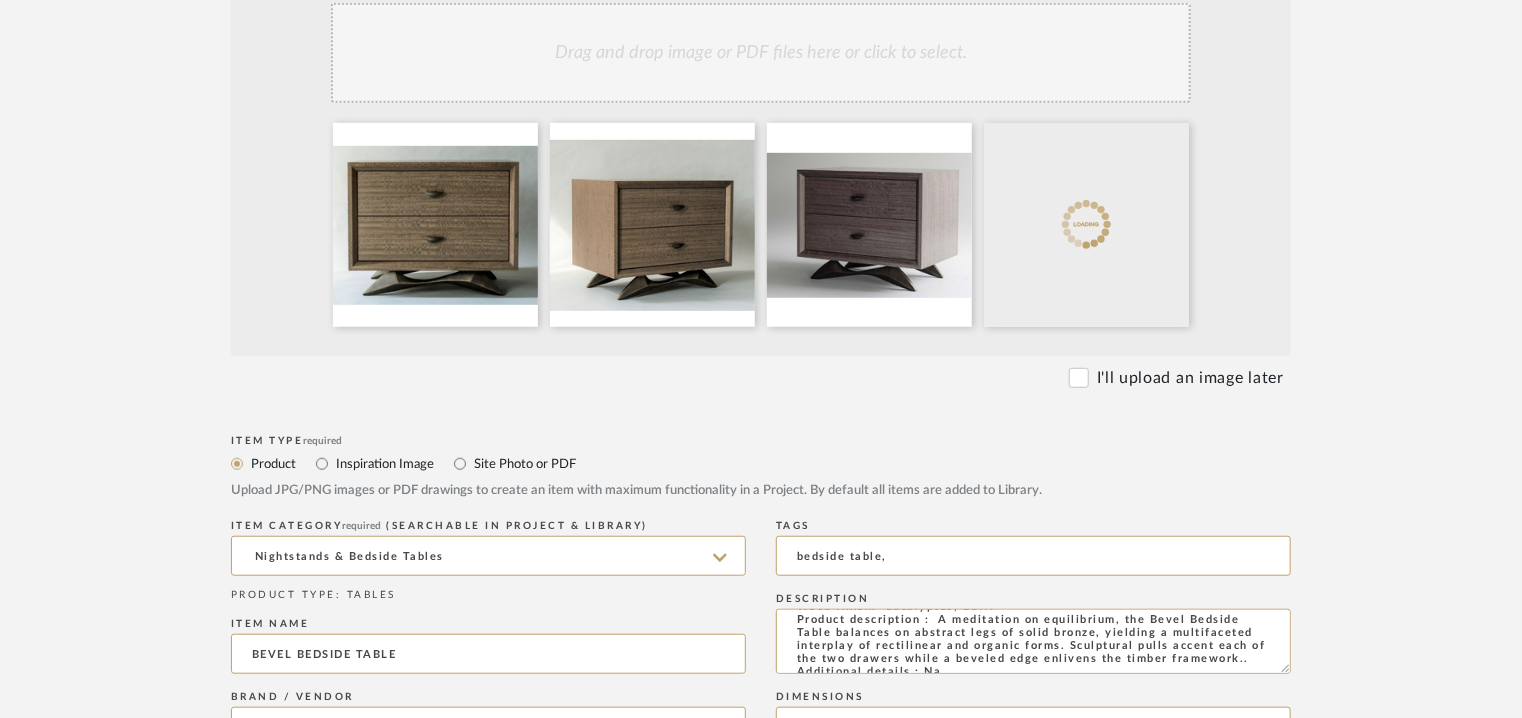 click on "Drag and drop image or PDF files here or click to select." 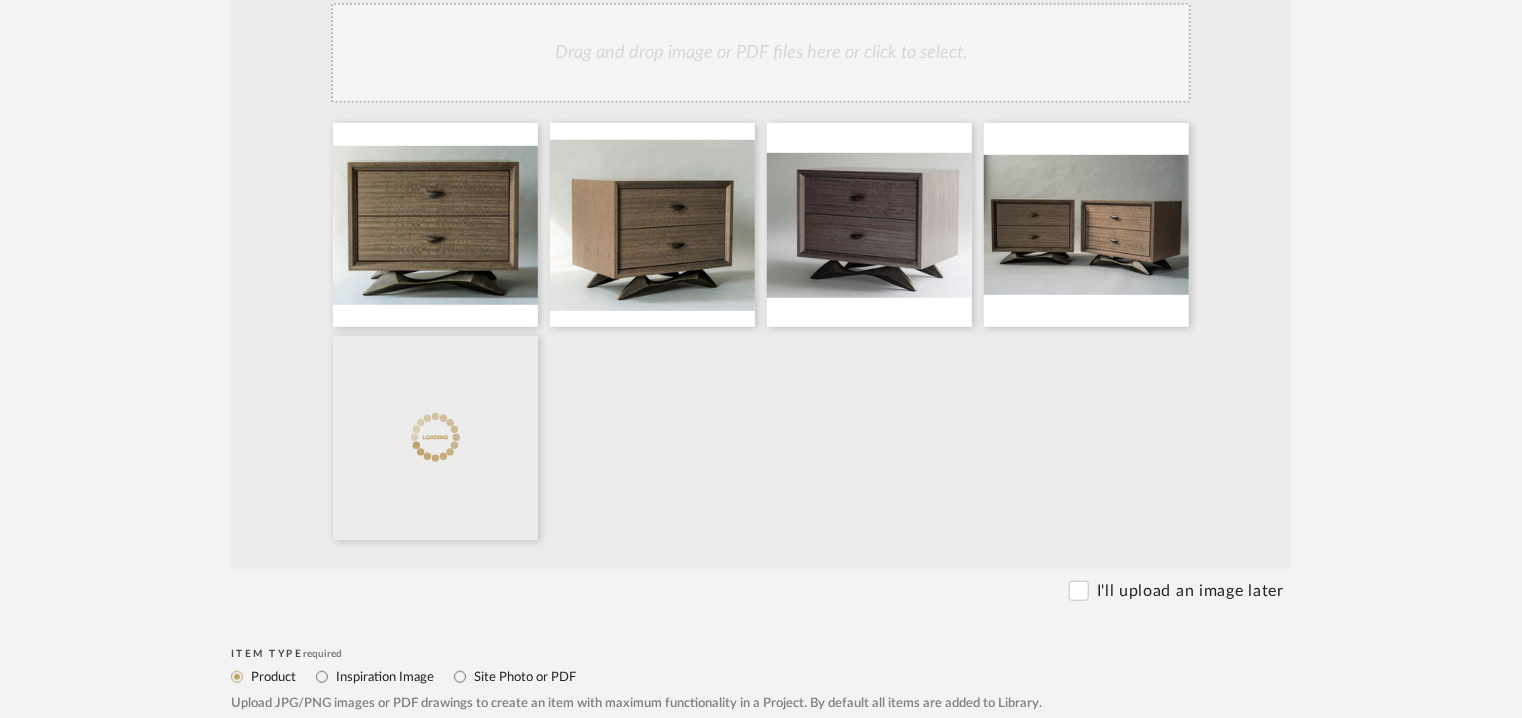 click on "Drag and drop image or PDF files here or click to select." 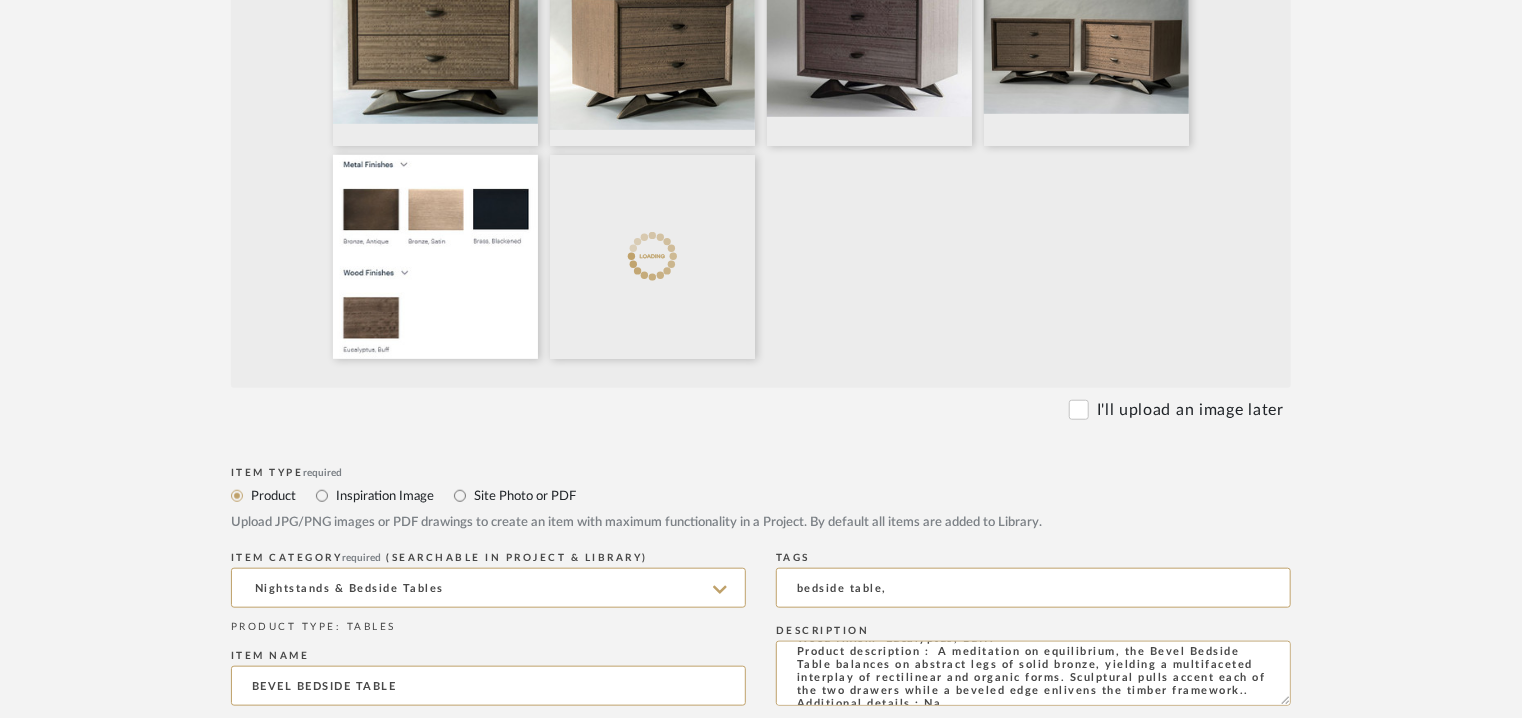 scroll, scrollTop: 1000, scrollLeft: 0, axis: vertical 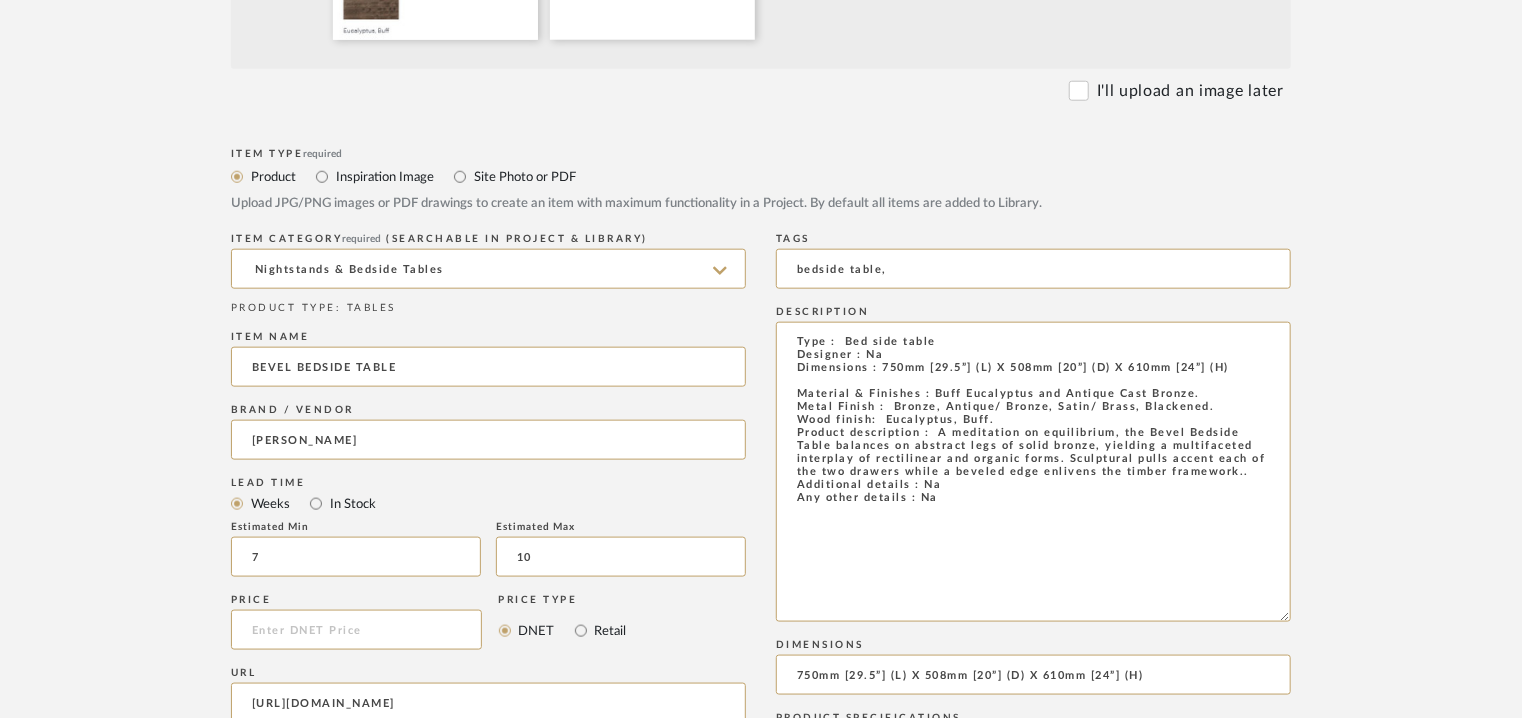 drag, startPoint x: 1283, startPoint y: 377, endPoint x: 1340, endPoint y: 612, distance: 241.81398 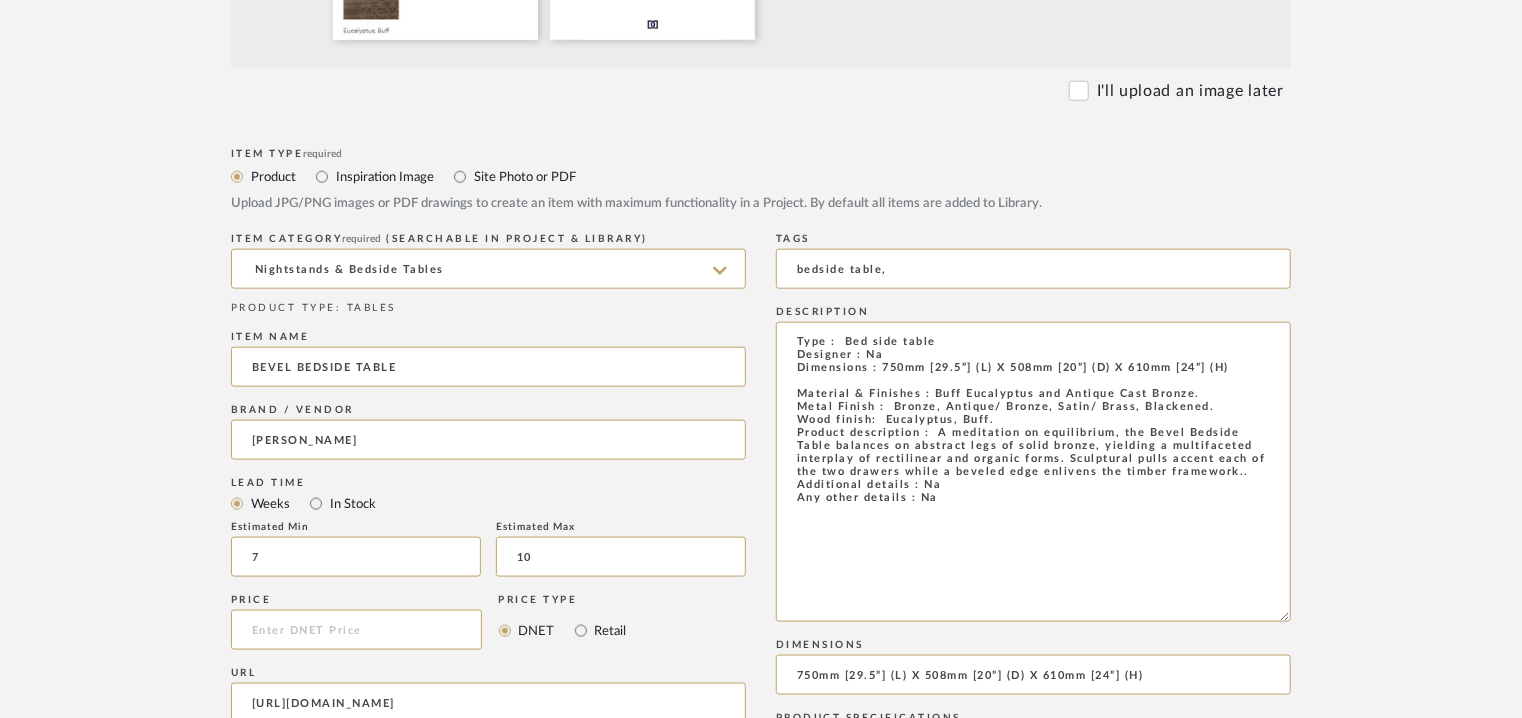 click on "Bulk upload images - create multiple items  Import from Pinterest - create items Drag and drop image or PDF files here or click to select. I'll upload an image later  Item Type  required Product Inspiration Image  Site Photo or PDF   Upload JPG/PNG images or PDF drawings to create an item with maximum functionality in a Project. By default all items are added to Library.   ITEM CATEGORY  required (Searchable in Project & Library) Nightstands‎‎‏‏‎ & Bedside Tables  PRODUCT TYPE : TABLES  Item name  BEVEL BEDSIDE TABLE  Brand / Vendor  DeMuro Das  Lead Time  Weeks In Stock  Estimated Min  7  Estimated Max  10  Price   Price Type  DNET Retail  URL  https://demurodas.com/products/bevel-bedside-table  Tags  bedside table,  Description   Dimensions  750mm [29.5”] (L) X 508mm [20”] (D) X 610mm [24”] (H)  Product Specifications   Notes   Save To  Projects AK Beach House CHAMIERS 103 Crown Residence Hyderabad House - Interiors ITEMS FORMAT TO BE CORRECTED ITEMS TO BE DISCARDED Kottupuram house Cancel" 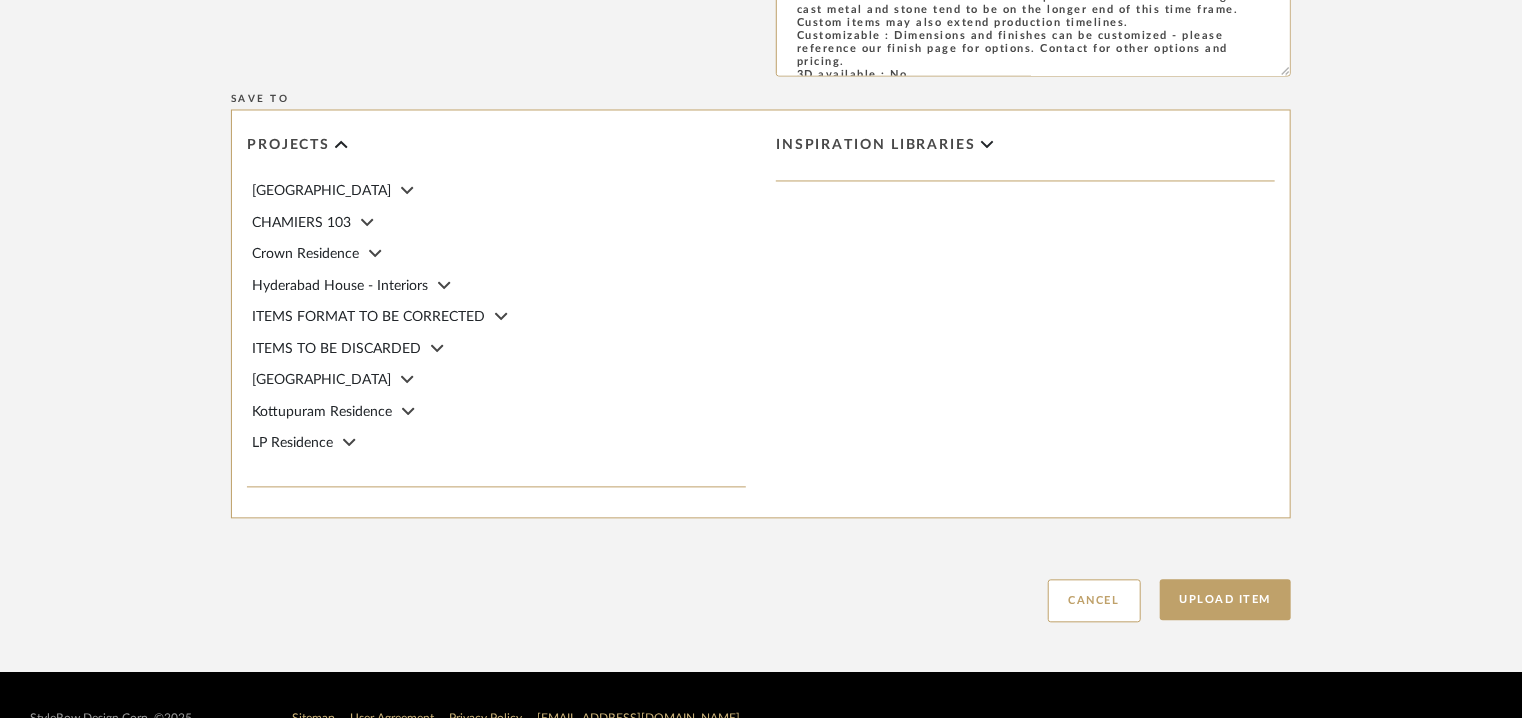 scroll, scrollTop: 1927, scrollLeft: 0, axis: vertical 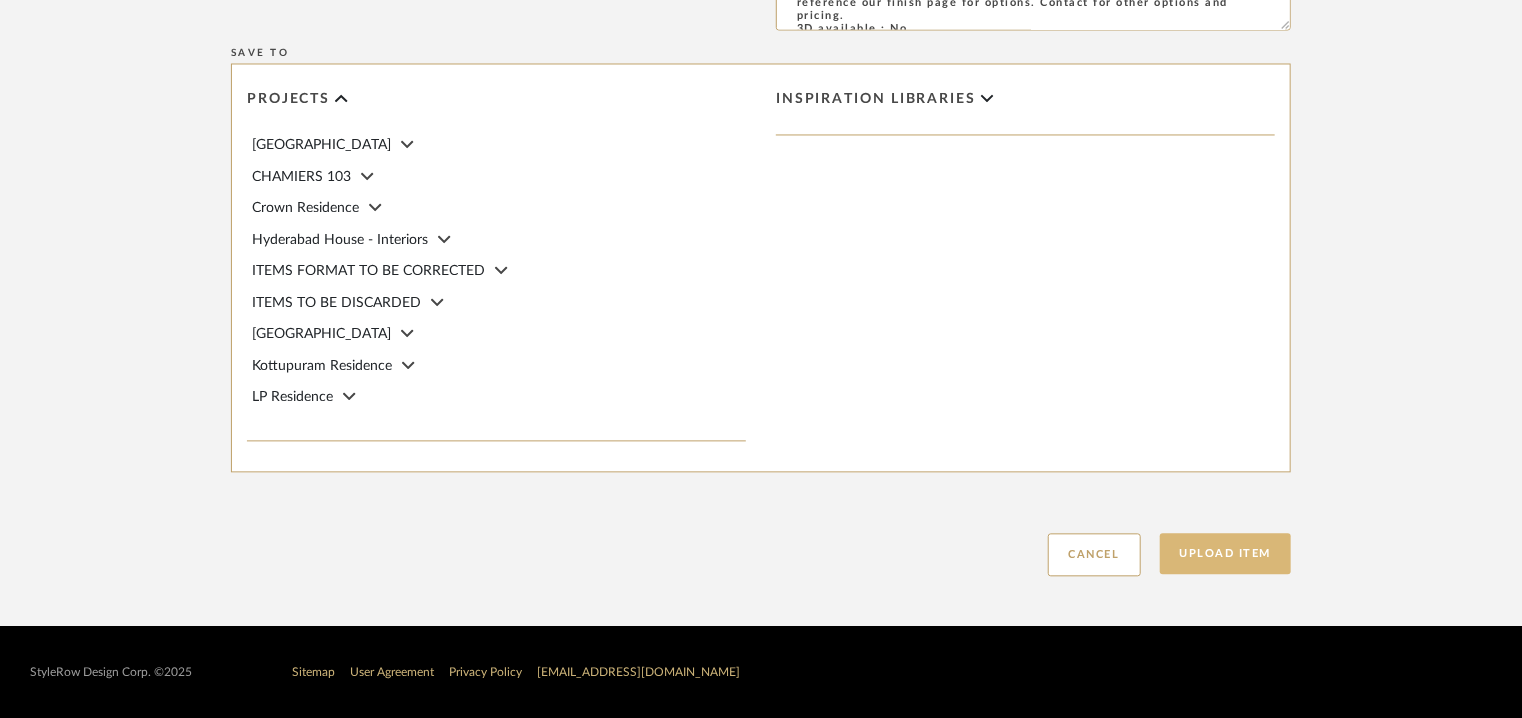 click on "Upload Item" 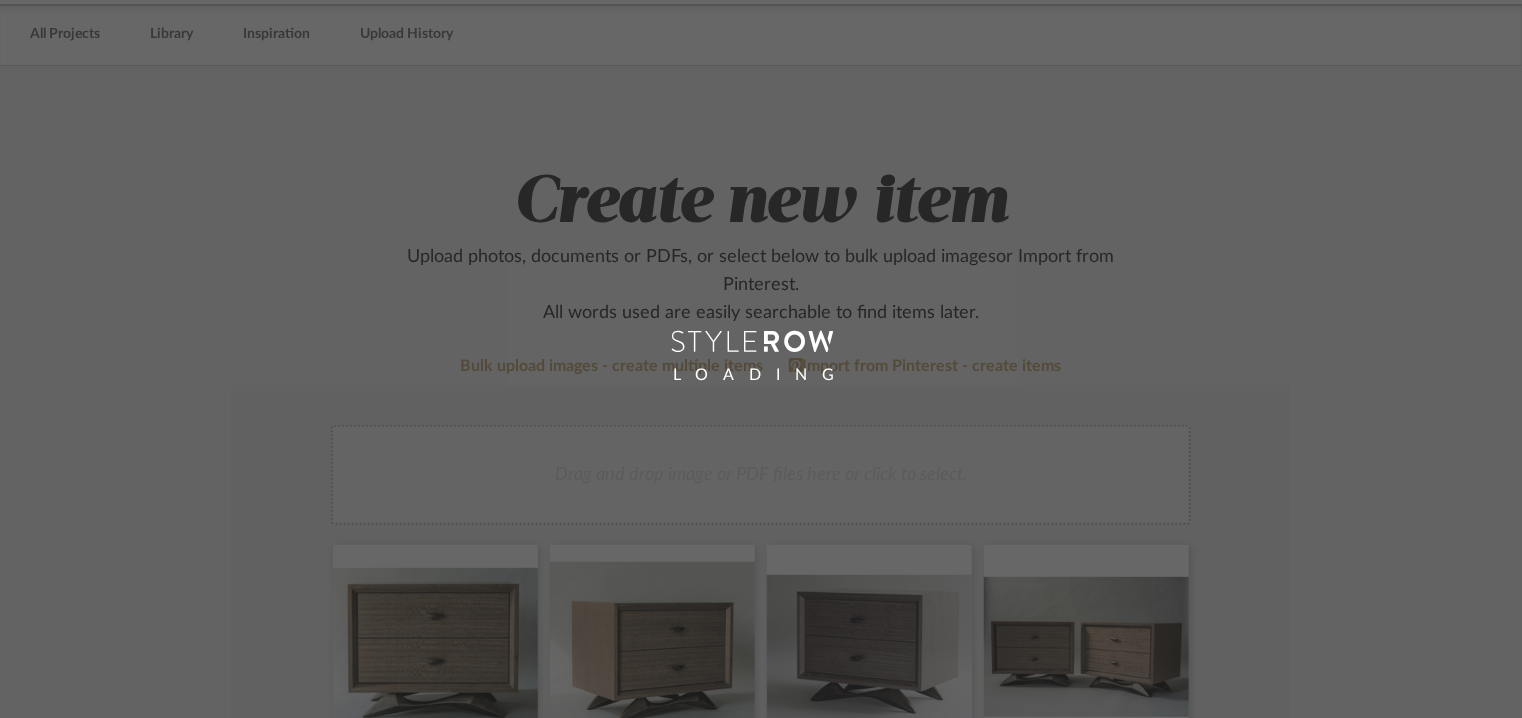 scroll, scrollTop: 0, scrollLeft: 0, axis: both 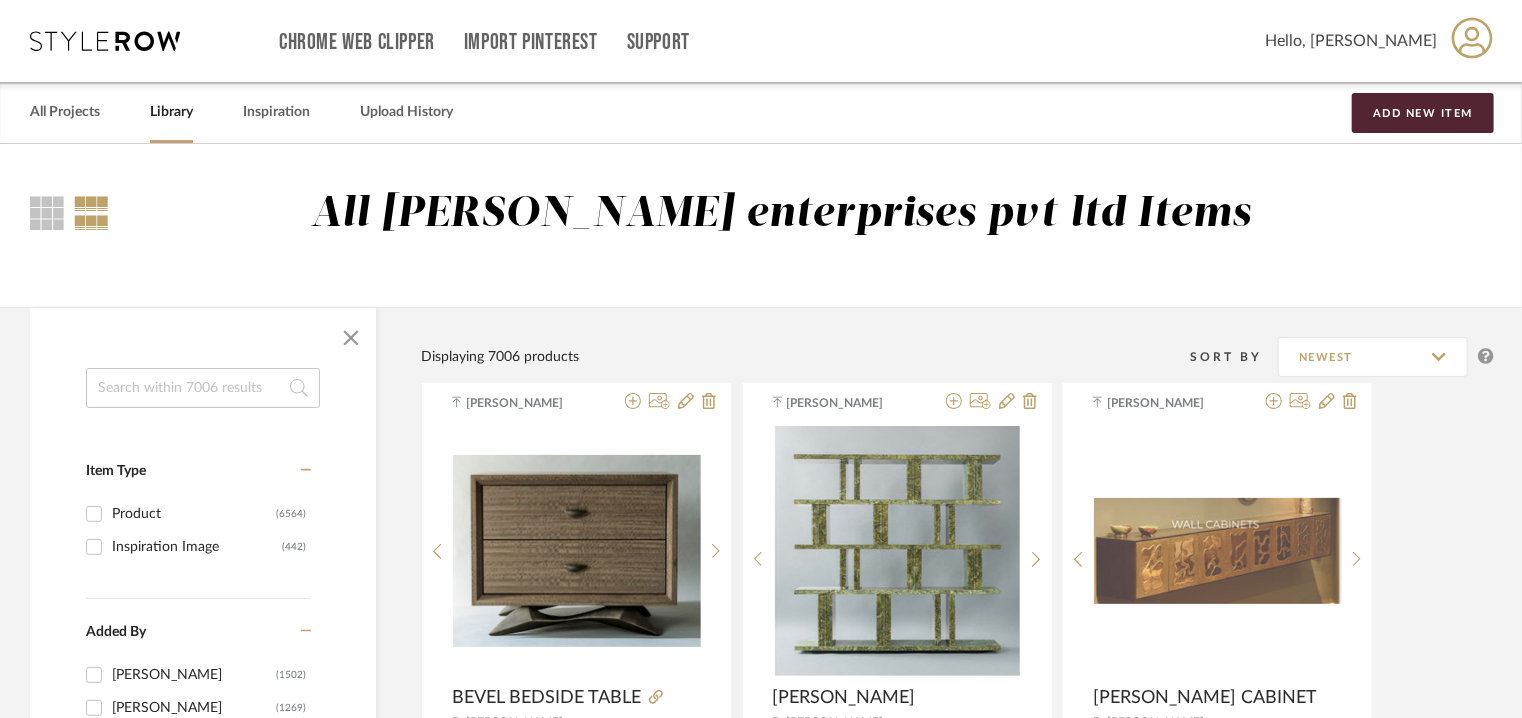 click 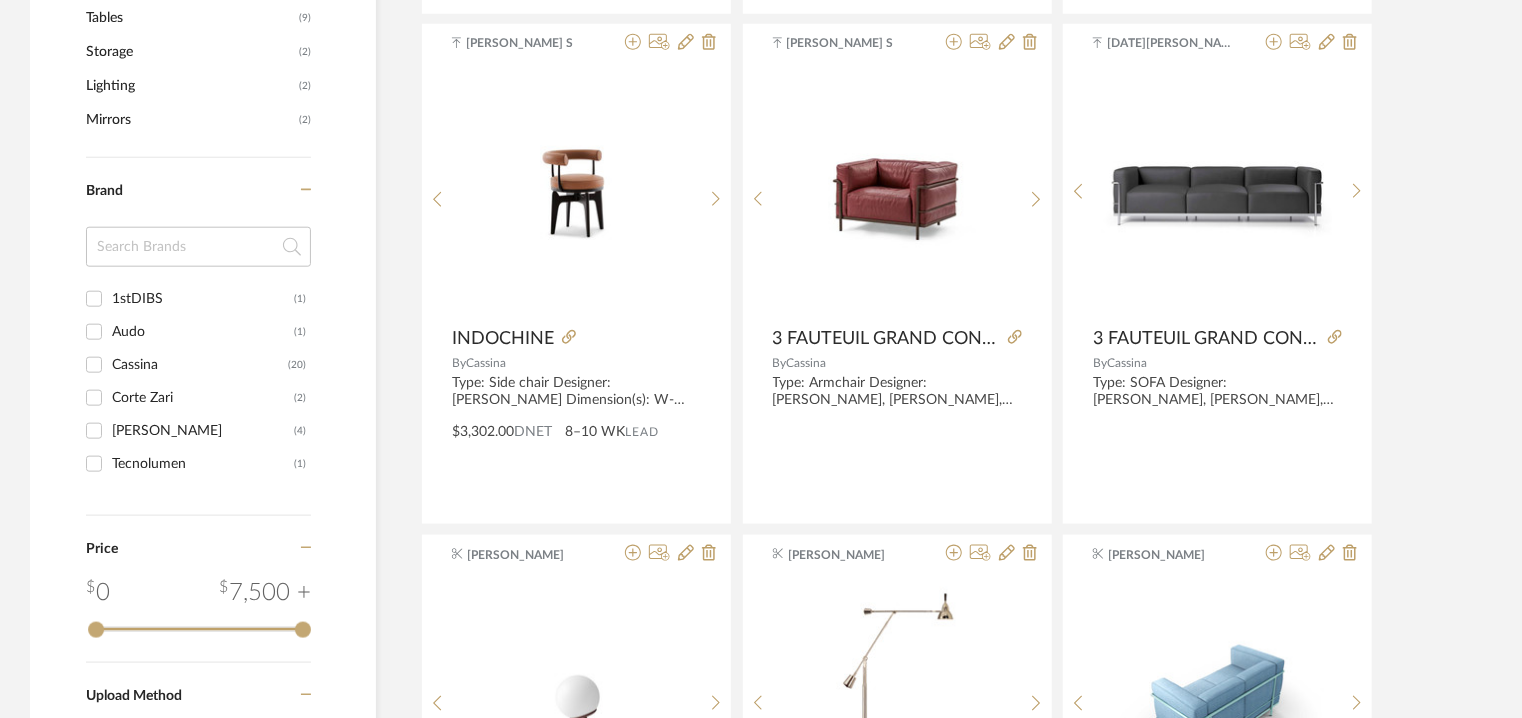 scroll, scrollTop: 1000, scrollLeft: 0, axis: vertical 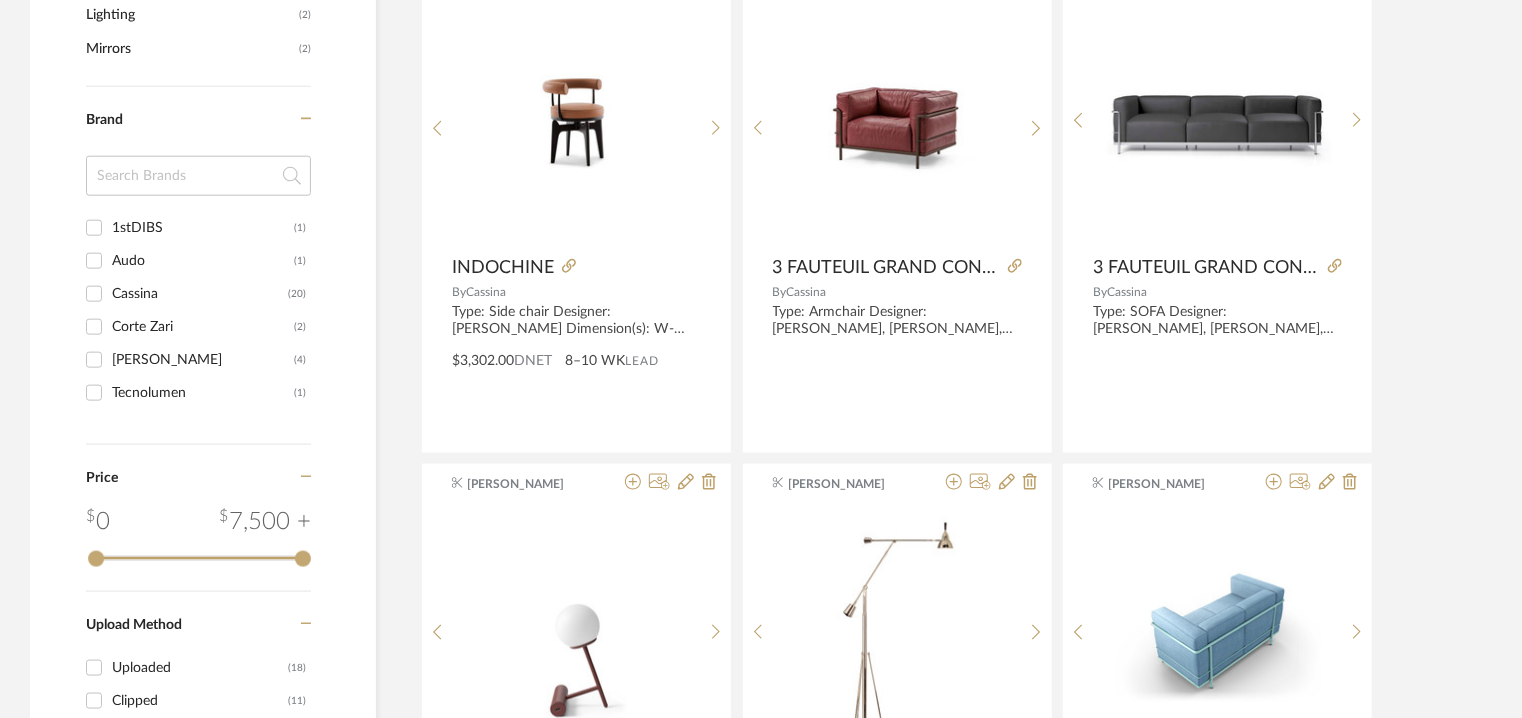 type on "corbu" 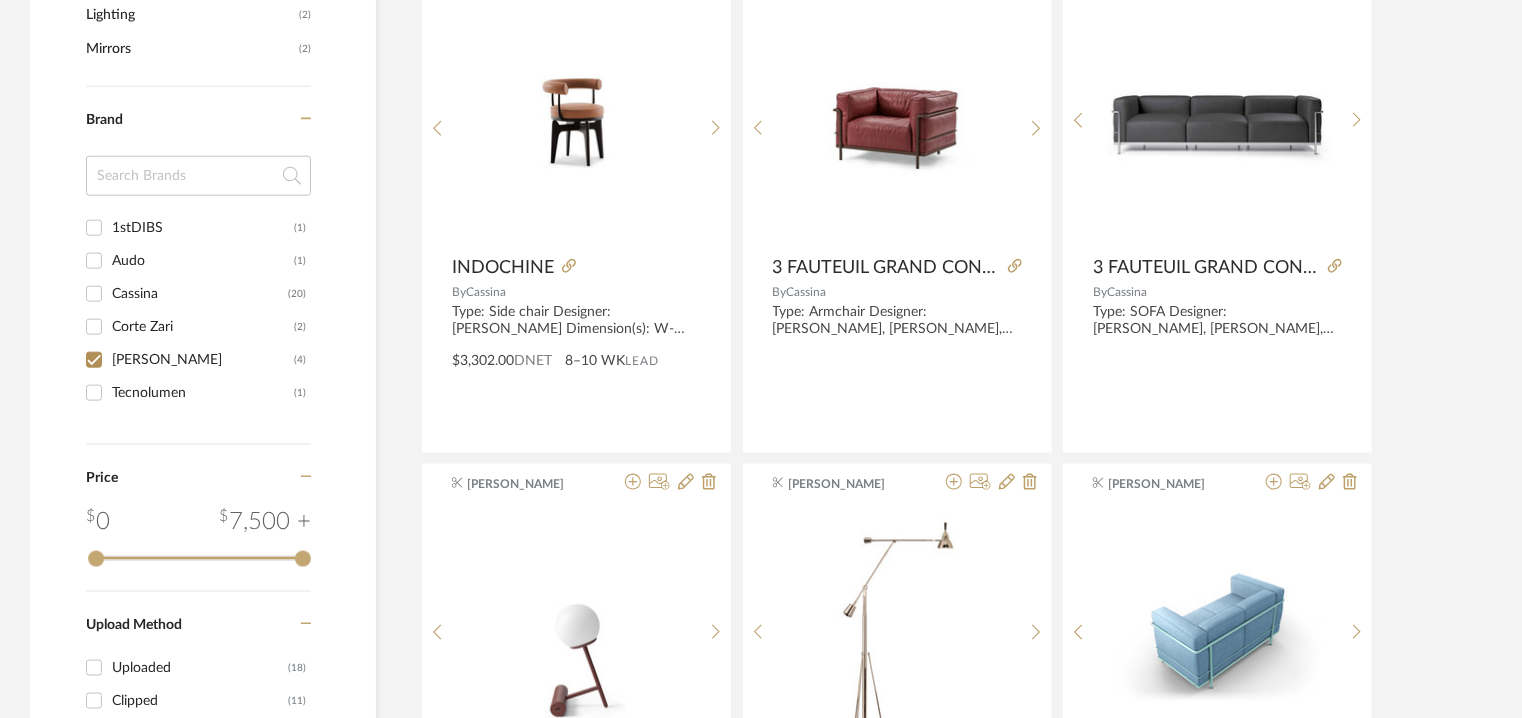 checkbox on "true" 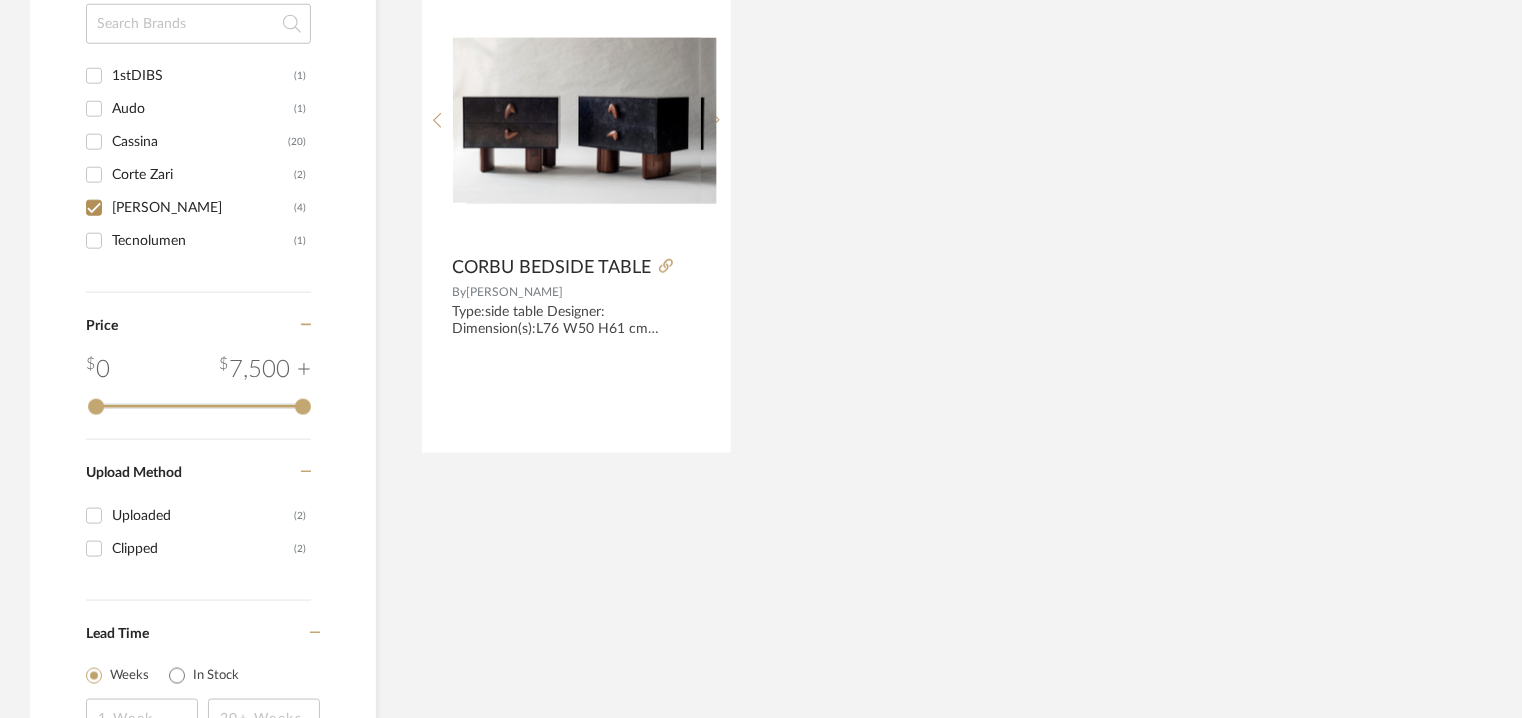 scroll, scrollTop: 916, scrollLeft: 0, axis: vertical 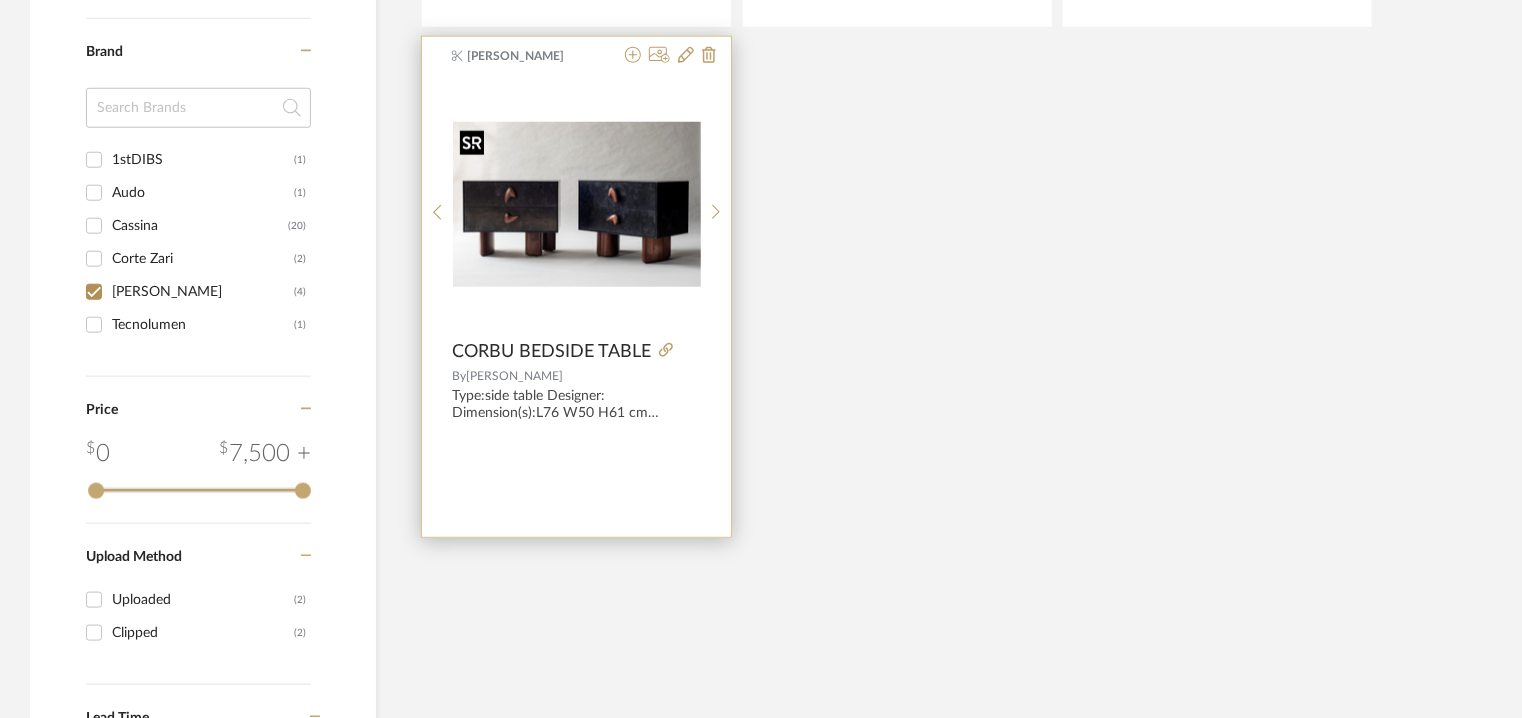 click at bounding box center (577, 204) 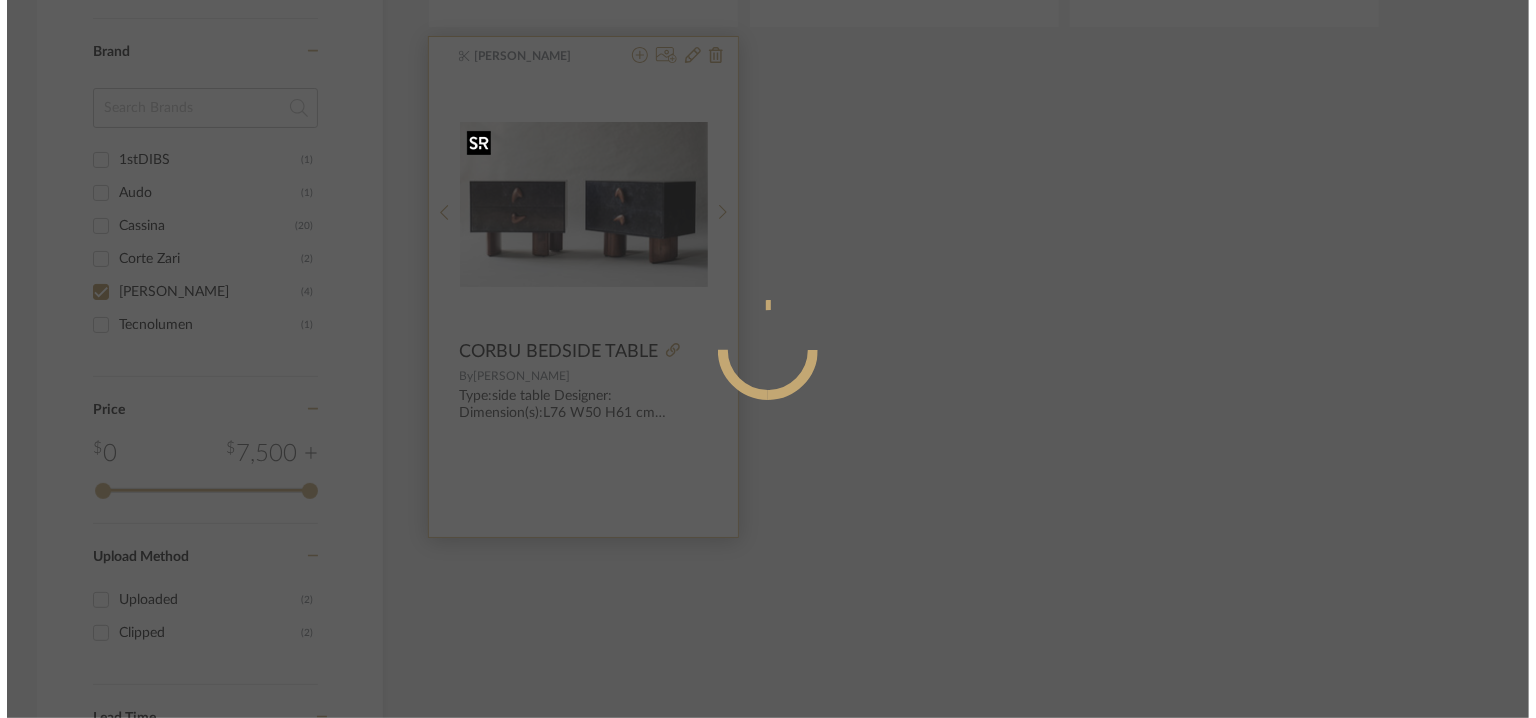 scroll, scrollTop: 0, scrollLeft: 0, axis: both 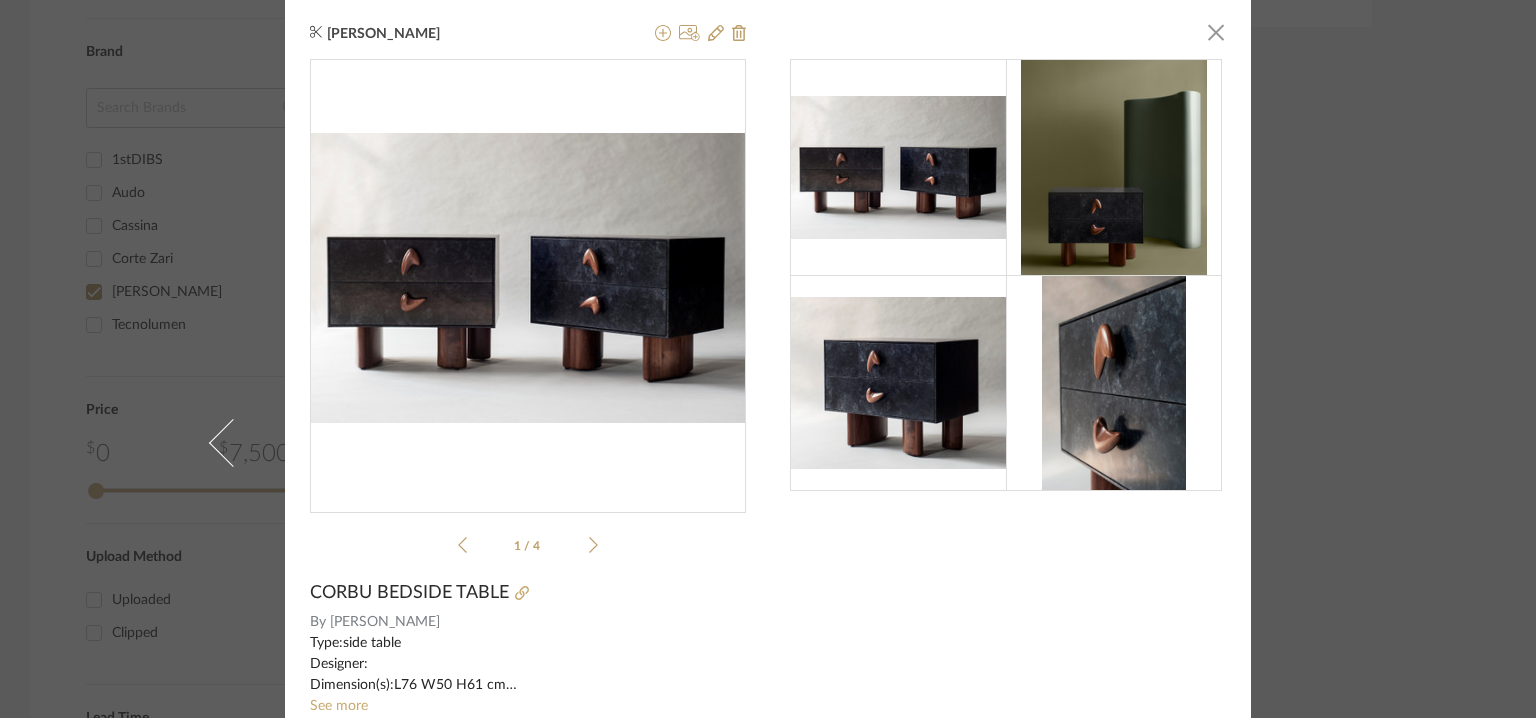 click at bounding box center [1114, 168] 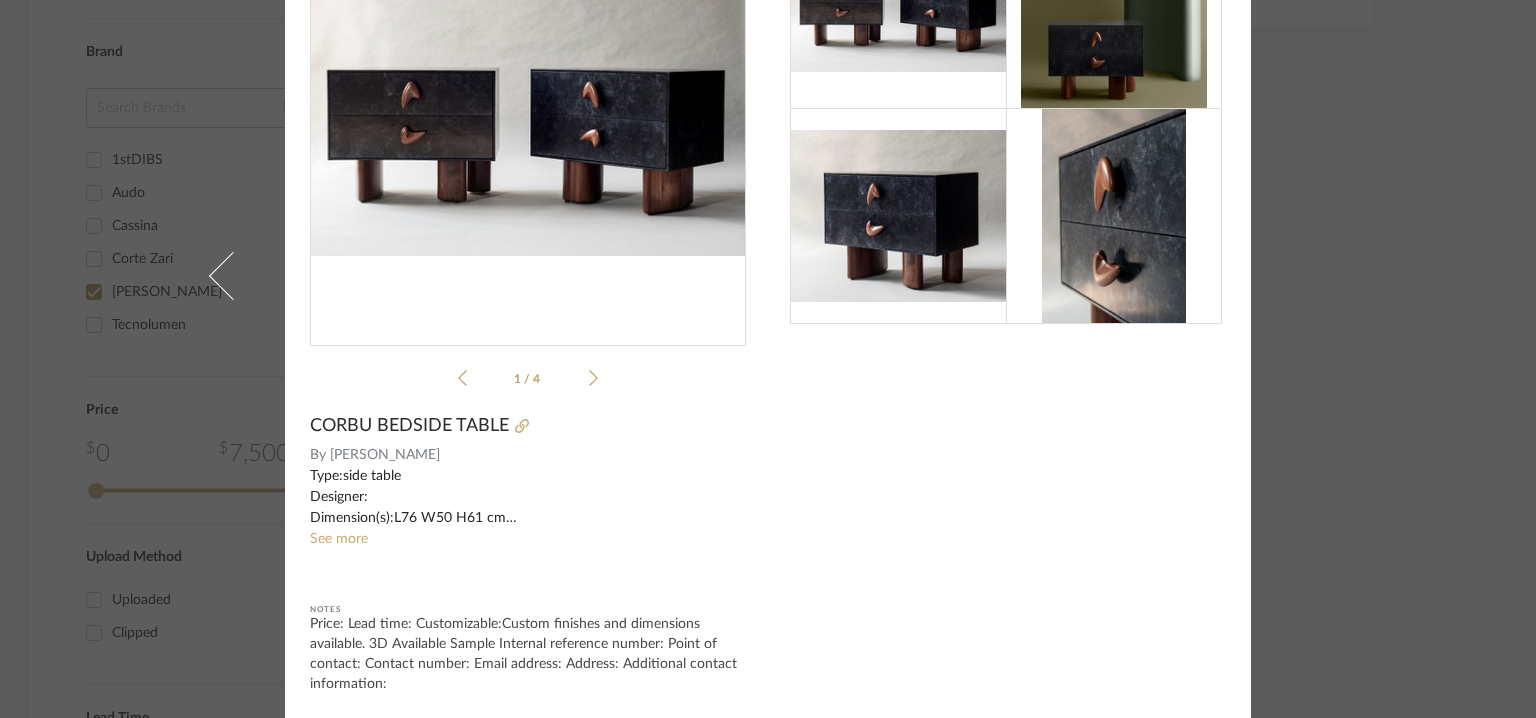 scroll, scrollTop: 168, scrollLeft: 0, axis: vertical 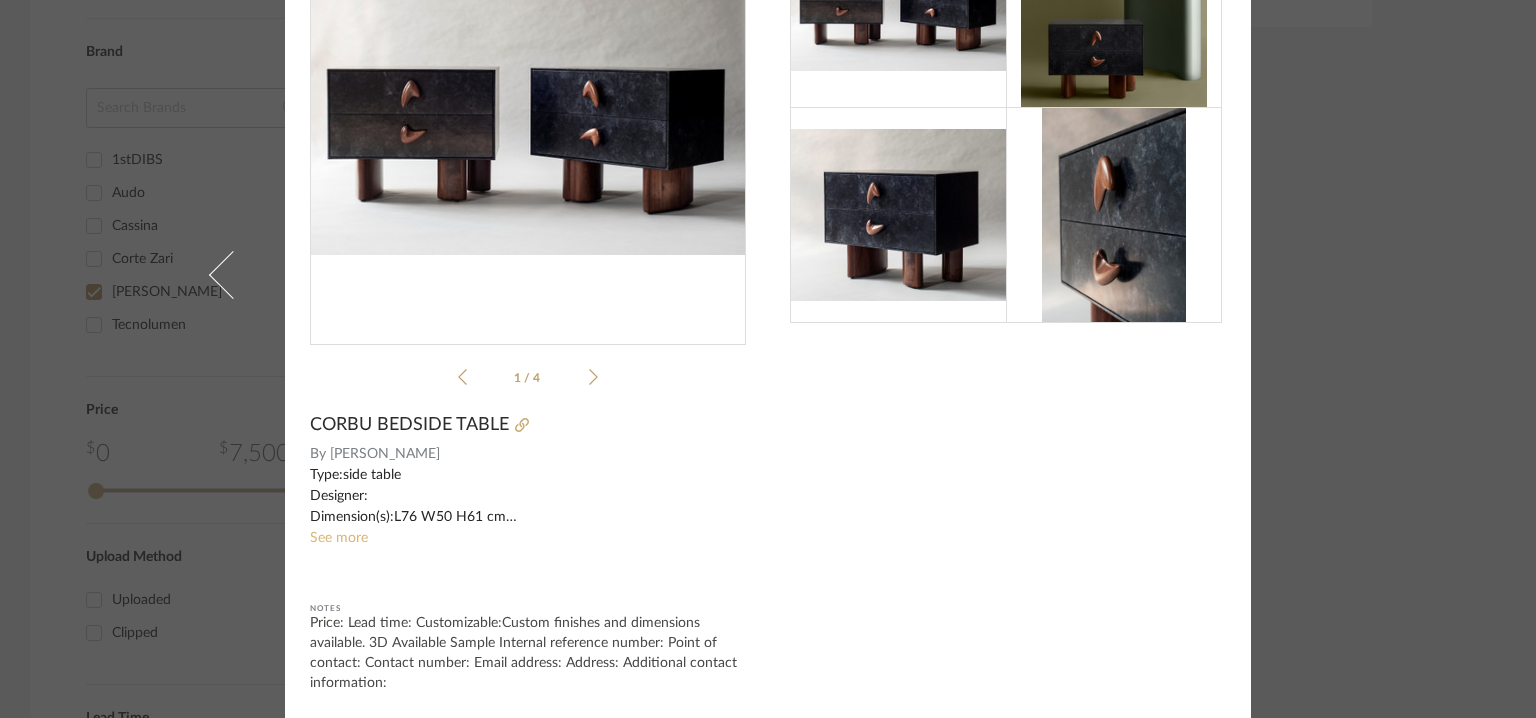 click on "See more" 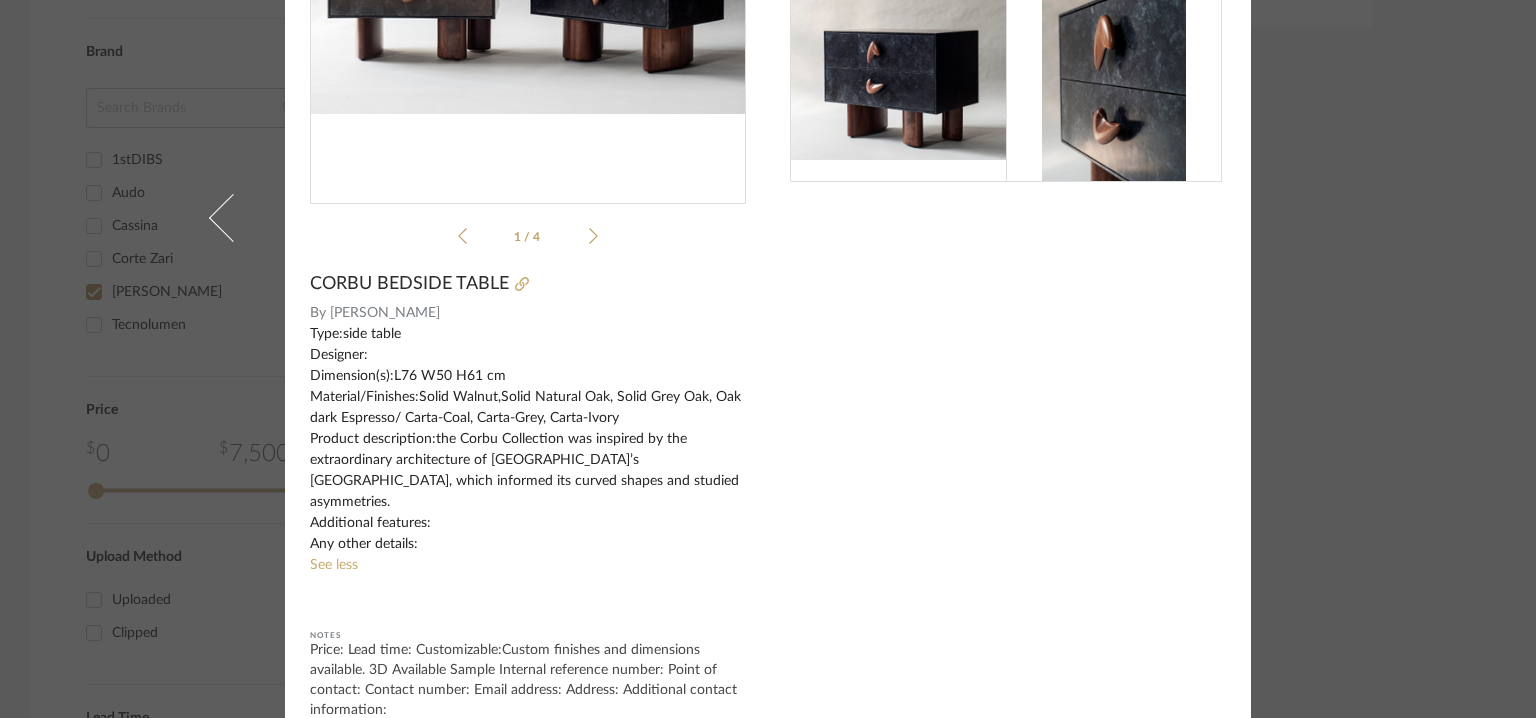 scroll, scrollTop: 314, scrollLeft: 0, axis: vertical 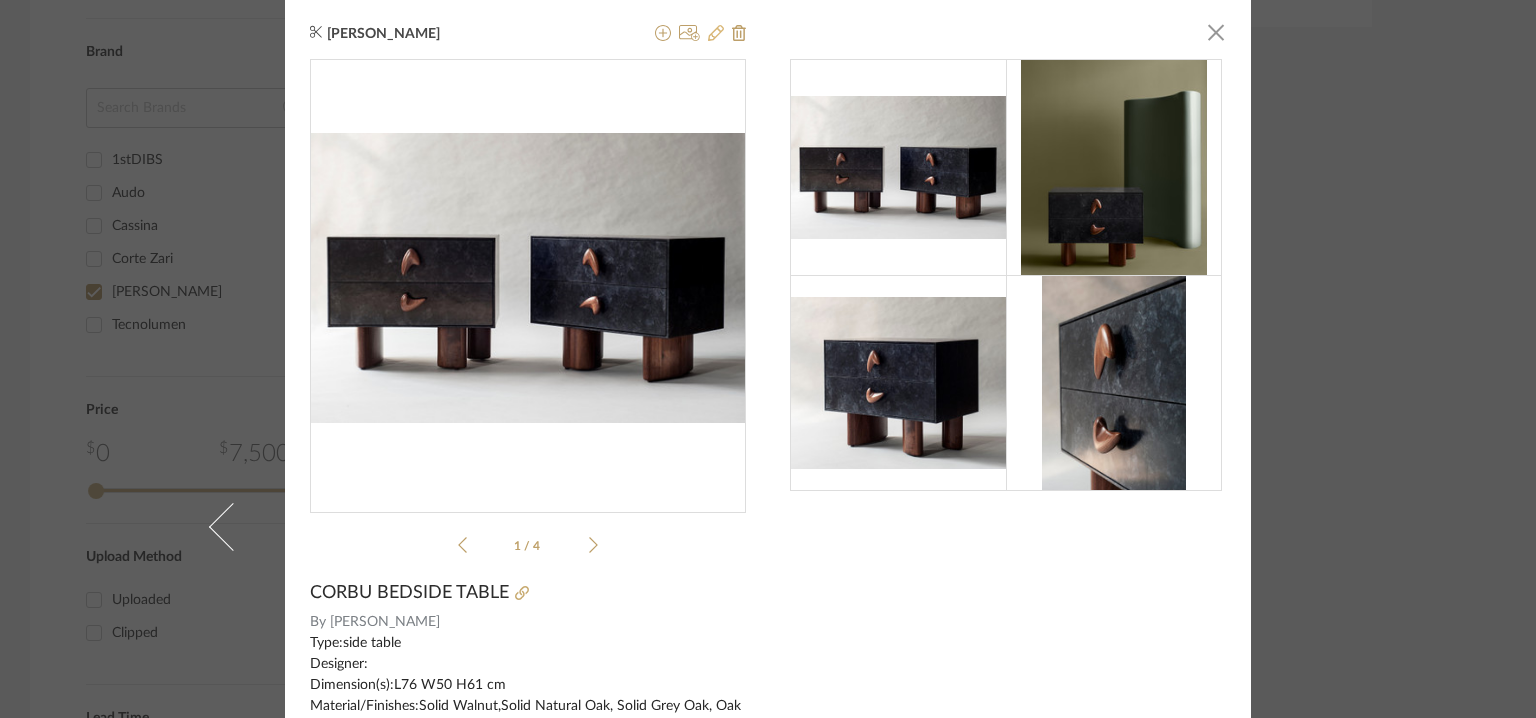 click 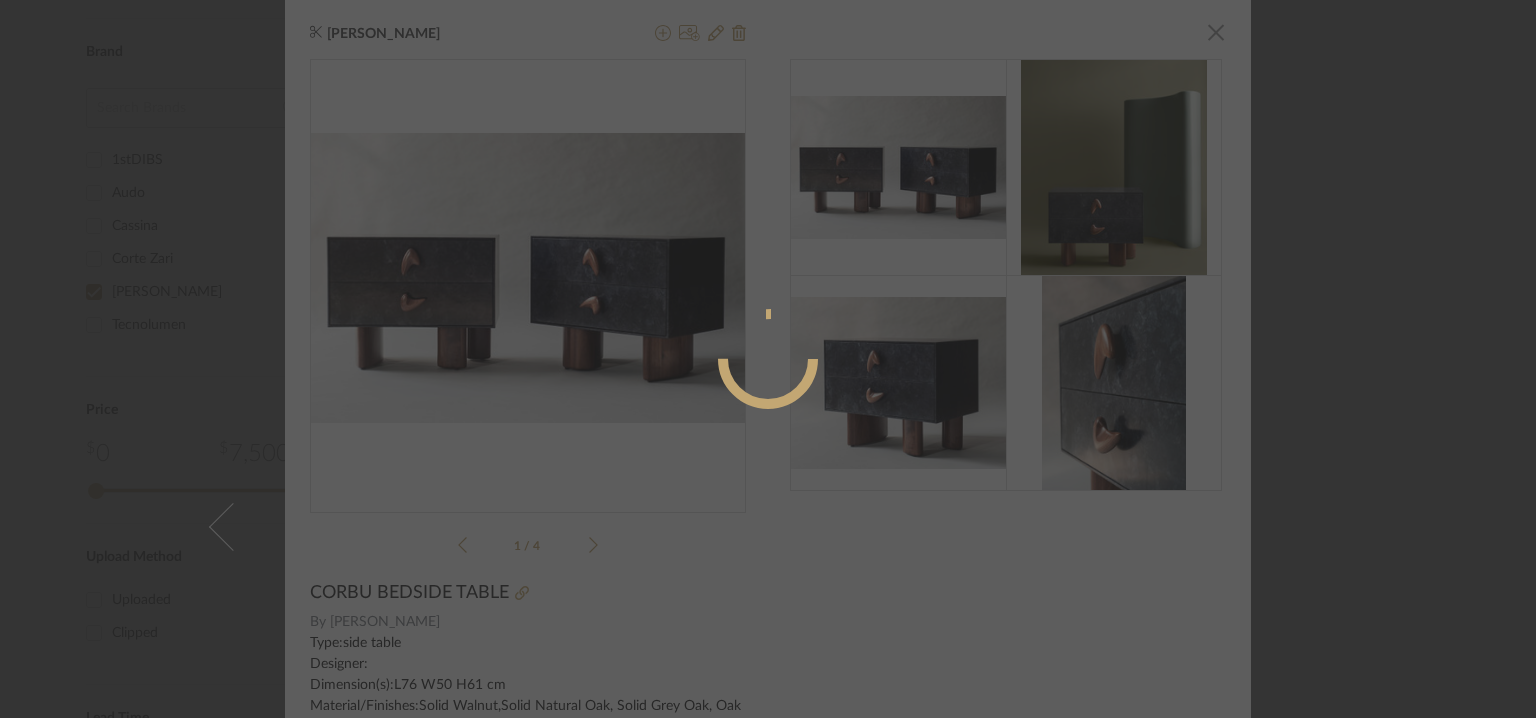 radio on "true" 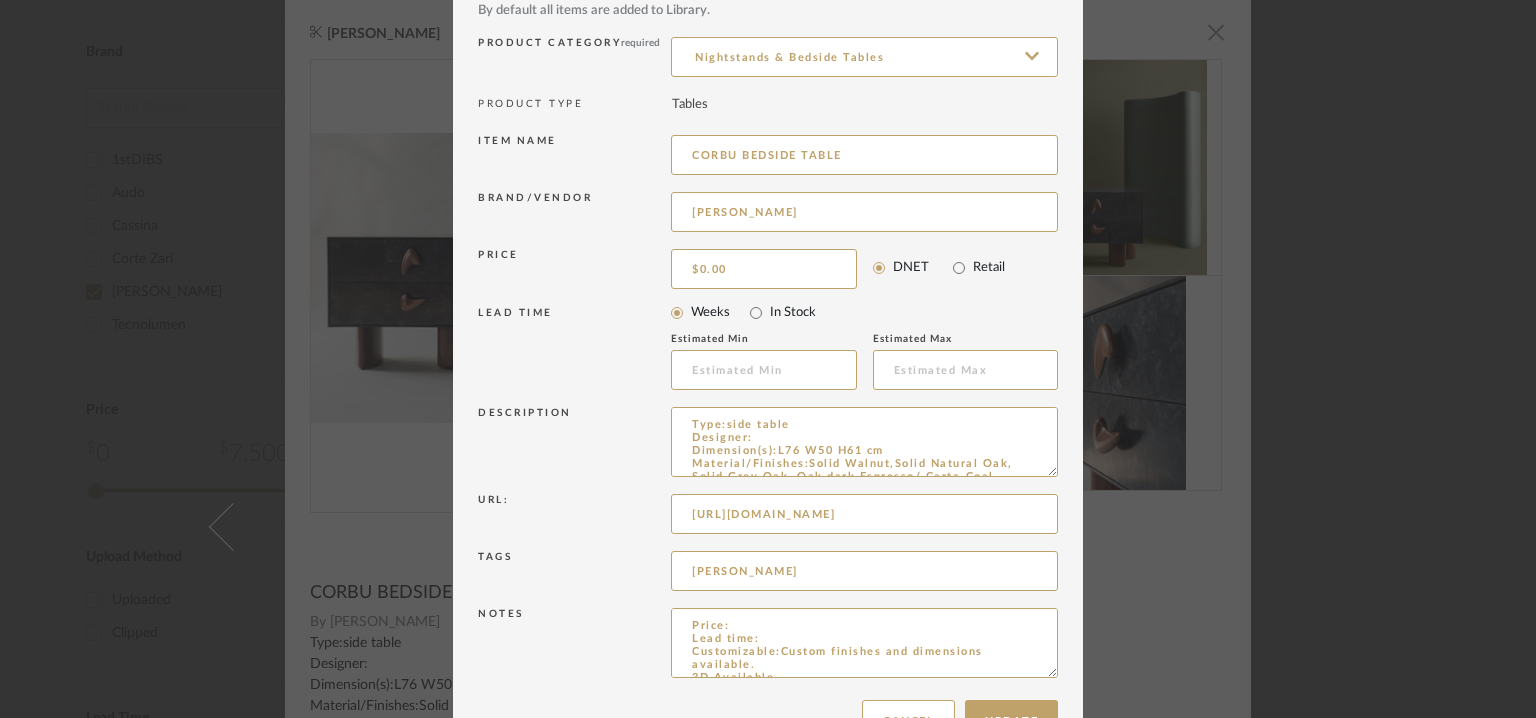 scroll, scrollTop: 192, scrollLeft: 0, axis: vertical 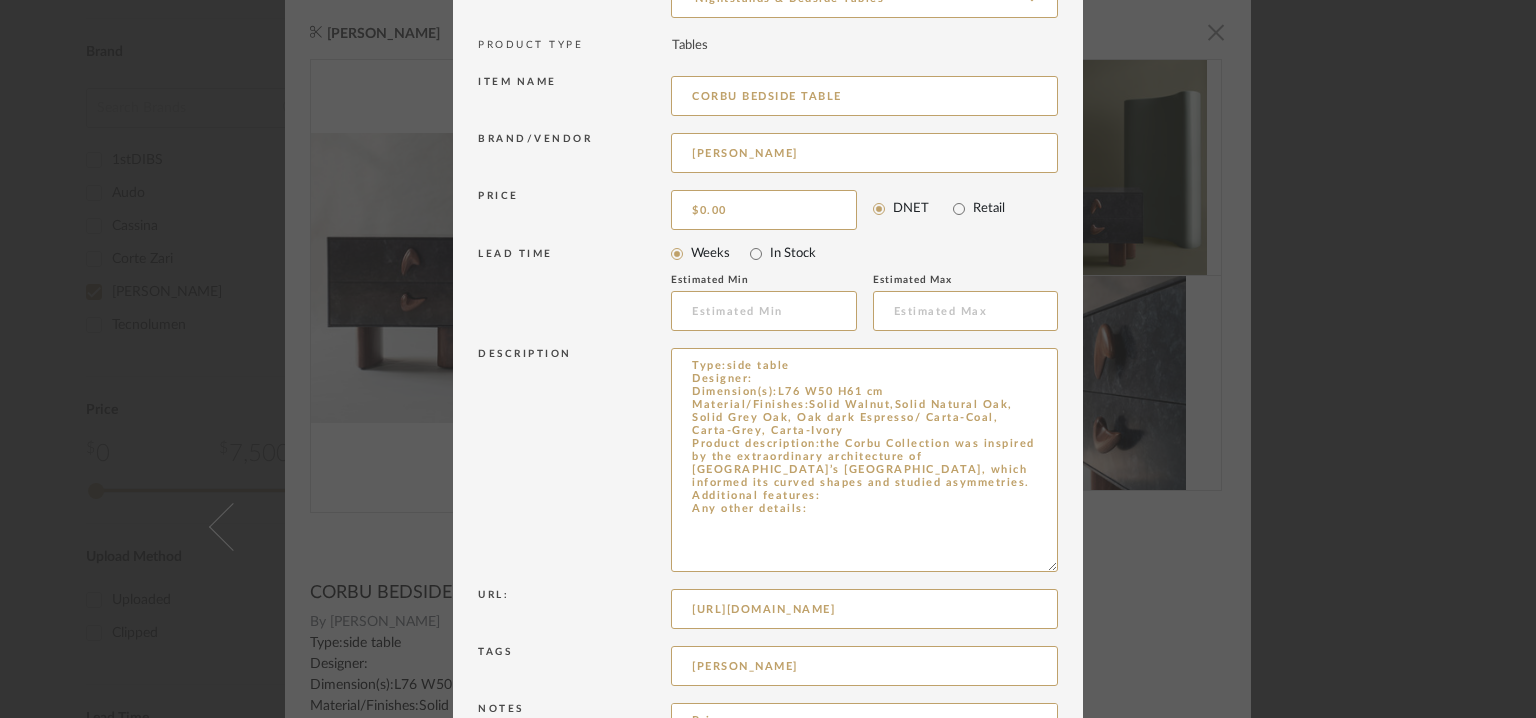 drag, startPoint x: 1044, startPoint y: 413, endPoint x: 1040, endPoint y: 625, distance: 212.03773 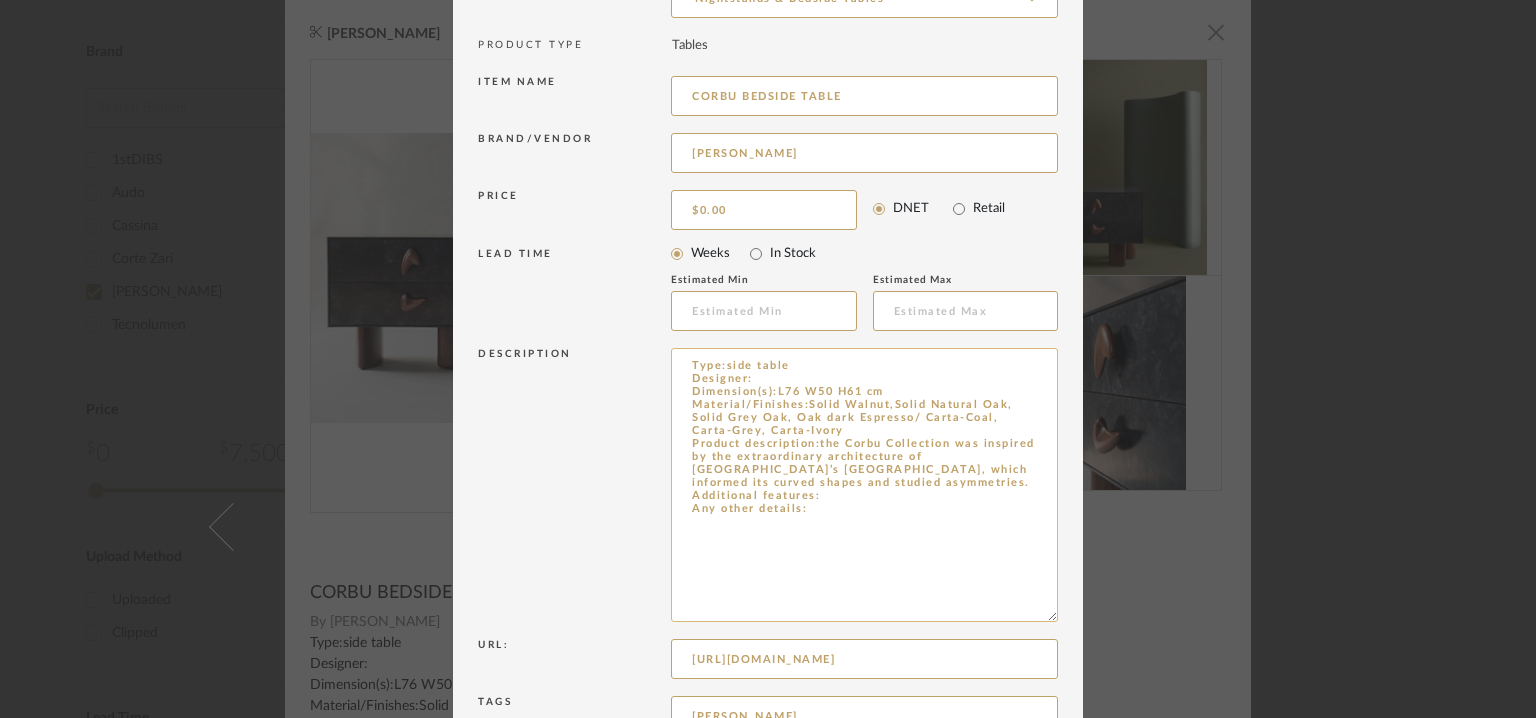 drag, startPoint x: 816, startPoint y: 444, endPoint x: 882, endPoint y: 480, distance: 75.17979 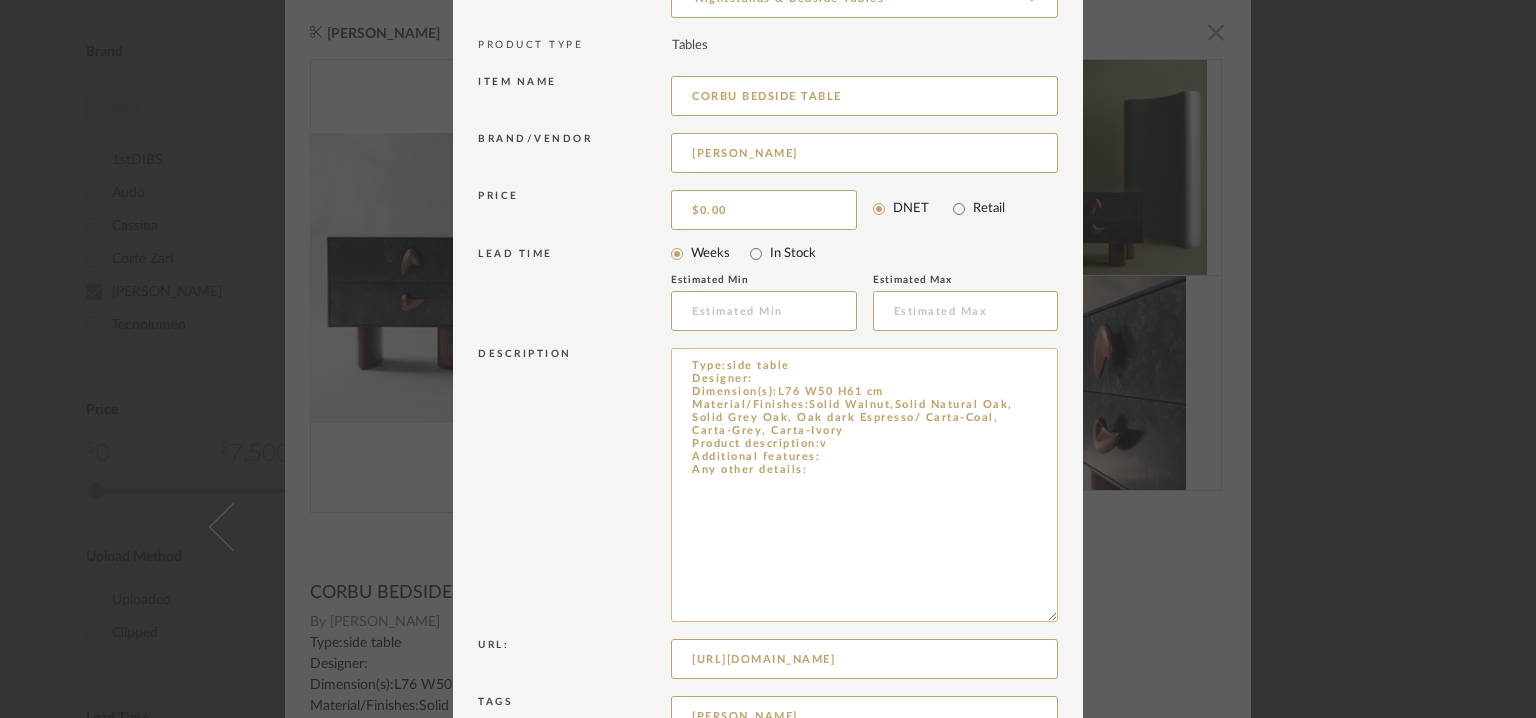 click on "Type:side table
Designer:
Dimension(s):L76 W50 H61 cm
Material/Finishes:Solid Walnut,Solid Natural Oak, Solid Grey Oak, Oak dark Espresso/ Carta-Coal, Carta-Grey, Carta-Ivory
Product description:v
Additional features:
Any other details:" at bounding box center [864, 485] 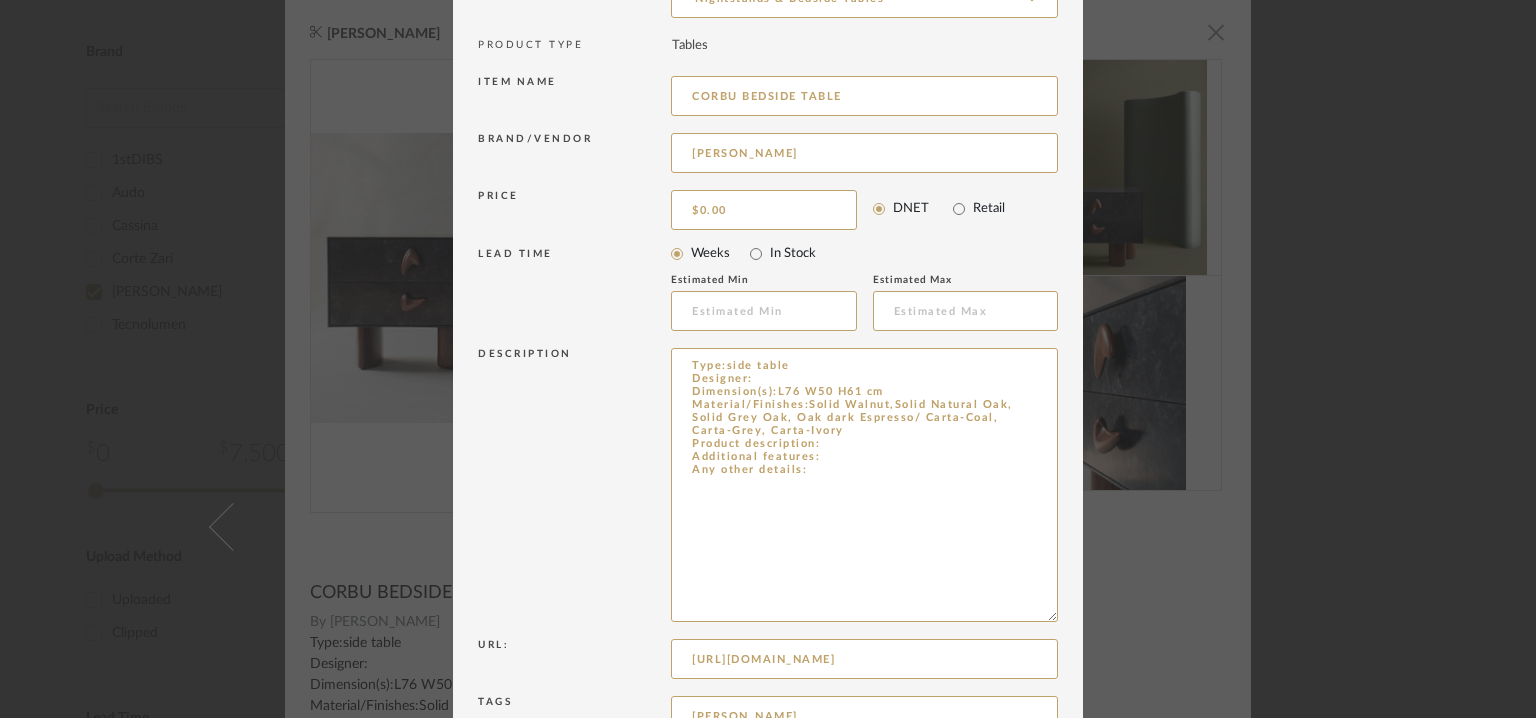 paste on "https://demurodas.com/products/corbu-bedside-table#:~:text=Named%20for%20the,alternative%20to%20parchment." 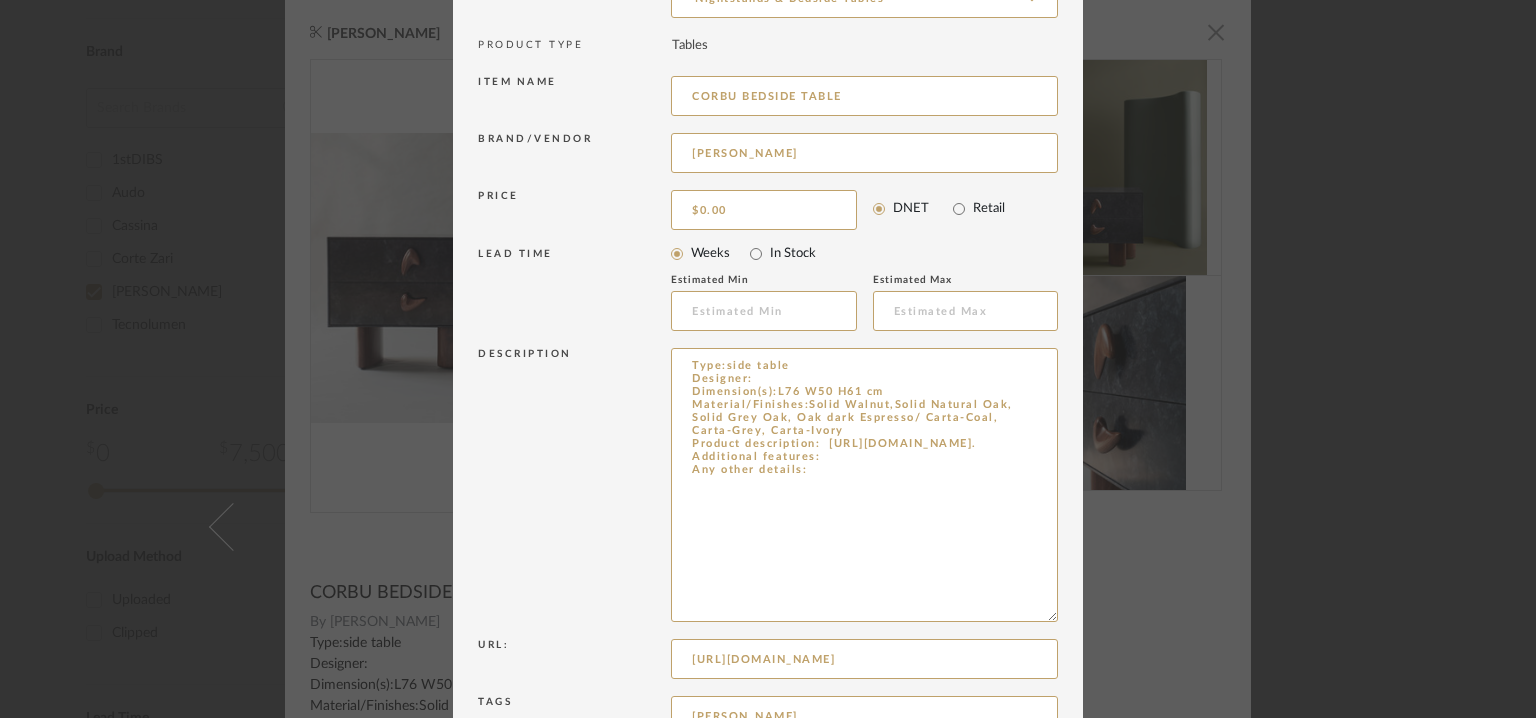 drag, startPoint x: 776, startPoint y: 470, endPoint x: 635, endPoint y: 461, distance: 141.28694 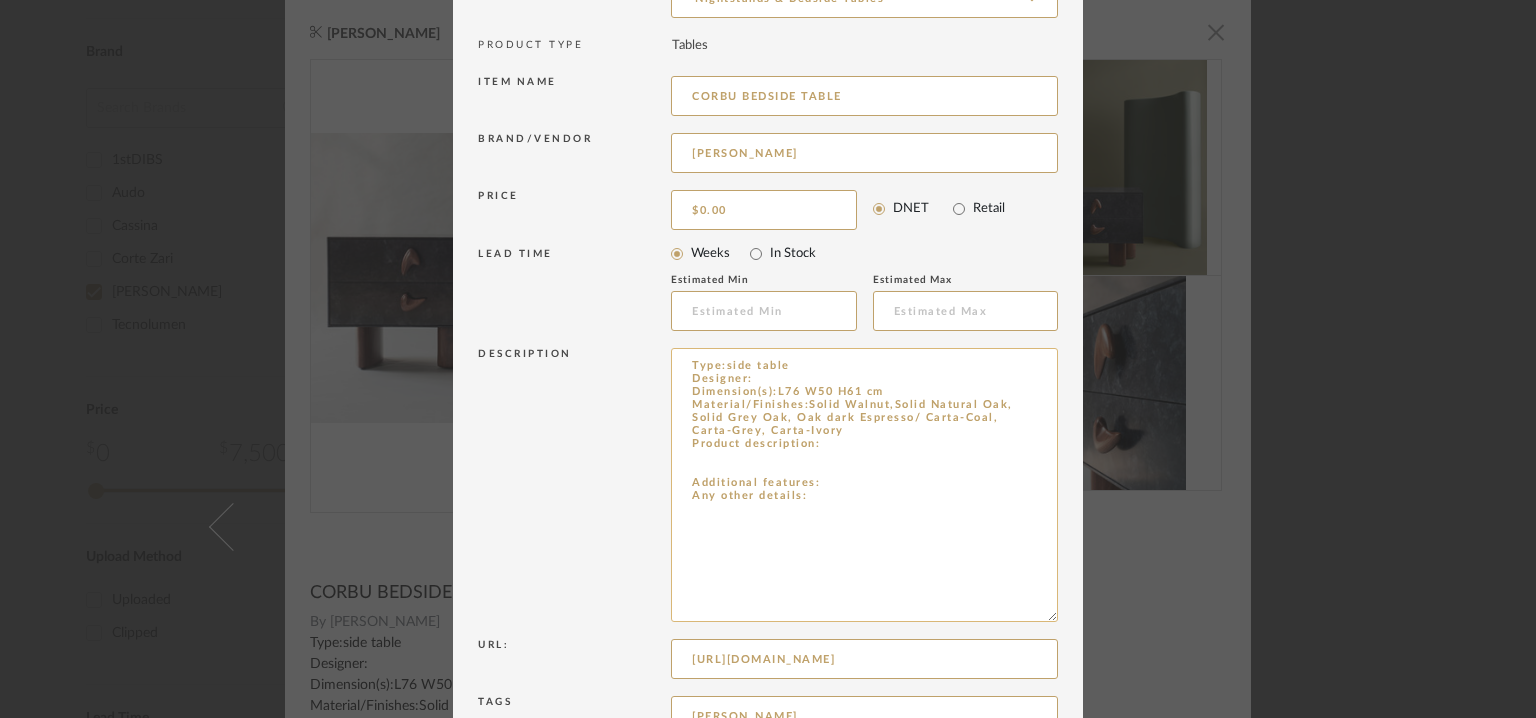 click on "Type:side table
Designer:
Dimension(s):L76 W50 H61 cm
Material/Finishes:Solid Walnut,Solid Natural Oak, Solid Grey Oak, Oak dark Espresso/ Carta-Coal, Carta-Grey, Carta-Ivory
Product description:
Additional features:
Any other details:" at bounding box center (864, 485) 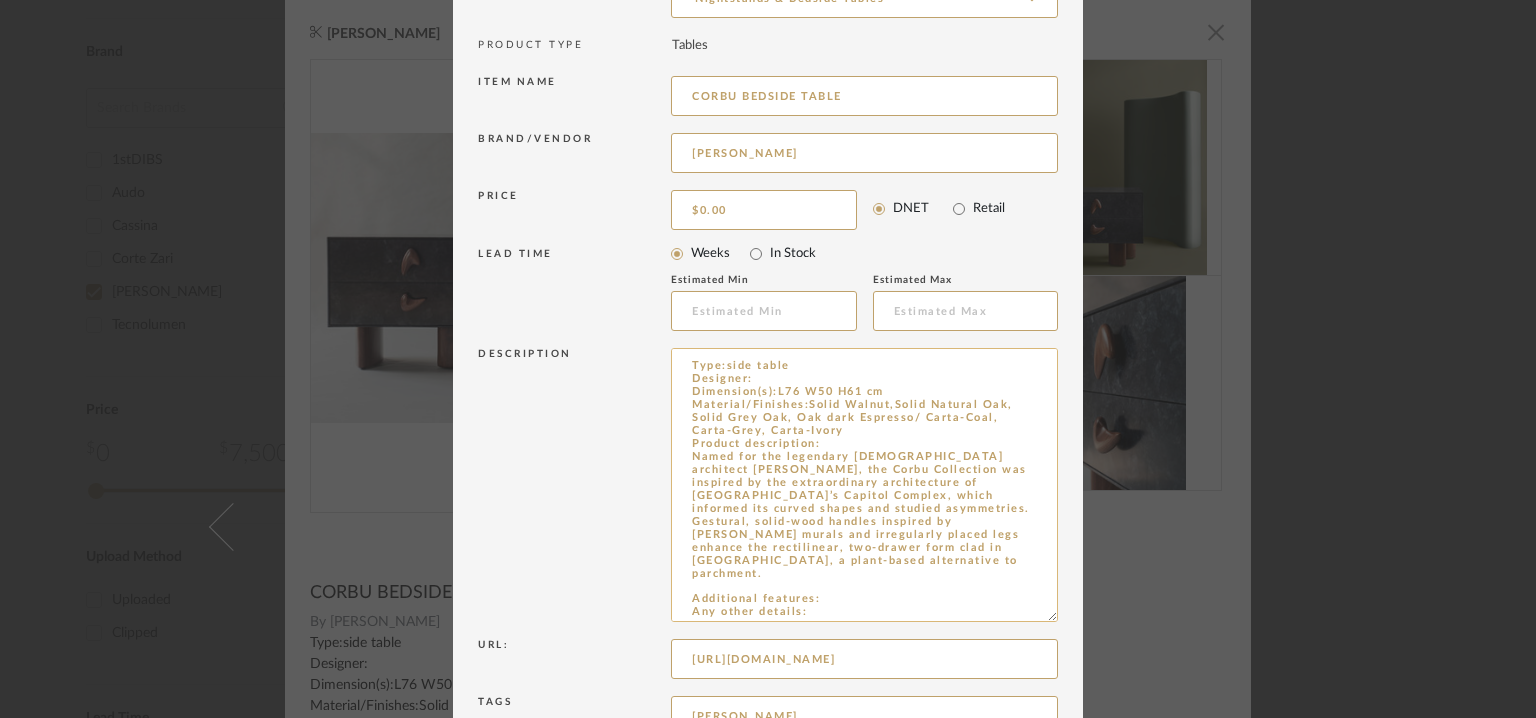 click on "Type:side table
Designer:
Dimension(s):L76 W50 H61 cm
Material/Finishes:Solid Walnut,Solid Natural Oak, Solid Grey Oak, Oak dark Espresso/ Carta-Coal, Carta-Grey, Carta-Ivory
Product description:
Named for the legendary Swiss-French architect Le Corbusier, the Corbu Collection was inspired by the extraordinary architecture of Chandigarh’s Capitol Complex, which informed its curved shapes and studied asymmetries. Gestural, solid-wood handles inspired by Corbusier’s murals and irregularly placed legs enhance the rectilinear, two-drawer form clad in Carta, a plant-based alternative to parchment.
Additional features:
Any other details:" at bounding box center [864, 485] 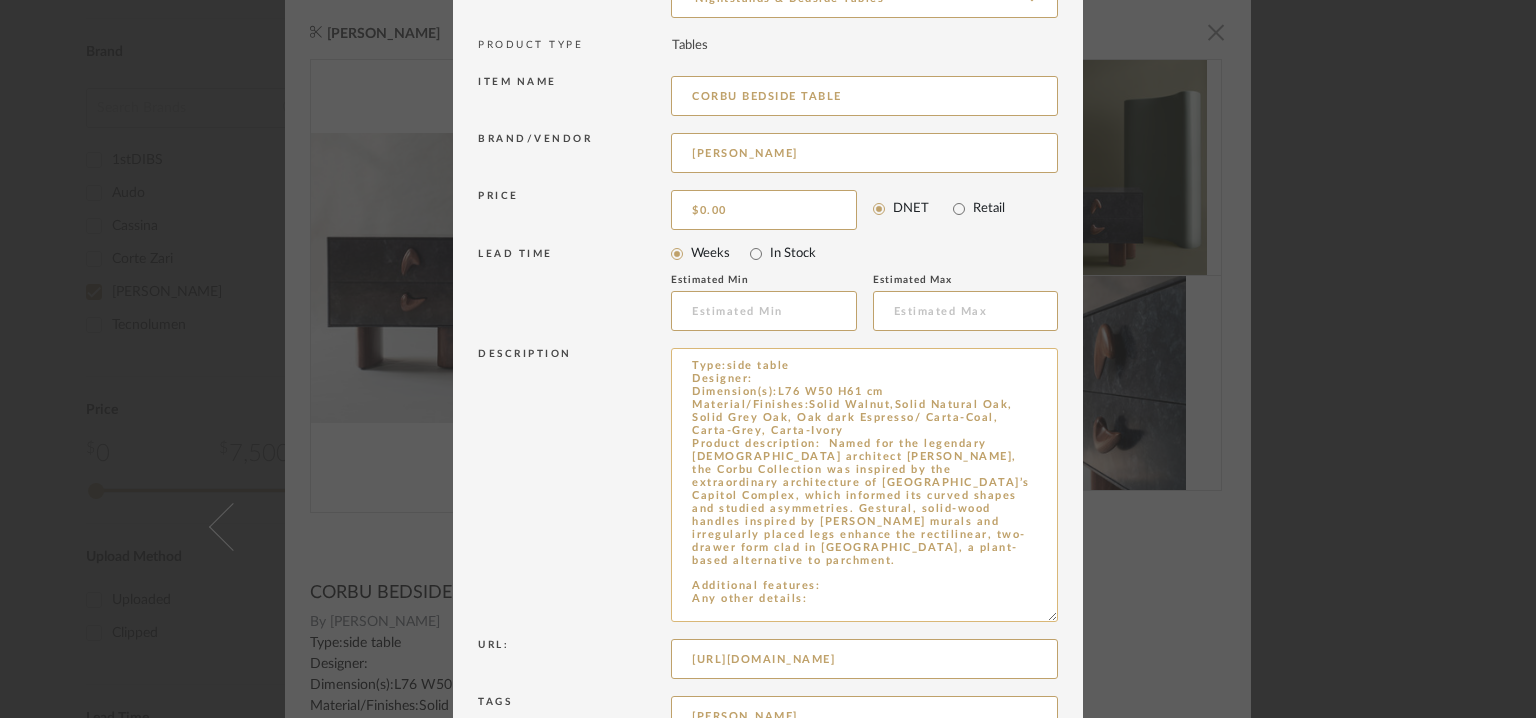 click on "Type:side table
Designer:
Dimension(s):L76 W50 H61 cm
Material/Finishes:Solid Walnut,Solid Natural Oak, Solid Grey Oak, Oak dark Espresso/ Carta-Coal, Carta-Grey, Carta-Ivory
Product description:  Named for the legendary Swiss-French architect Le Corbusier, the Corbu Collection was inspired by the extraordinary architecture of Chandigarh’s Capitol Complex, which informed its curved shapes and studied asymmetries. Gestural, solid-wood handles inspired by Corbusier’s murals and irregularly placed legs enhance the rectilinear, two-drawer form clad in Carta, a plant-based alternative to parchment.
Additional features:
Any other details:" at bounding box center [864, 485] 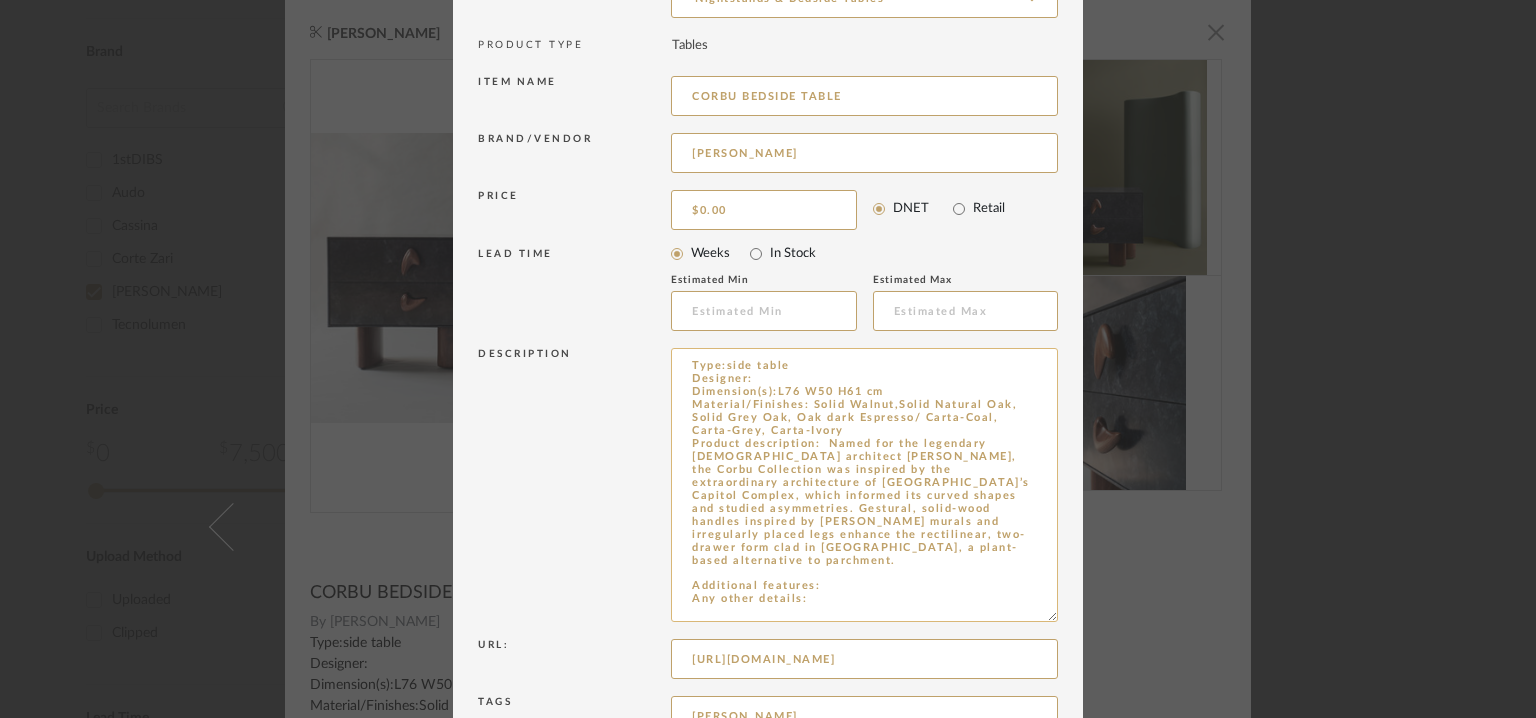 click on "Type:side table
Designer:
Dimension(s):L76 W50 H61 cm
Material/Finishes: Solid Walnut,Solid Natural Oak, Solid Grey Oak, Oak dark Espresso/ Carta-Coal, Carta-Grey, Carta-Ivory
Product description:  Named for the legendary Swiss-French architect Le Corbusier, the Corbu Collection was inspired by the extraordinary architecture of Chandigarh’s Capitol Complex, which informed its curved shapes and studied asymmetries. Gestural, solid-wood handles inspired by Corbusier’s murals and irregularly placed legs enhance the rectilinear, two-drawer form clad in Carta, a plant-based alternative to parchment.
Additional features:
Any other details:" at bounding box center (864, 485) 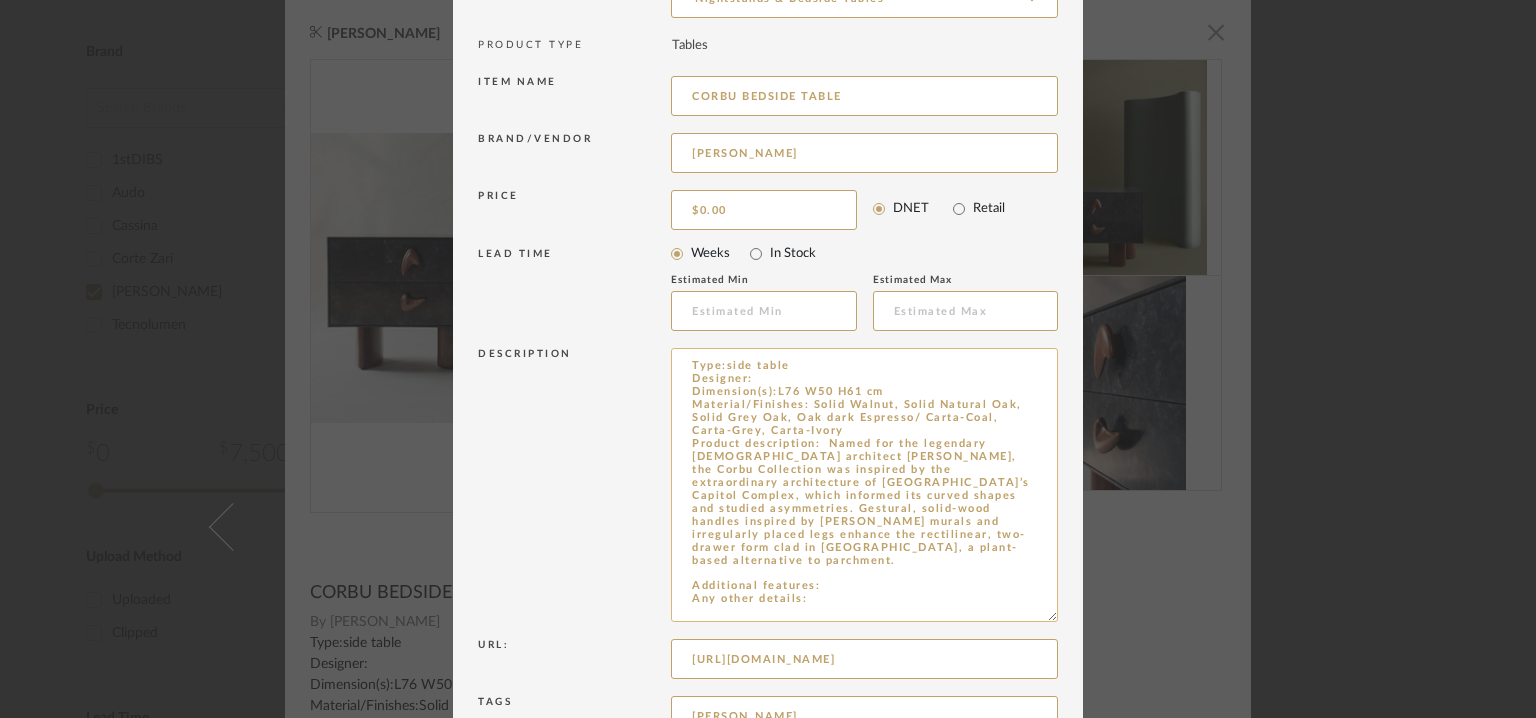 click on "Type:side table
Designer:
Dimension(s):L76 W50 H61 cm
Material/Finishes: Solid Walnut, Solid Natural Oak, Solid Grey Oak, Oak dark Espresso/ Carta-Coal, Carta-Grey, Carta-Ivory
Product description:  Named for the legendary Swiss-French architect Le Corbusier, the Corbu Collection was inspired by the extraordinary architecture of Chandigarh’s Capitol Complex, which informed its curved shapes and studied asymmetries. Gestural, solid-wood handles inspired by Corbusier’s murals and irregularly placed legs enhance the rectilinear, two-drawer form clad in Carta, a plant-based alternative to parchment.
Additional features:
Any other details:" at bounding box center (864, 485) 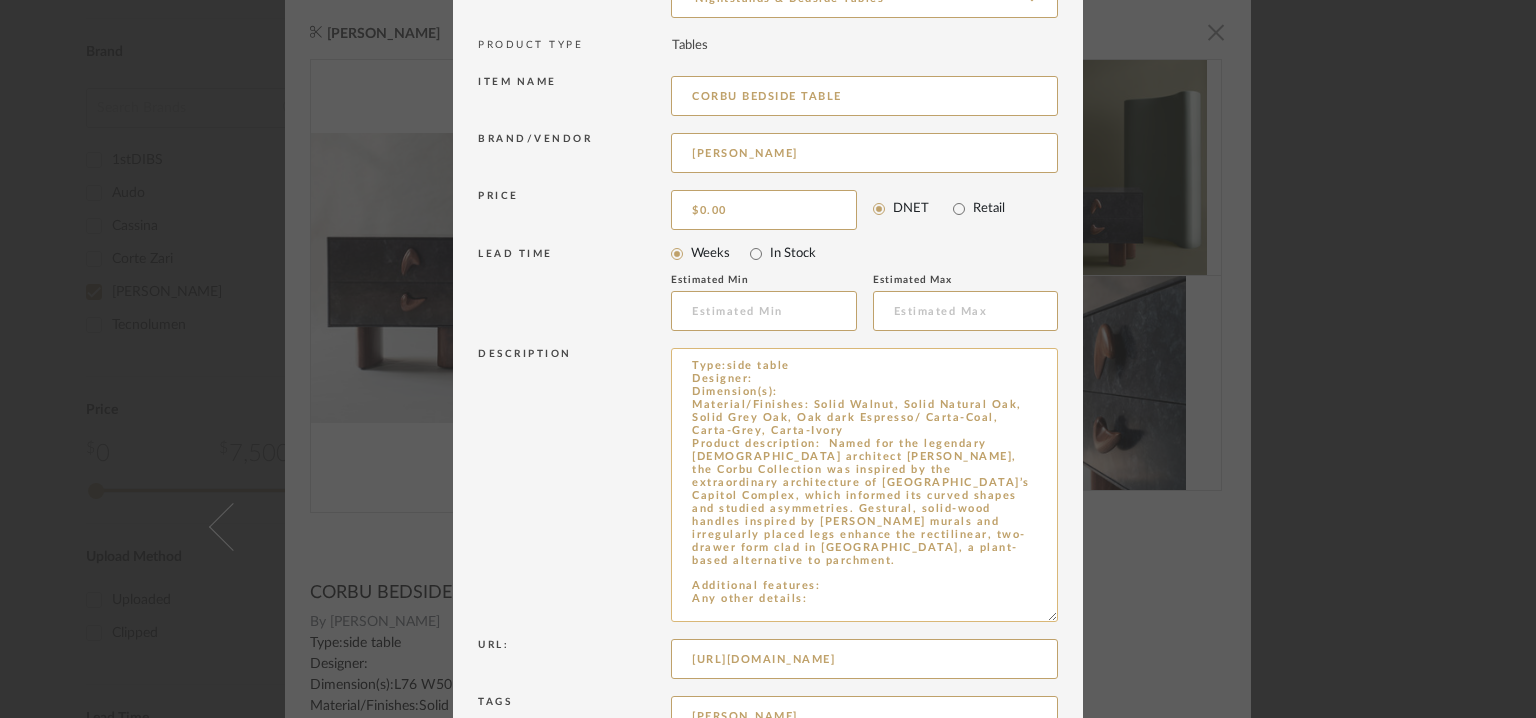 paste on "760mm [30"] (W) X 502mm [20"] (D) X 615mm [24"] (H)" 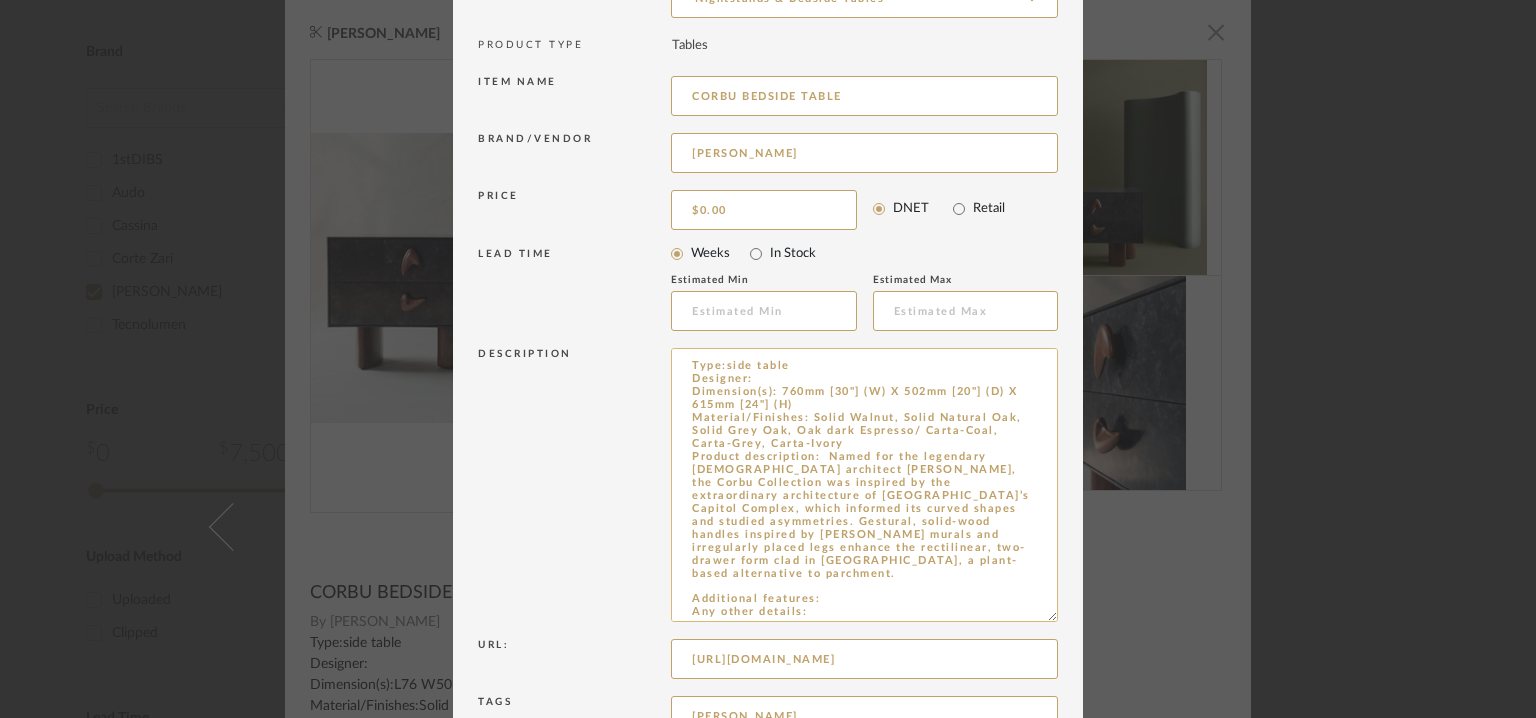 click on "Type:side table
Designer:
Dimension(s): 760mm [30"] (W) X 502mm [20"] (D) X 615mm [24"] (H)
Material/Finishes: Solid Walnut, Solid Natural Oak, Solid Grey Oak, Oak dark Espresso/ Carta-Coal, Carta-Grey, Carta-Ivory
Product description:  Named for the legendary Swiss-French architect Le Corbusier, the Corbu Collection was inspired by the extraordinary architecture of Chandigarh’s Capitol Complex, which informed its curved shapes and studied asymmetries. Gestural, solid-wood handles inspired by Corbusier’s murals and irregularly placed legs enhance the rectilinear, two-drawer form clad in Carta, a plant-based alternative to parchment.
Additional features:
Any other details:" at bounding box center (864, 485) 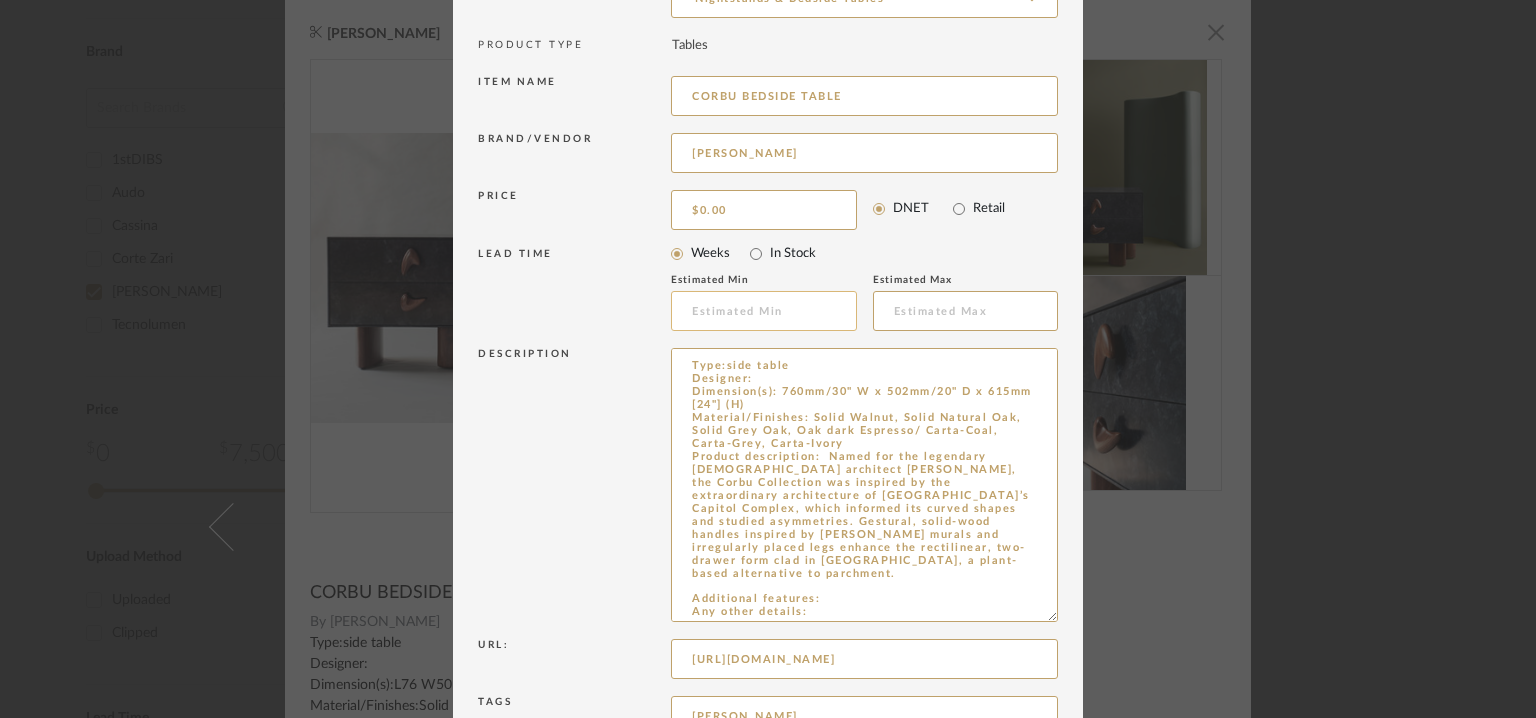 type on "Type:side table
Designer:
Dimension(s): 760mm/30" W x 502mm/20" D x 615mm [24"] (H)
Material/Finishes: Solid Walnut, Solid Natural Oak, Solid Grey Oak, Oak dark Espresso/ Carta-Coal, Carta-Grey, Carta-Ivory
Product description:  Named for the legendary Swiss-French architect Le Corbusier, the Corbu Collection was inspired by the extraordinary architecture of Chandigarh’s Capitol Complex, which informed its curved shapes and studied asymmetries. Gestural, solid-wood handles inspired by Corbusier’s murals and irregularly placed legs enhance the rectilinear, two-drawer form clad in Carta, a plant-based alternative to parchment.
Additional features:
Any other details:" 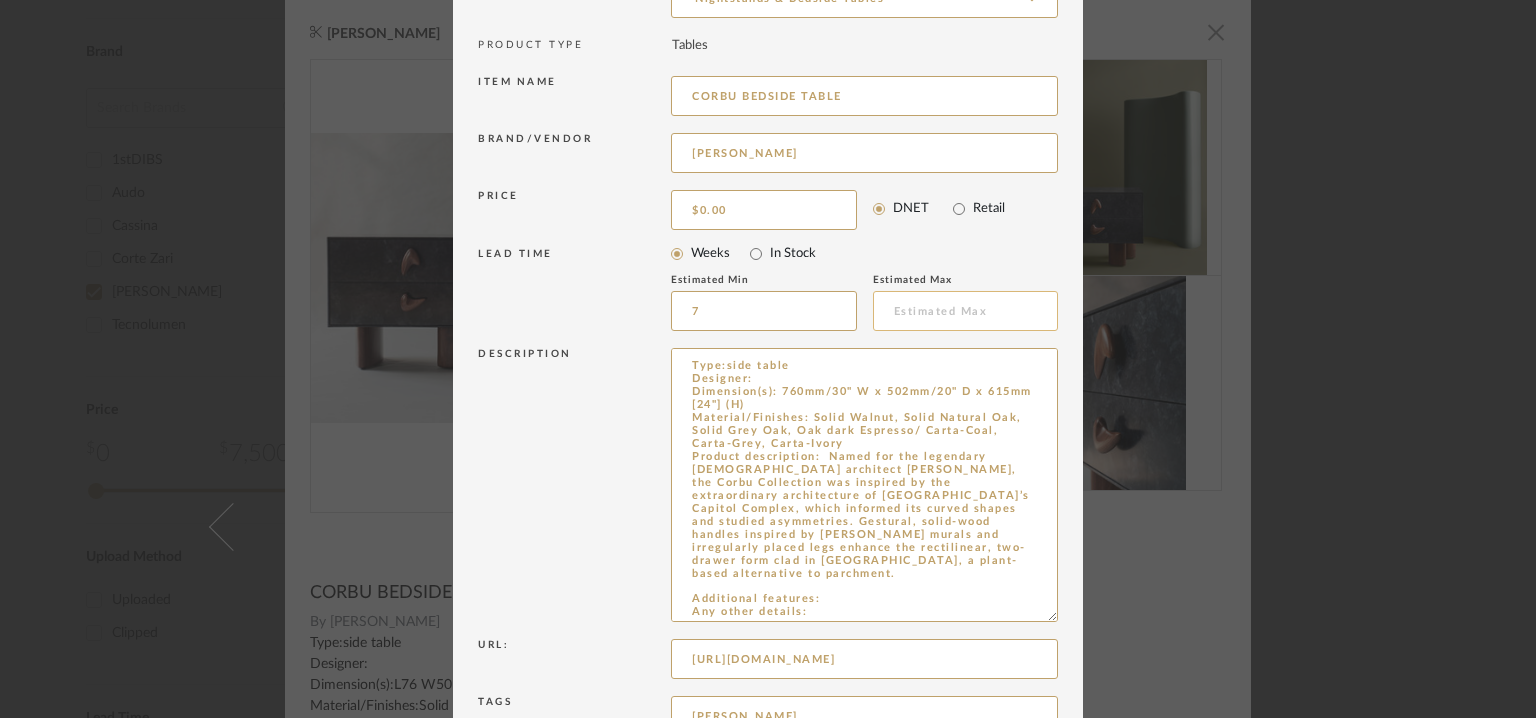 type on "7" 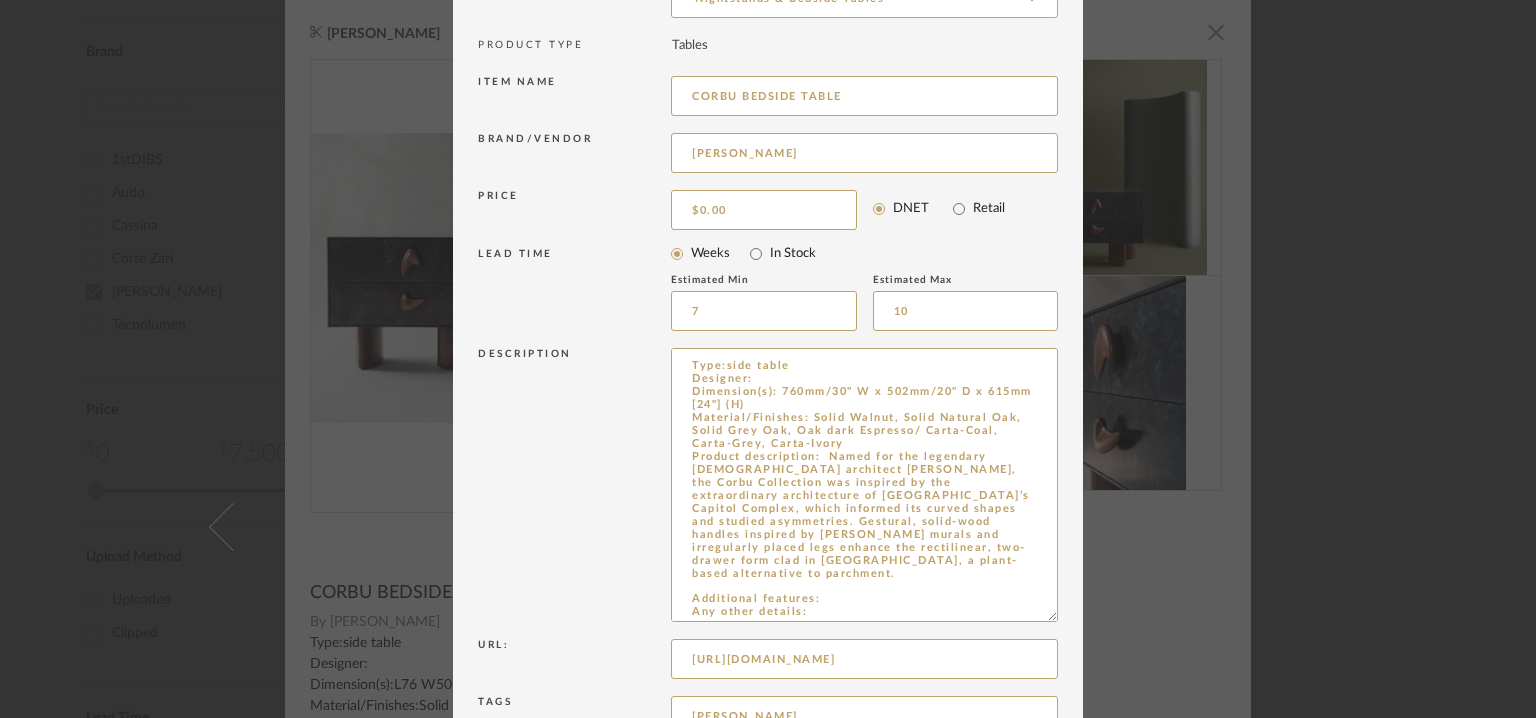 type on "10" 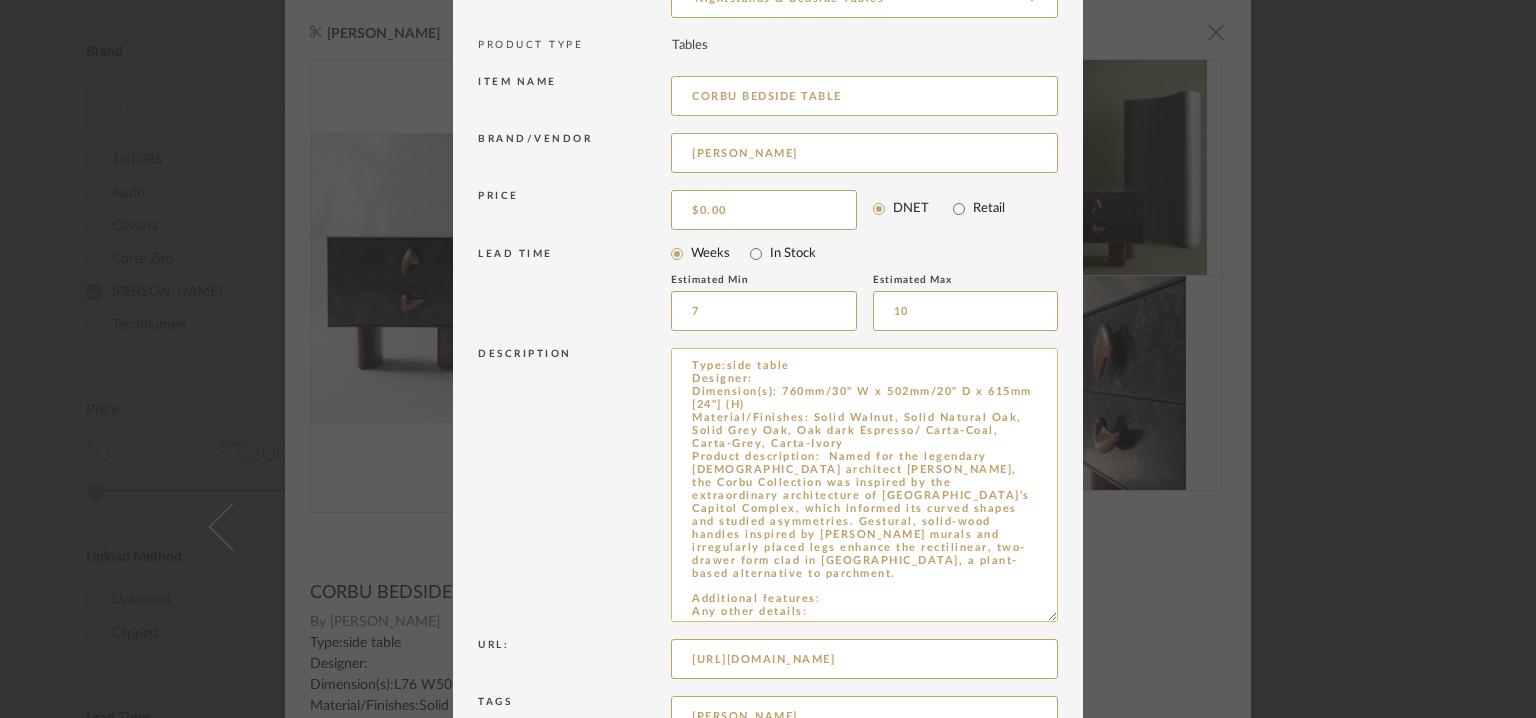 click on "Type:side table
Designer:
Dimension(s): 760mm/30" W x 502mm/20" D x 615mm [24"] (H)
Material/Finishes: Solid Walnut, Solid Natural Oak, Solid Grey Oak, Oak dark Espresso/ Carta-Coal, Carta-Grey, Carta-Ivory
Product description:  Named for the legendary Swiss-French architect Le Corbusier, the Corbu Collection was inspired by the extraordinary architecture of Chandigarh’s Capitol Complex, which informed its curved shapes and studied asymmetries. Gestural, solid-wood handles inspired by Corbusier’s murals and irregularly placed legs enhance the rectilinear, two-drawer form clad in Carta, a plant-based alternative to parchment.
Additional features:
Any other details:" at bounding box center [864, 485] 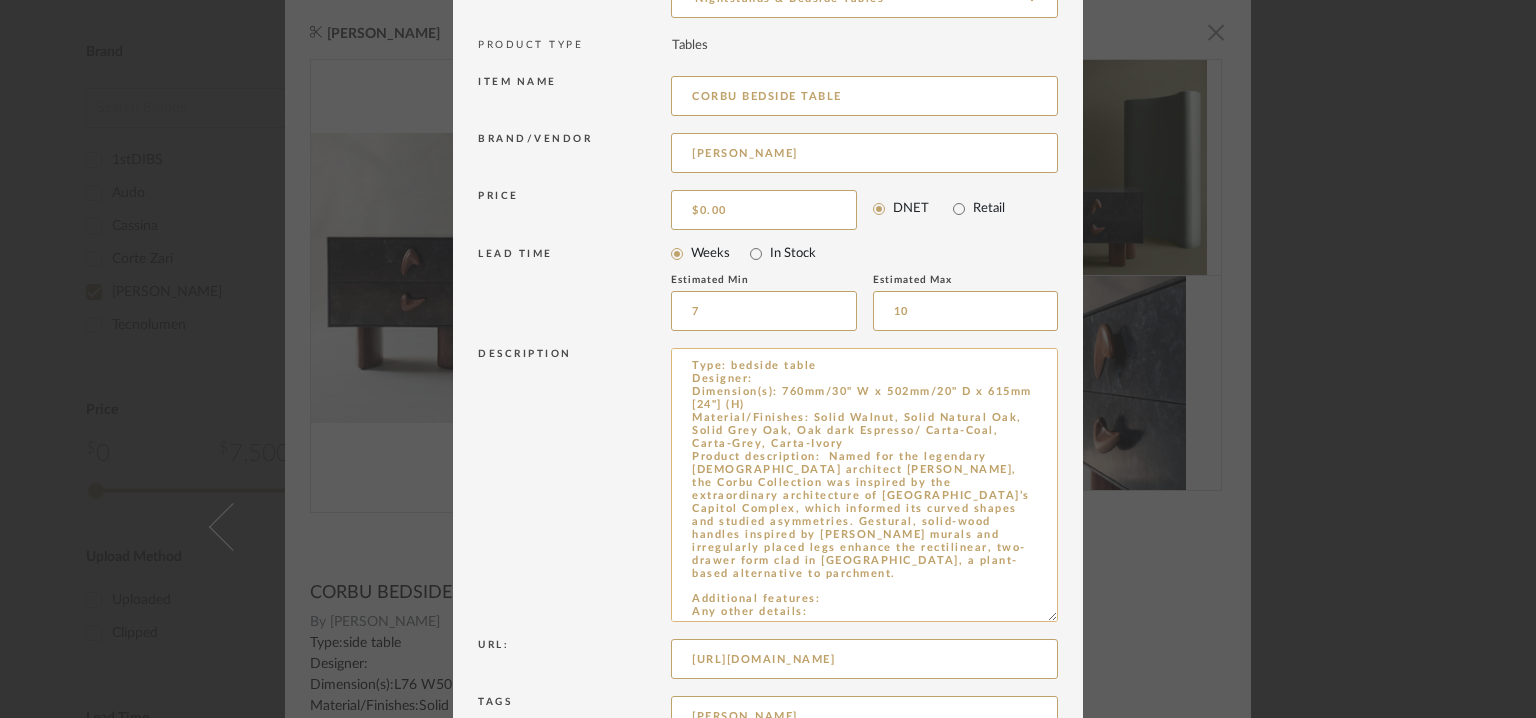 click on "Type: bedside table
Designer:
Dimension(s): 760mm/30" W x 502mm/20" D x 615mm [24"] (H)
Material/Finishes: Solid Walnut, Solid Natural Oak, Solid Grey Oak, Oak dark Espresso/ Carta-Coal, Carta-Grey, Carta-Ivory
Product description:  Named for the legendary Swiss-French architect Le Corbusier, the Corbu Collection was inspired by the extraordinary architecture of Chandigarh’s Capitol Complex, which informed its curved shapes and studied asymmetries. Gestural, solid-wood handles inspired by Corbusier’s murals and irregularly placed legs enhance the rectilinear, two-drawer form clad in Carta, a plant-based alternative to parchment.
Additional features:
Any other details:" at bounding box center (864, 485) 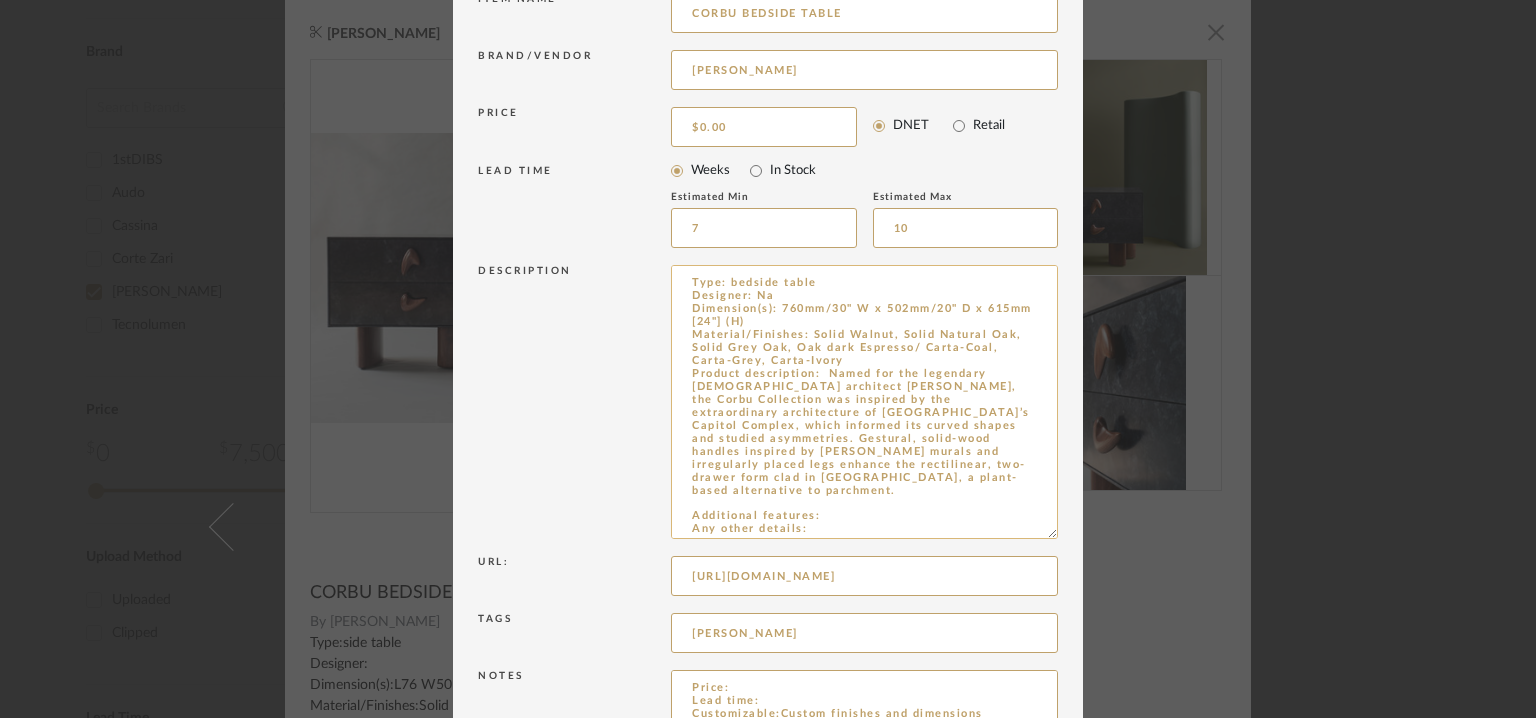 scroll, scrollTop: 392, scrollLeft: 0, axis: vertical 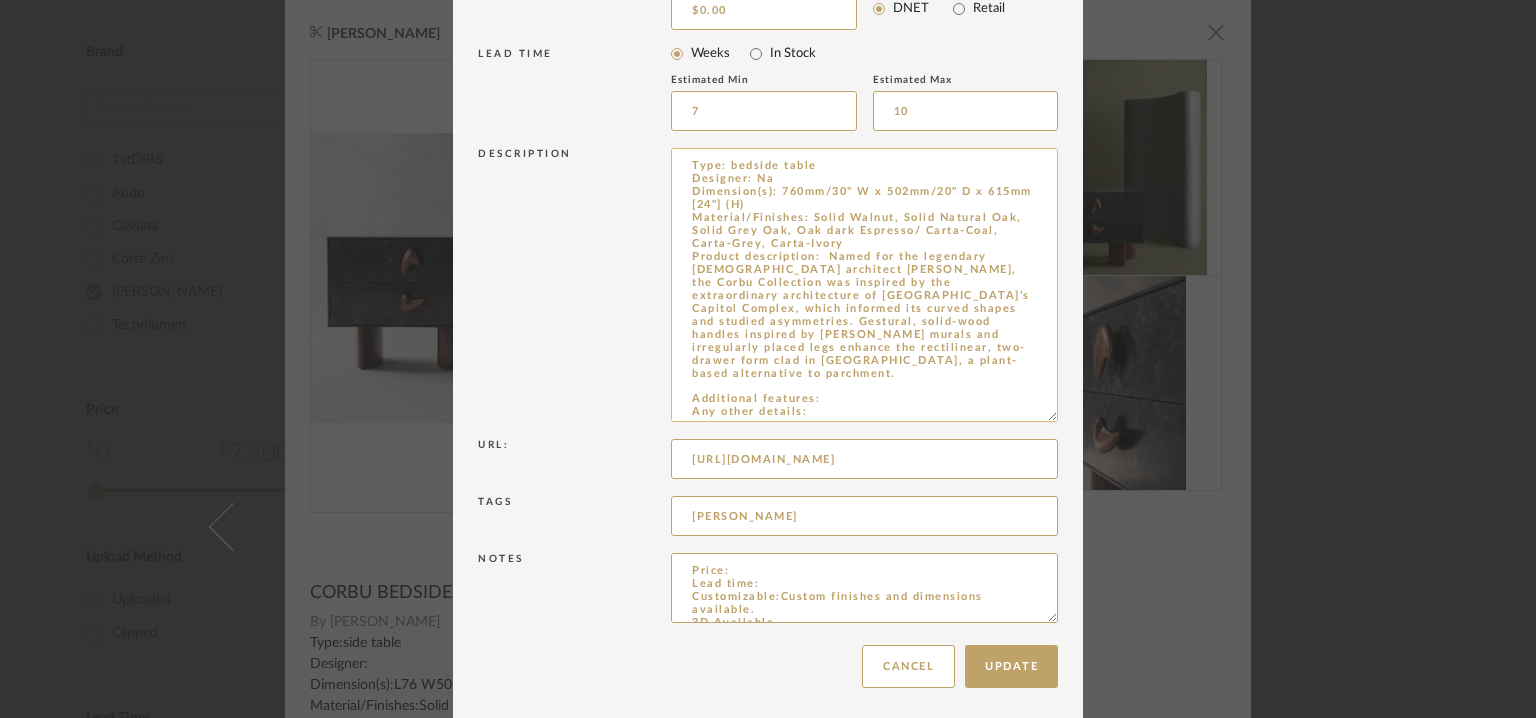 click on "Type: bedside table
Designer: Na
Dimension(s): 760mm/30" W x 502mm/20" D x 615mm [24"] (H)
Material/Finishes: Solid Walnut, Solid Natural Oak, Solid Grey Oak, Oak dark Espresso/ Carta-Coal, Carta-Grey, Carta-Ivory
Product description:  Named for the legendary Swiss-French architect Le Corbusier, the Corbu Collection was inspired by the extraordinary architecture of Chandigarh’s Capitol Complex, which informed its curved shapes and studied asymmetries. Gestural, solid-wood handles inspired by Corbusier’s murals and irregularly placed legs enhance the rectilinear, two-drawer form clad in Carta, a plant-based alternative to parchment.
Additional features:
Any other details:" at bounding box center [864, 285] 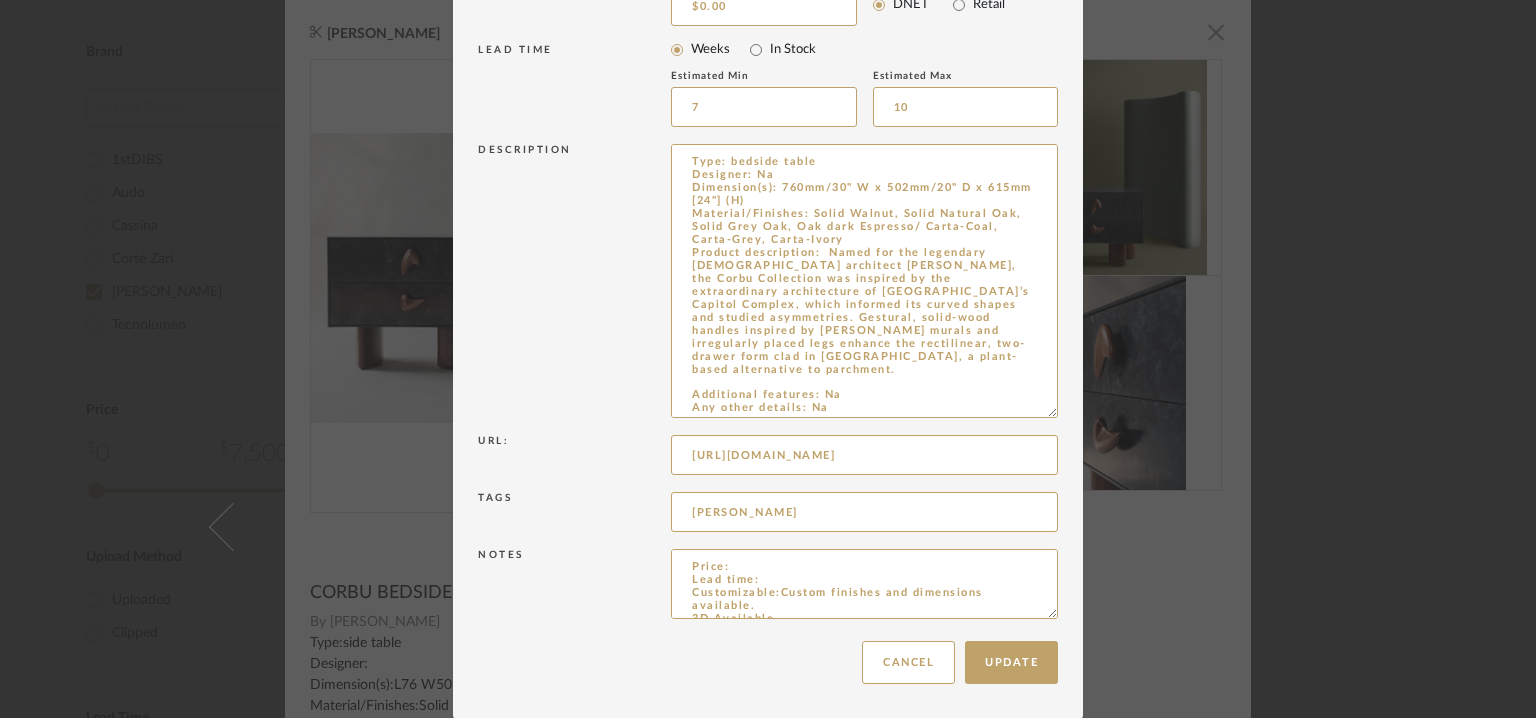 scroll, scrollTop: 396, scrollLeft: 0, axis: vertical 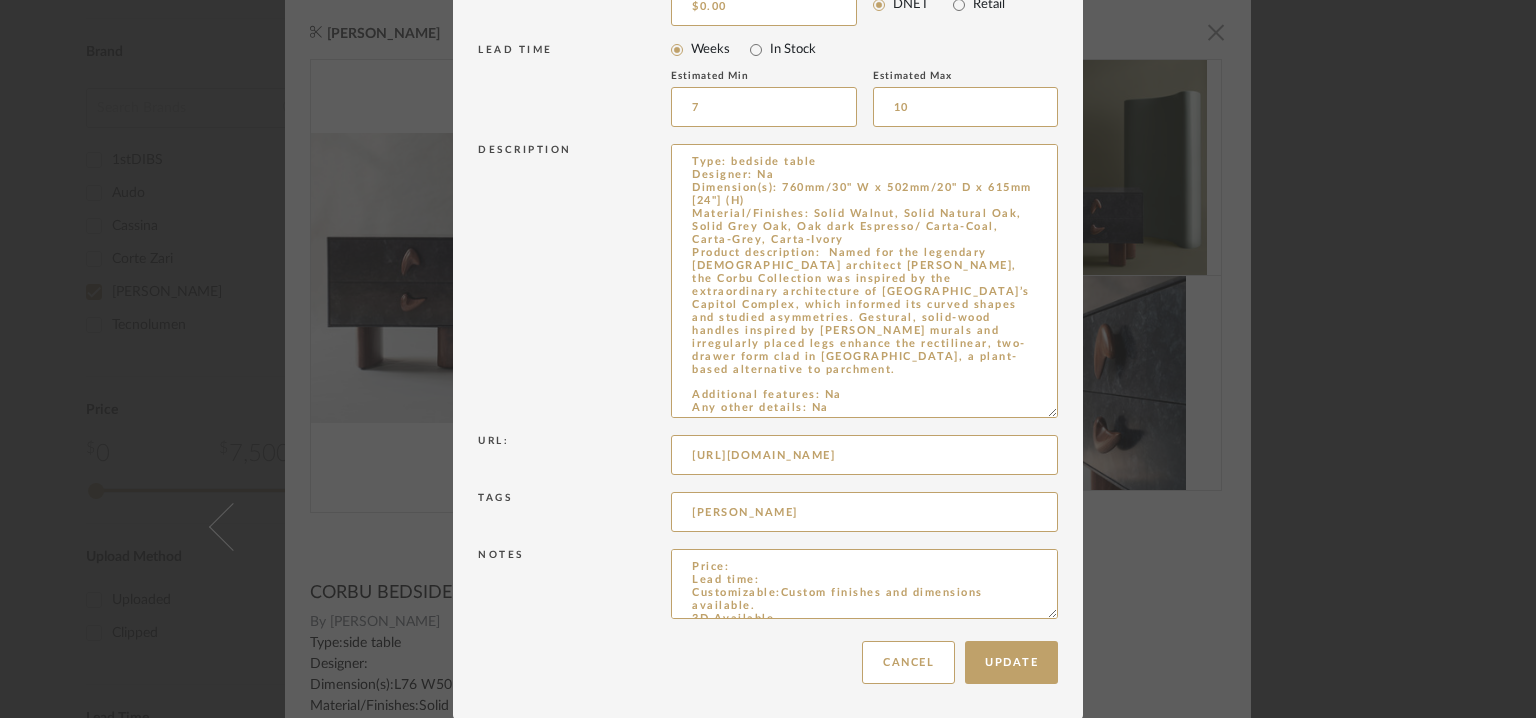 type on "Type: bedside table
Designer: Na
Dimension(s): 760mm/30" W x 502mm/20" D x 615mm [24"] (H)
Material/Finishes: Solid Walnut, Solid Natural Oak, Solid Grey Oak, Oak dark Espresso/ Carta-Coal, Carta-Grey, Carta-Ivory
Product description:  Named for the legendary Swiss-French architect Le Corbusier, the Corbu Collection was inspired by the extraordinary architecture of Chandigarh’s Capitol Complex, which informed its curved shapes and studied asymmetries. Gestural, solid-wood handles inspired by Corbusier’s murals and irregularly placed legs enhance the rectilinear, two-drawer form clad in Carta, a plant-based alternative to parchment.
Additional features: Na
Any other details: Na" 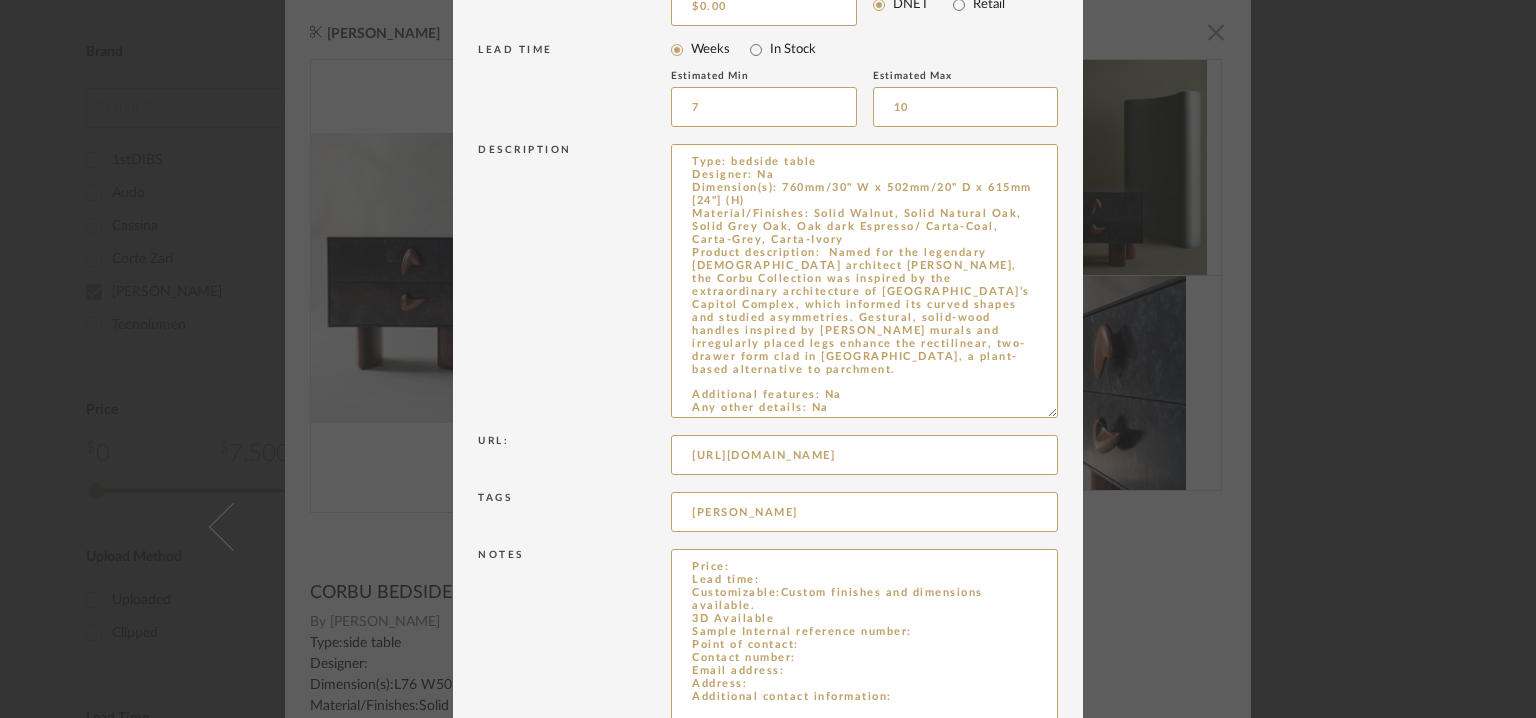drag, startPoint x: 1040, startPoint y: 610, endPoint x: 1094, endPoint y: 776, distance: 174.56232 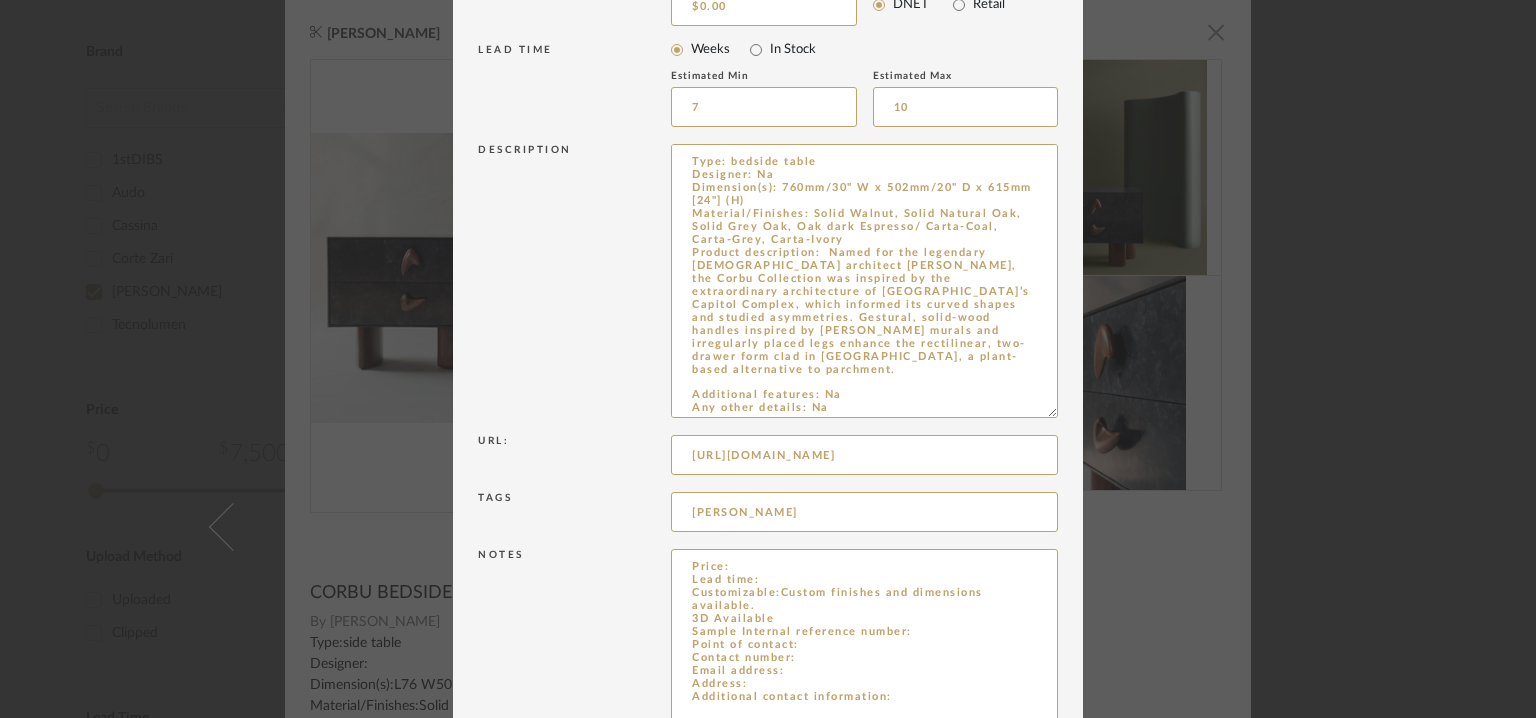scroll, scrollTop: 562, scrollLeft: 0, axis: vertical 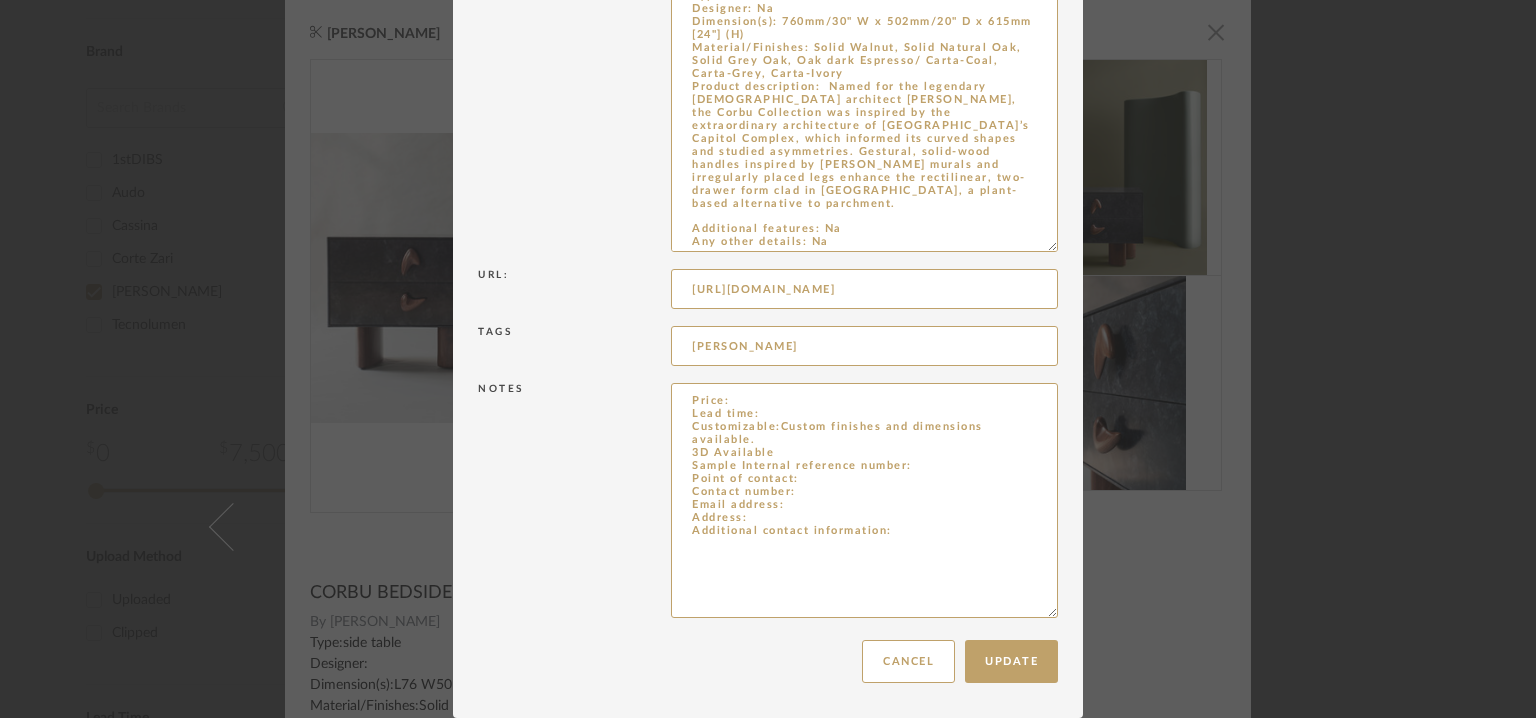 drag, startPoint x: 687, startPoint y: 558, endPoint x: 1084, endPoint y: 773, distance: 451.4798 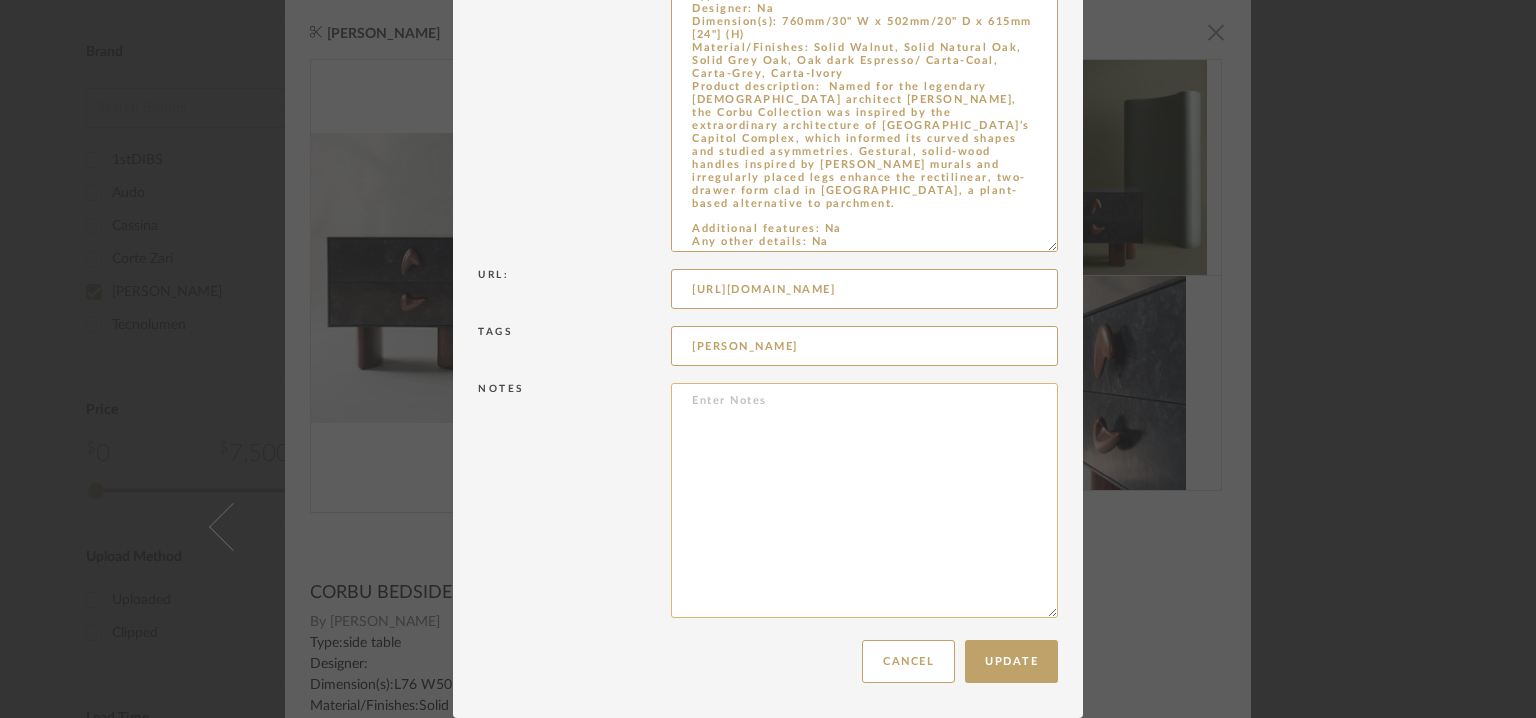 paste on "Custom finishes and dimensions available. Contact for pricing." 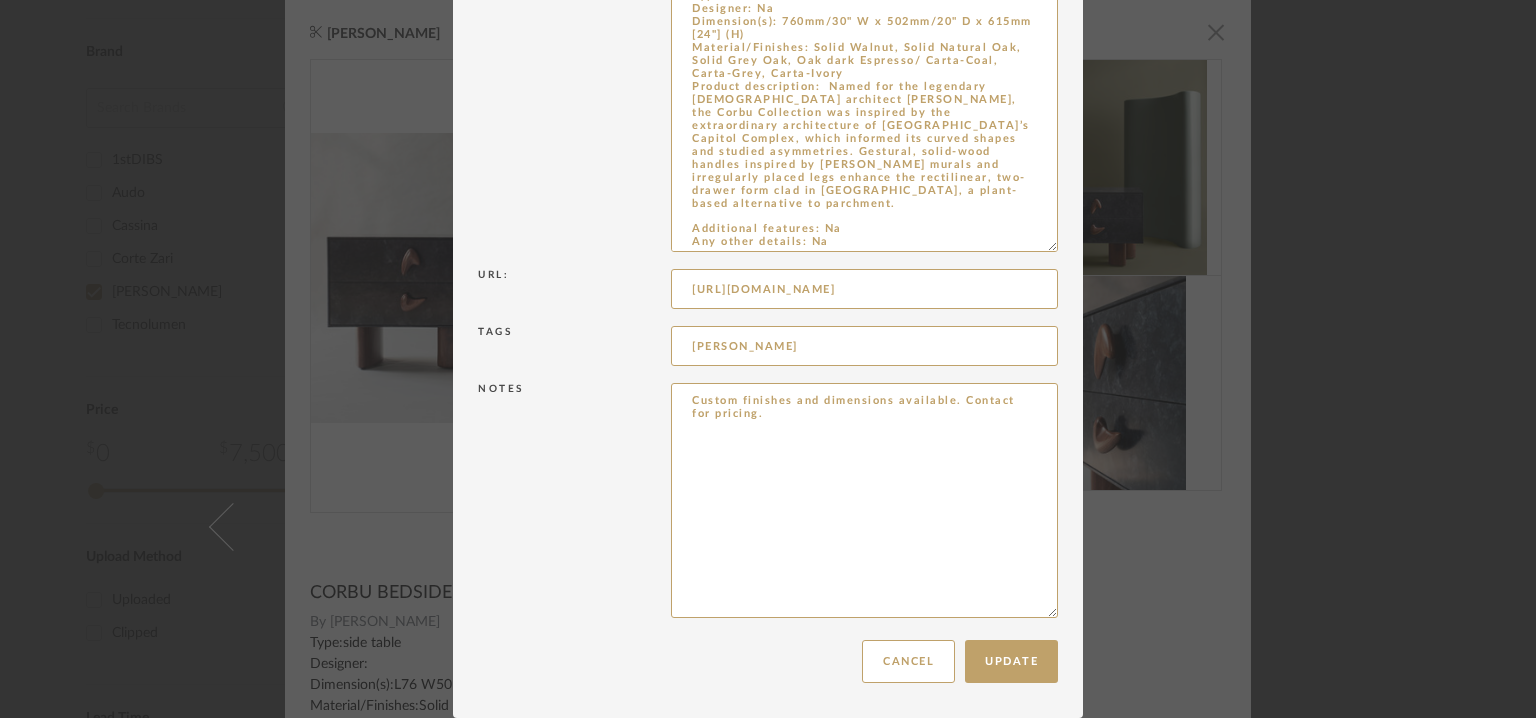 drag, startPoint x: 740, startPoint y: 398, endPoint x: 660, endPoint y: 389, distance: 80.50466 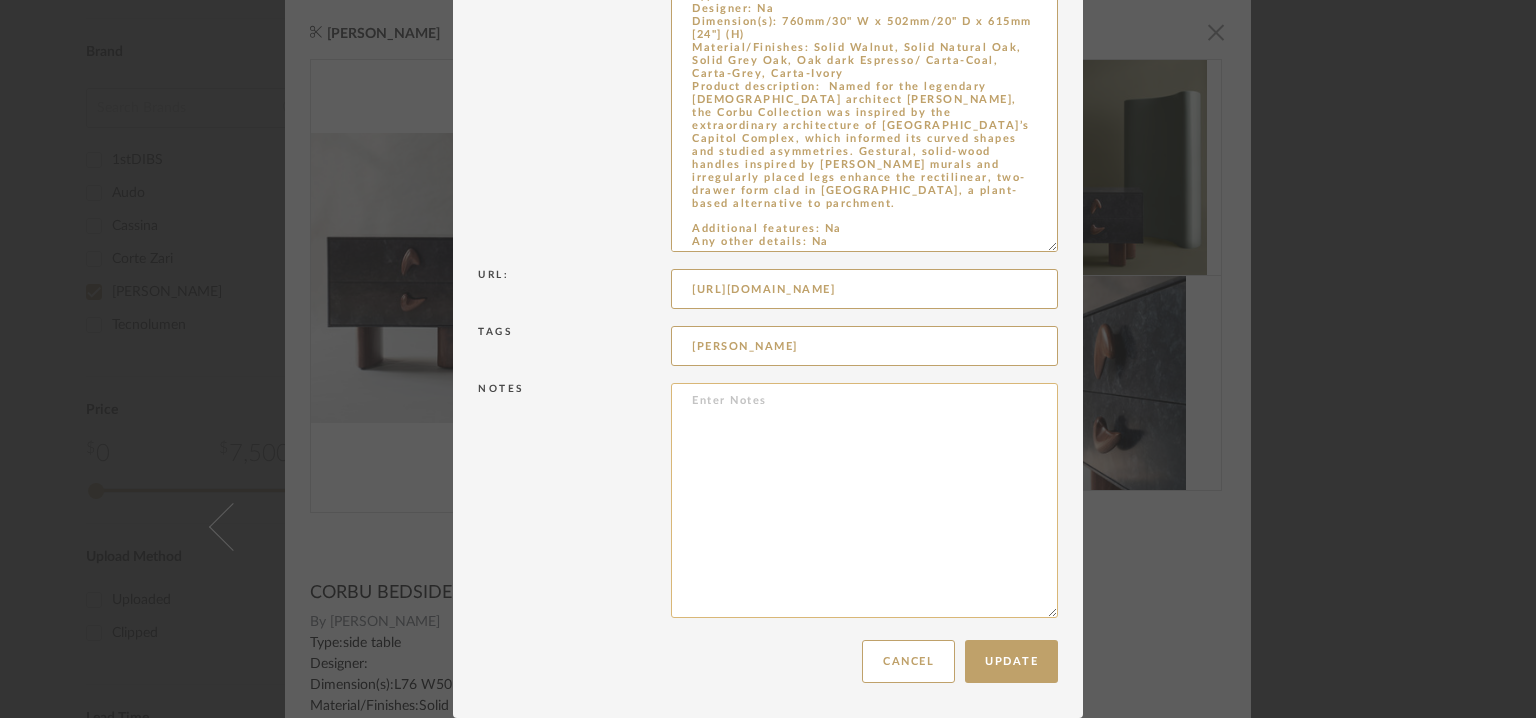 click at bounding box center (864, 500) 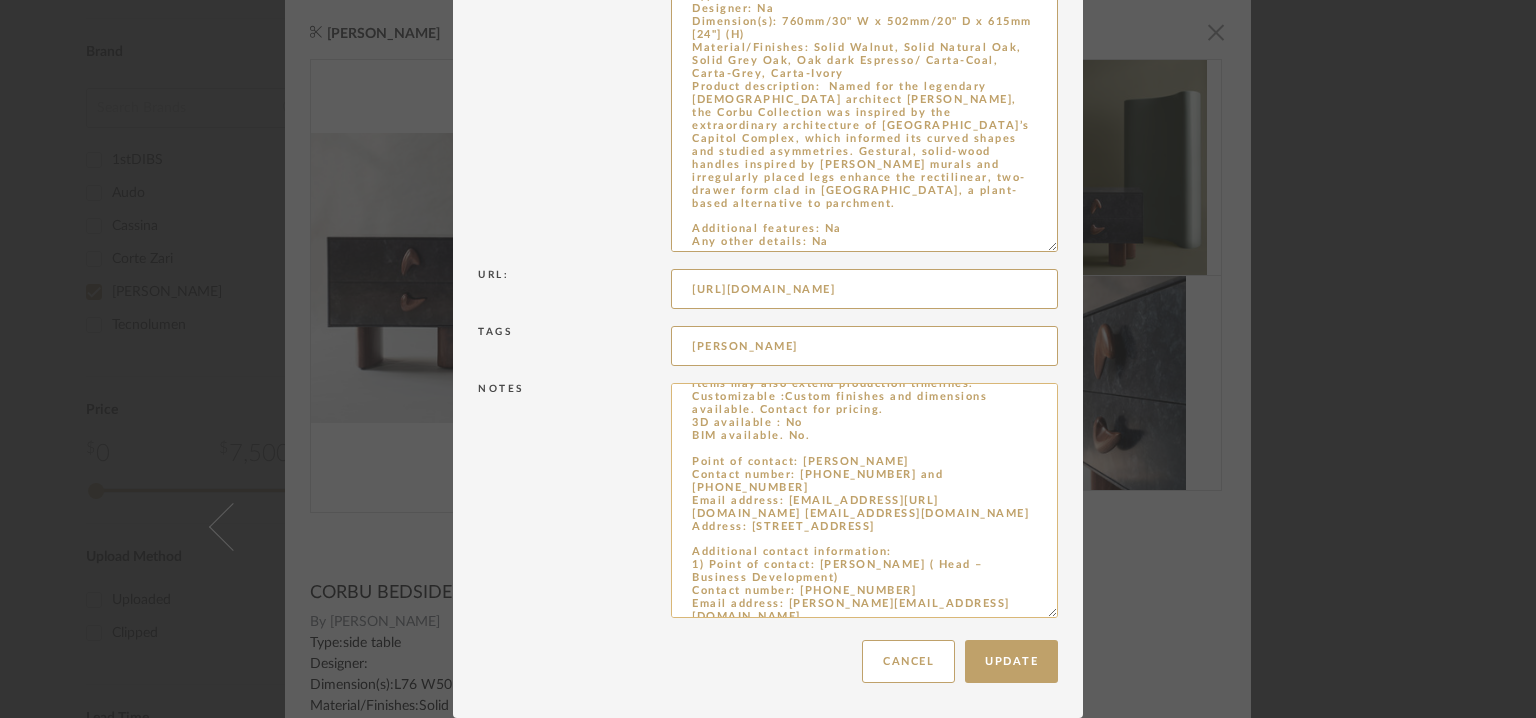 scroll, scrollTop: 0, scrollLeft: 0, axis: both 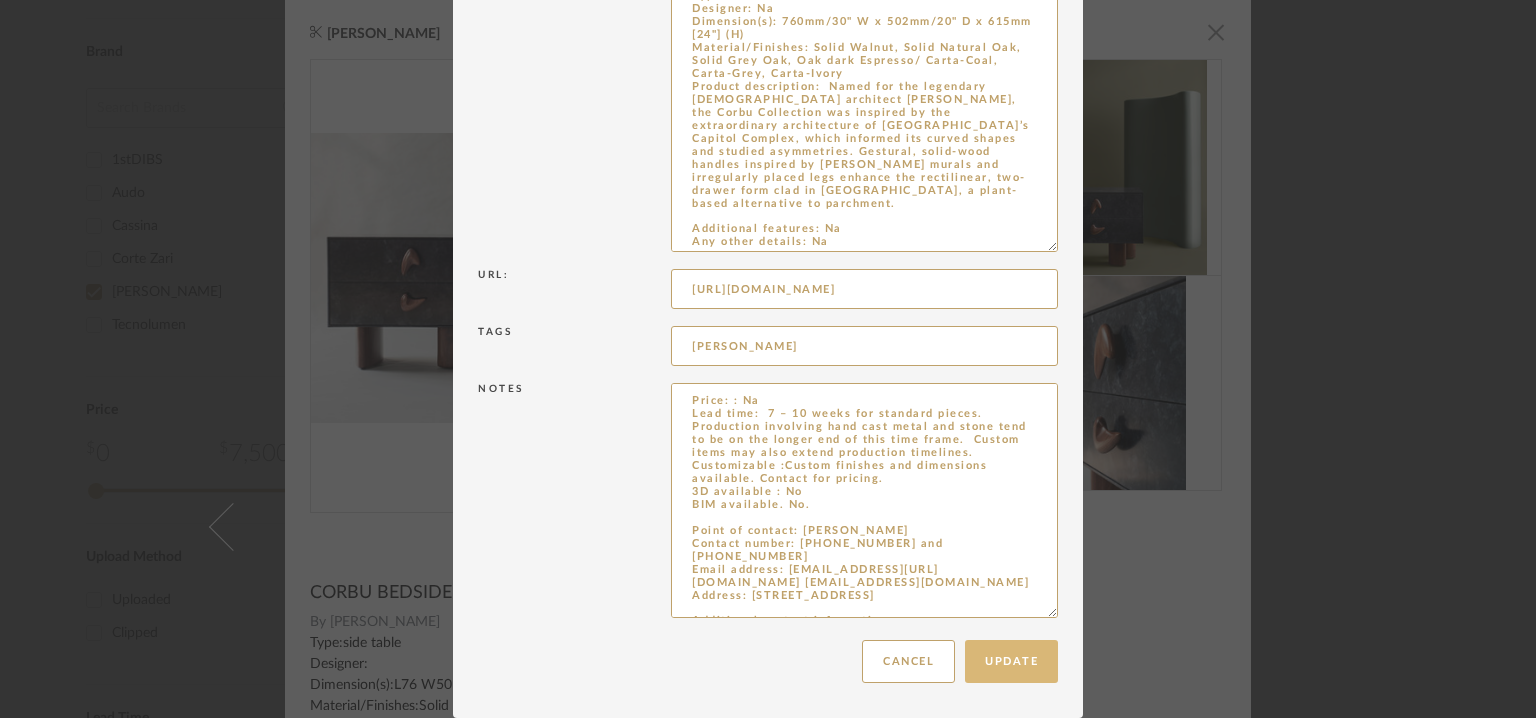 type on "Price: : Na
Lead time:  7 – 10 weeks for standard pieces.  Production involving hand cast metal and stone tend to be on the longer end of this time frame.  Custom items may also extend production timelines.
Customizable :Custom finishes and dimensions available. Contact for pricing.
3D available : No
BIM available. No.
Point of contact: Raj Kumar
Contact number: +91 8130848630 and
+91 9350910547
Email address: raj.kumar@demurodas.com/ info@demurodas.com
Address: Plot No. 72, Ecotech Extension I, Greater Noida, Uttar Pradesh 201308, India
Additional contact information:
1) Point of contact: Dipankar Mukherjee ( Head – Business Development)
Contact number: 999 9191 882
Email address: dipankar.mukherjee@demurodas.com
Address: 124 - Jor Bagh, Second Floor, New Delhi - 110003
2) Point of contact: Amy Lee
Email address :  amy.lee@demurodas.com" 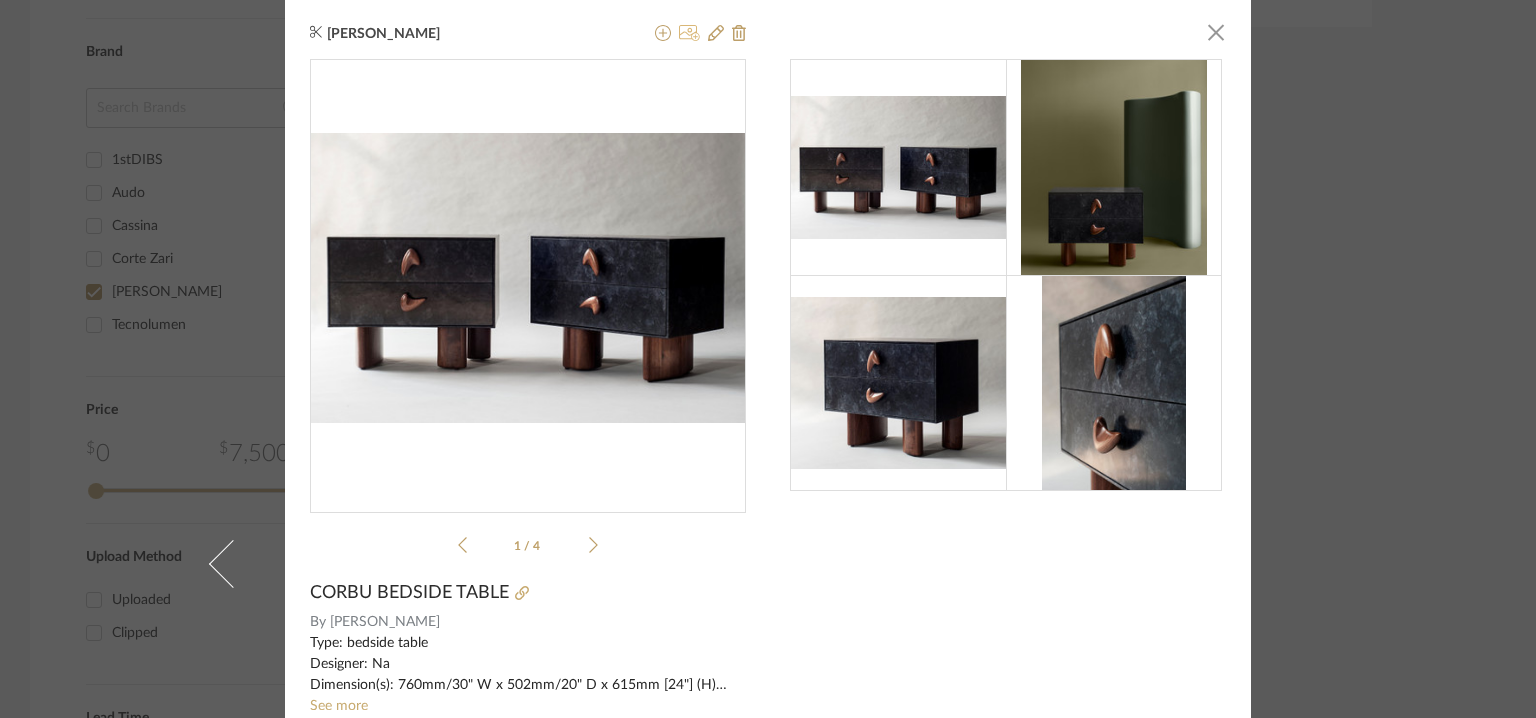 click at bounding box center (689, 34) 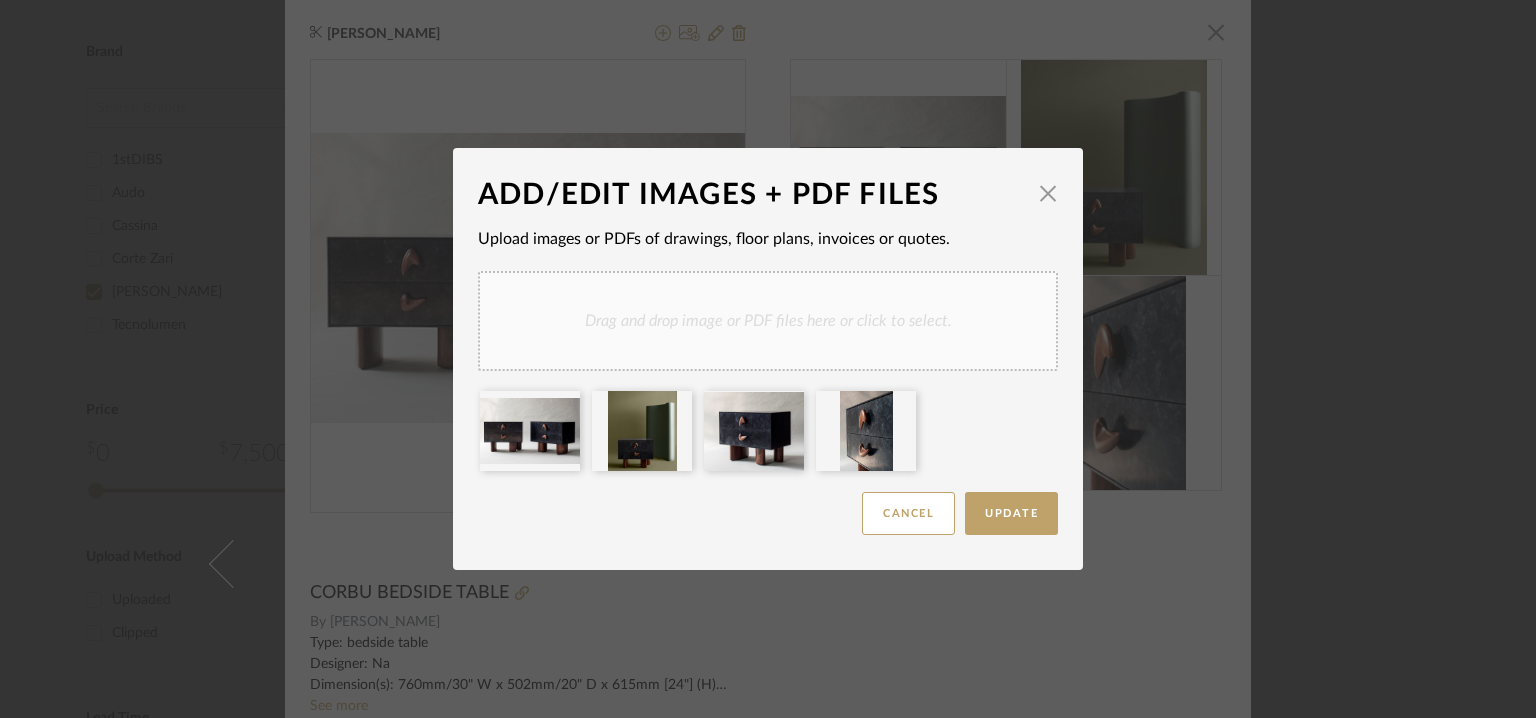 click on "Drag and drop image or PDF files here or click to select." at bounding box center (768, 321) 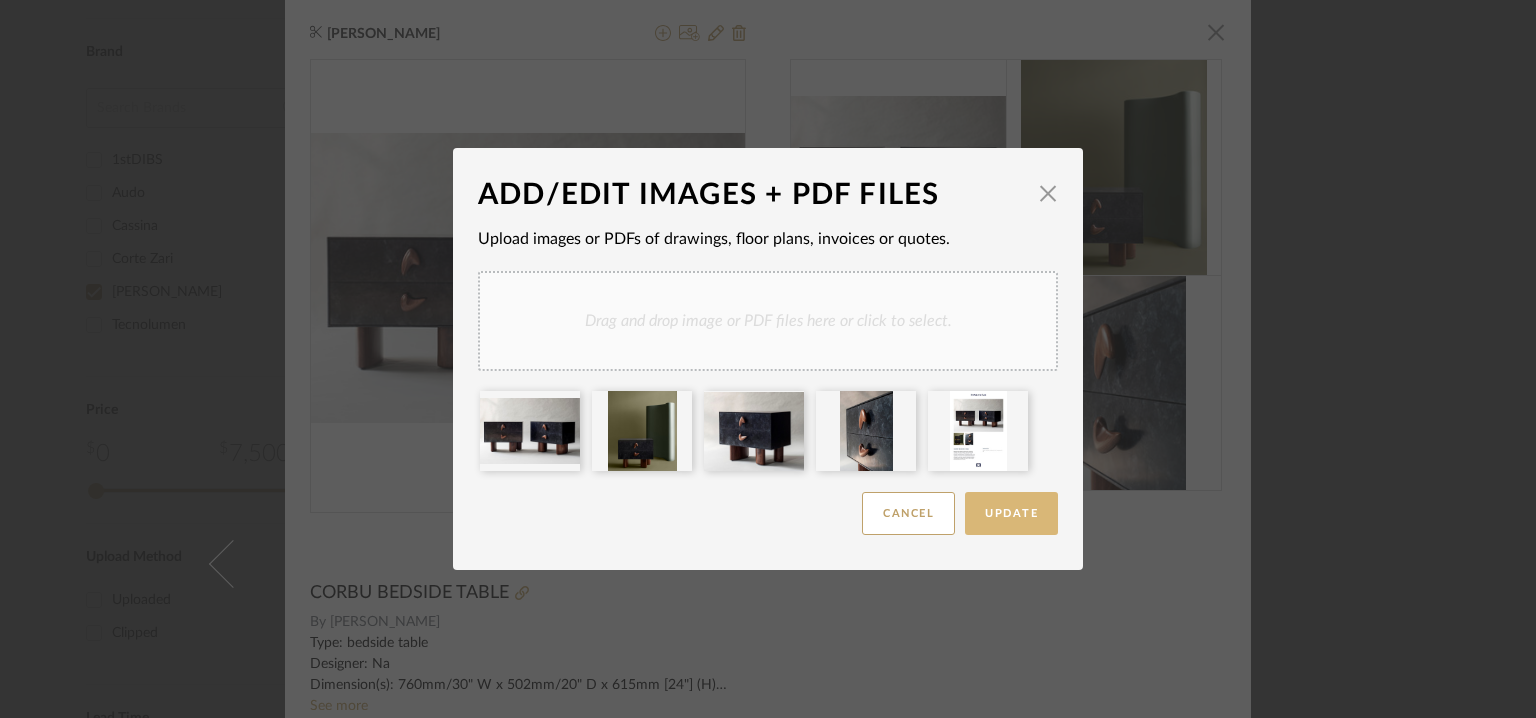 click on "Update" at bounding box center [1011, 513] 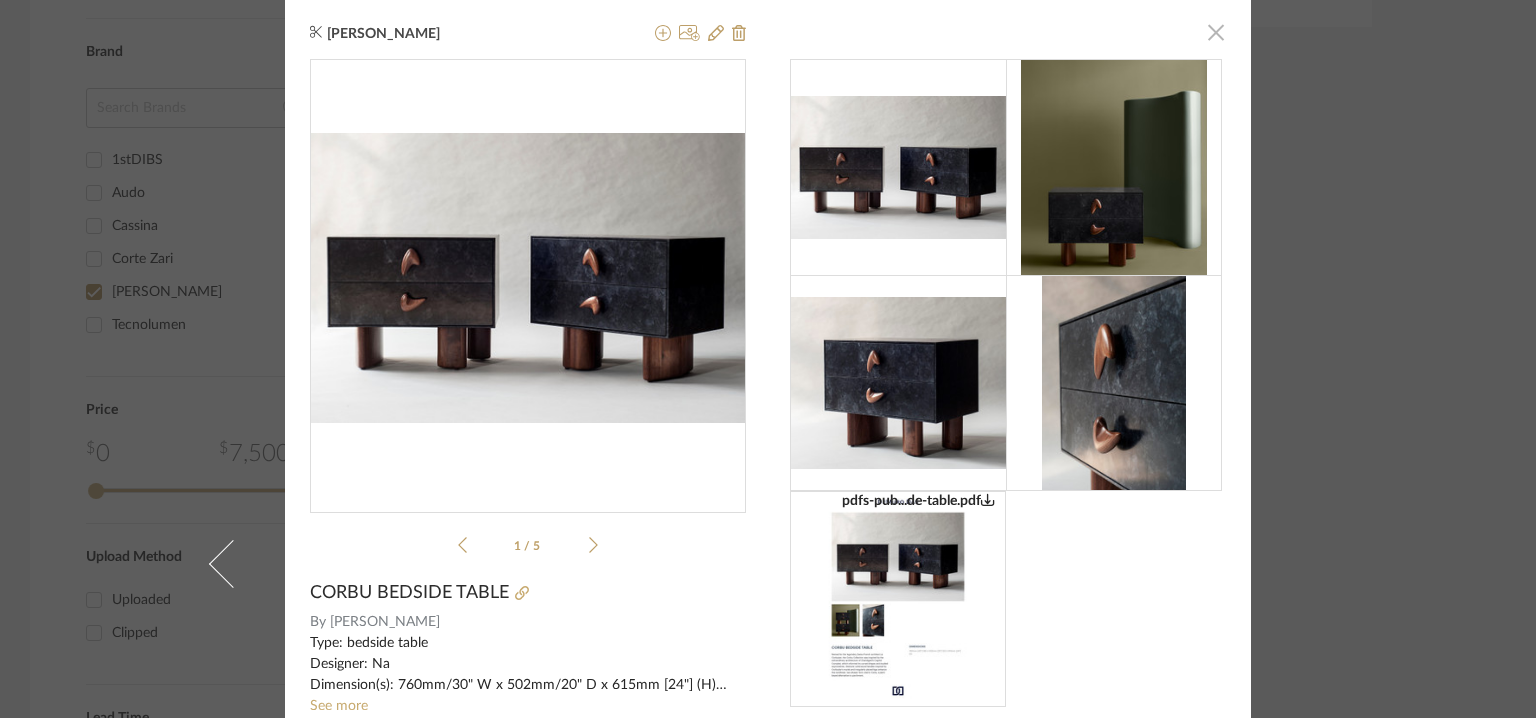 click 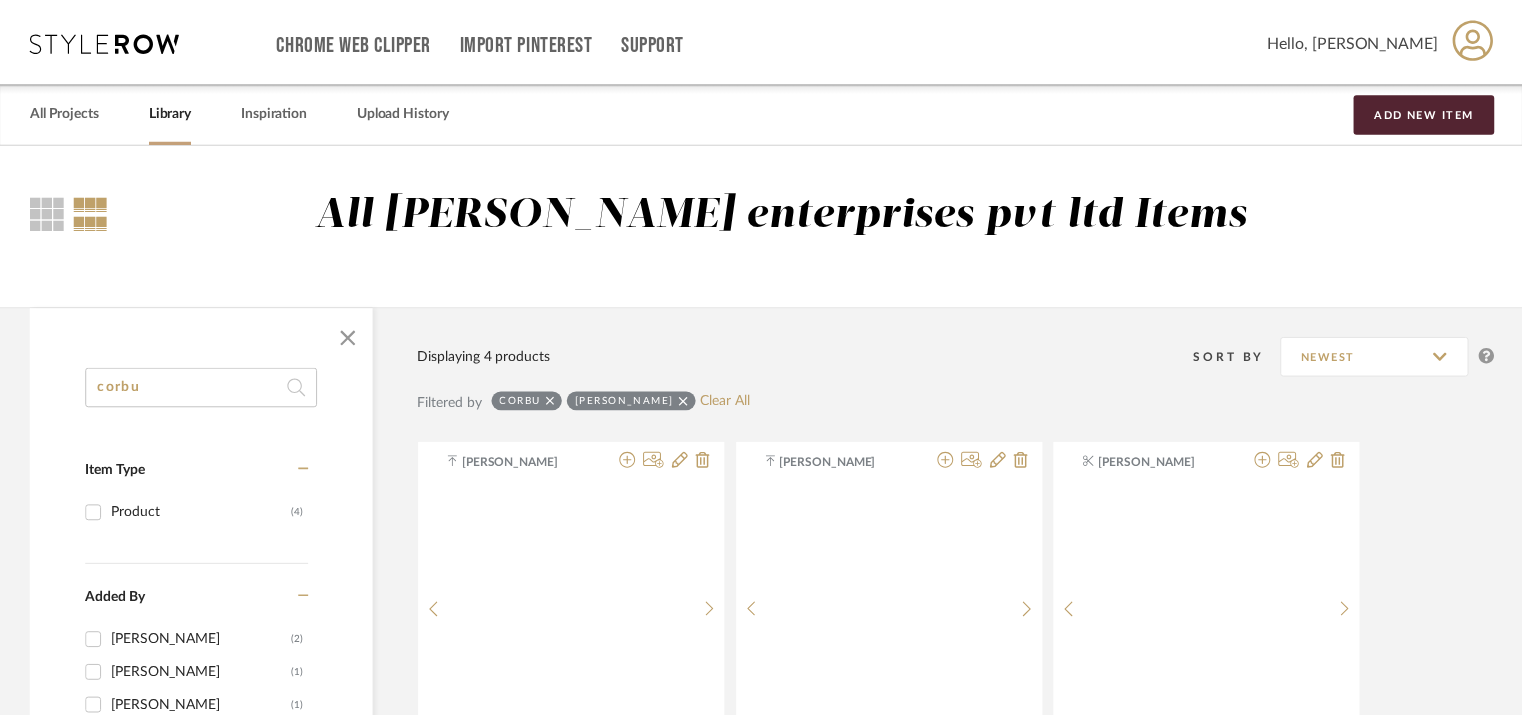 scroll, scrollTop: 916, scrollLeft: 0, axis: vertical 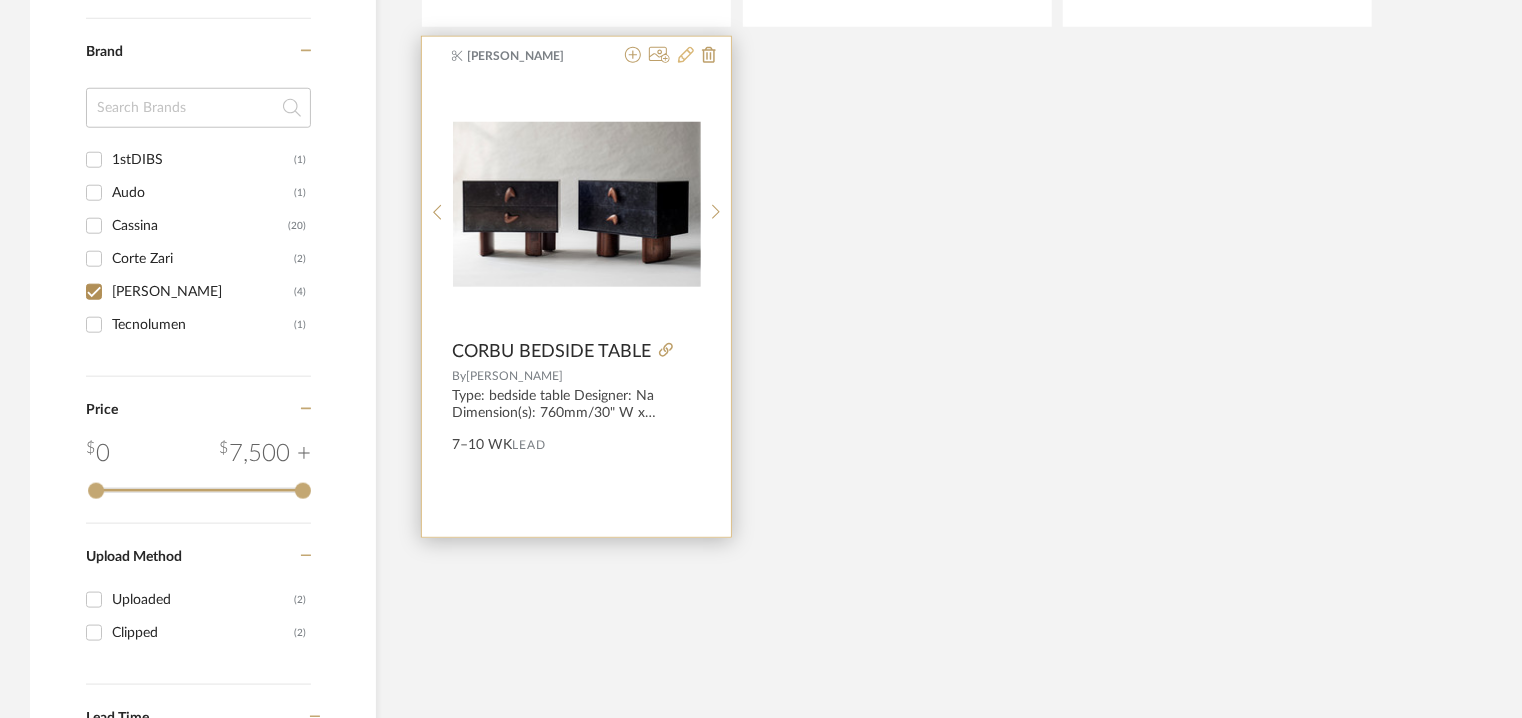 click 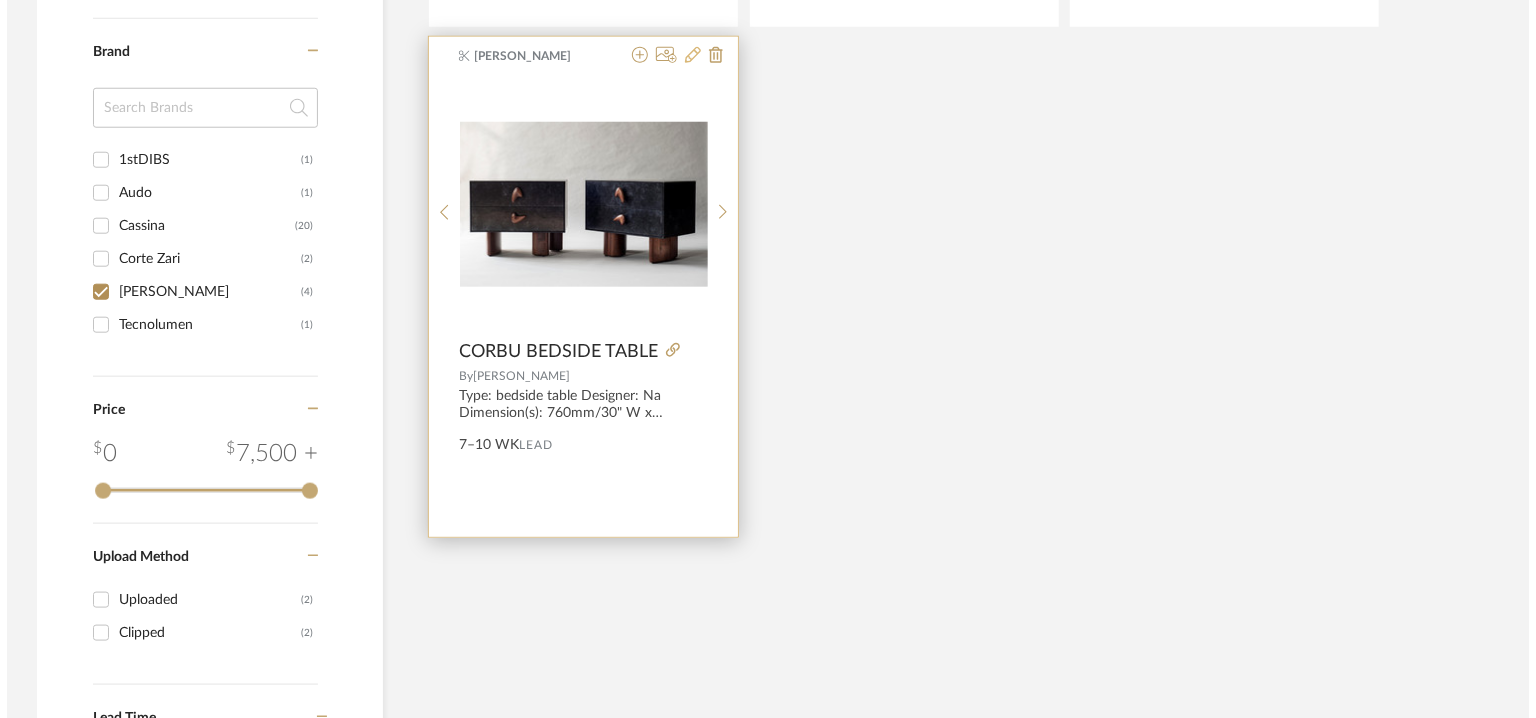 scroll, scrollTop: 0, scrollLeft: 0, axis: both 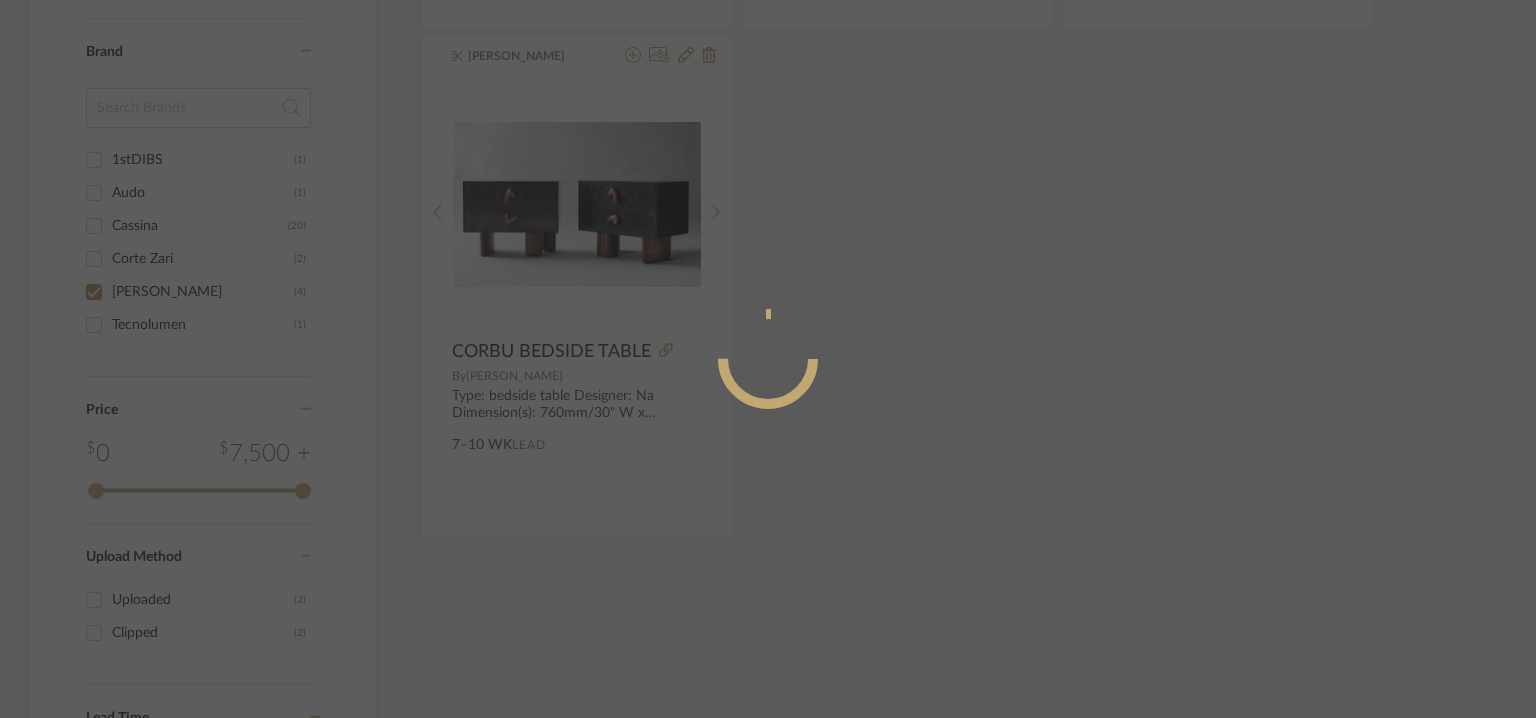 radio on "true" 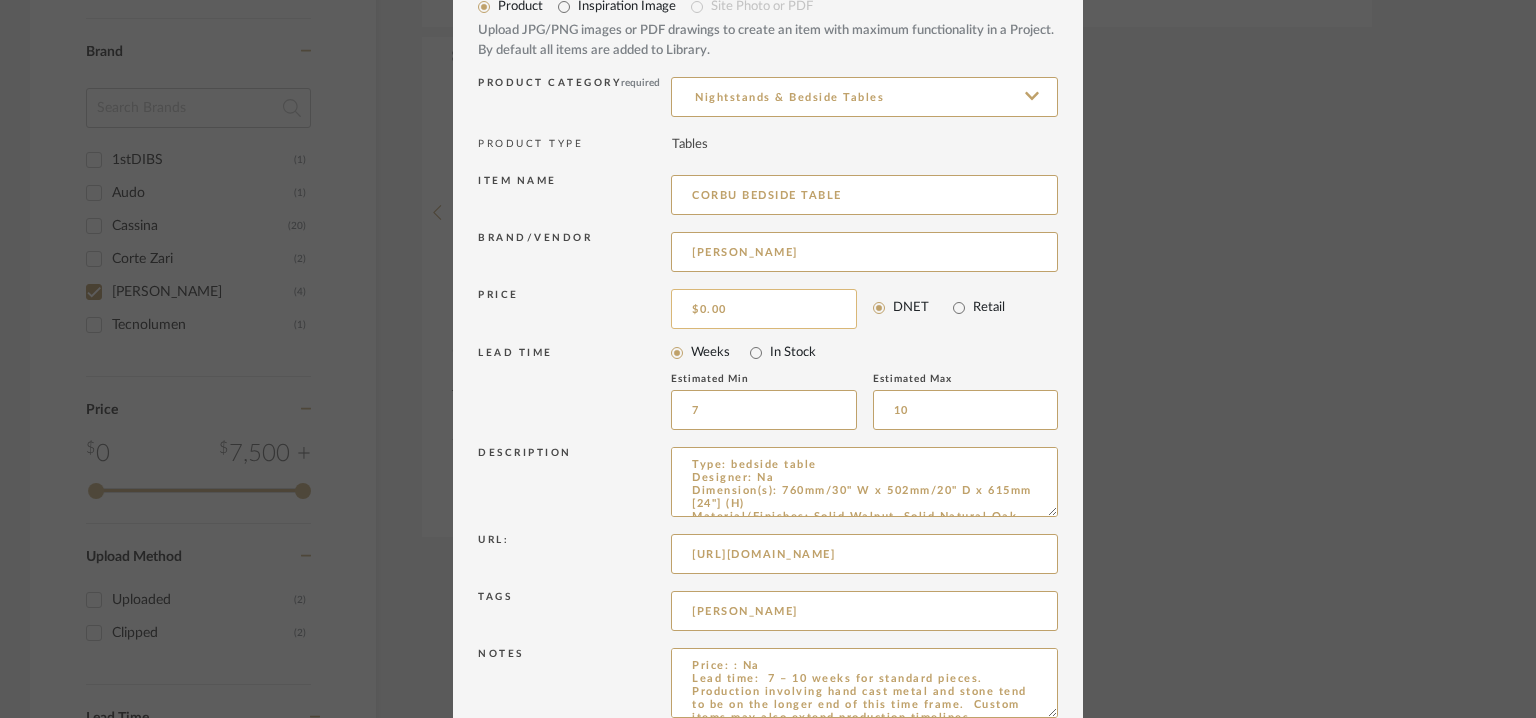 scroll, scrollTop: 192, scrollLeft: 0, axis: vertical 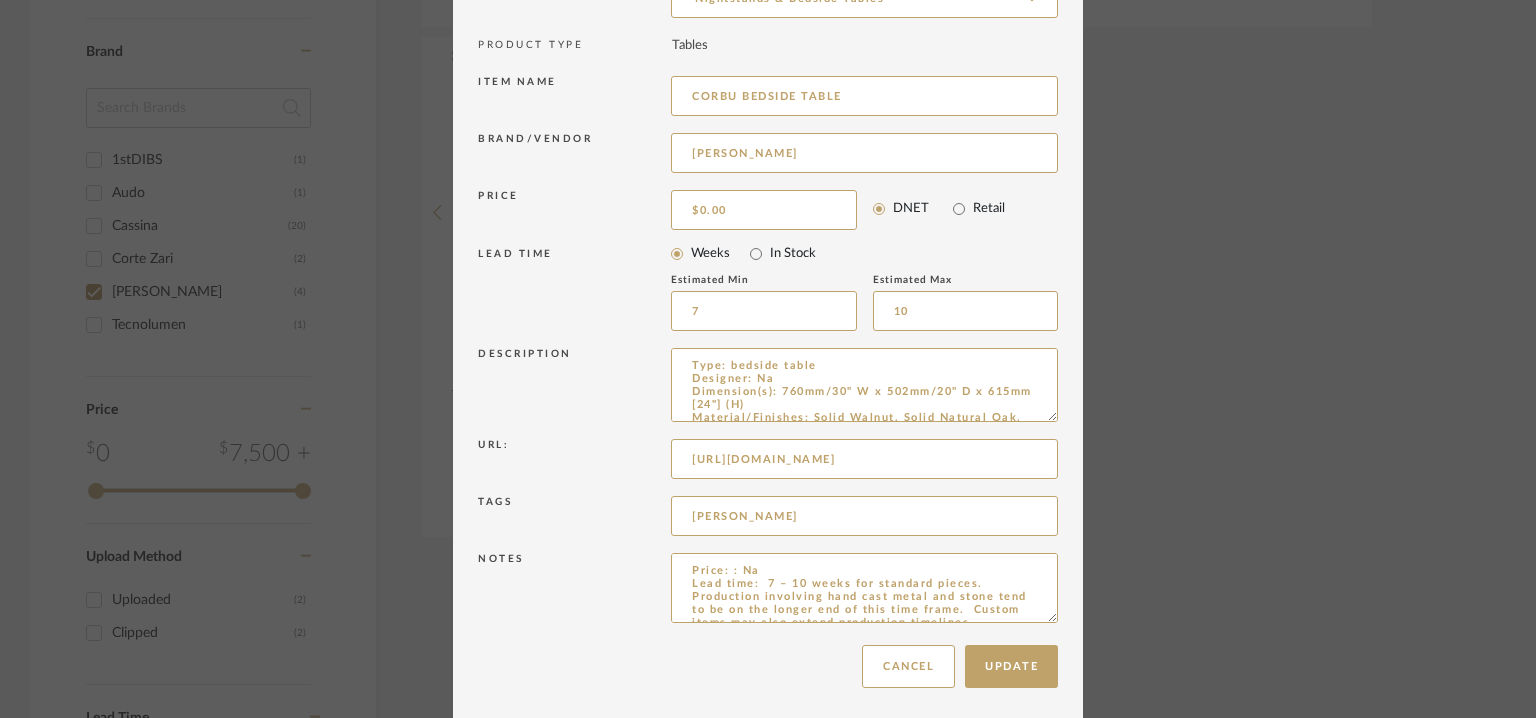 drag, startPoint x: 1041, startPoint y: 411, endPoint x: 1063, endPoint y: 633, distance: 223.08743 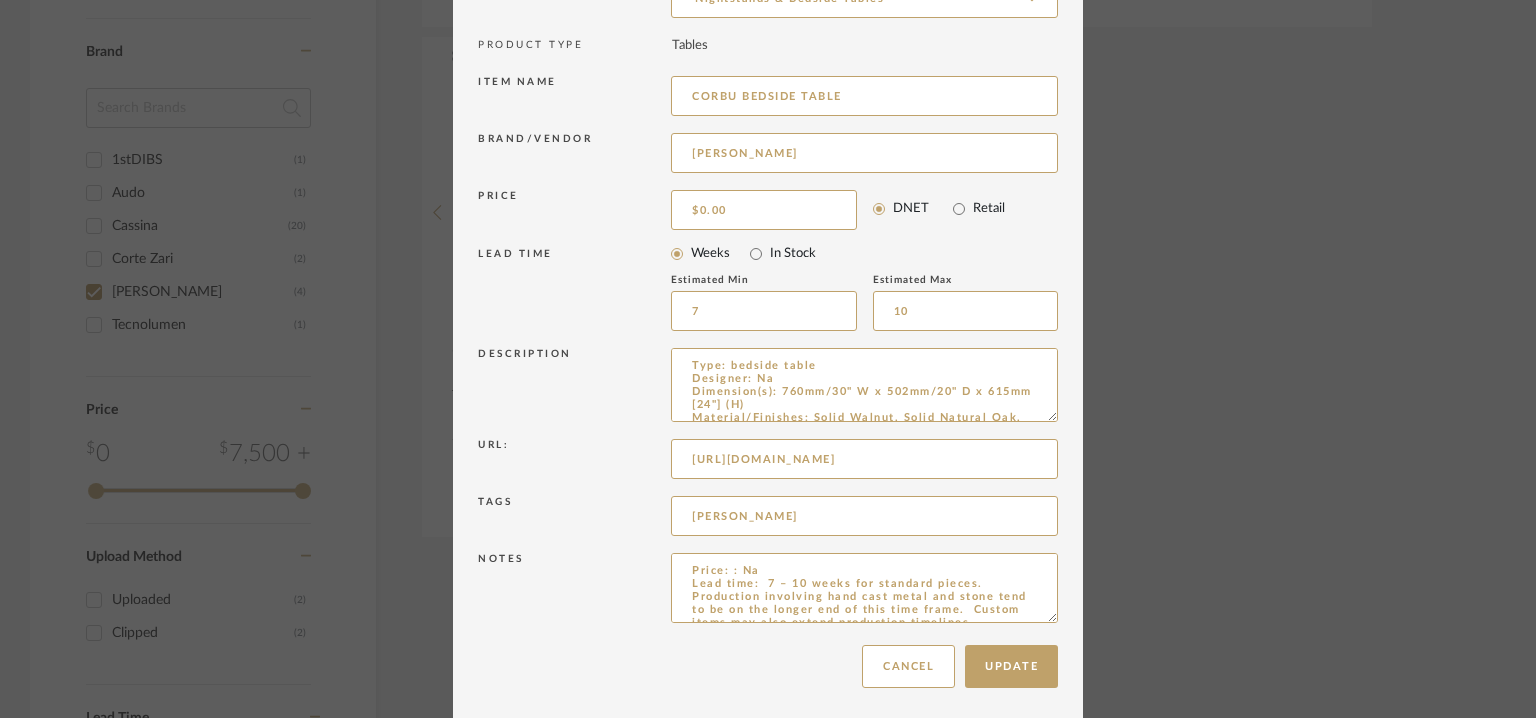 click on "Edit Item ×  Item Type  required Product Inspiration Image   Site Photo or PDF   Upload JPG/PNG images or PDF drawings to create an item with maximum functionality in a Project. By default all items are added to Library.   Product Category  required Nightstands‎‎‏‏‎ & Bedside Tables  PRODUCT TYPE  Tables  Item name  CORBU BEDSIDE TABLE  Brand/Vendor  DeMuro Das  Price  $0.00 DNET  Retail   LEAD TIME  Weeks In Stock  Estimated Min  7  Estimated Max  10  Description   Url:  https://demurodas.com/products/corbu-bedside-table  Tags  RK Salai  Notes   Update  Cancel" at bounding box center [768, 265] 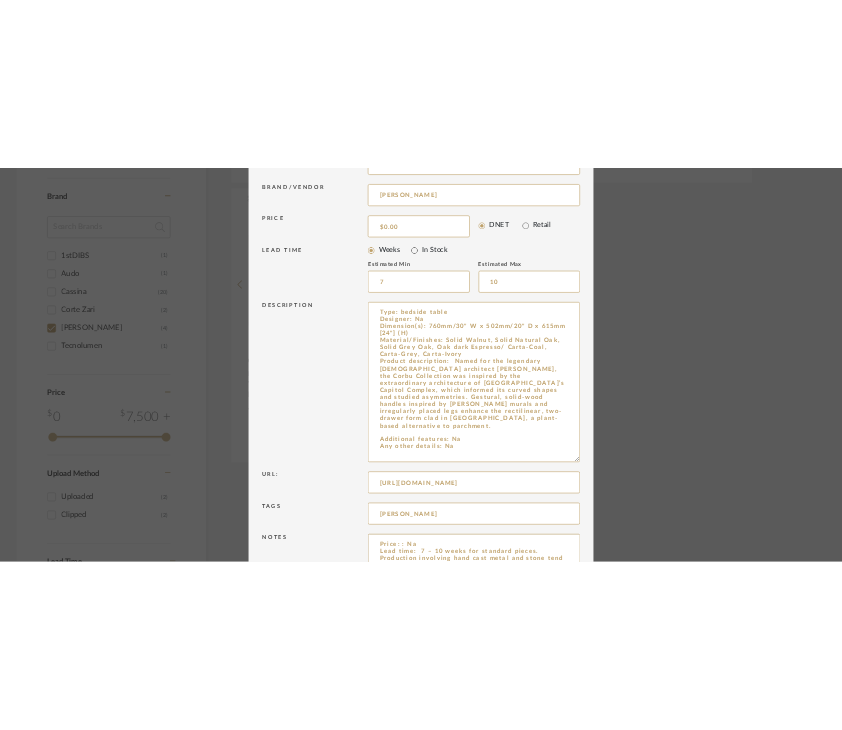scroll, scrollTop: 415, scrollLeft: 0, axis: vertical 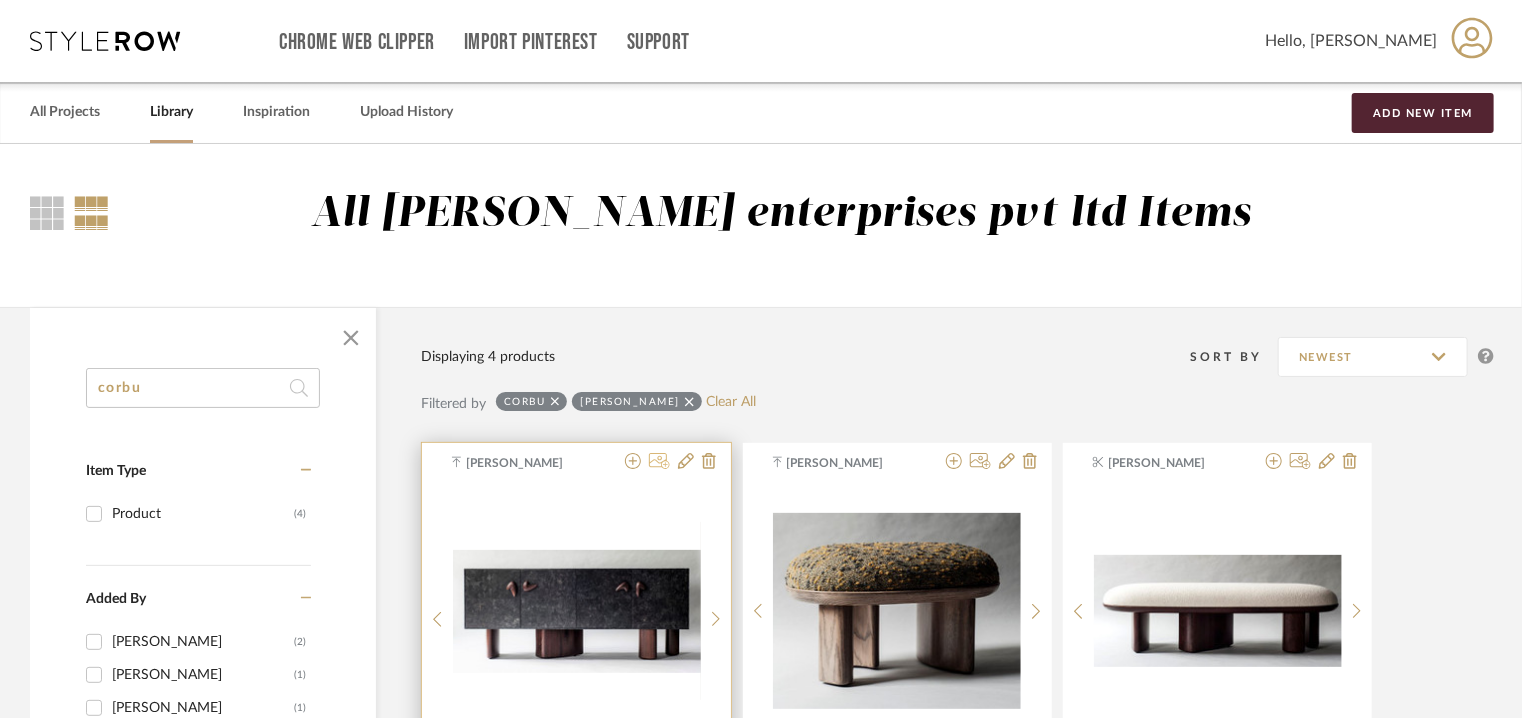 click 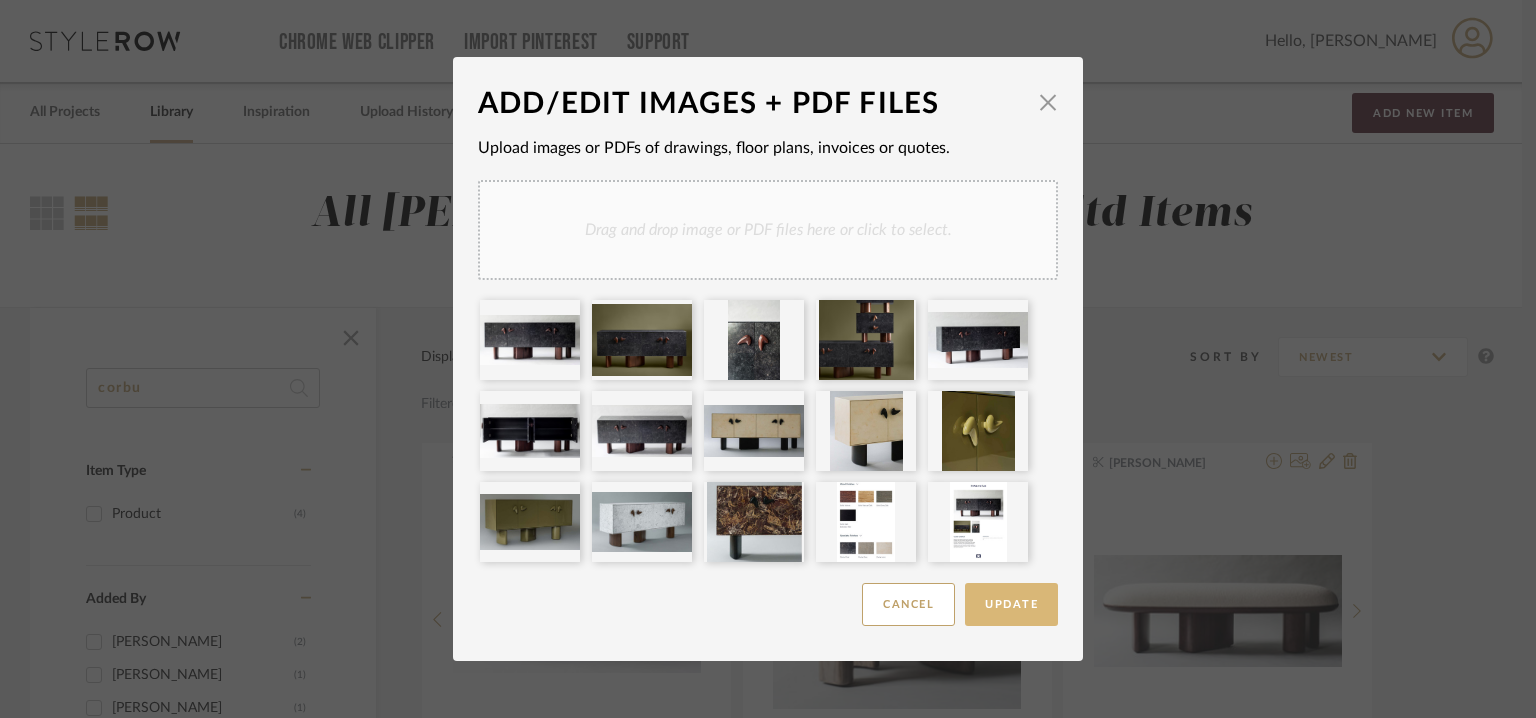 click on "Update" at bounding box center [1011, 604] 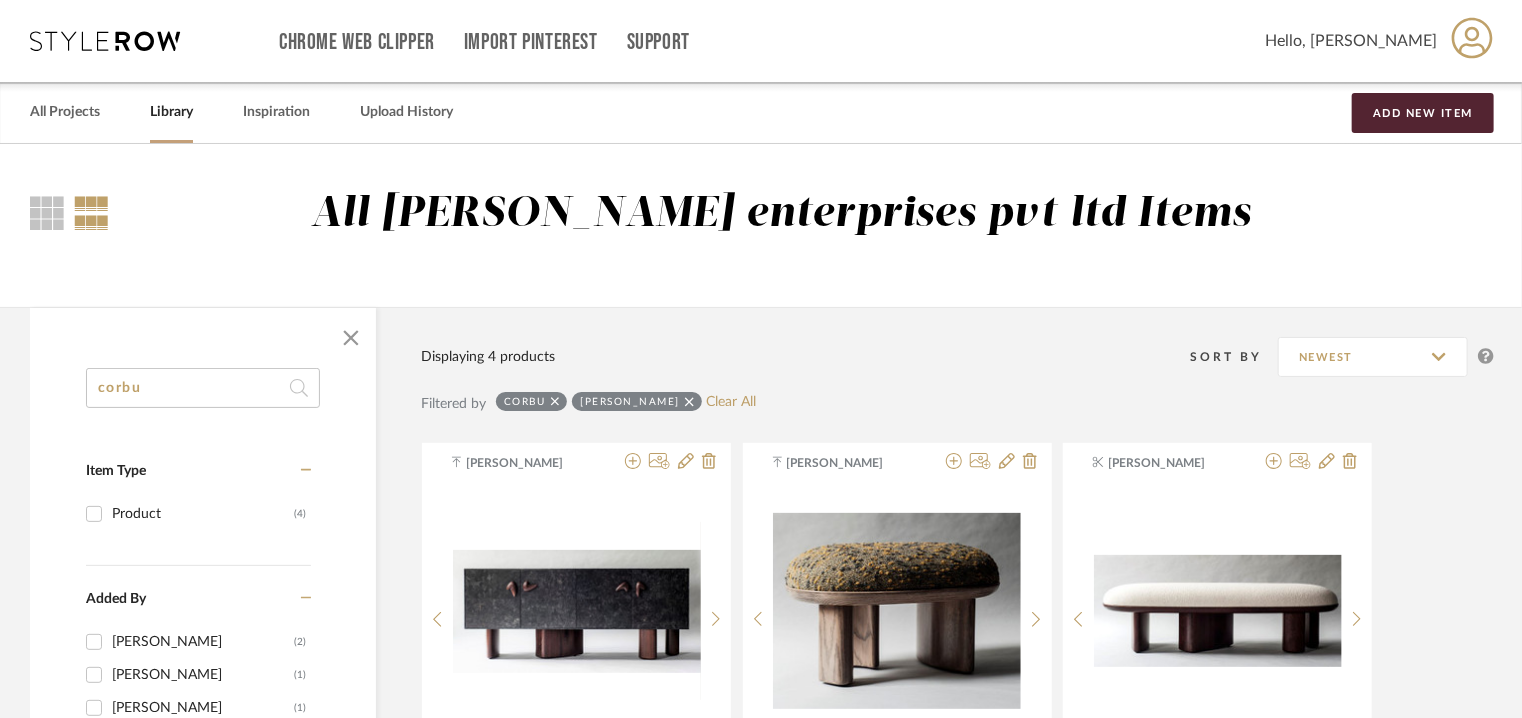 type 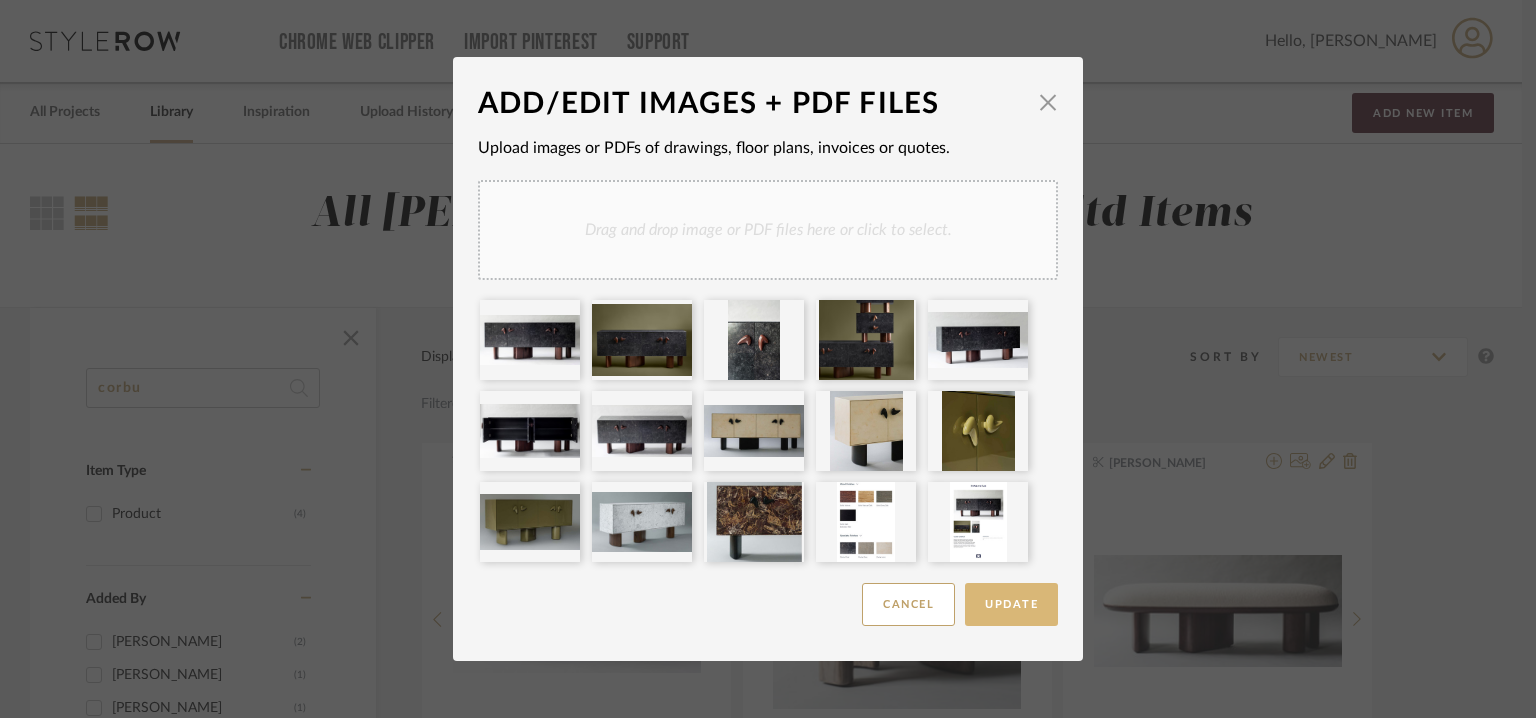 click on "Update" at bounding box center (1011, 604) 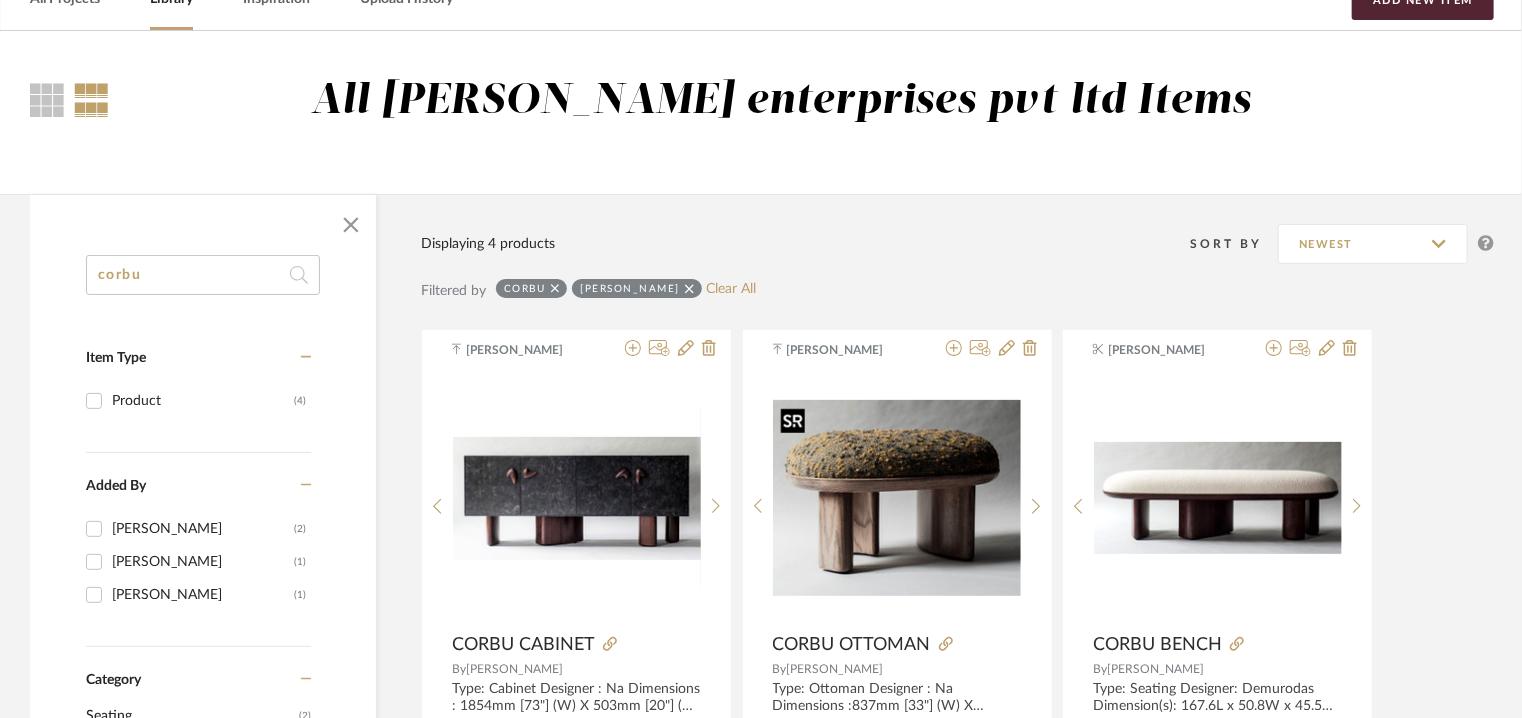 scroll, scrollTop: 300, scrollLeft: 0, axis: vertical 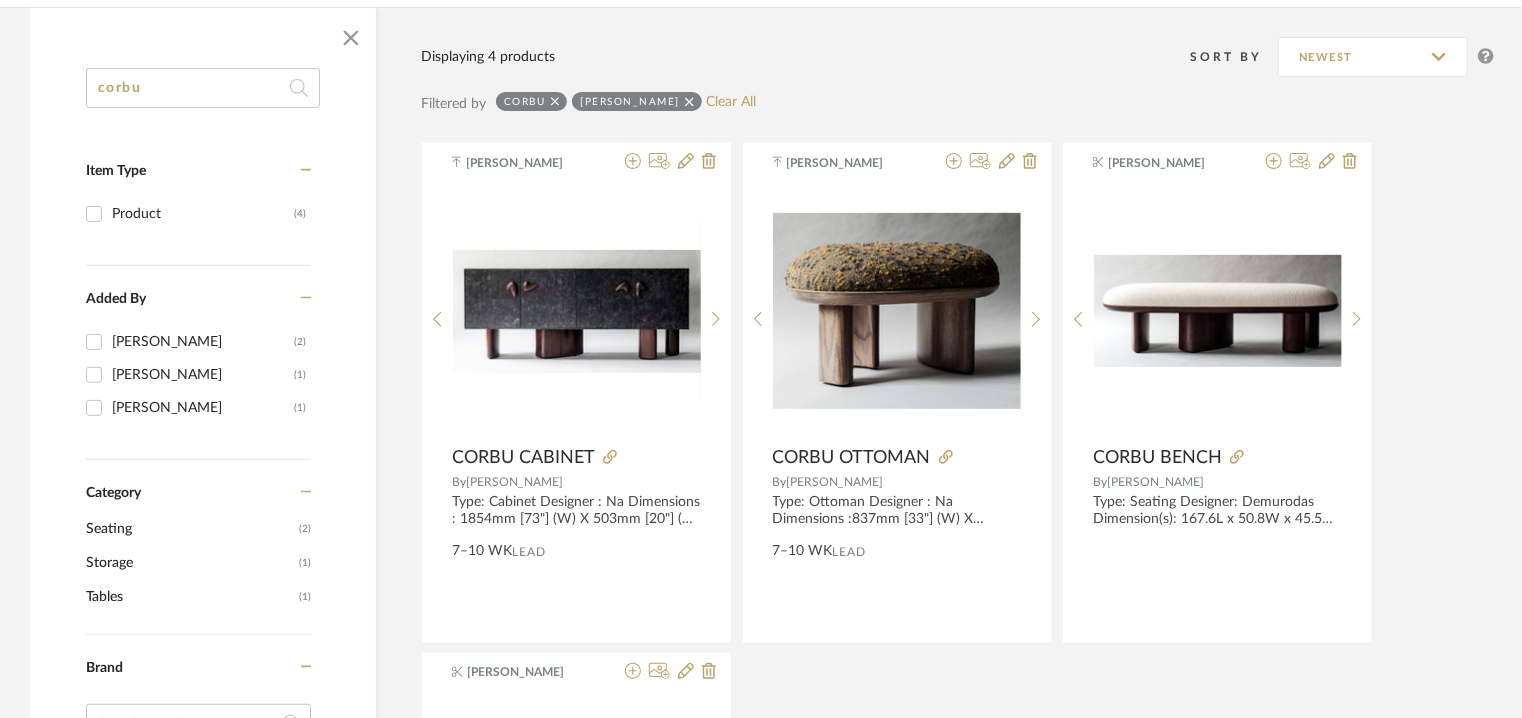 drag, startPoint x: 89, startPoint y: 86, endPoint x: 60, endPoint y: 89, distance: 29.15476 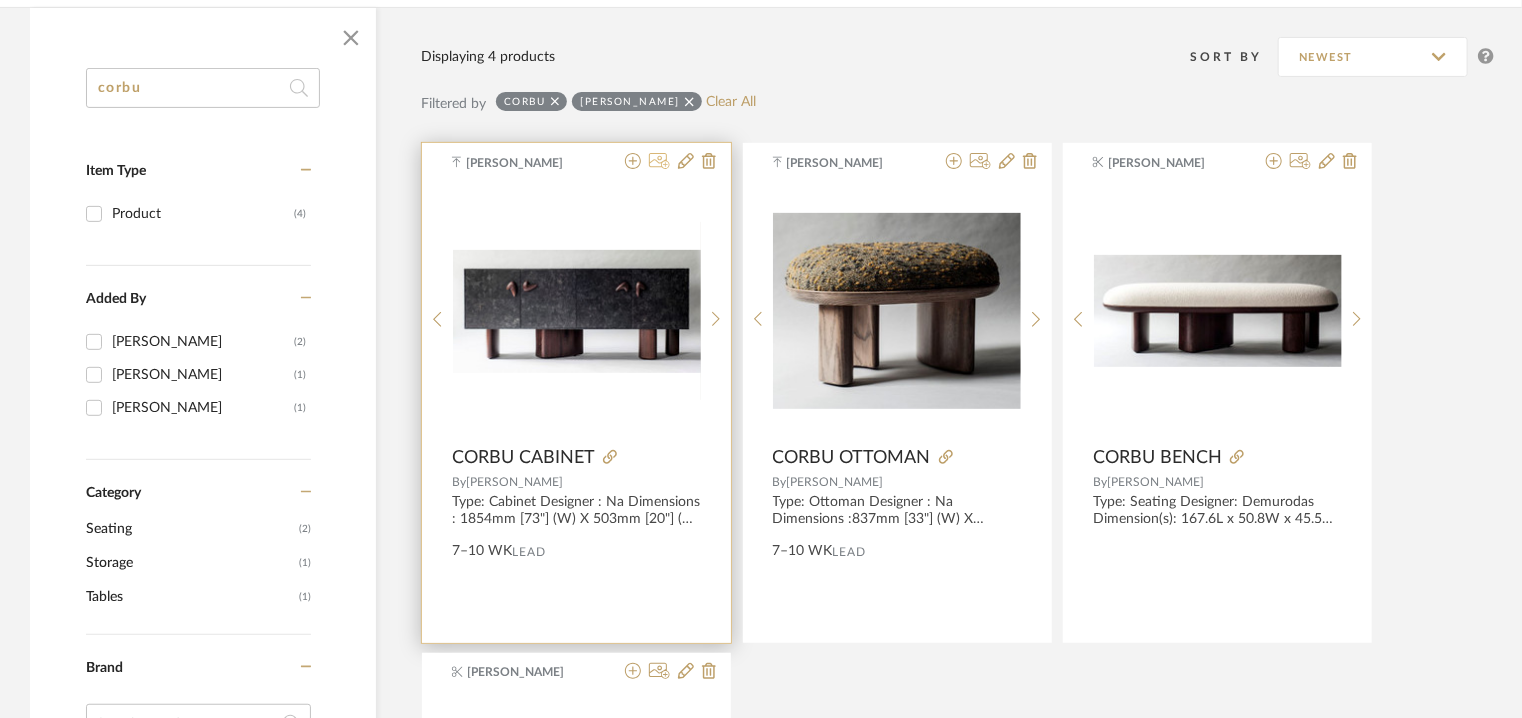 click 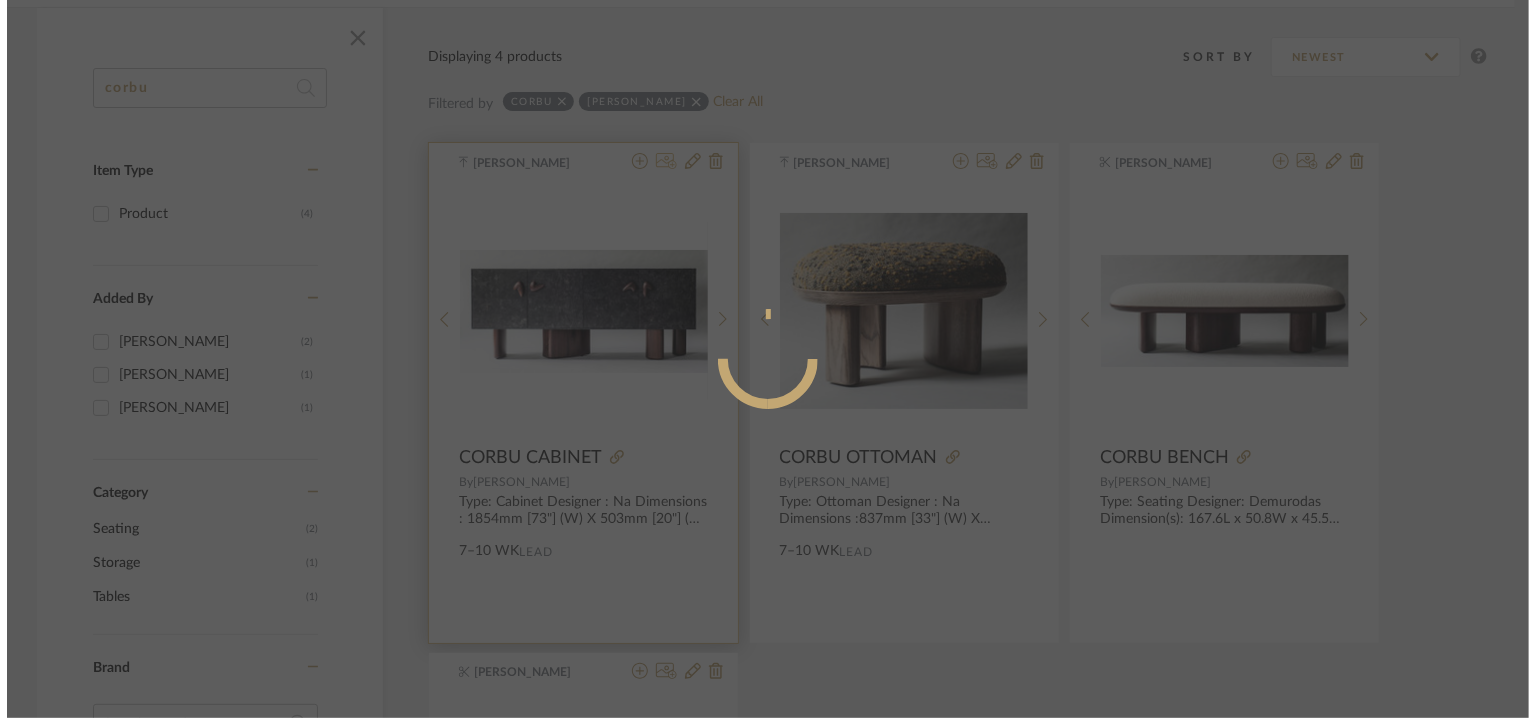 scroll, scrollTop: 0, scrollLeft: 0, axis: both 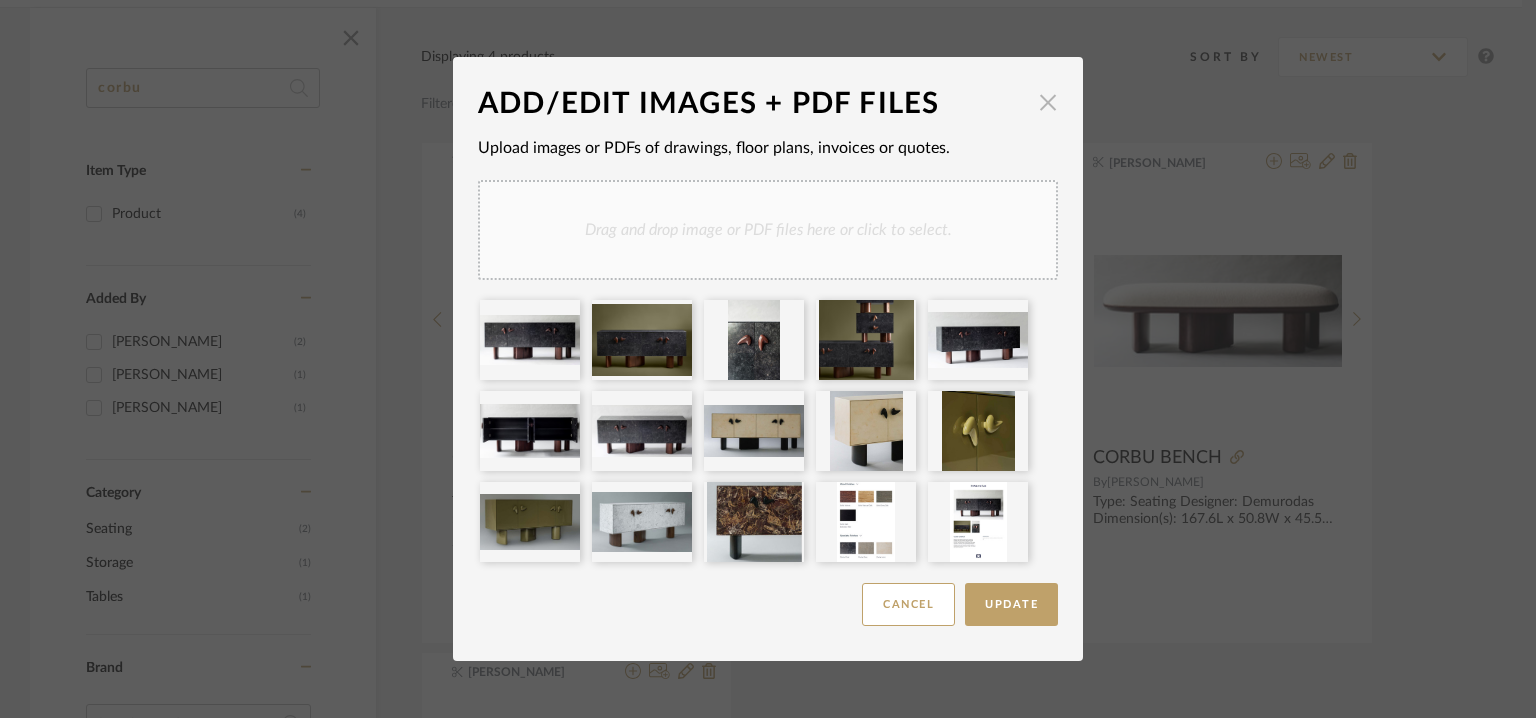 click at bounding box center [1048, 102] 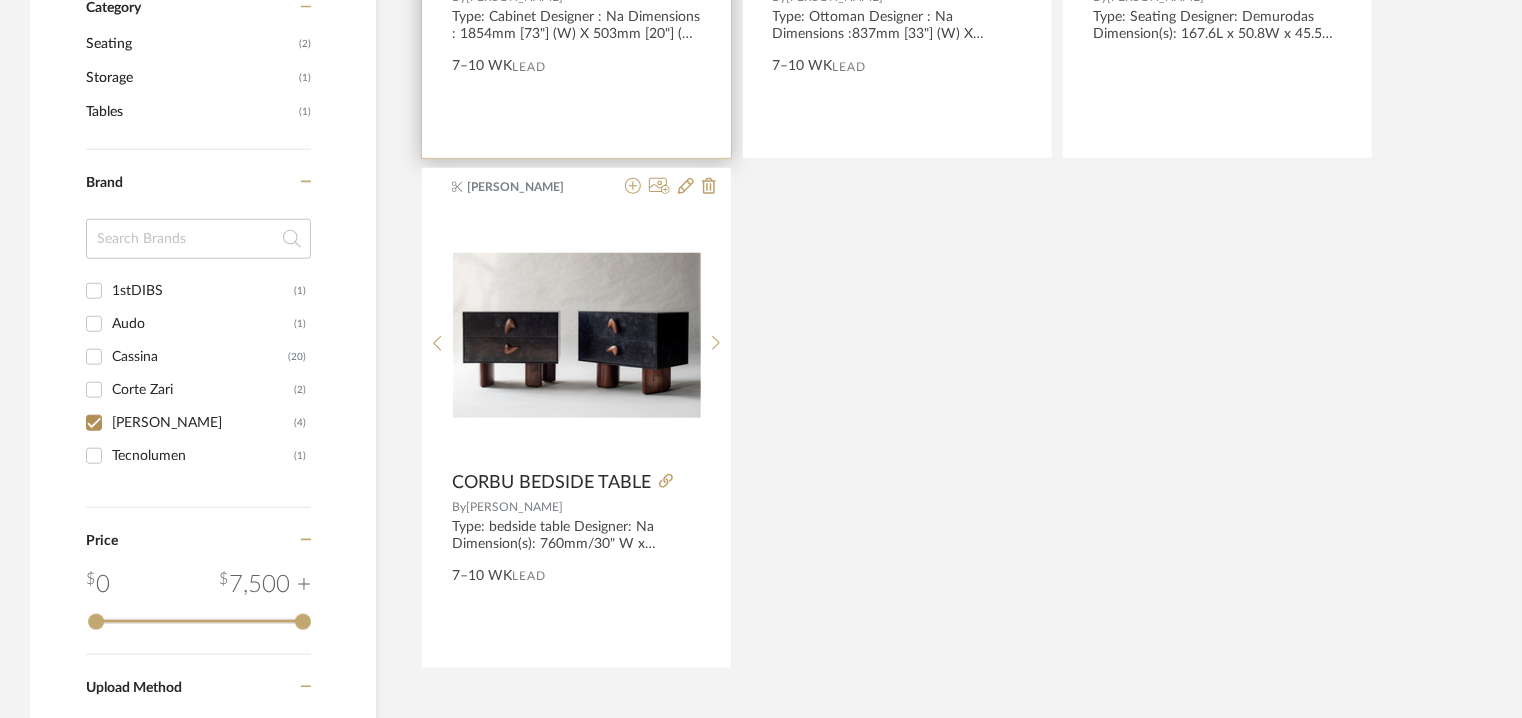scroll, scrollTop: 800, scrollLeft: 0, axis: vertical 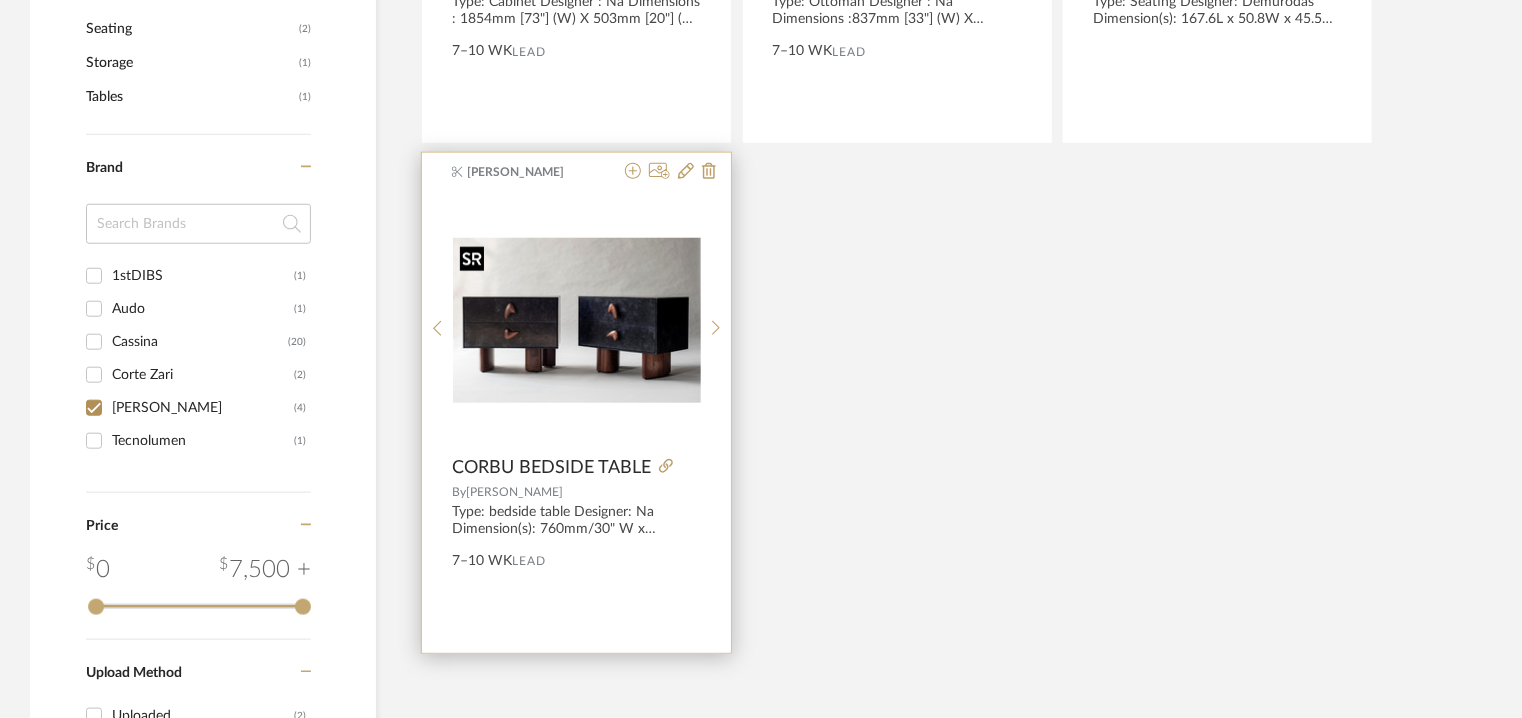 click at bounding box center [577, 320] 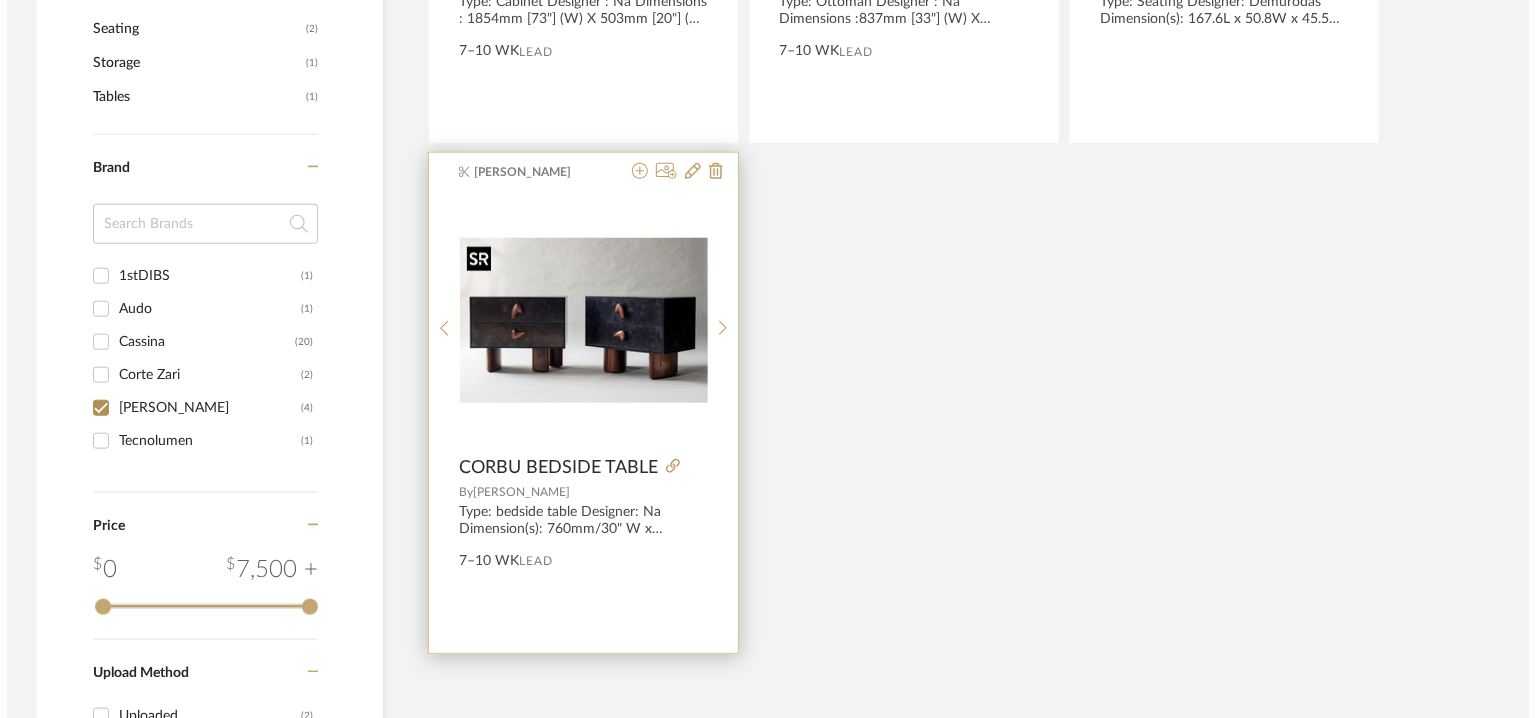 scroll, scrollTop: 0, scrollLeft: 0, axis: both 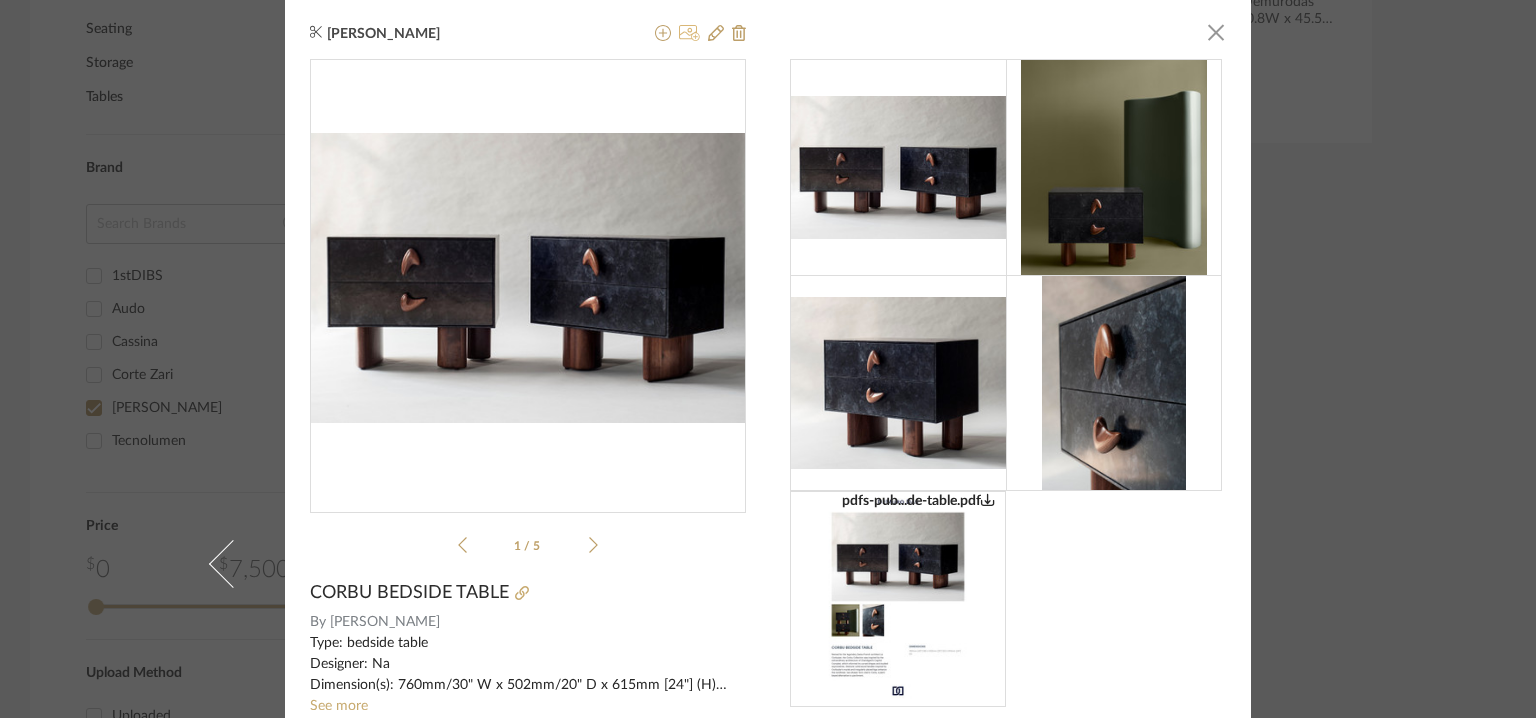 click 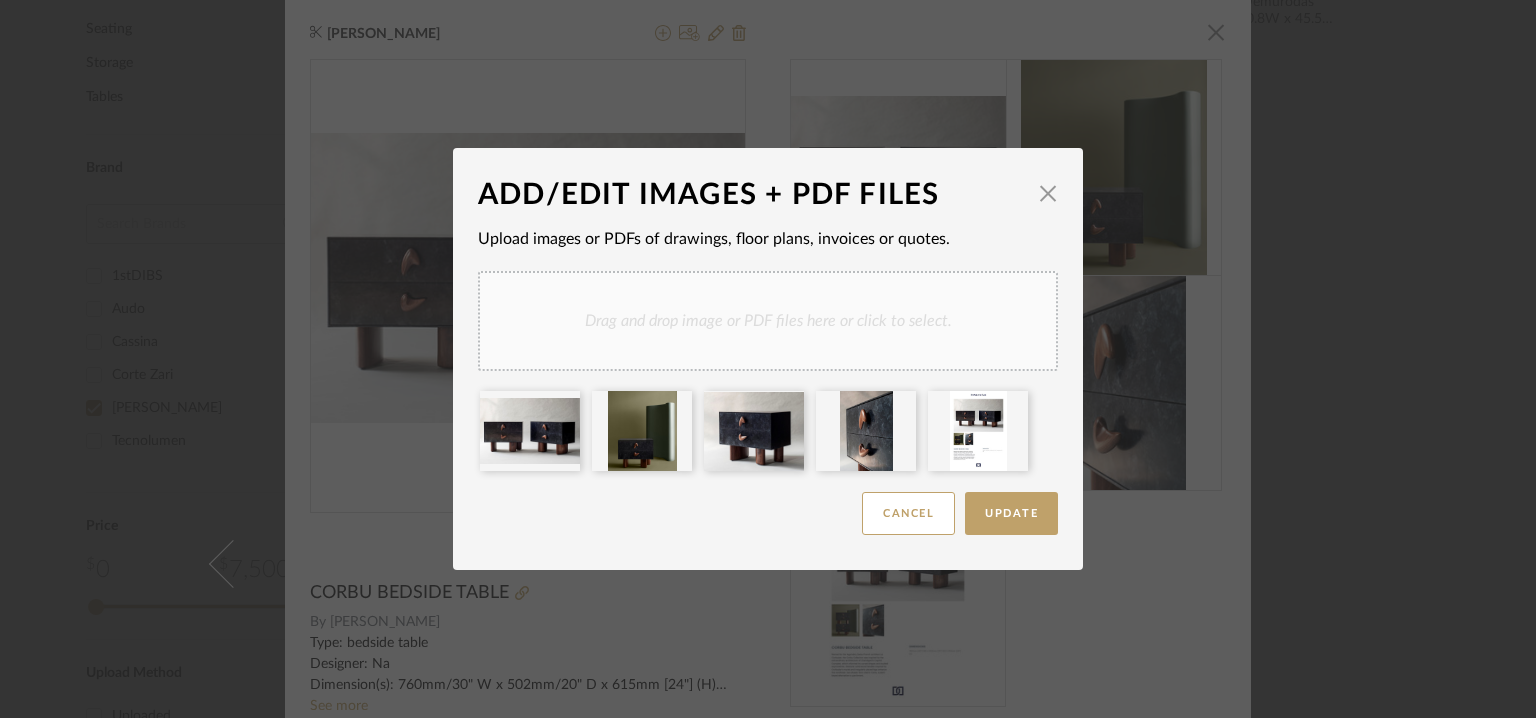 click on "Drag and drop image or PDF files here or click to select." at bounding box center (768, 321) 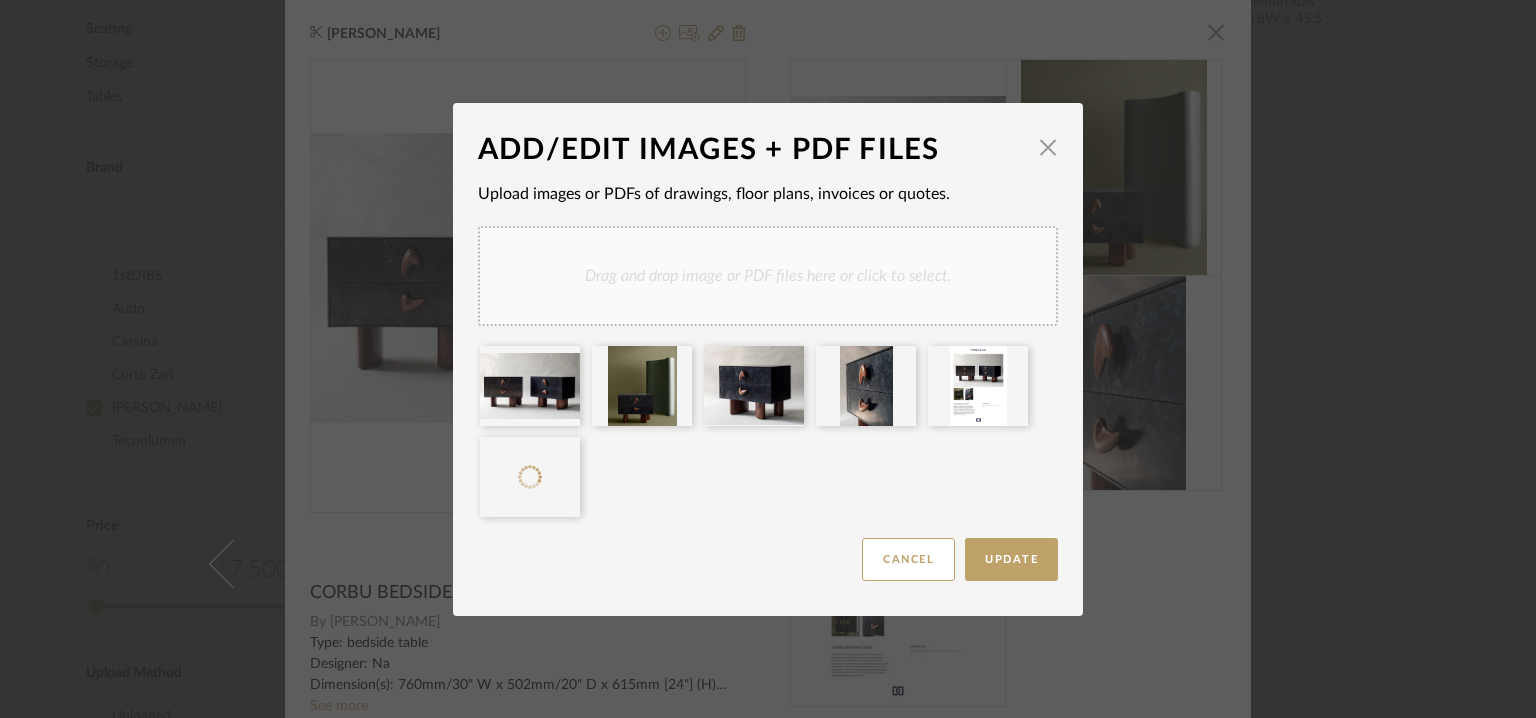 click on "Drag and drop image or PDF files here or click to select." at bounding box center (768, 276) 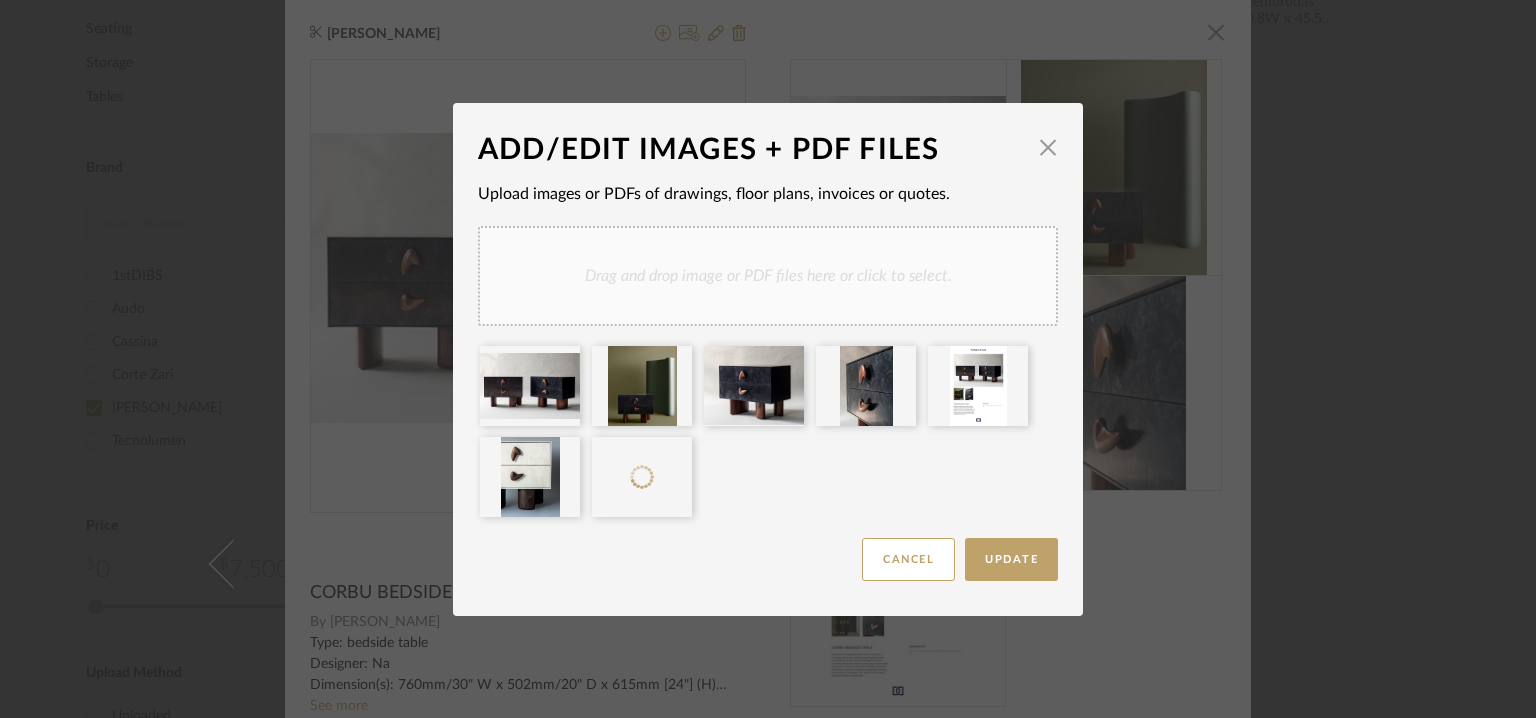 click on "Drag and drop image or PDF files here or click to select." at bounding box center [768, 276] 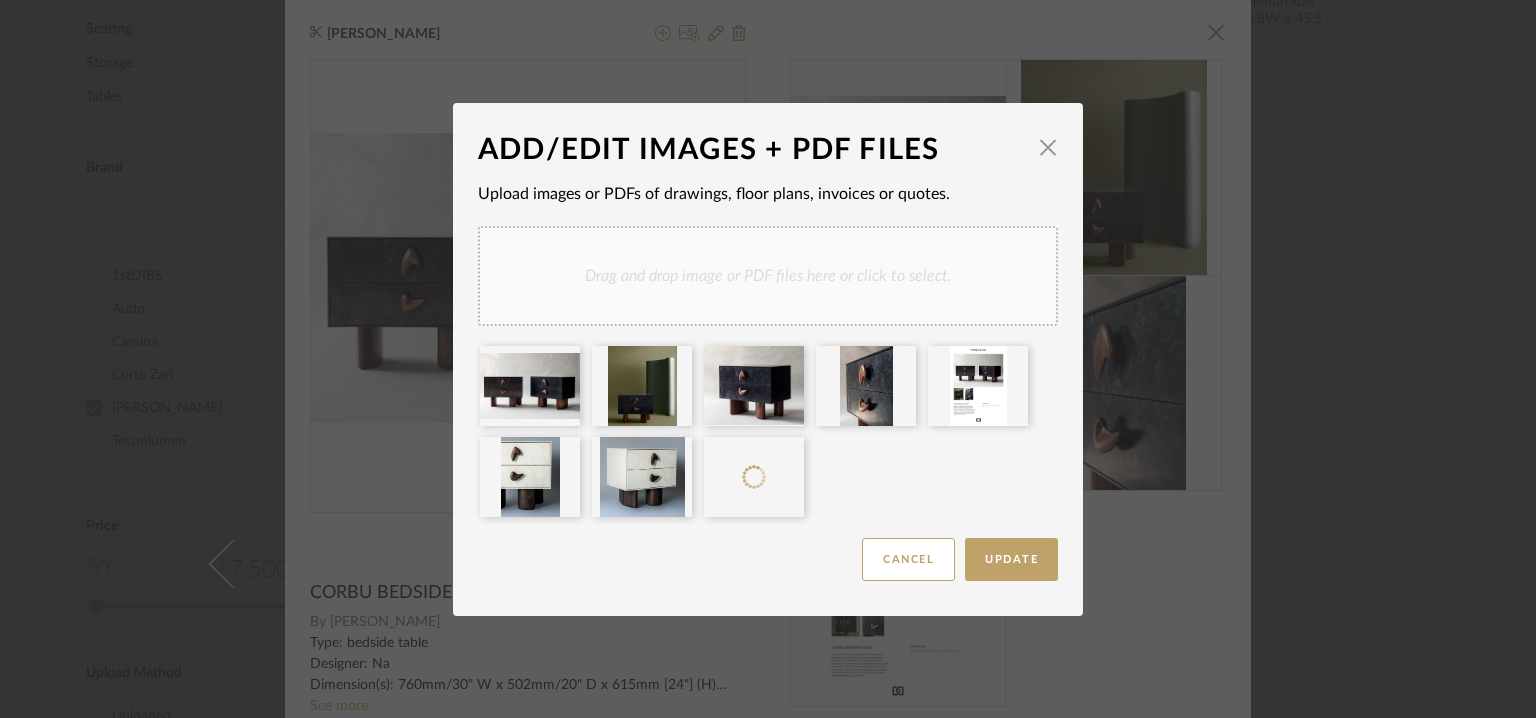 drag, startPoint x: 976, startPoint y: 361, endPoint x: 936, endPoint y: 470, distance: 116.10771 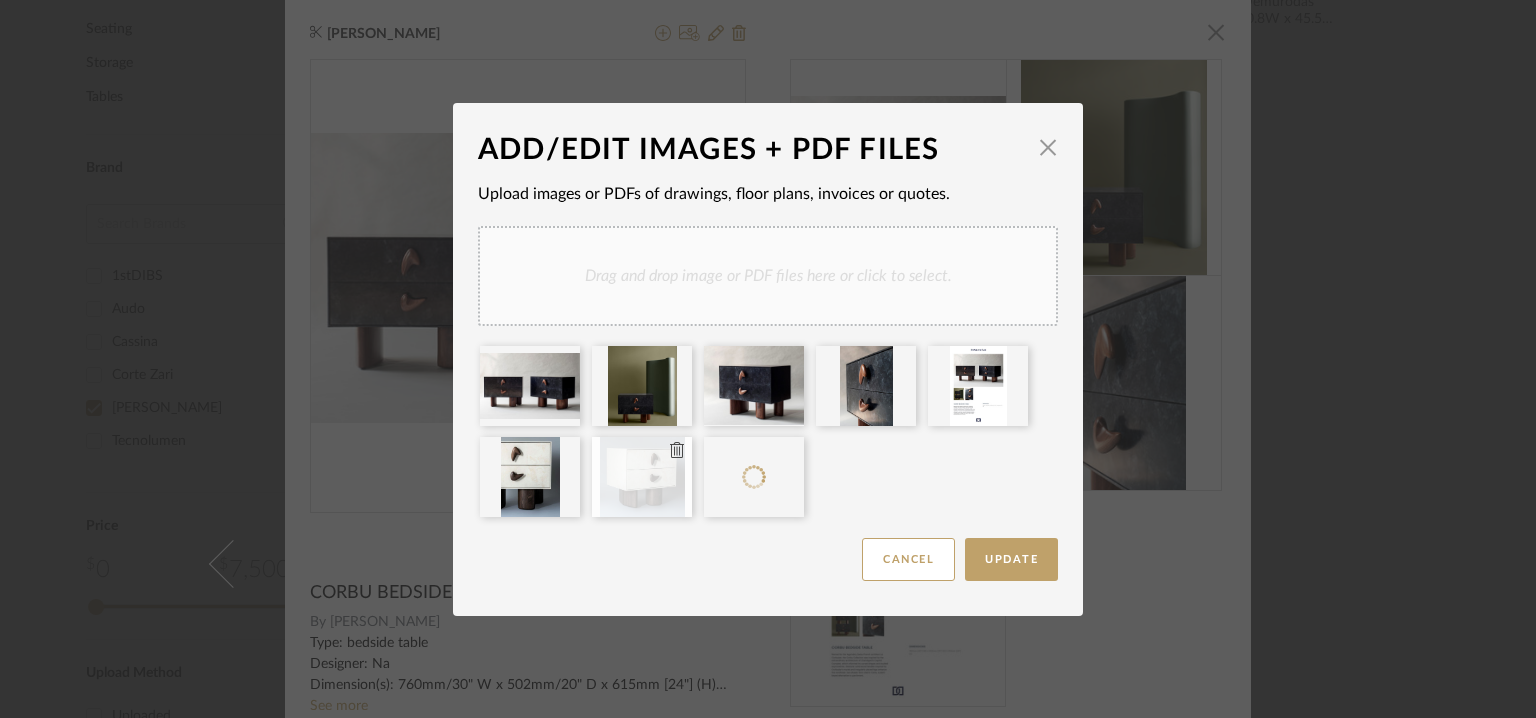 type 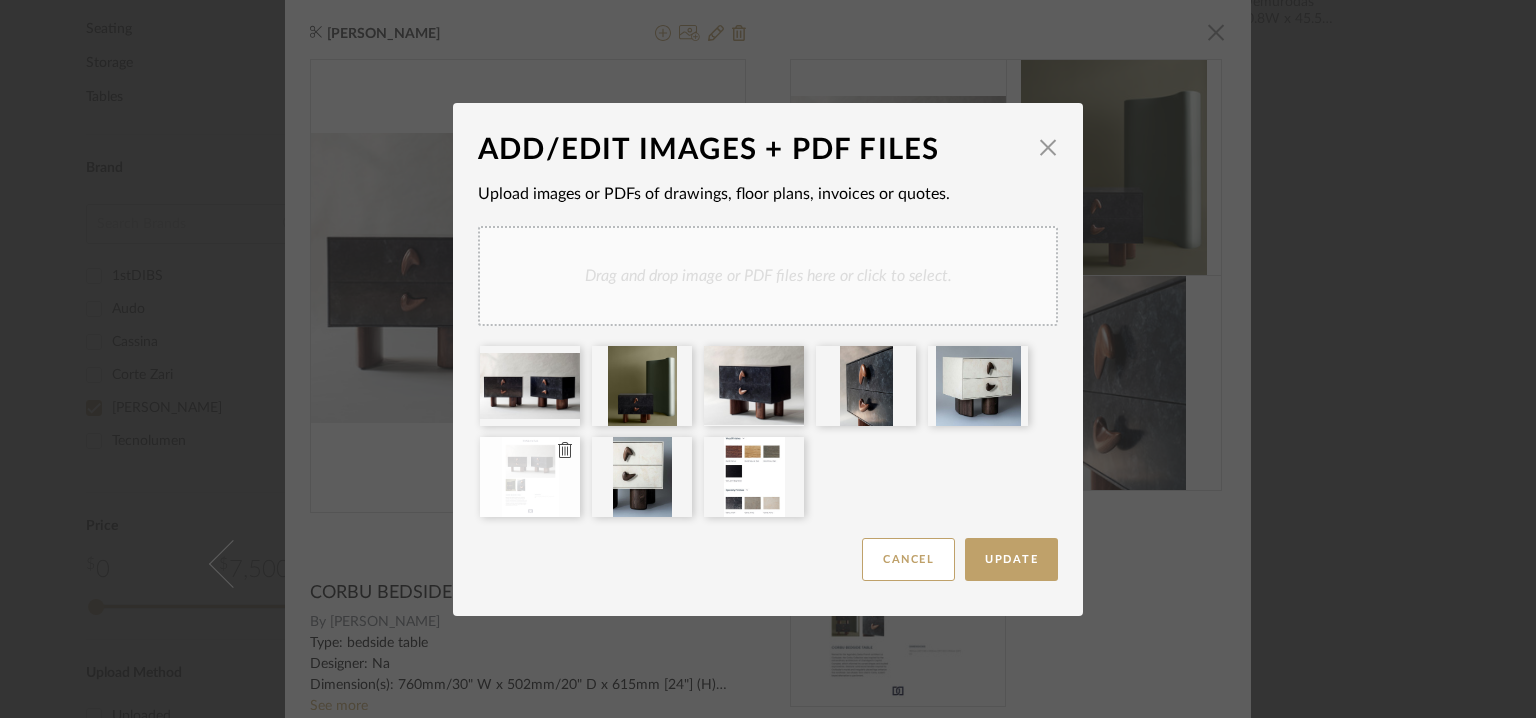 type 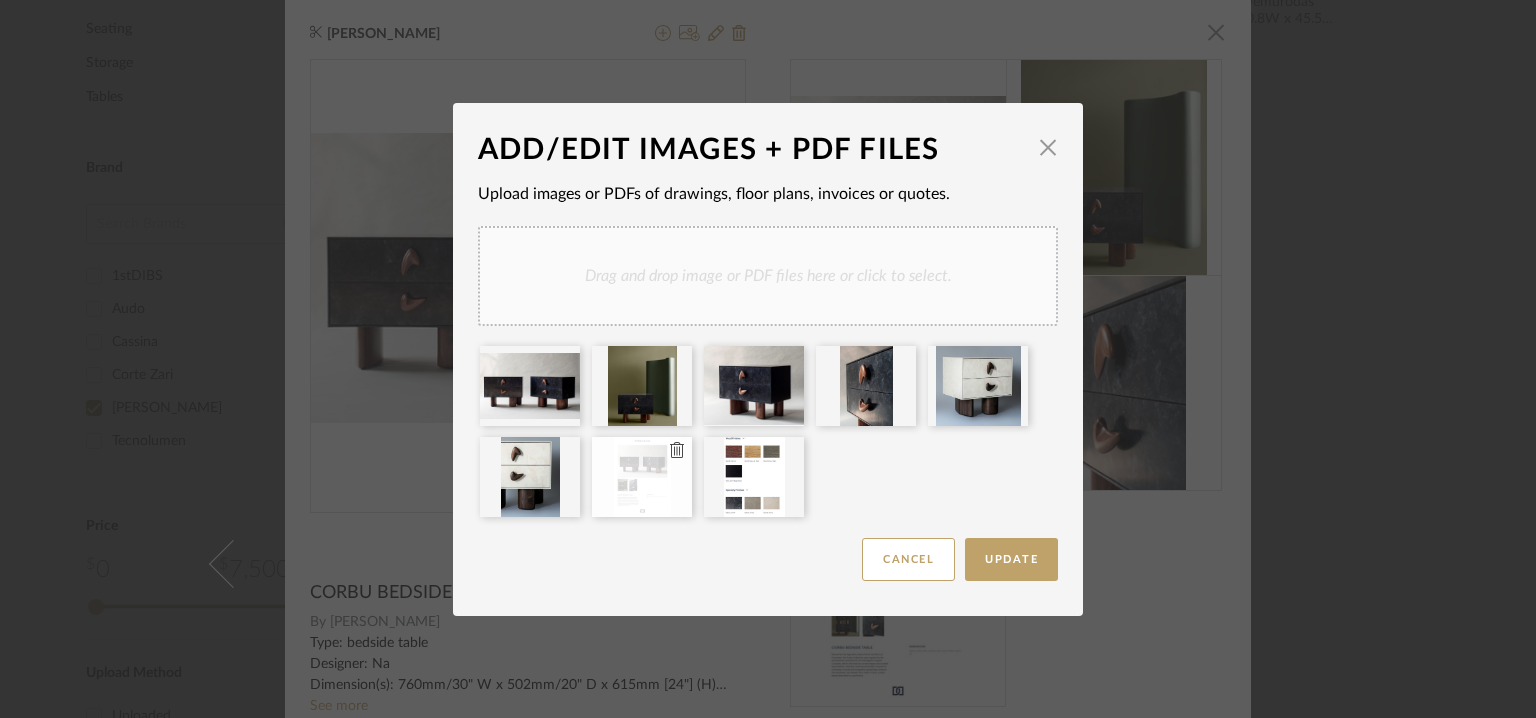 type 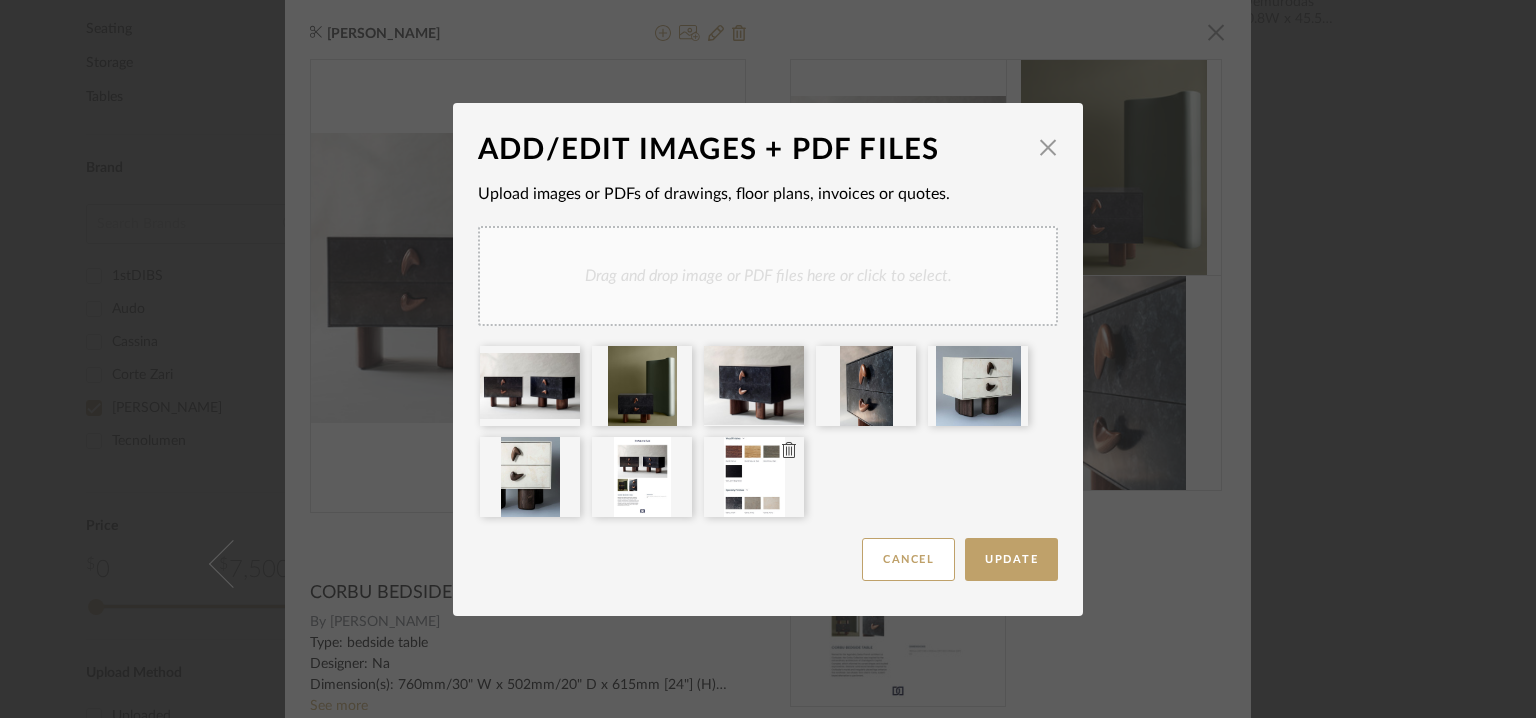 type 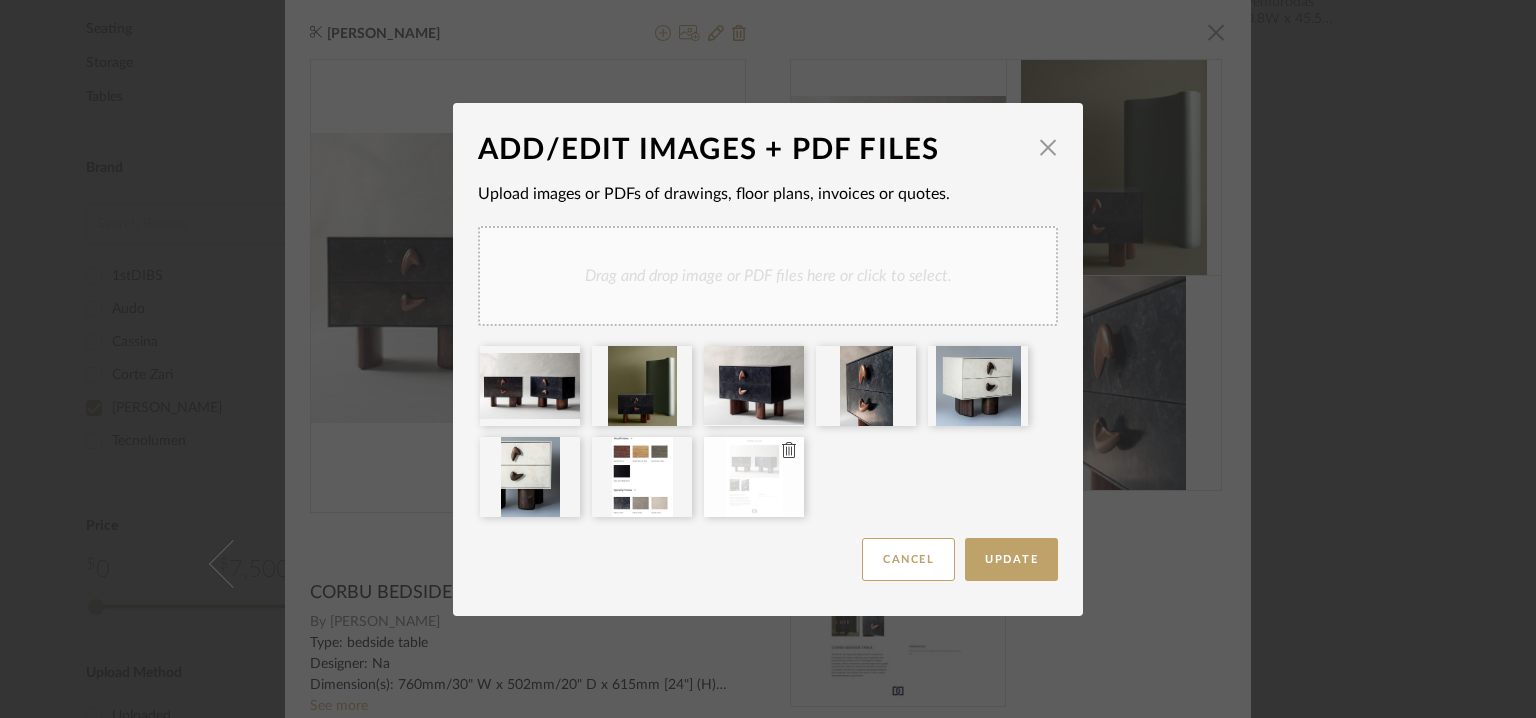 type 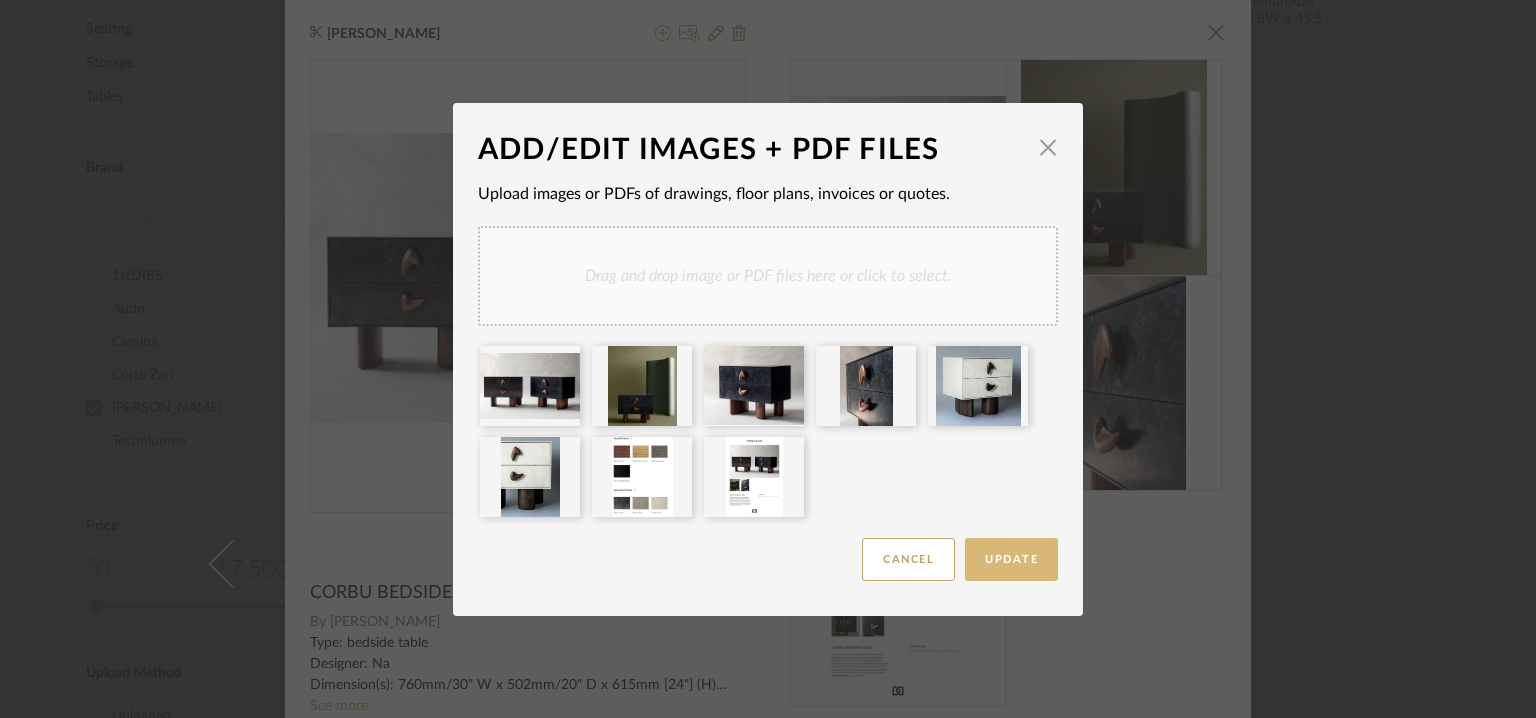 click on "Update" at bounding box center [1011, 559] 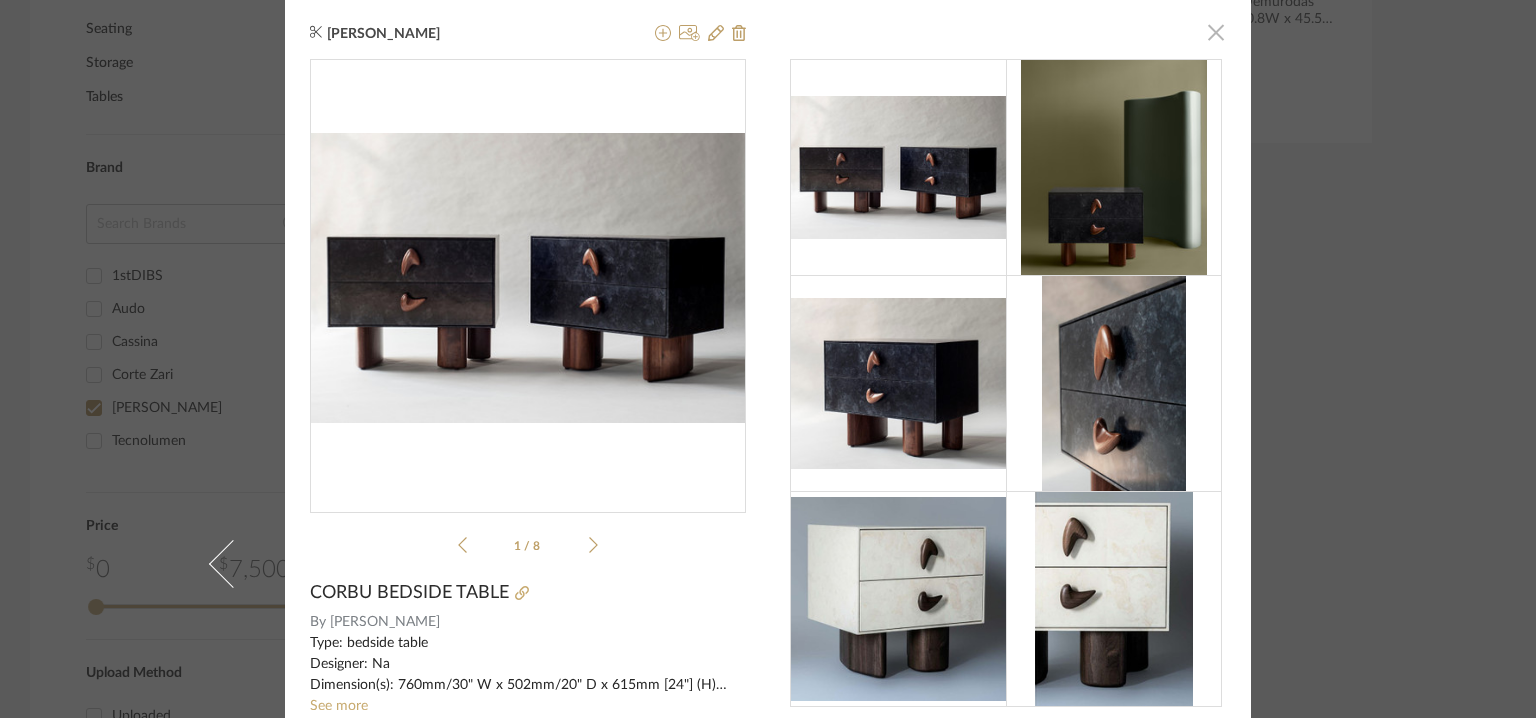 click 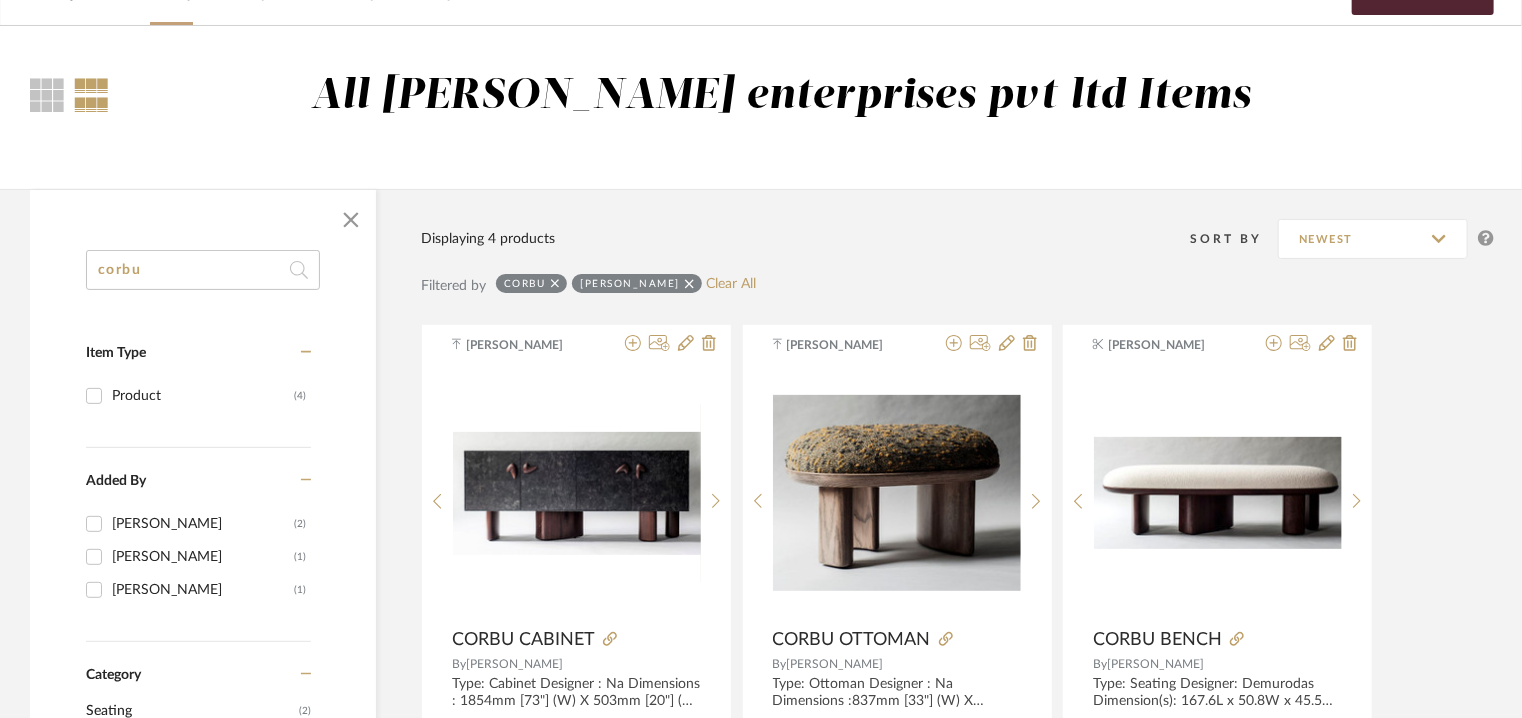 scroll, scrollTop: 100, scrollLeft: 0, axis: vertical 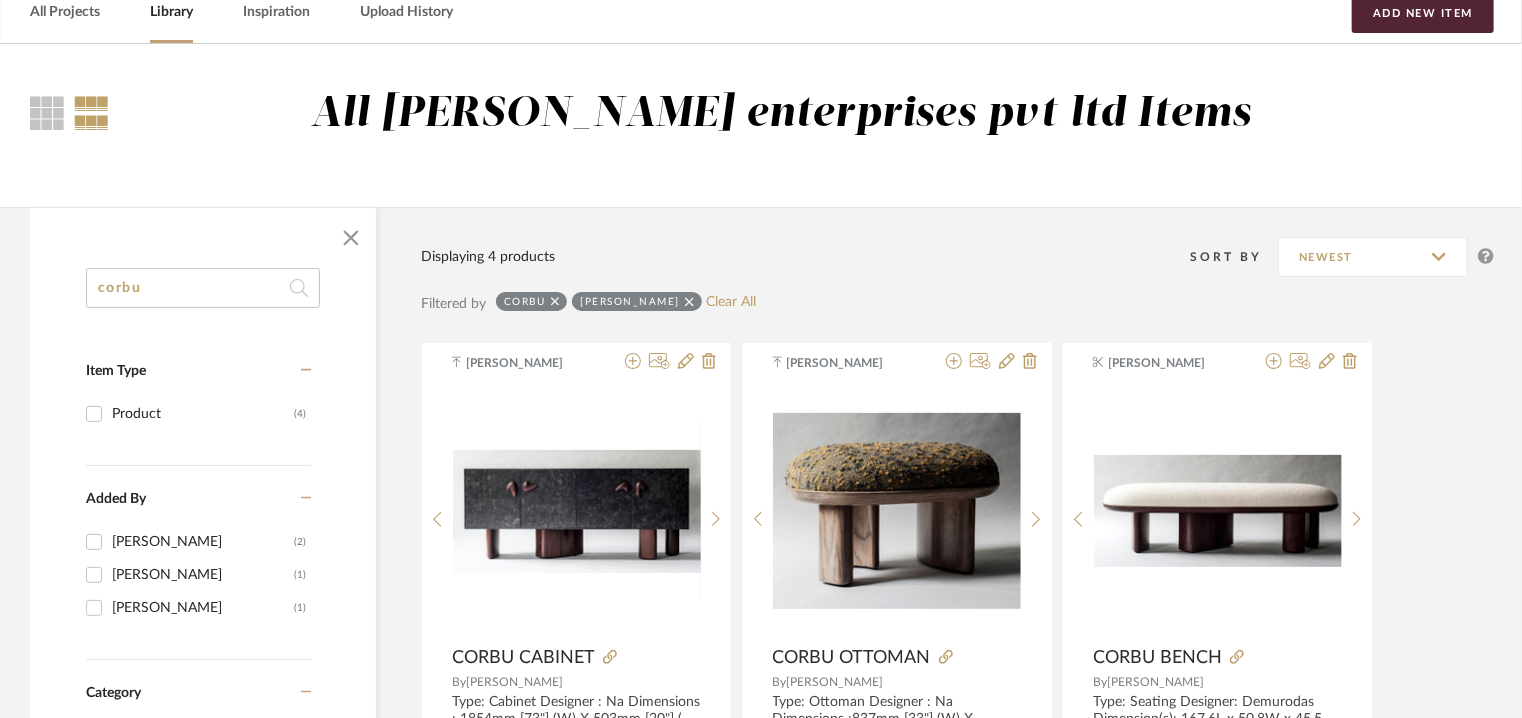 drag, startPoint x: 172, startPoint y: 301, endPoint x: 42, endPoint y: 294, distance: 130.18832 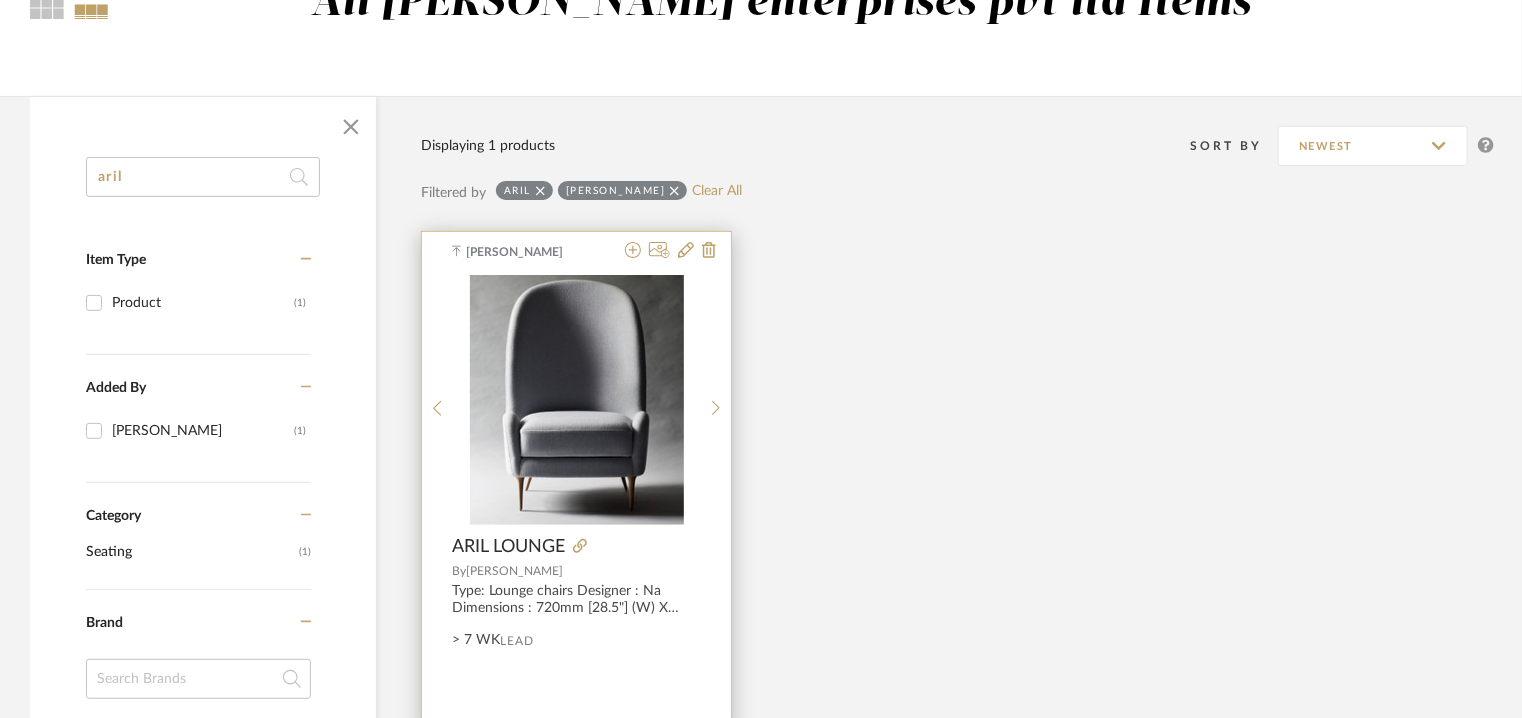 scroll, scrollTop: 200, scrollLeft: 0, axis: vertical 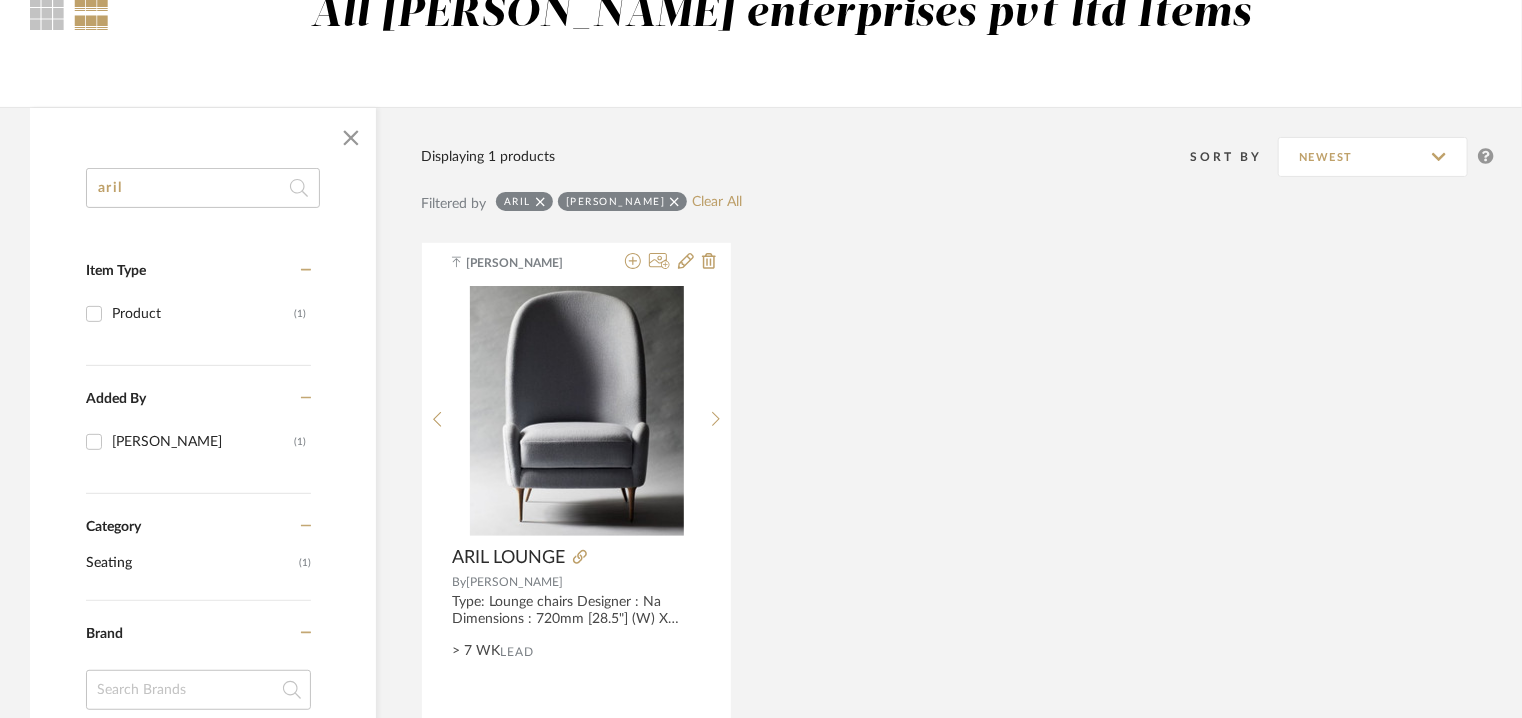 type on "aril" 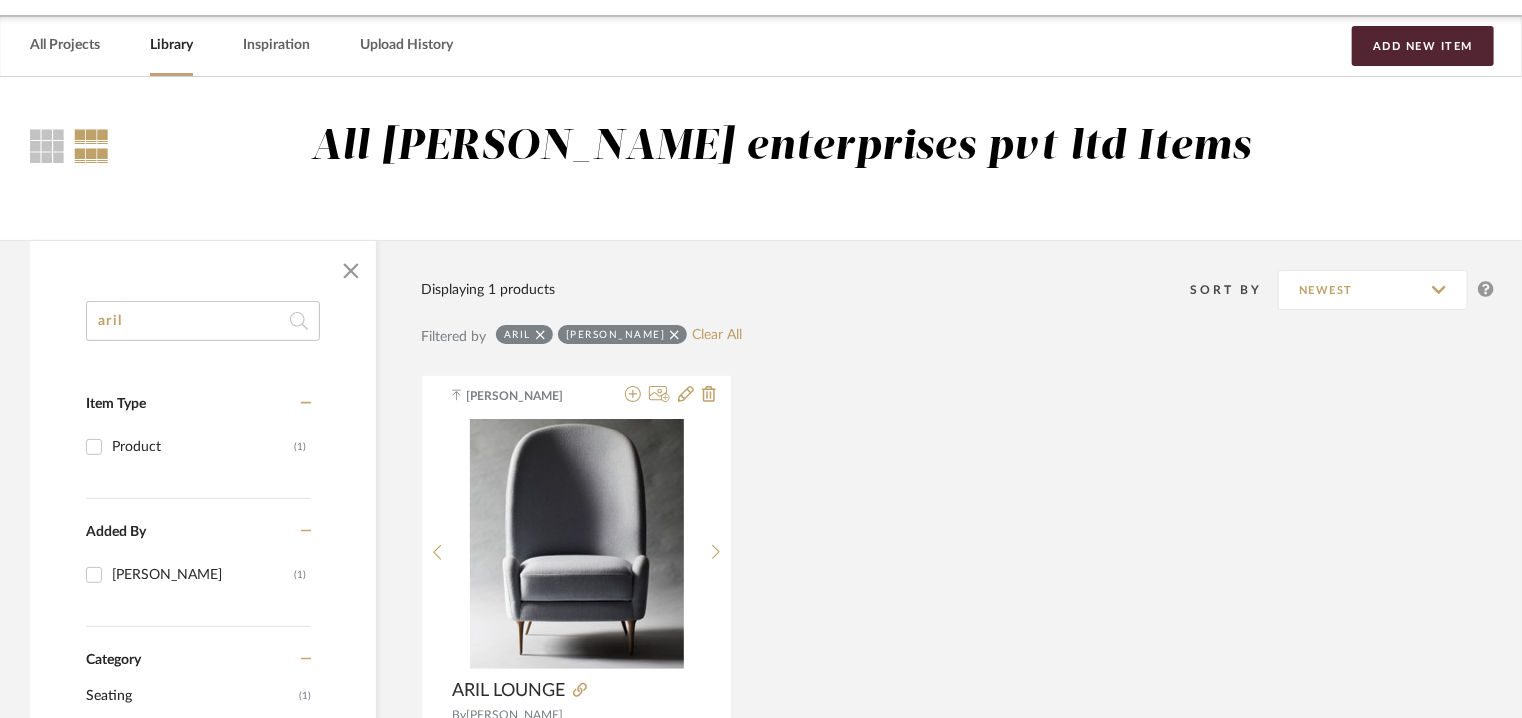 scroll, scrollTop: 0, scrollLeft: 0, axis: both 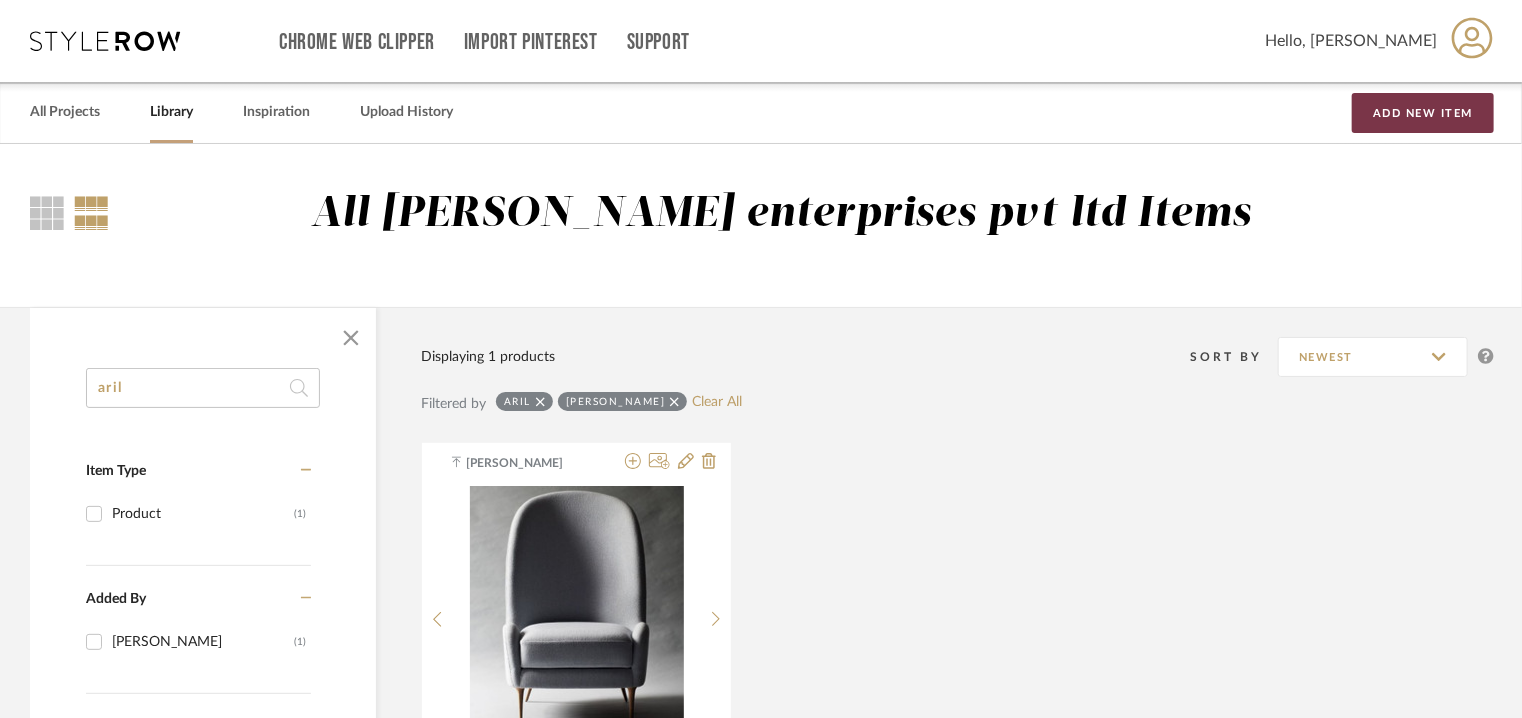 click on "Add New Item" at bounding box center [1423, 113] 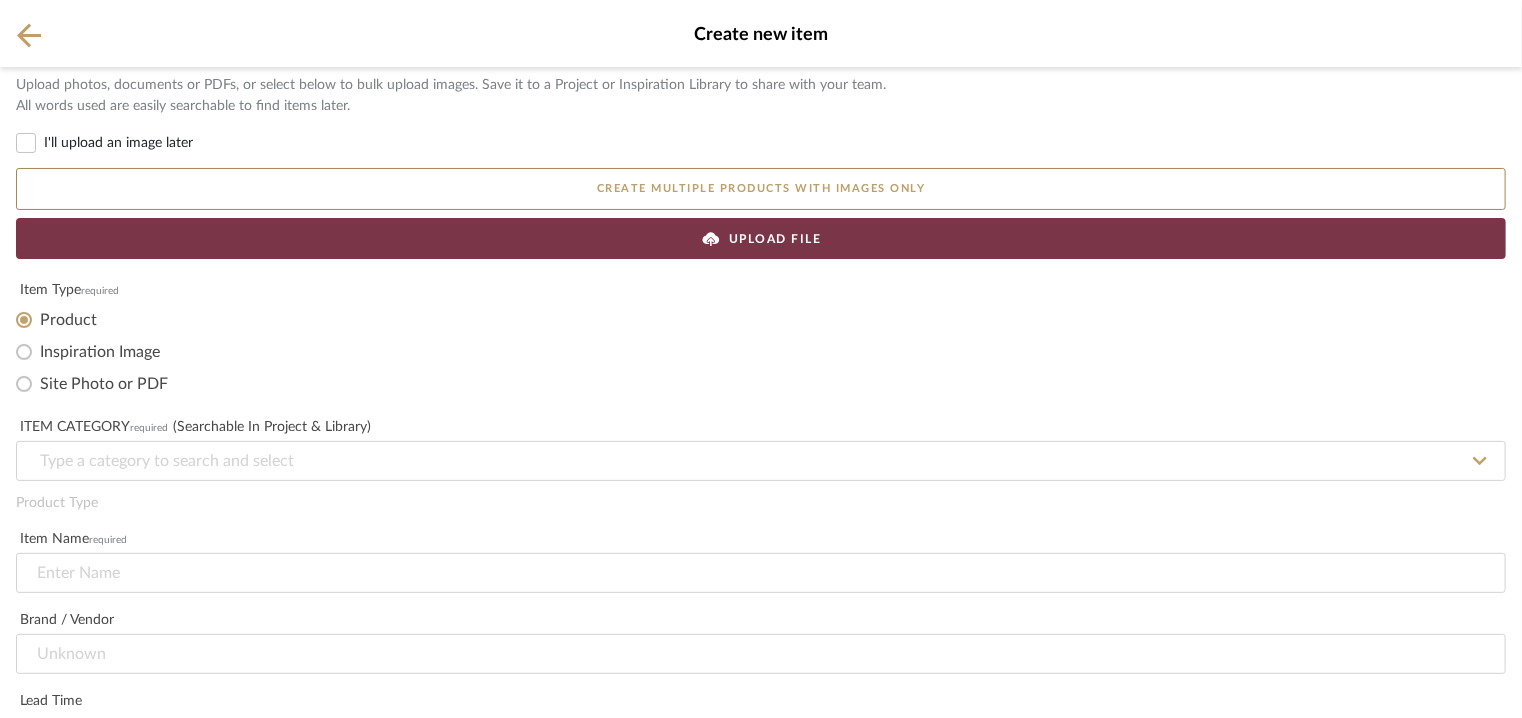 click 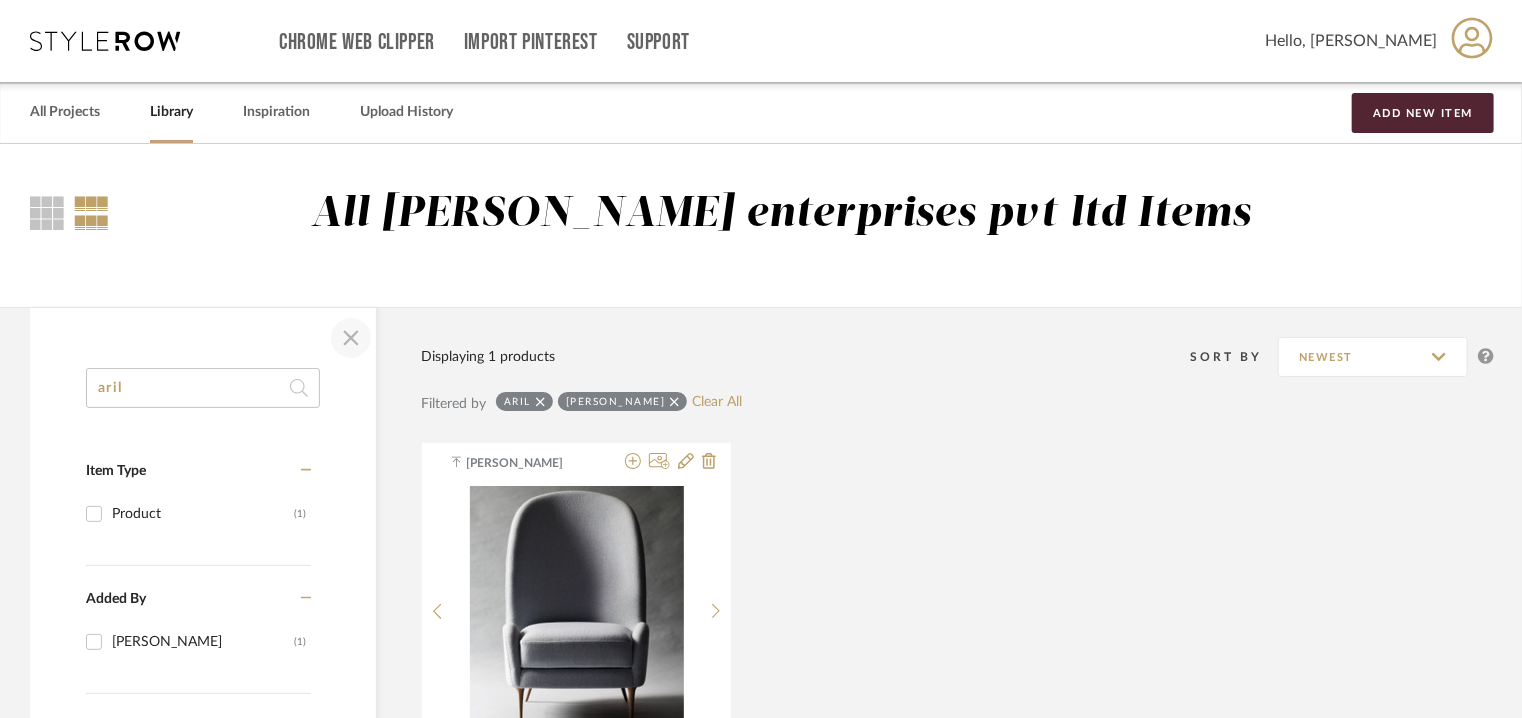 click 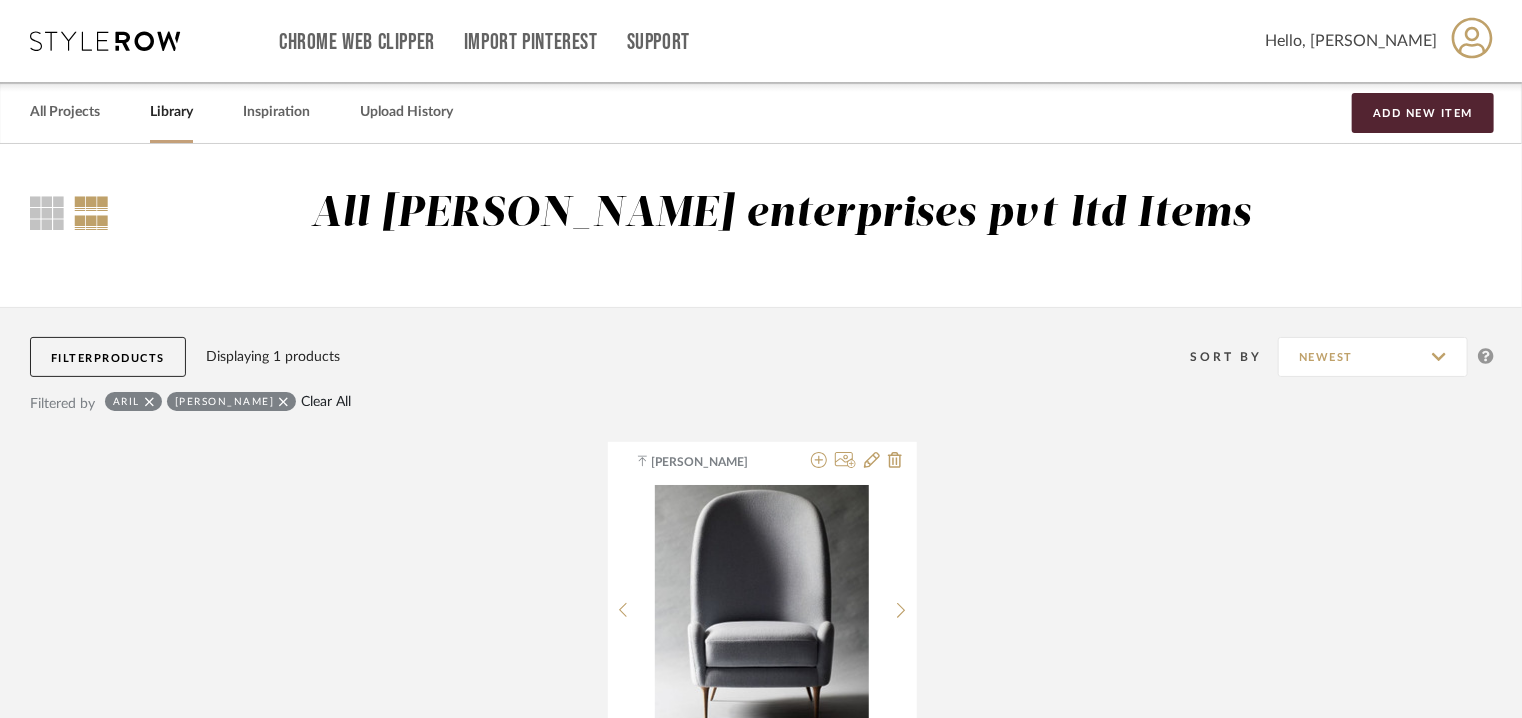 click on "Clear All" 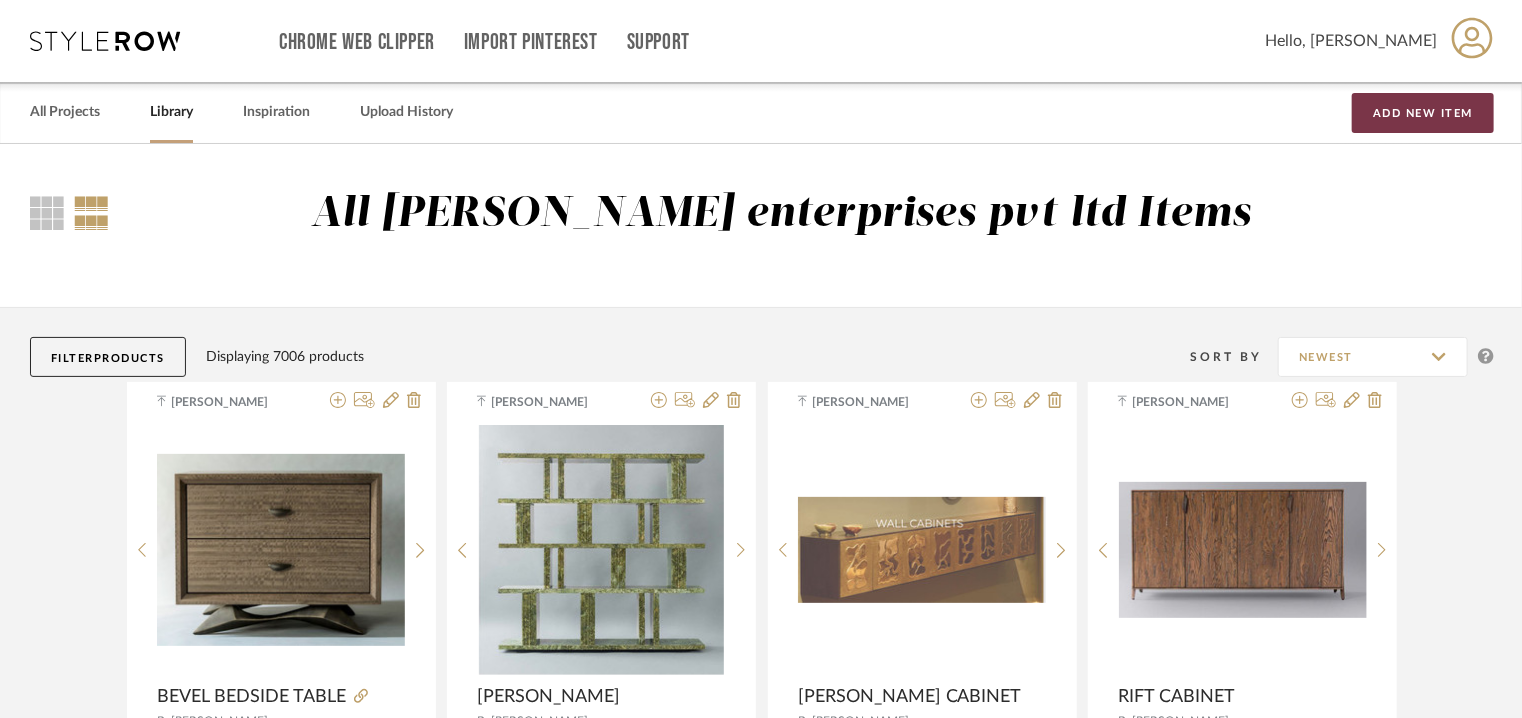 click on "Add New Item" at bounding box center (1423, 113) 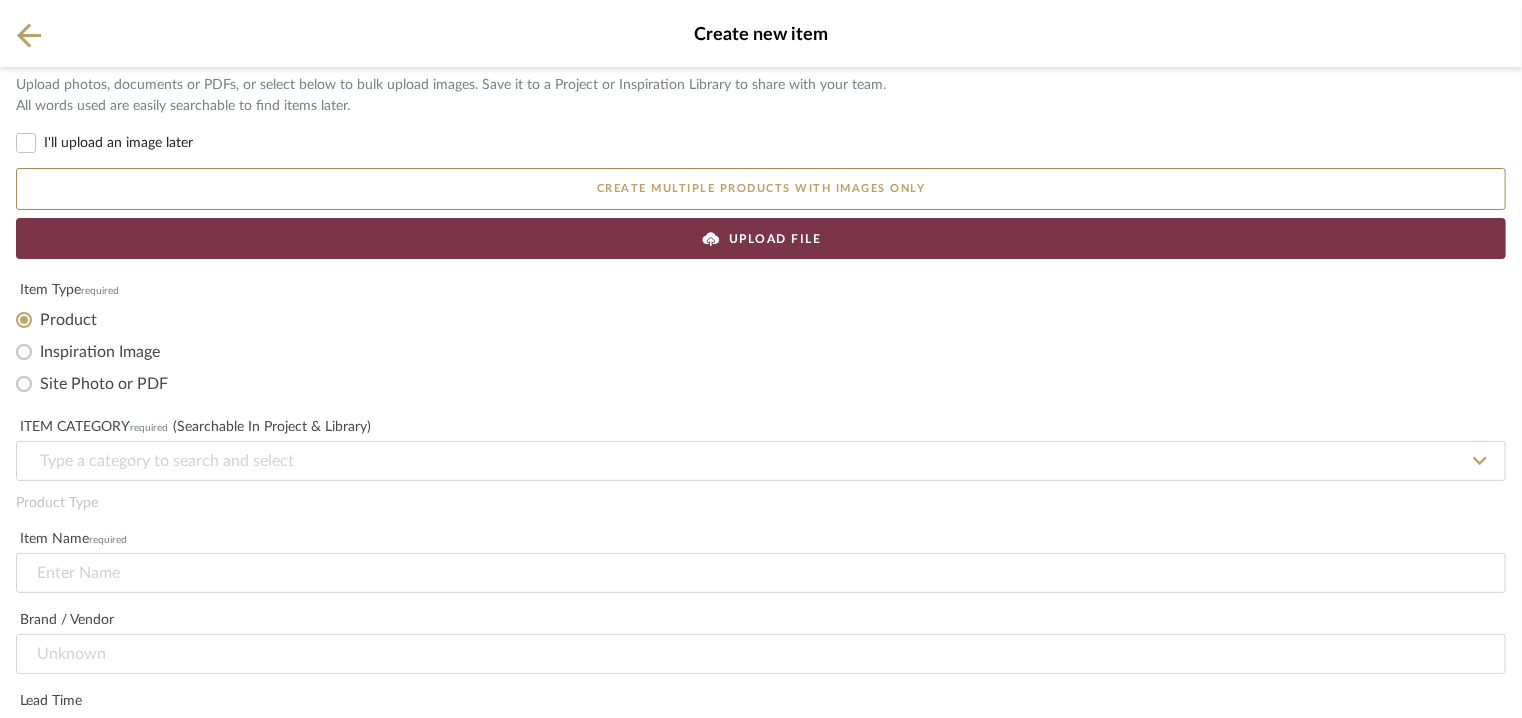 click on "Create new item" 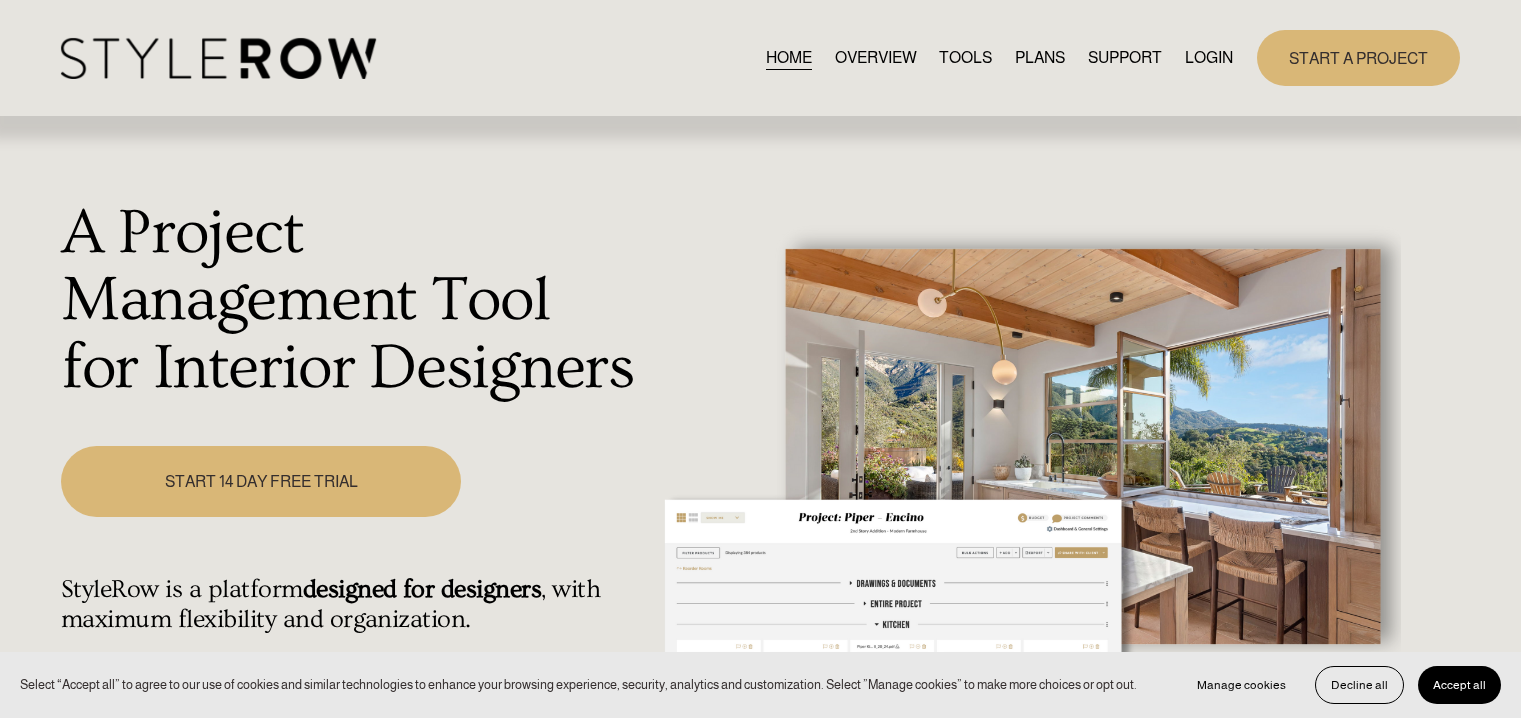 scroll, scrollTop: 0, scrollLeft: 0, axis: both 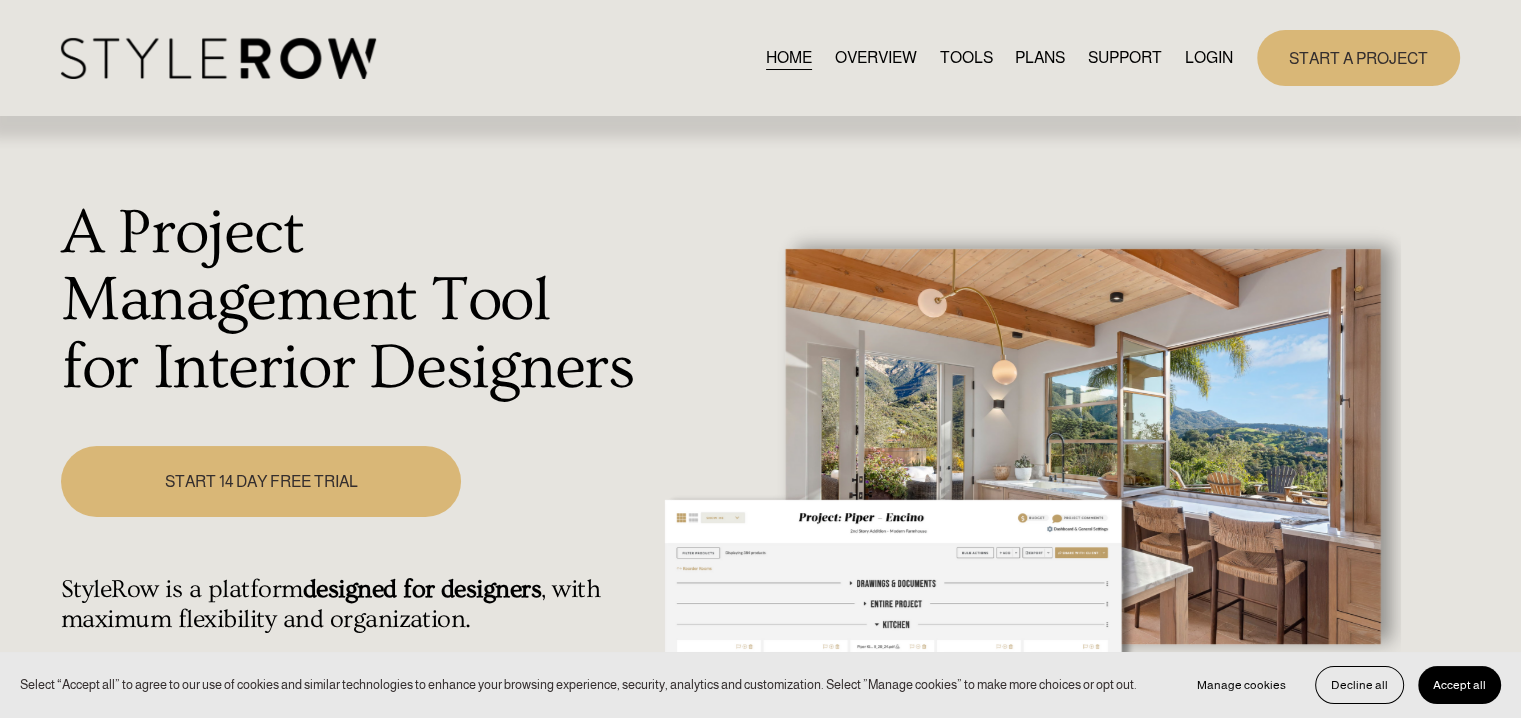 click on "LOGIN" at bounding box center (1209, 57) 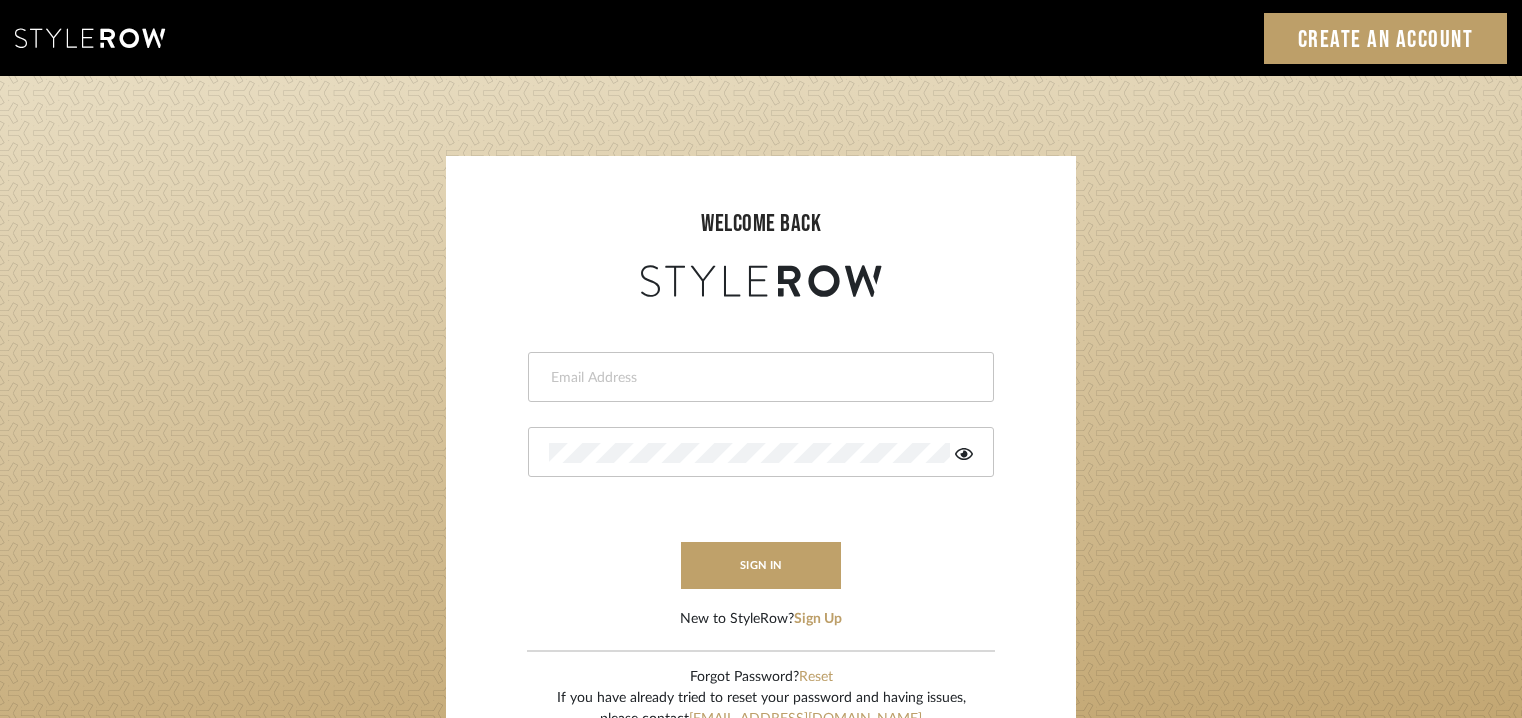 scroll, scrollTop: 0, scrollLeft: 0, axis: both 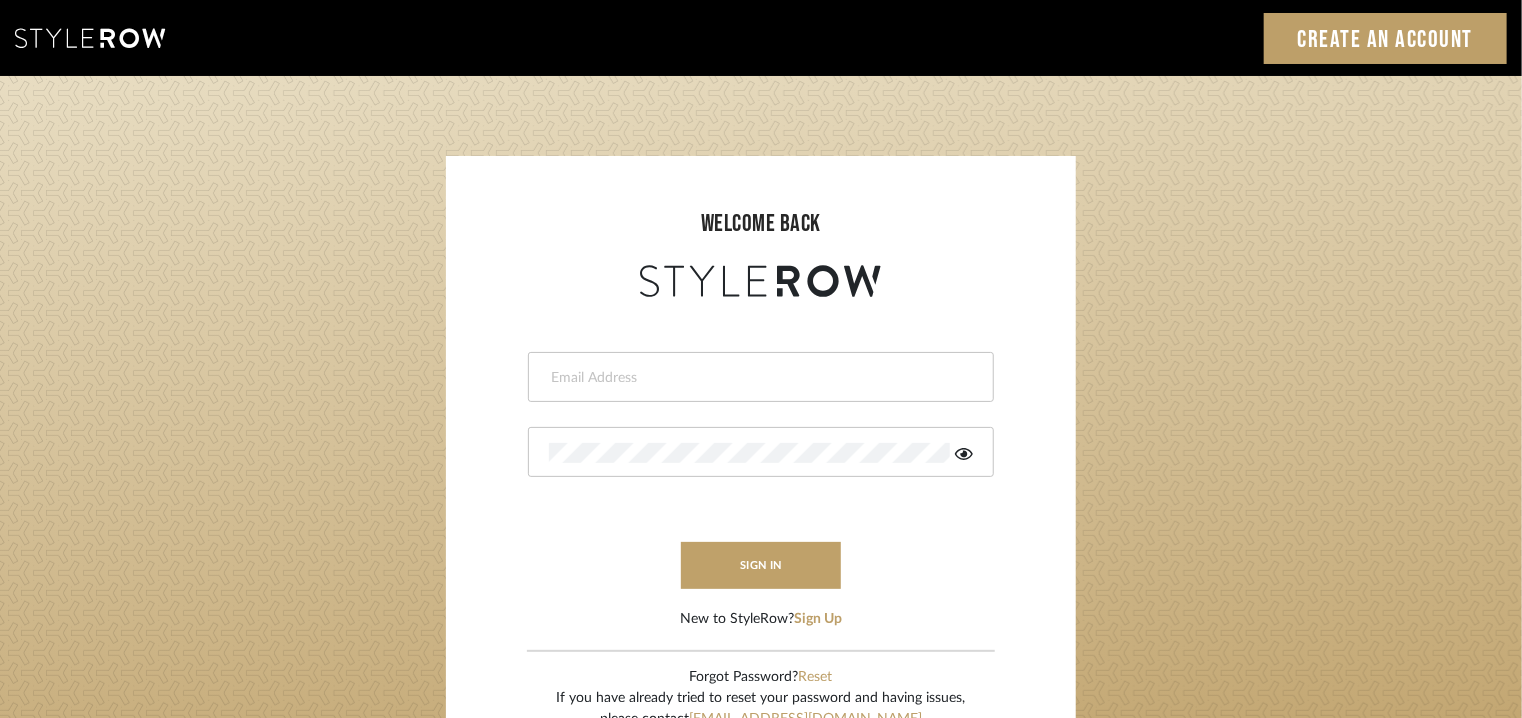 click at bounding box center [758, 378] 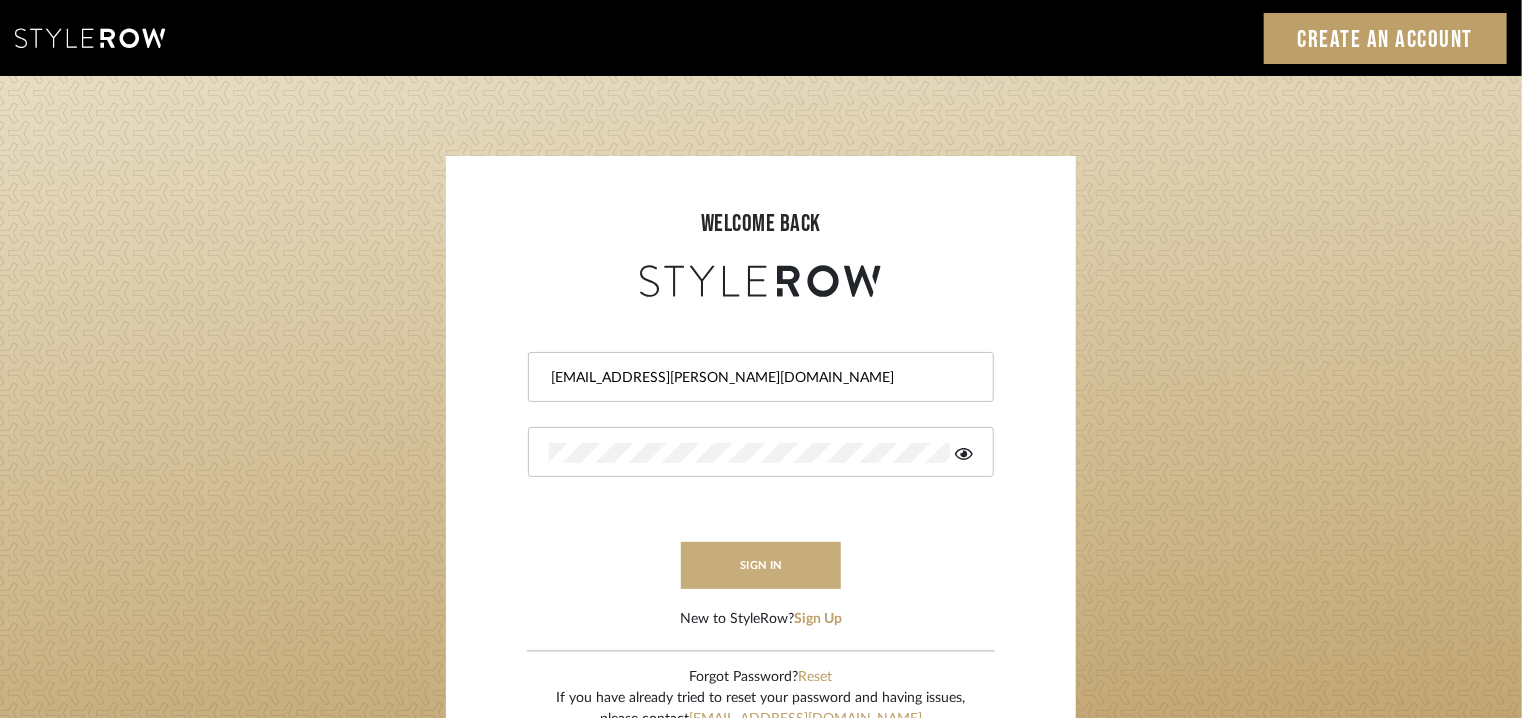 click on "sign in" at bounding box center (761, 565) 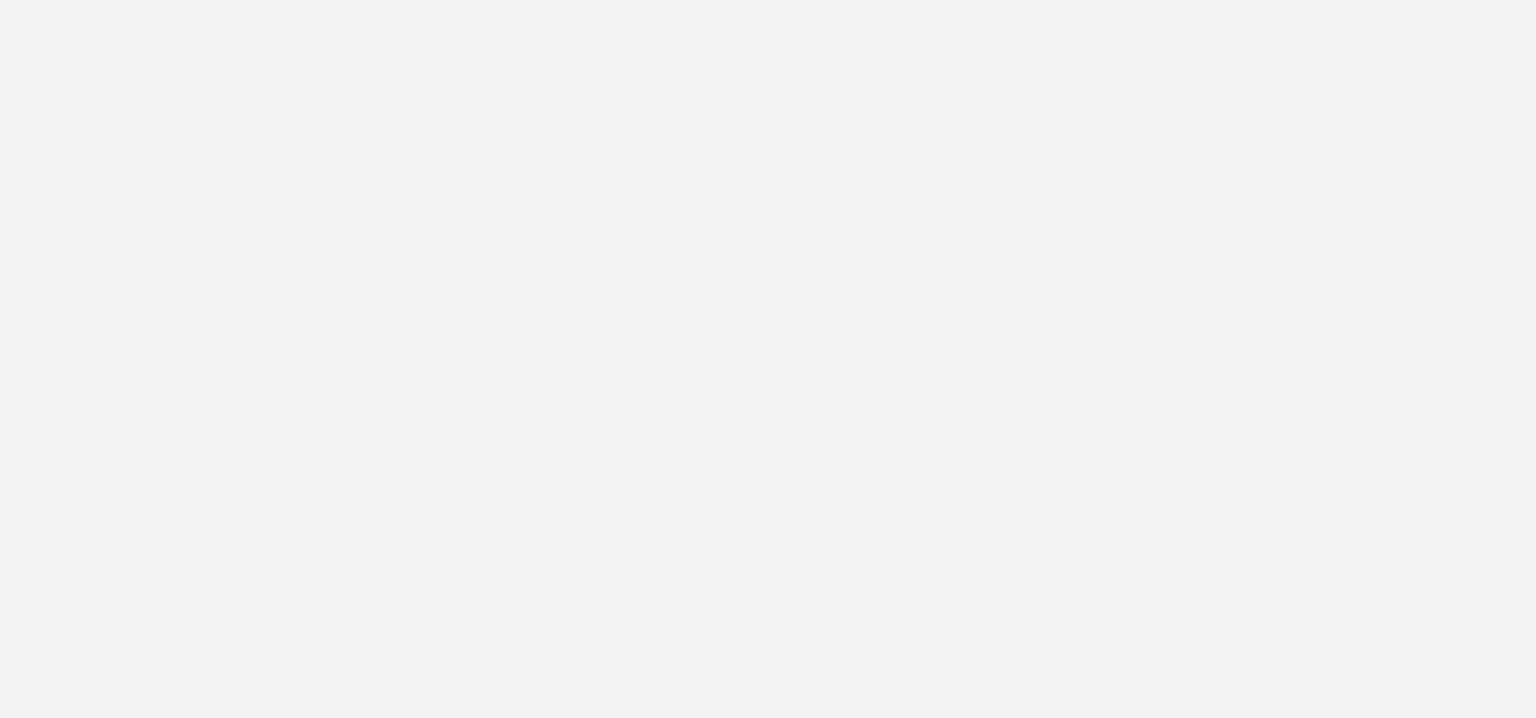 scroll, scrollTop: 0, scrollLeft: 0, axis: both 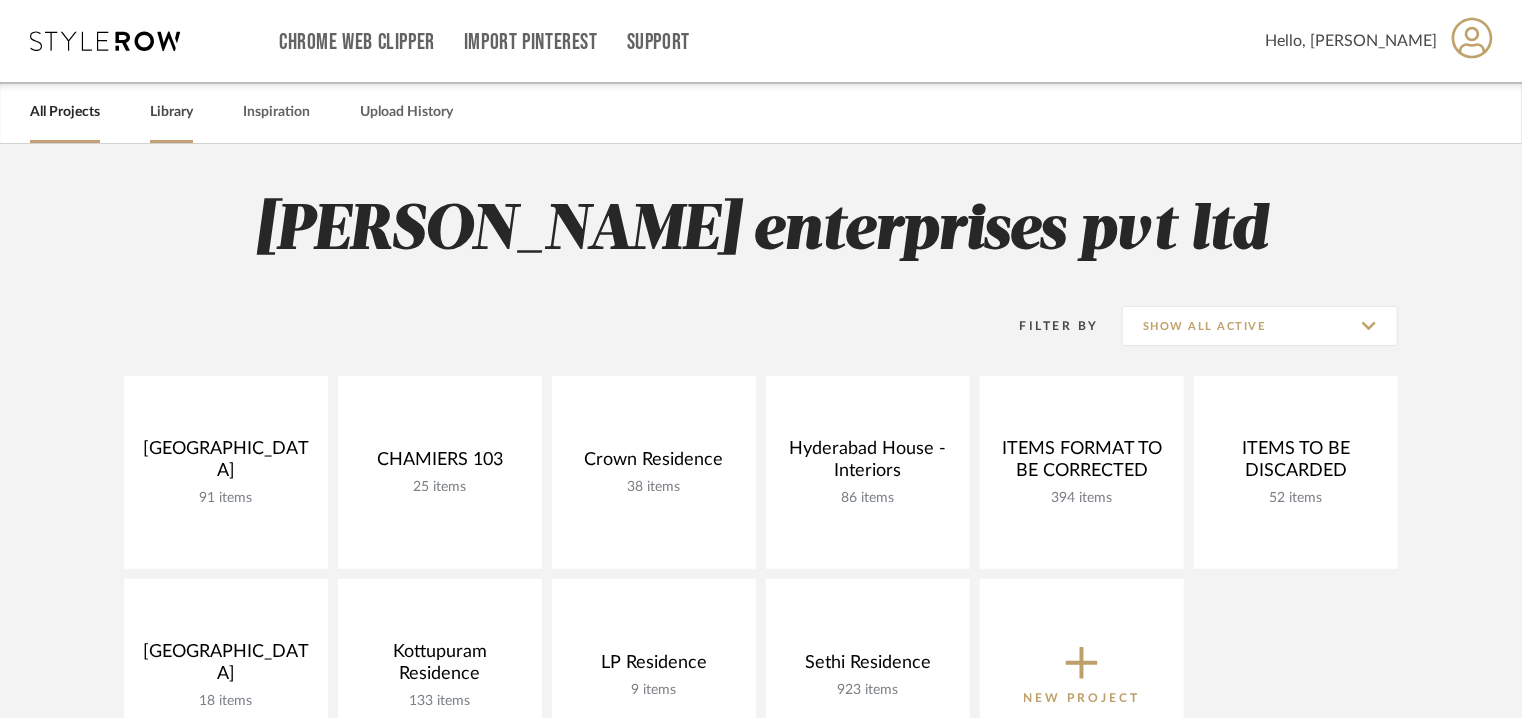 click on "Library" at bounding box center (171, 112) 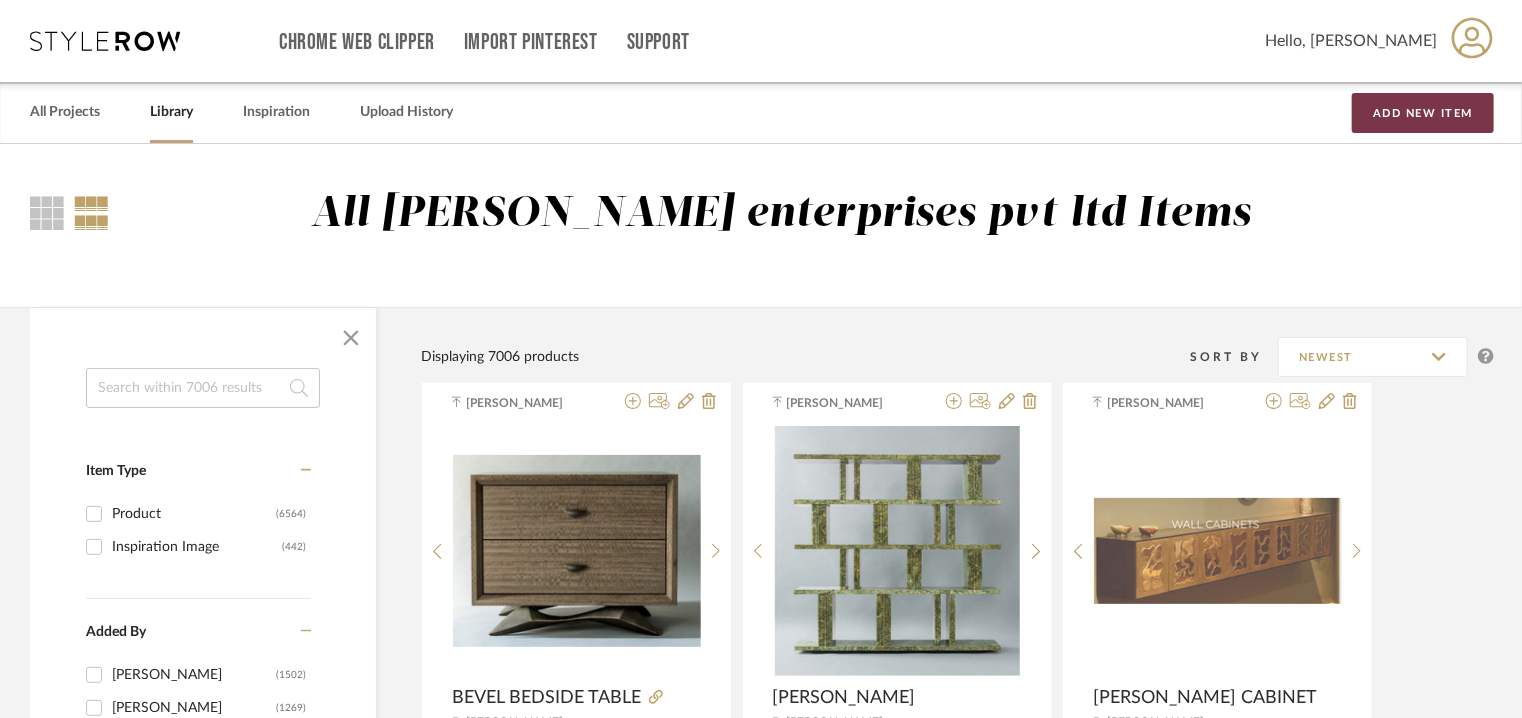 click on "Add New Item" at bounding box center (1423, 113) 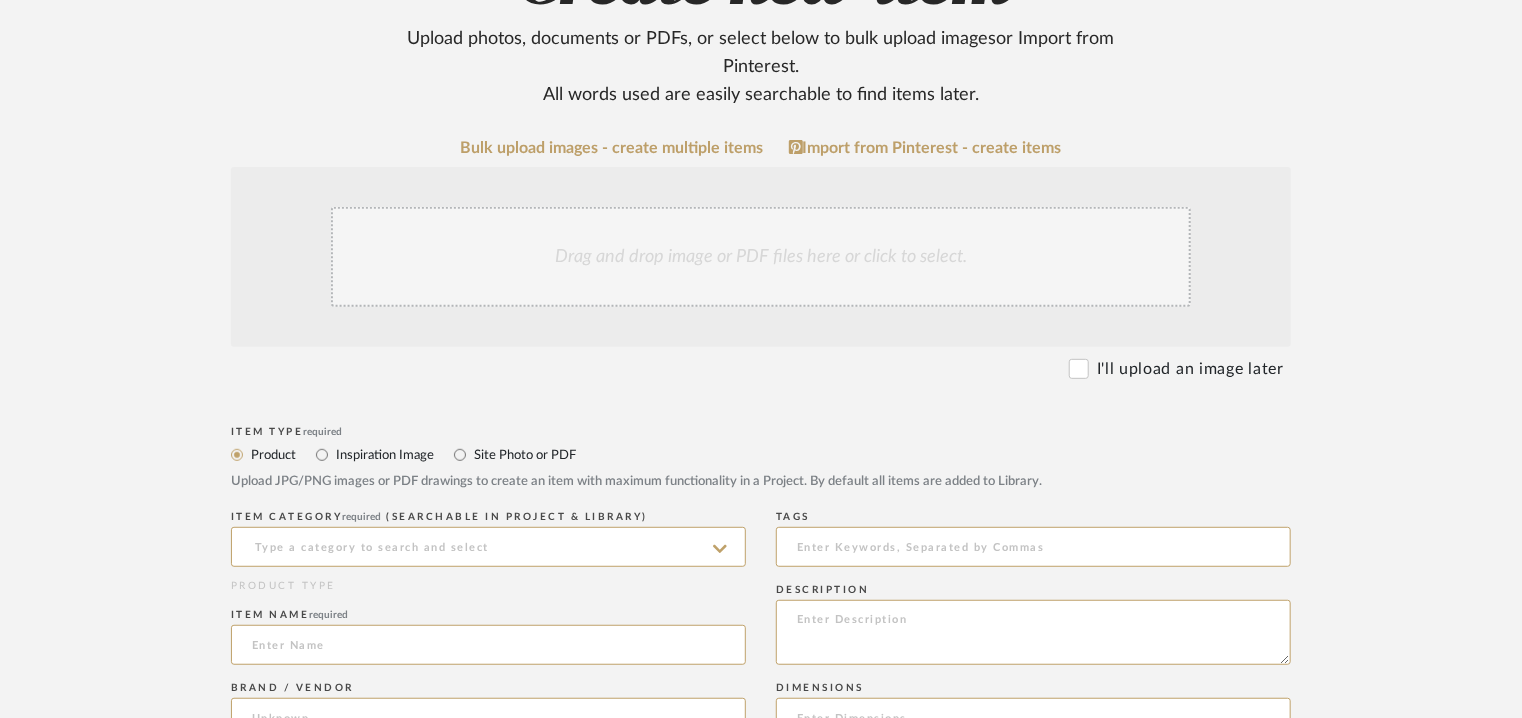scroll, scrollTop: 300, scrollLeft: 0, axis: vertical 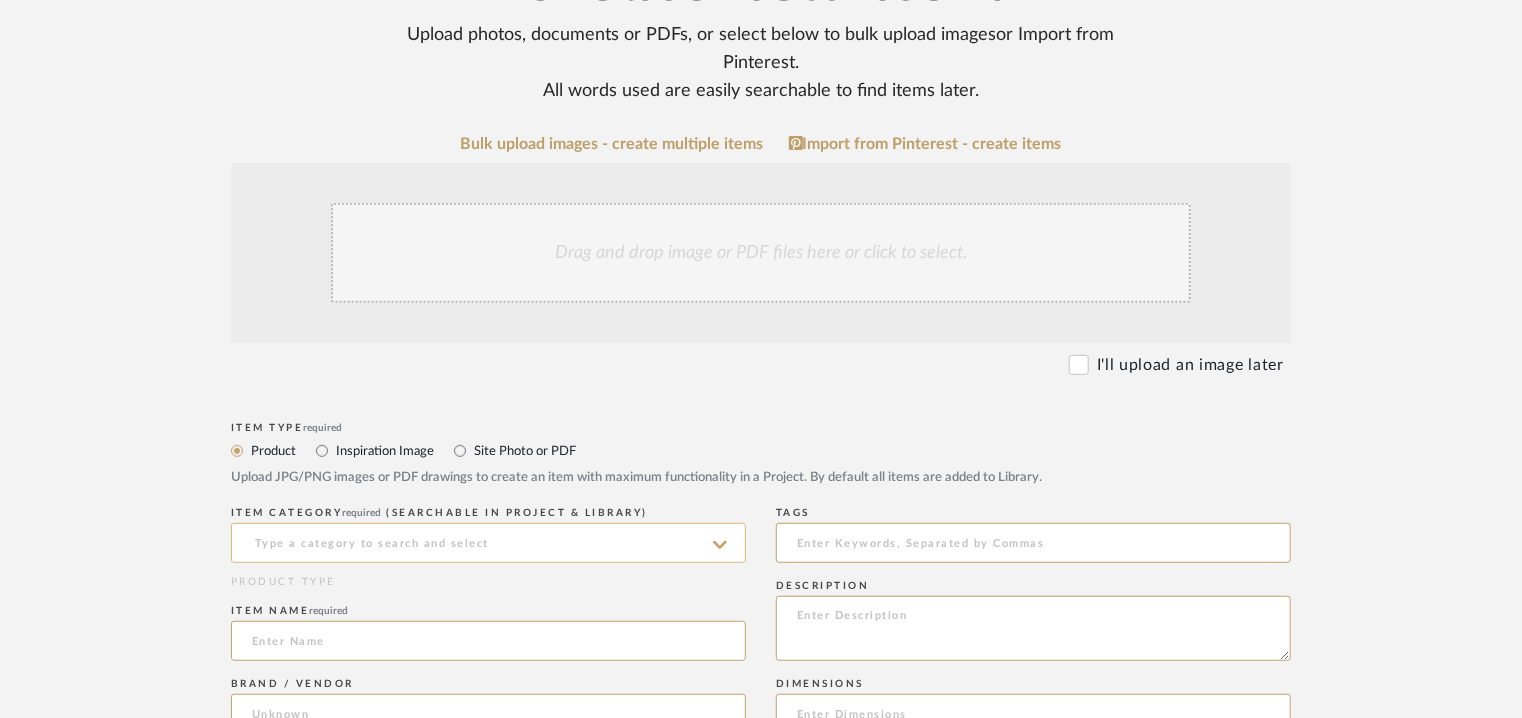 click 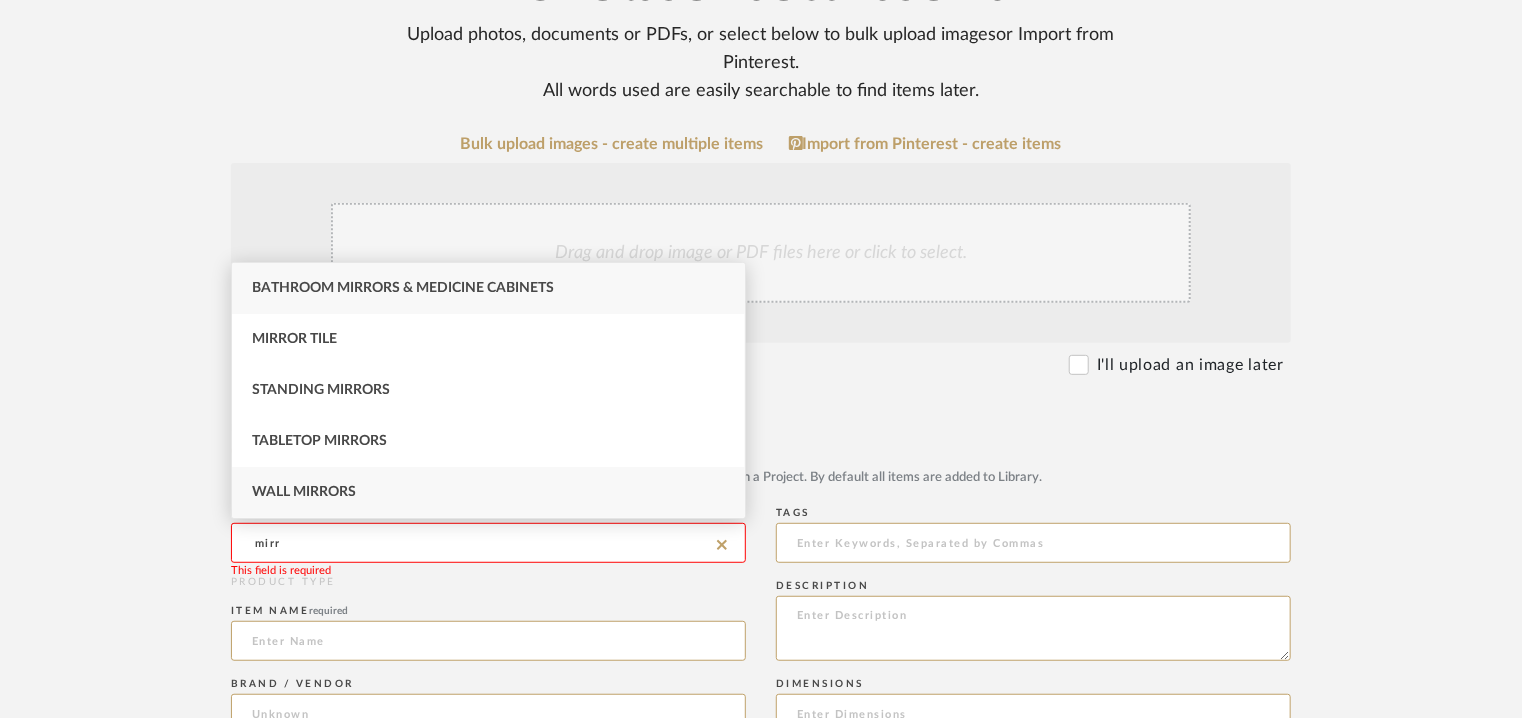 click on "Wall Mirrors" at bounding box center (304, 492) 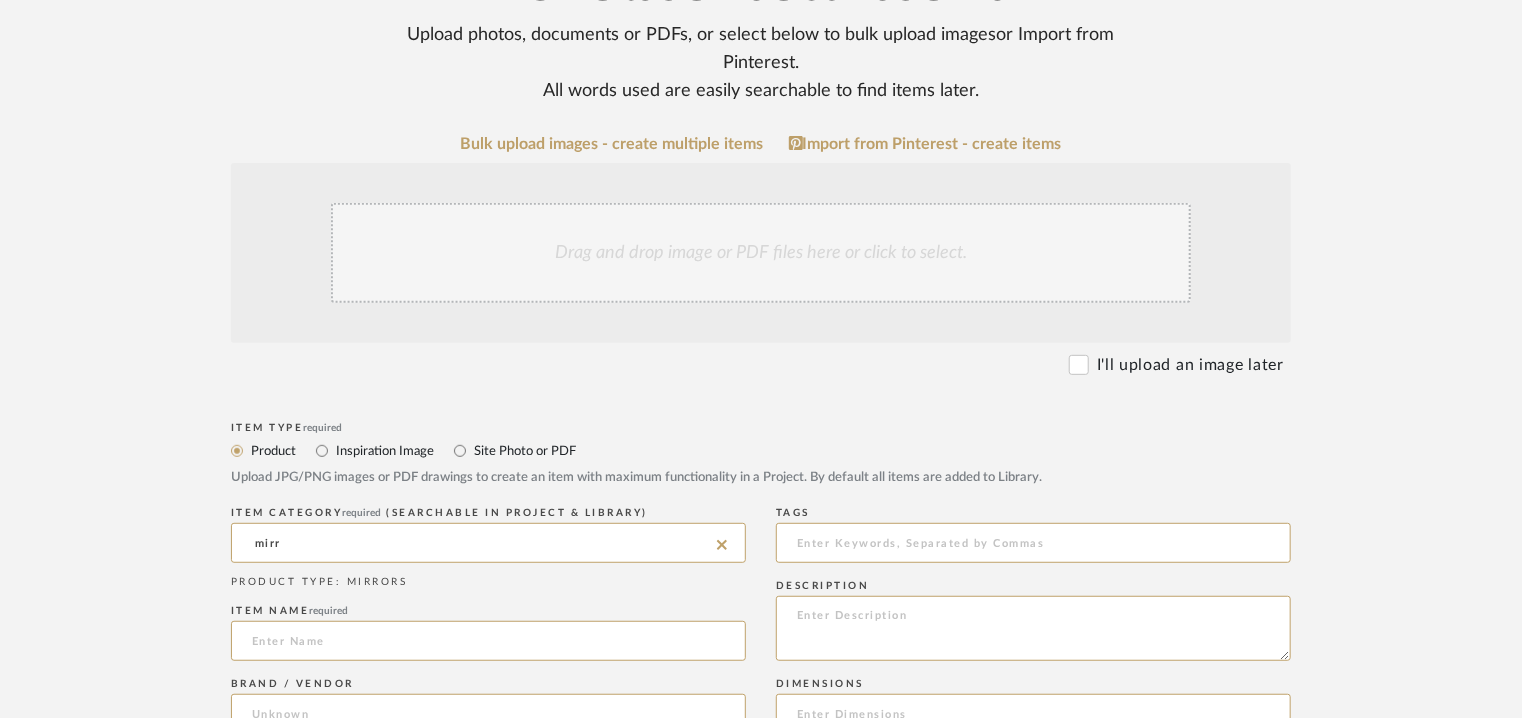 type on "Wall Mirrors" 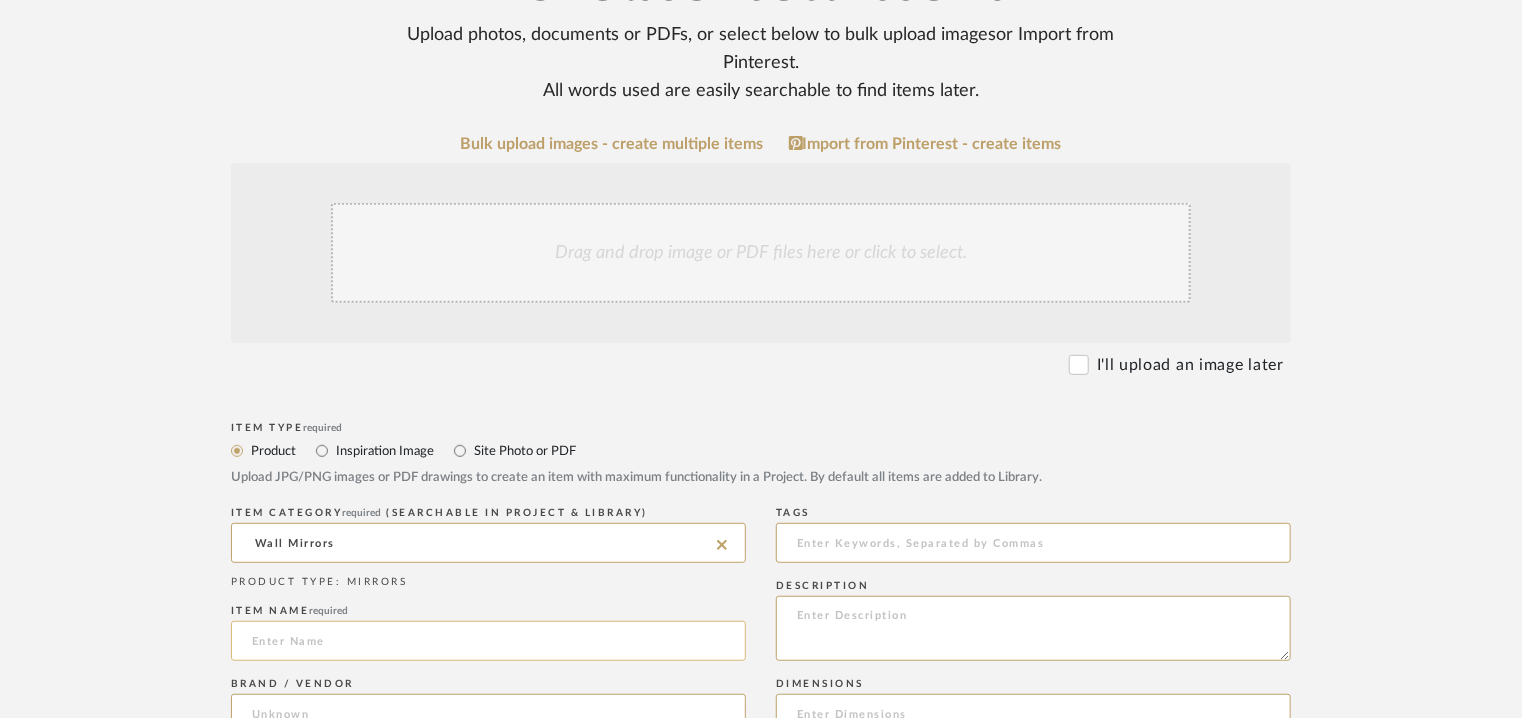 click 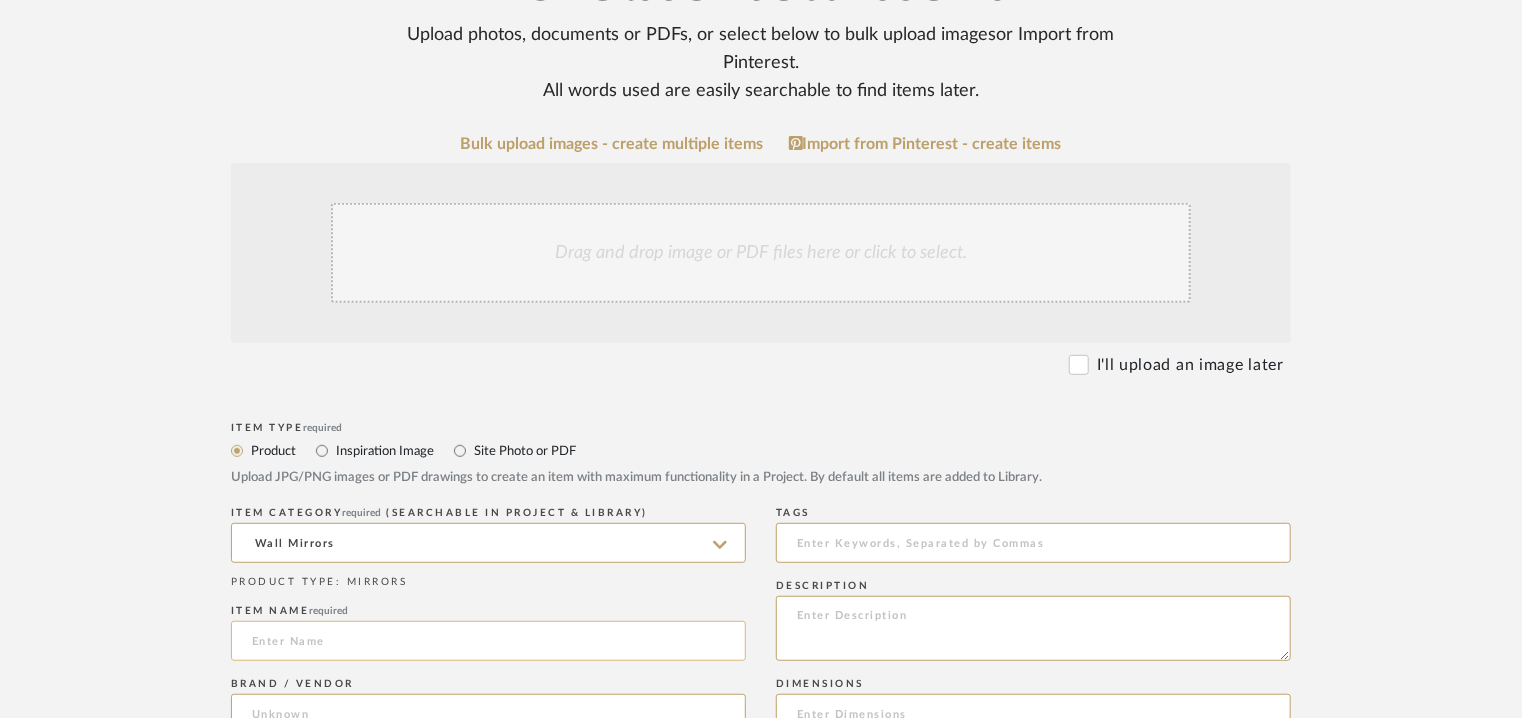 paste on "ELLIPSIS MIRROR" 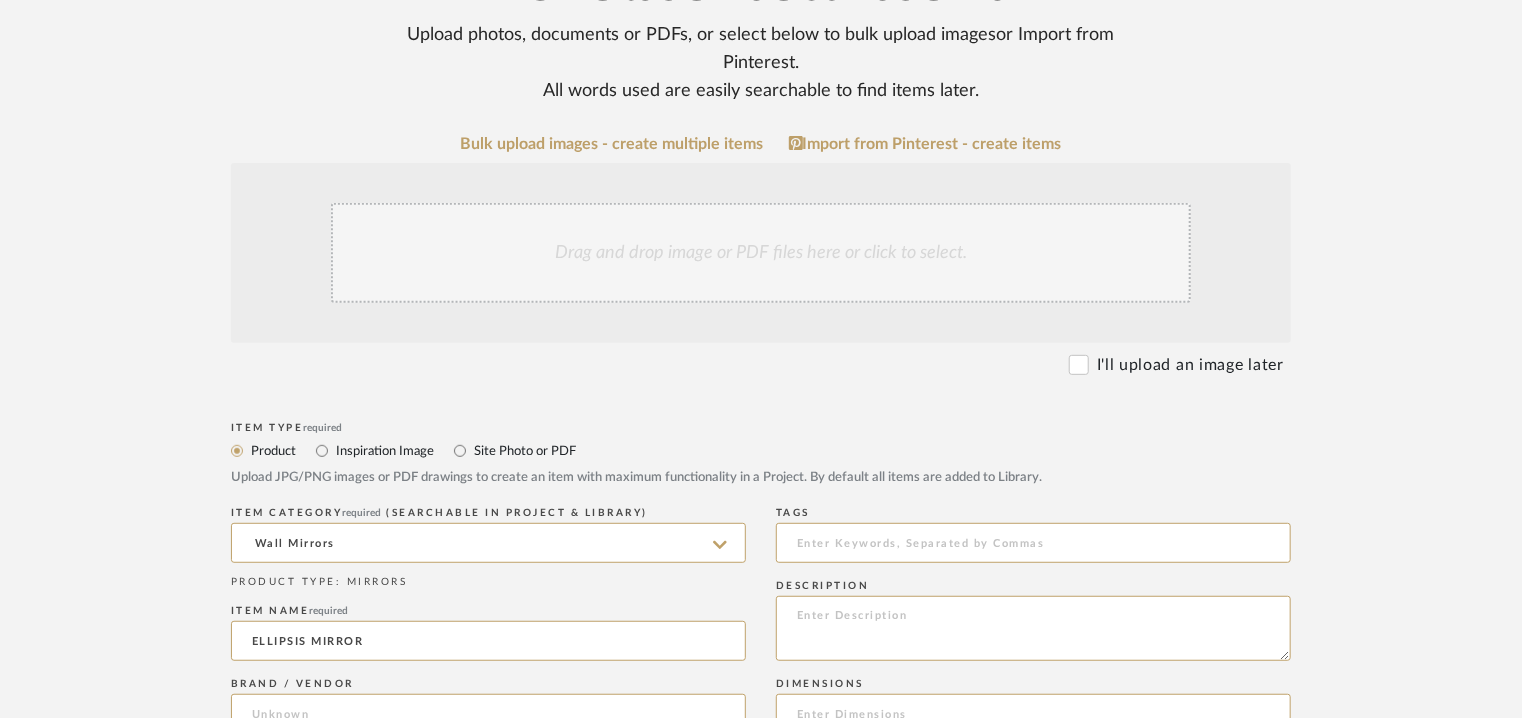 type on "ELLIPSIS MIRROR" 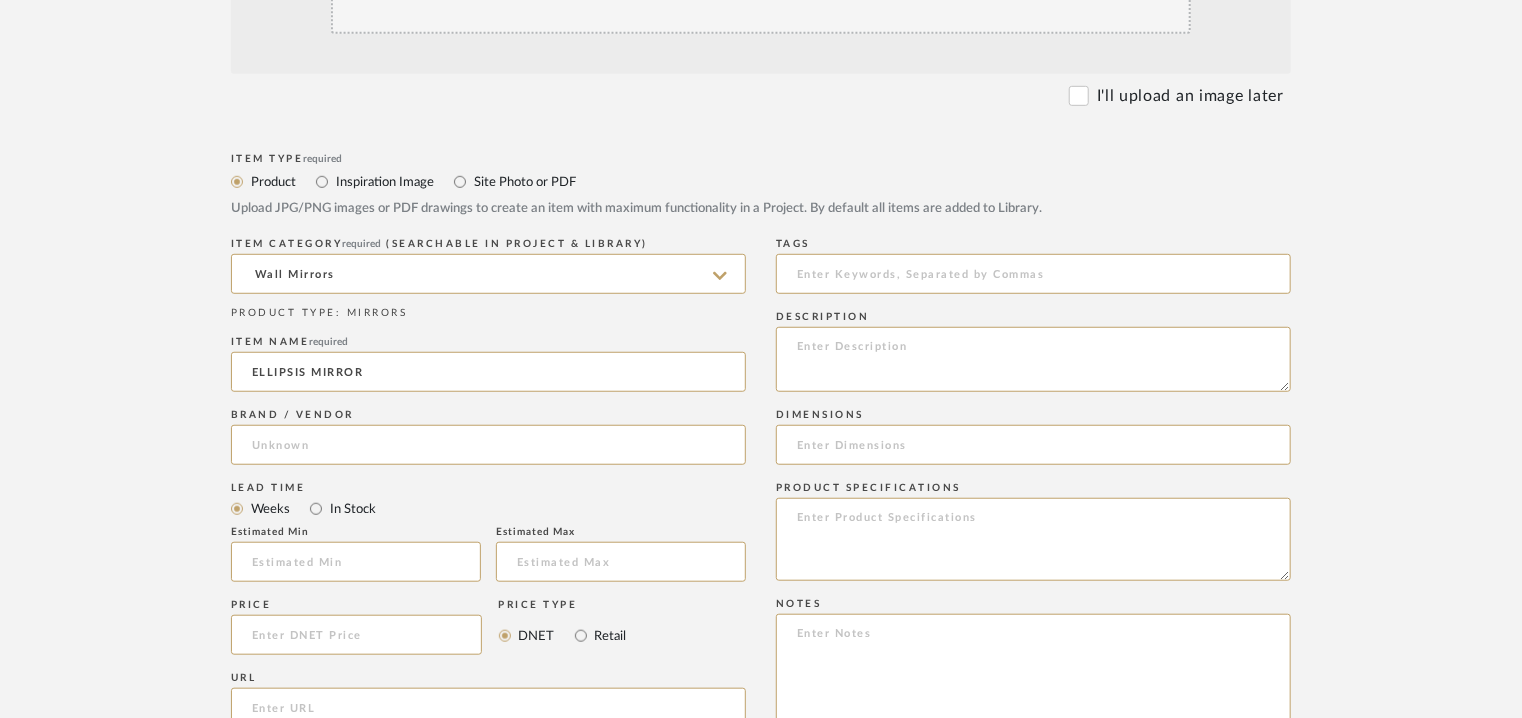 scroll, scrollTop: 800, scrollLeft: 0, axis: vertical 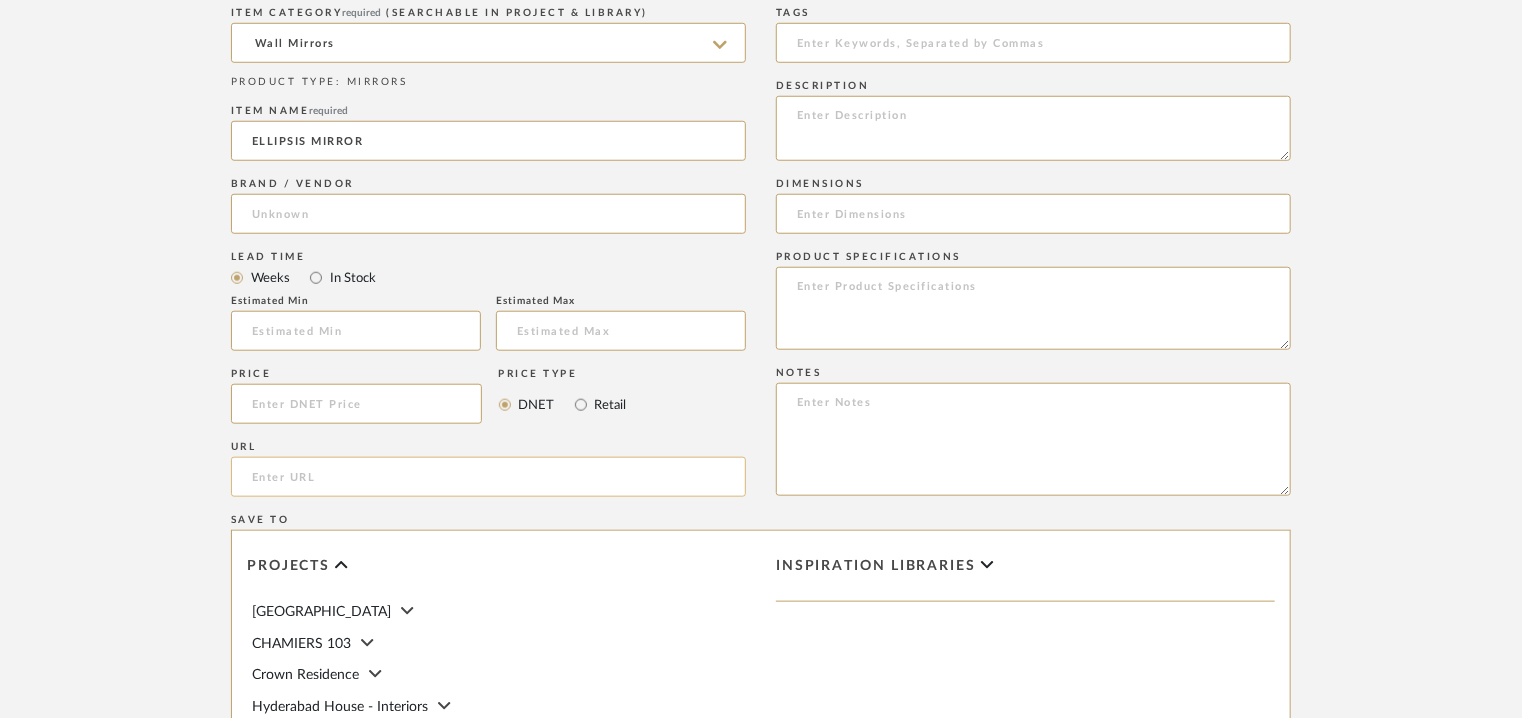 click 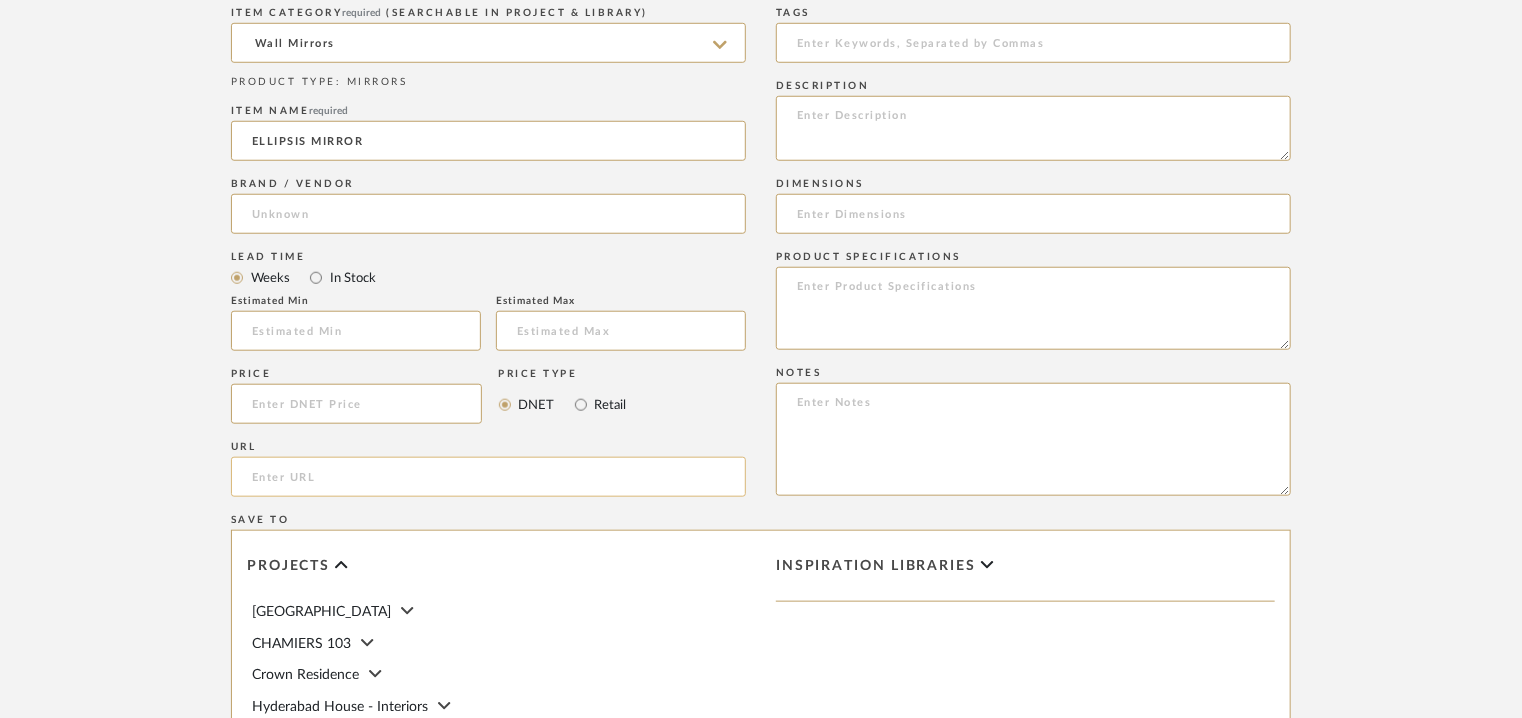 paste on "[URL][DOMAIN_NAME]" 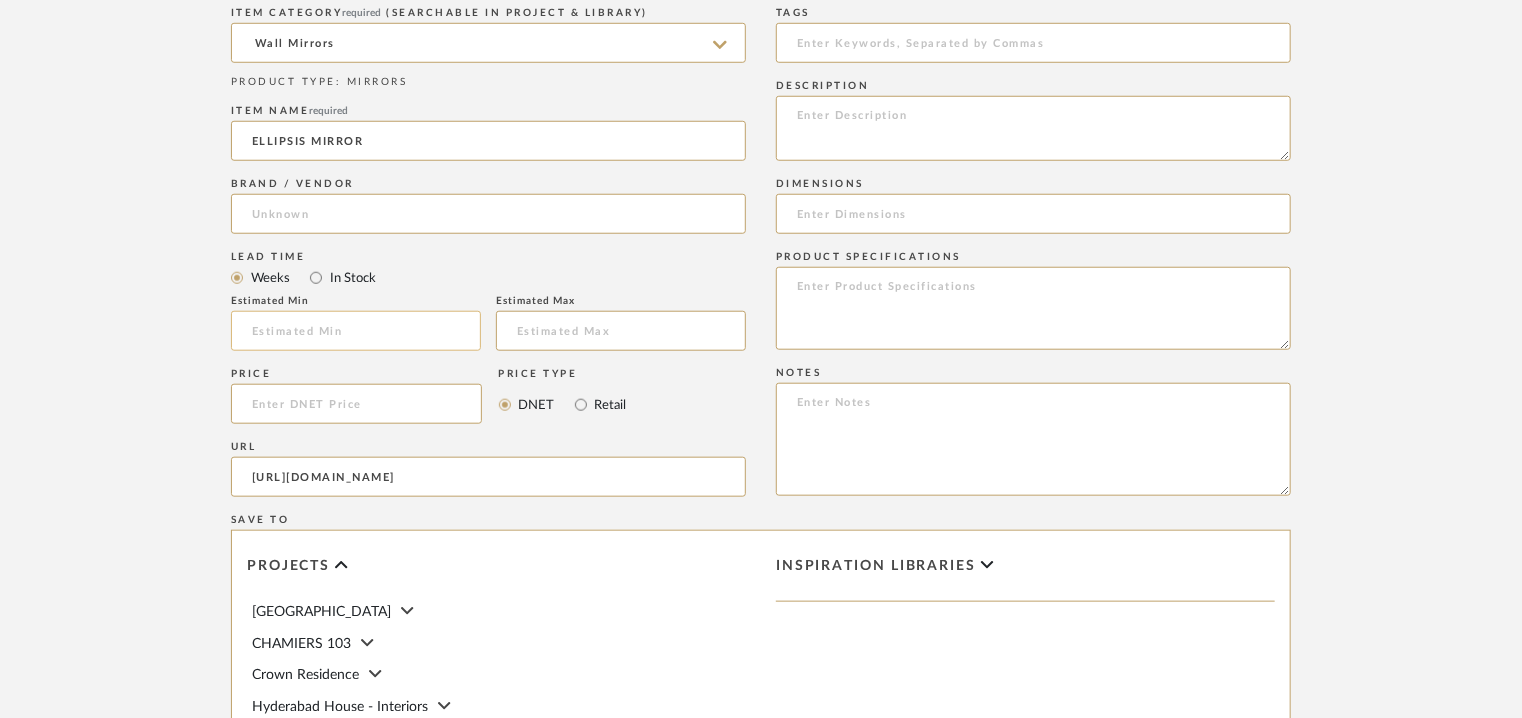 type on "[URL][DOMAIN_NAME]" 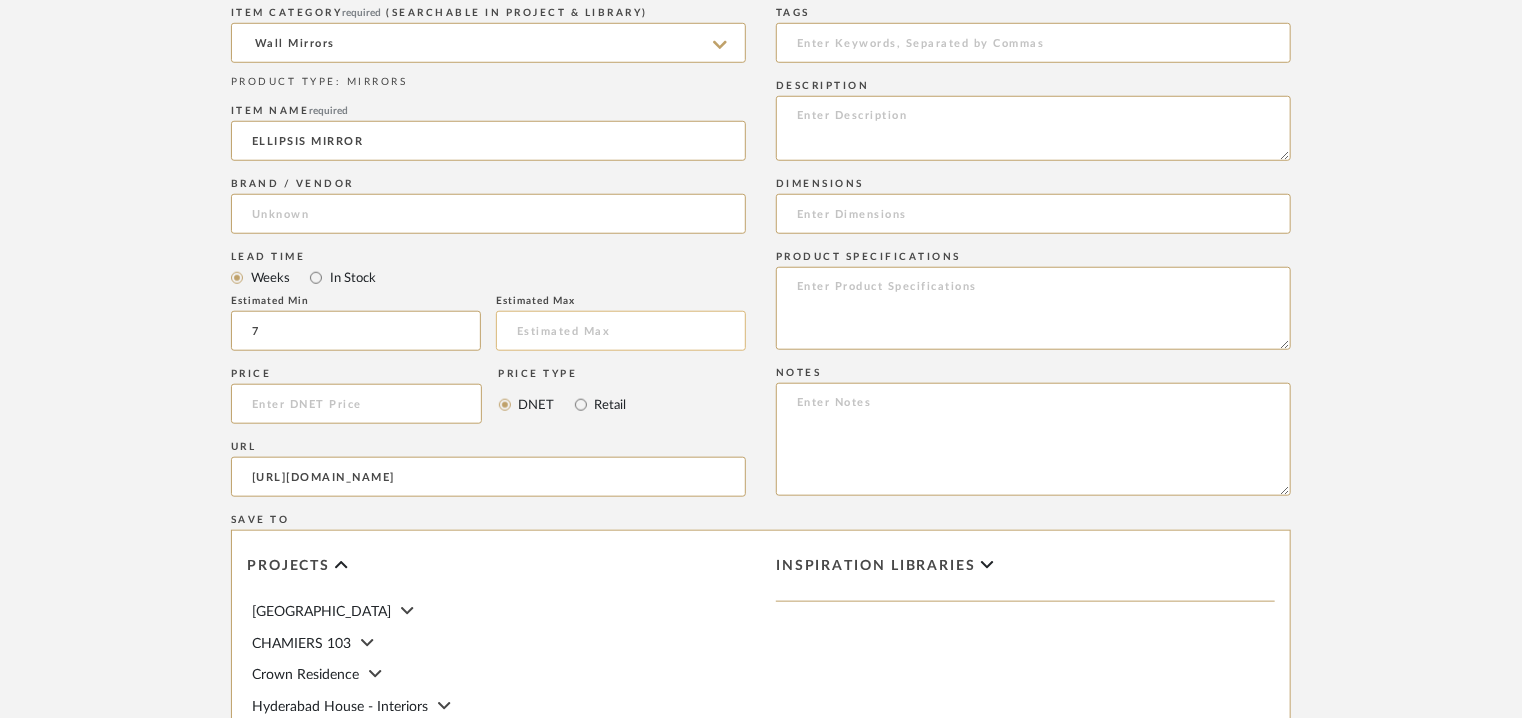 type on "7" 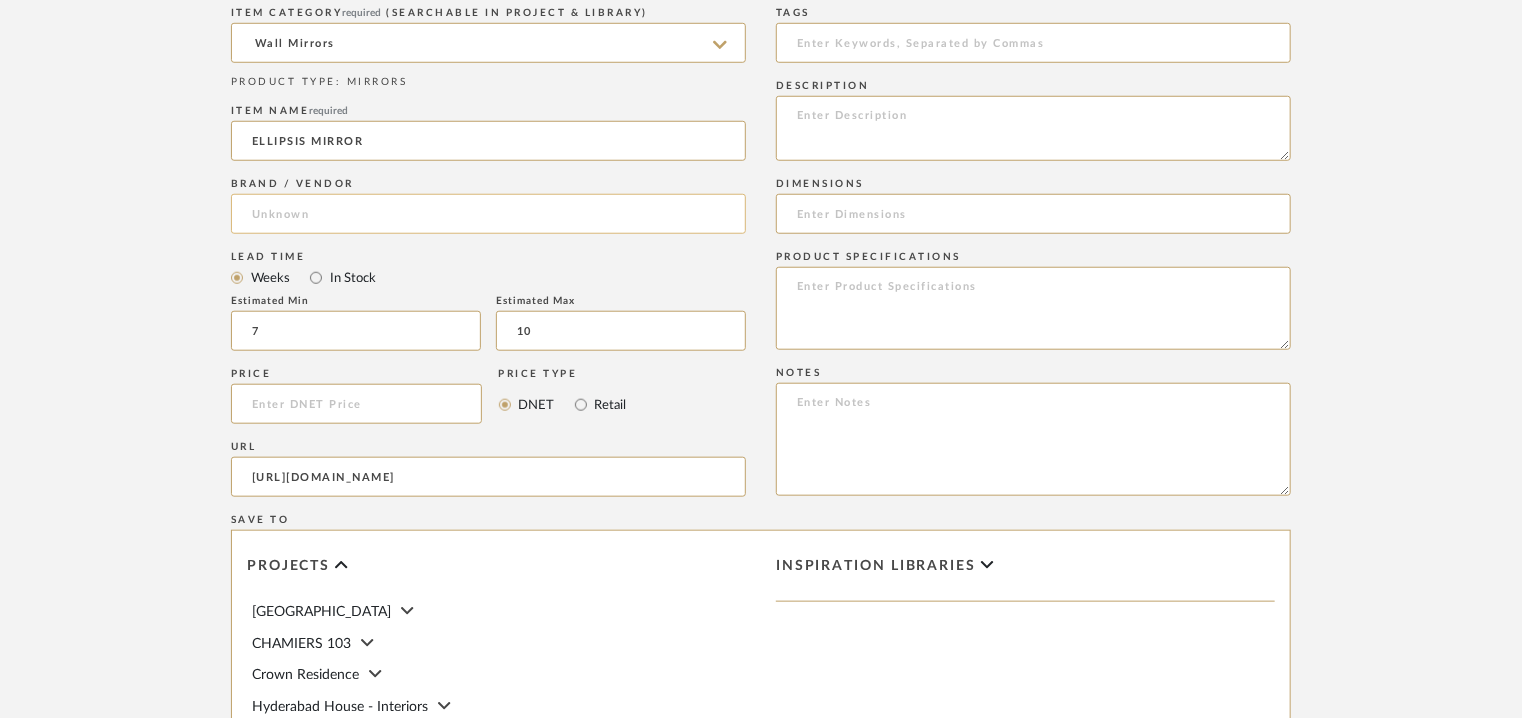 type on "10" 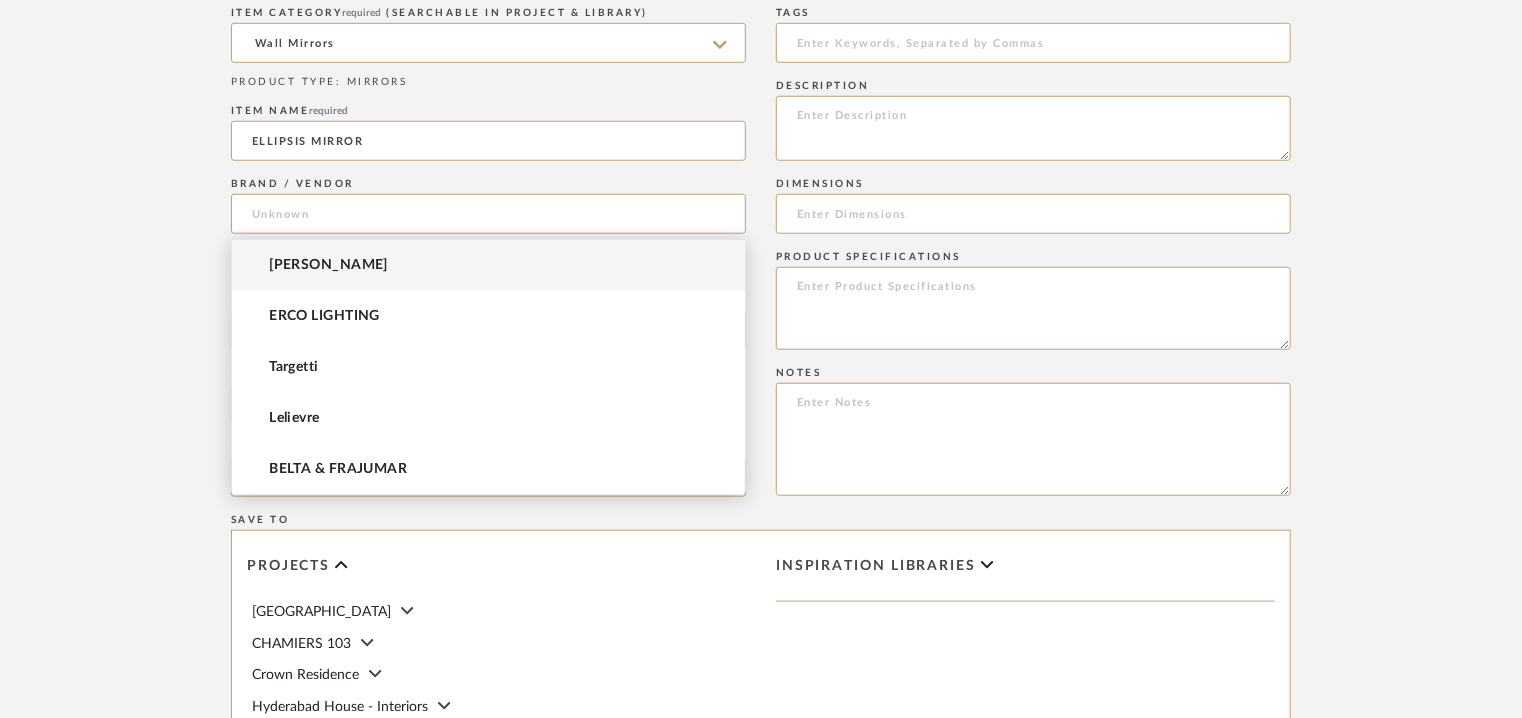 click on "[PERSON_NAME]" at bounding box center [328, 265] 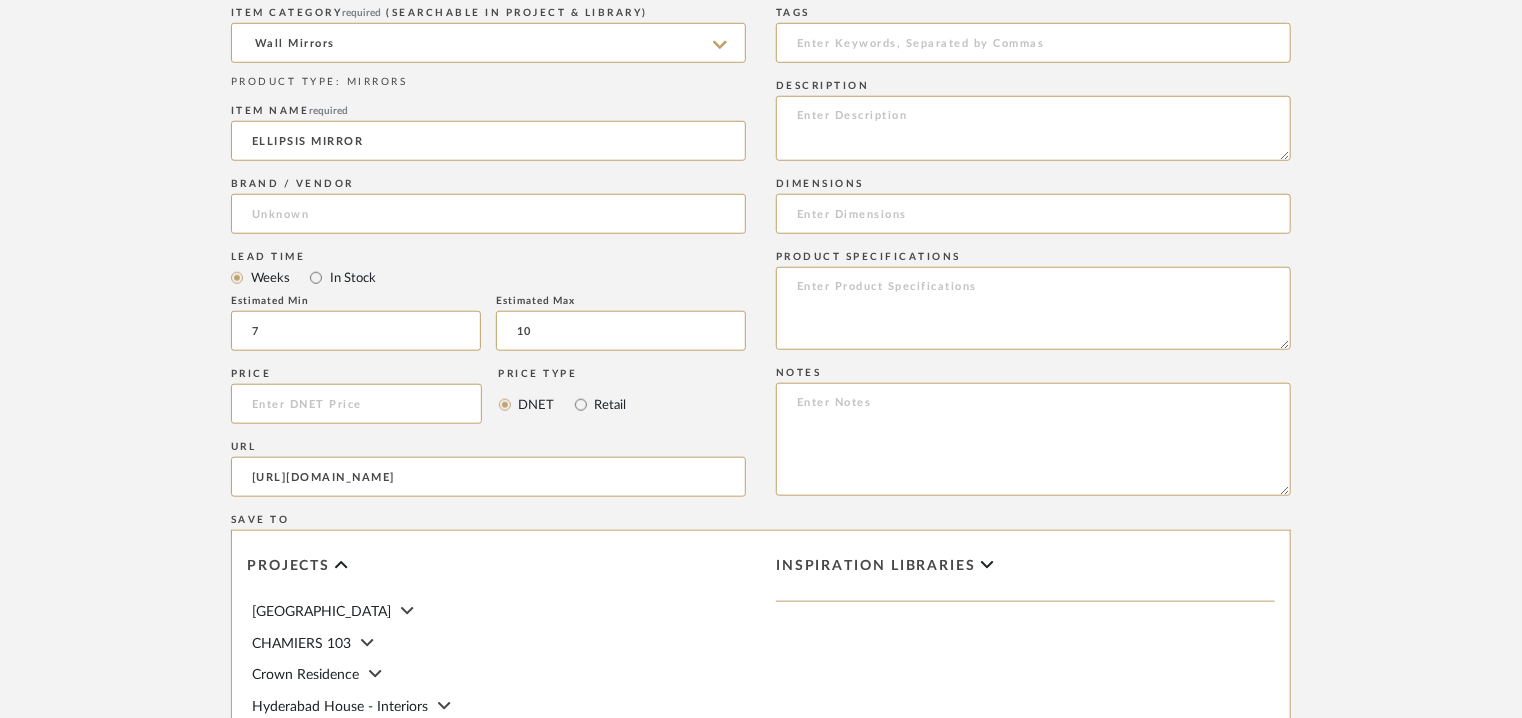 type on "[PERSON_NAME]" 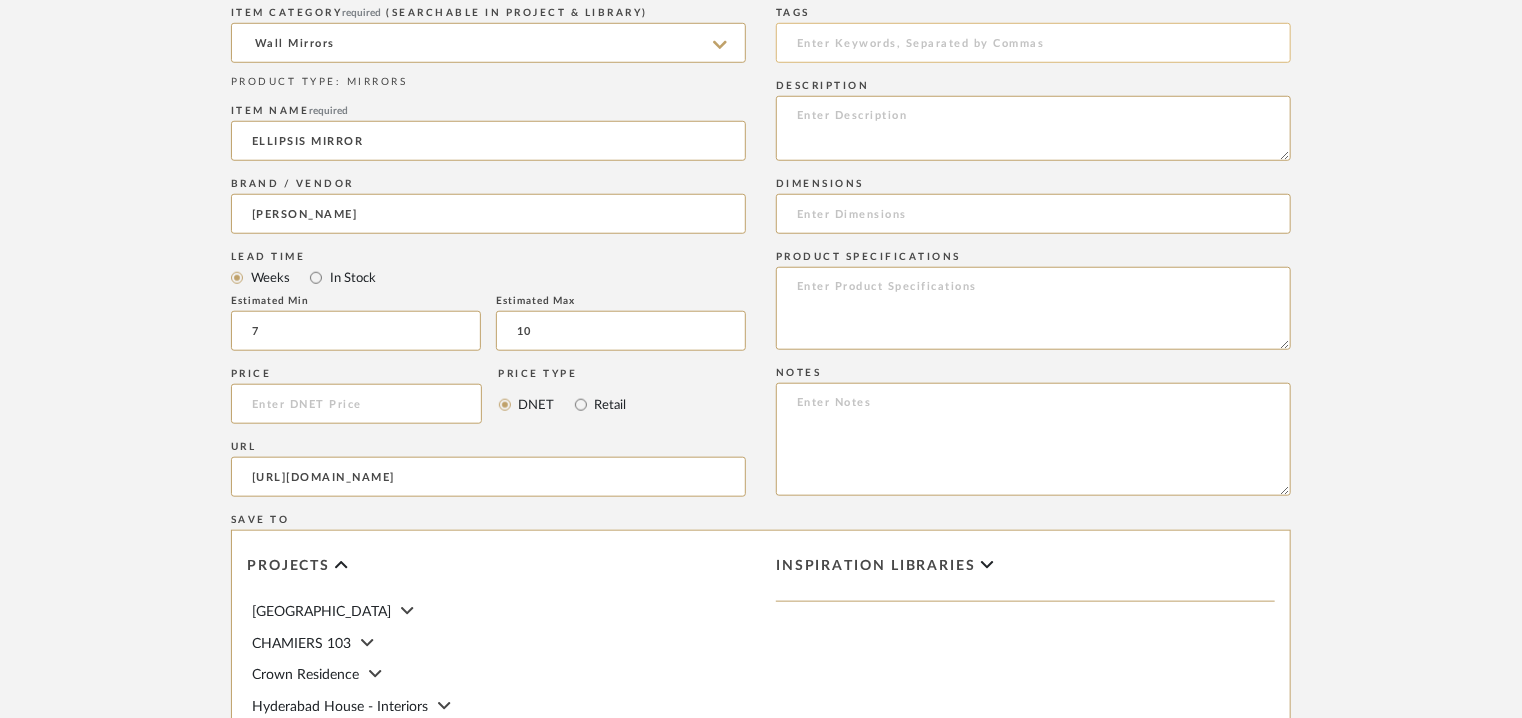 click 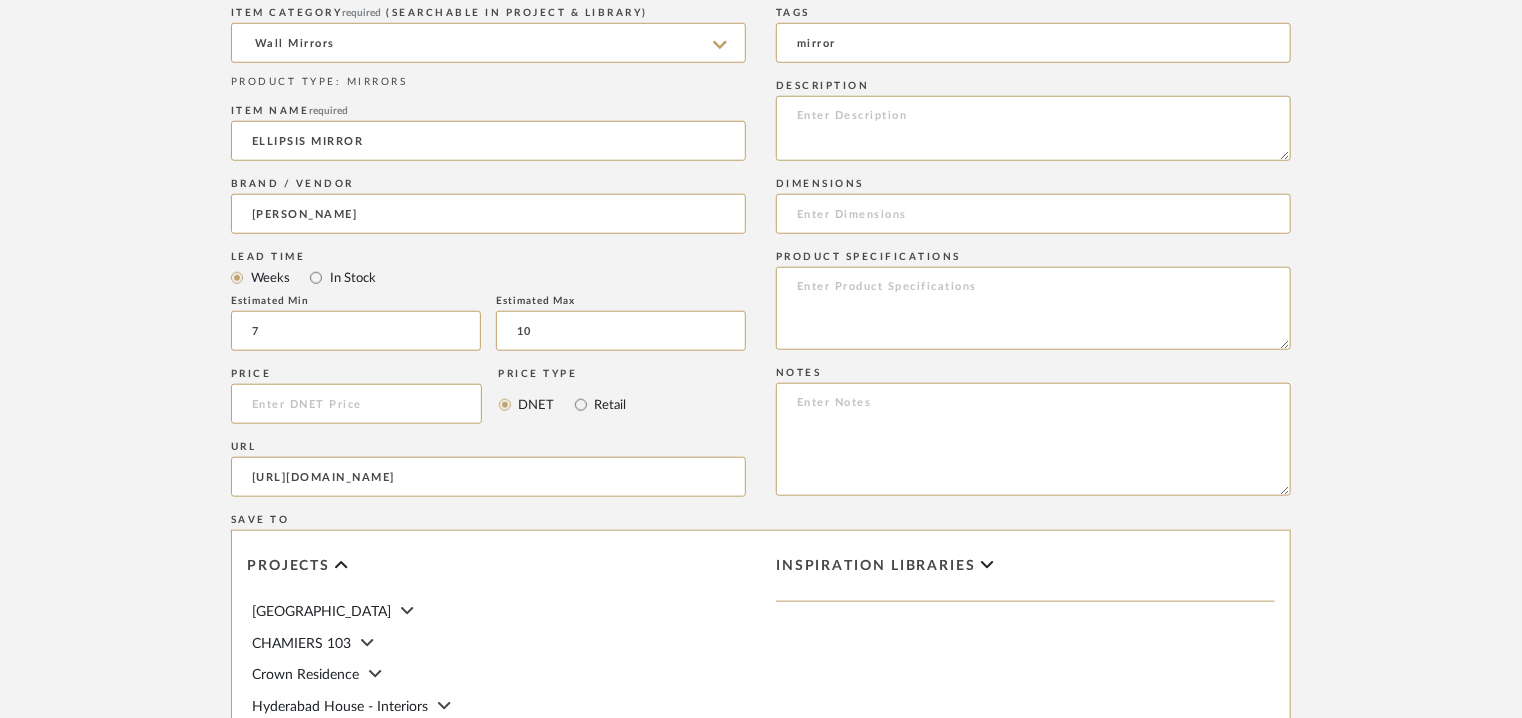 type on "mirror" 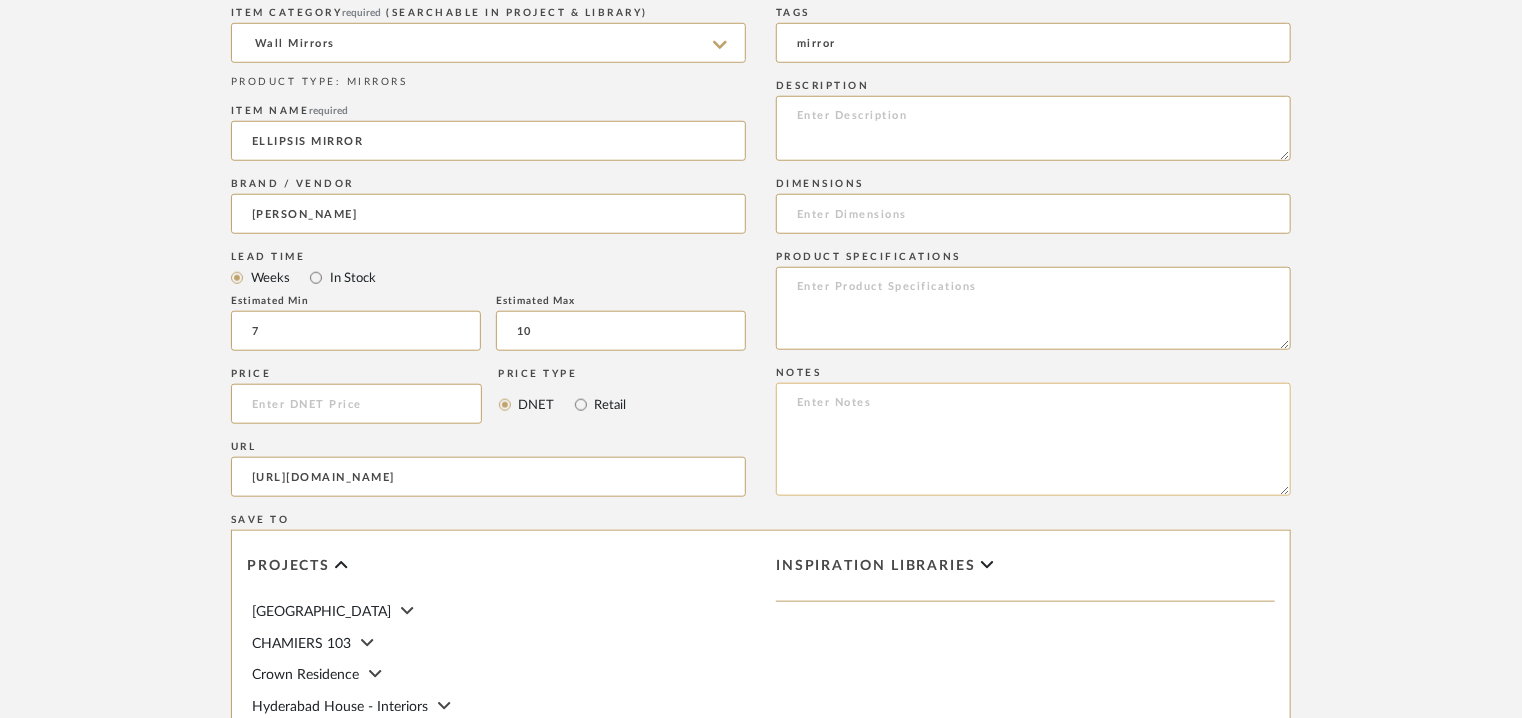 click 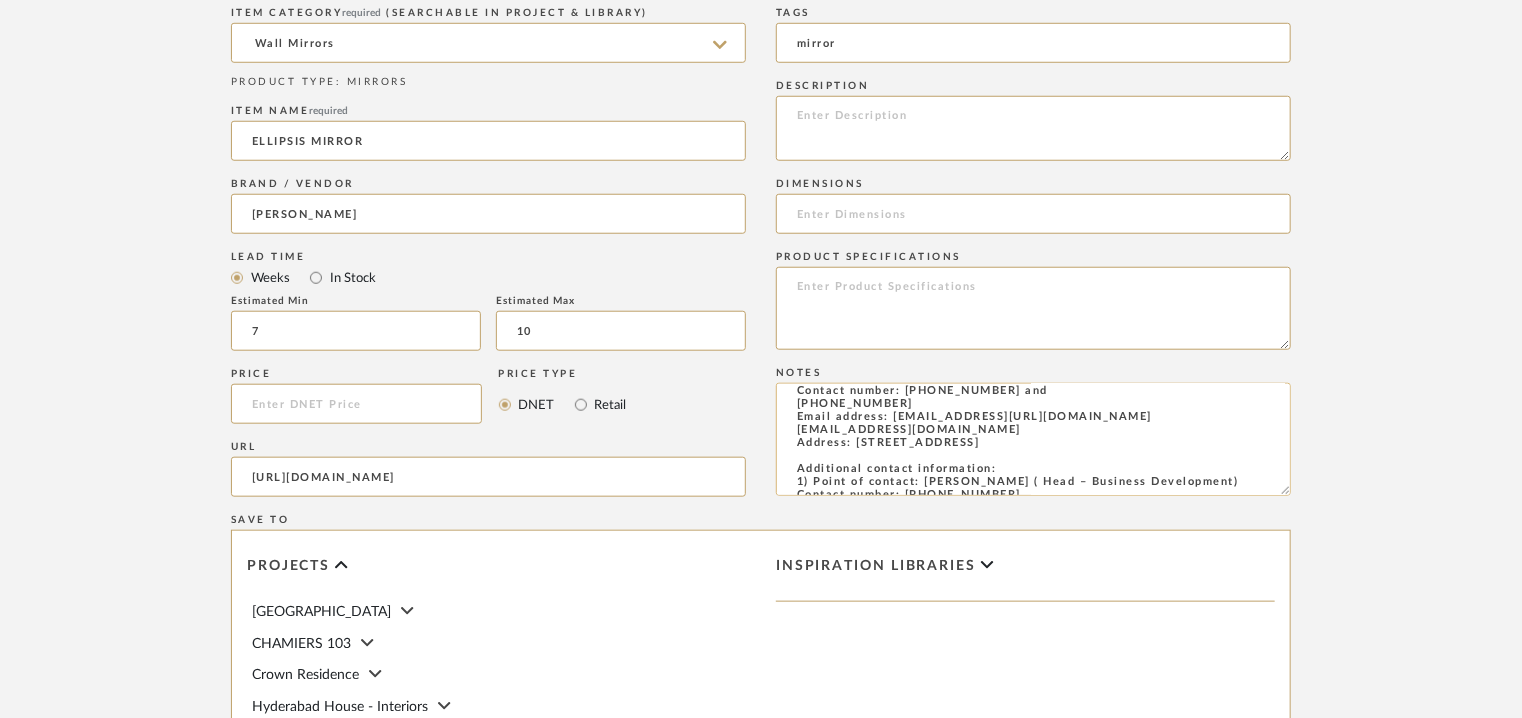 scroll, scrollTop: 0, scrollLeft: 0, axis: both 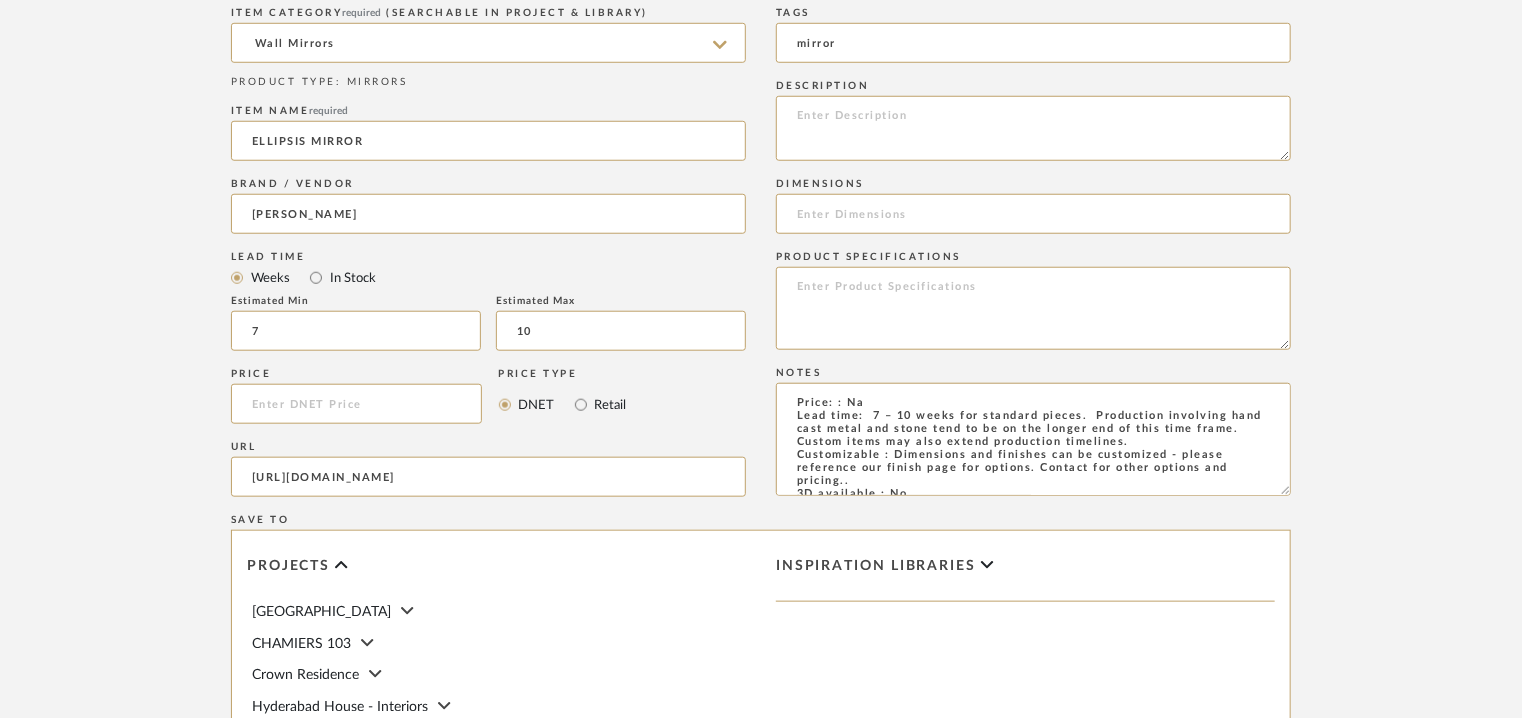 type on "Price: : Na
Lead time:  7 – 10 weeks for standard pieces.  Production involving hand cast metal and stone tend to be on the longer end of this time frame.  Custom items may also extend production timelines.
Customizable : Dimensions and finishes can be customized - please reference our finish page for options. Contact for other options and pricing..
3D available : No
BIM available. No.
Point of contact: [PERSON_NAME]
Contact number: [PHONE_NUMBER] and
[PHONE_NUMBER]
Email address: [EMAIL_ADDRESS][URL][DOMAIN_NAME] [EMAIL_ADDRESS][DOMAIN_NAME]
Address: [STREET_ADDRESS]
Additional contact information:
1) Point of contact: [PERSON_NAME] ( Head – Business Development)
Contact number: [PHONE_NUMBER]
Email address: [PERSON_NAME][EMAIL_ADDRESS][DOMAIN_NAME]
Address: [STREET_ADDRESS][PERSON_NAME]
2) Point of contact: [PERSON_NAME]
Email address :  [PERSON_NAME][EMAIL_ADDRESS][PERSON_NAME][DOMAIN_NAME]" 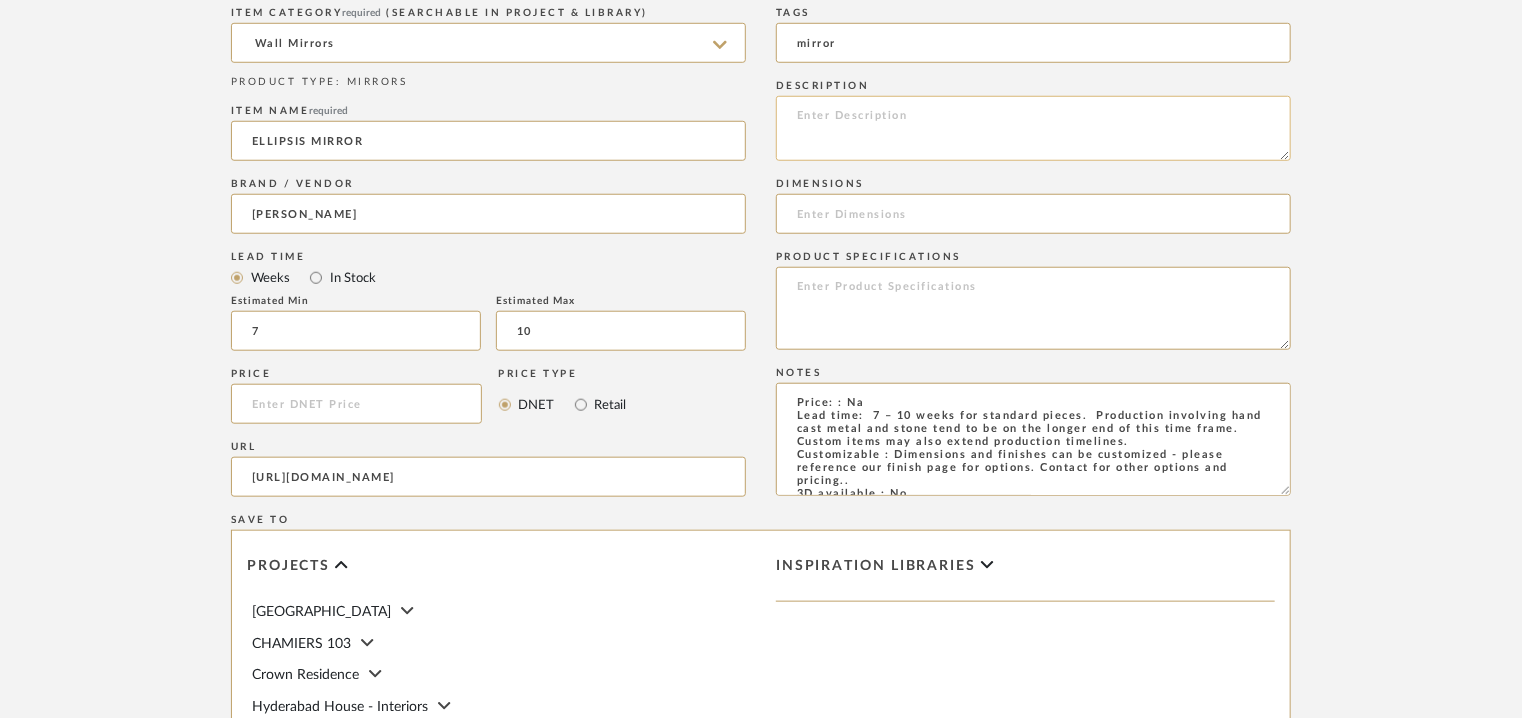 click 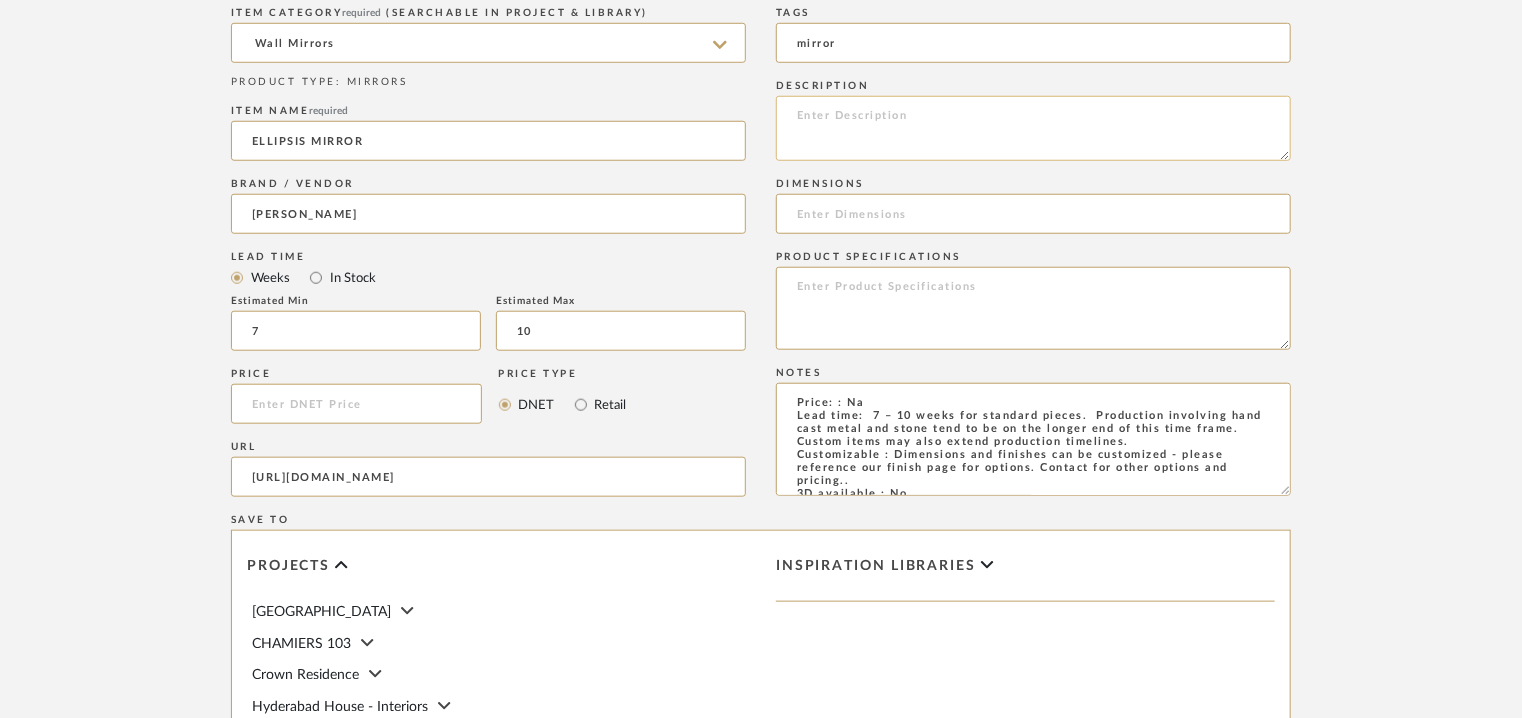 paste on "Type :  Mirror
Designer : Na
Dimensions : 945mm [37"] (W) X 83mm [3.5"] (D) X 724mm [28.5"] (H)
Material & Finishes : mirror, metal and woodforn in glossy black lacquer.
Speciality Finish :  Leaf, Copper/ Leaf, Antique Gold .
Product description :  A spellbinding addition to any room, the Ellipsis Mirror surrounds a central circular mirror with concentric irregular rings, like celestial bodies orbiting a planet. Luminous metal leaf covers all but the outermost wood form, which is finished in glossy black lacquer as a contrasting overall frame to the fluid composition.
Additional details : Na
Any other details : Na" 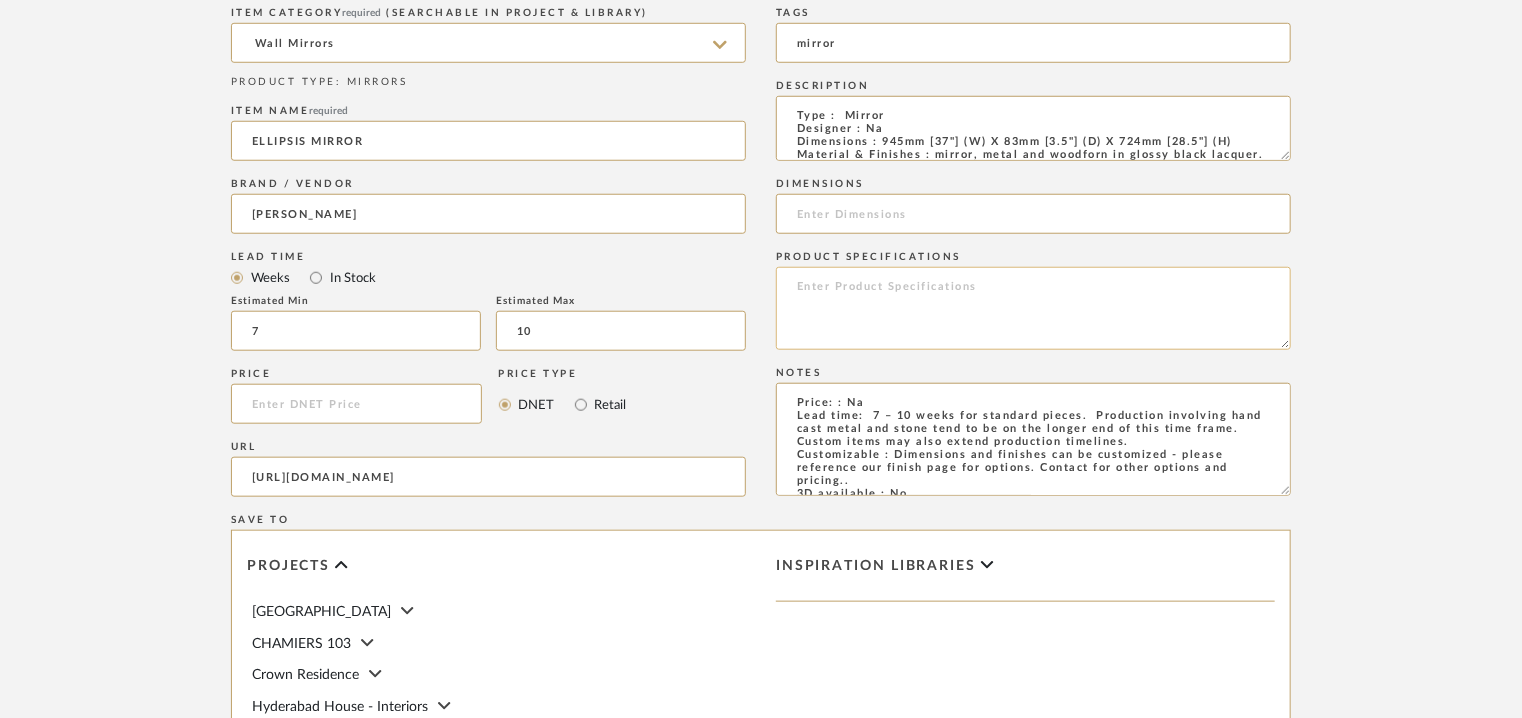 scroll, scrollTop: 124, scrollLeft: 0, axis: vertical 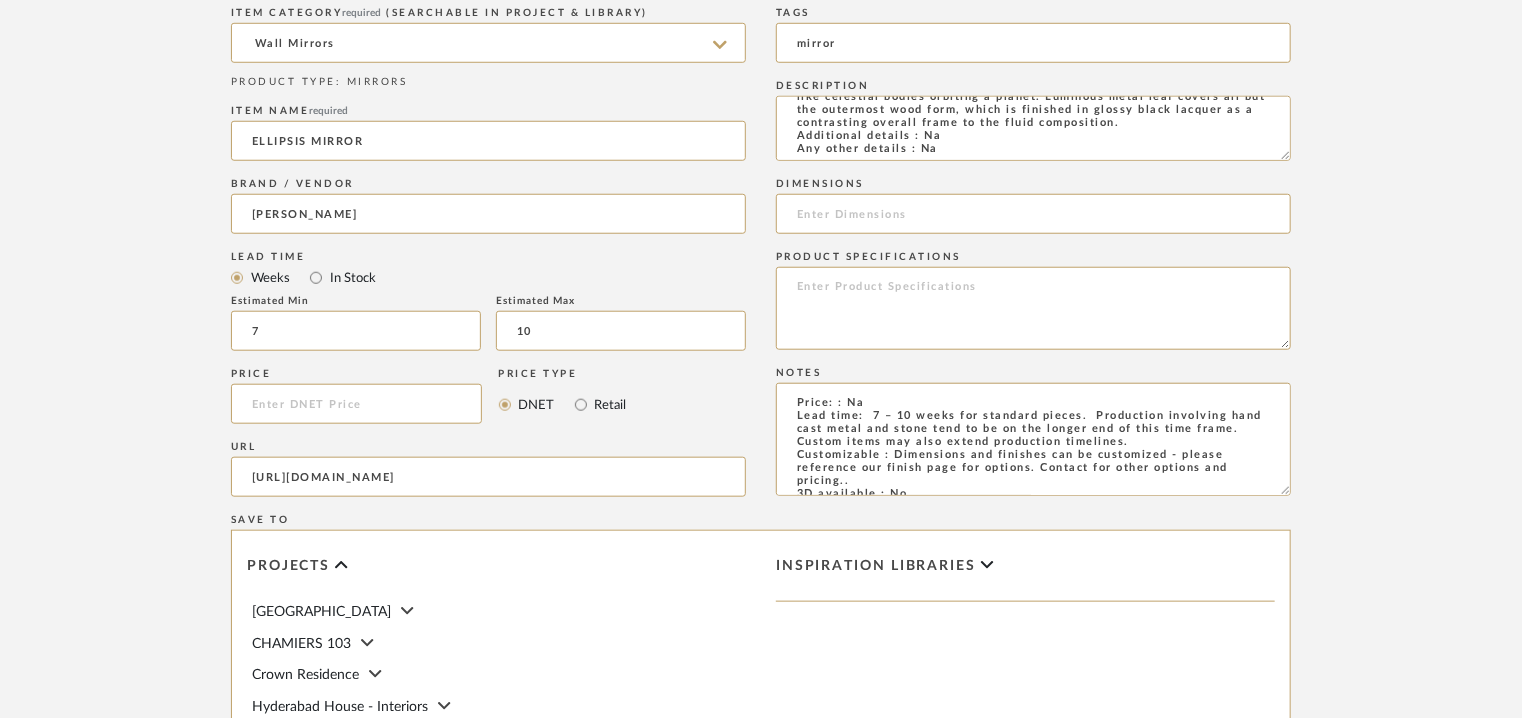 type on "Type :  Mirror
Designer : Na
Dimensions : 945mm [37"] (W) X 83mm [3.5"] (D) X 724mm [28.5"] (H)
Material & Finishes : mirror, metal and woodforn in glossy black lacquer.
Speciality Finish :  Leaf, Copper/ Leaf, Antique Gold .
Product description :  A spellbinding addition to any room, the Ellipsis Mirror surrounds a central circular mirror with concentric irregular rings, like celestial bodies orbiting a planet. Luminous metal leaf covers all but the outermost wood form, which is finished in glossy black lacquer as a contrasting overall frame to the fluid composition.
Additional details : Na
Any other details : Na" 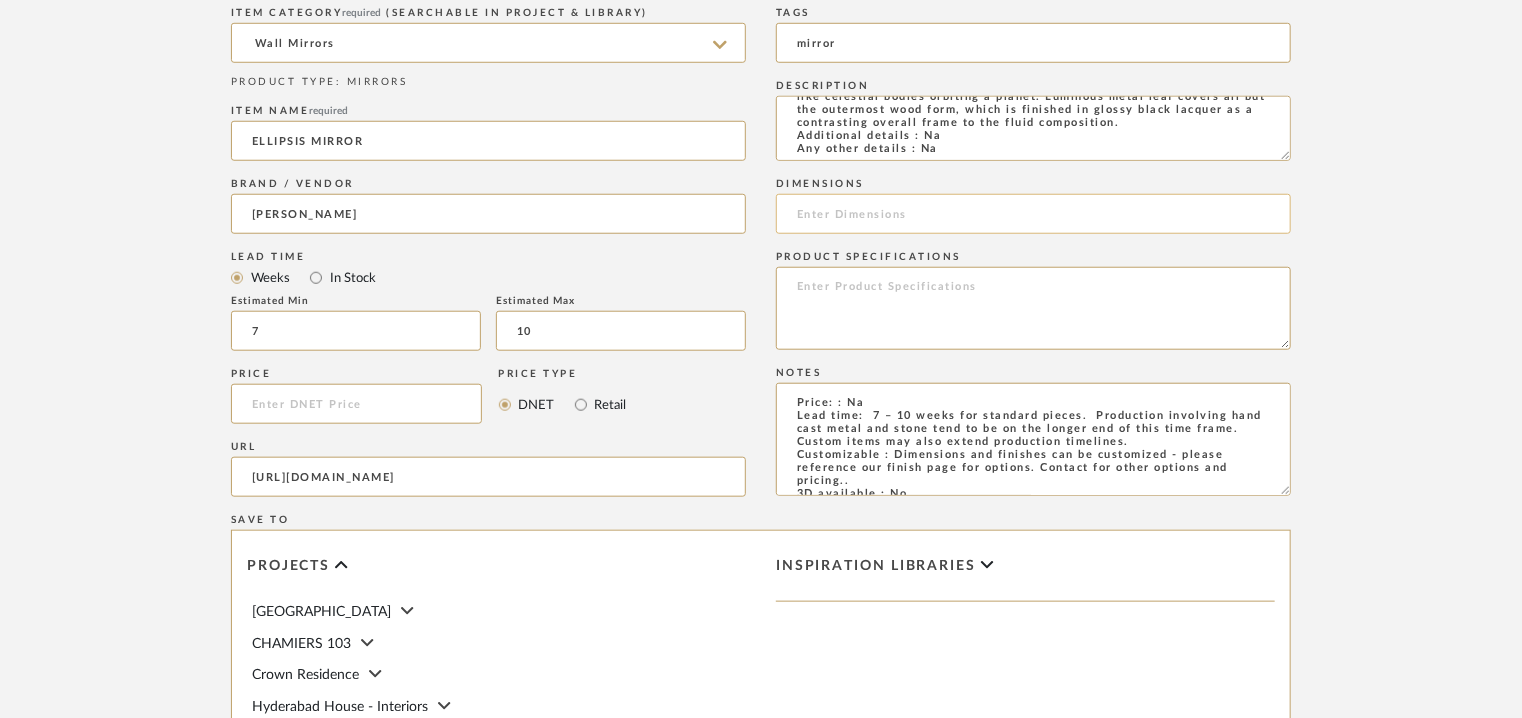 click 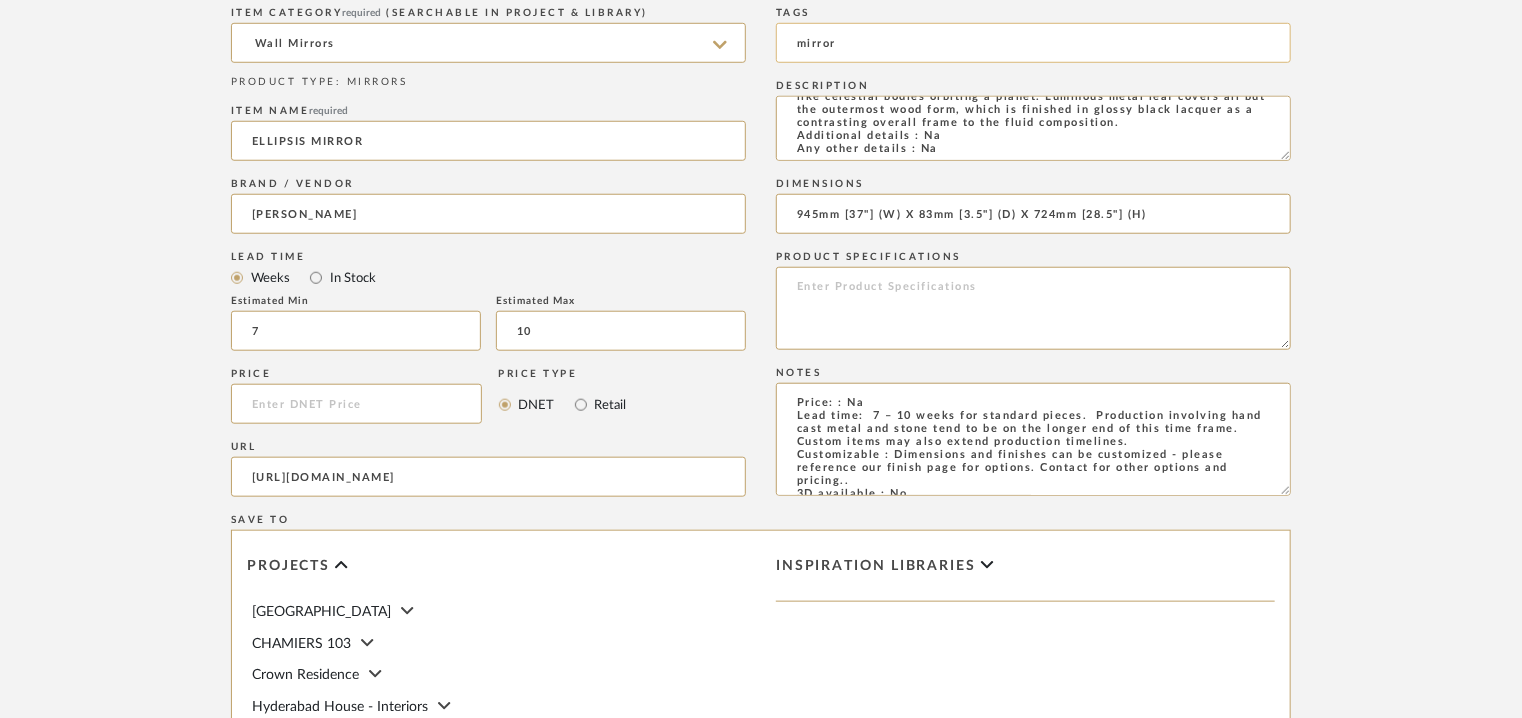 type on "945mm [37"] (W) X 83mm [3.5"] (D) X 724mm [28.5"] (H)" 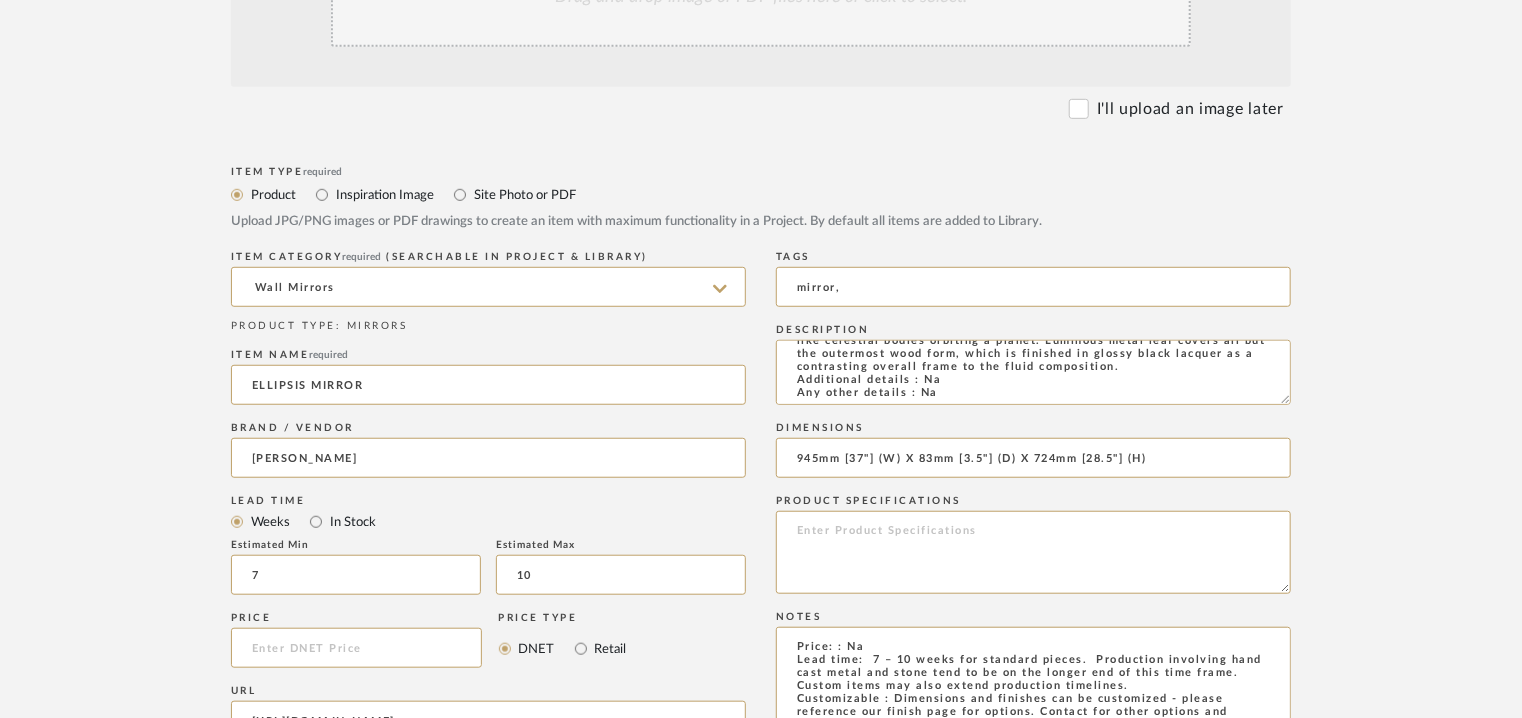 scroll, scrollTop: 200, scrollLeft: 0, axis: vertical 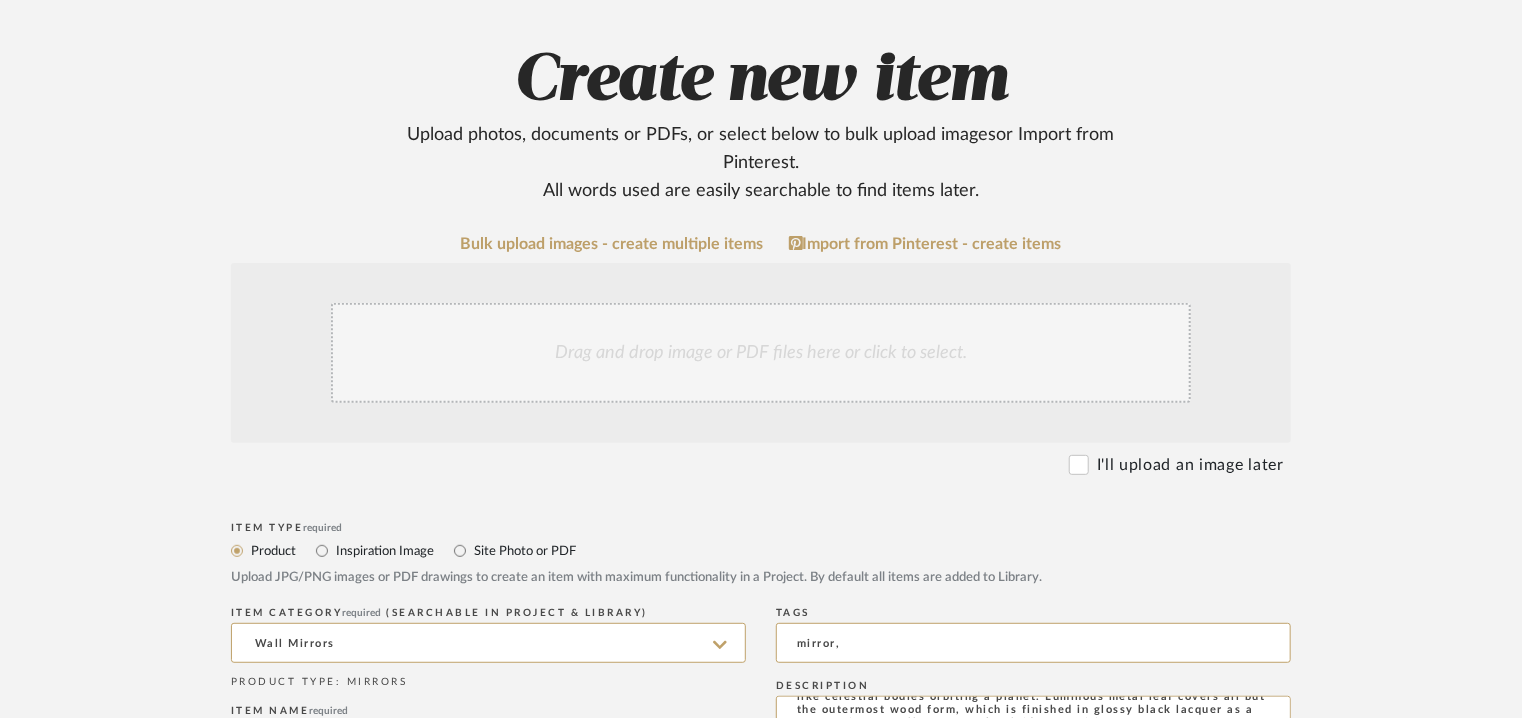 type on "mirror," 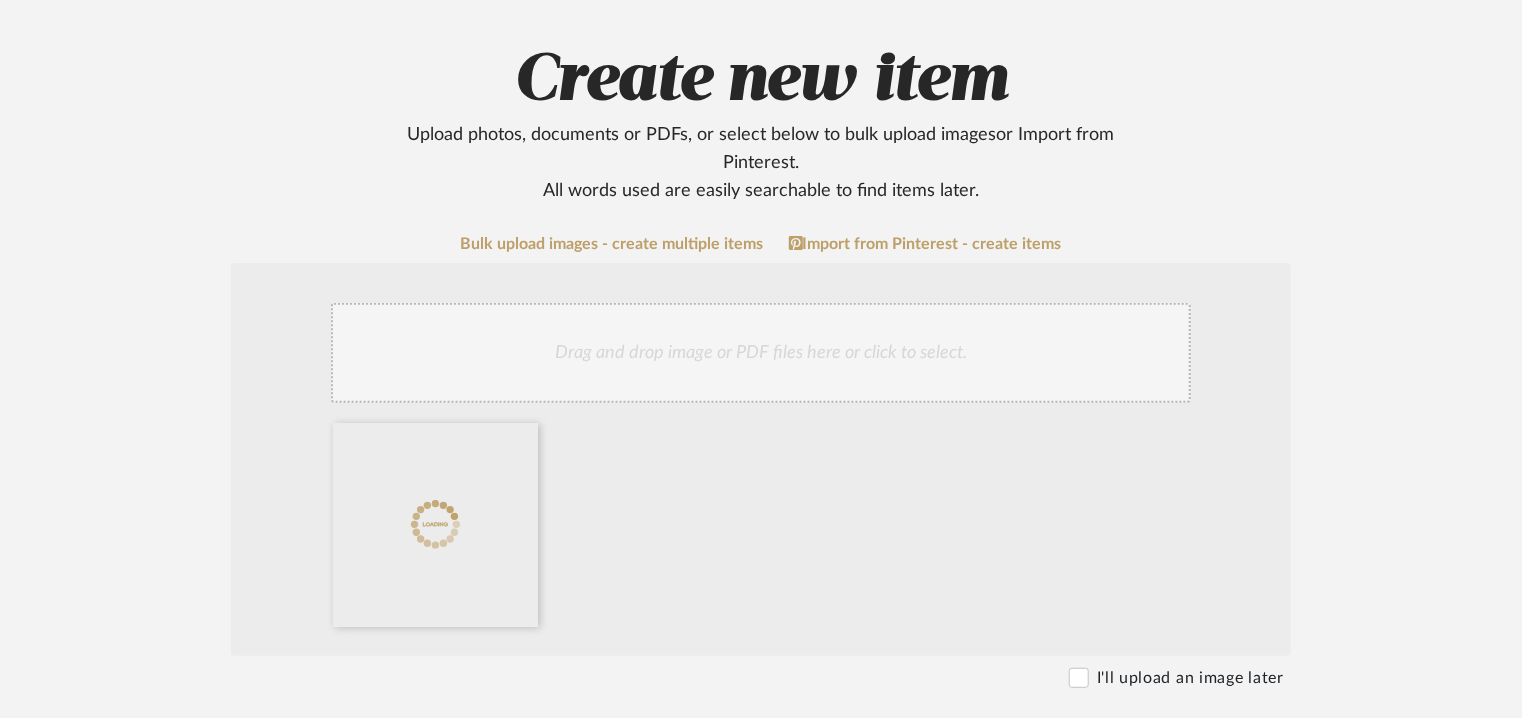 click on "Drag and drop image or PDF files here or click to select." 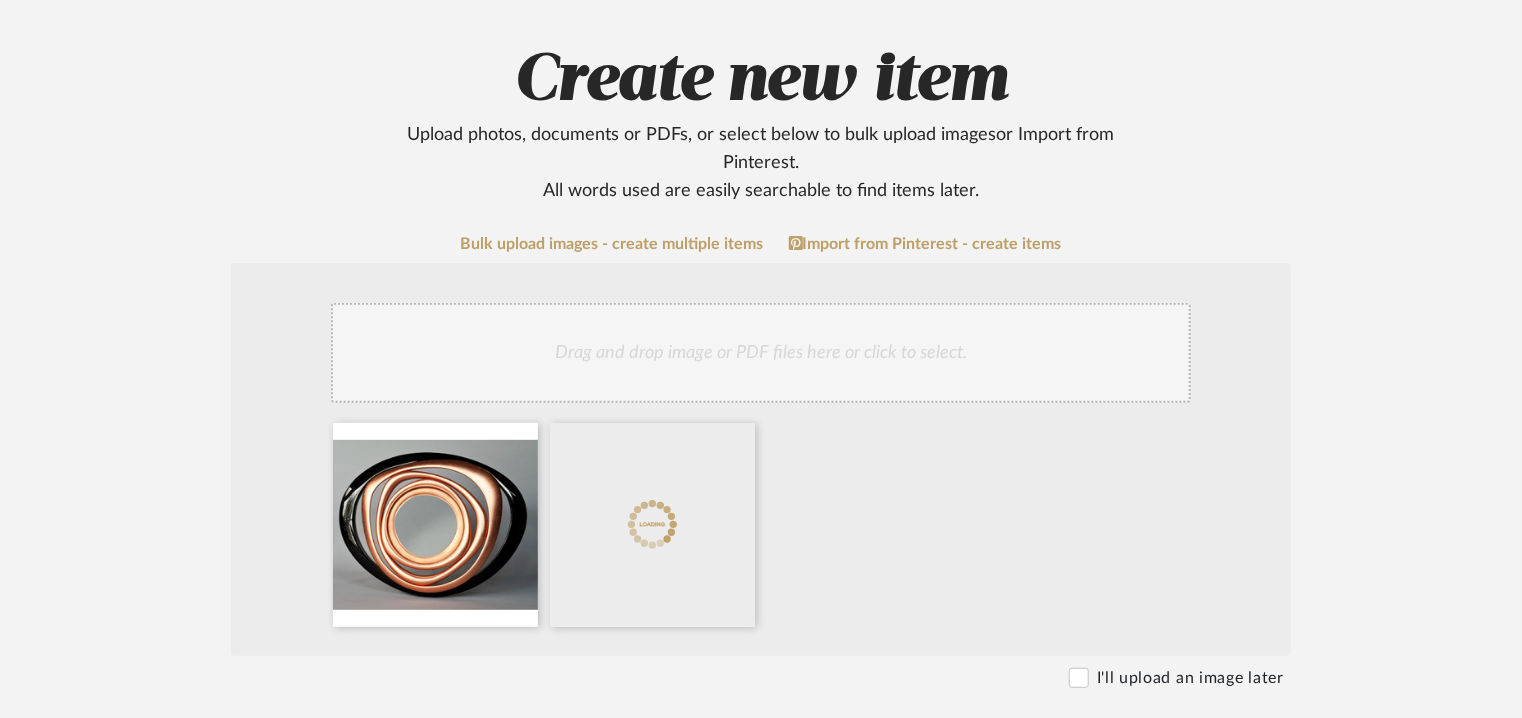 click on "Drag and drop image or PDF files here or click to select." 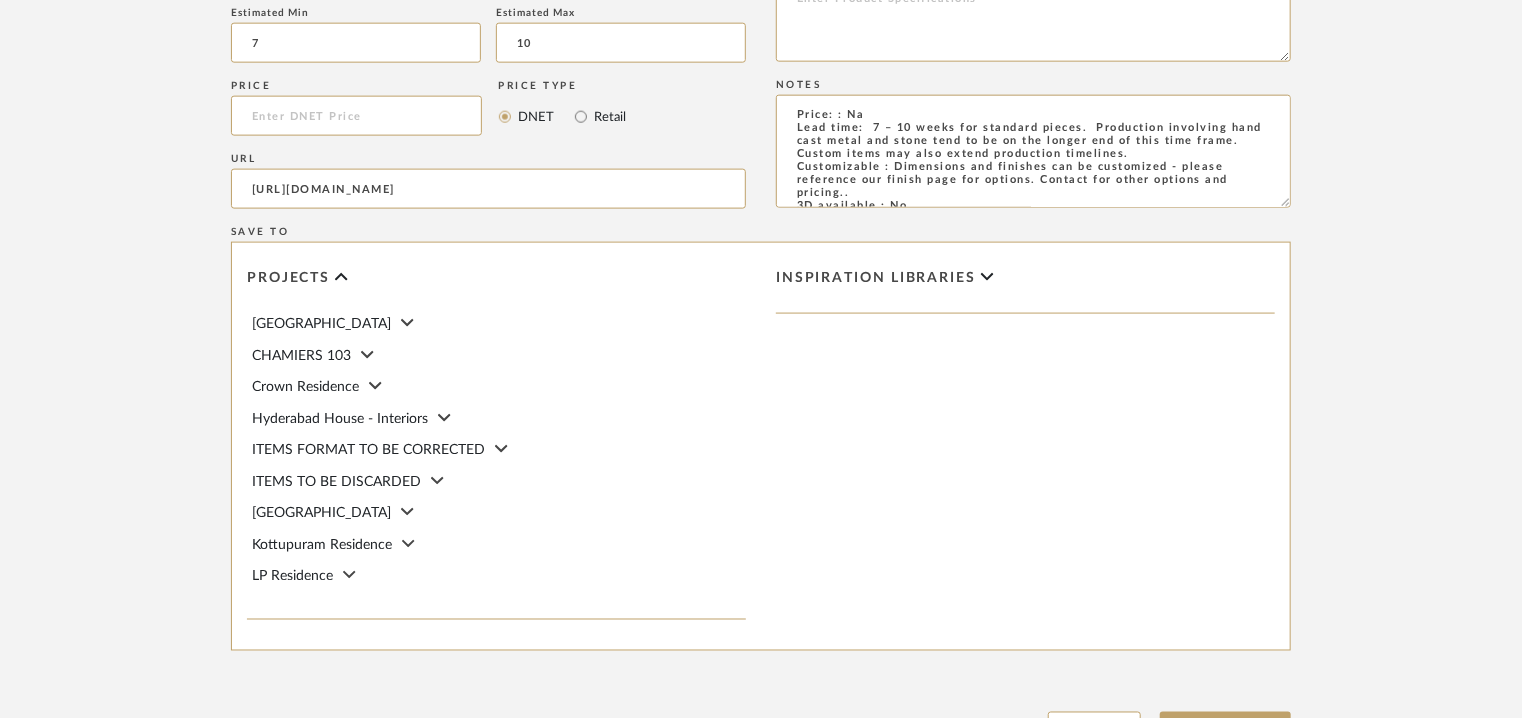 scroll, scrollTop: 1400, scrollLeft: 0, axis: vertical 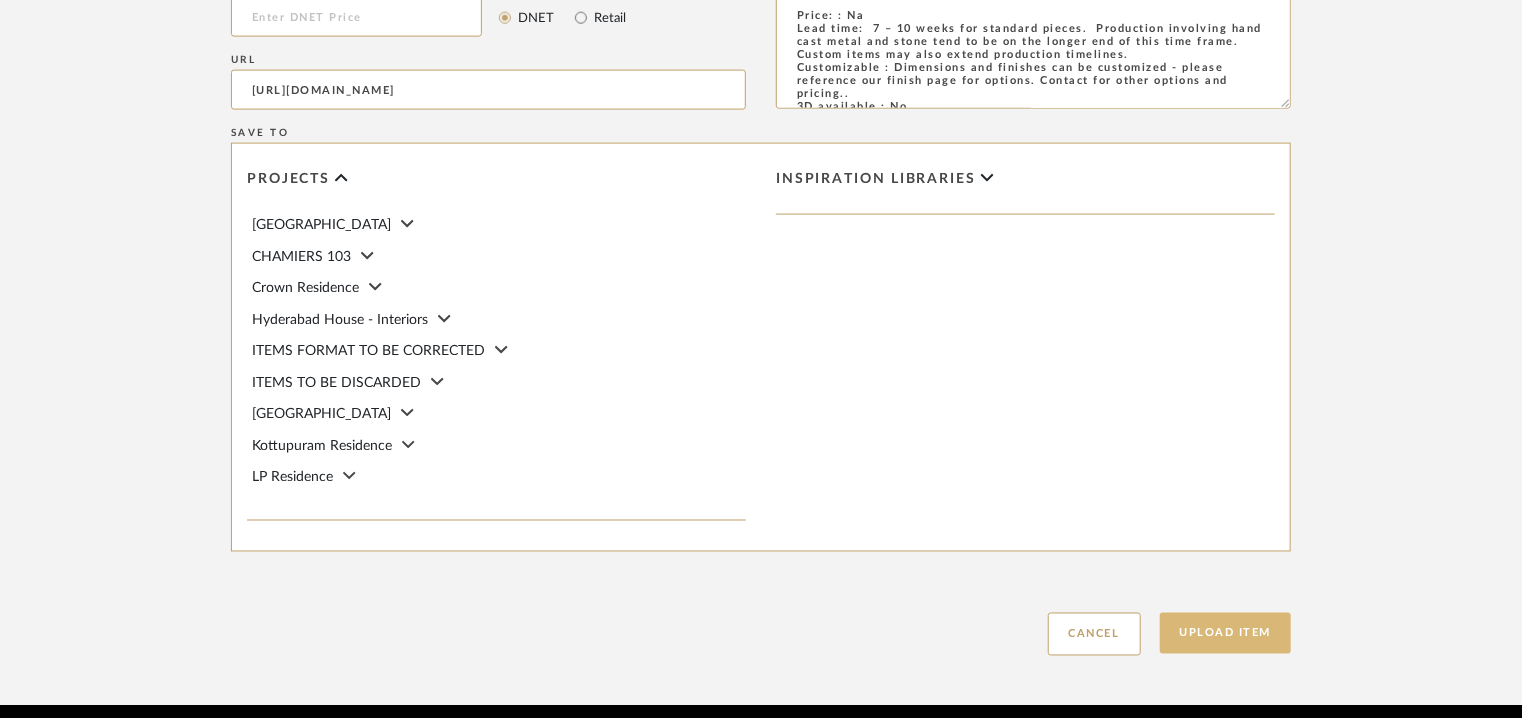 click on "Upload Item" 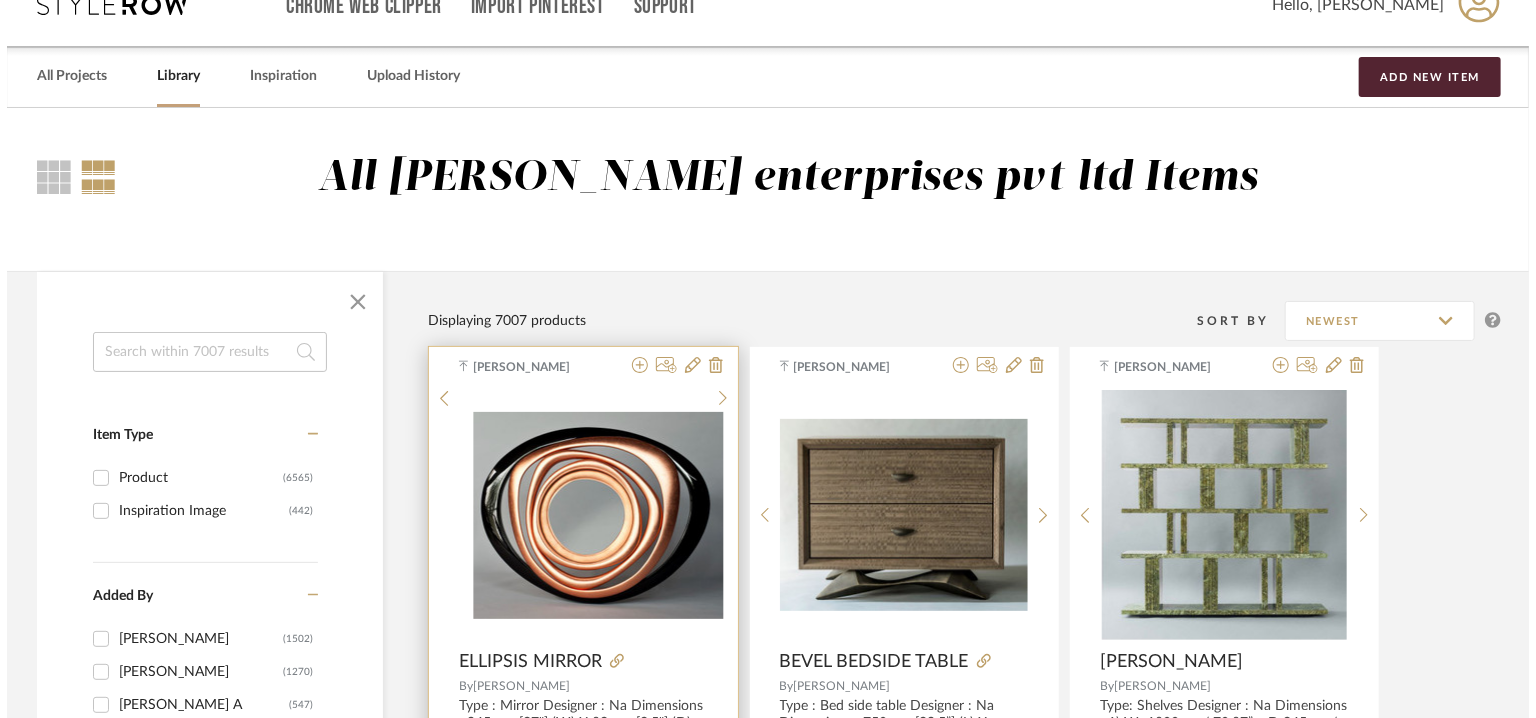scroll, scrollTop: 0, scrollLeft: 0, axis: both 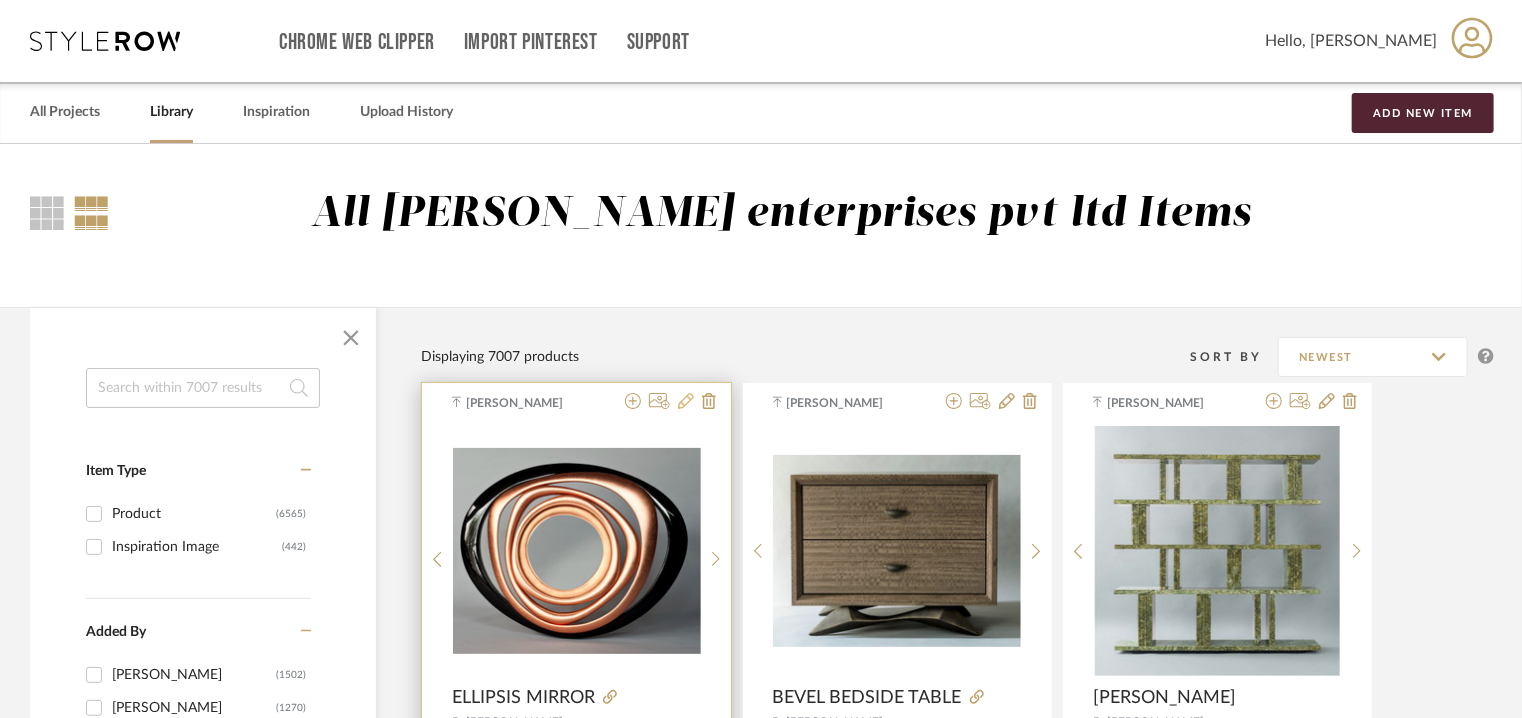 click 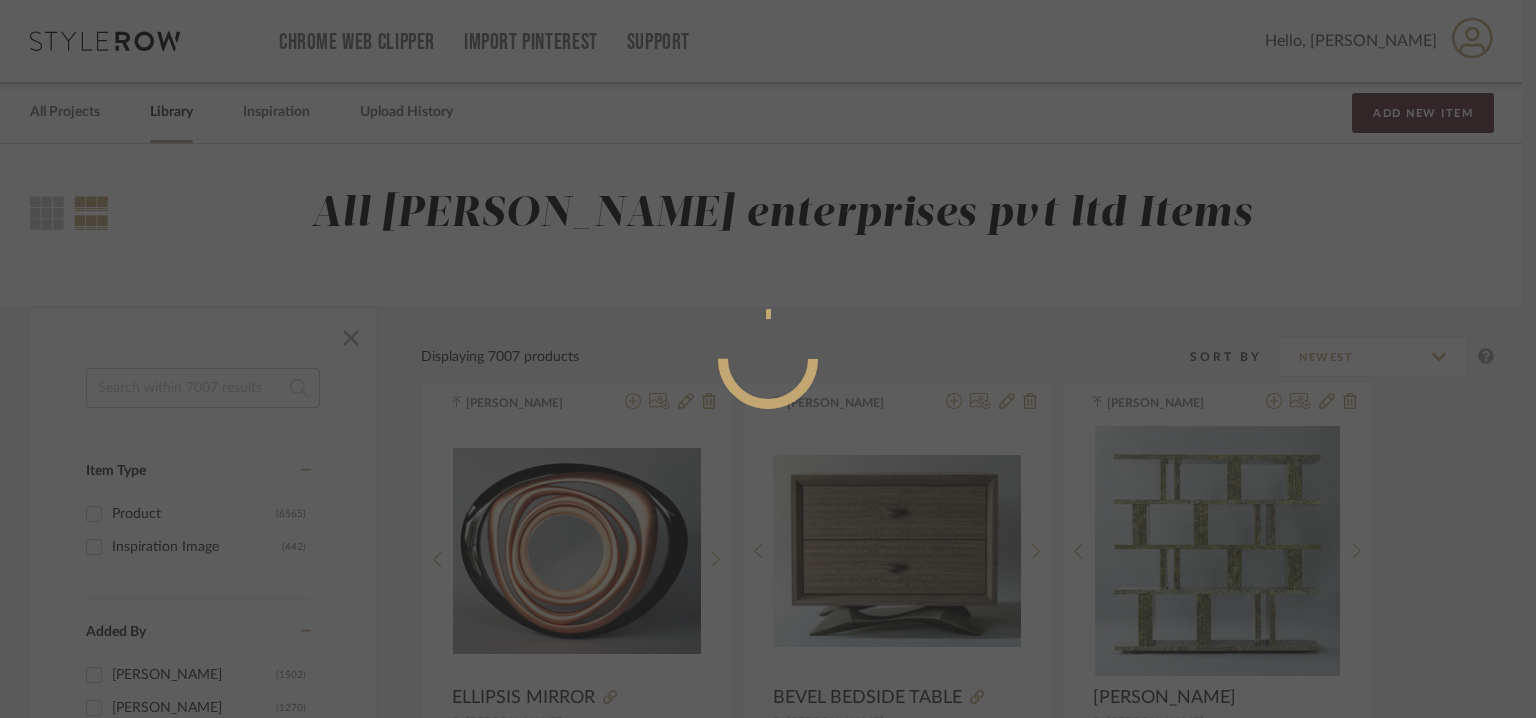 radio on "true" 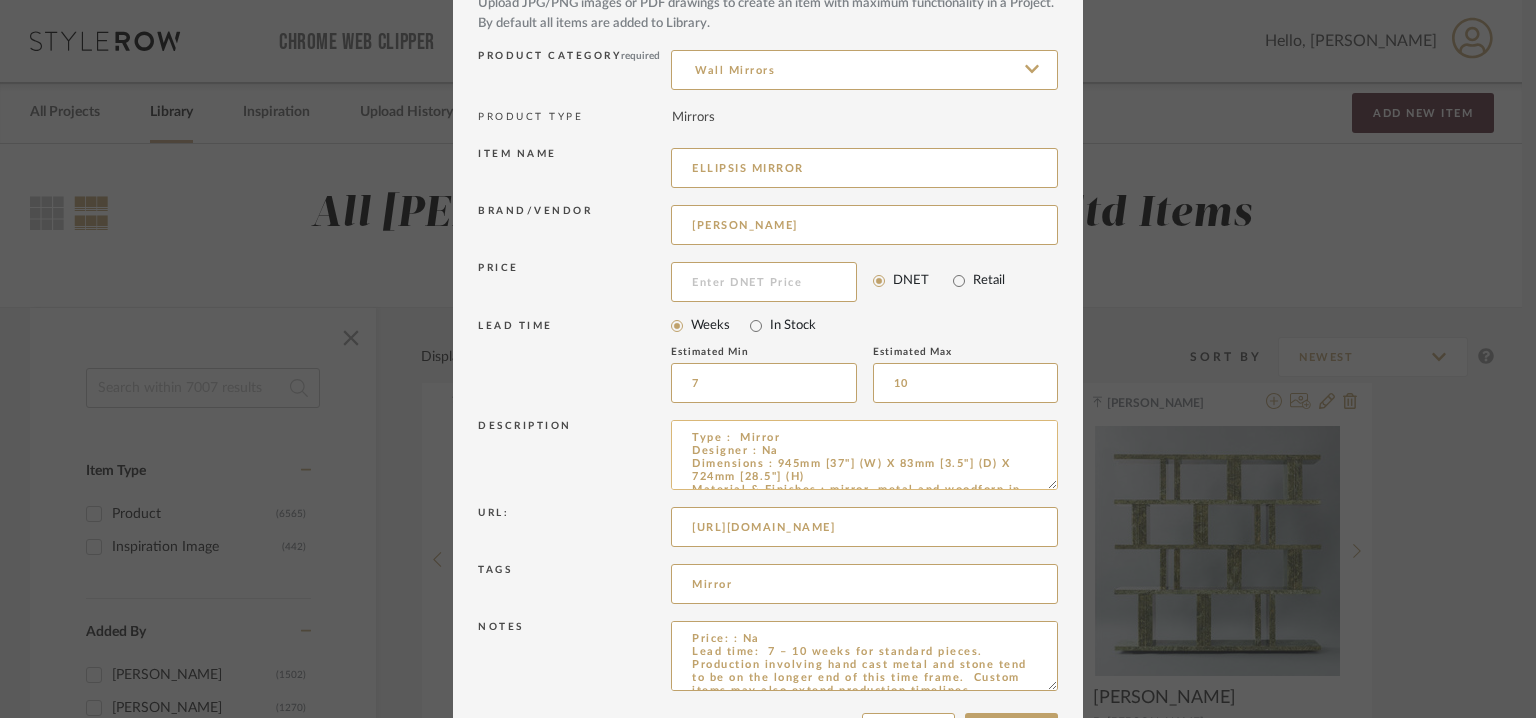 scroll, scrollTop: 192, scrollLeft: 0, axis: vertical 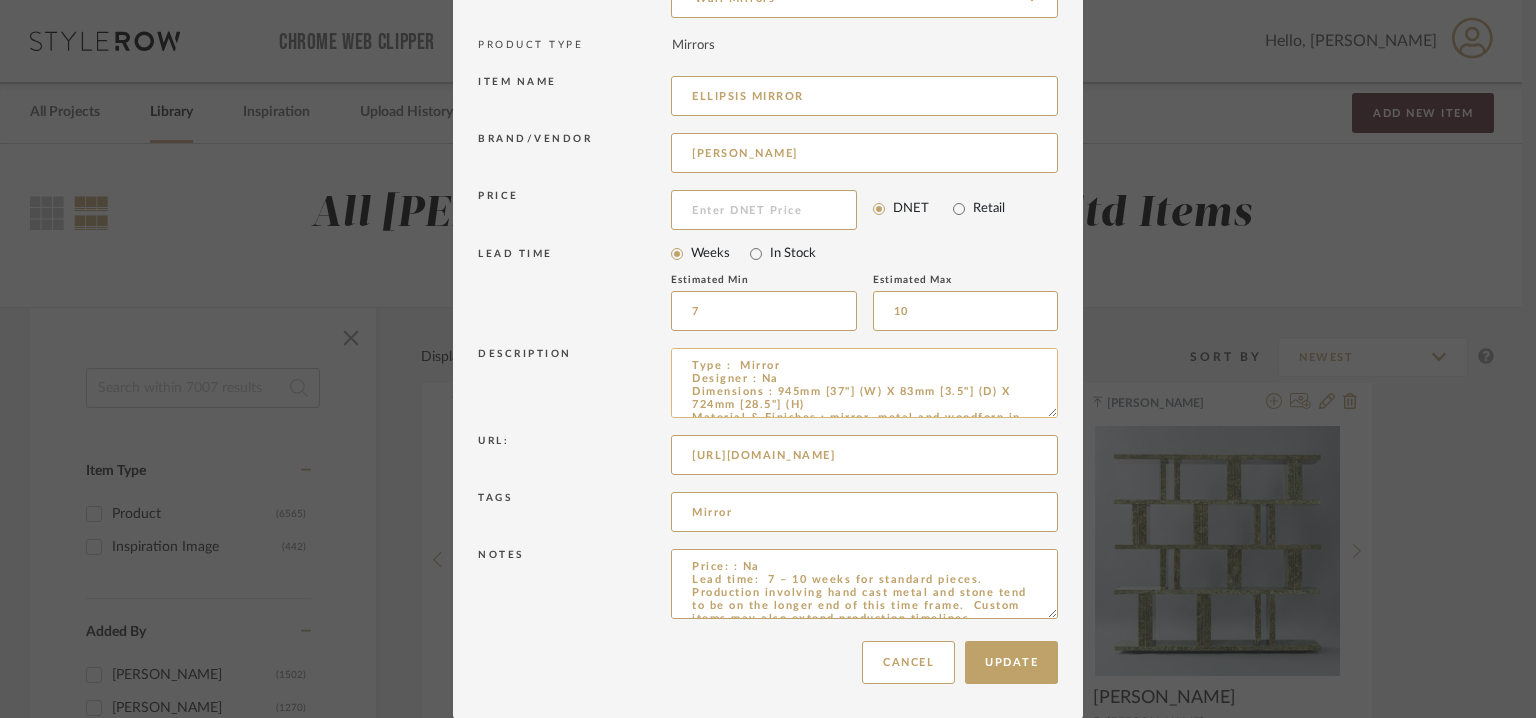 drag, startPoint x: 1048, startPoint y: 409, endPoint x: 1038, endPoint y: 469, distance: 60.827625 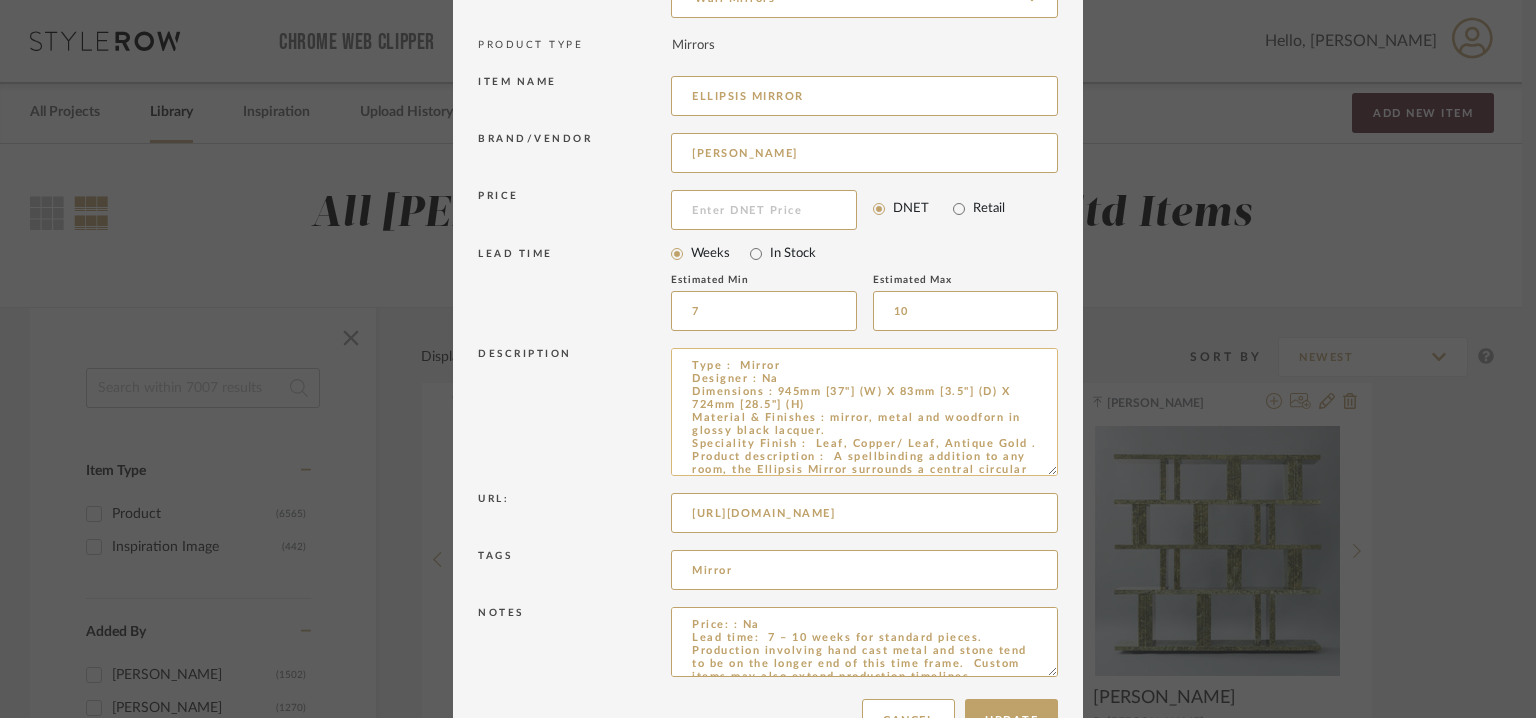 click on "Type :  Mirror
Designer : Na
Dimensions : 945mm [37"] (W) X 83mm [3.5"] (D) X 724mm [28.5"] (H)
Material & Finishes : mirror, metal and woodforn in glossy black lacquer.
Speciality Finish :  Leaf, Copper/ Leaf, Antique Gold .
Product description :  A spellbinding addition to any room, the Ellipsis Mirror surrounds a central circular mirror with concentric irregular rings, like celestial bodies orbiting a planet. Luminous metal leaf covers all but the outermost wood form, which is finished in glossy black lacquer as a contrasting overall frame to the fluid composition.
Additional details : Na
Any other details : Na" at bounding box center [864, 412] 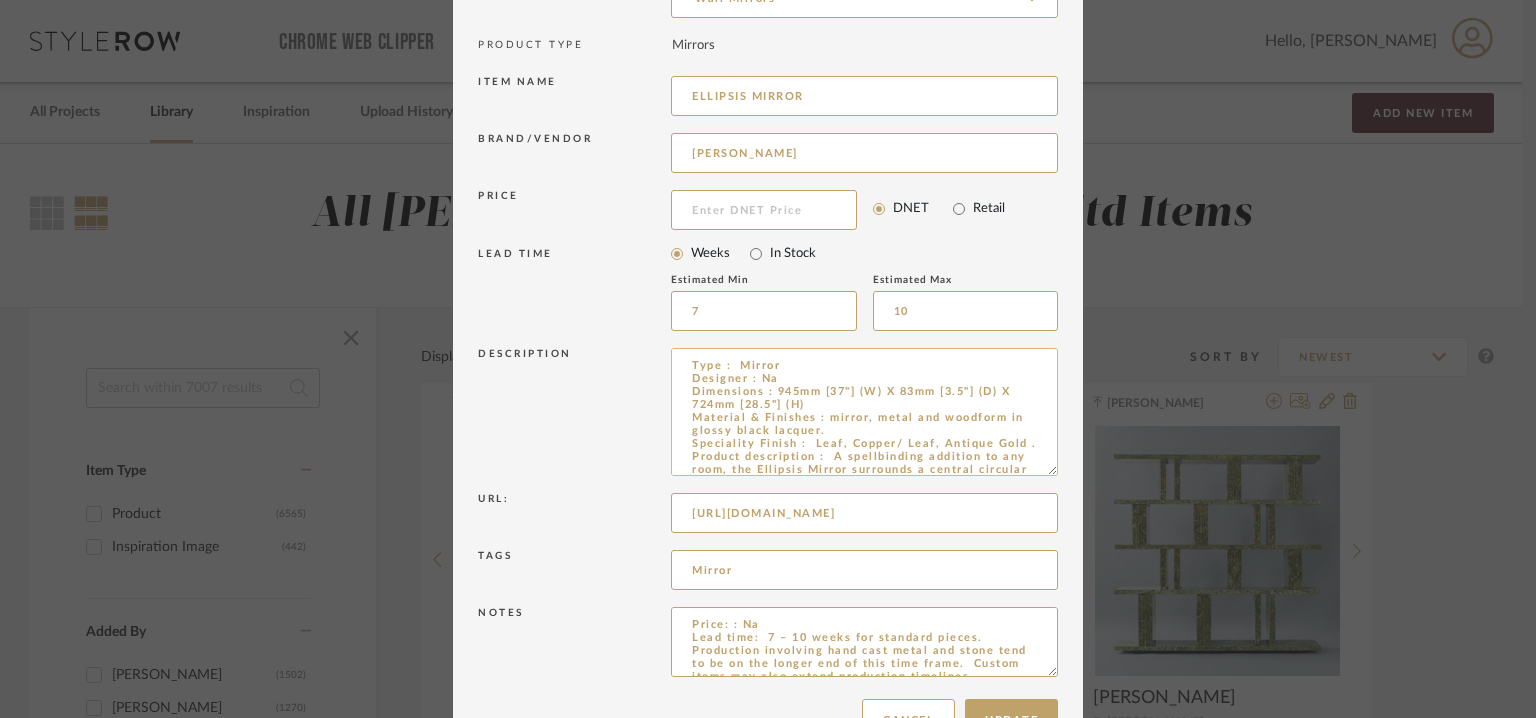 scroll, scrollTop: 110, scrollLeft: 0, axis: vertical 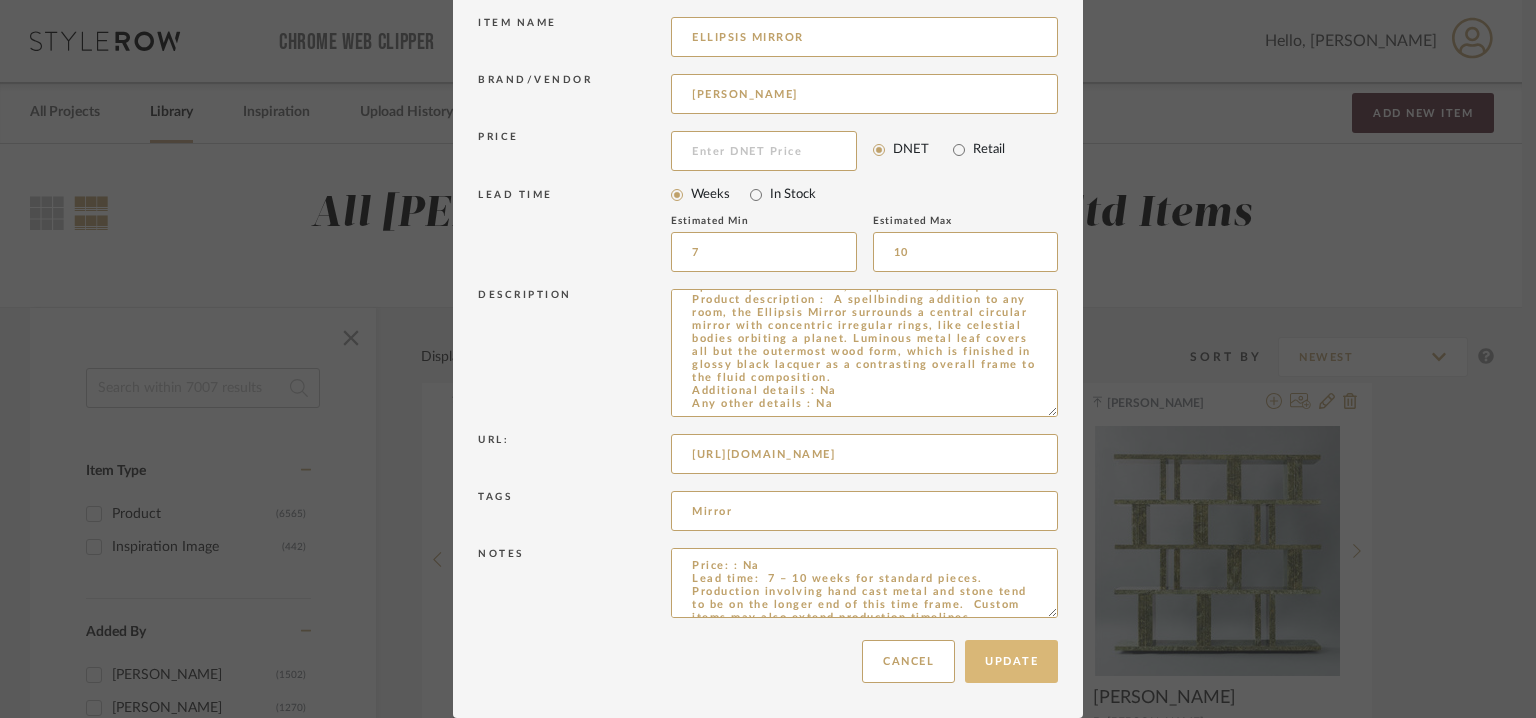 type on "Type :  Mirror
Designer : Na
Dimensions : 945mm [37"] (W) X 83mm [3.5"] (D) X 724mm [28.5"] (H)
Material & Finishes : mirror, metal and woodform in glossy black lacquer.
Speciality Finish :  Leaf, Copper/ Leaf, Antique Gold .
Product description :  A spellbinding addition to any room, the Ellipsis Mirror surrounds a central circular mirror with concentric irregular rings, like celestial bodies orbiting a planet. Luminous metal leaf covers all but the outermost wood form, which is finished in glossy black lacquer as a contrasting overall frame to the fluid composition.
Additional details : Na
Any other details : Na" 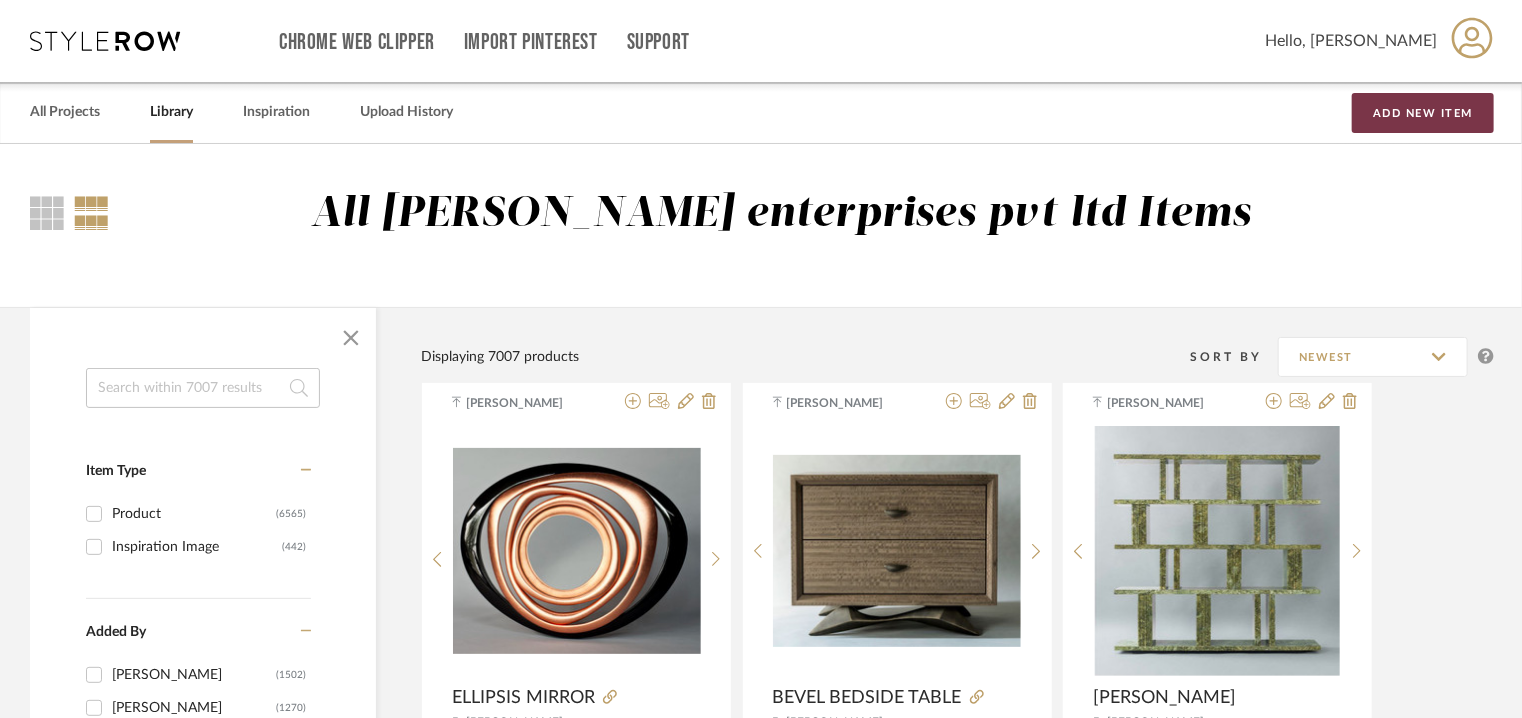click on "Add New Item" at bounding box center (1423, 113) 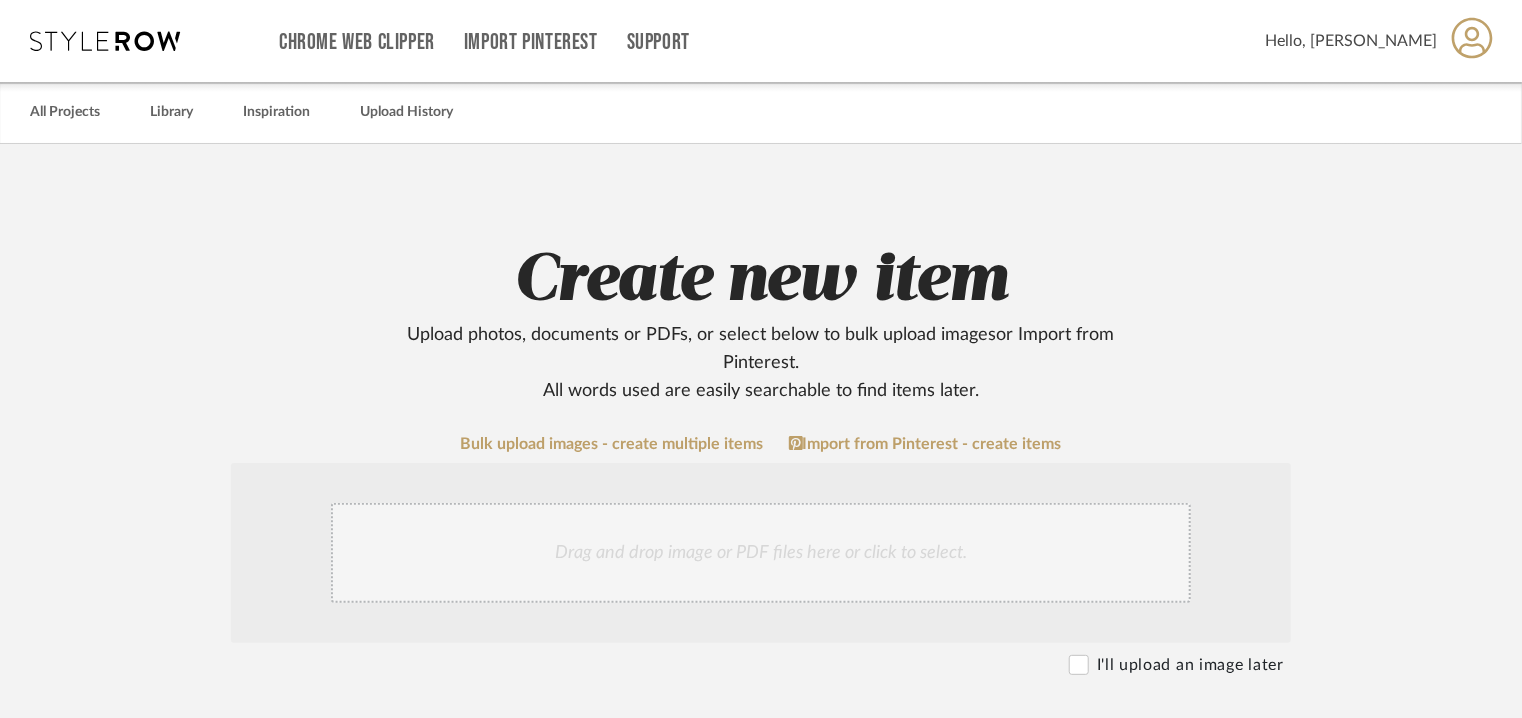 scroll, scrollTop: 600, scrollLeft: 0, axis: vertical 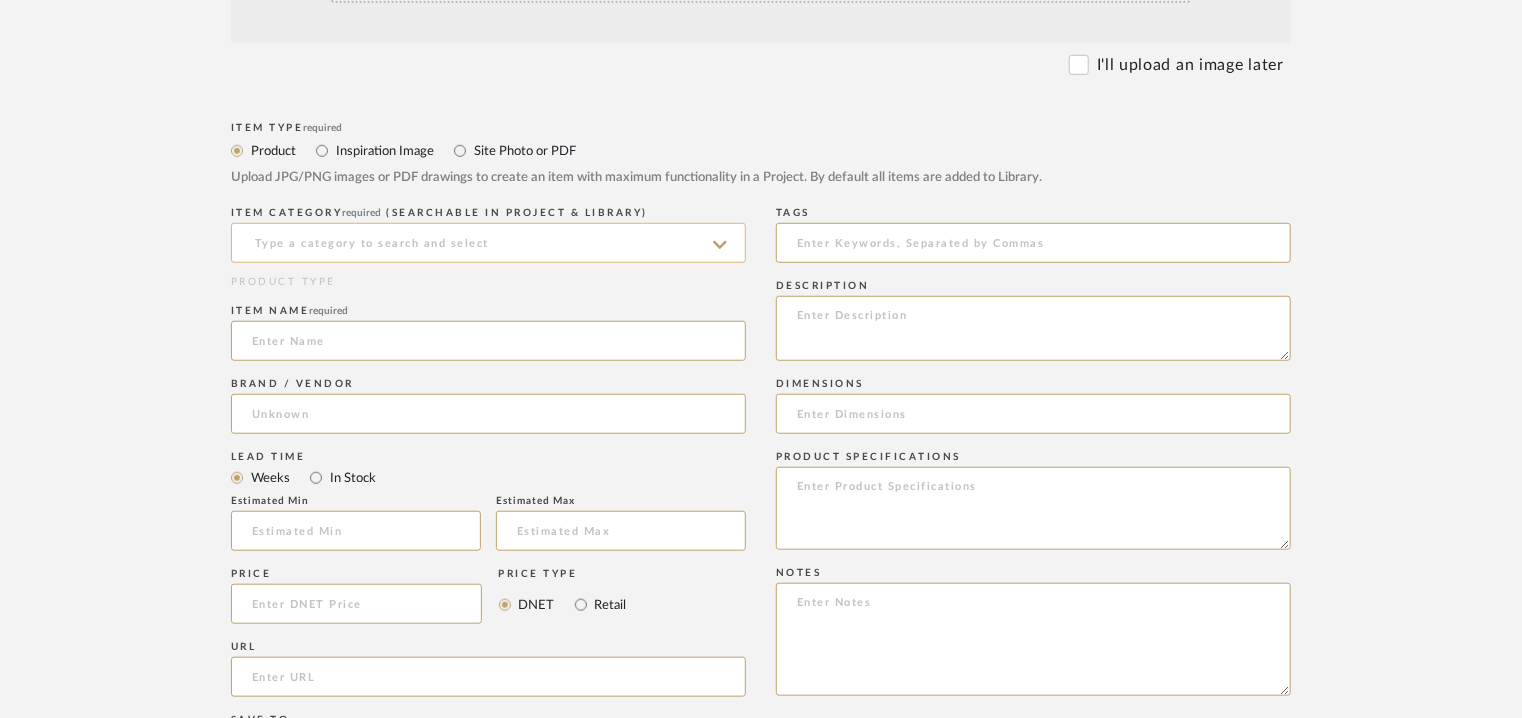 click 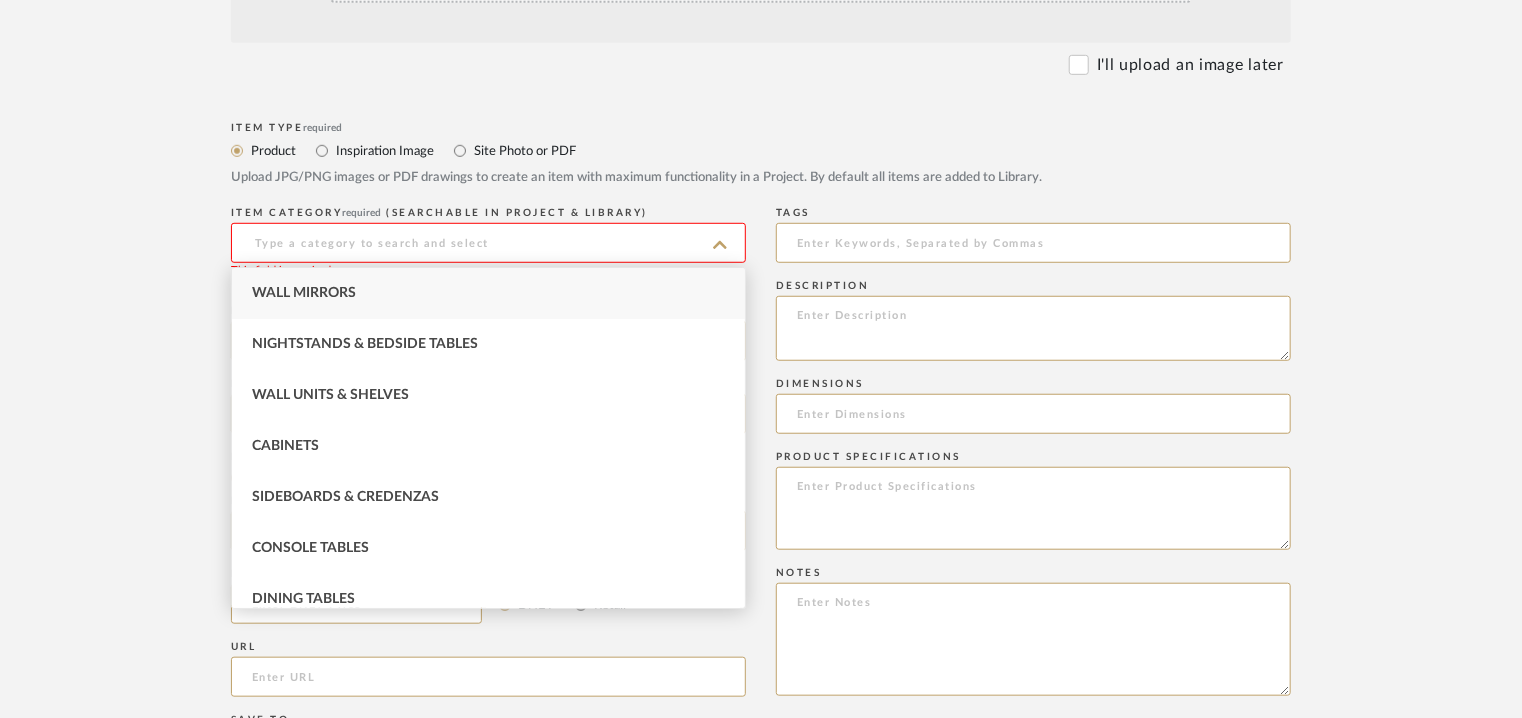 click on "Wall Mirrors" at bounding box center (488, 293) 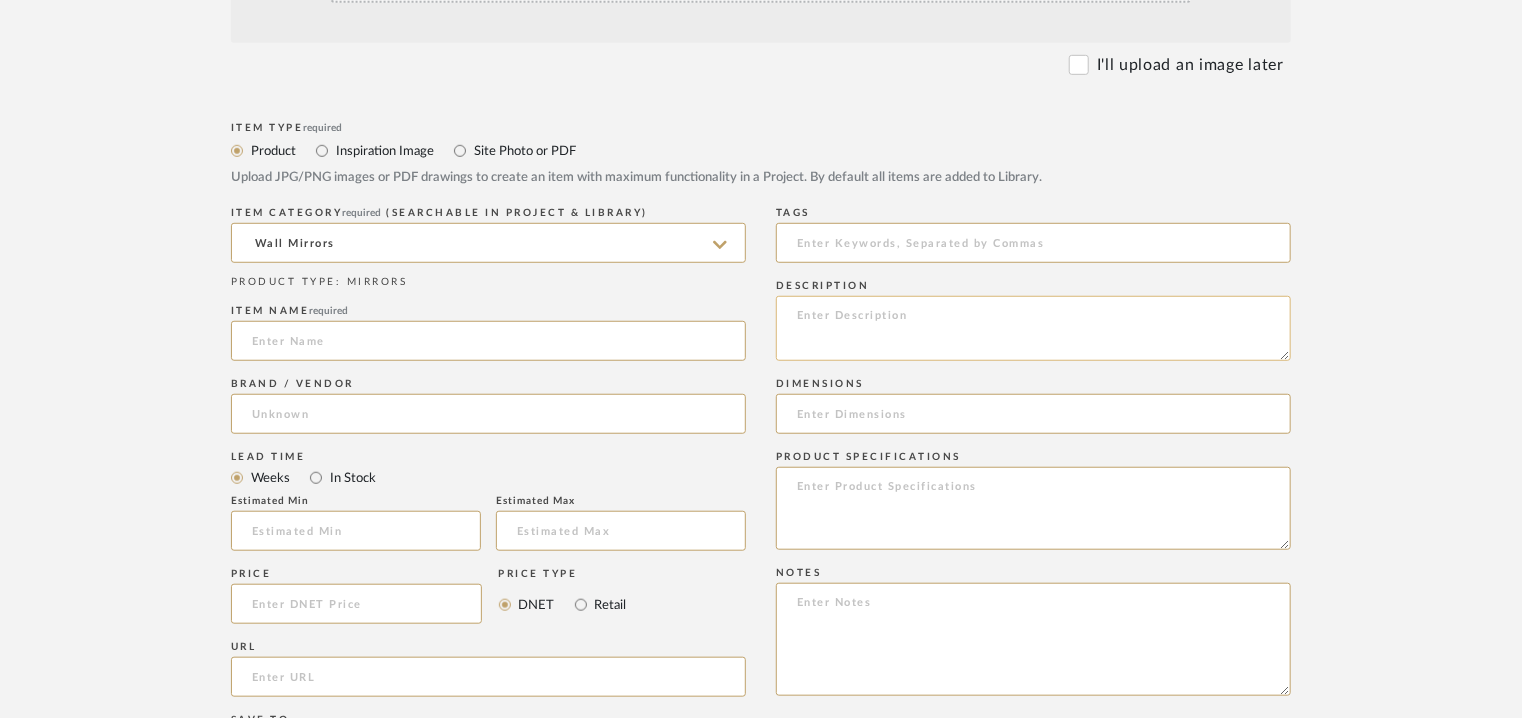 paste on "Type :  Mirror
Designer : Na
Dimensions : 650mm [25.5"] (W) X 40mm [1.5"] (D) X 930mm [36.5"] (H)
Material & Finishes : mirror, metal and wood.
Speciality Finish :  Leaf, Copper/ Leaf, Antique Gold .
Product description :   A shining decorative statement, the Sol Mirror deconstructs a classic sunburst pattern with two tiers of hand-carved wood that radiate outwards from a central reflective oval. Luminous metal leaf covers the rippling surface for a dynamic interplay of light and shadow.
Additional details : Na
Any other details : Na" 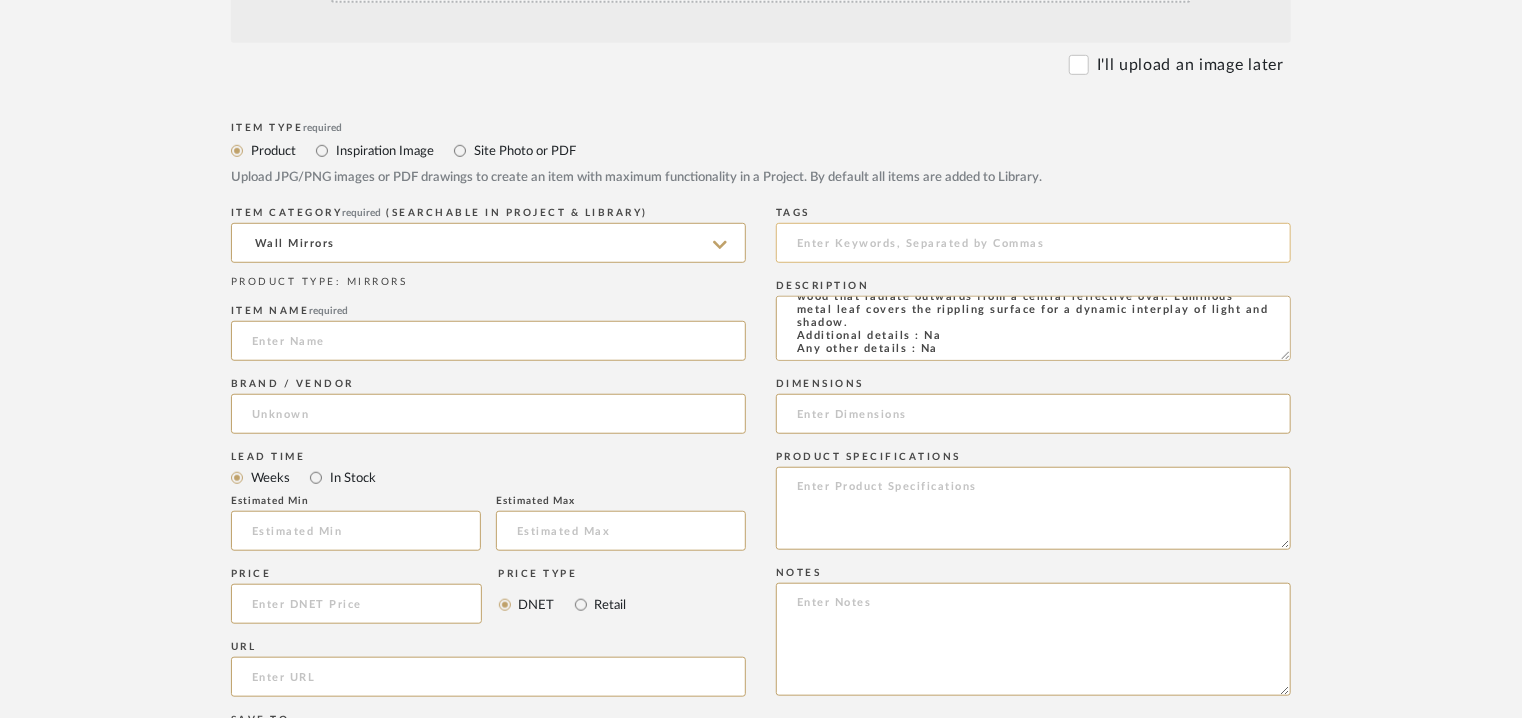 type on "Type :  Mirror
Designer : Na
Dimensions : 650mm [25.5"] (W) X 40mm [1.5"] (D) X 930mm [36.5"] (H)
Material & Finishes : mirror, metal and wood.
Speciality Finish :  Leaf, Copper/ Leaf, Antique Gold .
Product description :   A shining decorative statement, the Sol Mirror deconstructs a classic sunburst pattern with two tiers of hand-carved wood that radiate outwards from a central reflective oval. Luminous metal leaf covers the rippling surface for a dynamic interplay of light and shadow.
Additional details : Na
Any other details : Na" 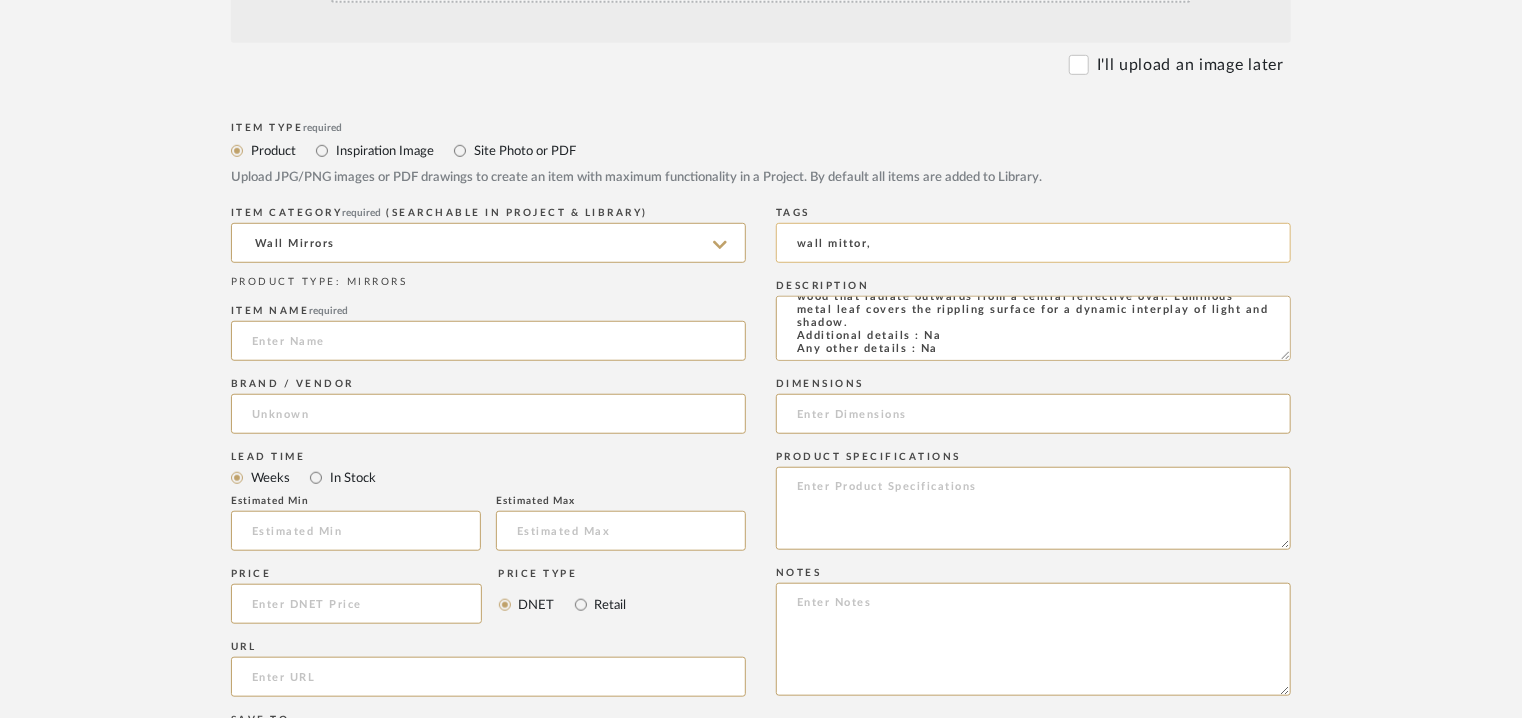 click on "wall mittor," 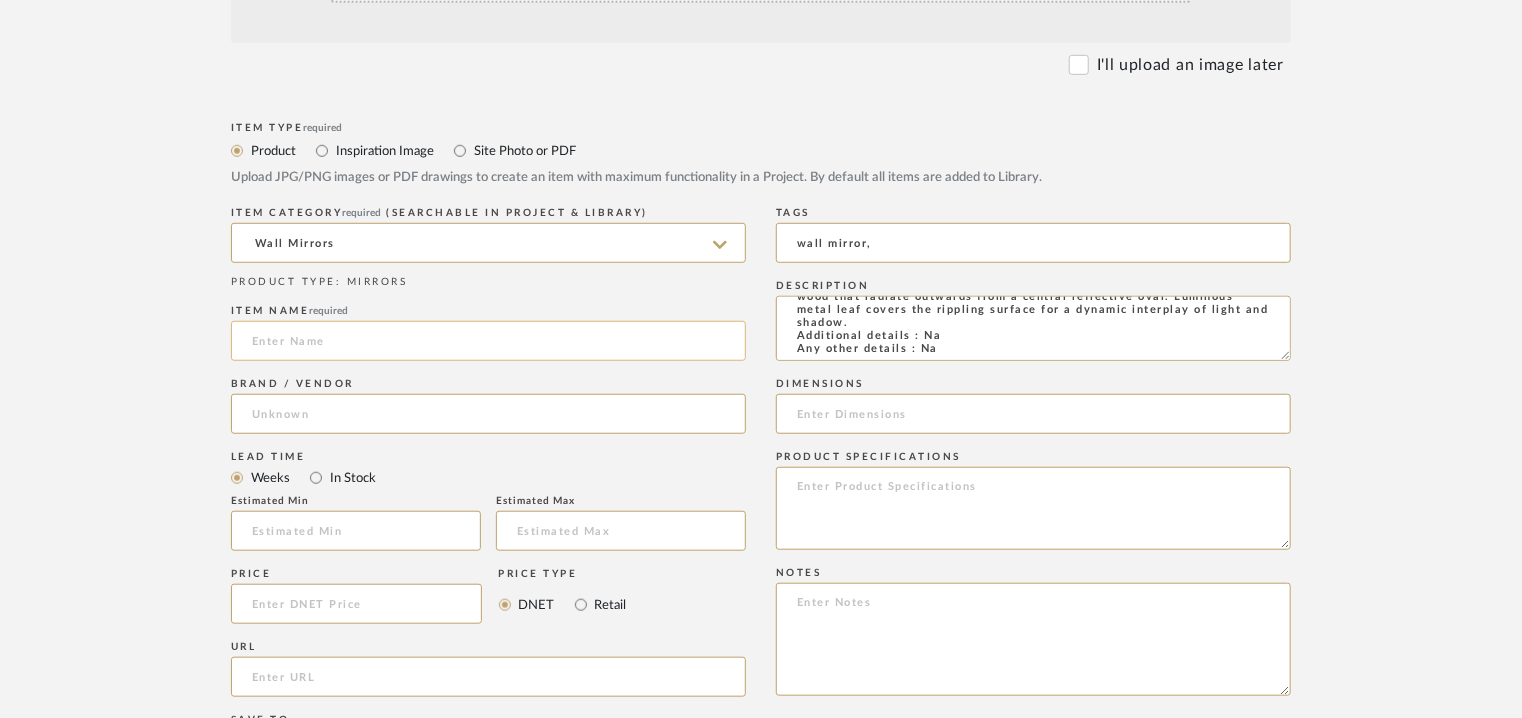 type on "wall mirror," 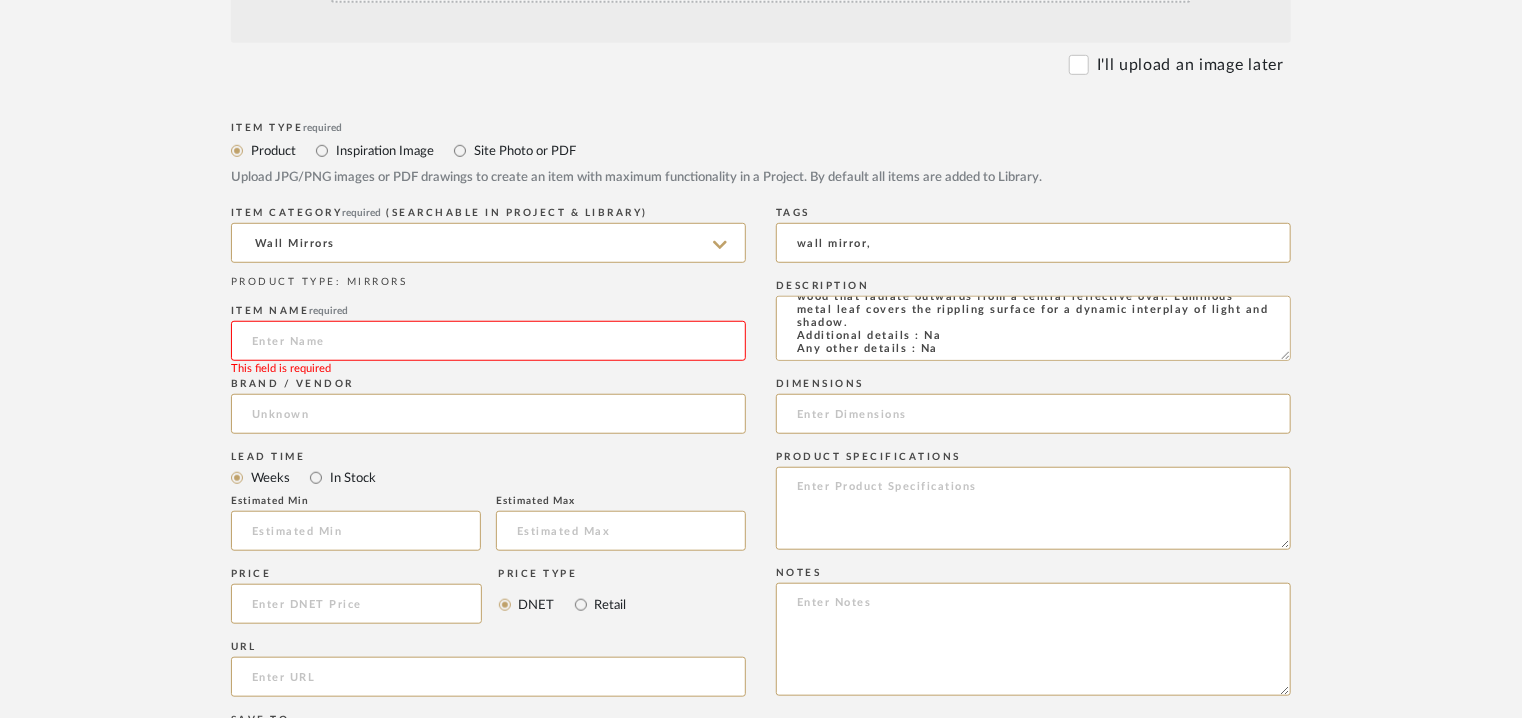 click 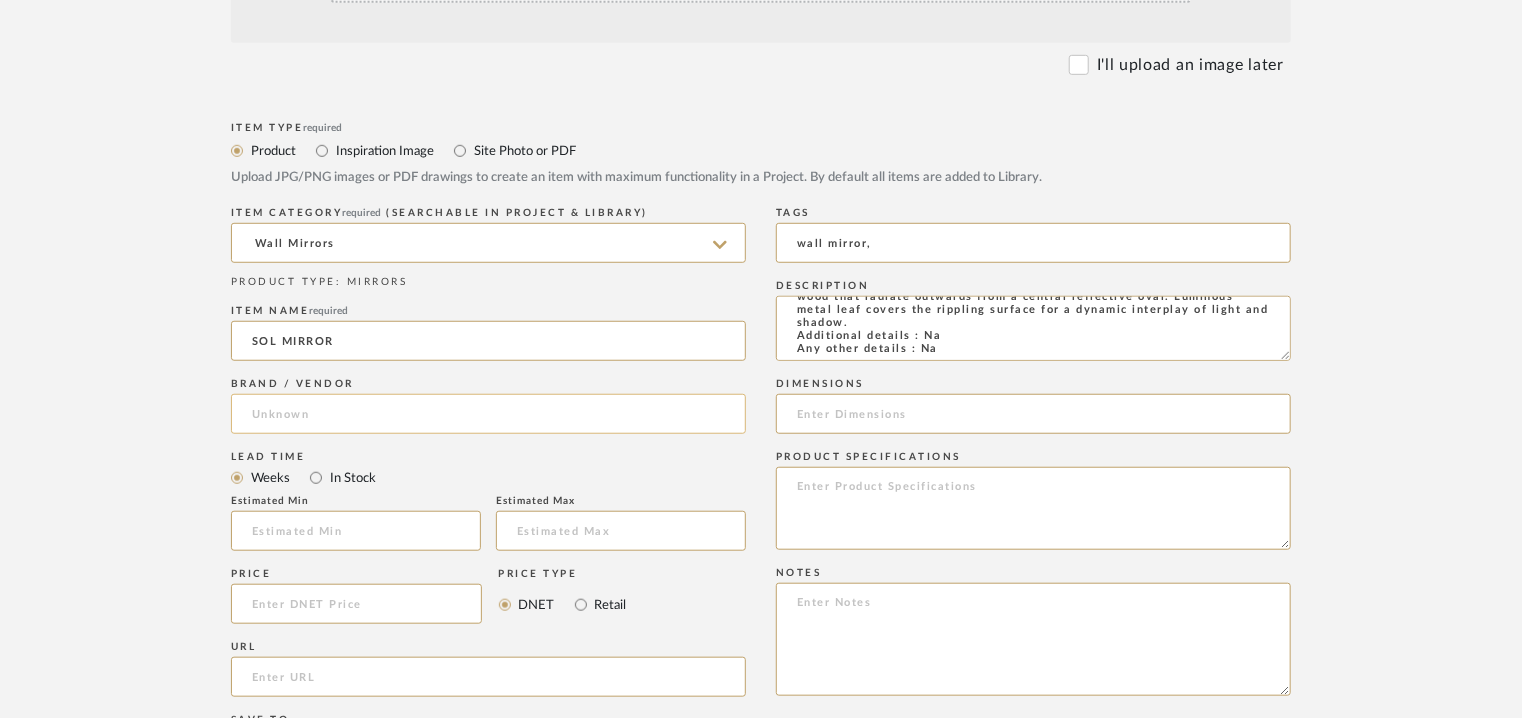type on "SOL MIRROR" 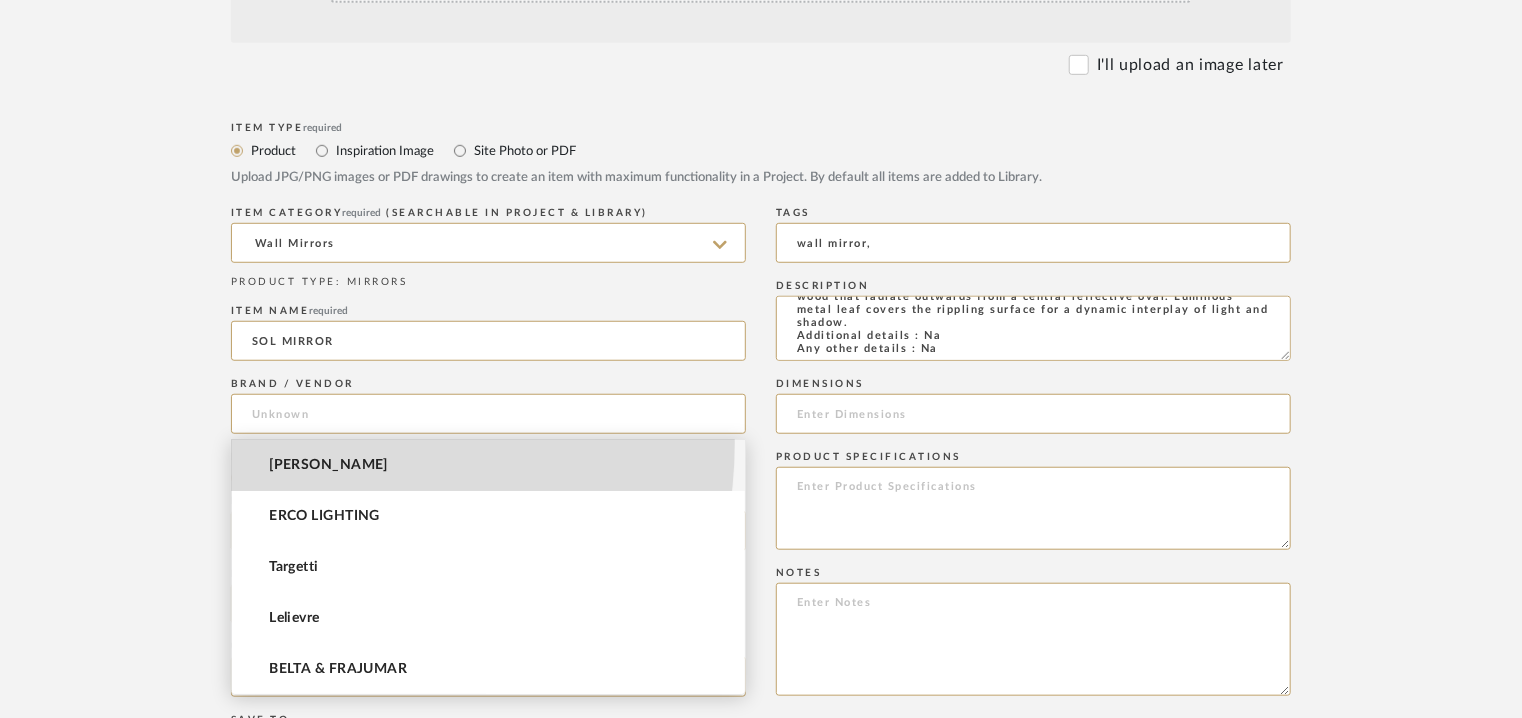 click on "[PERSON_NAME]" at bounding box center (488, 465) 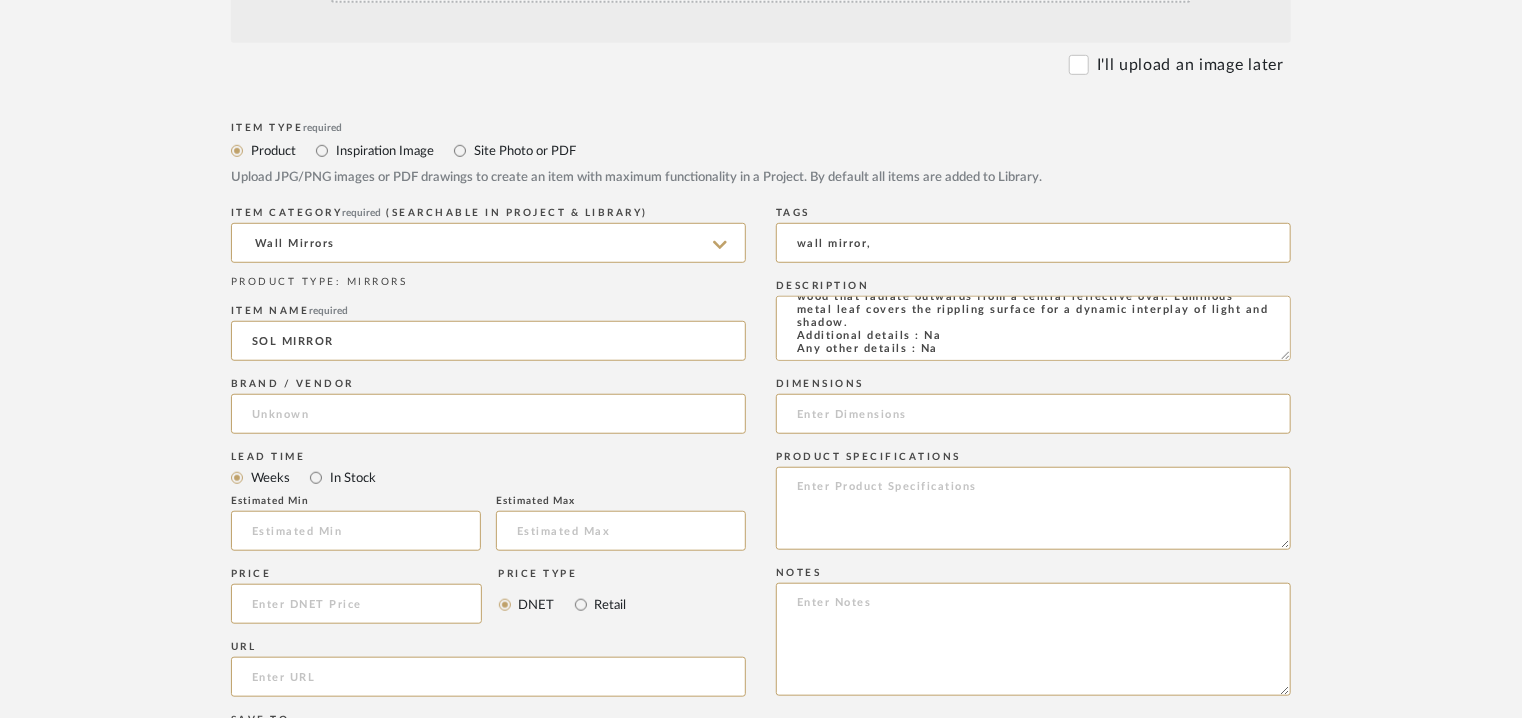 type on "[PERSON_NAME]" 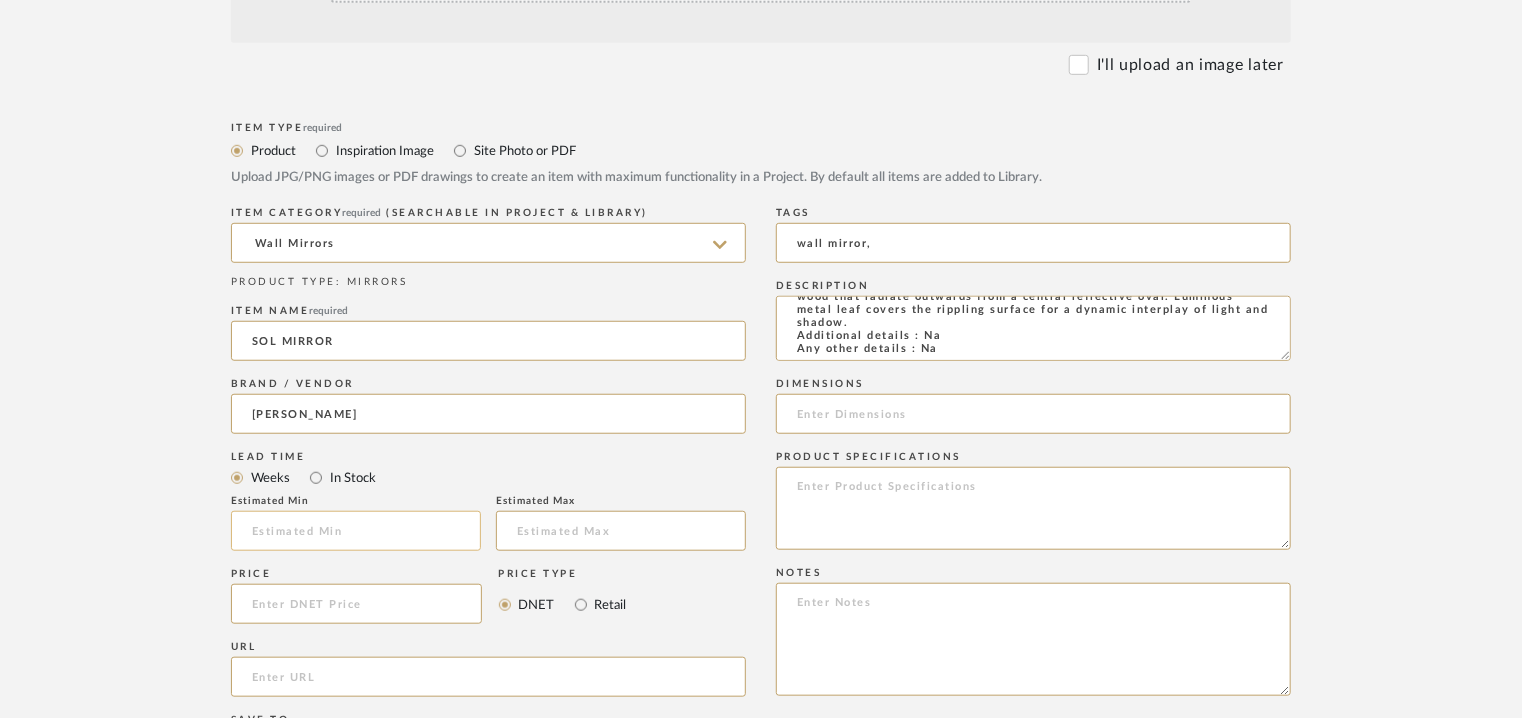click 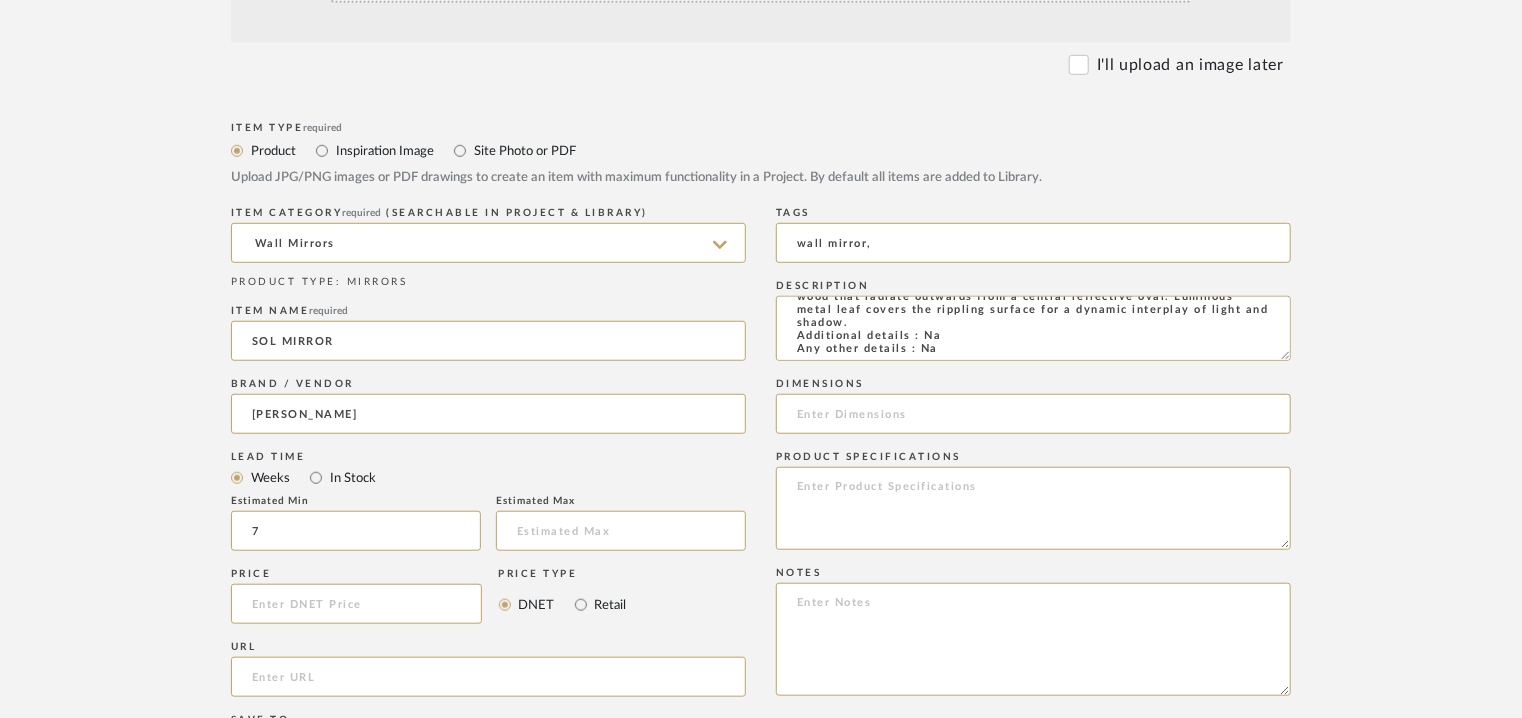 type on "7" 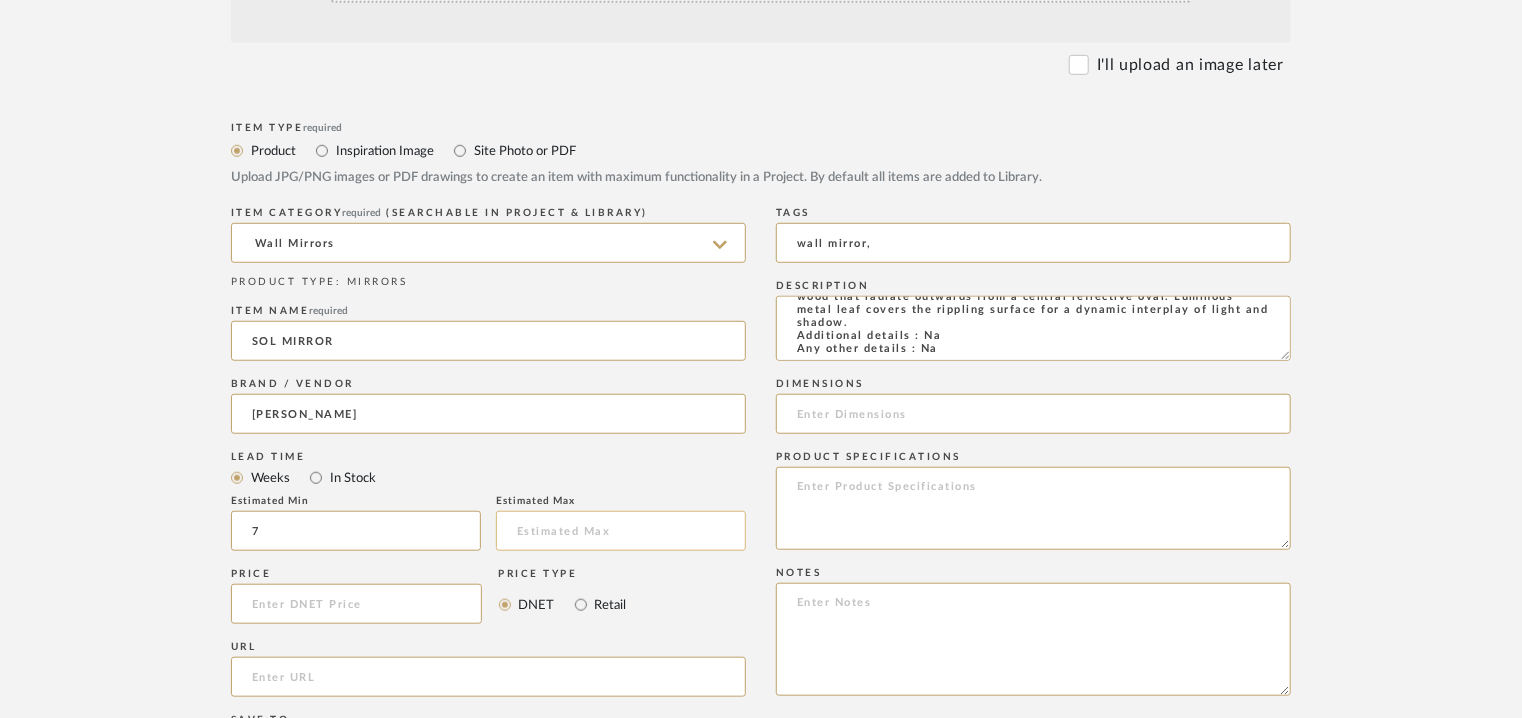 click 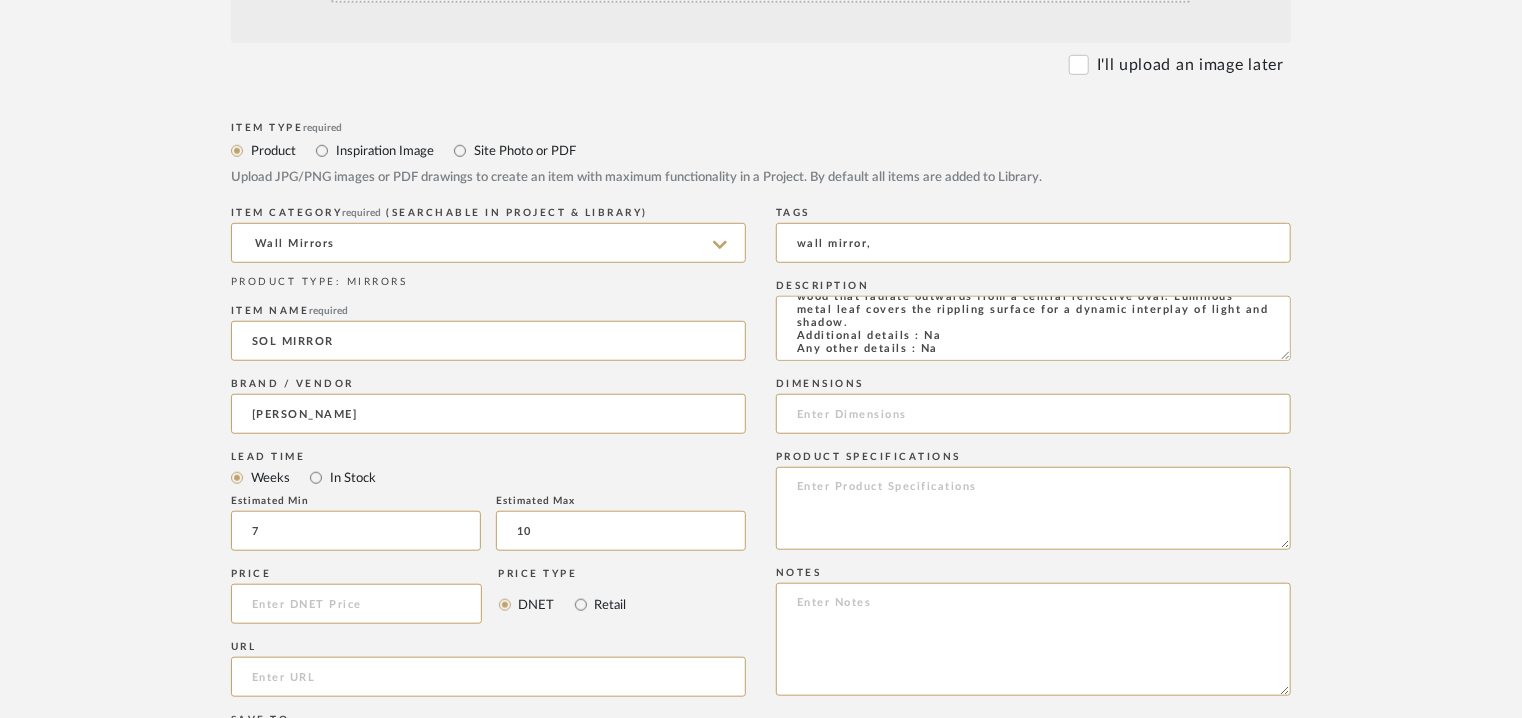 type on "10" 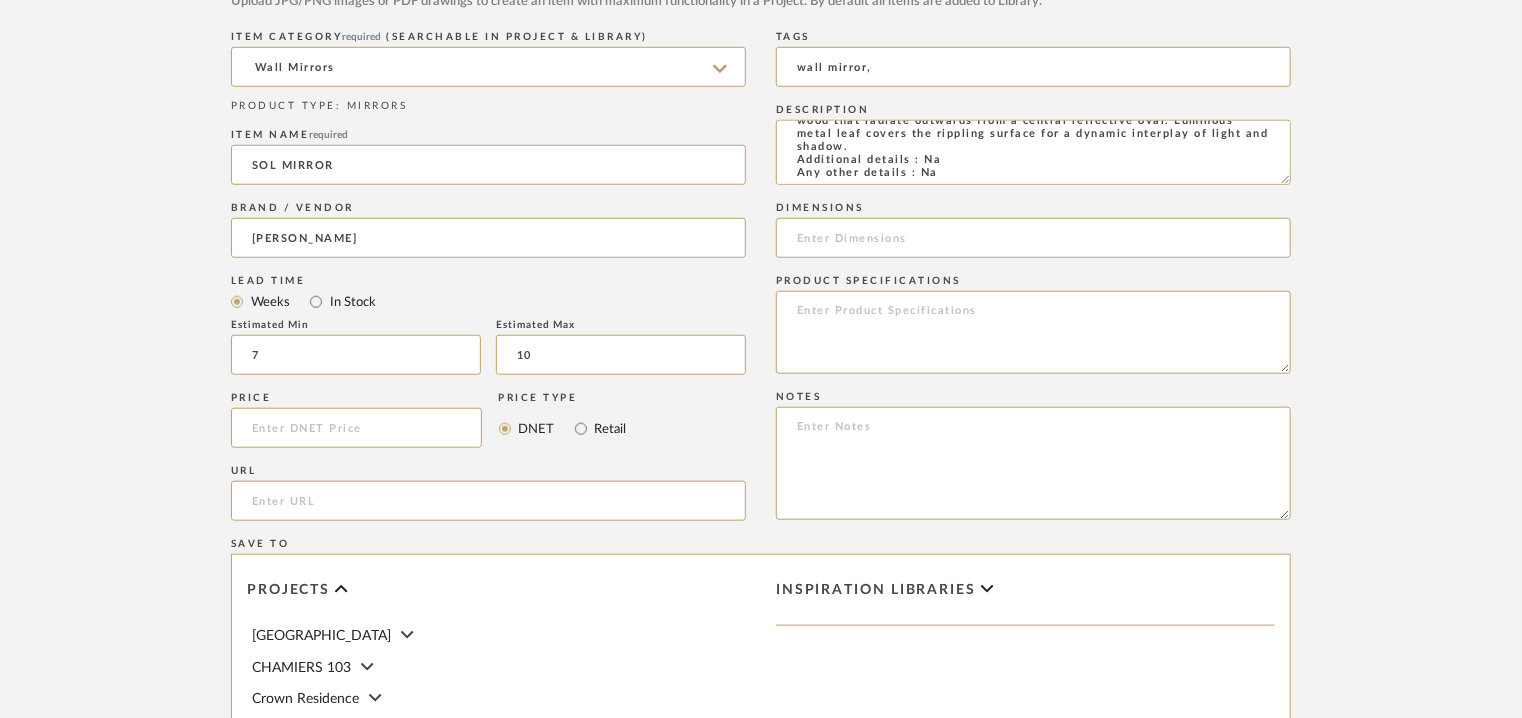 scroll, scrollTop: 1000, scrollLeft: 0, axis: vertical 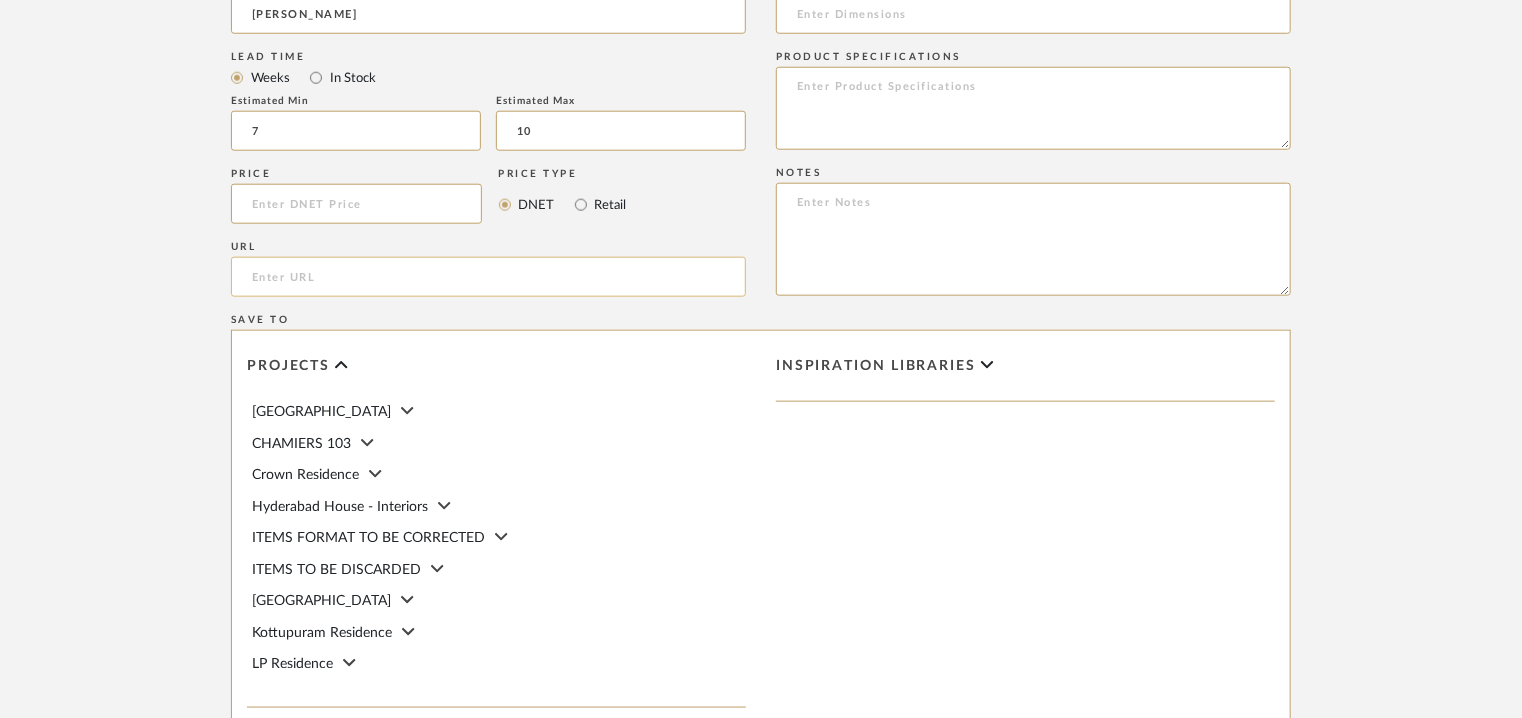 click 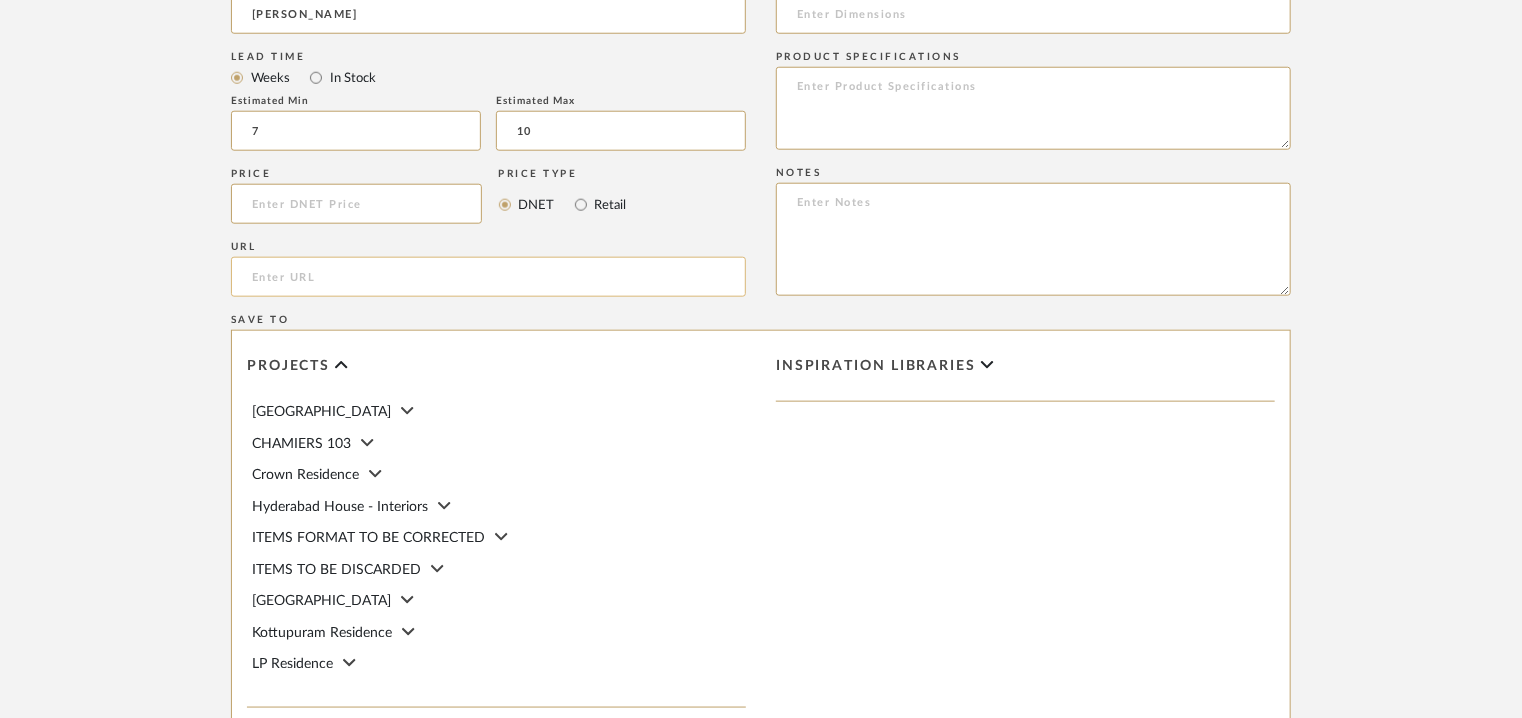 paste on "[URL][DOMAIN_NAME]" 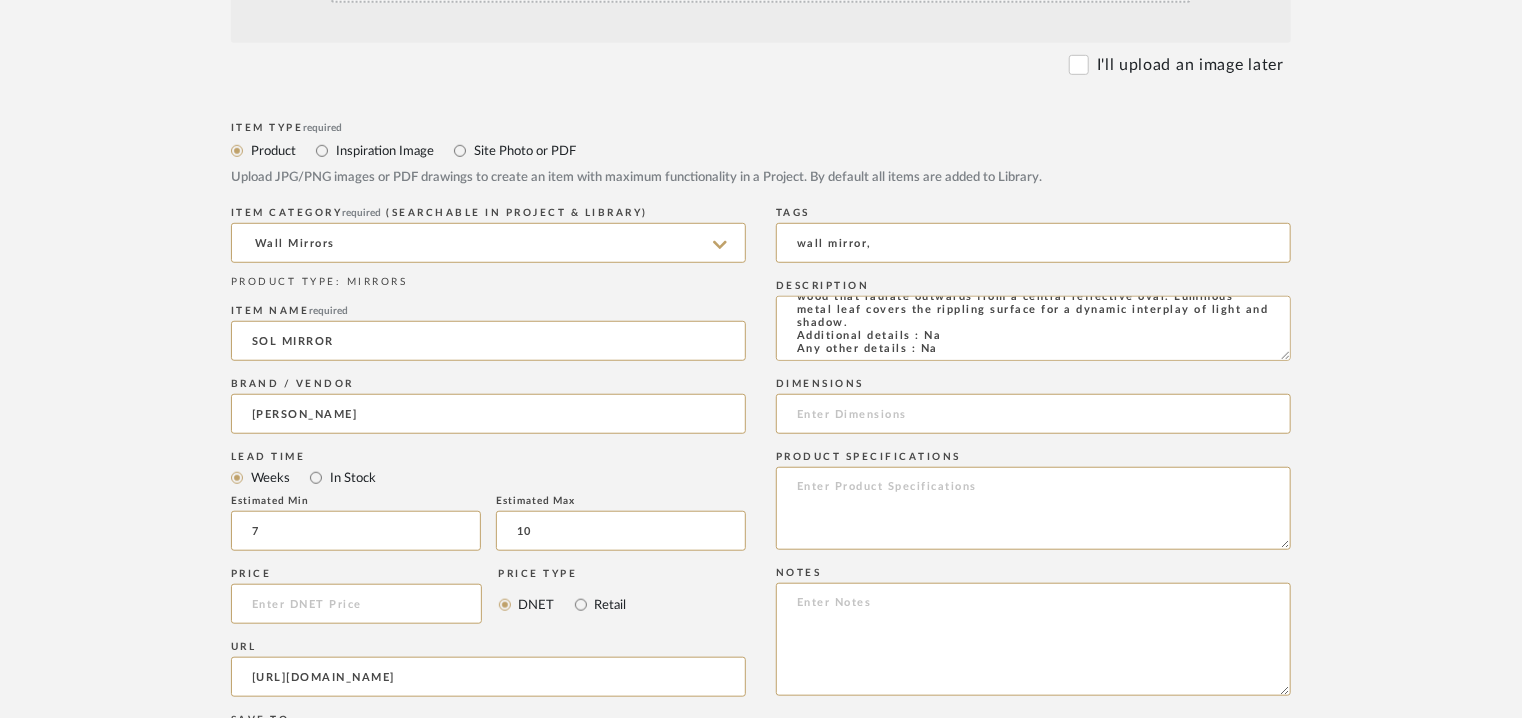 scroll, scrollTop: 700, scrollLeft: 0, axis: vertical 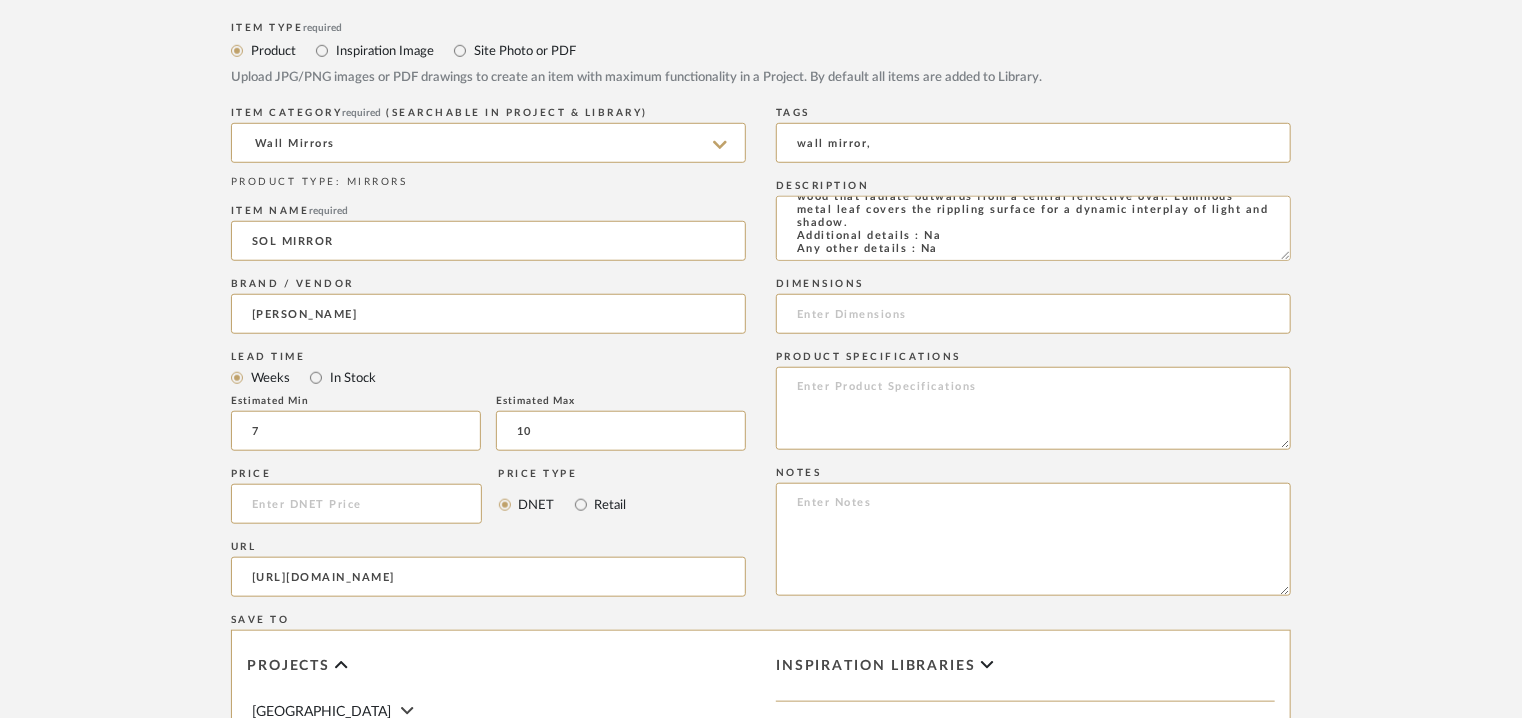 type on "[URL][DOMAIN_NAME]" 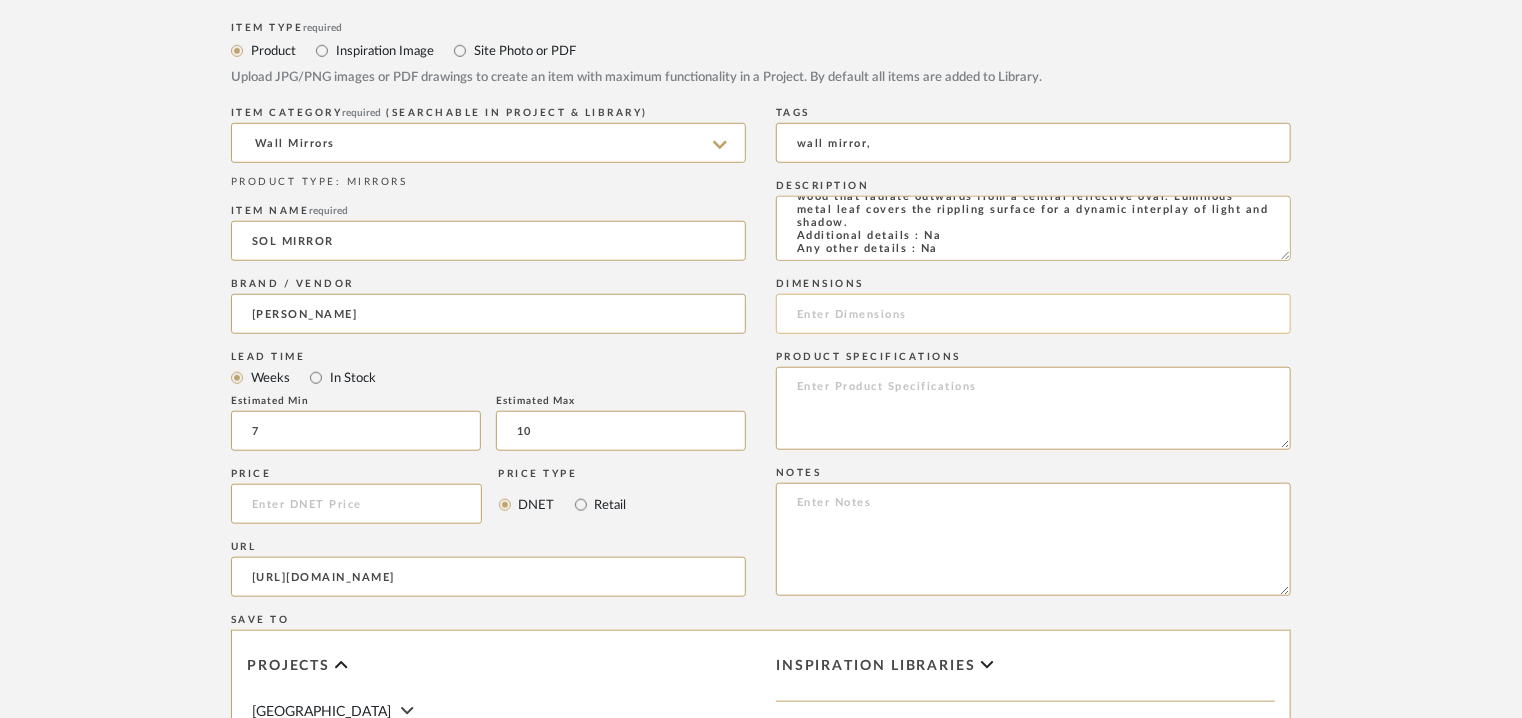 click 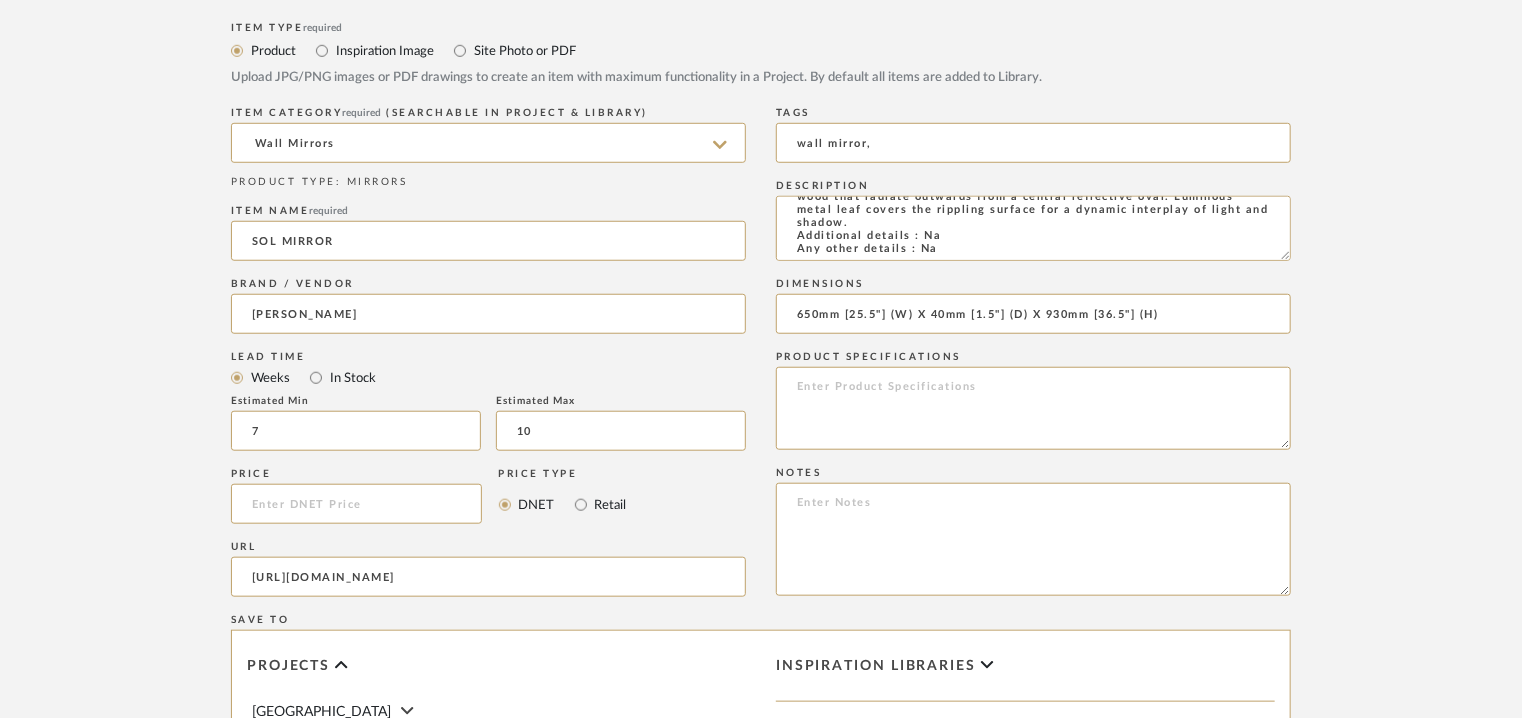 type on "650mm [25.5"] (W) X 40mm [1.5"] (D) X 930mm [36.5"] (H)" 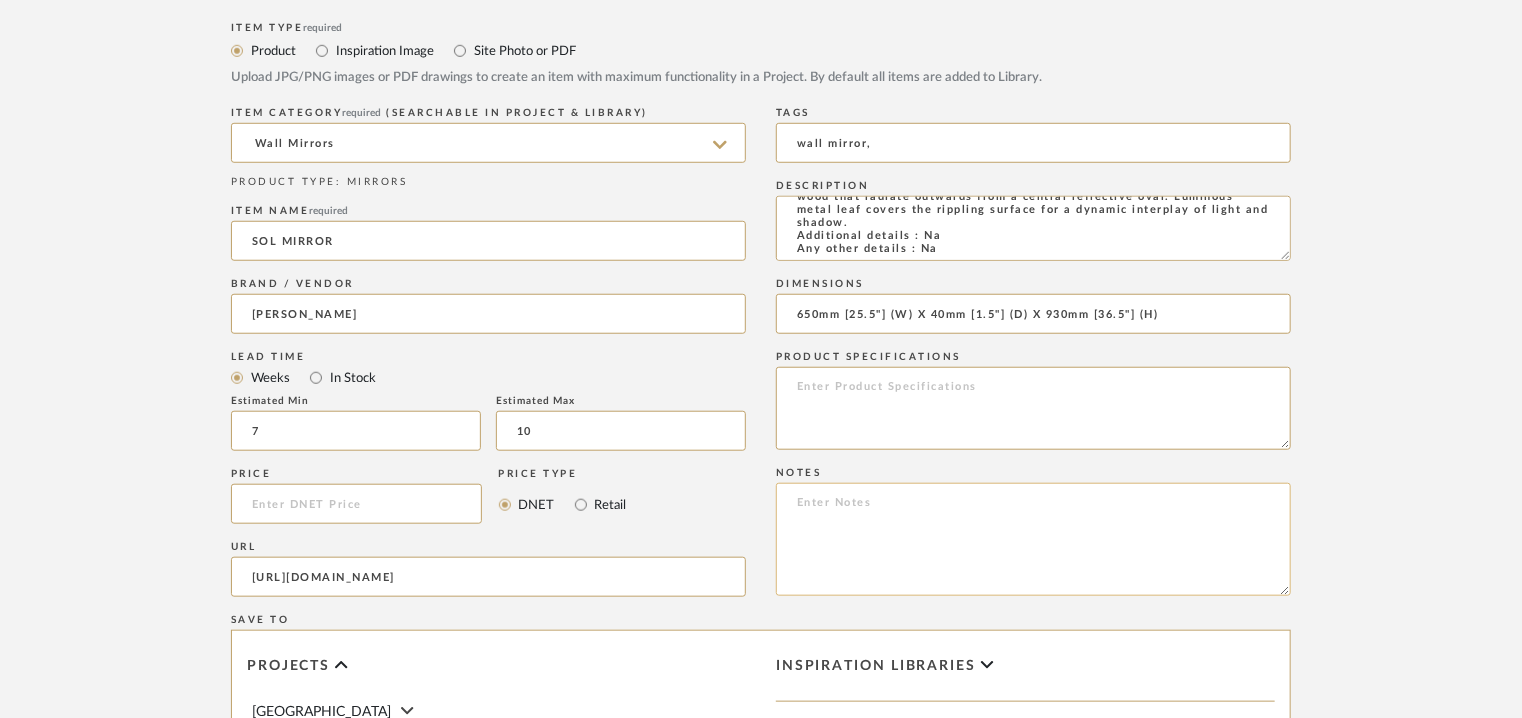 click 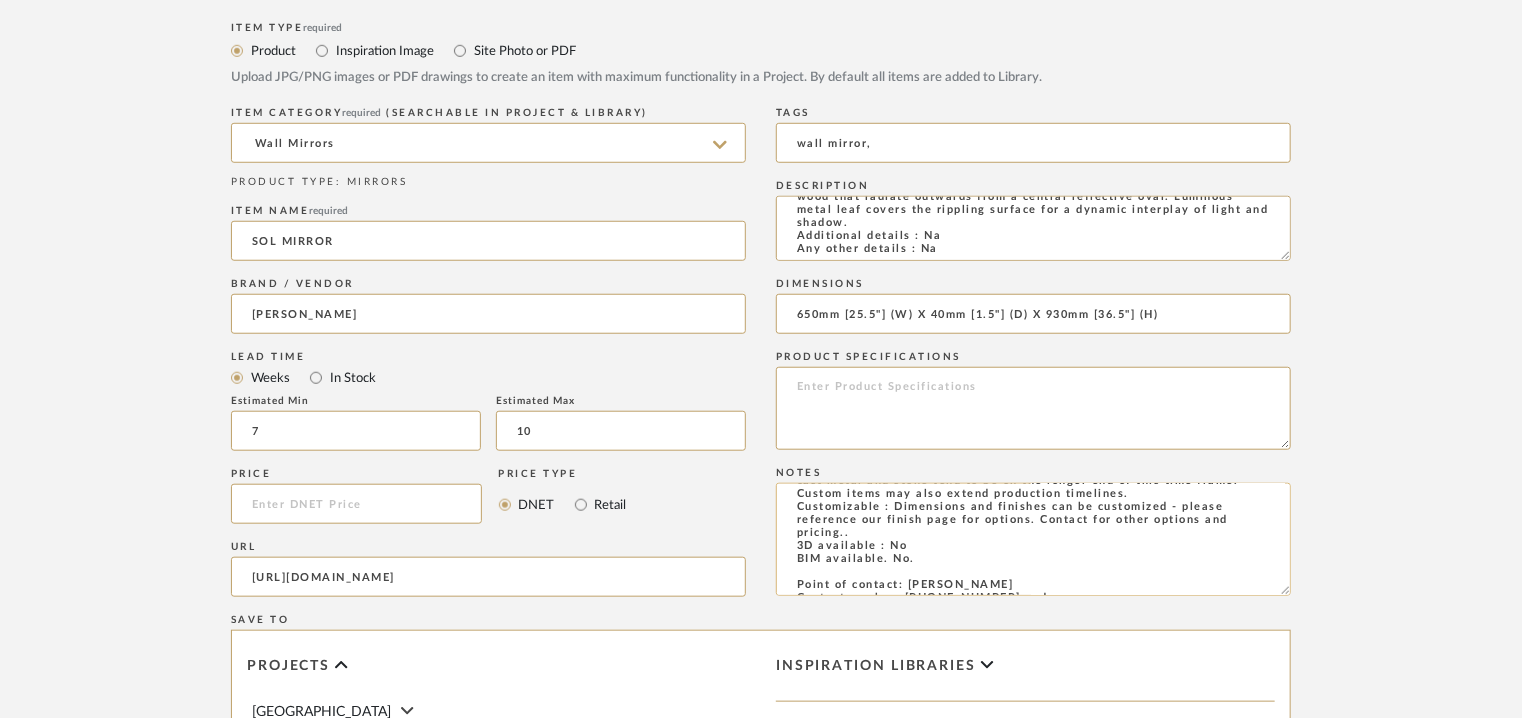 scroll, scrollTop: 0, scrollLeft: 0, axis: both 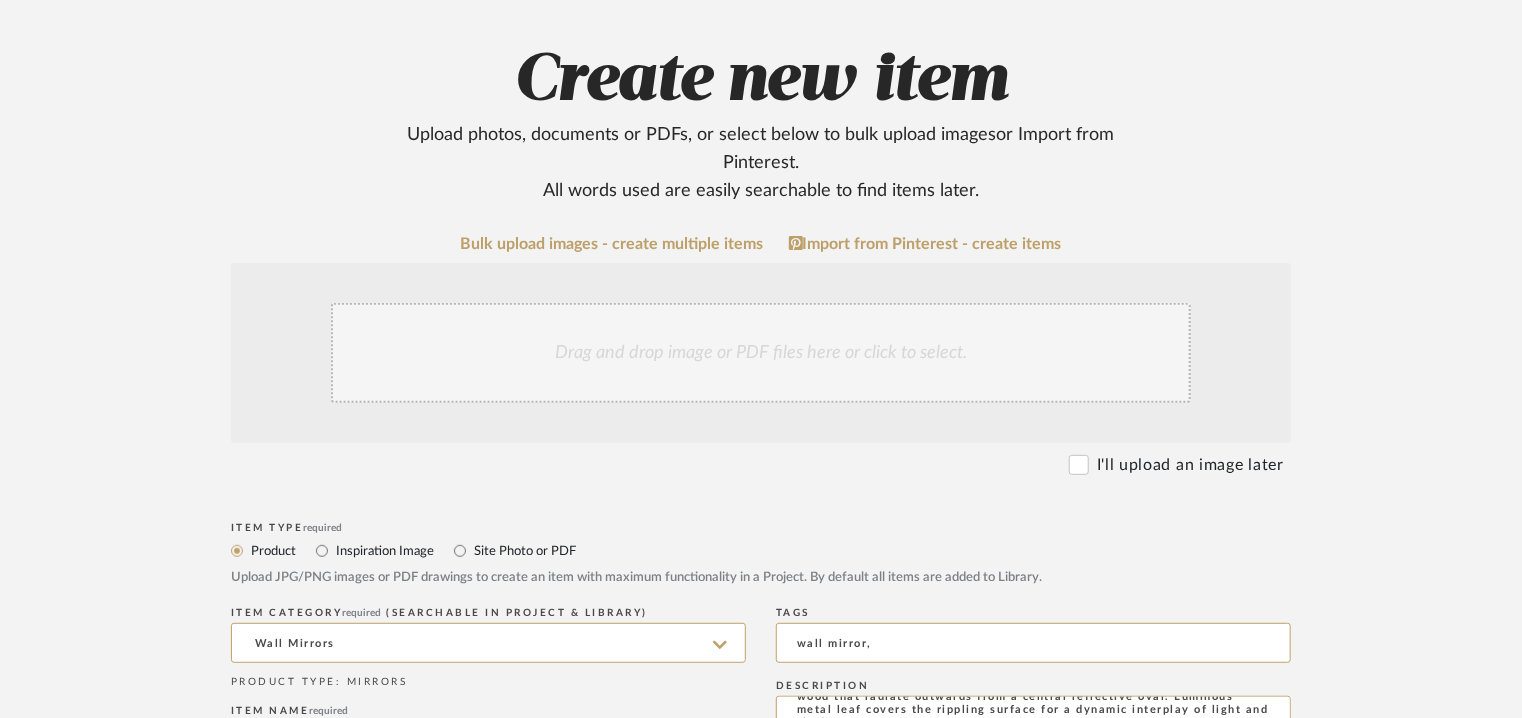 type on "Price: : Na
Lead time:  7 – 10 weeks for standard pieces.  Production involving hand cast metal and stone tend to be on the longer end of this time frame.  Custom items may also extend production timelines.
Customizable : Dimensions and finishes can be customized - please reference our finish page for options. Contact for other options and pricing..
3D available : No
BIM available. No.
Point of contact: [PERSON_NAME]
Contact number: [PHONE_NUMBER] and
[PHONE_NUMBER]
Email address: [EMAIL_ADDRESS][URL][DOMAIN_NAME] [EMAIL_ADDRESS][DOMAIN_NAME]
Address: [STREET_ADDRESS]
Additional contact information:
1) Point of contact: [PERSON_NAME] ( Head – Business Development)
Contact number: [PHONE_NUMBER]
Email address: [PERSON_NAME][EMAIL_ADDRESS][DOMAIN_NAME]
Address: [STREET_ADDRESS][PERSON_NAME]
2) Point of contact: [PERSON_NAME]
Email address :  [PERSON_NAME][EMAIL_ADDRESS][PERSON_NAME][DOMAIN_NAME]" 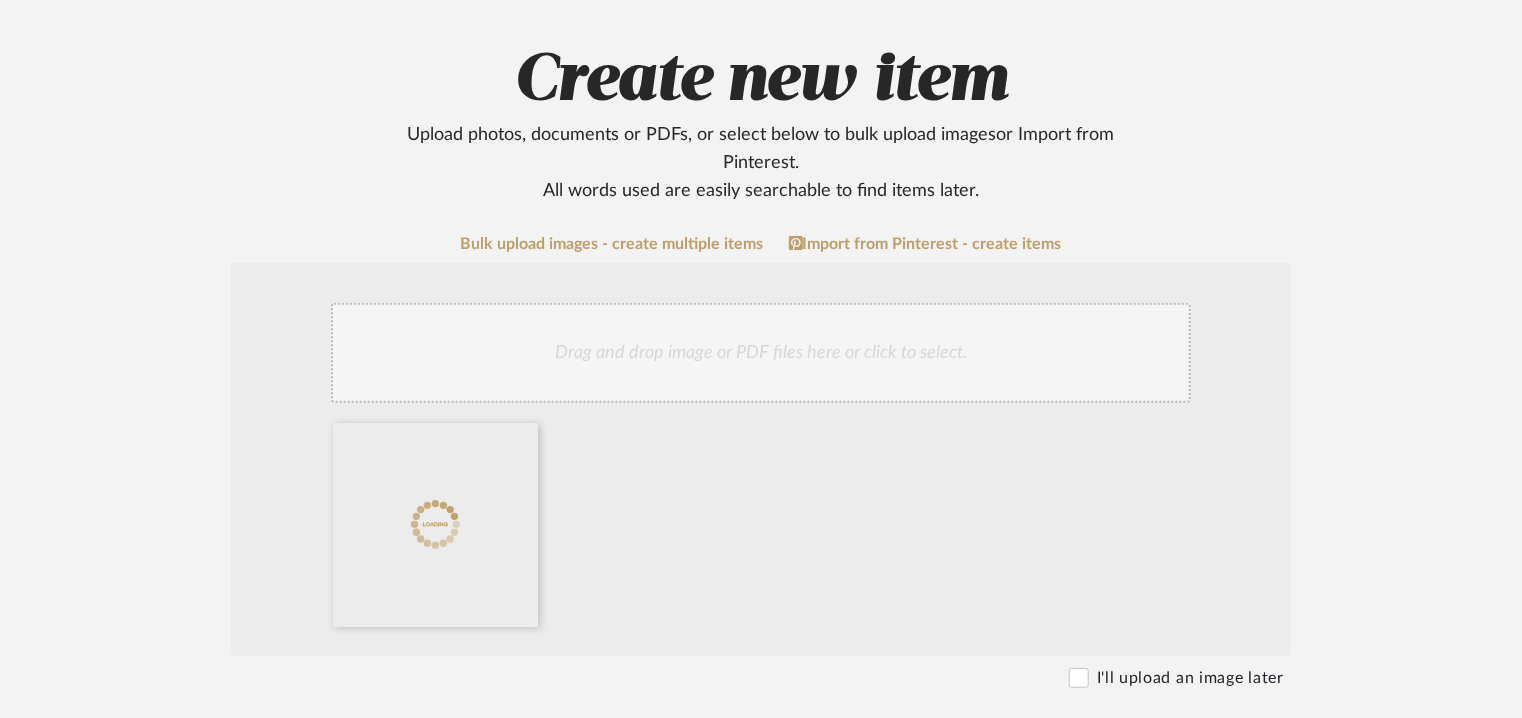 click on "Drag and drop image or PDF files here or click to select." 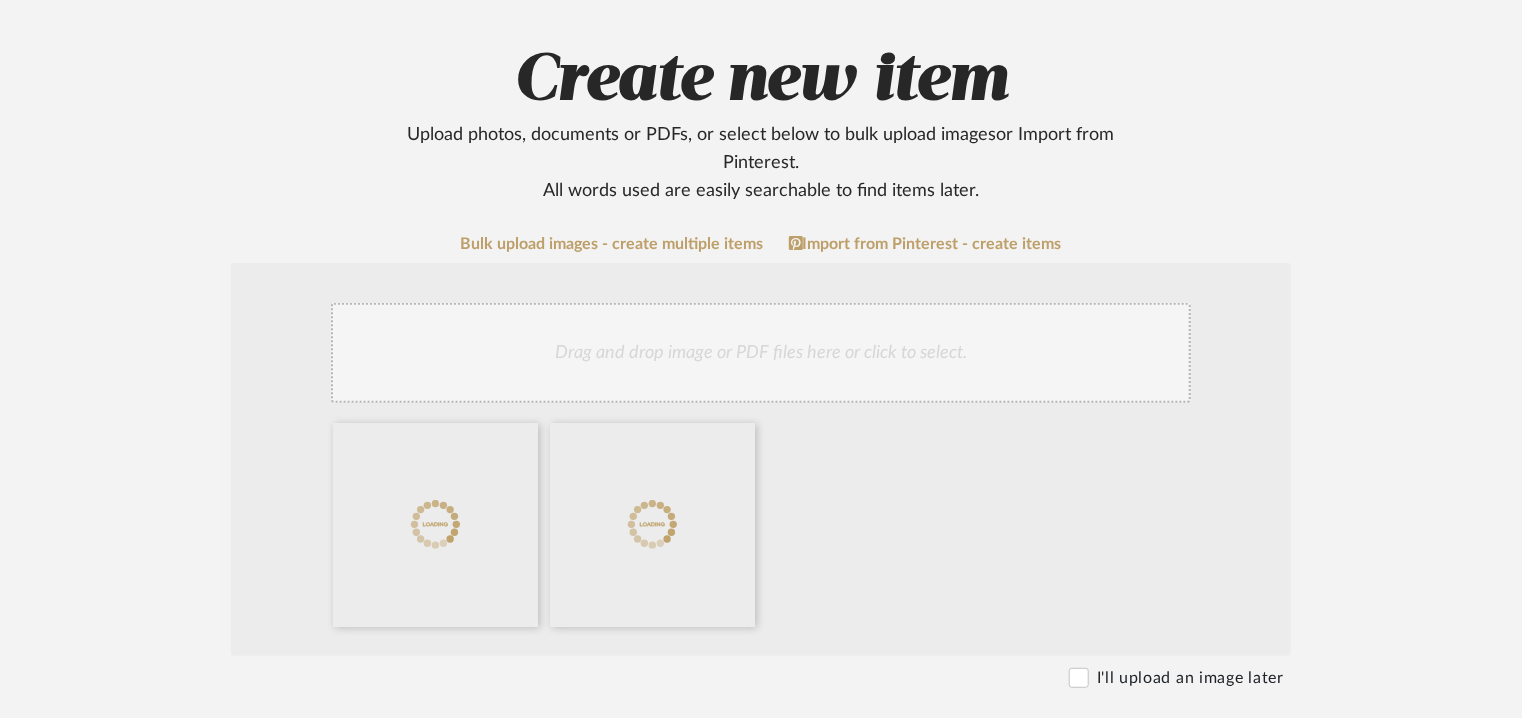 click on "Drag and drop image or PDF files here or click to select." 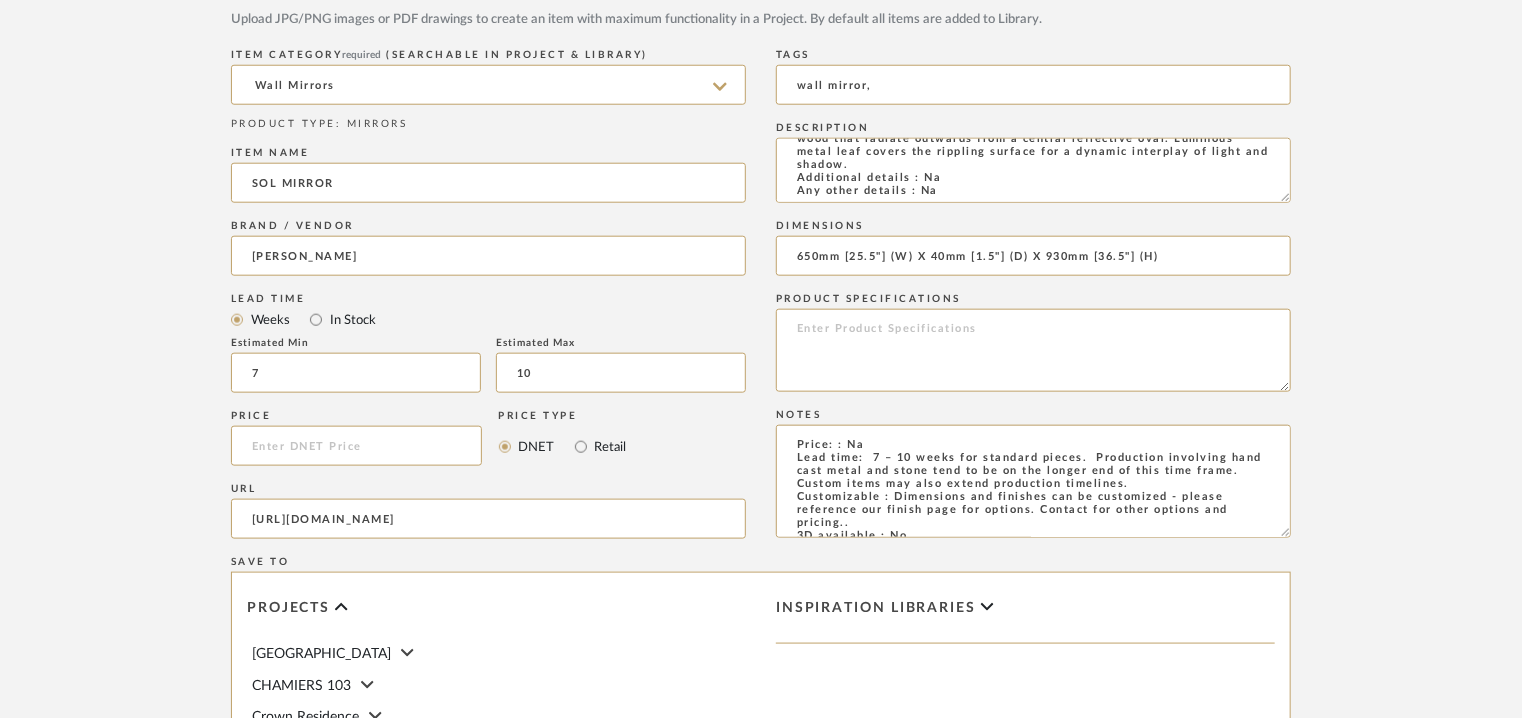 scroll, scrollTop: 1000, scrollLeft: 0, axis: vertical 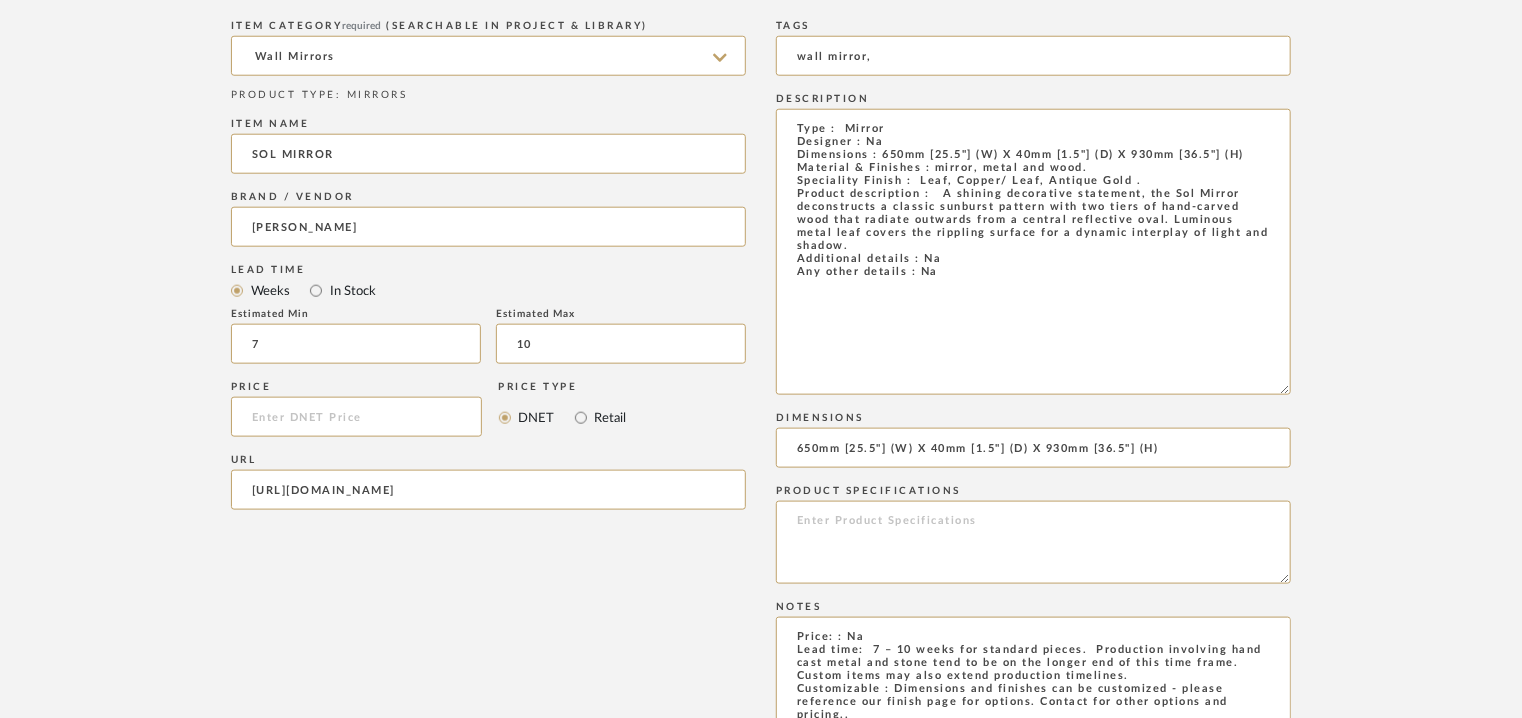 drag, startPoint x: 1286, startPoint y: 165, endPoint x: 1331, endPoint y: 386, distance: 225.53491 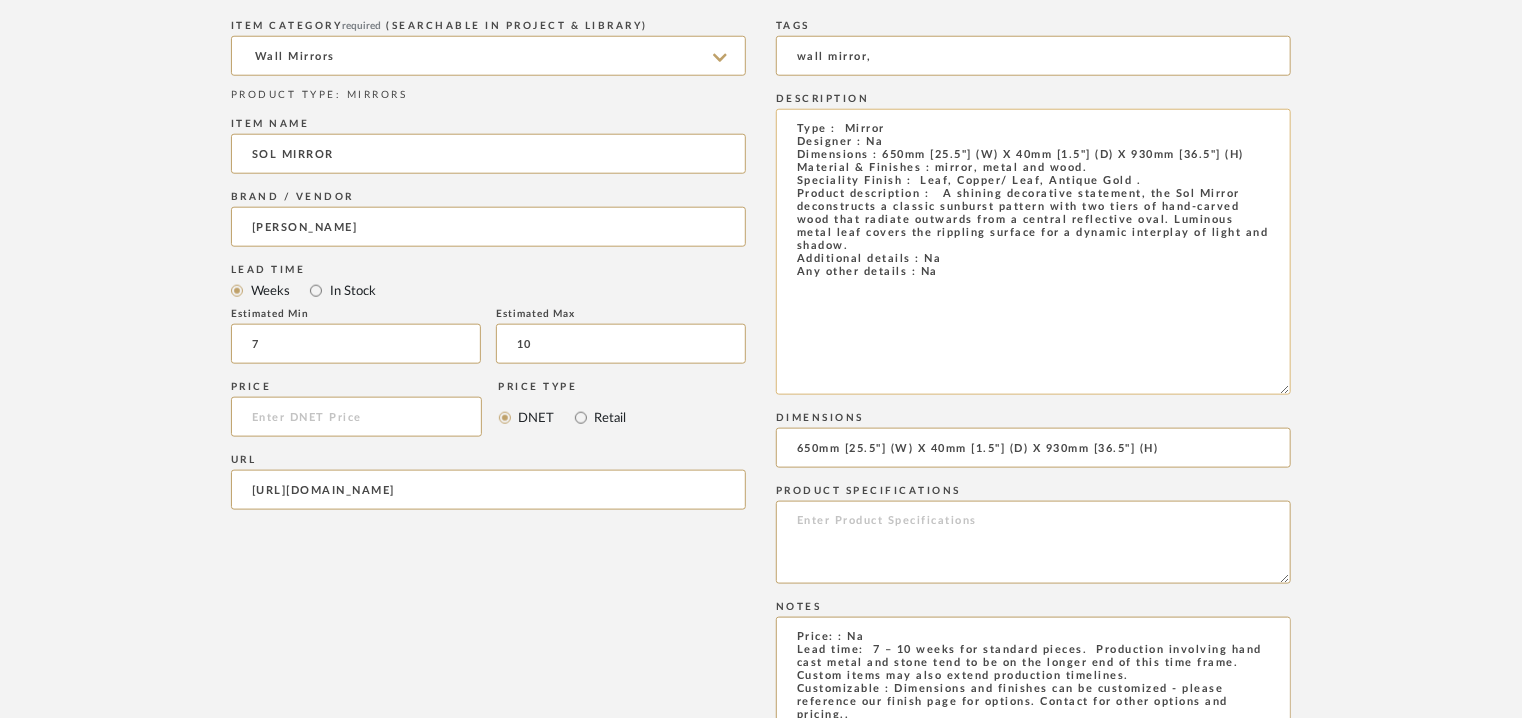 scroll, scrollTop: 1700, scrollLeft: 0, axis: vertical 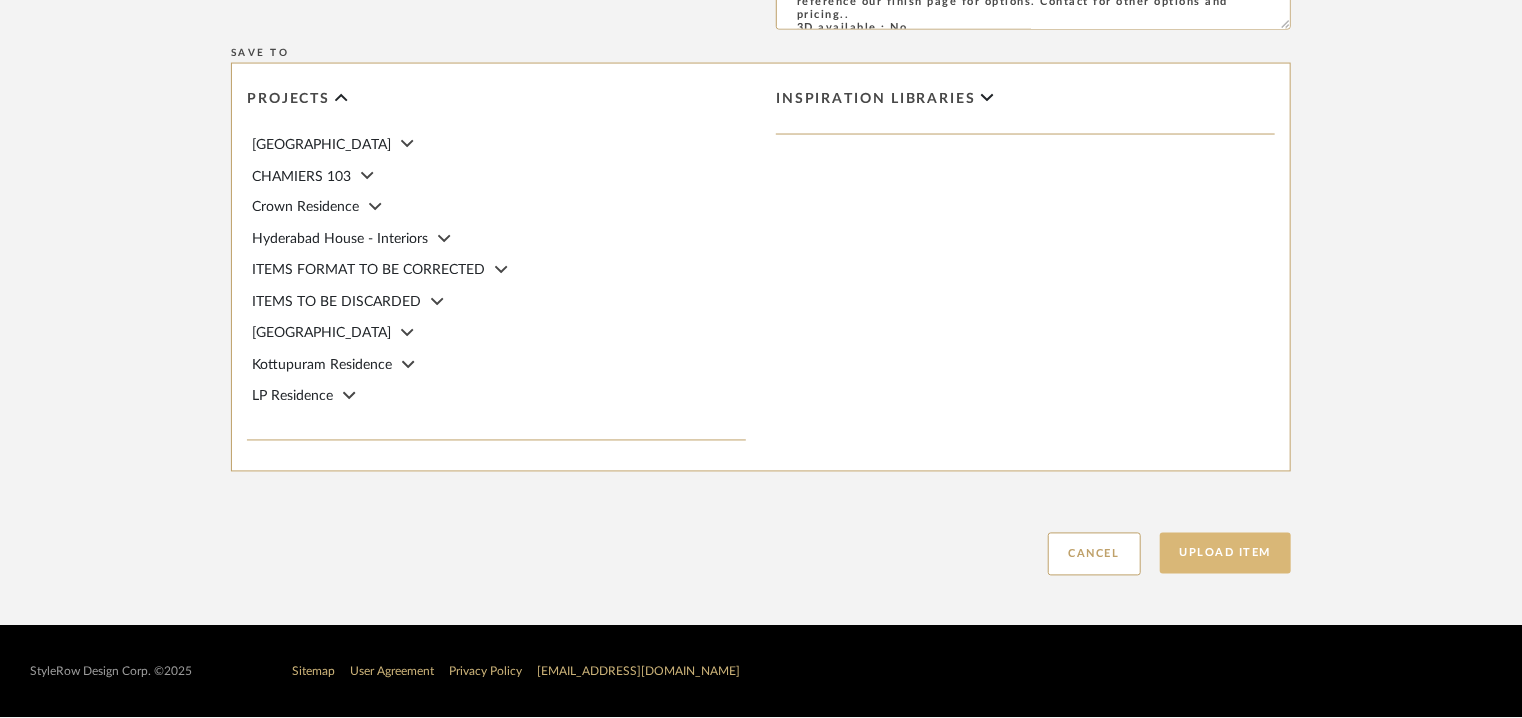 click on "Upload Item" 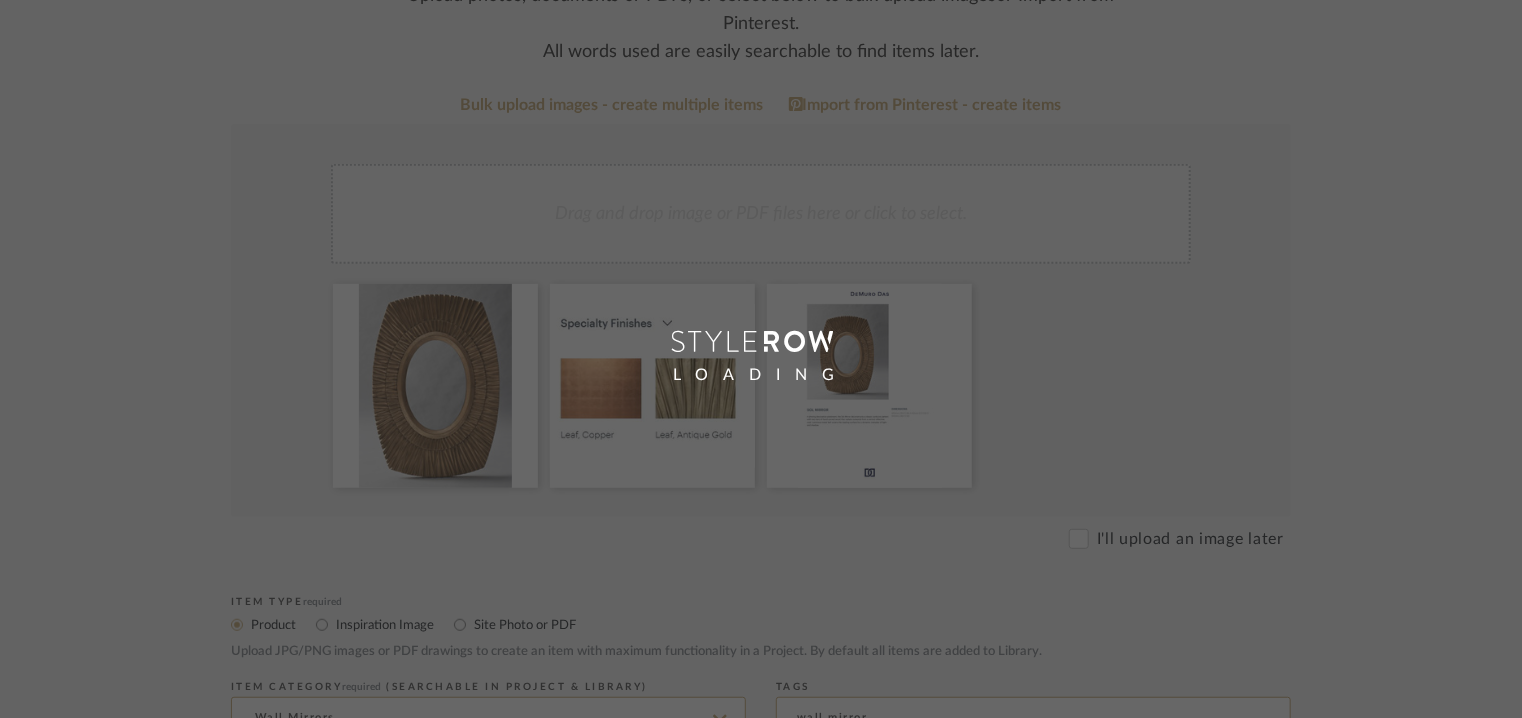 scroll, scrollTop: 0, scrollLeft: 0, axis: both 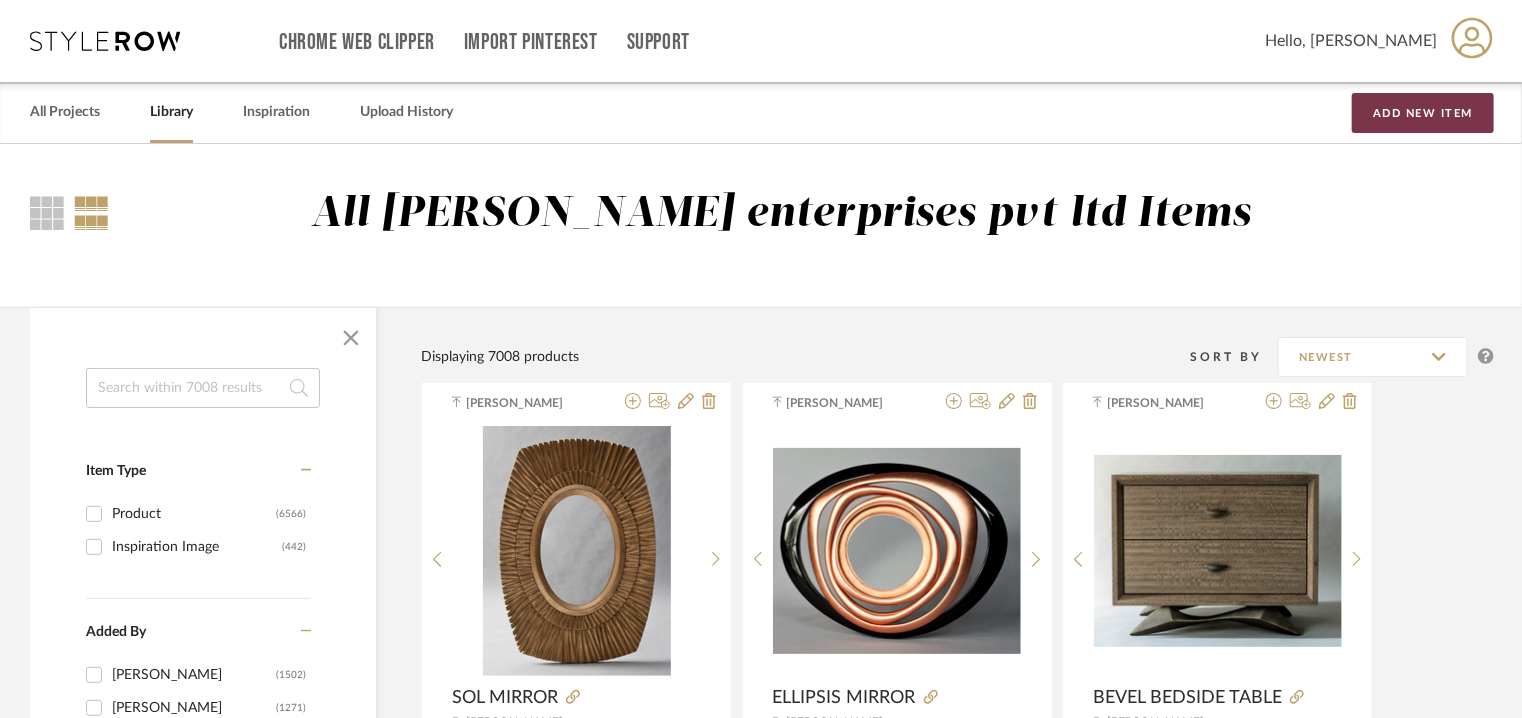 click on "Add New Item" at bounding box center (1423, 113) 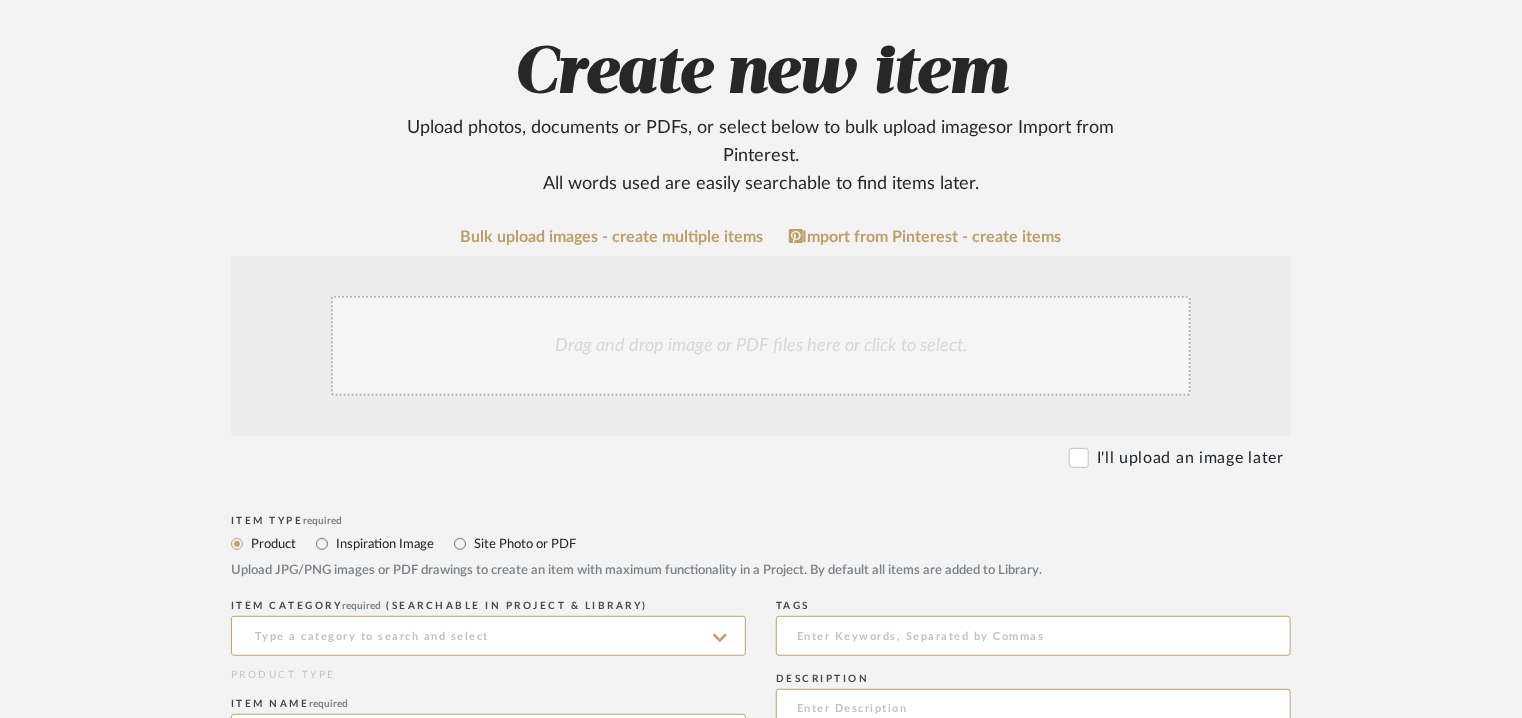 scroll, scrollTop: 400, scrollLeft: 0, axis: vertical 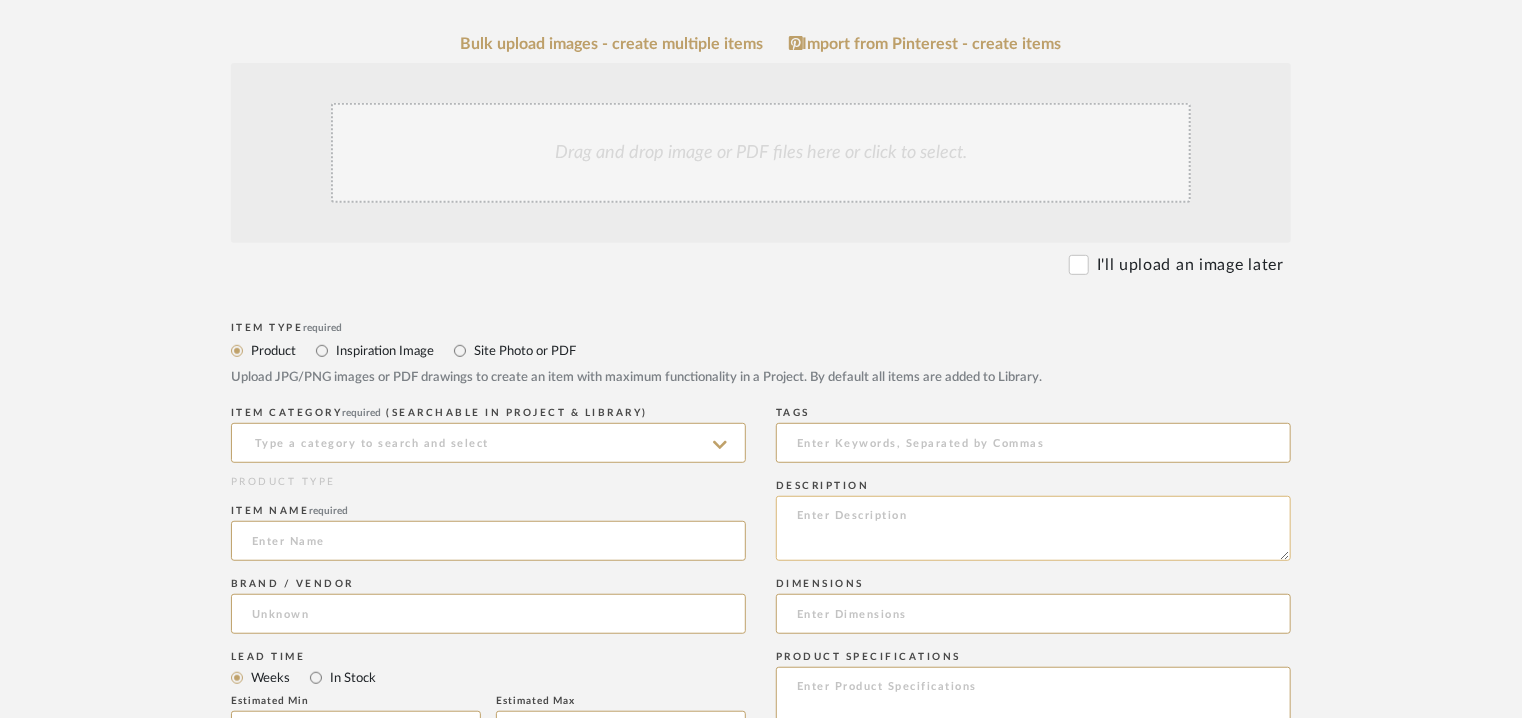paste on "Type:  Table Light
Designer: Na
Dimension(s):  W: 945mm/ 37.2” x  D 85mm/ 3.35” x  H 733mm/  28.86”
Weight : Na
Materials & Finish : Hand-cast solid bronze with a mirror-polished finish.
Light Source :  Na
Voltage : Na
Cord length :  Na
Installation requirements, if any: (such as mounting options, electrical wiring, or compatibility with existing infrastructure) : Na
Lighting controls: (compatibility with lighting control systems, such as dimmers, timers,)  : Na
Product description: Hand-cast in solid bronze with a mirror-polished finish, the
Aril Table Lamp comprises two asymmetrical forms rising from a tapered base. Gently contoured and deliberately irregular, each surface reflects light with softened distortion, revealing the hand-worked nature of the metal. Also available
with a mirror-polished or antique bronze interior.
Additional features: Na
.Any other details: Na" 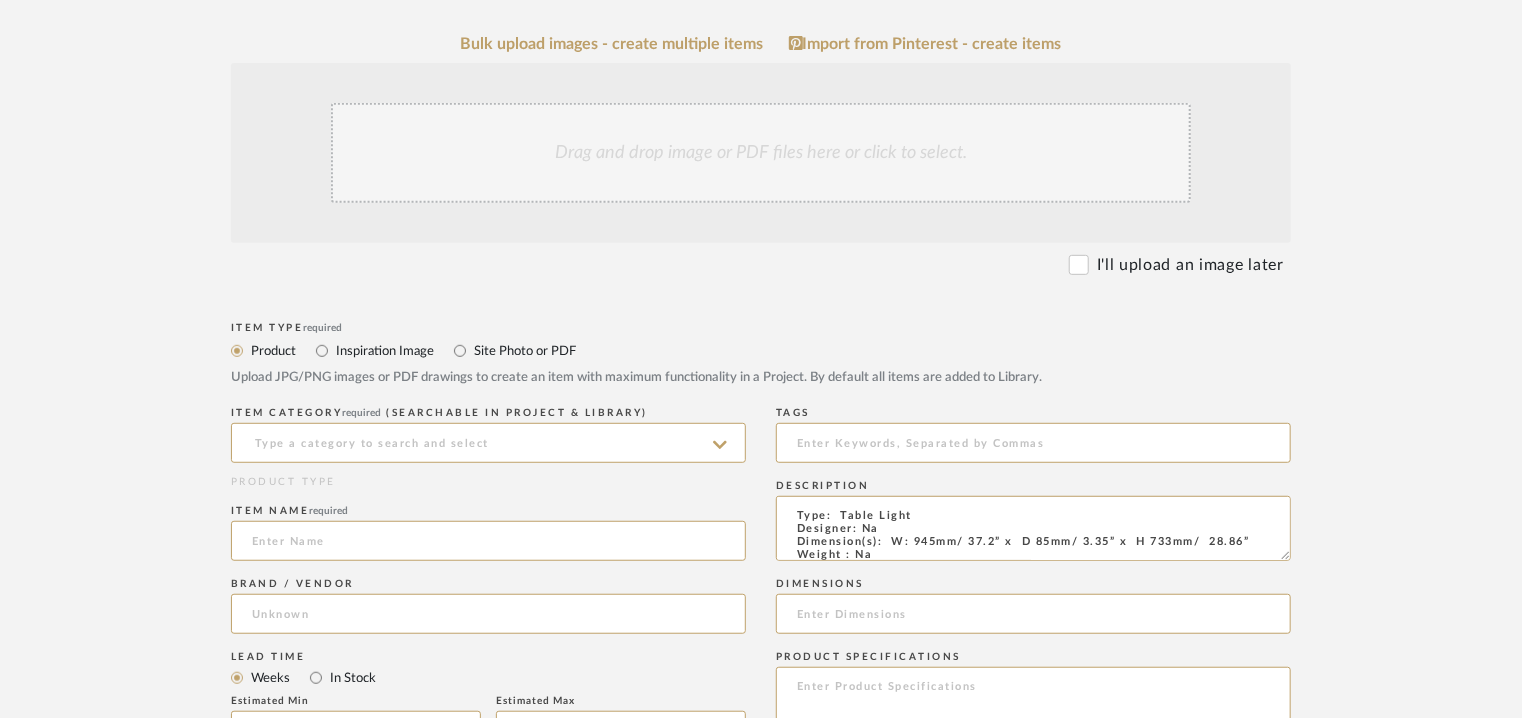 scroll, scrollTop: 273, scrollLeft: 0, axis: vertical 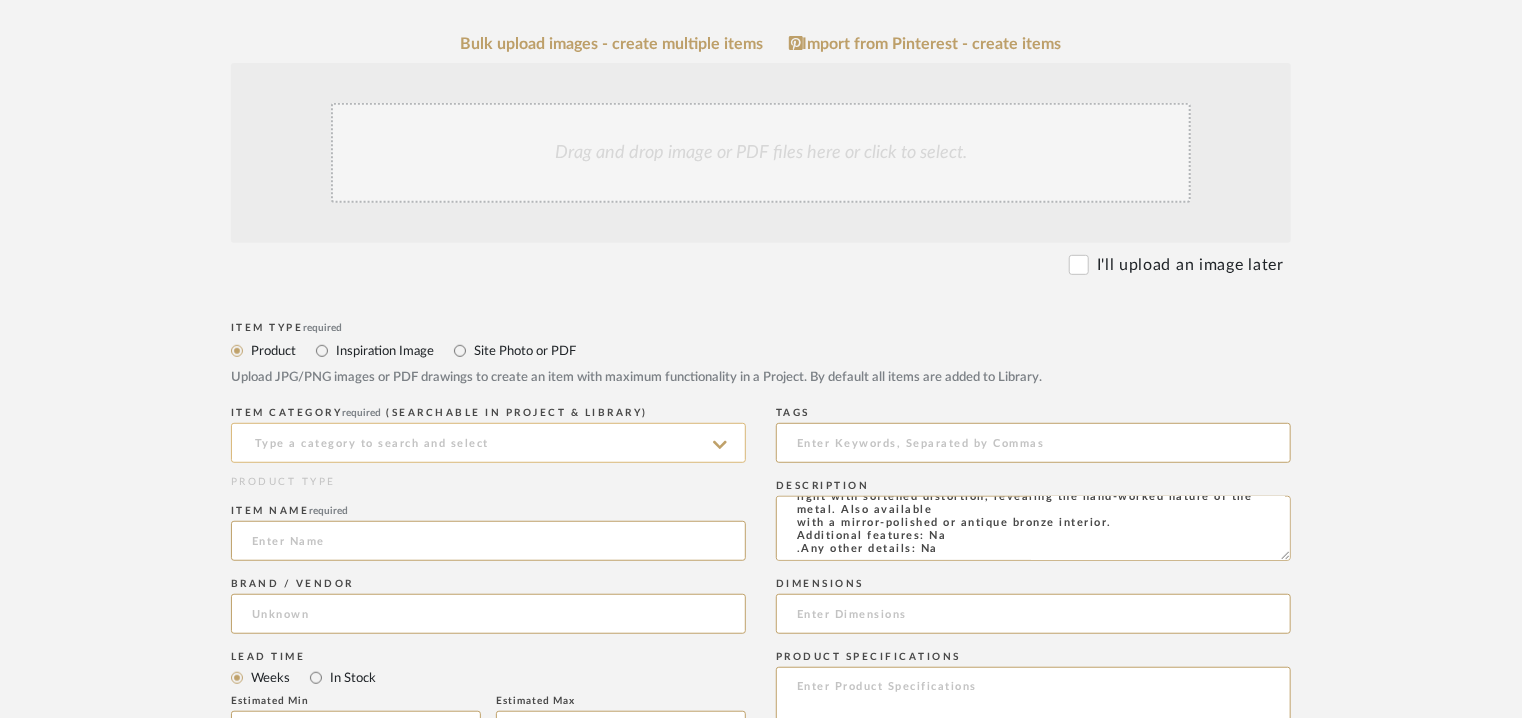 type on "Type:  Table Light
Designer: Na
Dimension(s):  W: 945mm/ 37.2” x  D 85mm/ 3.35” x  H 733mm/  28.86”
Weight : Na
Materials & Finish : Hand-cast solid bronze with a mirror-polished finish.
Light Source :  Na
Voltage : Na
Cord length :  Na
Installation requirements, if any: (such as mounting options, electrical wiring, or compatibility with existing infrastructure) : Na
Lighting controls: (compatibility with lighting control systems, such as dimmers, timers,)  : Na
Product description: Hand-cast in solid bronze with a mirror-polished finish, the
Aril Table Lamp comprises two asymmetrical forms rising from a tapered base. Gently contoured and deliberately irregular, each surface reflects light with softened distortion, revealing the hand-worked nature of the metal. Also available
with a mirror-polished or antique bronze interior.
Additional features: Na
.Any other details: Na" 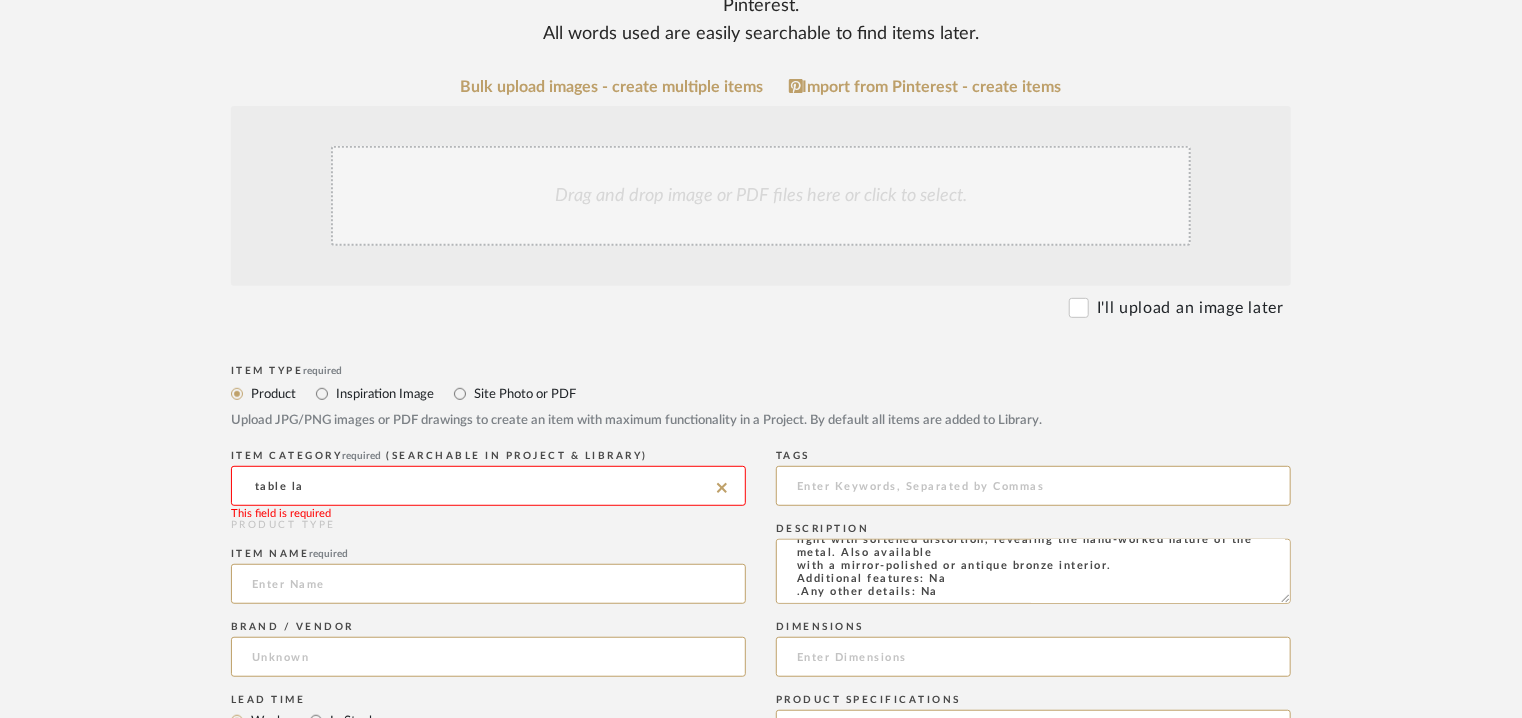 scroll, scrollTop: 400, scrollLeft: 0, axis: vertical 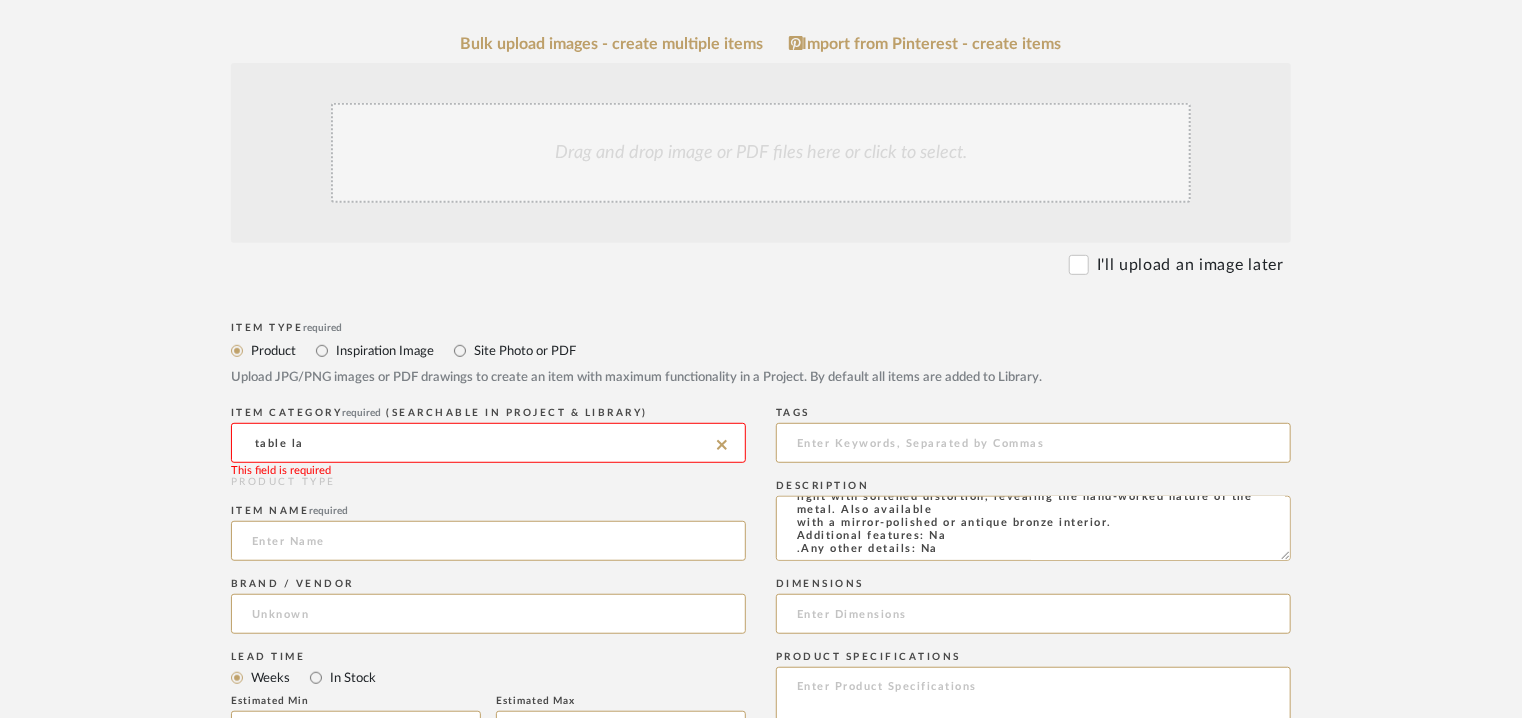 click on "table la" 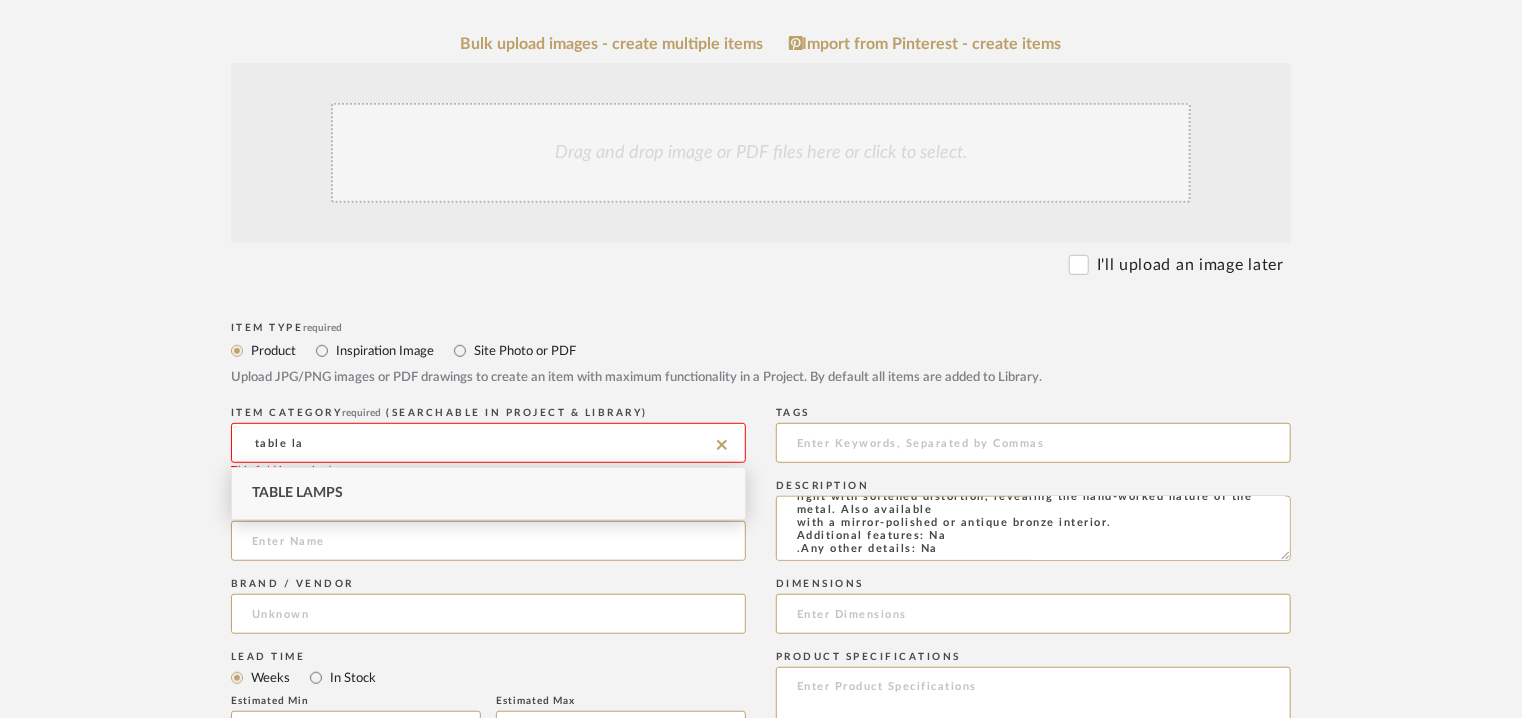 click on "Table Lamps" at bounding box center [297, 493] 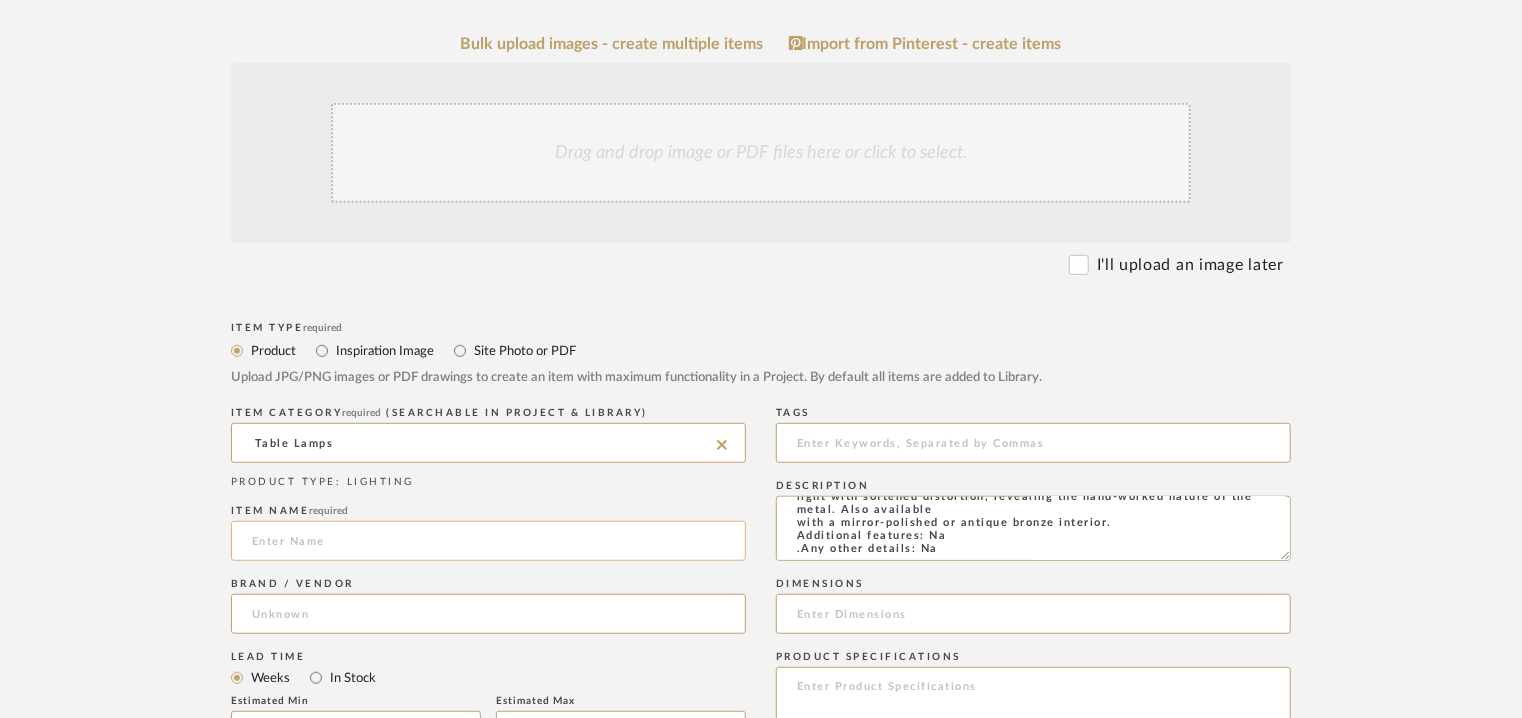 click 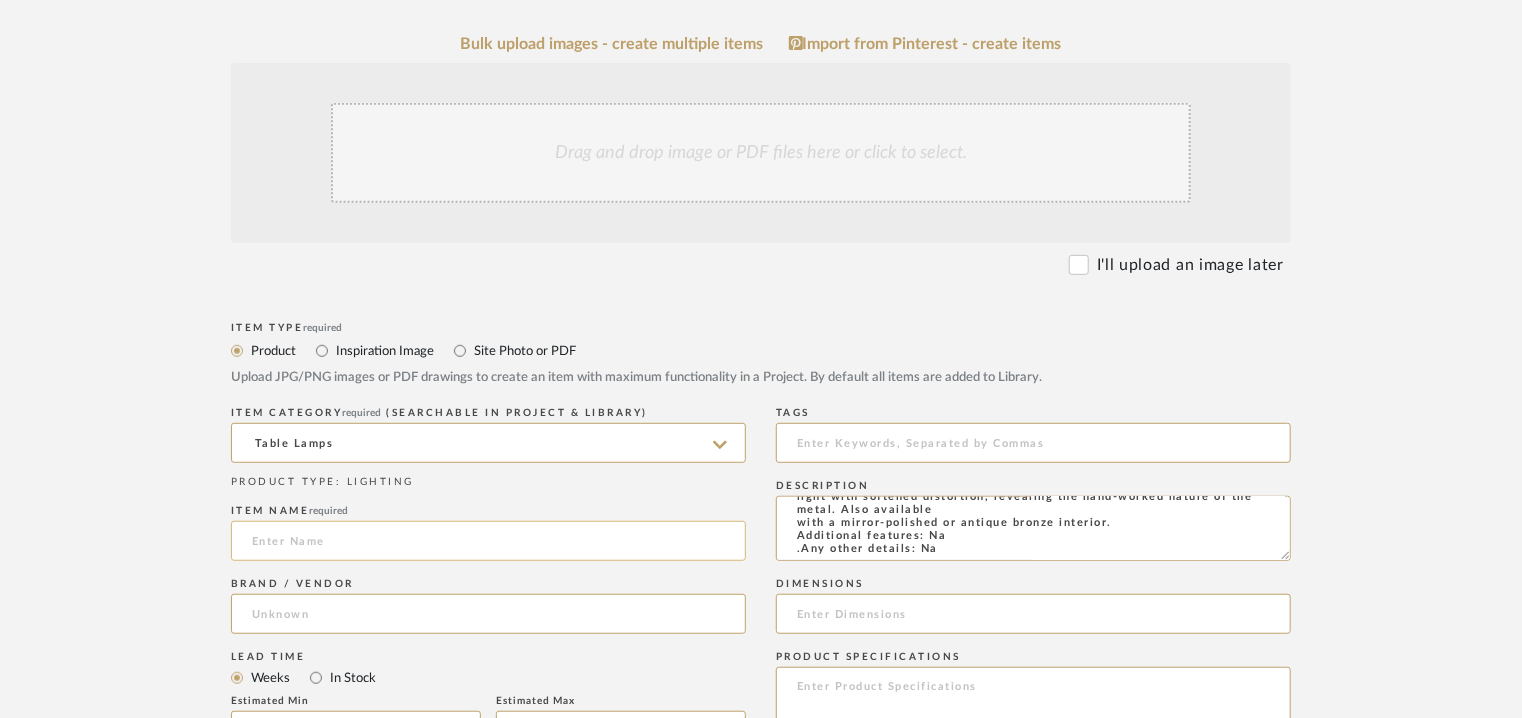 paste on "ARIL TABLE [PERSON_NAME]" 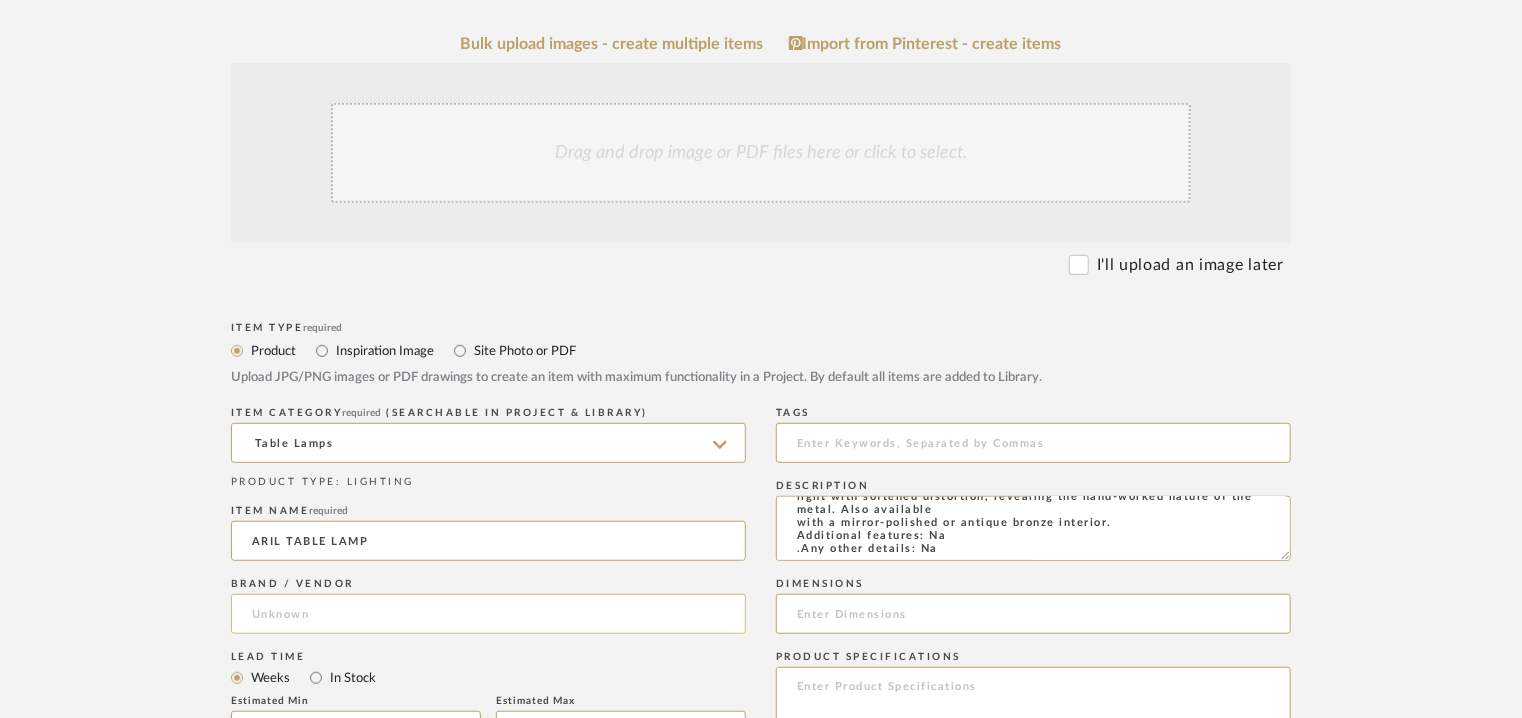 type on "ARIL TABLE LAMP" 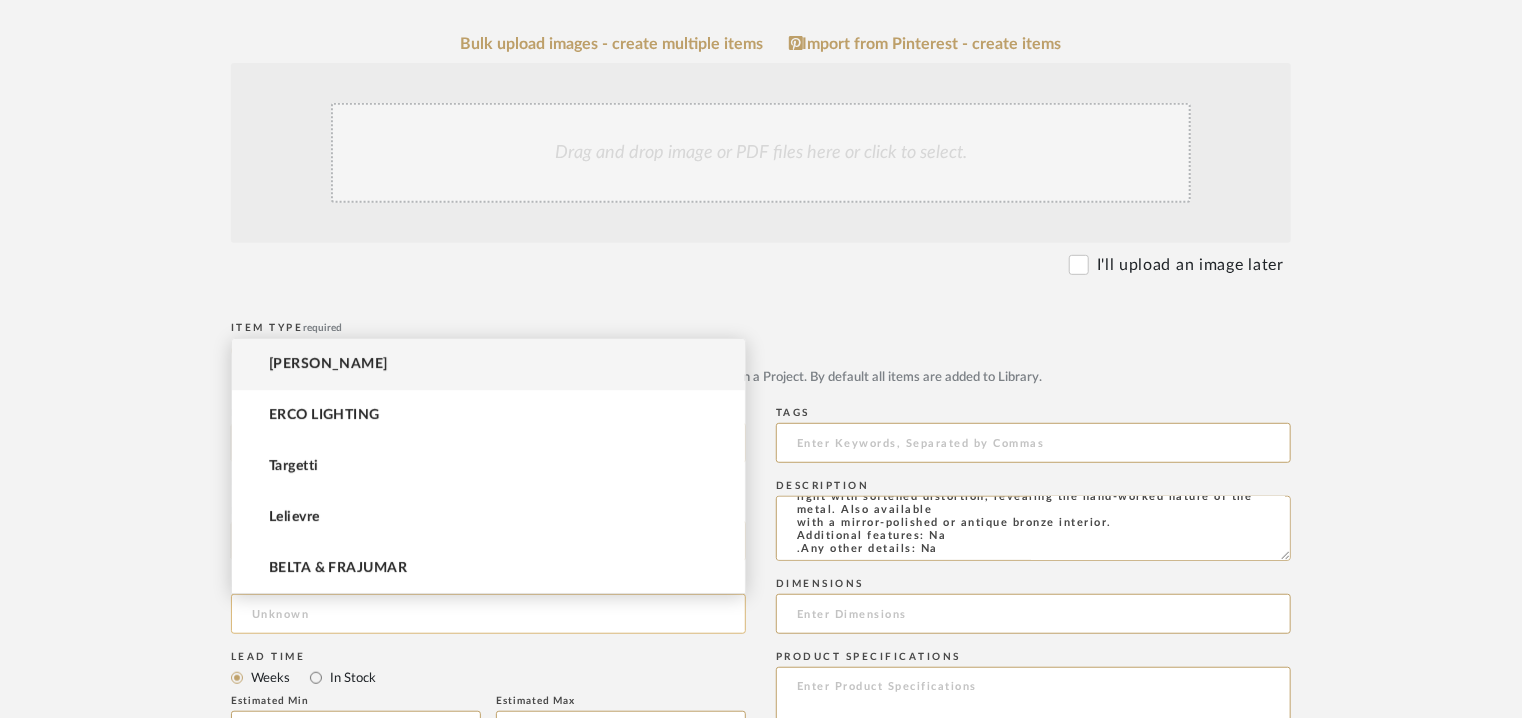 click 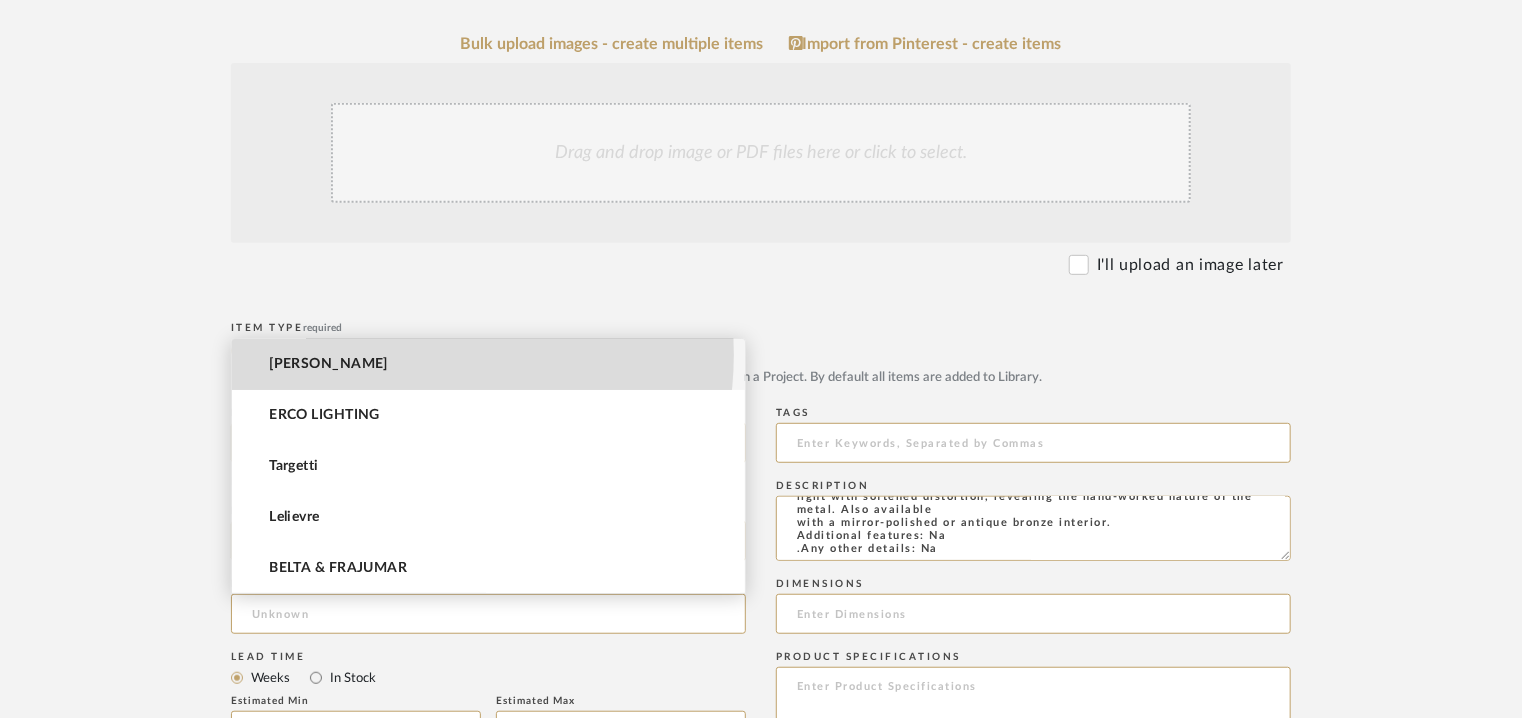 click on "[PERSON_NAME]" at bounding box center [488, 364] 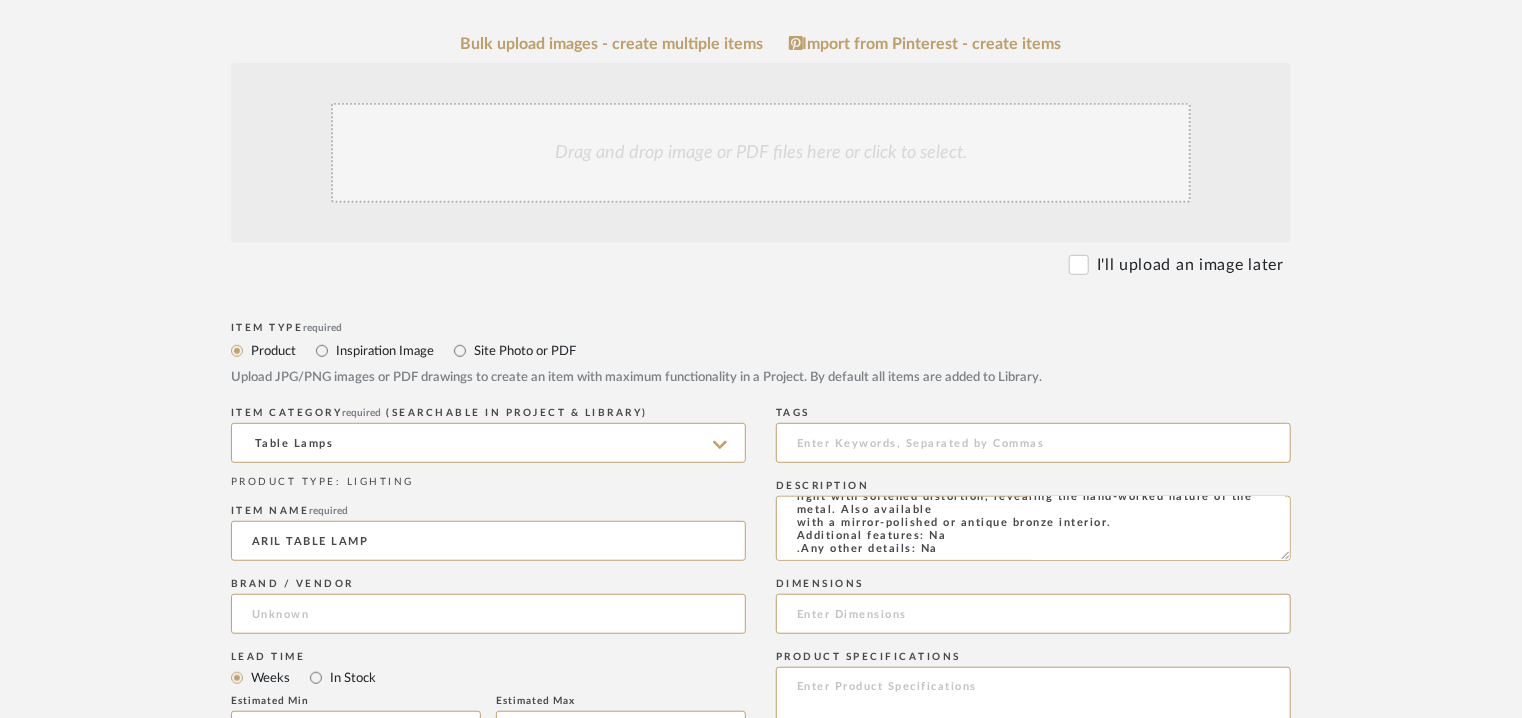 type on "[PERSON_NAME]" 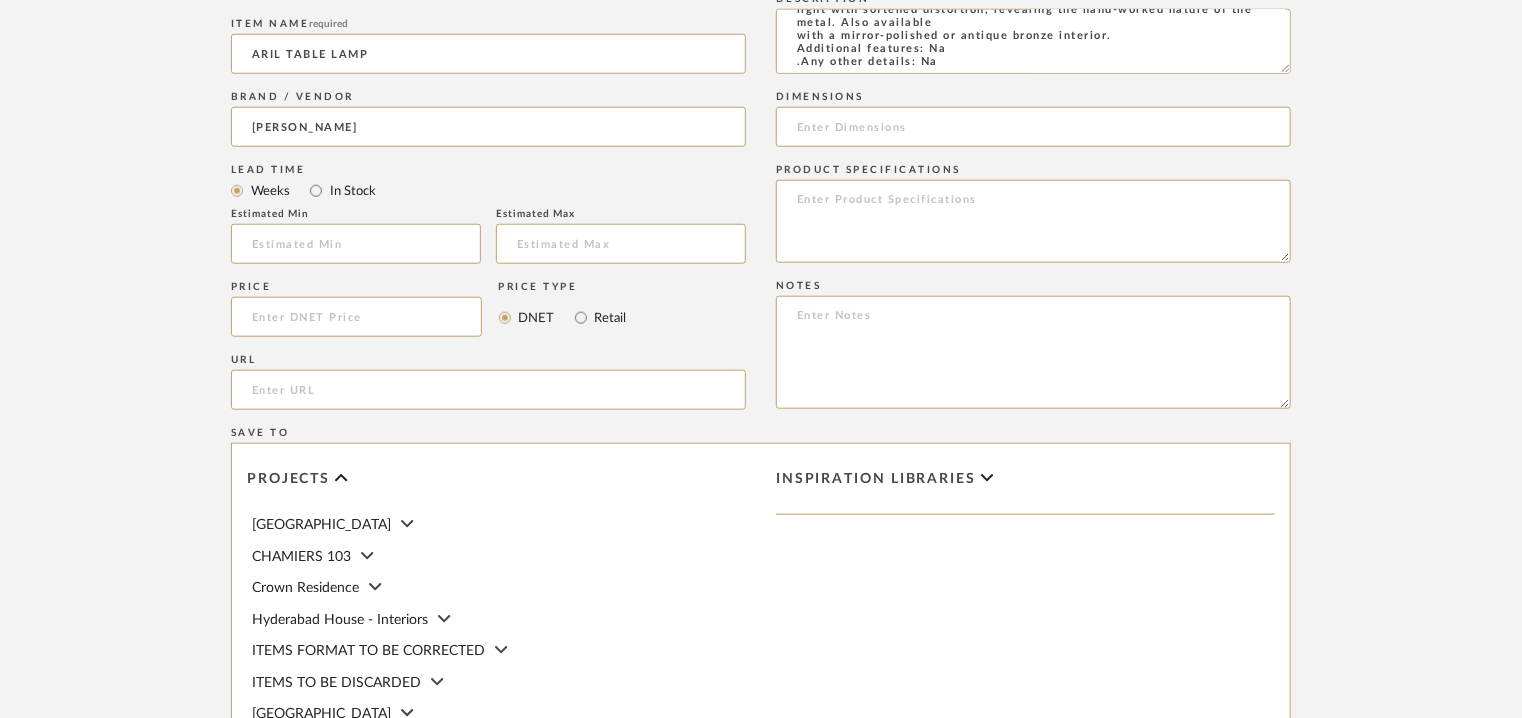scroll, scrollTop: 900, scrollLeft: 0, axis: vertical 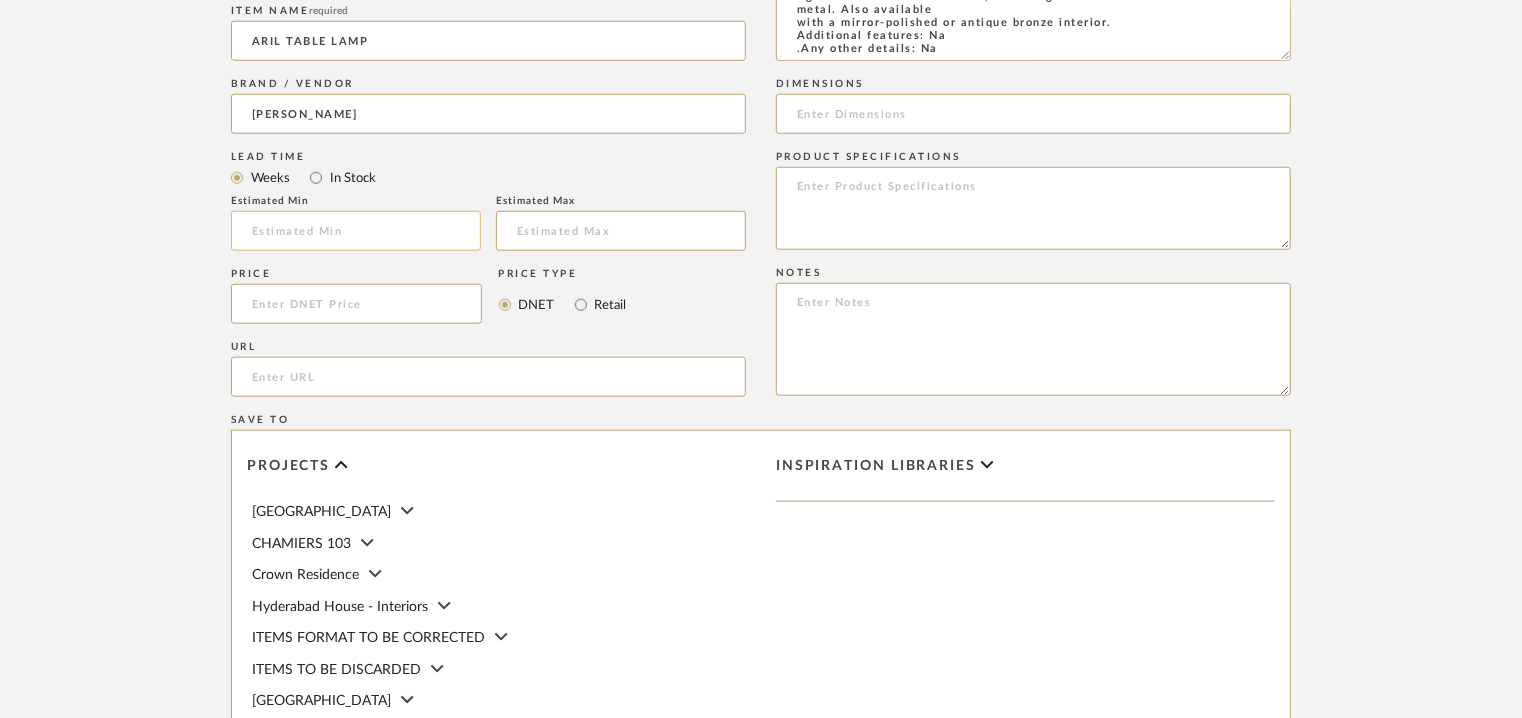 click 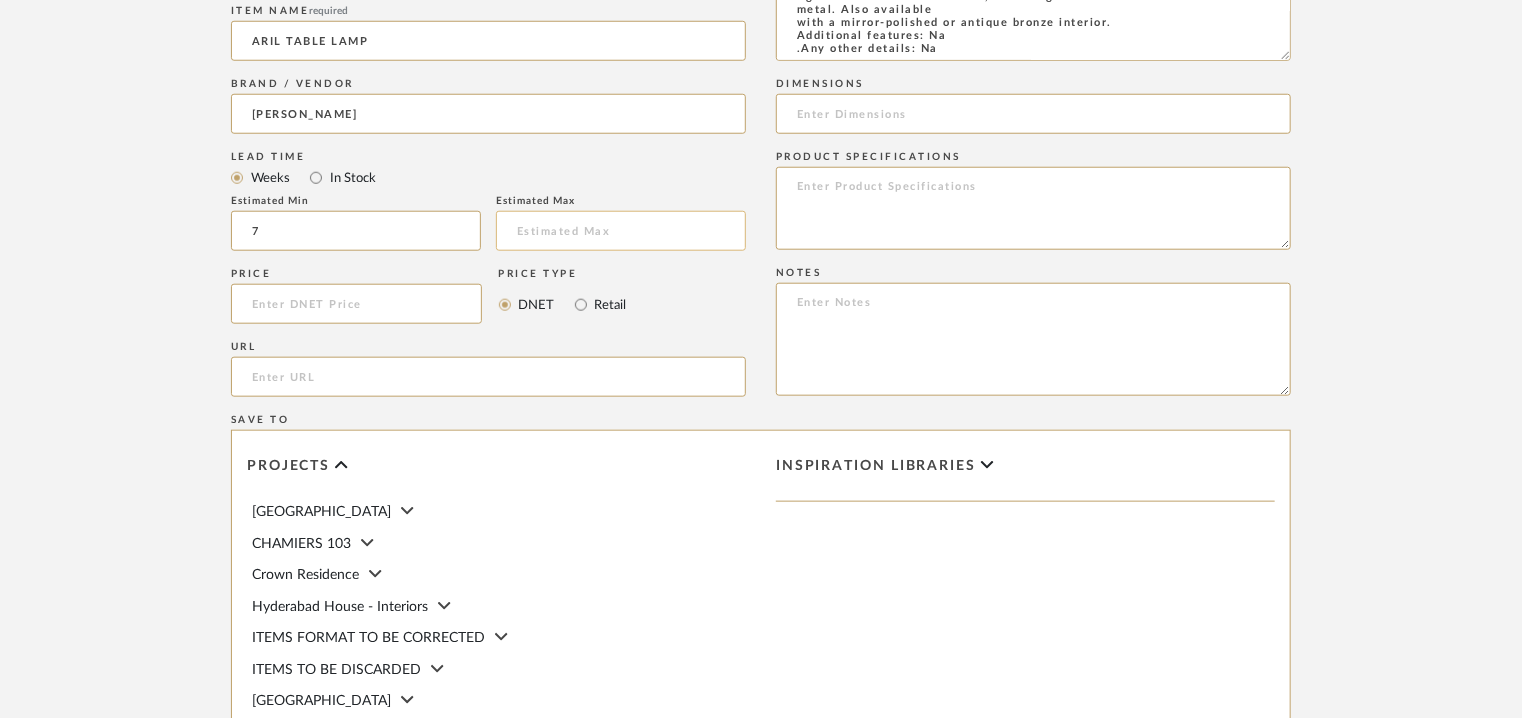 type on "7" 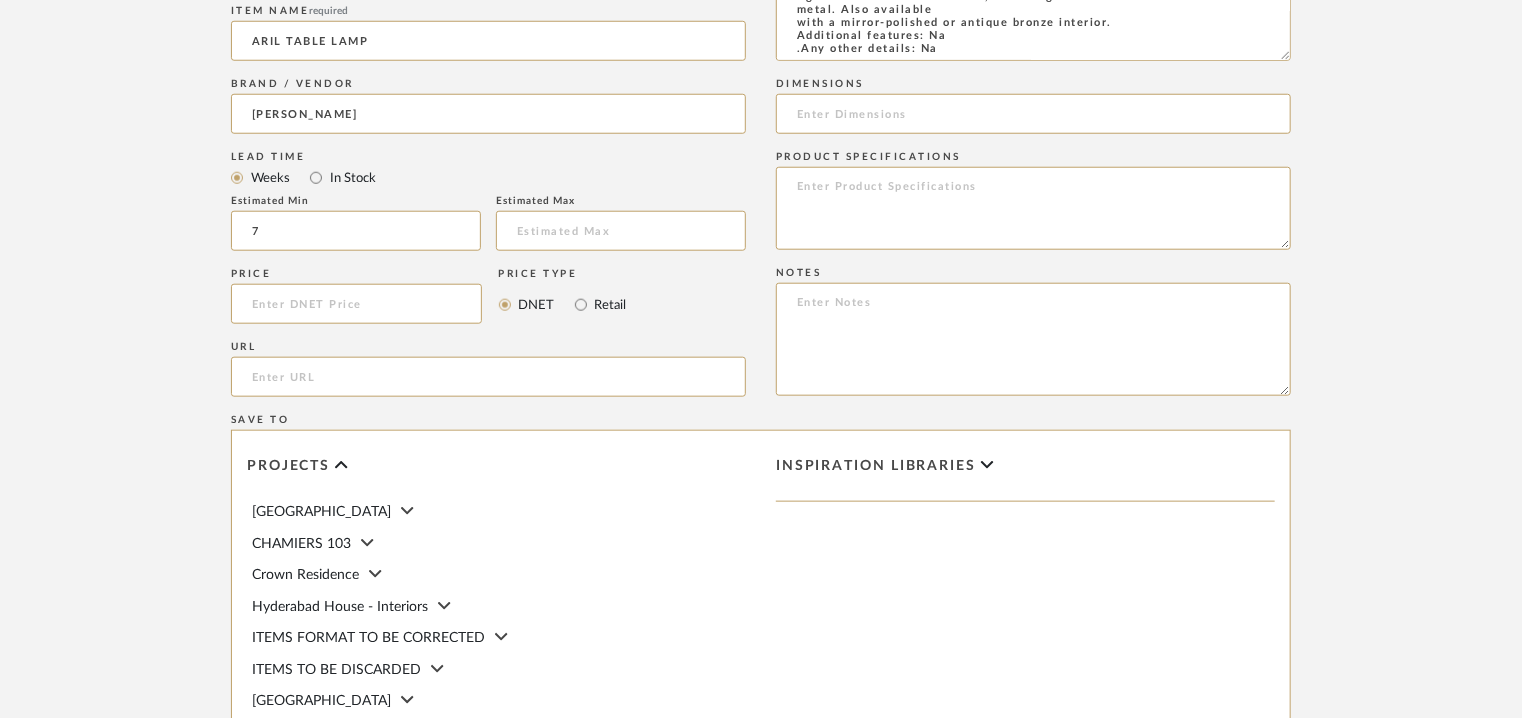 scroll, scrollTop: 700, scrollLeft: 0, axis: vertical 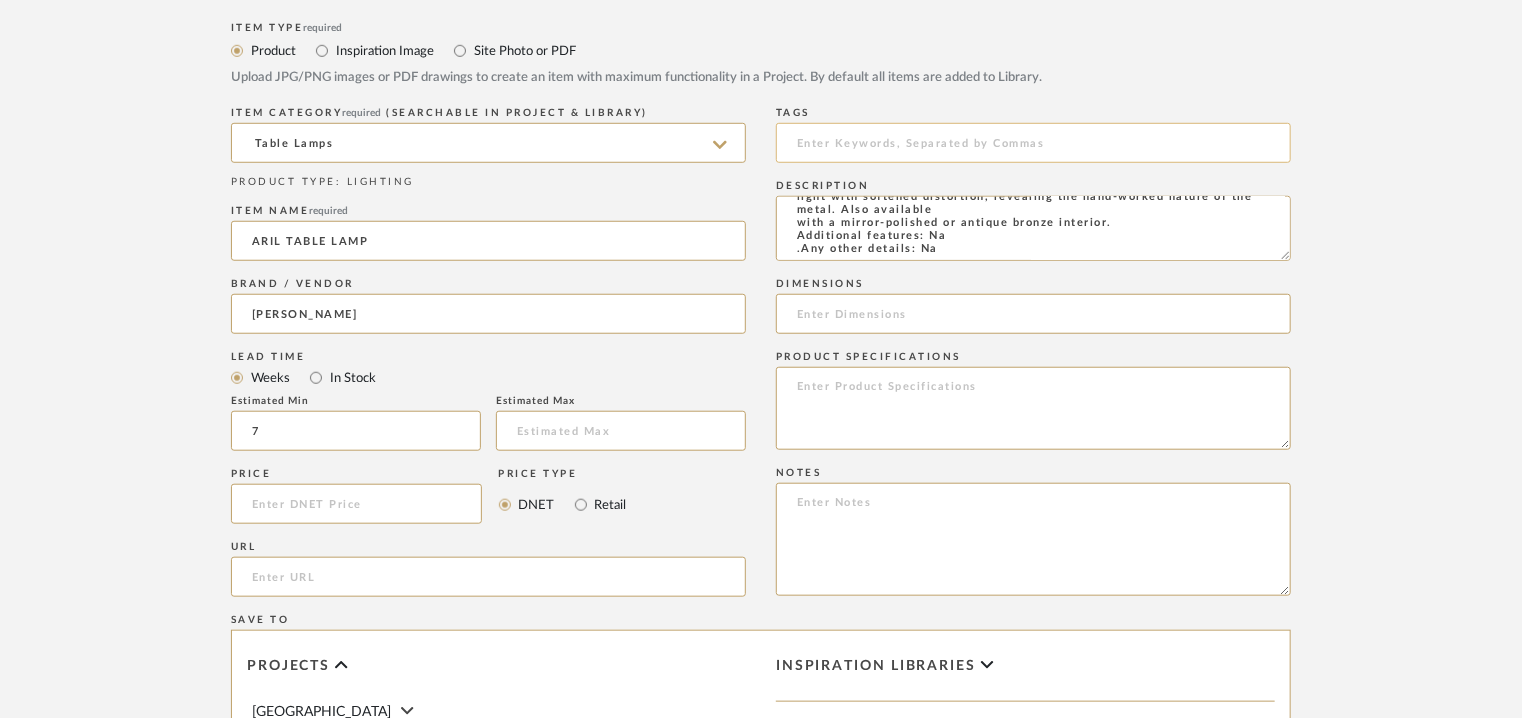 click 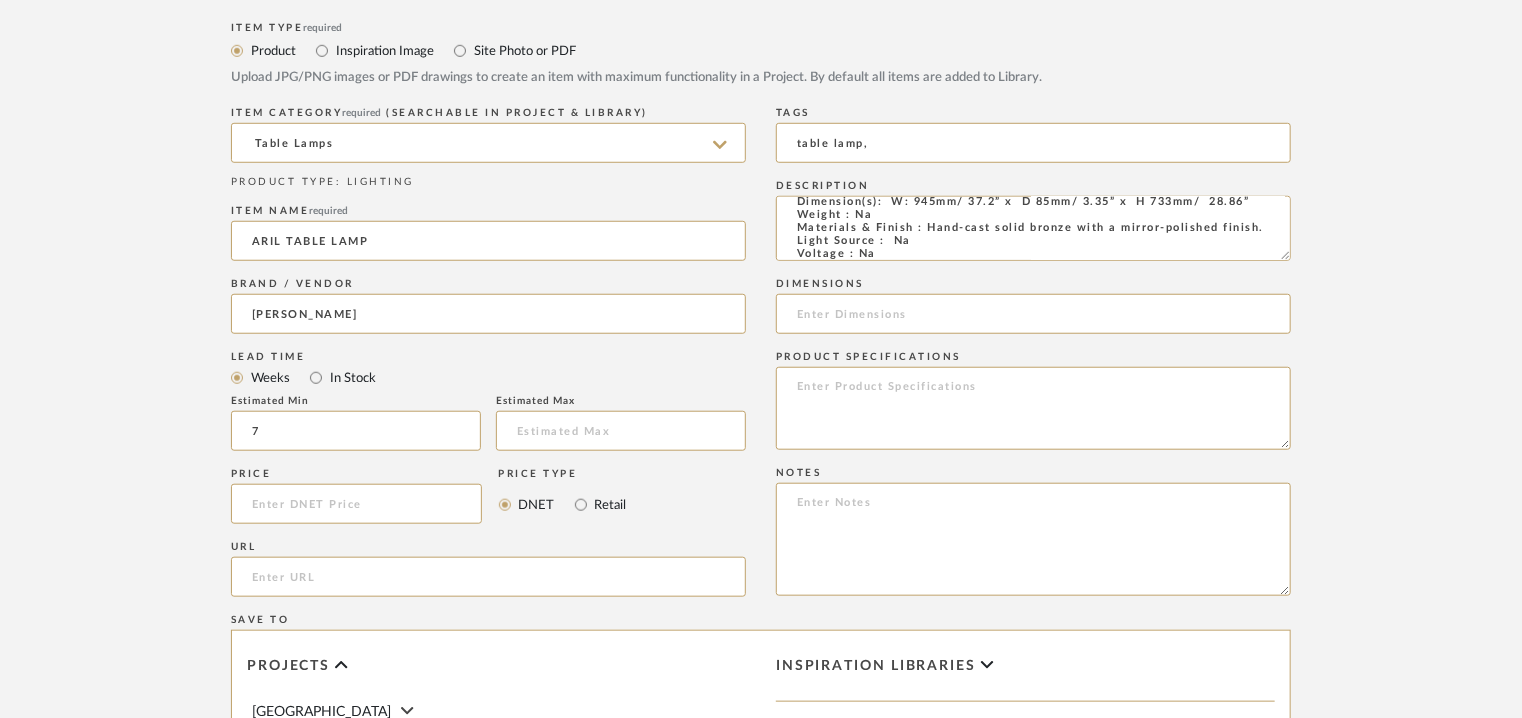 drag, startPoint x: 1288, startPoint y: 255, endPoint x: 1392, endPoint y: 485, distance: 252.42029 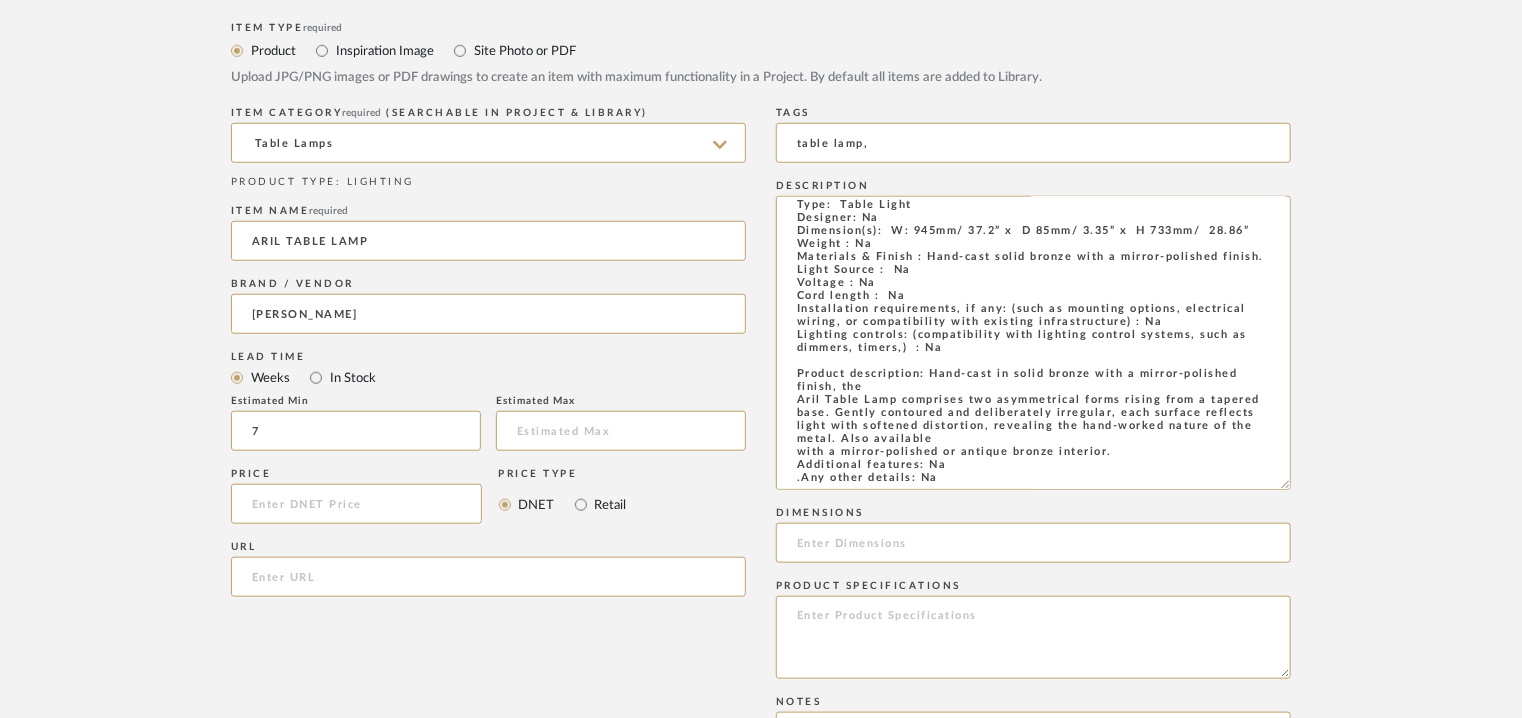 scroll, scrollTop: 36, scrollLeft: 0, axis: vertical 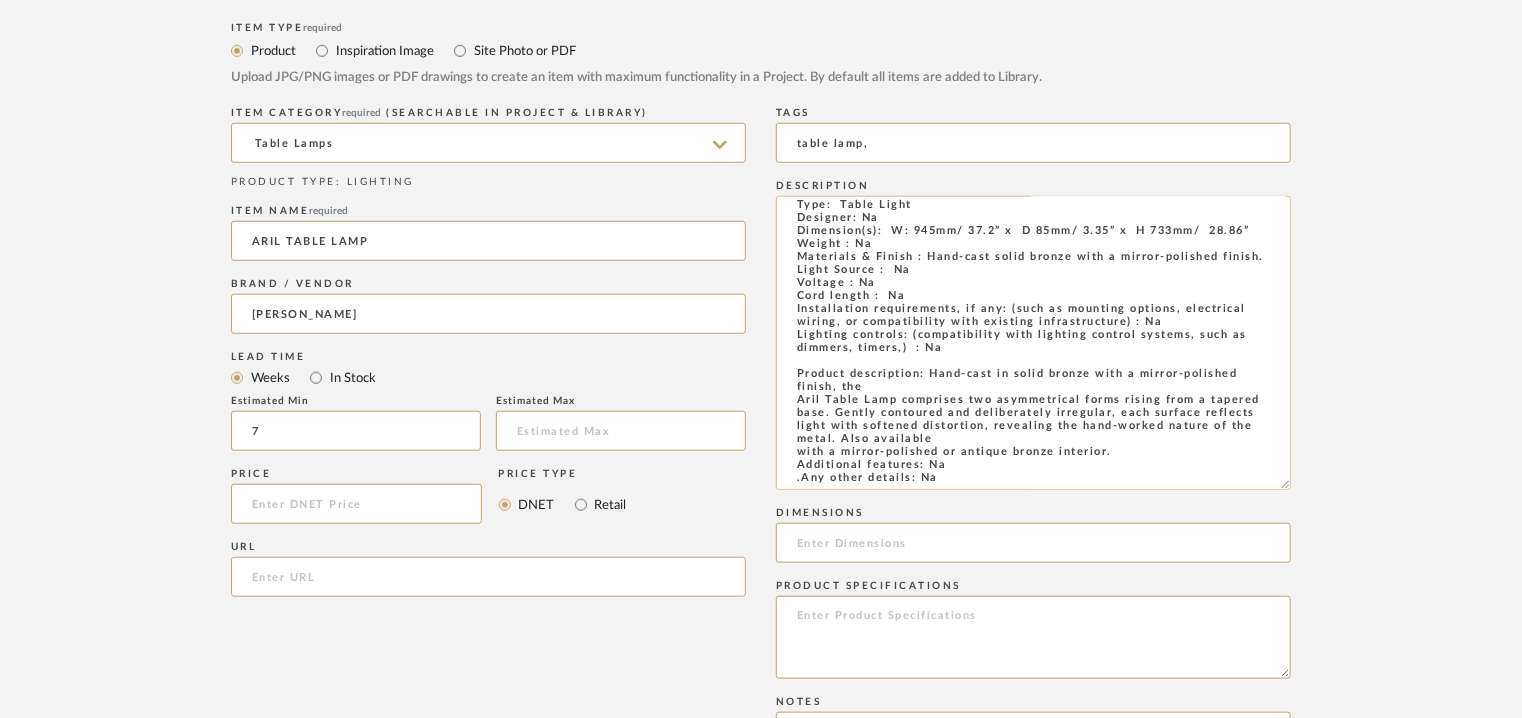 type on "table lamp," 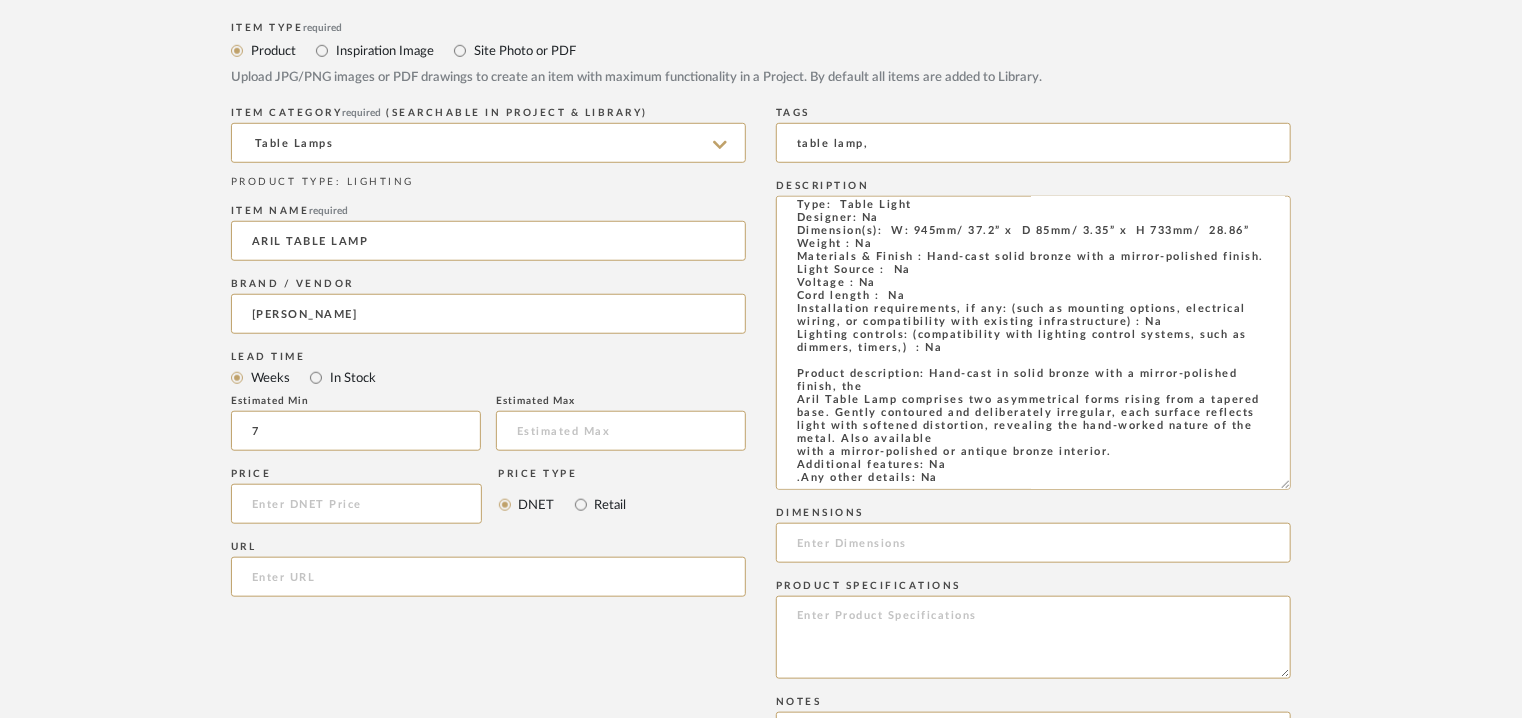 scroll, scrollTop: 36, scrollLeft: 0, axis: vertical 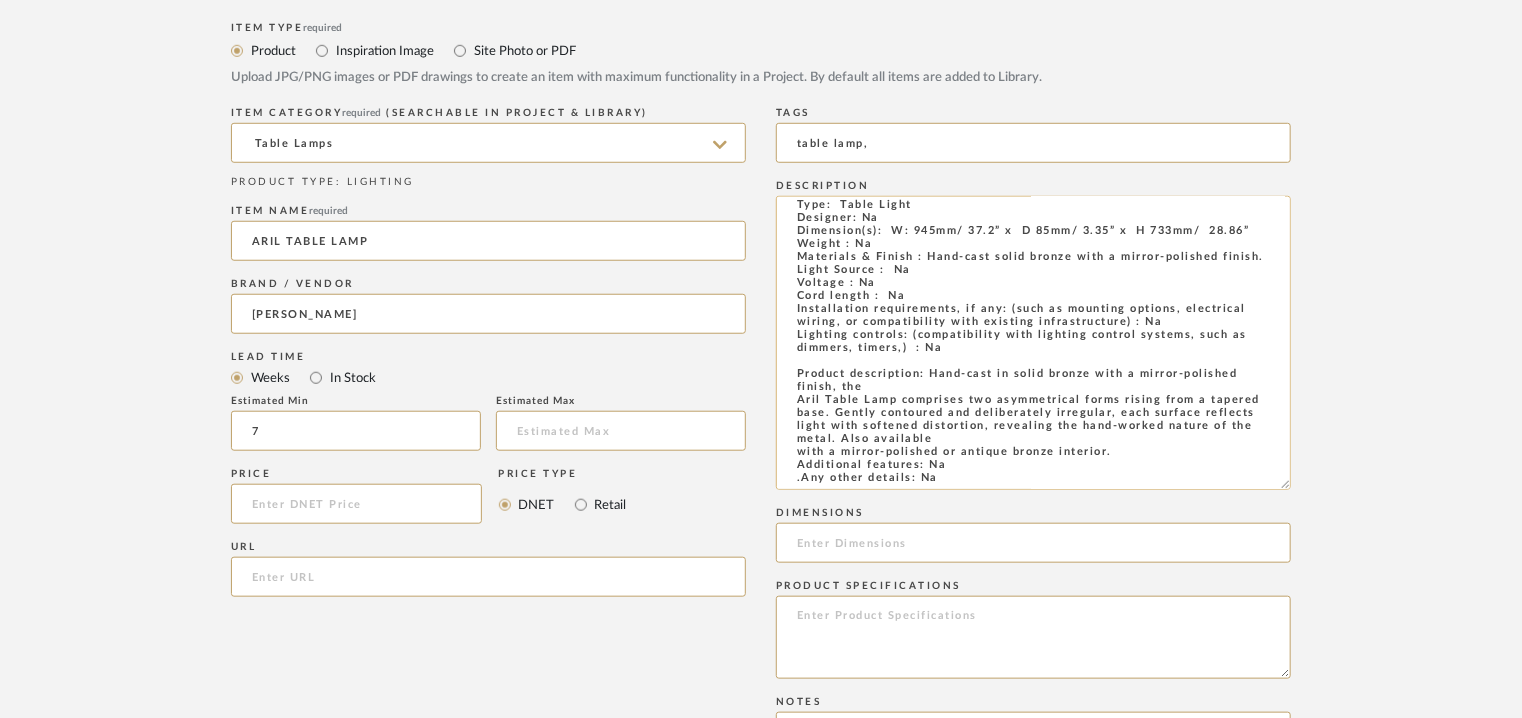 click on "Type:  Table Light
Designer: Na
Dimension(s):  W: 945mm/ 37.2” x  D 85mm/ 3.35” x  H 733mm/  28.86”
Weight : Na
Materials & Finish : Hand-cast solid bronze with a mirror-polished finish.
Light Source :  Na
Voltage : Na
Cord length :  Na
Installation requirements, if any: (such as mounting options, electrical wiring, or compatibility with existing infrastructure) : Na
Lighting controls: (compatibility with lighting control systems, such as dimmers, timers,)  : Na
Product description: Hand-cast in solid bronze with a mirror-polished finish, the
Aril Table Lamp comprises two asymmetrical forms rising from a tapered base. Gently contoured and deliberately irregular, each surface reflects light with softened distortion, revealing the hand-worked nature of the metal. Also available
with a mirror-polished or antique bronze interior.
Additional features: Na
.Any other details: Na" 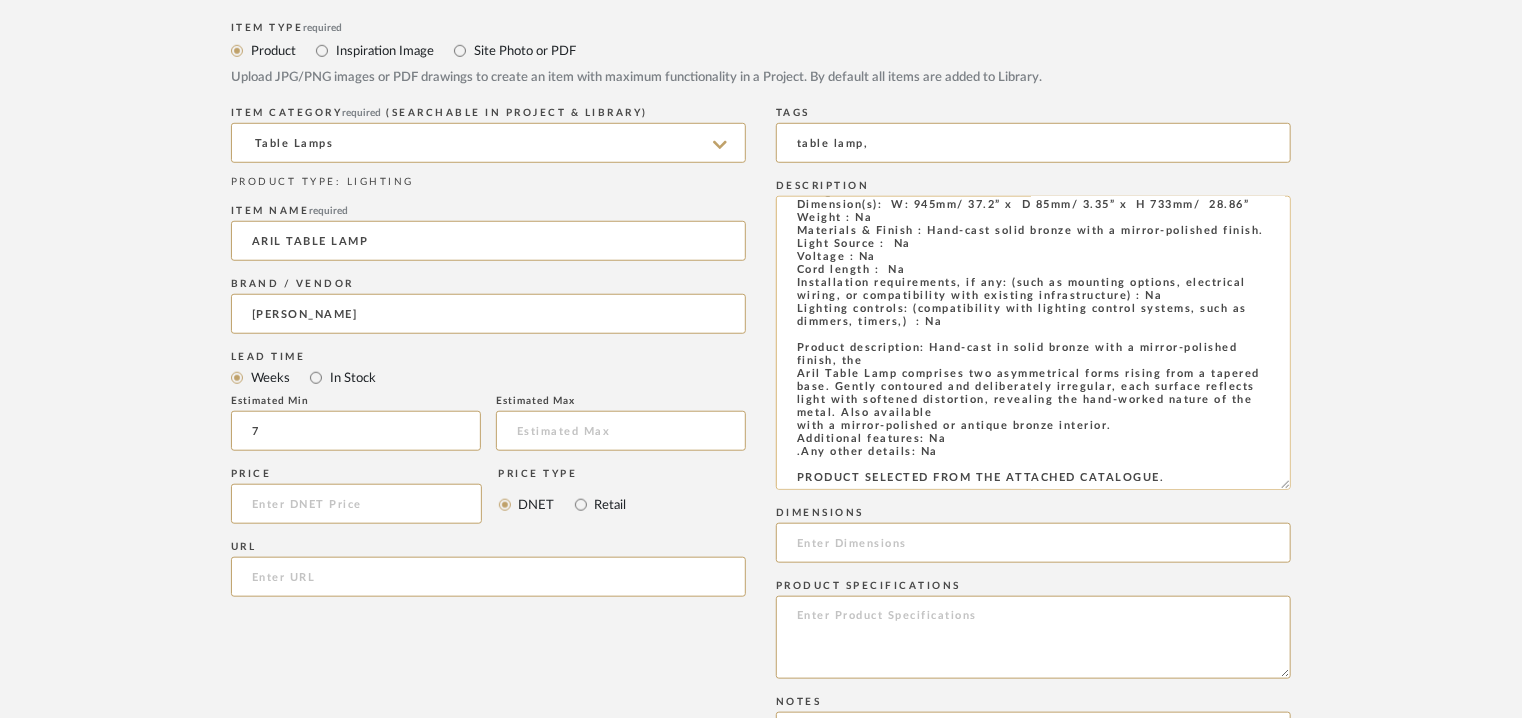scroll, scrollTop: 64, scrollLeft: 0, axis: vertical 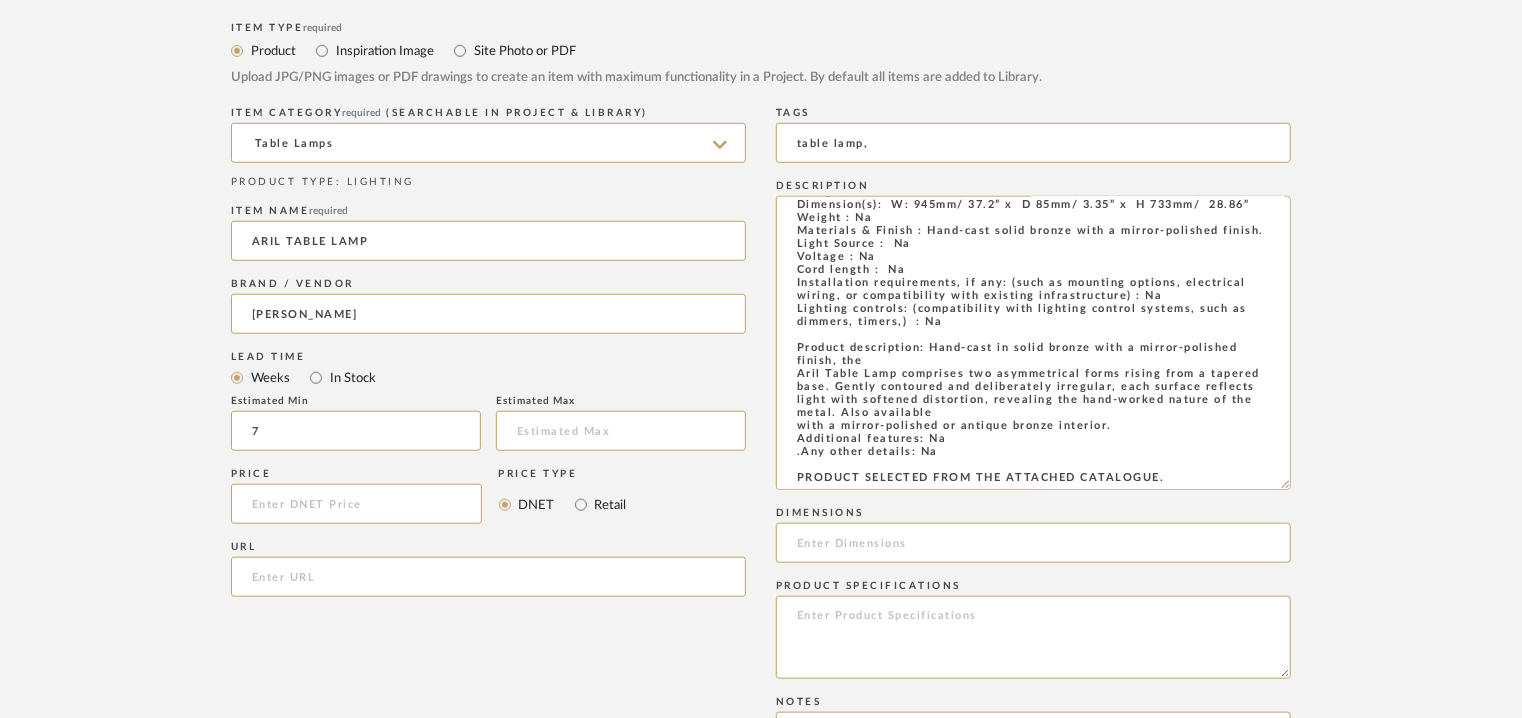 type on "Type:  Table Light
Designer: Na
Dimension(s):  W: 945mm/ 37.2” x  D 85mm/ 3.35” x  H 733mm/  28.86”
Weight : Na
Materials & Finish : Hand-cast solid bronze with a mirror-polished finish.
Light Source :  Na
Voltage : Na
Cord length :  Na
Installation requirements, if any: (such as mounting options, electrical wiring, or compatibility with existing infrastructure) : Na
Lighting controls: (compatibility with lighting control systems, such as dimmers, timers,)  : Na
Product description: Hand-cast in solid bronze with a mirror-polished finish, the
Aril Table Lamp comprises two asymmetrical forms rising from a tapered base. Gently contoured and deliberately irregular, each surface reflects light with softened distortion, revealing the hand-worked nature of the metal. Also available
with a mirror-polished or antique bronze interior.
Additional features: Na
.Any other details: Na
PRODUCT SELECTED FROM THE ATTACHED CATALOGUE." 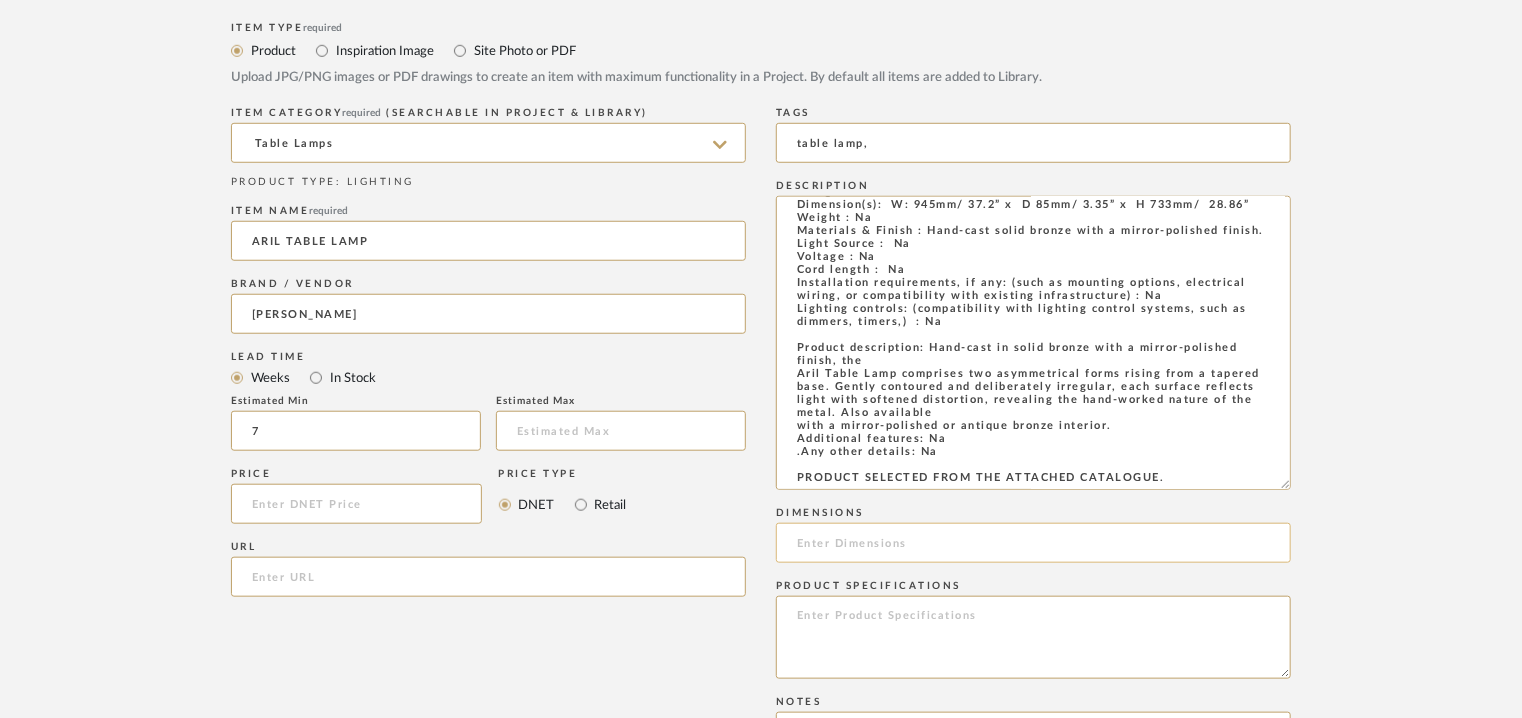 click 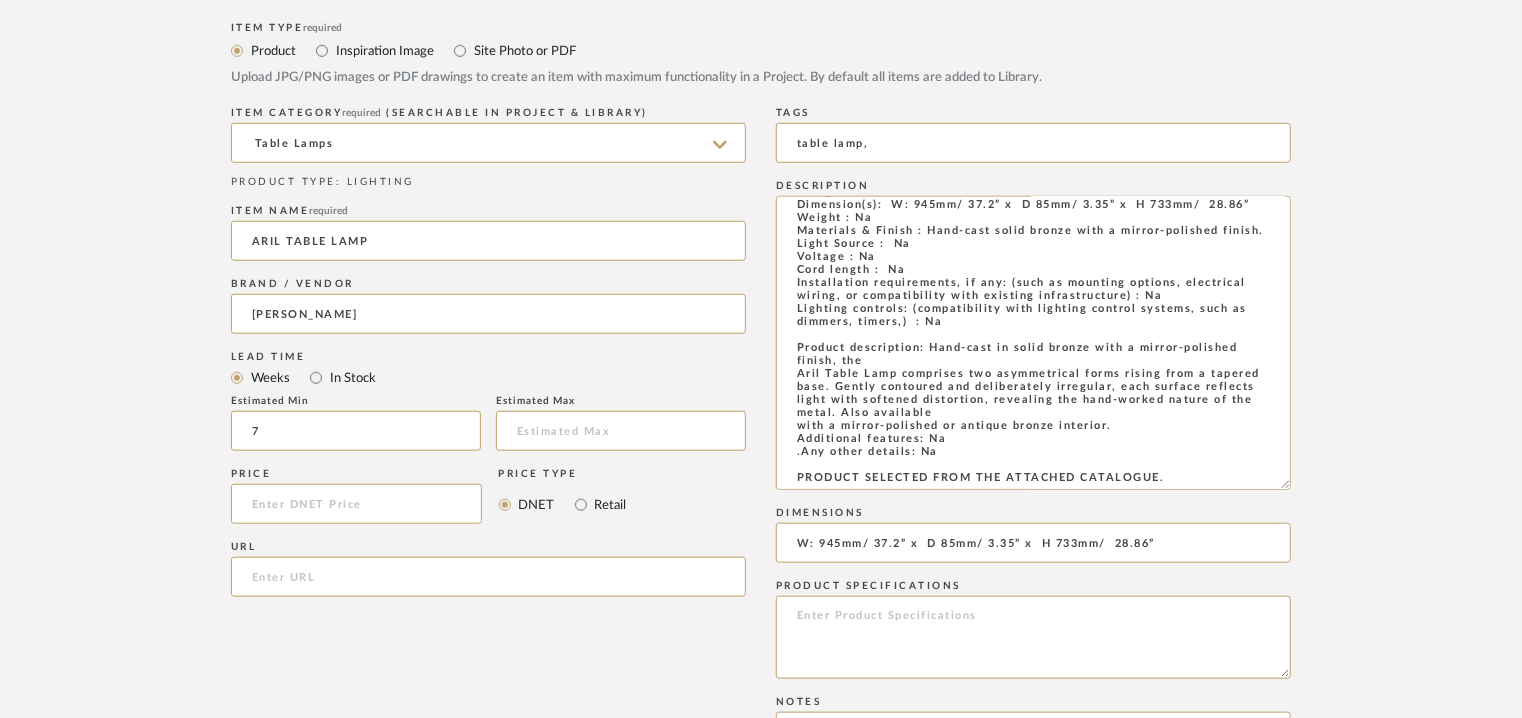 scroll, scrollTop: 1300, scrollLeft: 0, axis: vertical 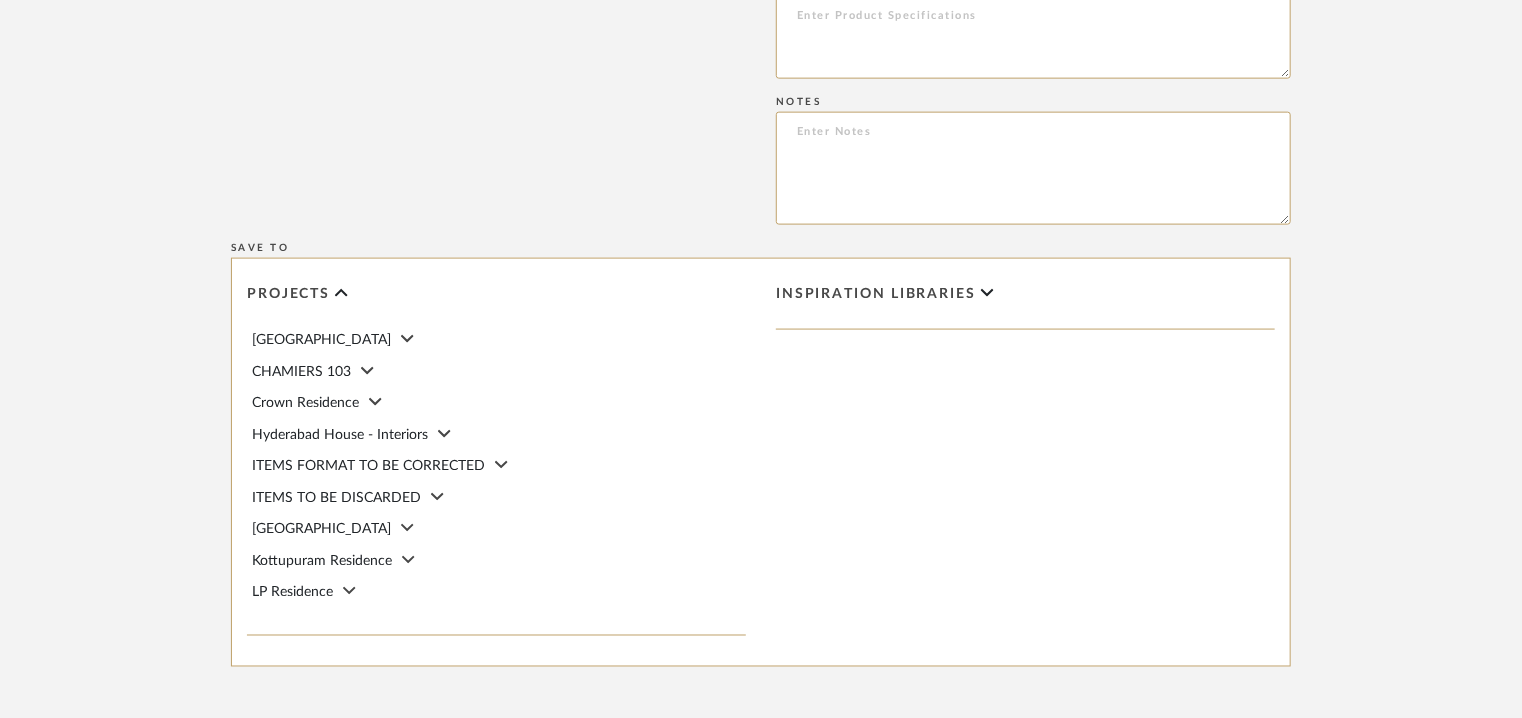type on "W: 945mm/ 37.2” x  D 85mm/ 3.35” x  H 733mm/  28.86”" 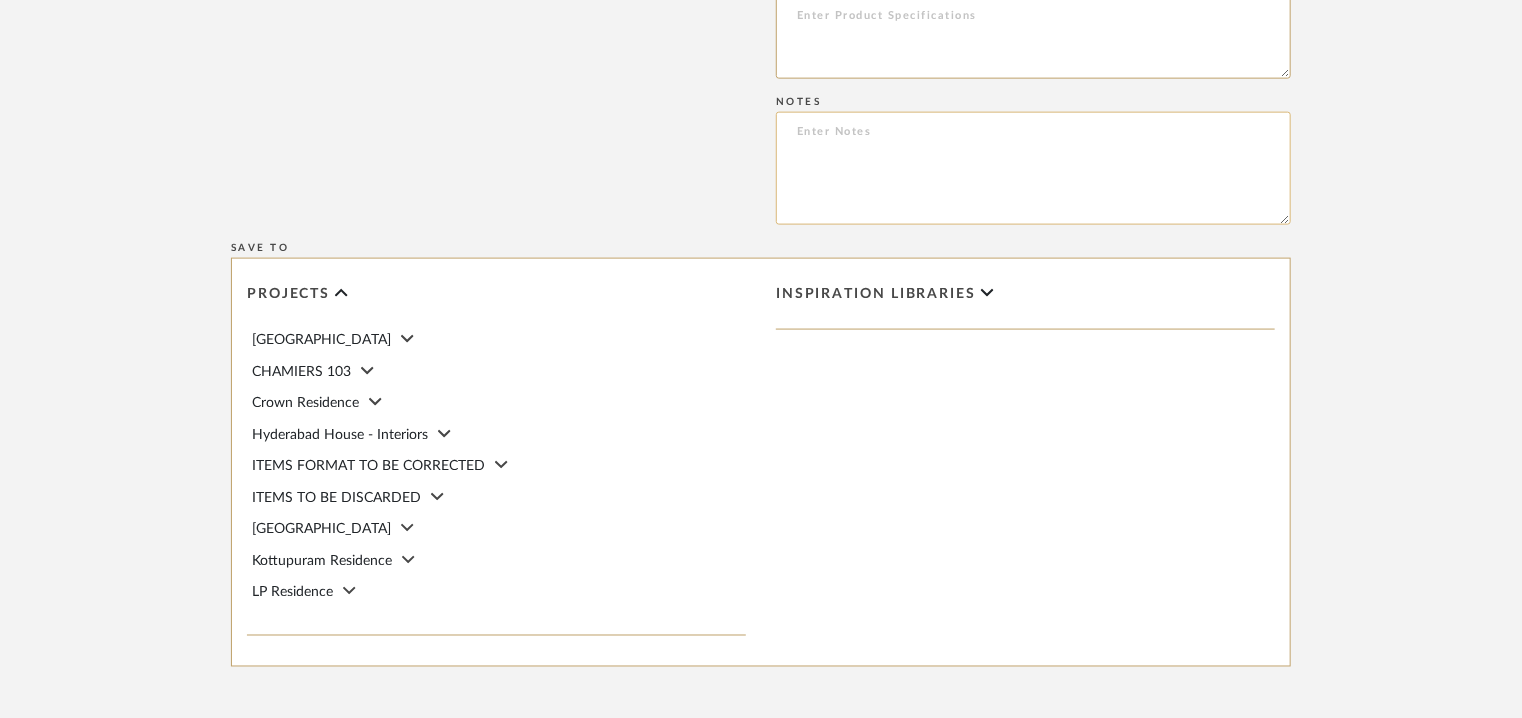 paste on "Price: : Na
Lead time:  7 – 10 weeks for standard pieces.  Production involving hand cast metal and stone tend to be on the longer end of this time frame.  Custom items may also extend production timelines.
Customizable : Dimensions and finishes can be customized - please reference our finish page for options. Contact for other options and pricing..
3D available : No
BIM available. No.
Point of contact: [PERSON_NAME]
Contact number: [PHONE_NUMBER] and
[PHONE_NUMBER]
Email address: [EMAIL_ADDRESS][URL][DOMAIN_NAME] [EMAIL_ADDRESS][DOMAIN_NAME]
Address: [STREET_ADDRESS]
Additional contact information:
1) Point of contact: [PERSON_NAME] ( Head – Business Development)
Contact number: [PHONE_NUMBER]
Email address: [PERSON_NAME][EMAIL_ADDRESS][DOMAIN_NAME]
Address: [STREET_ADDRESS][PERSON_NAME]
2) Point of contact: [PERSON_NAME]
Email address :  [PERSON_NAME][EMAIL_ADDRESS][PERSON_NAME][DOMAIN_NAME]" 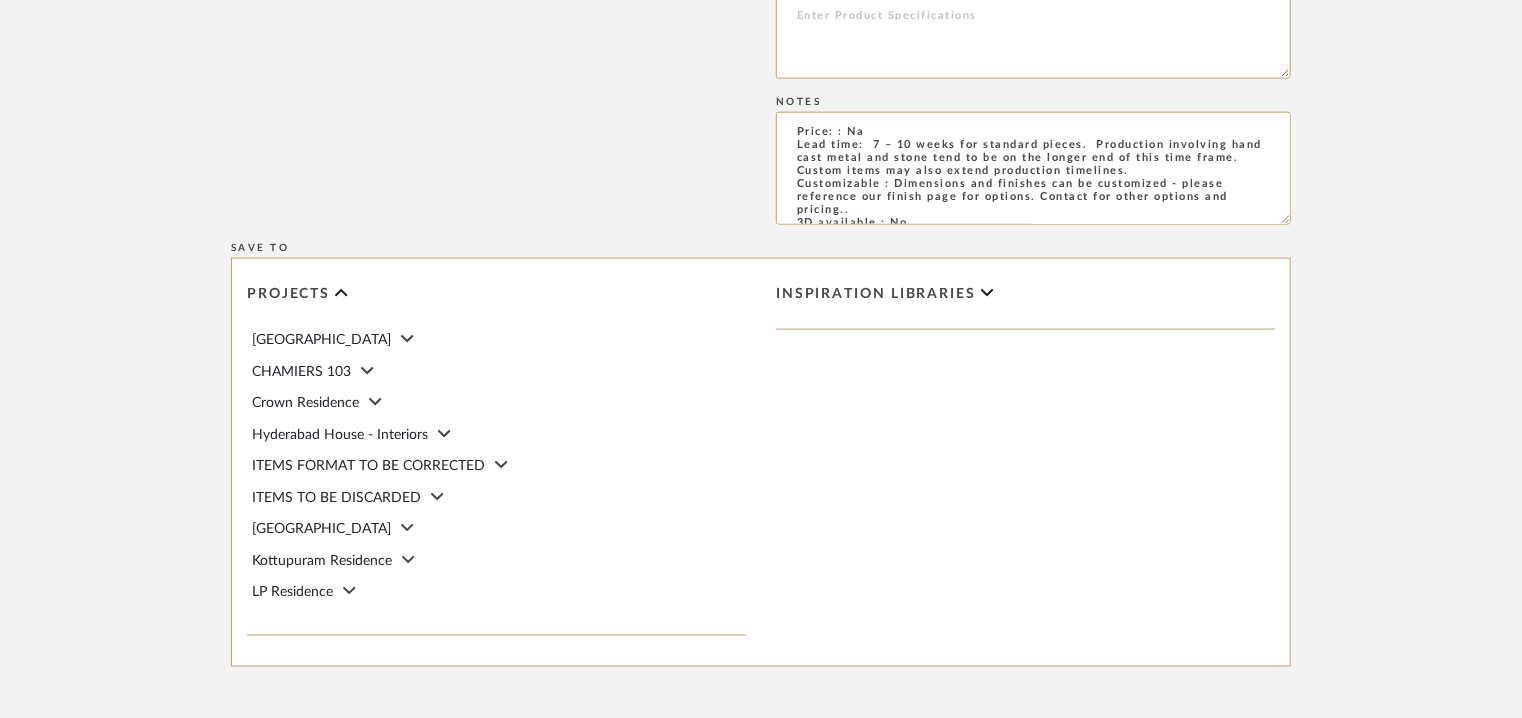 scroll, scrollTop: 252, scrollLeft: 0, axis: vertical 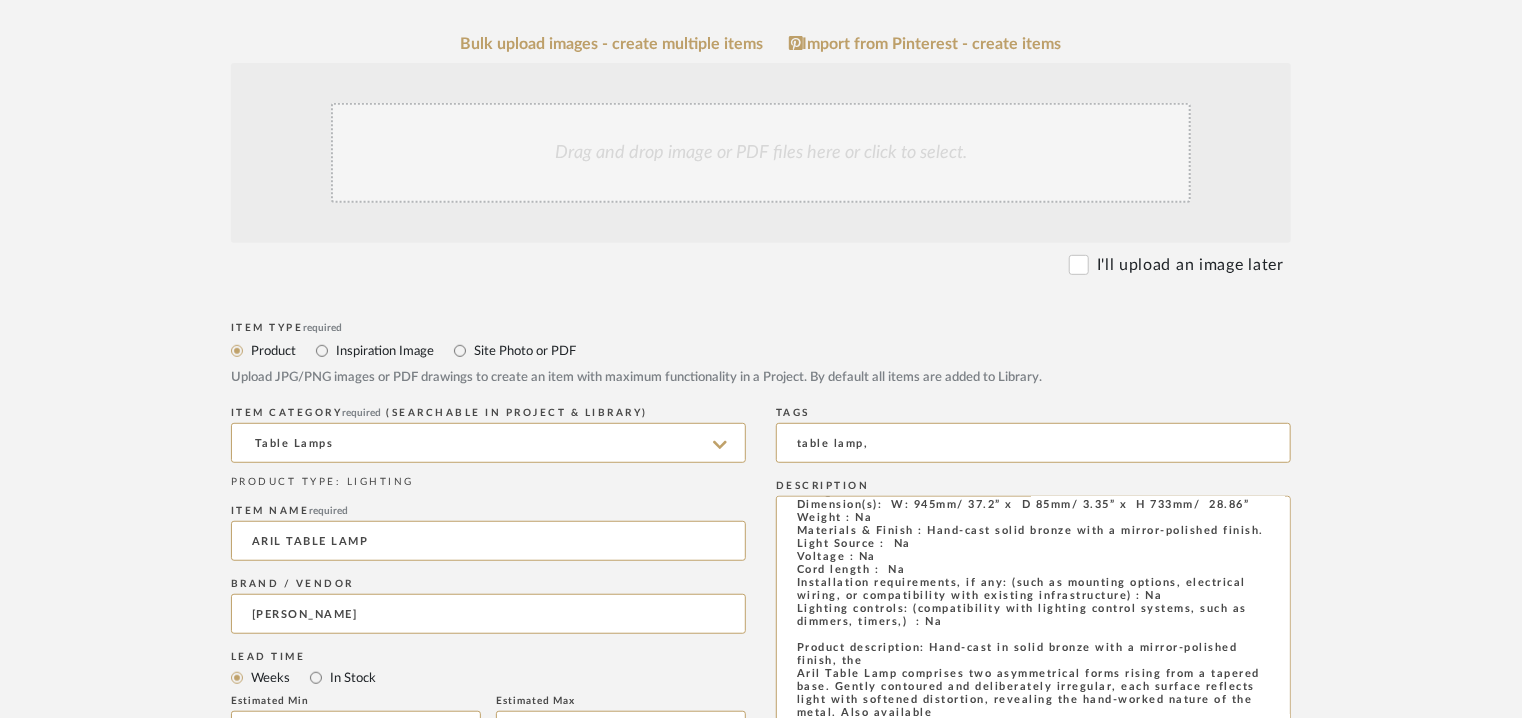 type on "Price: : Na
Lead time:  7 – 10 weeks for standard pieces.  Production involving hand cast metal and stone tend to be on the longer end of this time frame.  Custom items may also extend production timelines.
Customizable : Dimensions and finishes can be customized - please reference our finish page for options. Contact for other options and pricing..
3D available : No
BIM available. No.
Point of contact: [PERSON_NAME]
Contact number: [PHONE_NUMBER] and
[PHONE_NUMBER]
Email address: [EMAIL_ADDRESS][URL][DOMAIN_NAME] [EMAIL_ADDRESS][DOMAIN_NAME]
Address: [STREET_ADDRESS]
Additional contact information:
1) Point of contact: [PERSON_NAME] ( Head – Business Development)
Contact number: [PHONE_NUMBER]
Email address: [PERSON_NAME][EMAIL_ADDRESS][DOMAIN_NAME]
Address: [STREET_ADDRESS][PERSON_NAME]
2) Point of contact: [PERSON_NAME]
Email address :  [PERSON_NAME][EMAIL_ADDRESS][PERSON_NAME][DOMAIN_NAME]" 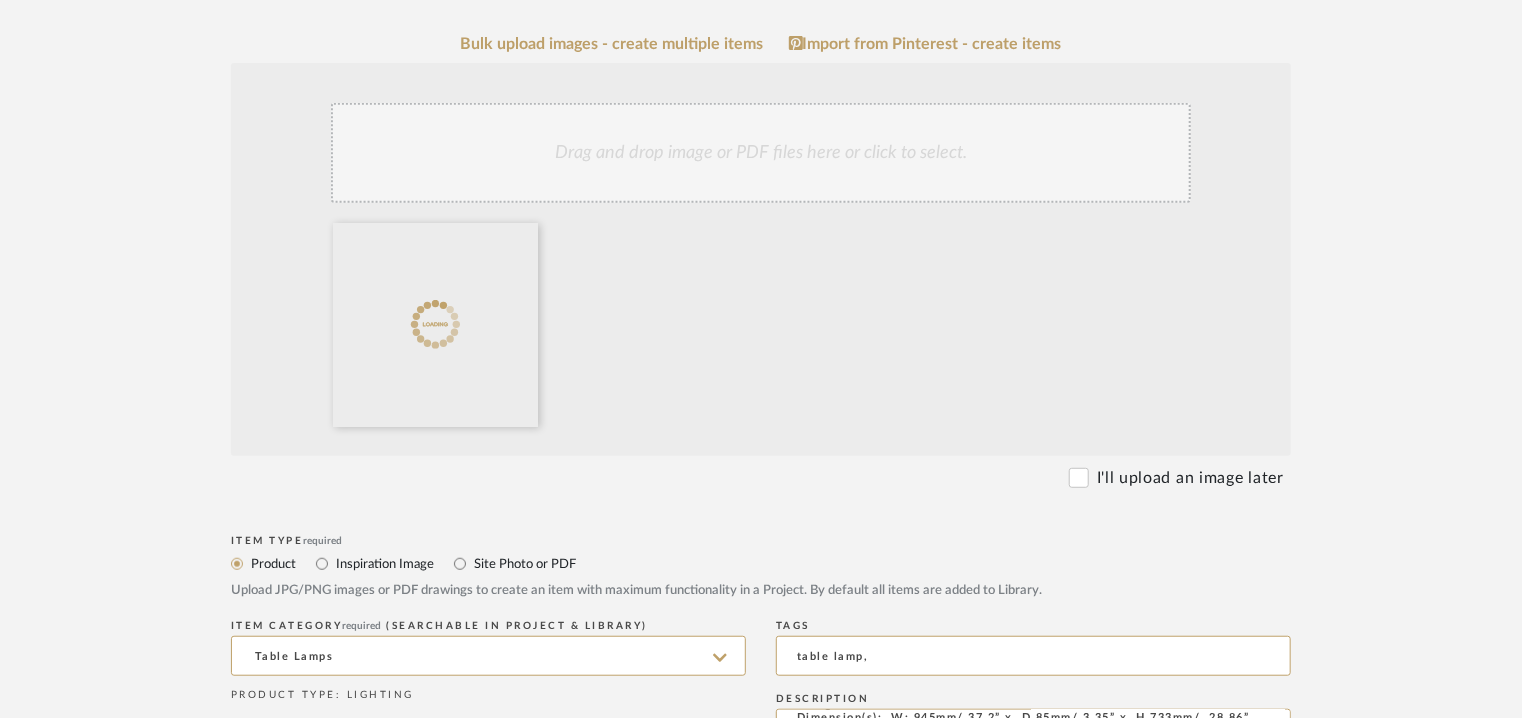 click on "Drag and drop image or PDF files here or click to select." 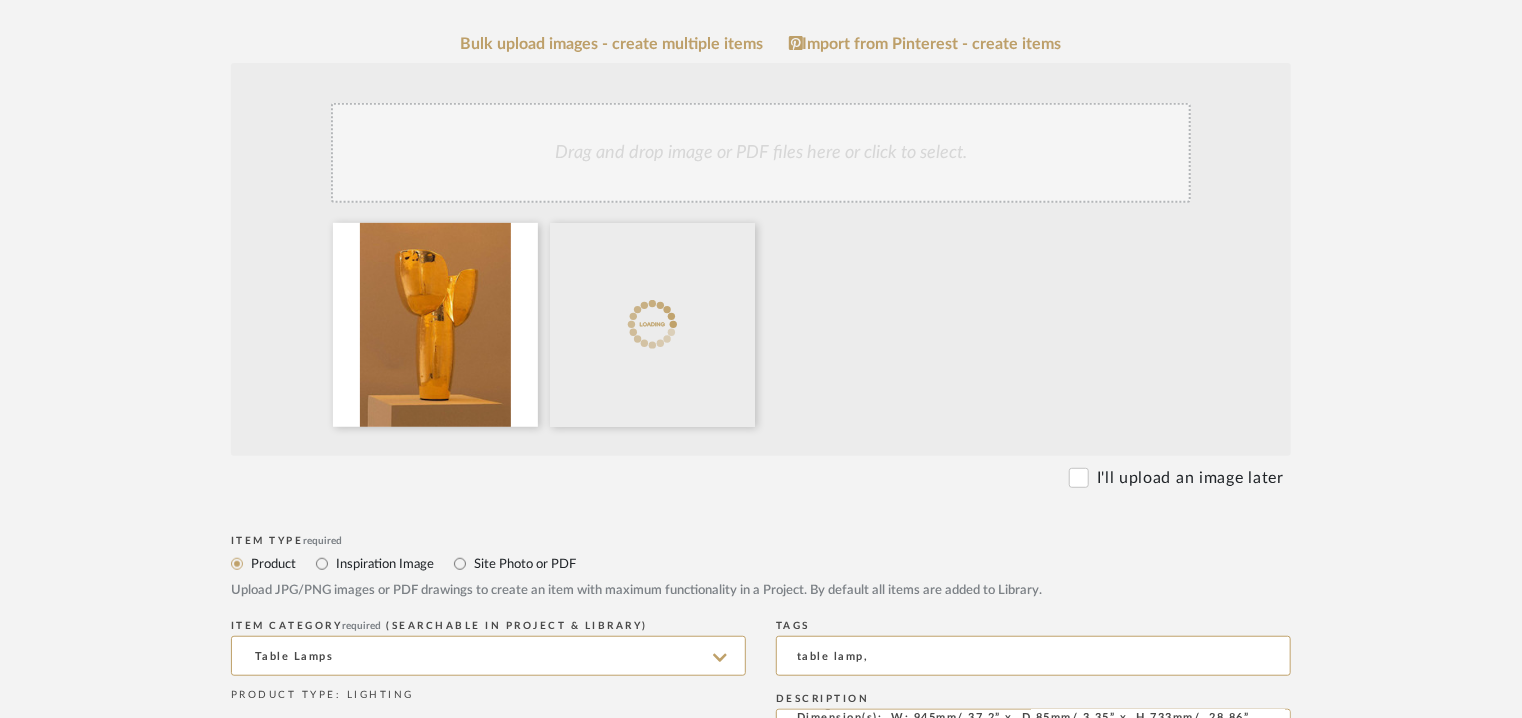 click on "Drag and drop image or PDF files here or click to select." 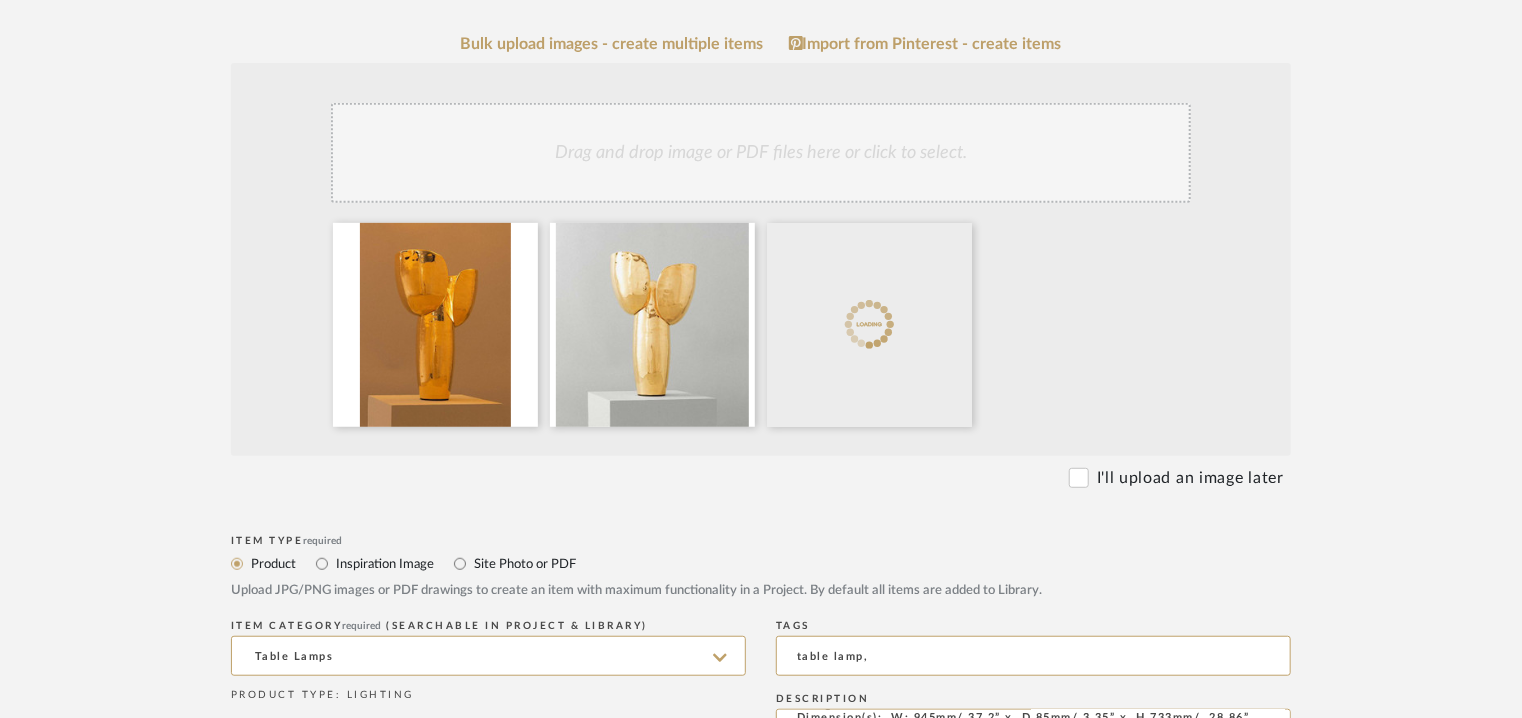 click on "Drag and drop image or PDF files here or click to select." 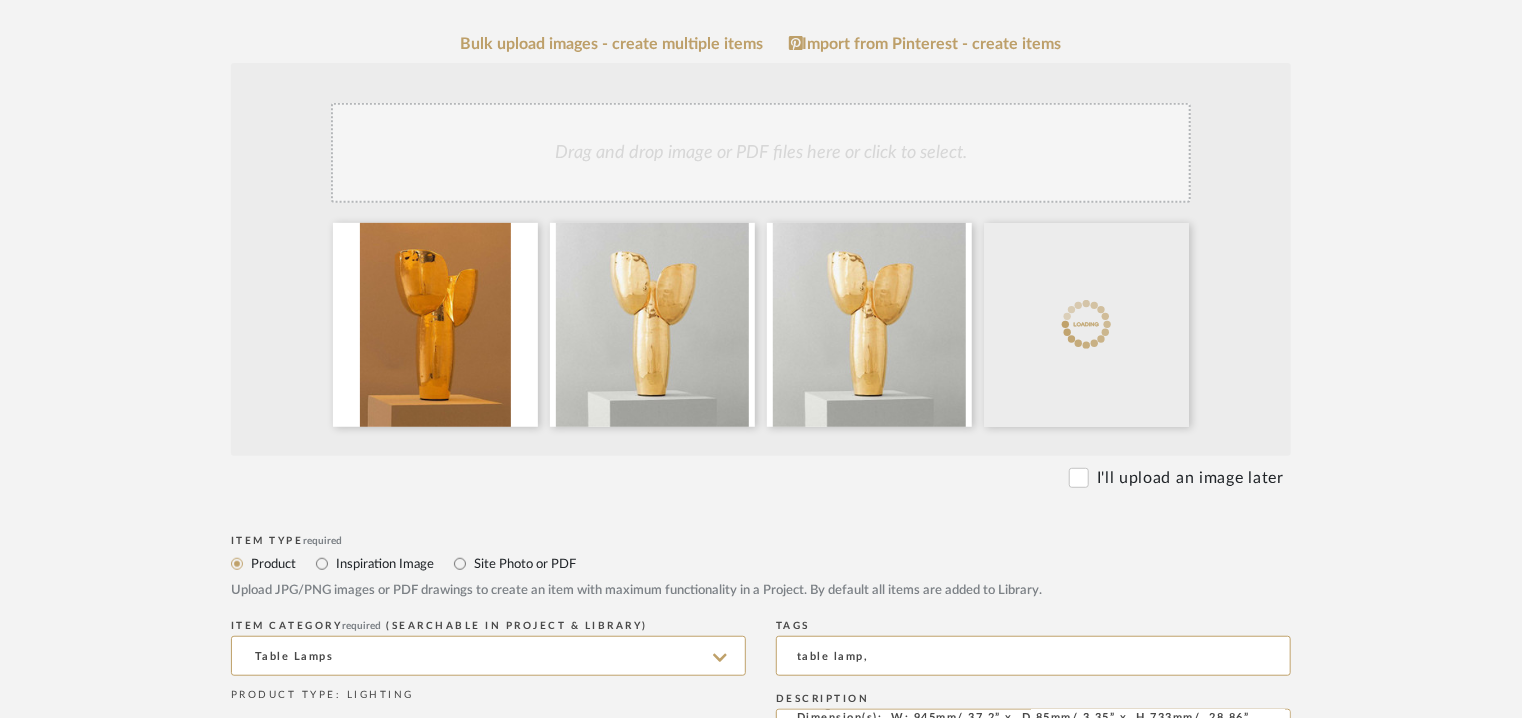 click on "Drag and drop image or PDF files here or click to select." 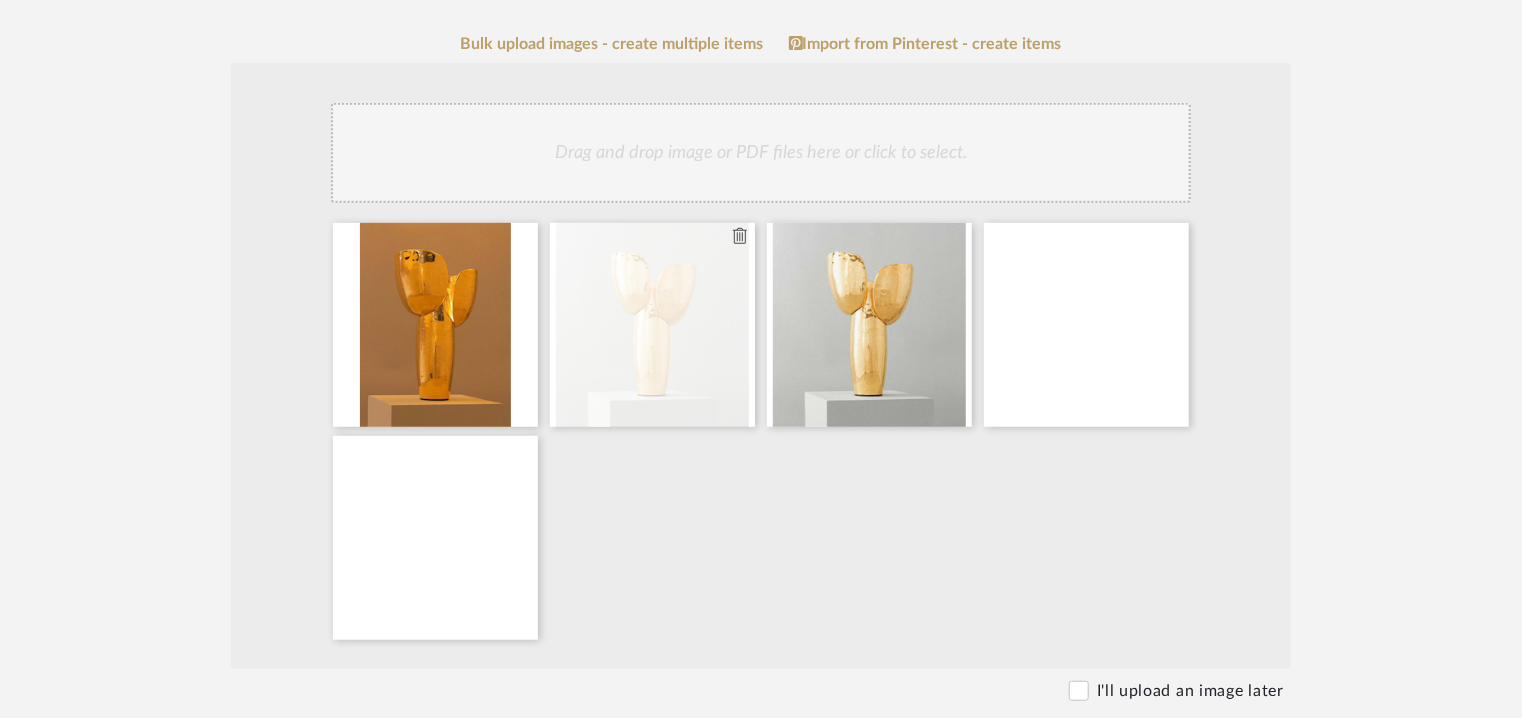 click 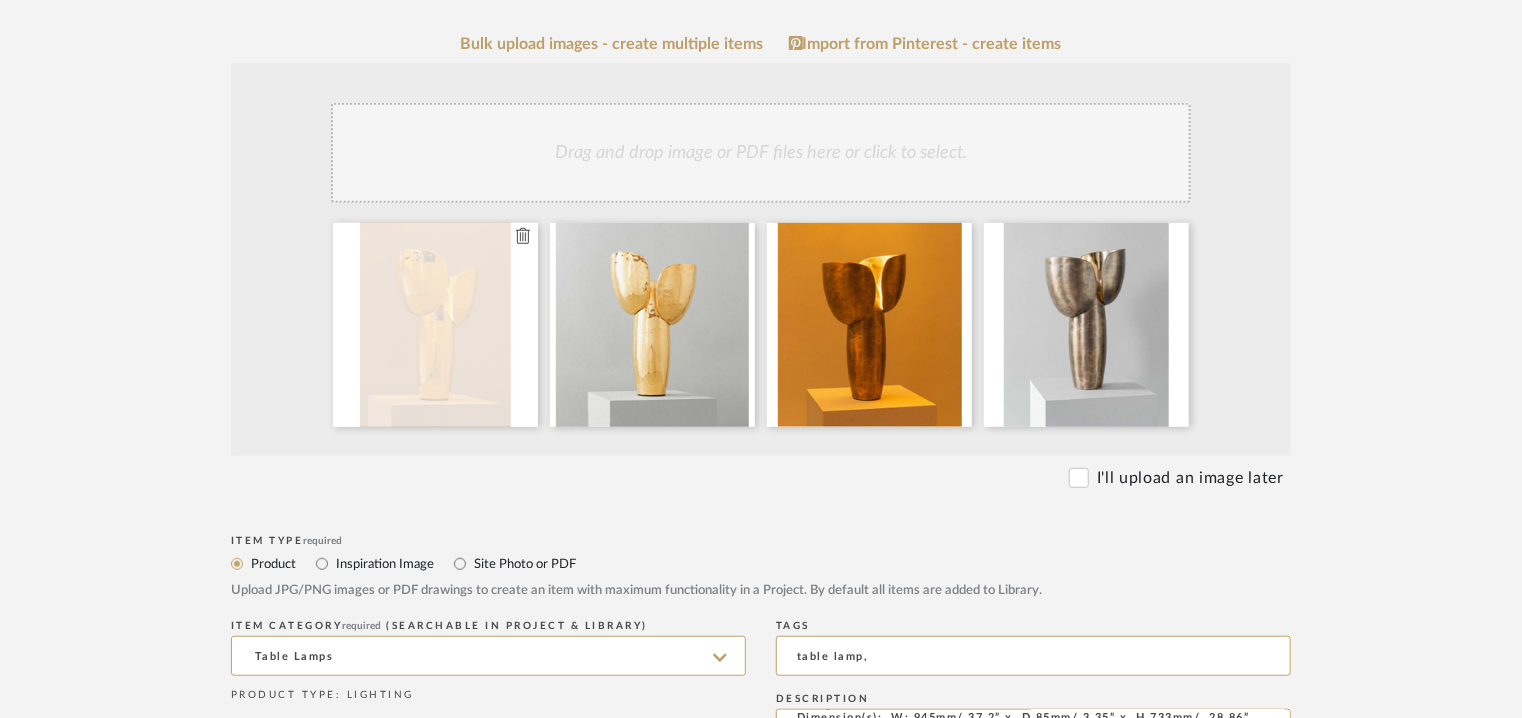 type 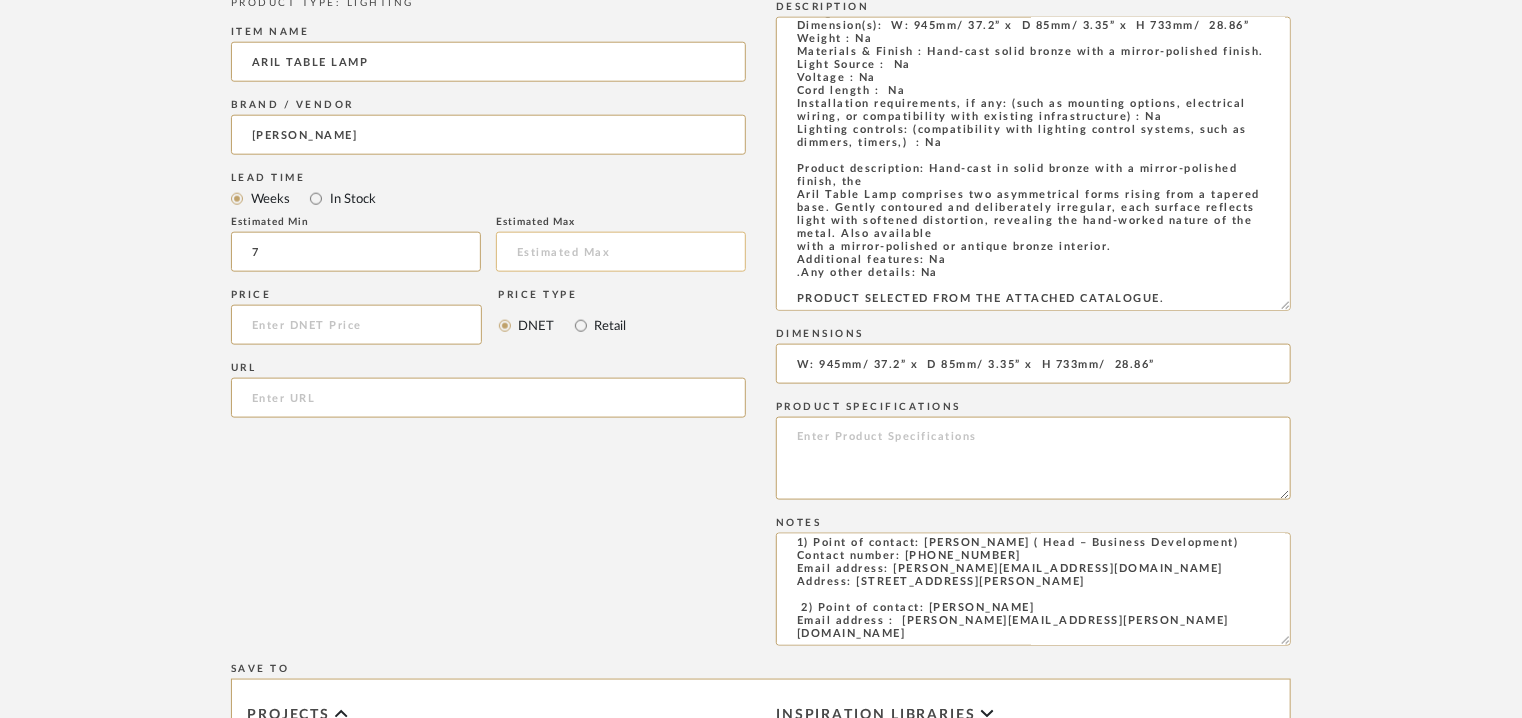 scroll, scrollTop: 1100, scrollLeft: 0, axis: vertical 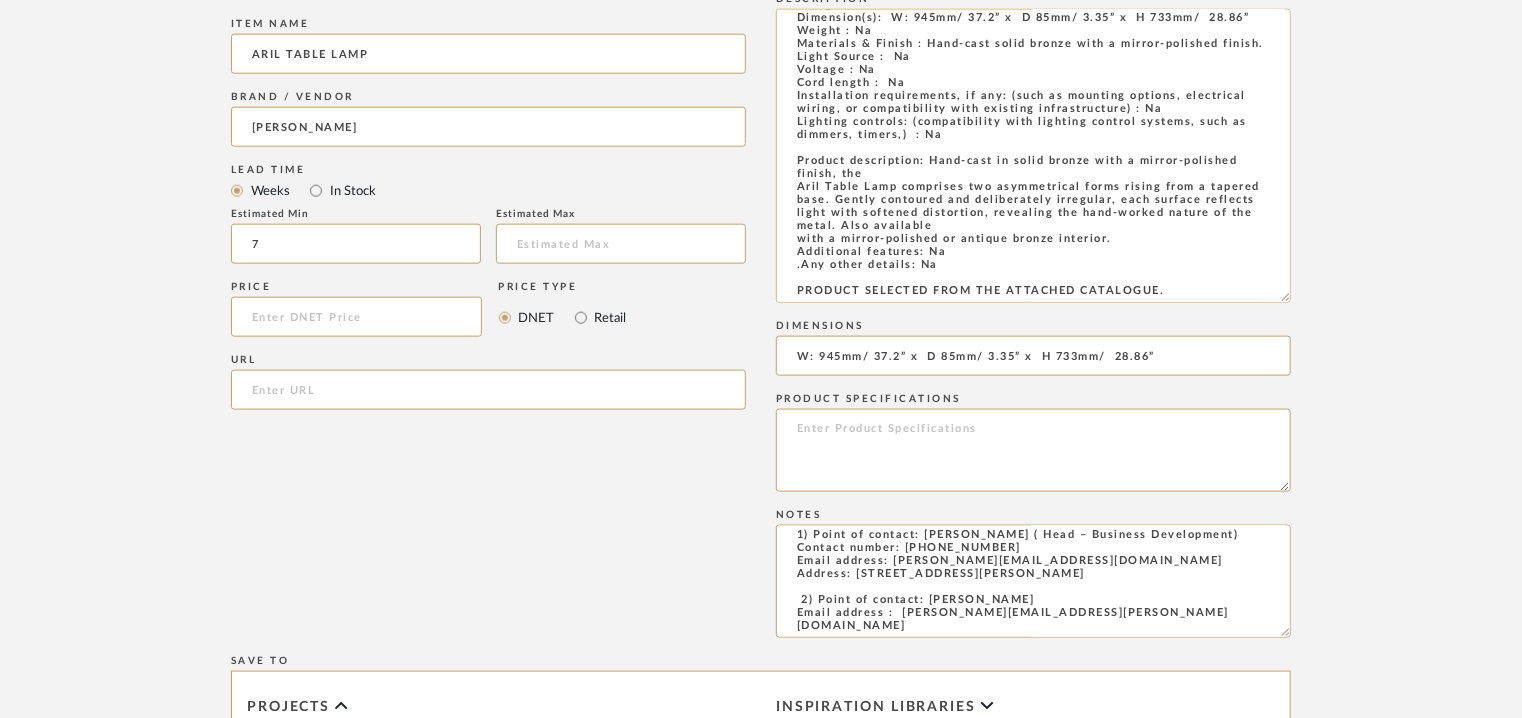 click on "Type:  Table Light
Designer: Na
Dimension(s):  W: 945mm/ 37.2” x  D 85mm/ 3.35” x  H 733mm/  28.86”
Weight : Na
Materials & Finish : Hand-cast solid bronze with a mirror-polished finish.
Light Source :  Na
Voltage : Na
Cord length :  Na
Installation requirements, if any: (such as mounting options, electrical wiring, or compatibility with existing infrastructure) : Na
Lighting controls: (compatibility with lighting control systems, such as dimmers, timers,)  : Na
Product description: Hand-cast in solid bronze with a mirror-polished finish, the
Aril Table Lamp comprises two asymmetrical forms rising from a tapered base. Gently contoured and deliberately irregular, each surface reflects light with softened distortion, revealing the hand-worked nature of the metal. Also available
with a mirror-polished or antique bronze interior.
Additional features: Na
.Any other details: Na
PRODUCT SELECTED FROM THE ATTACHED CATALOGUE." 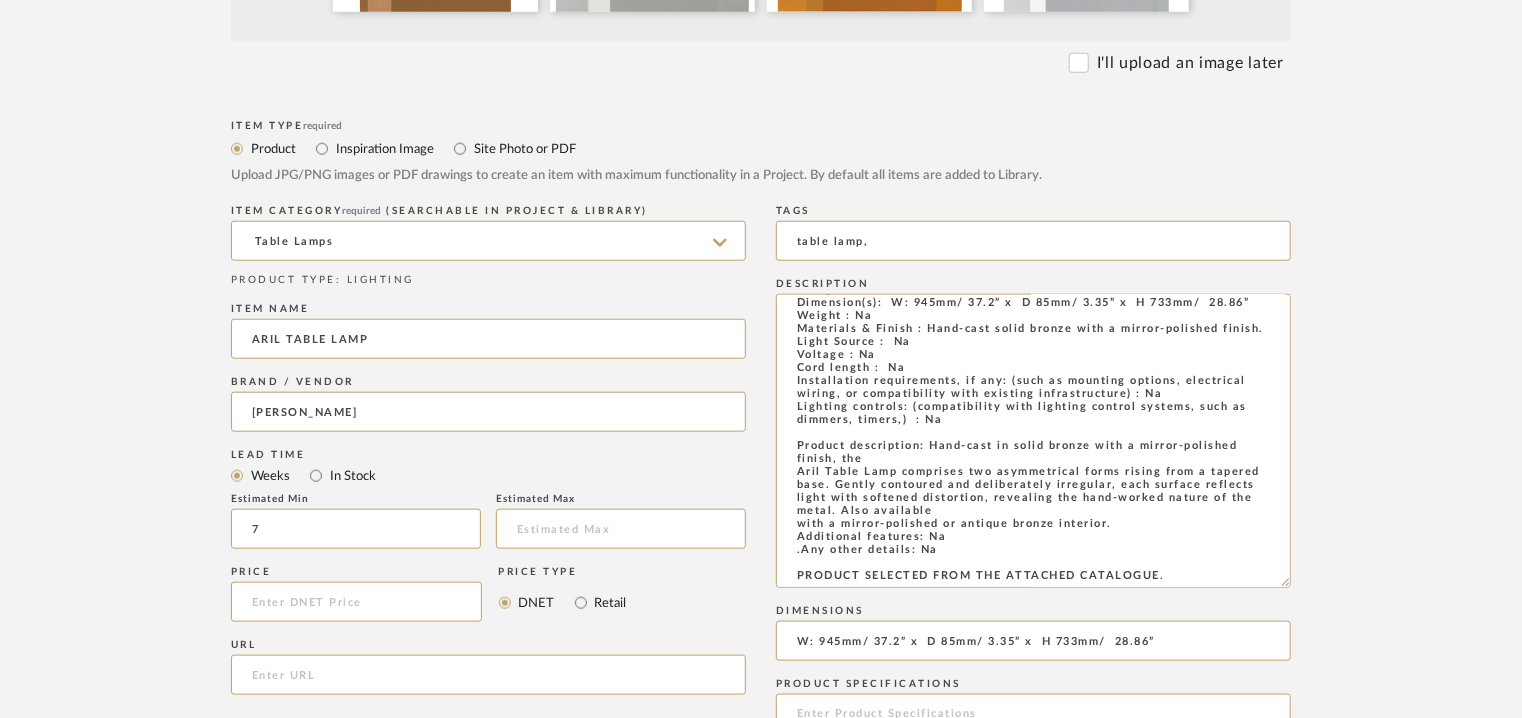 scroll, scrollTop: 500, scrollLeft: 0, axis: vertical 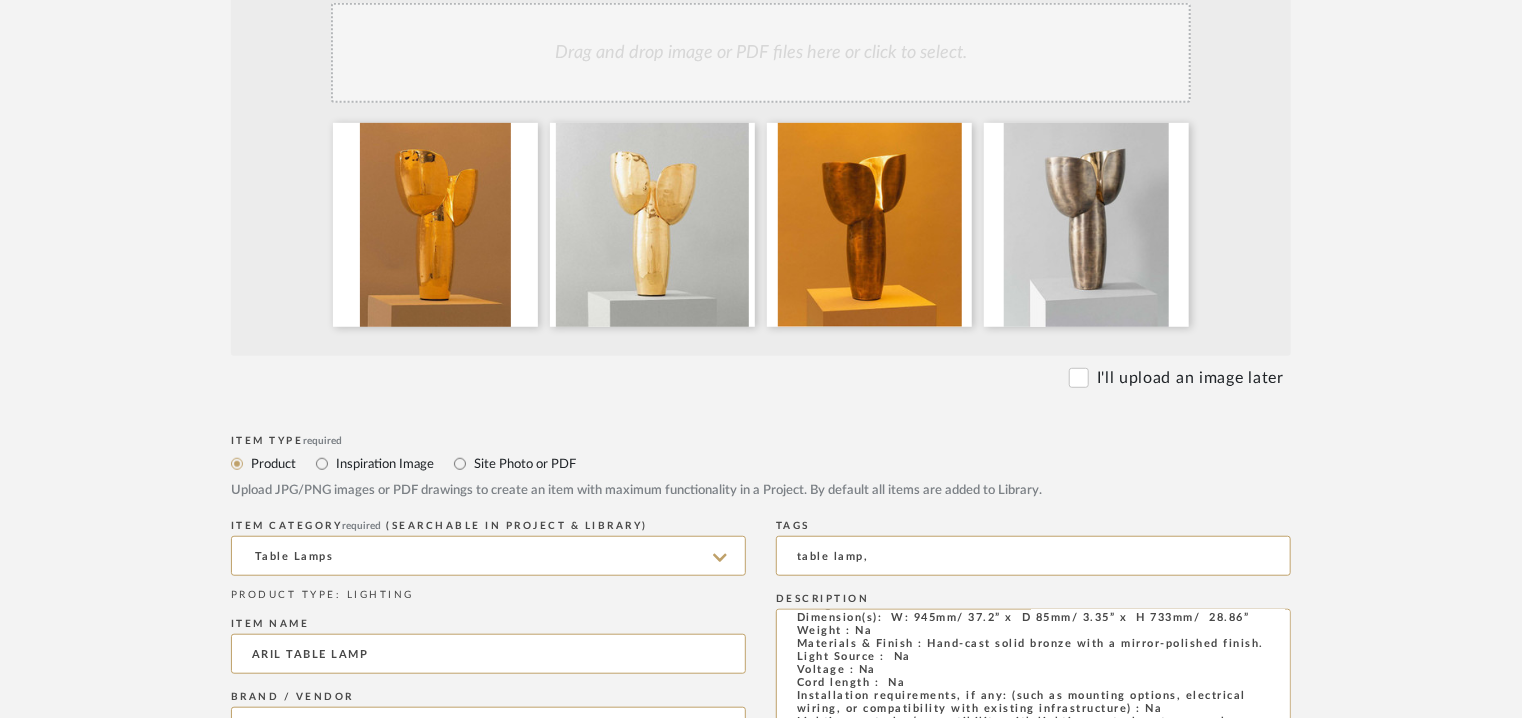 click on "Drag and drop image or PDF files here or click to select." 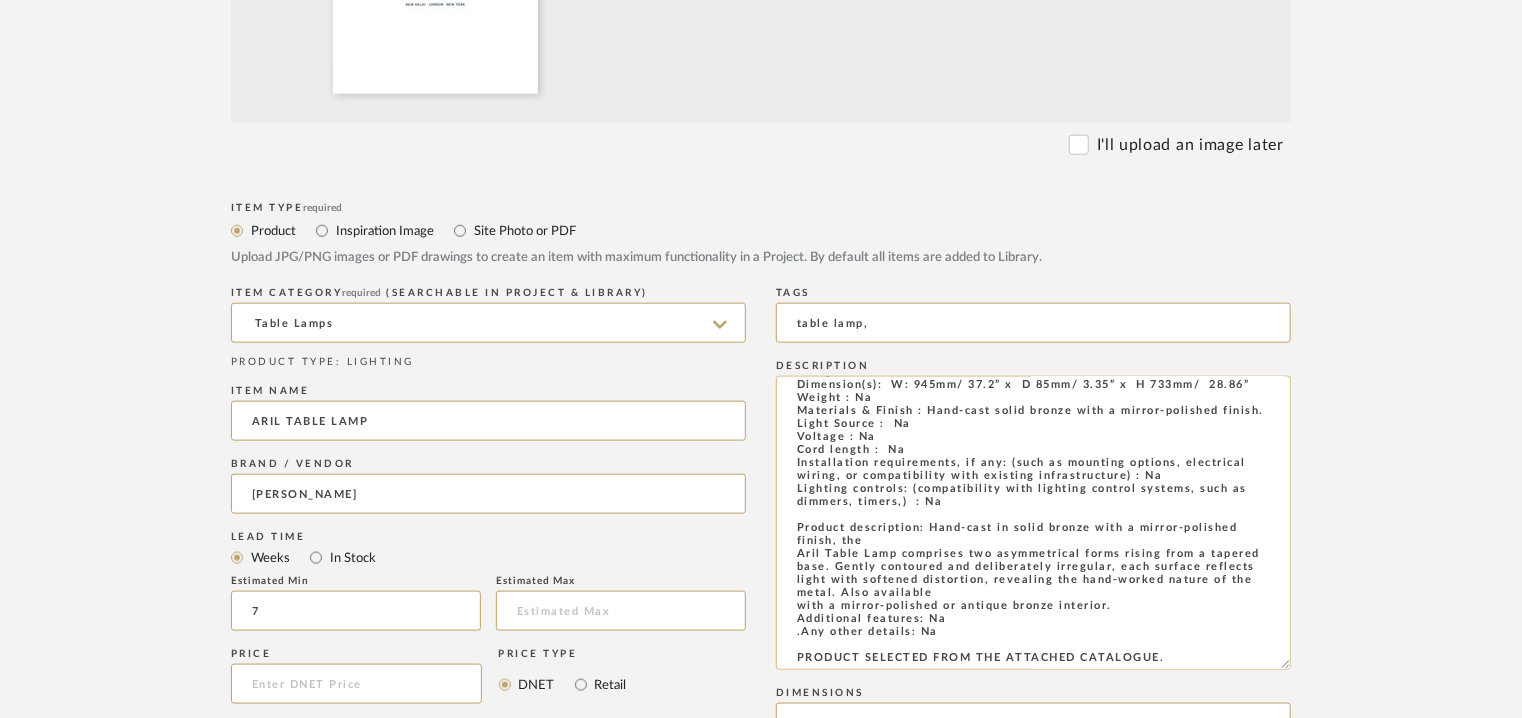 scroll, scrollTop: 1100, scrollLeft: 0, axis: vertical 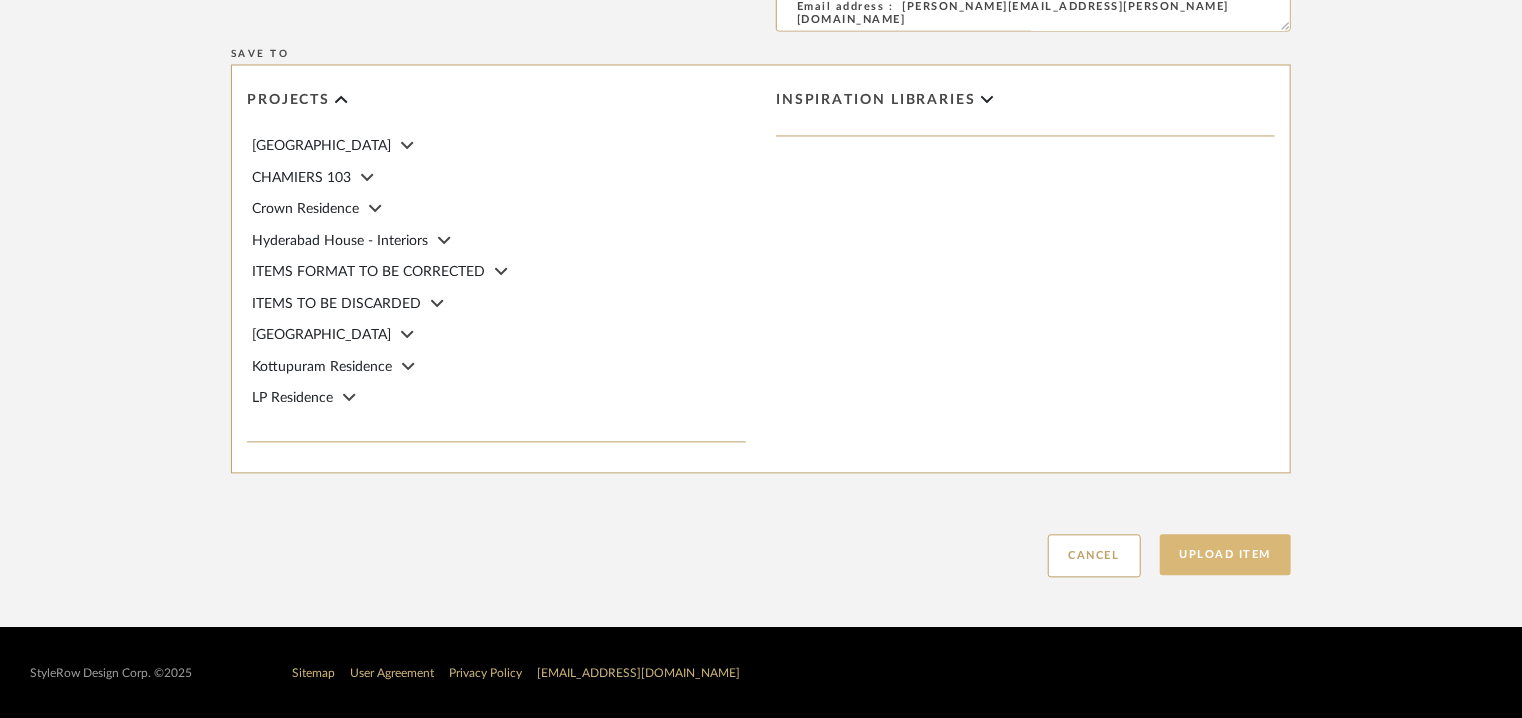 click on "Upload Item" 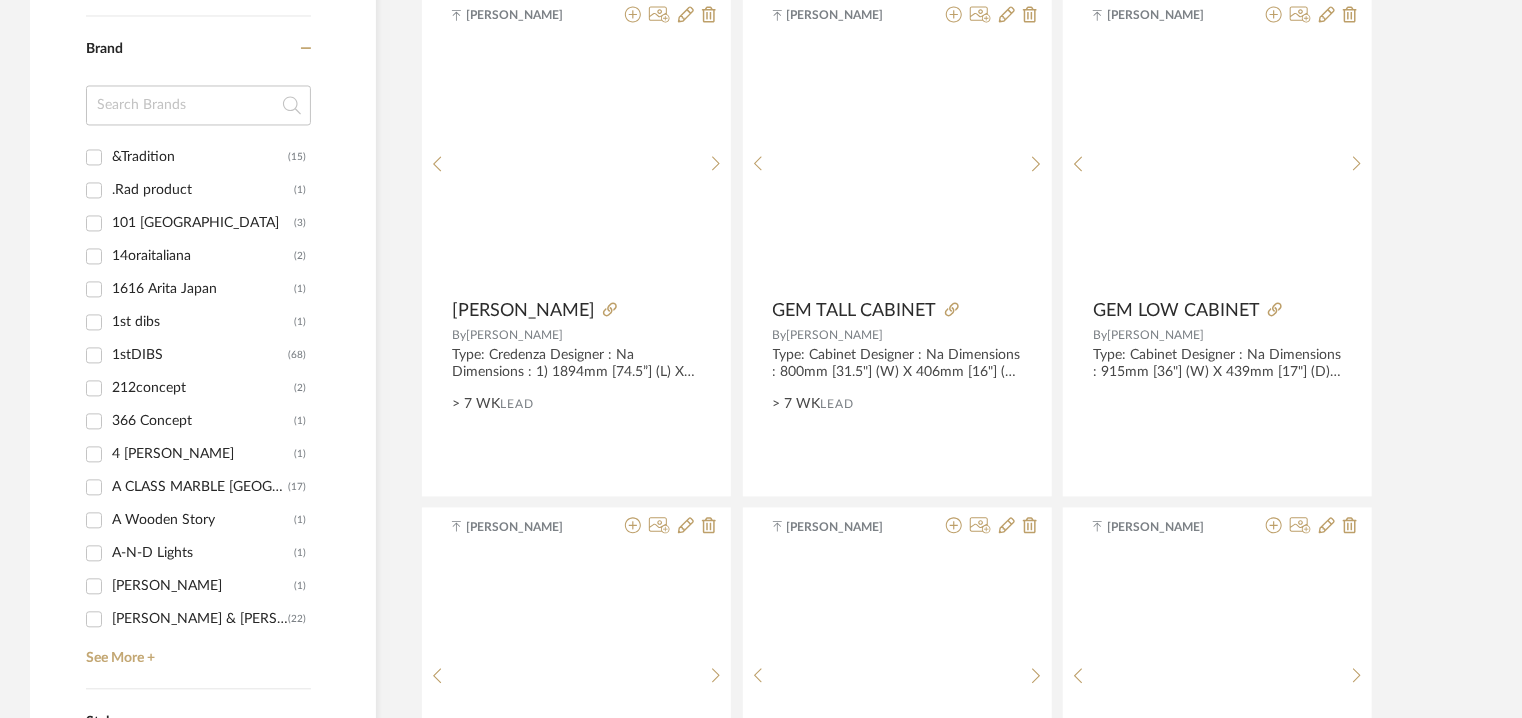 scroll, scrollTop: 0, scrollLeft: 0, axis: both 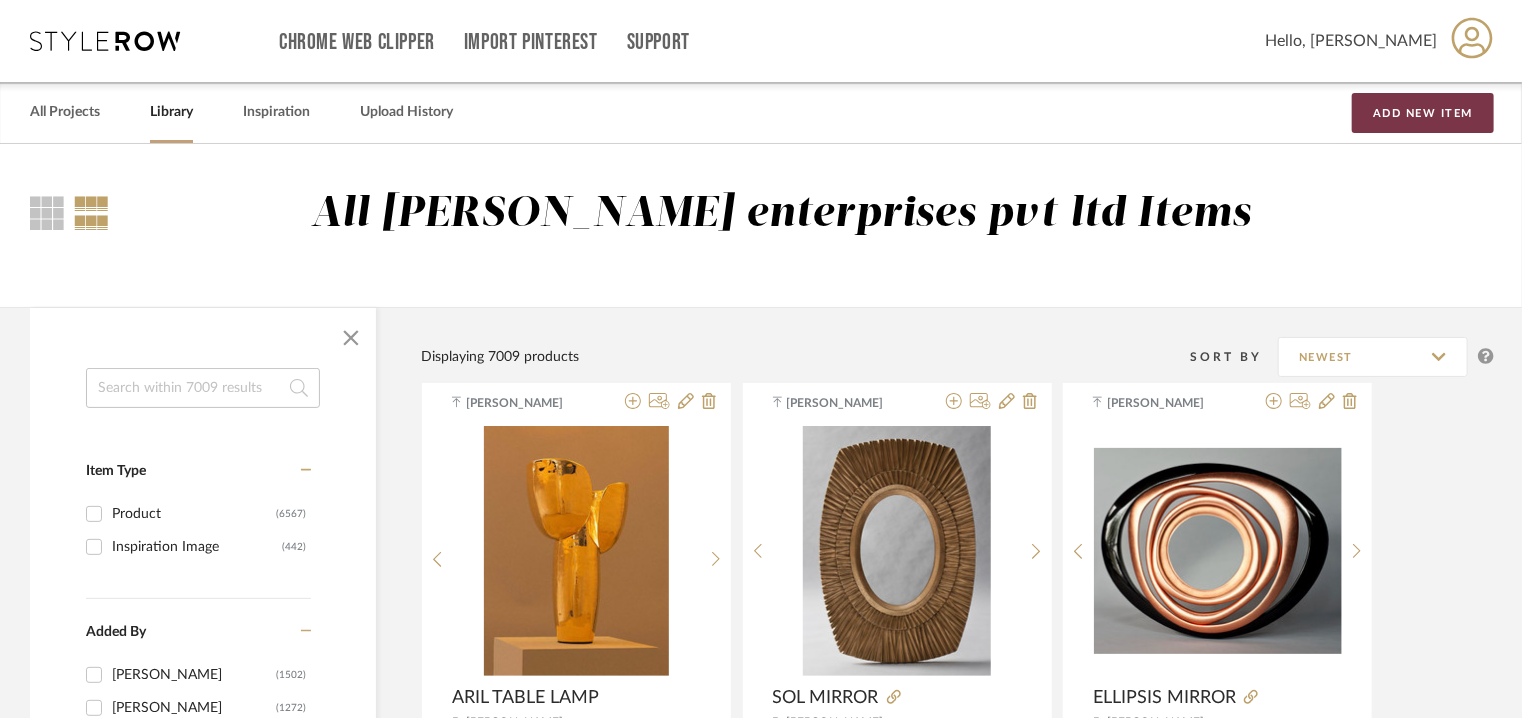 click on "Add New Item" at bounding box center [1423, 113] 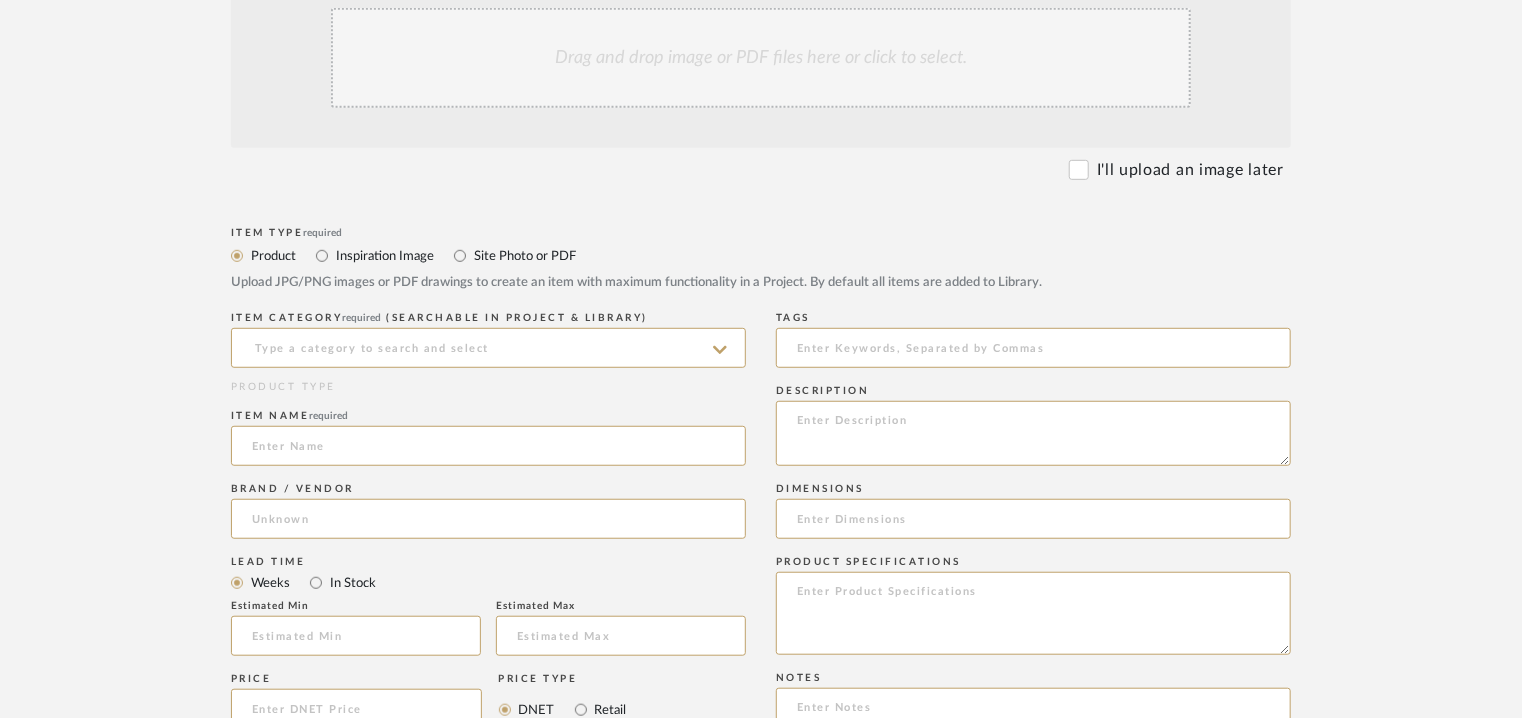 scroll, scrollTop: 500, scrollLeft: 0, axis: vertical 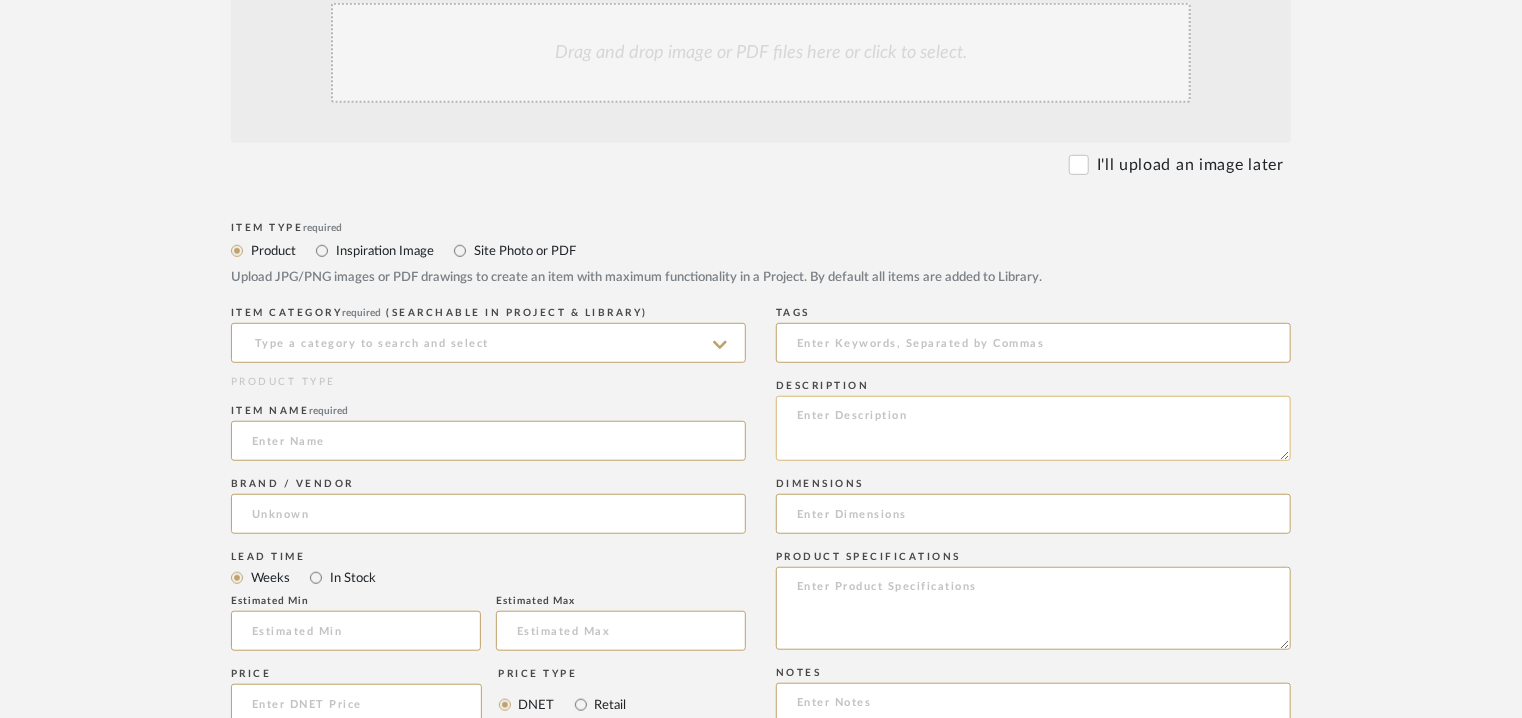 paste on "Type: wall Light
Designer: Na
Dimension(s):  W: 250mm/ 9.84” x  D 60mm/ 2.36” x  H 490mm/19.29".
Weight : Na
Materials & Finish :  mirror-polished bronze.
Light Source :  Na
Voltage : Na
Cord length :  Na
Installation requirements, if any: (such as mounting options, electrical wiring, or compatibility with existing infrastructure) : Na
Lighting controls: (compatibility with lighting control systems, such as dimmers, timers,)  : Na
Product description:  Cast in mirror-polished bronze, the Ripple Wall Sconce features a  folded surface that reflects and distorts light. Whether installed alone or in multiples, it adds depth, material richness, and a subtle sense of movement to the wall.
Additional features: Na
.Any other details: Na" 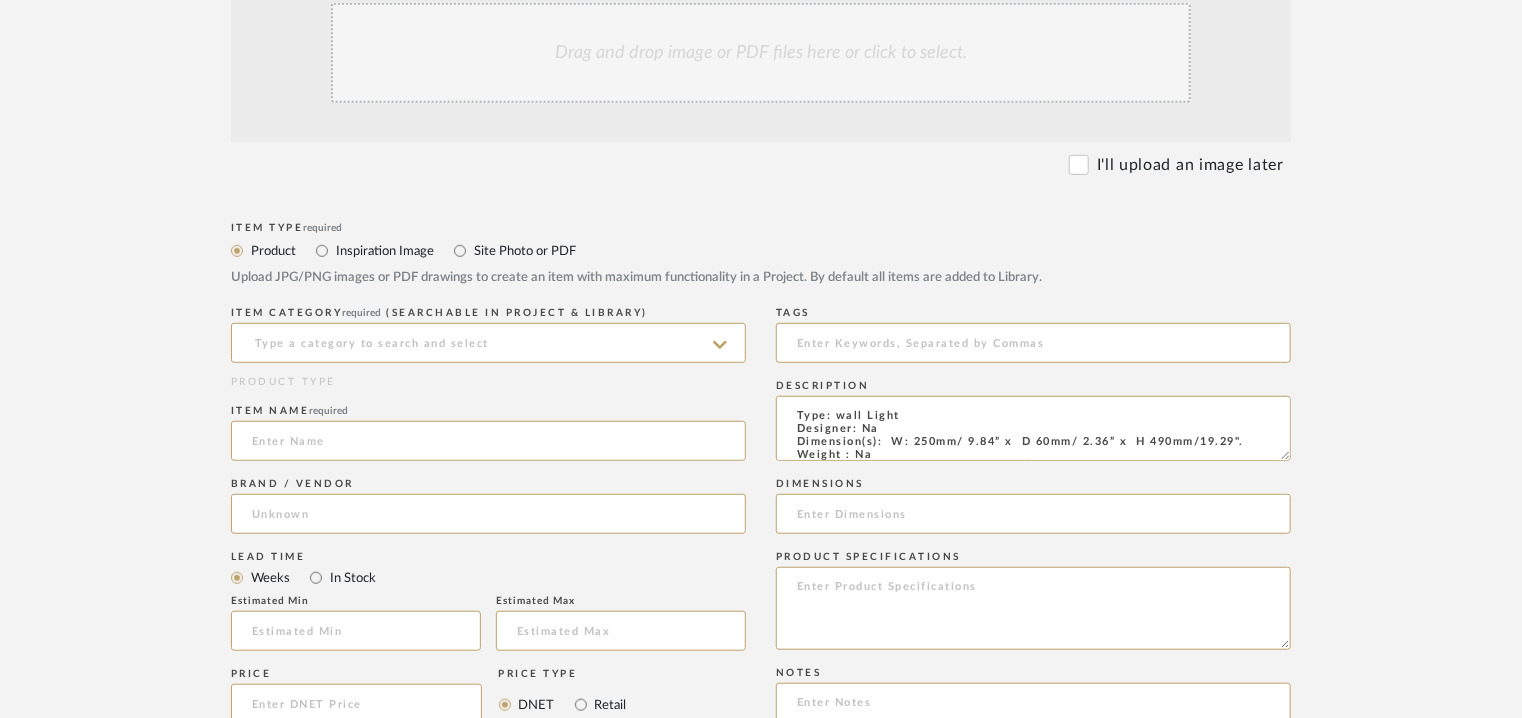 scroll, scrollTop: 219, scrollLeft: 0, axis: vertical 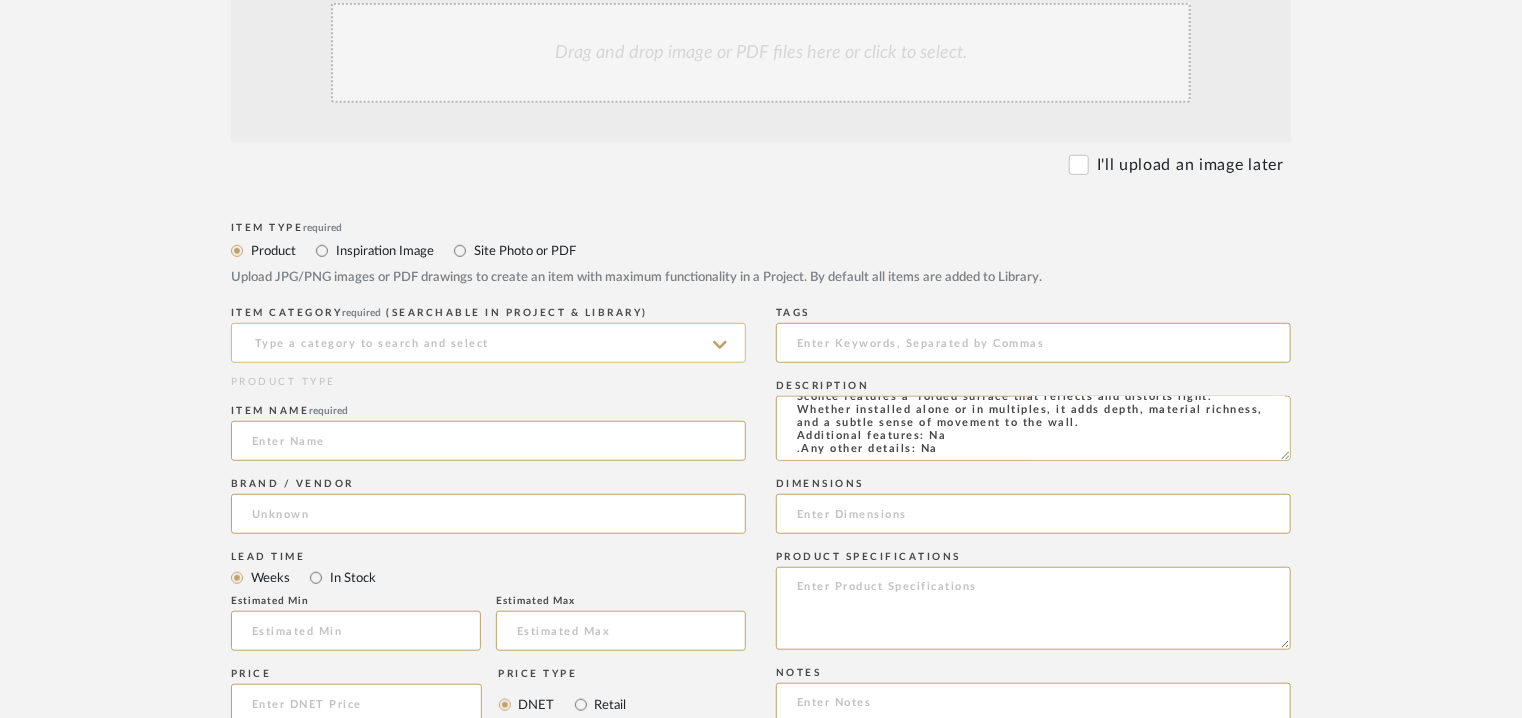 type on "Type: wall Light
Designer: Na
Dimension(s):  W: 250mm/ 9.84” x  D 60mm/ 2.36” x  H 490mm/19.29".
Weight : Na
Materials & Finish :  mirror-polished bronze.
Light Source :  Na
Voltage : Na
Cord length :  Na
Installation requirements, if any: (such as mounting options, electrical wiring, or compatibility with existing infrastructure) : Na
Lighting controls: (compatibility with lighting control systems, such as dimmers, timers,)  : Na
Product description:  Cast in mirror-polished bronze, the Ripple Wall Sconce features a  folded surface that reflects and distorts light. Whether installed alone or in multiples, it adds depth, material richness, and a subtle sense of movement to the wall.
Additional features: Na
.Any other details: Na" 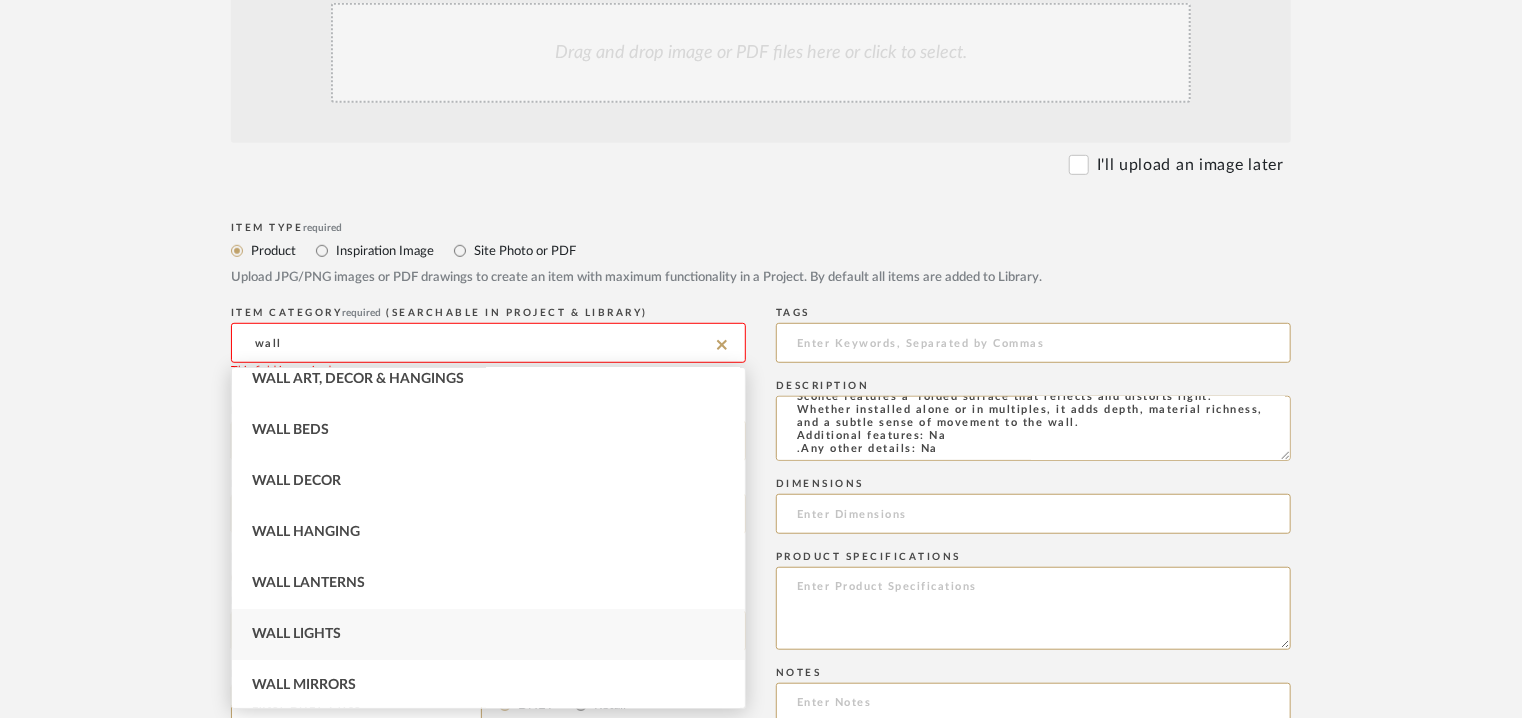 scroll, scrollTop: 200, scrollLeft: 0, axis: vertical 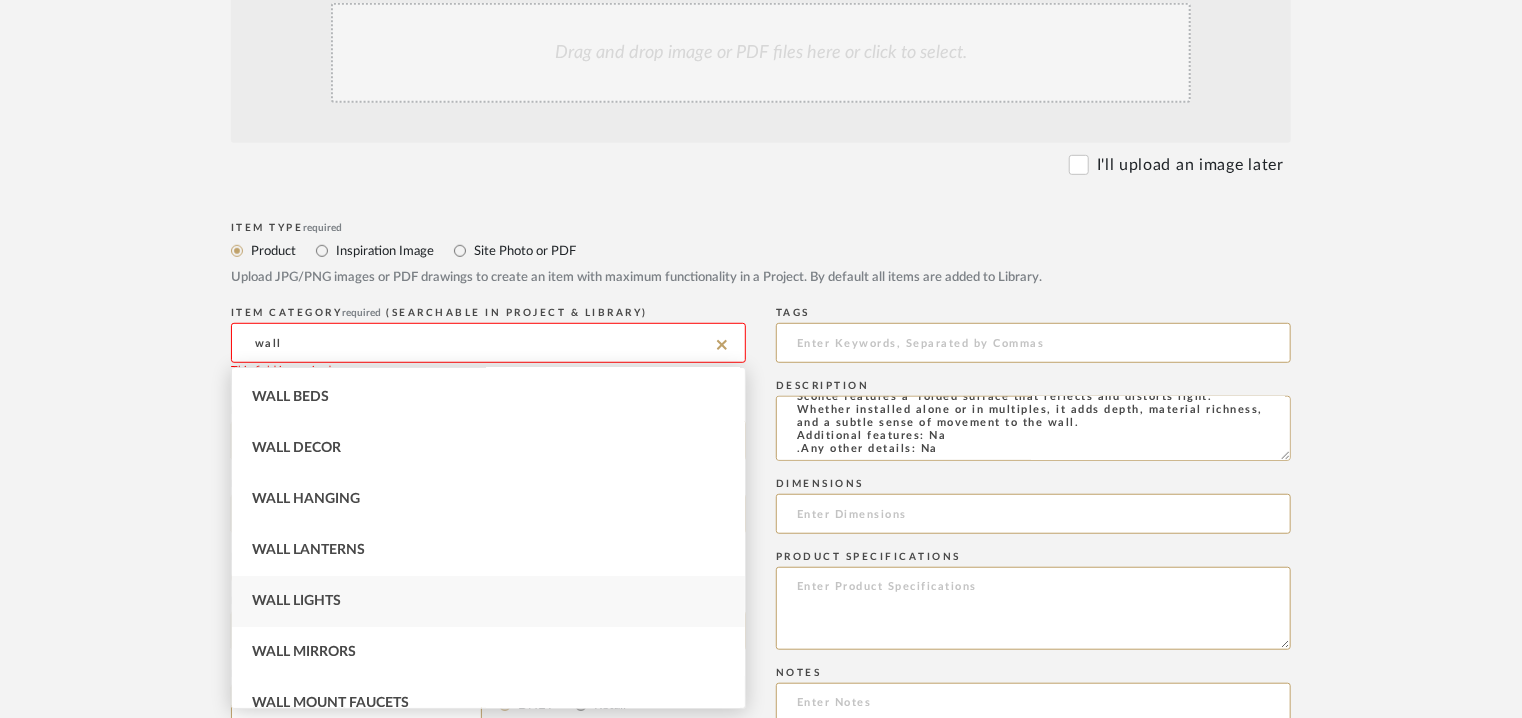 click on "Wall Lights" at bounding box center [488, 601] 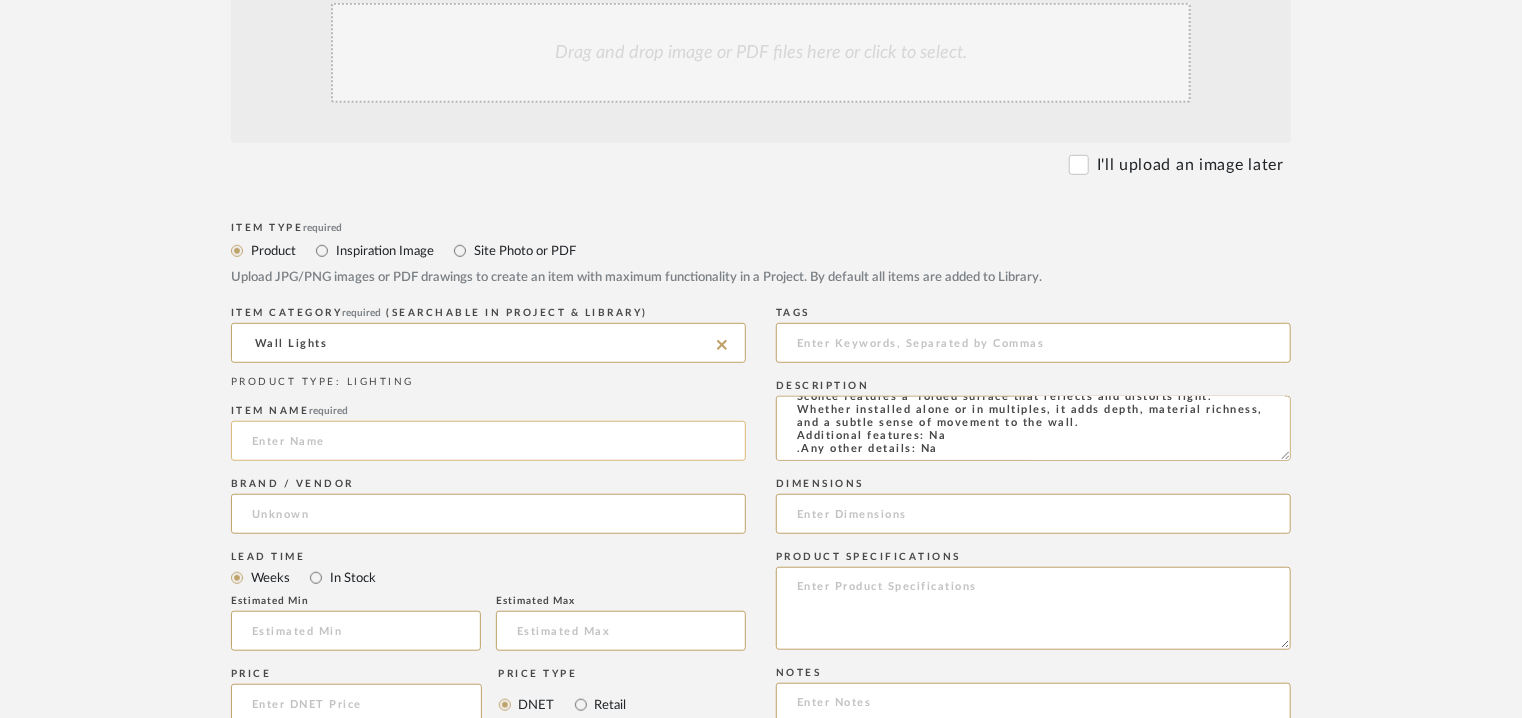 click 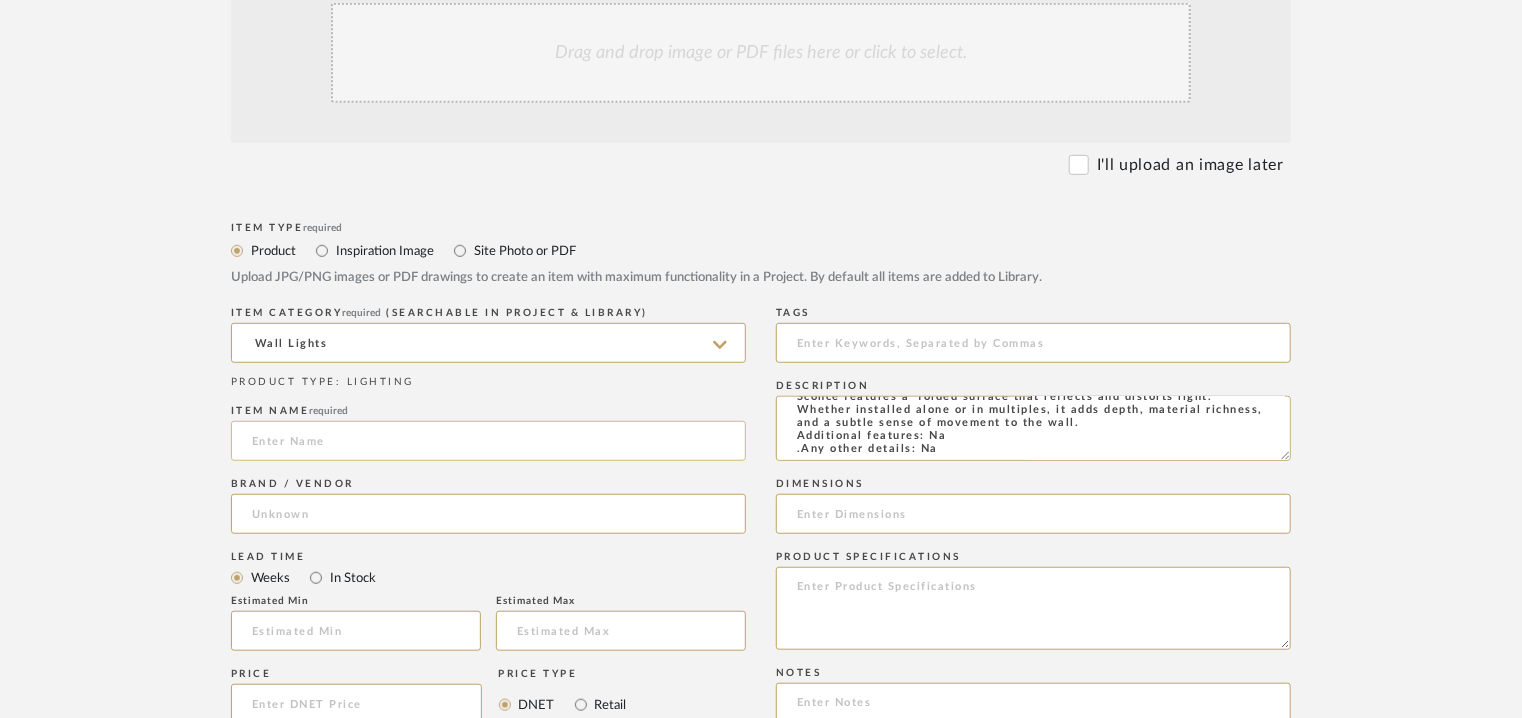 paste on "RIPPLE WALL LIGH" 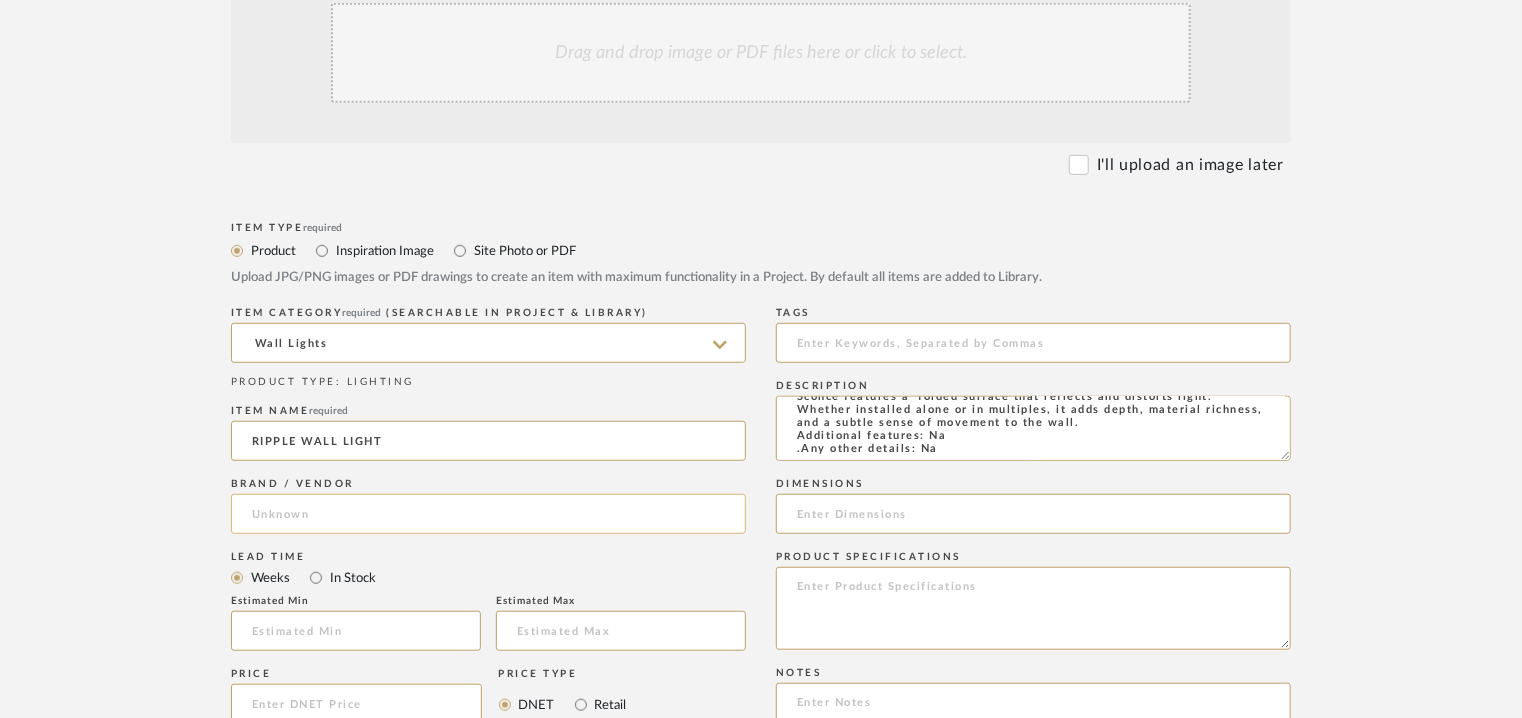 type on "RIPPLE WALL LIGHT" 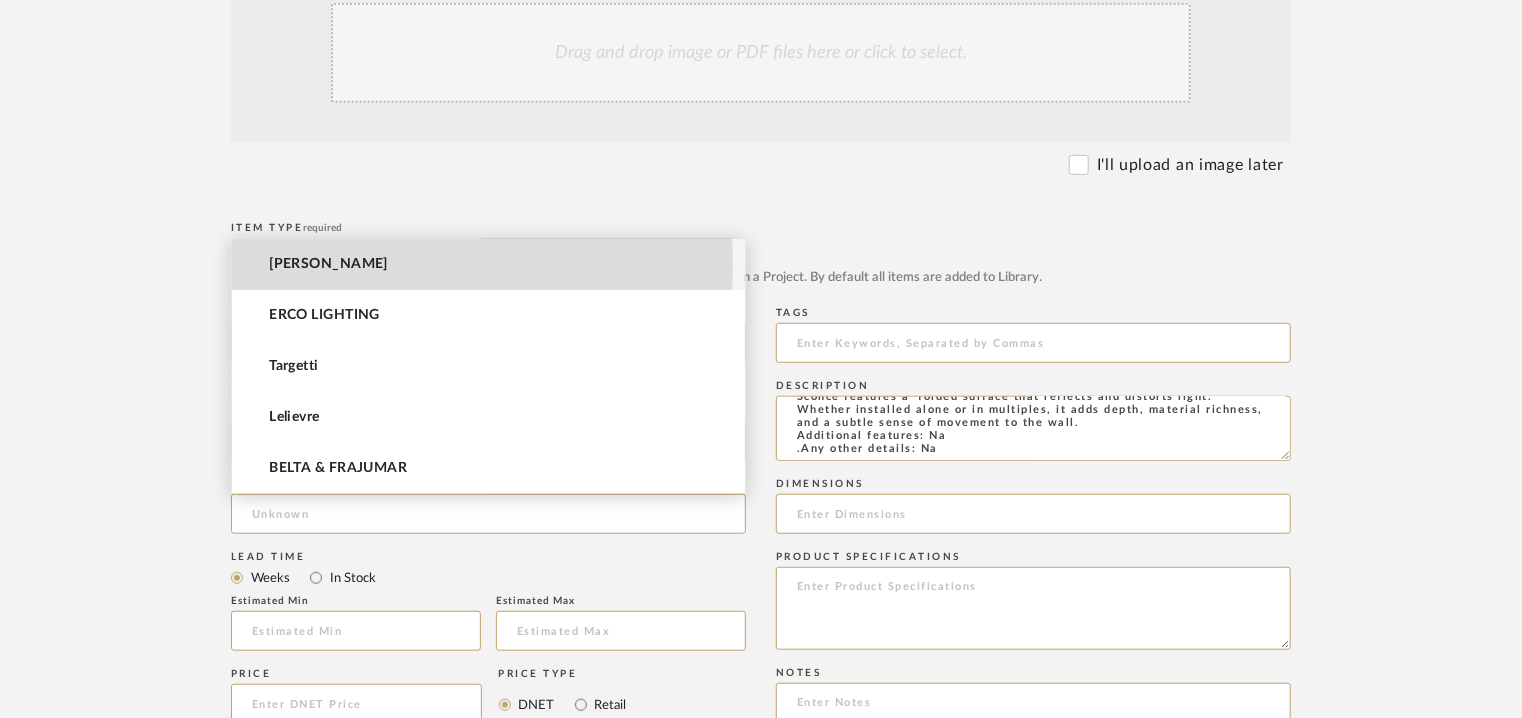 click on "[PERSON_NAME]" at bounding box center [488, 264] 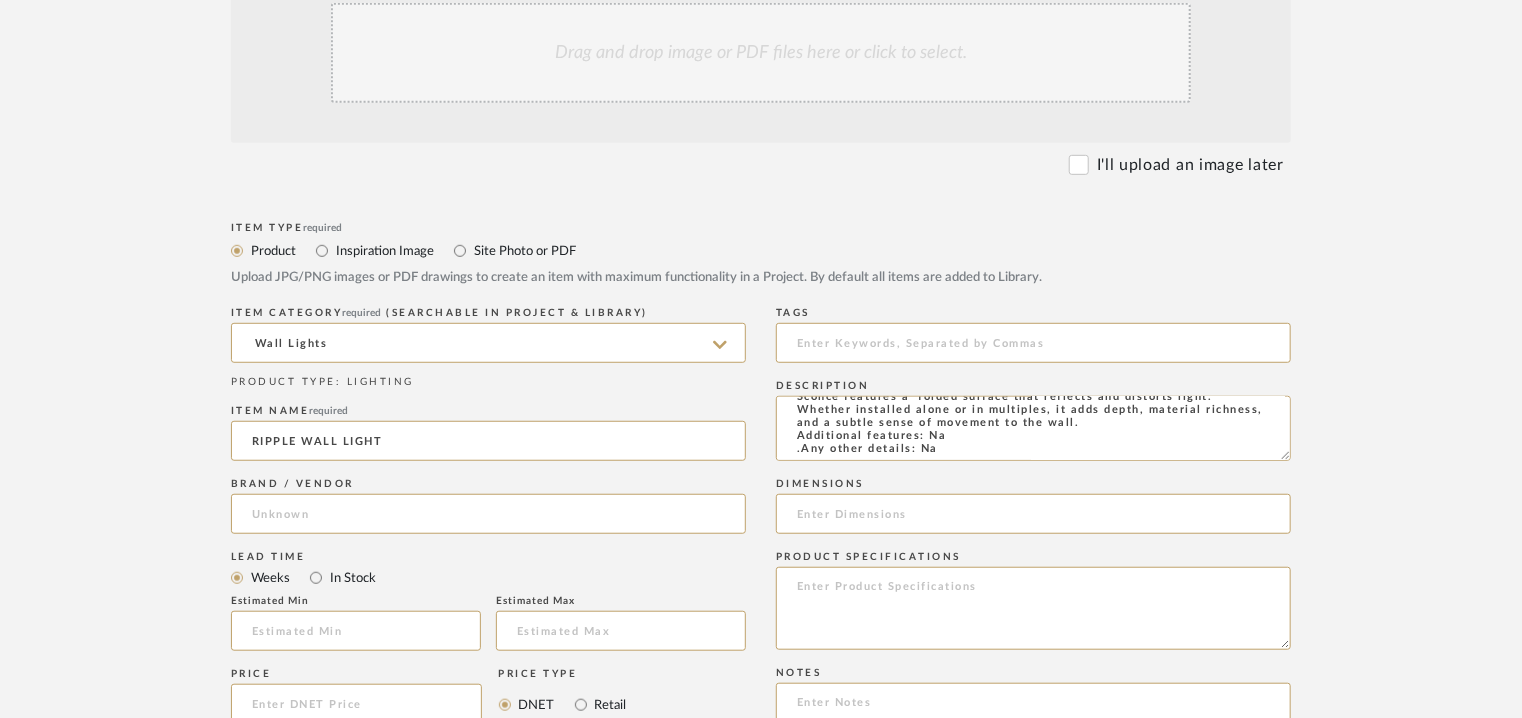 type on "[PERSON_NAME]" 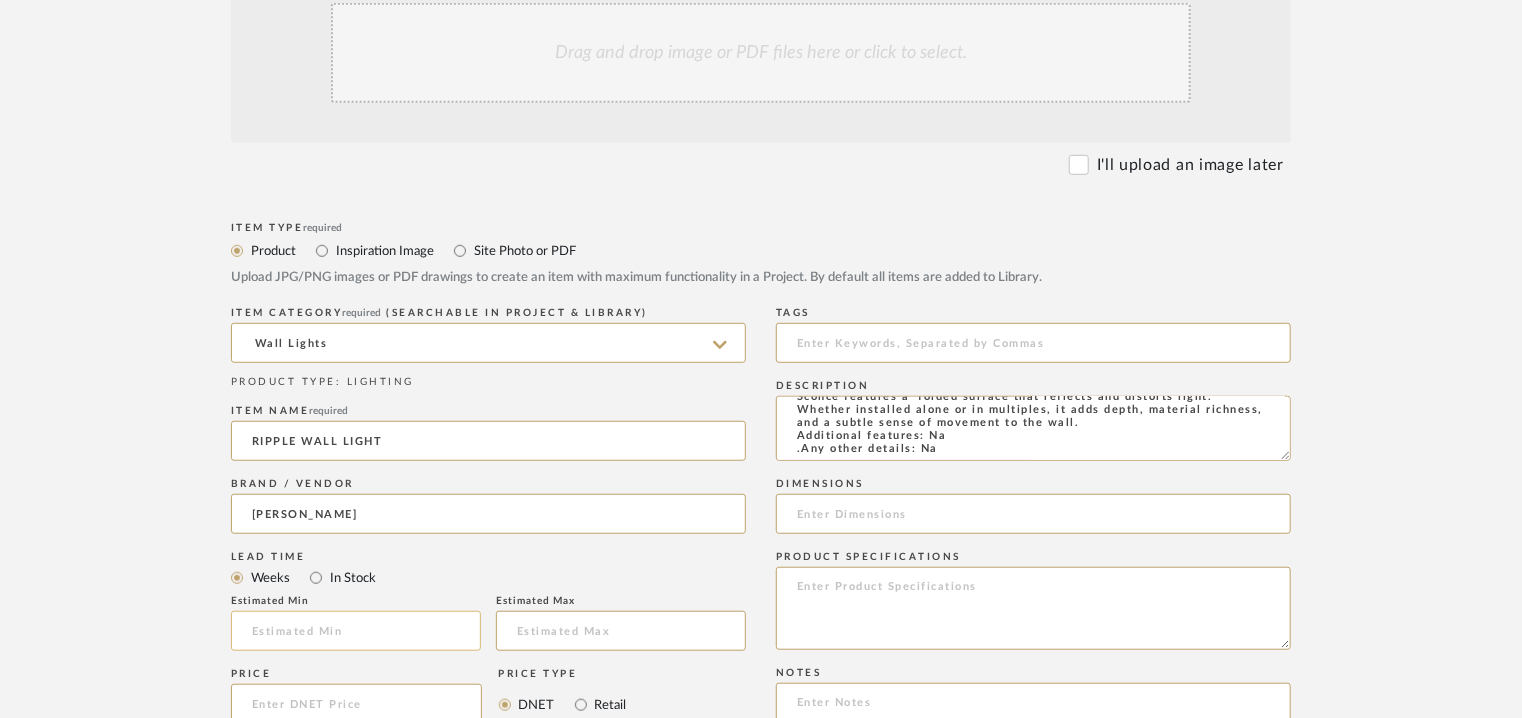 click 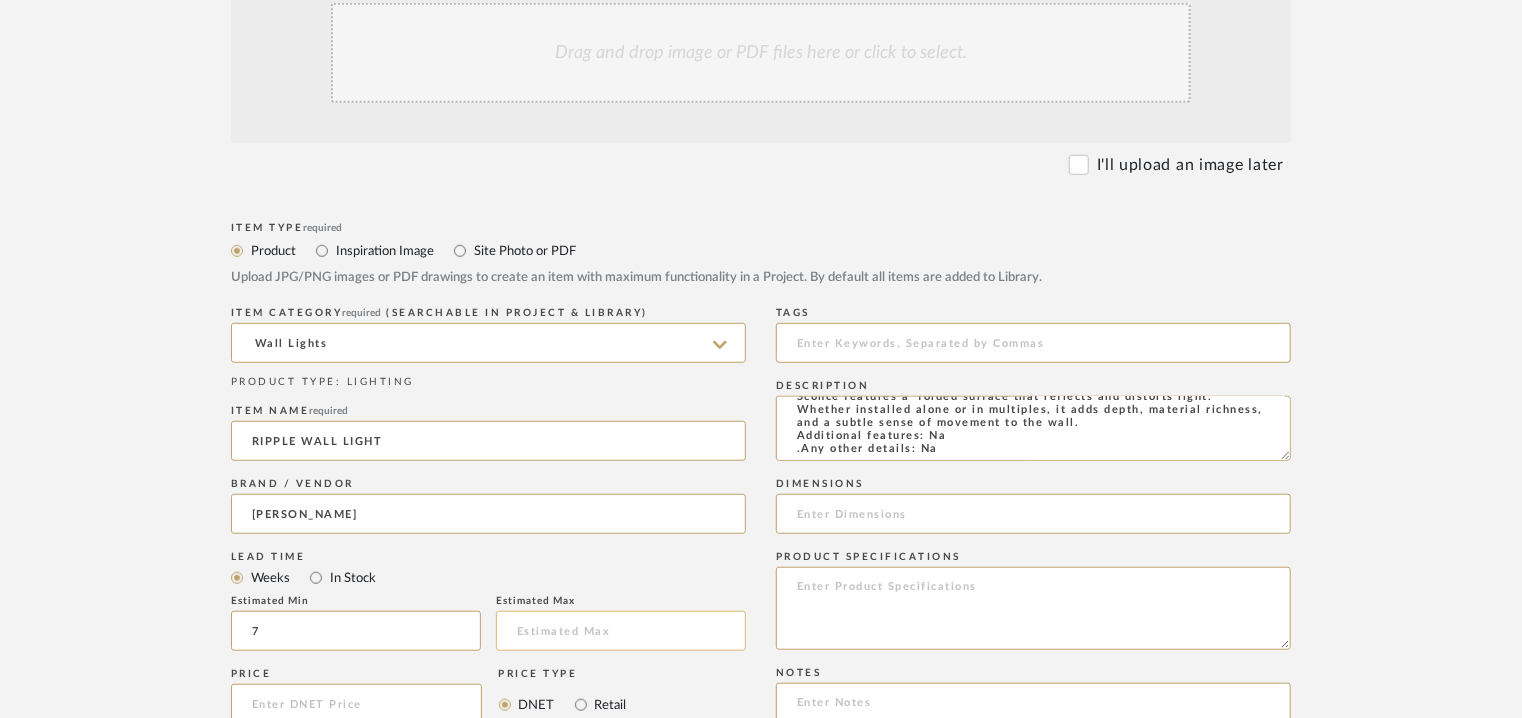 type on "7" 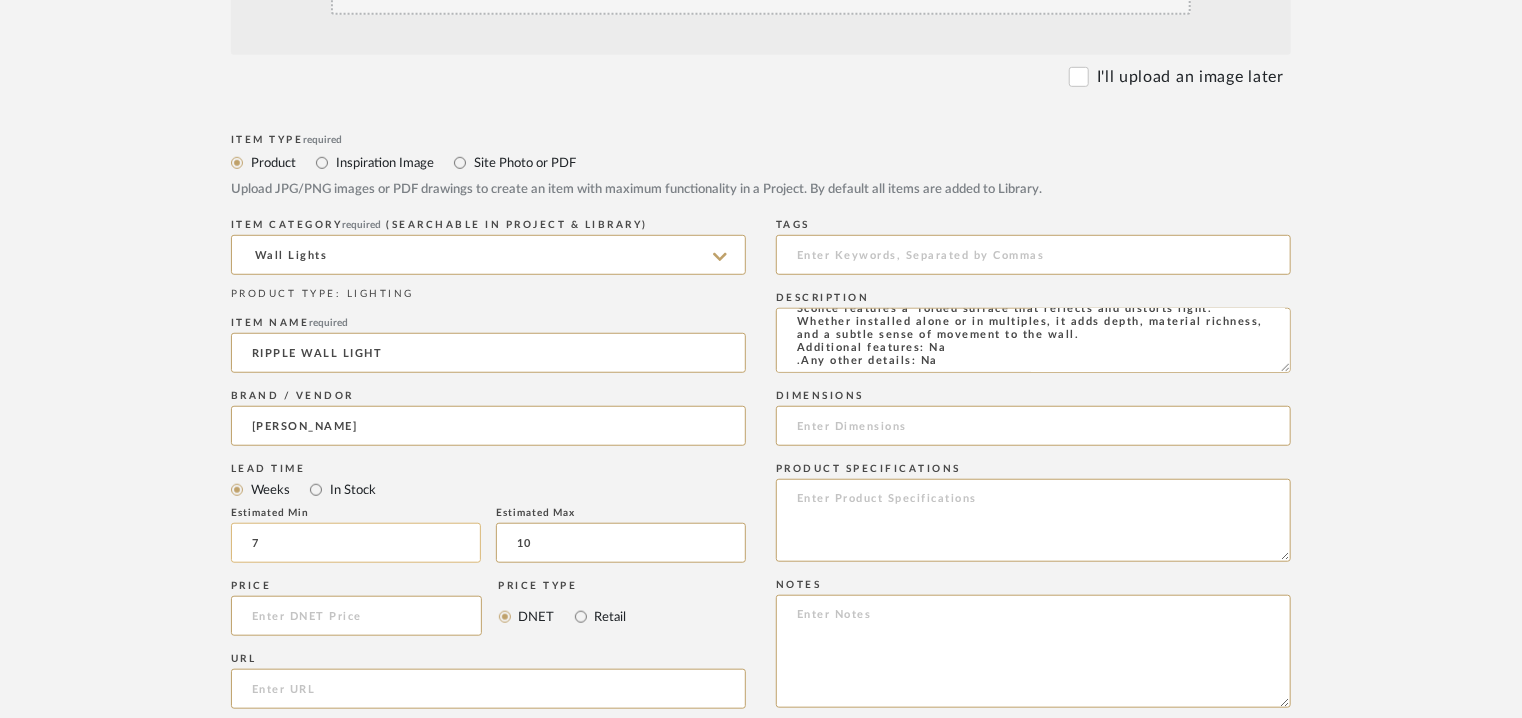 scroll, scrollTop: 700, scrollLeft: 0, axis: vertical 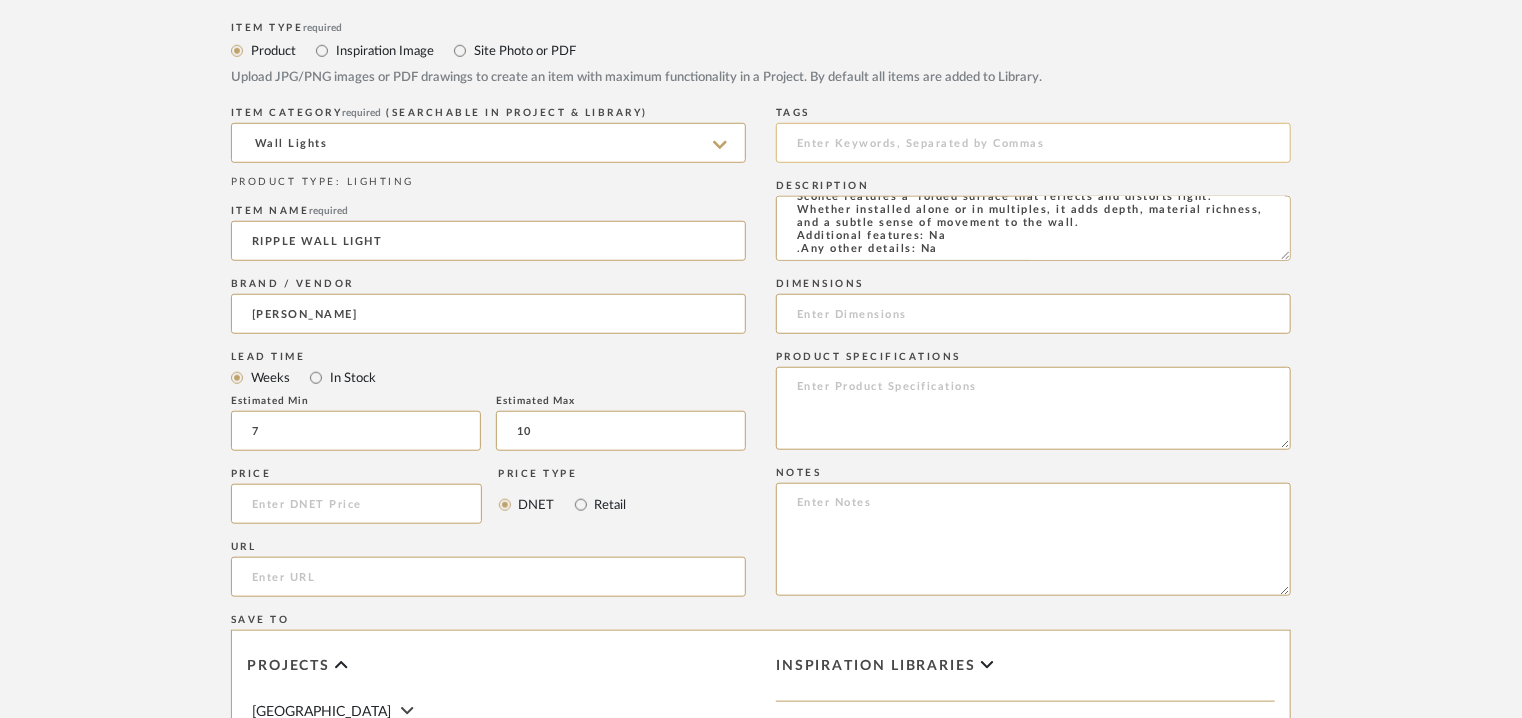type on "10" 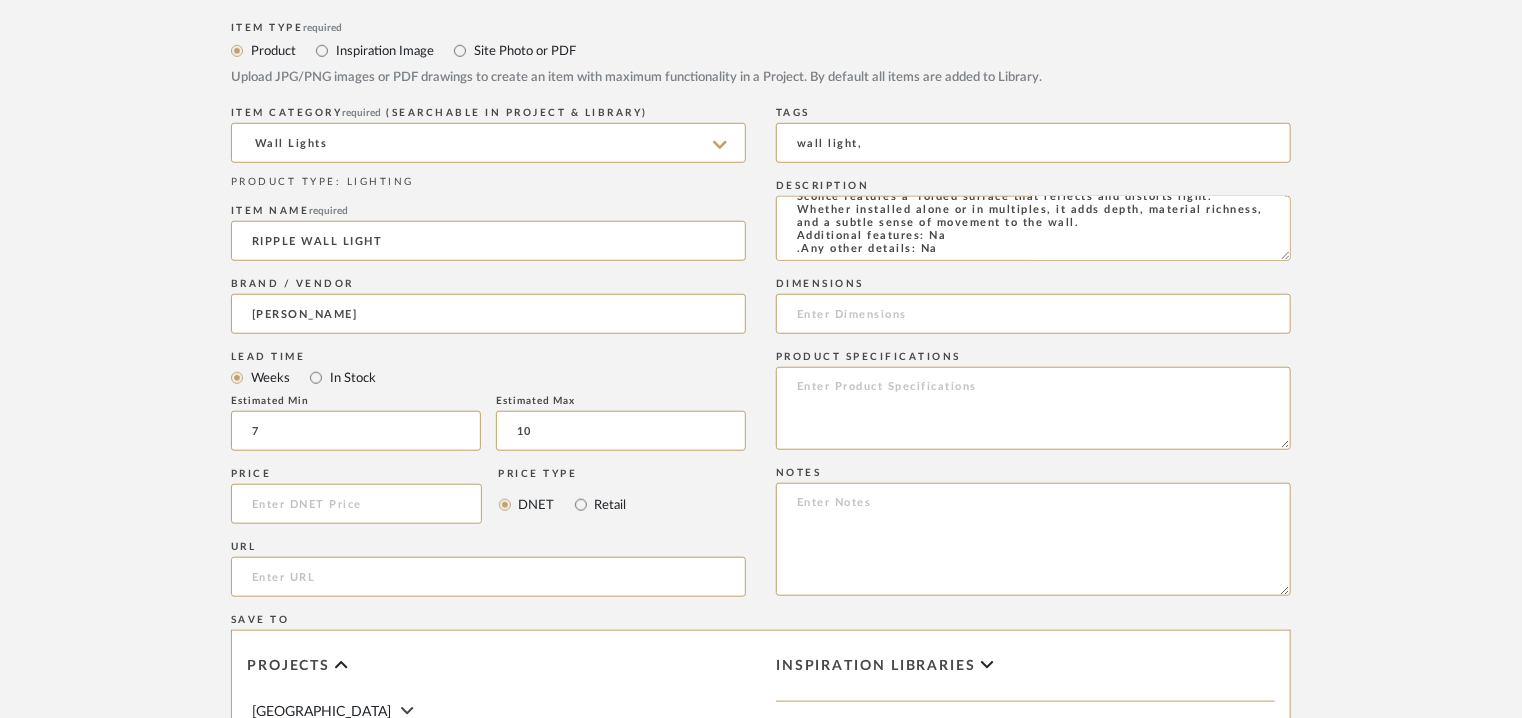 type on "wall light," 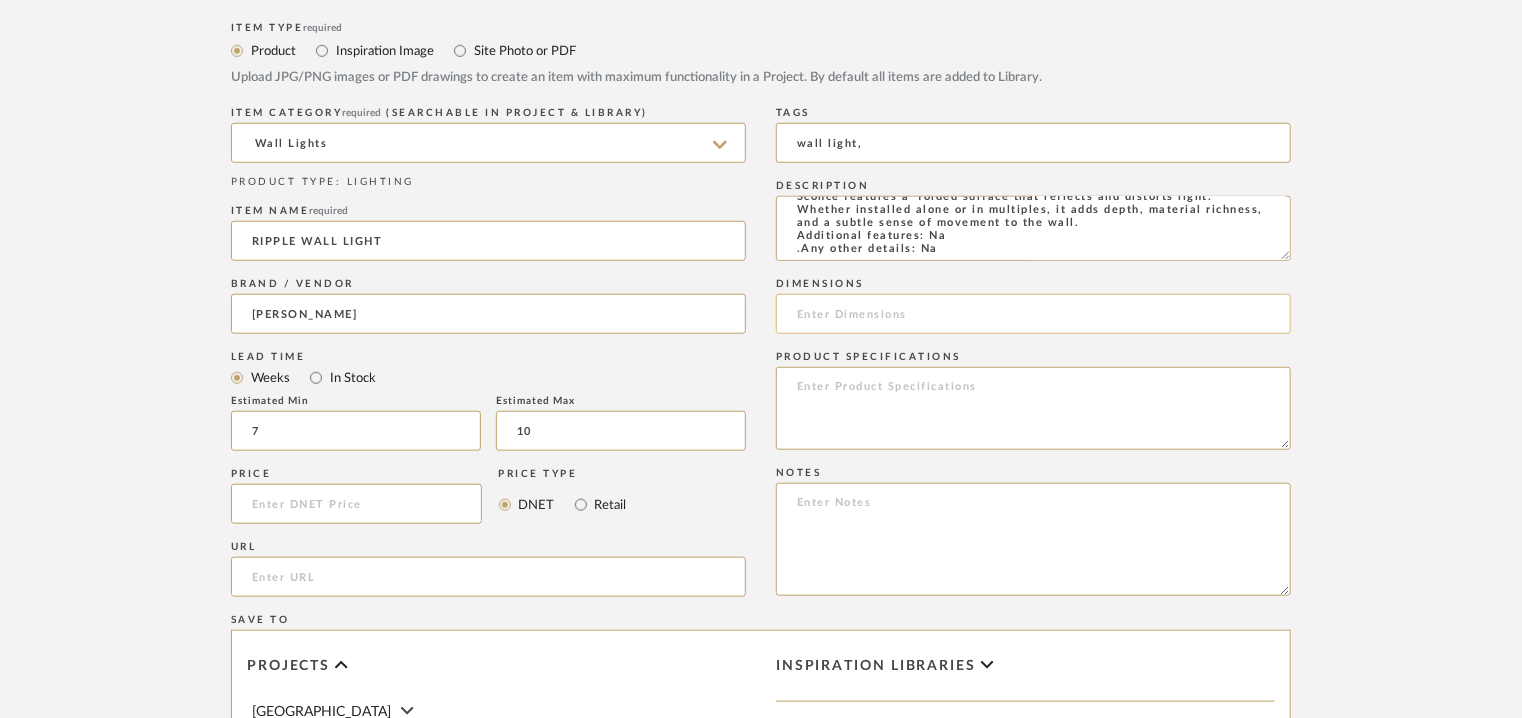 click 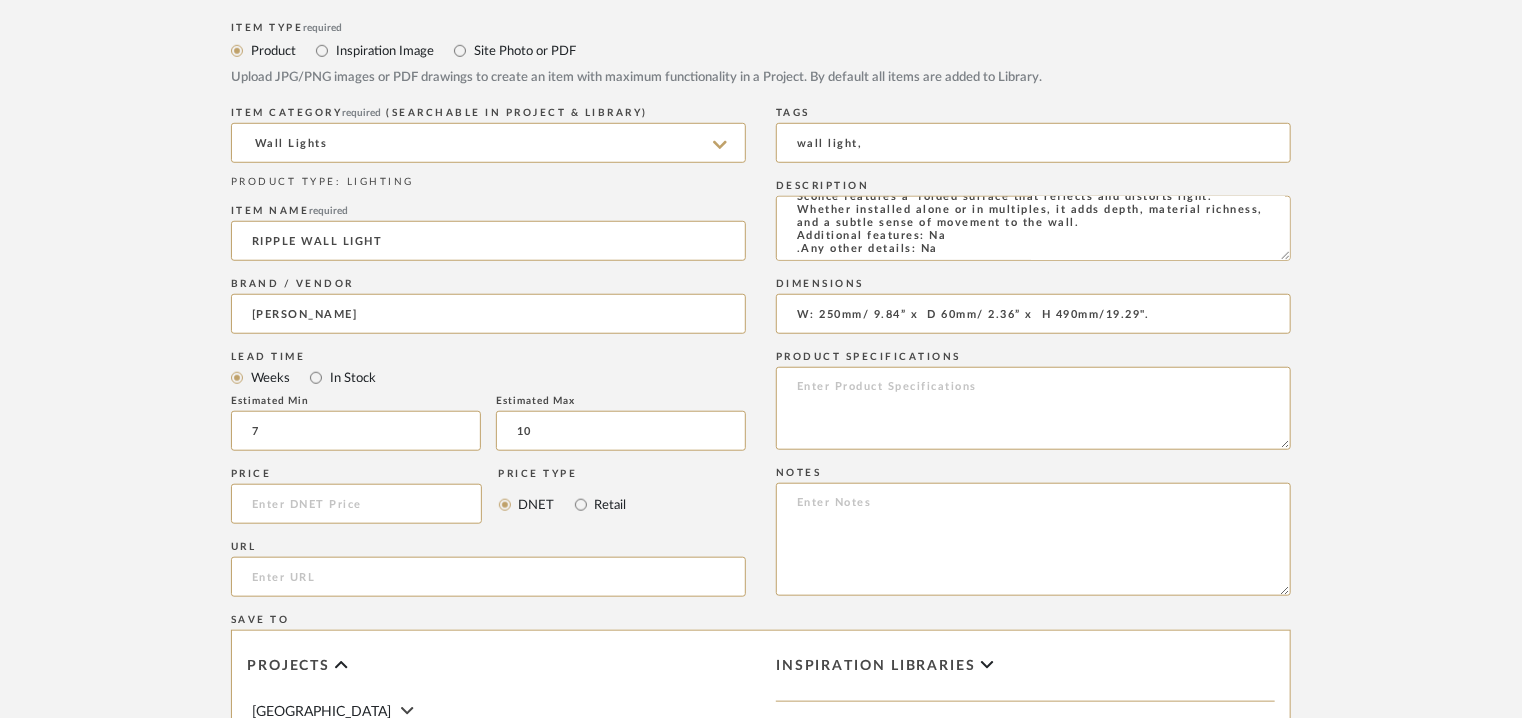 type on "W: 250mm/ 9.84” x  D 60mm/ 2.36” x  H 490mm/19.29"." 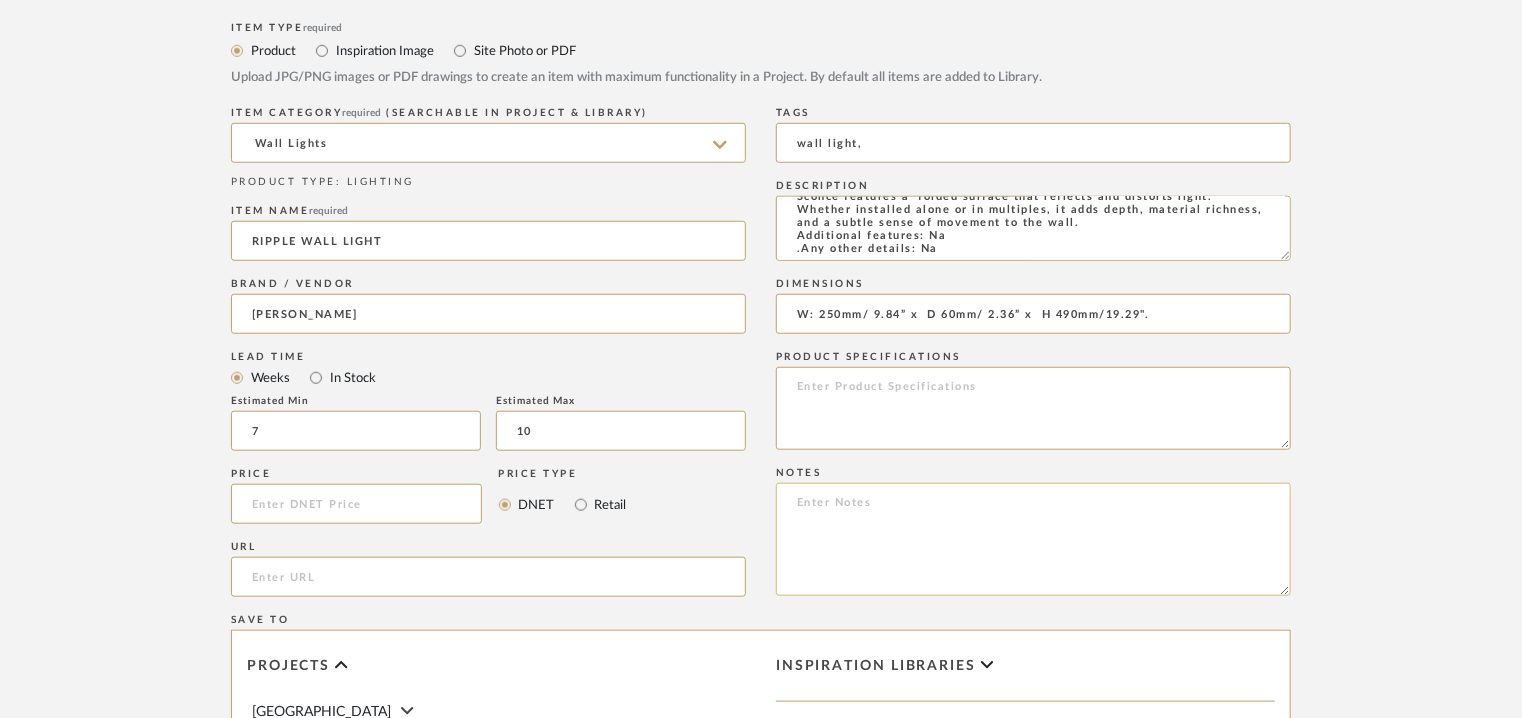 paste on "Price: : Na
Lead time:  7 – 10 weeks for standard pieces.  Production involving hand cast metal and stone tend to be on the longer end of this time frame.  Custom items may also extend production timelines.
Customizable :No
3D available : No
BIM available. No.
Point of contact: [PERSON_NAME]
Contact number: [PHONE_NUMBER] and
[PHONE_NUMBER]
Email address: [EMAIL_ADDRESS][URL][DOMAIN_NAME] [EMAIL_ADDRESS][DOMAIN_NAME]
Address: [STREET_ADDRESS]
Additional contact information:
1) Point of contact: [PERSON_NAME] ( Head – Business Development)
Contact number: [PHONE_NUMBER]
Email address: [PERSON_NAME][EMAIL_ADDRESS][DOMAIN_NAME]
Address: [STREET_ADDRESS][PERSON_NAME]
2) Point of contact: [PERSON_NAME]
Email address :  [PERSON_NAME][EMAIL_ADDRESS][PERSON_NAME][DOMAIN_NAME]" 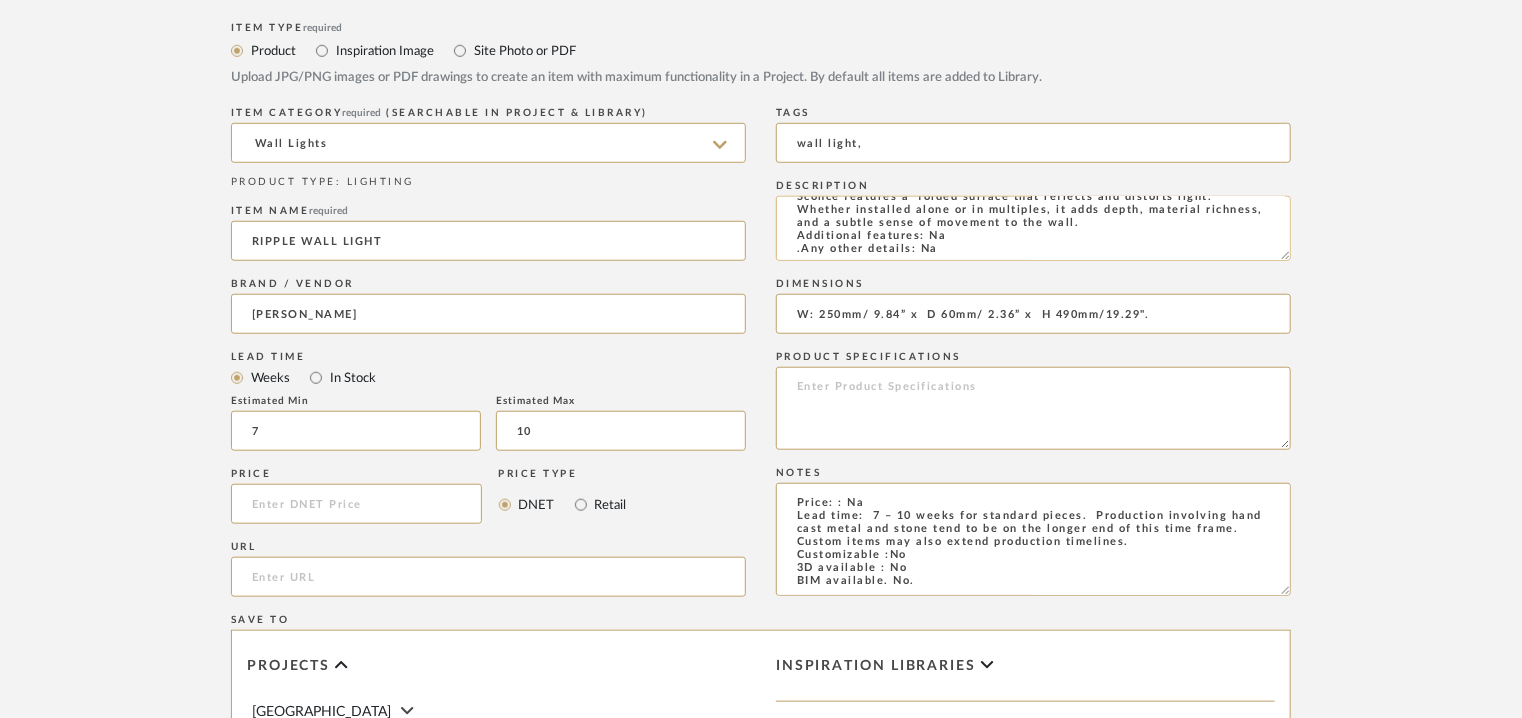 scroll, scrollTop: 225, scrollLeft: 0, axis: vertical 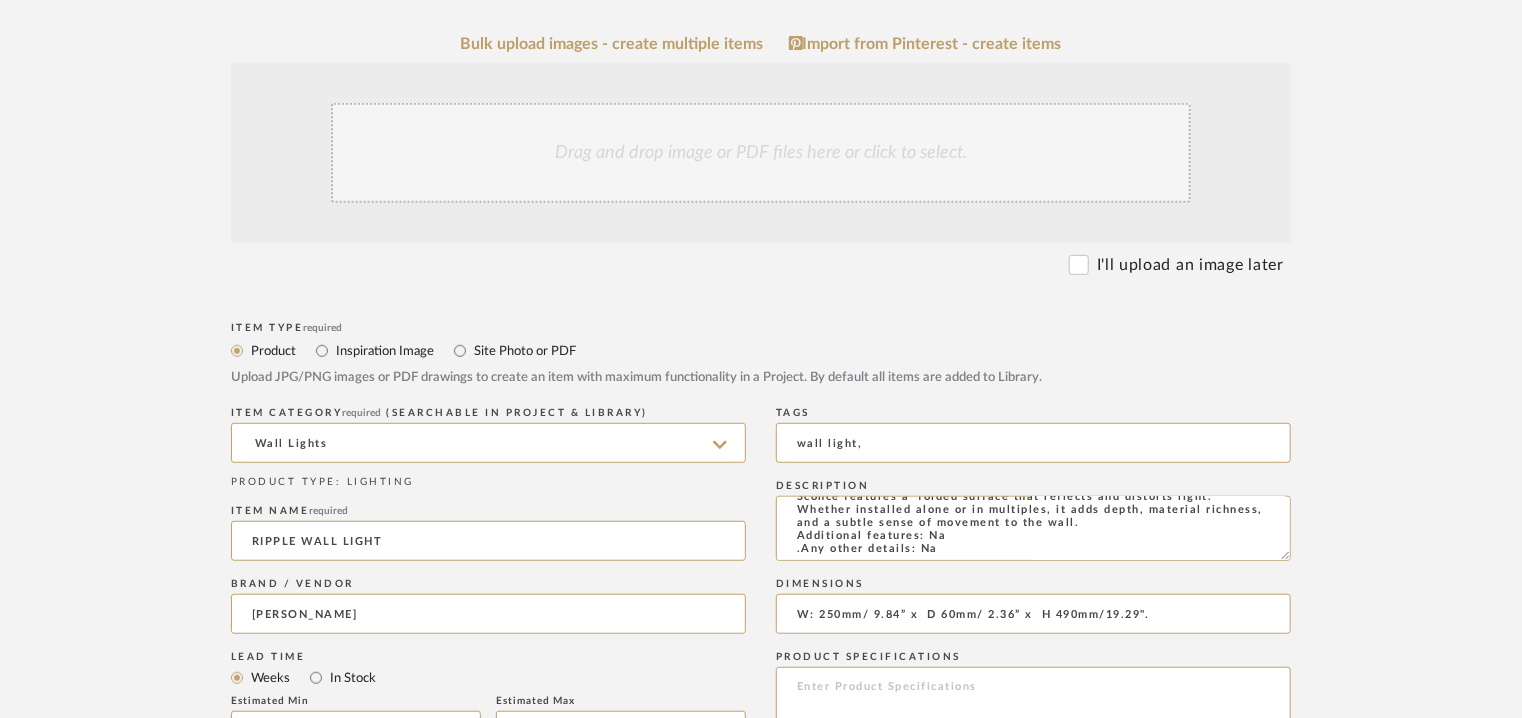 type on "Price: : Na
Lead time:  7 – 10 weeks for standard pieces.  Production involving hand cast metal and stone tend to be on the longer end of this time frame.  Custom items may also extend production timelines.
Customizable :No
3D available : No
BIM available. No.
Point of contact: [PERSON_NAME]
Contact number: [PHONE_NUMBER] and
[PHONE_NUMBER]
Email address: [EMAIL_ADDRESS][URL][DOMAIN_NAME] [EMAIL_ADDRESS][DOMAIN_NAME]
Address: [STREET_ADDRESS]
Additional contact information:
1) Point of contact: [PERSON_NAME] ( Head – Business Development)
Contact number: [PHONE_NUMBER]
Email address: [PERSON_NAME][EMAIL_ADDRESS][DOMAIN_NAME]
Address: [STREET_ADDRESS][PERSON_NAME]
2) Point of contact: [PERSON_NAME]
Email address :  [PERSON_NAME][EMAIL_ADDRESS][PERSON_NAME][DOMAIN_NAME]" 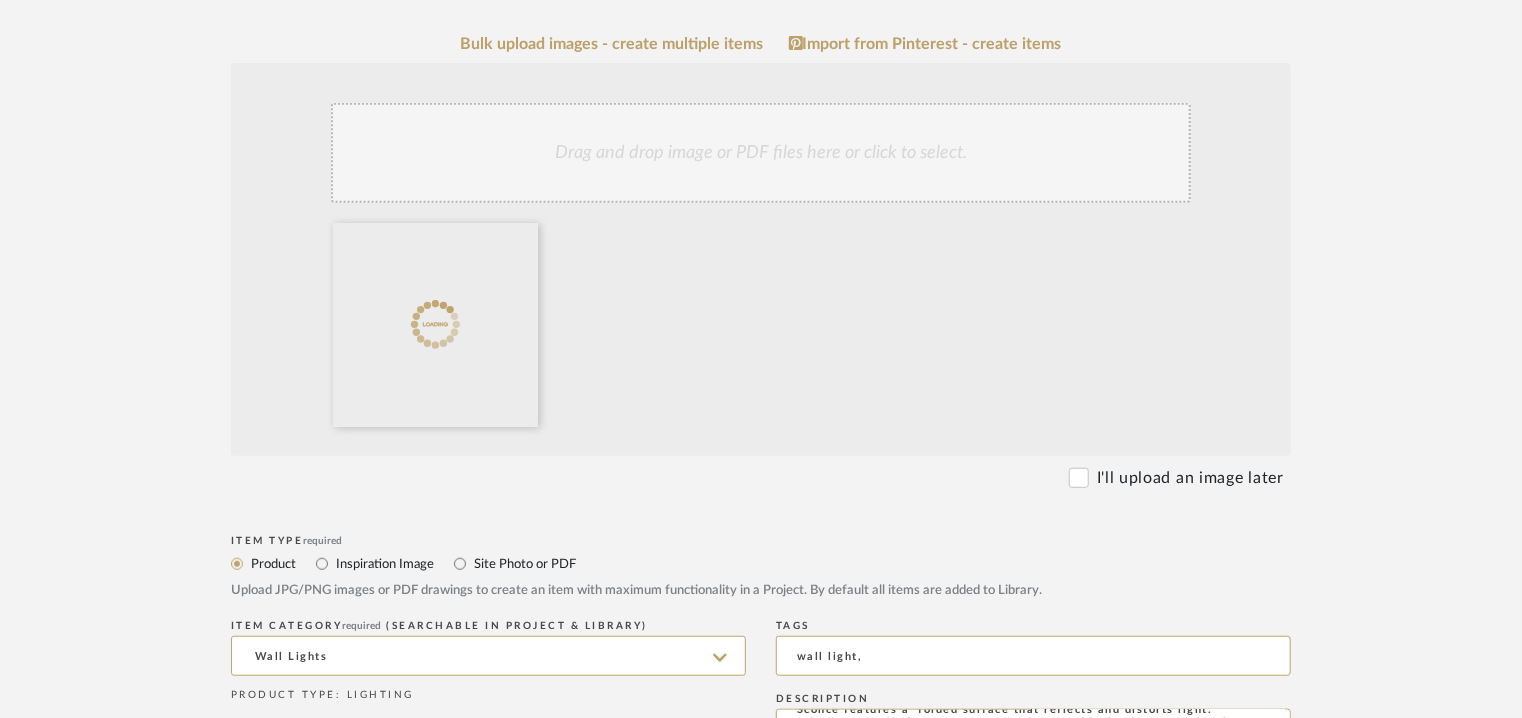 click on "Drag and drop image or PDF files here or click to select." 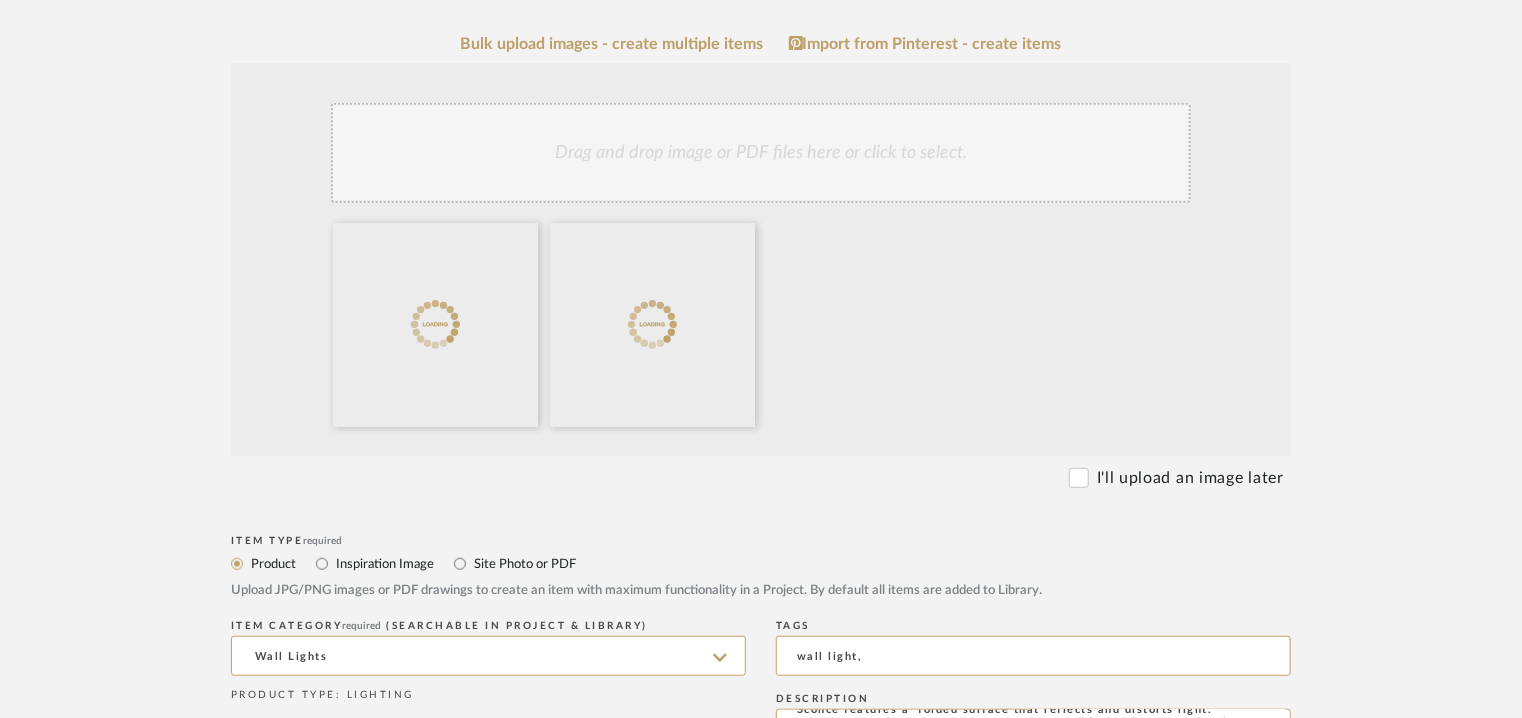 click on "Drag and drop image or PDF files here or click to select." 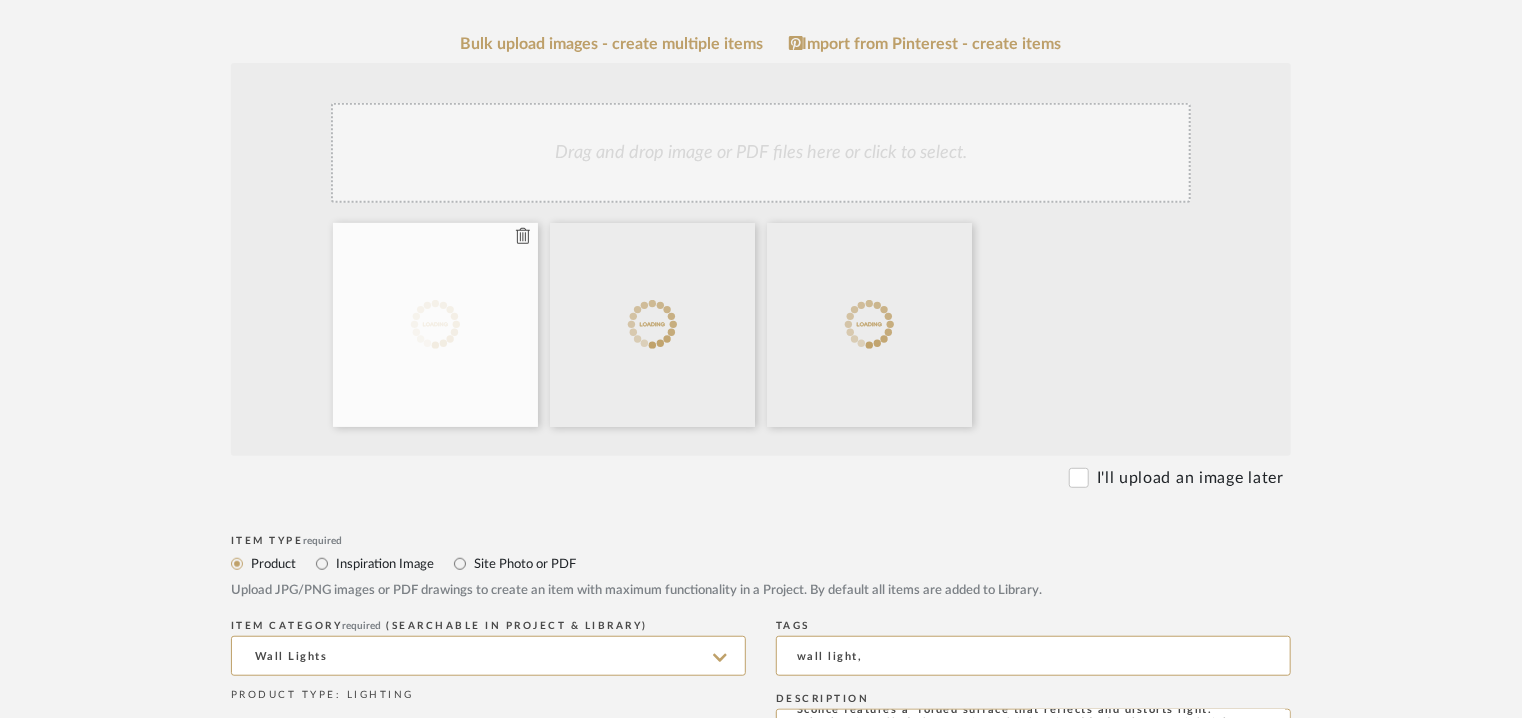 type 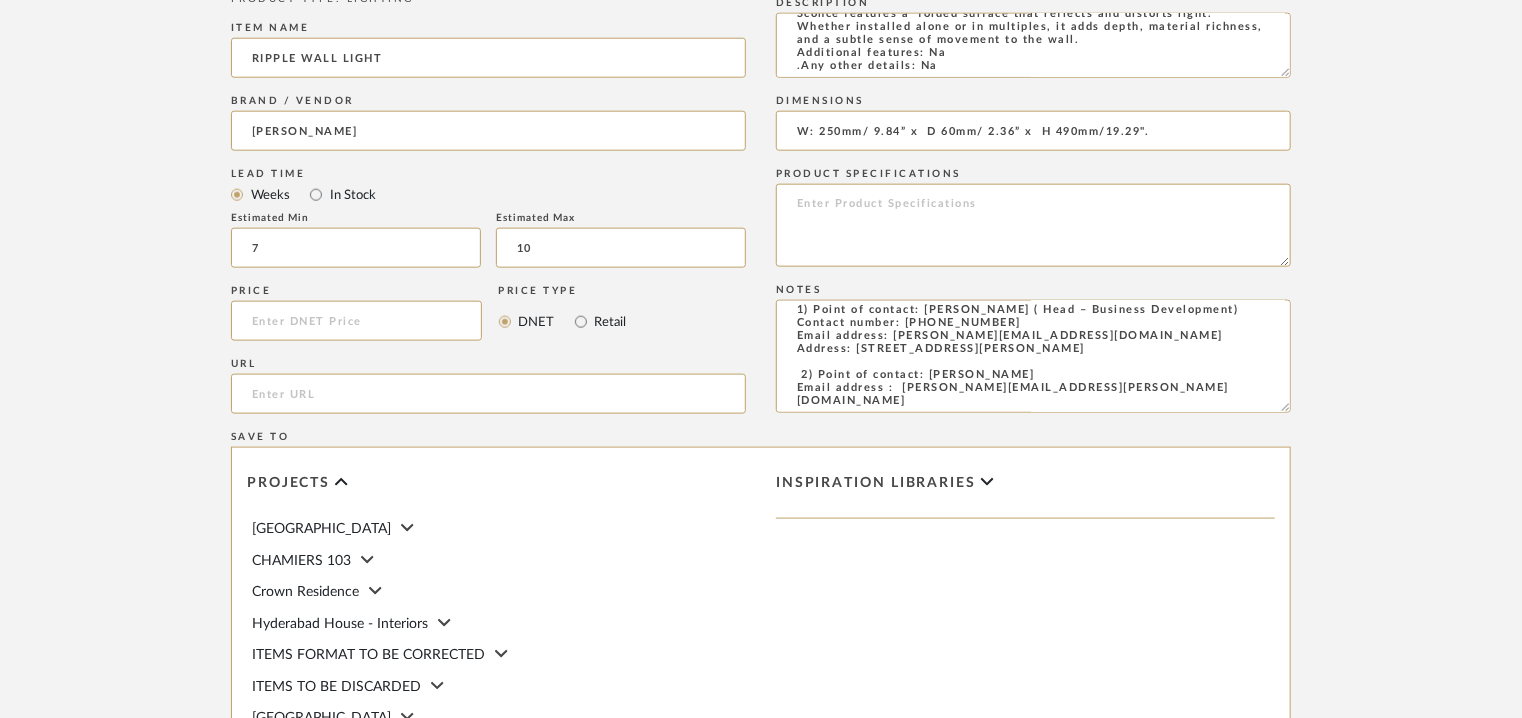 scroll, scrollTop: 1100, scrollLeft: 0, axis: vertical 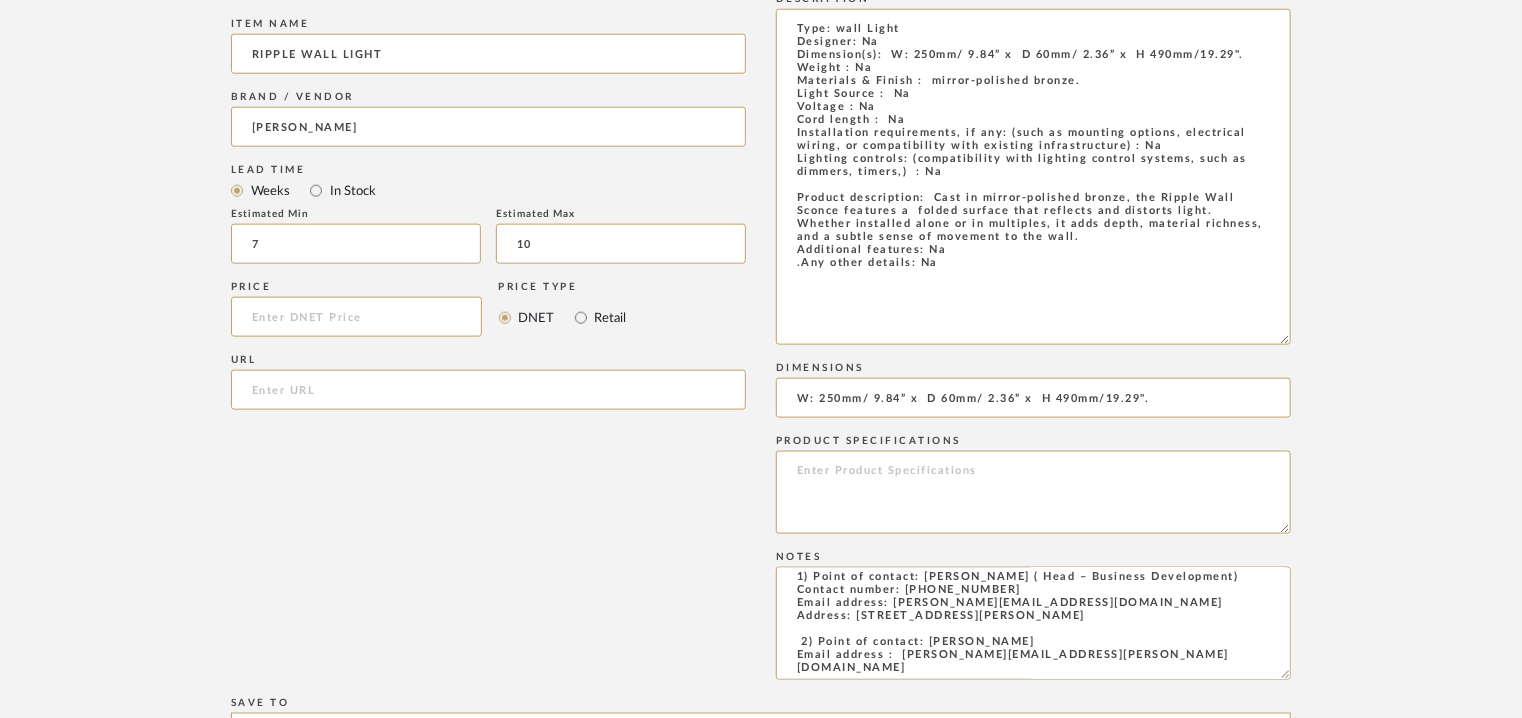 drag, startPoint x: 1284, startPoint y: 67, endPoint x: 1312, endPoint y: 339, distance: 273.43738 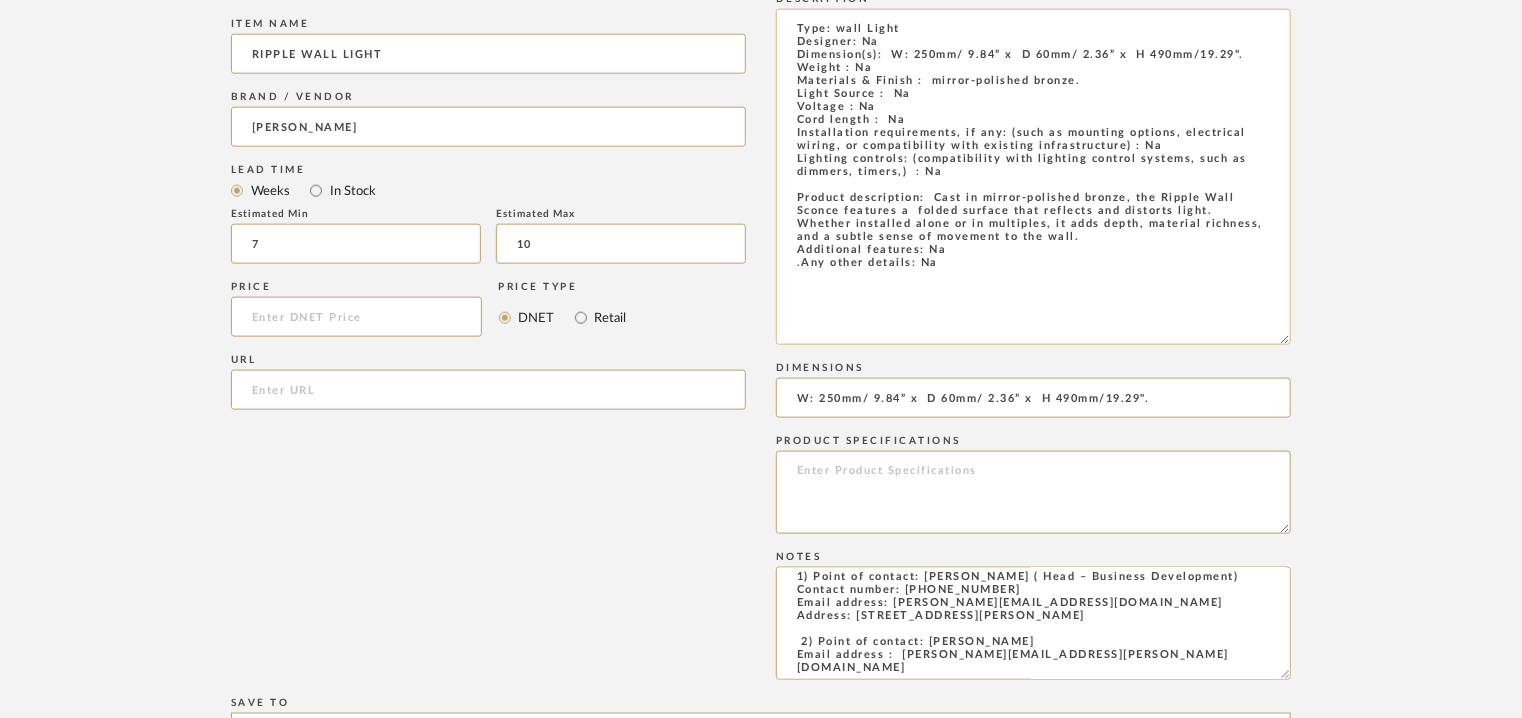 click on "Type: wall Light
Designer: Na
Dimension(s):  W: 250mm/ 9.84” x  D 60mm/ 2.36” x  H 490mm/19.29".
Weight : Na
Materials & Finish :  mirror-polished bronze.
Light Source :  Na
Voltage : Na
Cord length :  Na
Installation requirements, if any: (such as mounting options, electrical wiring, or compatibility with existing infrastructure) : Na
Lighting controls: (compatibility with lighting control systems, such as dimmers, timers,)  : Na
Product description:  Cast in mirror-polished bronze, the Ripple Wall Sconce features a  folded surface that reflects and distorts light. Whether installed alone or in multiples, it adds depth, material richness, and a subtle sense of movement to the wall.
Additional features: Na
.Any other details: Na" 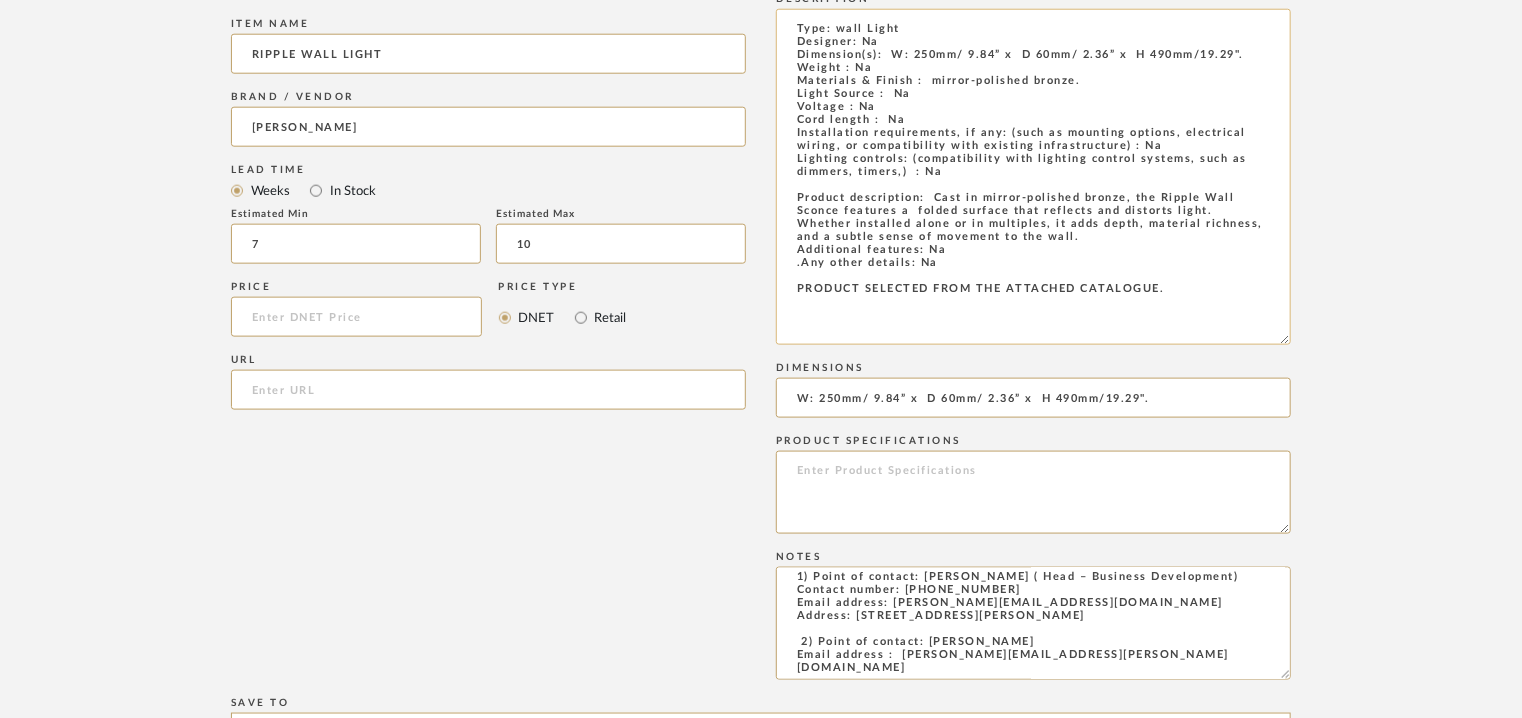 drag, startPoint x: 798, startPoint y: 279, endPoint x: 784, endPoint y: 282, distance: 14.3178215 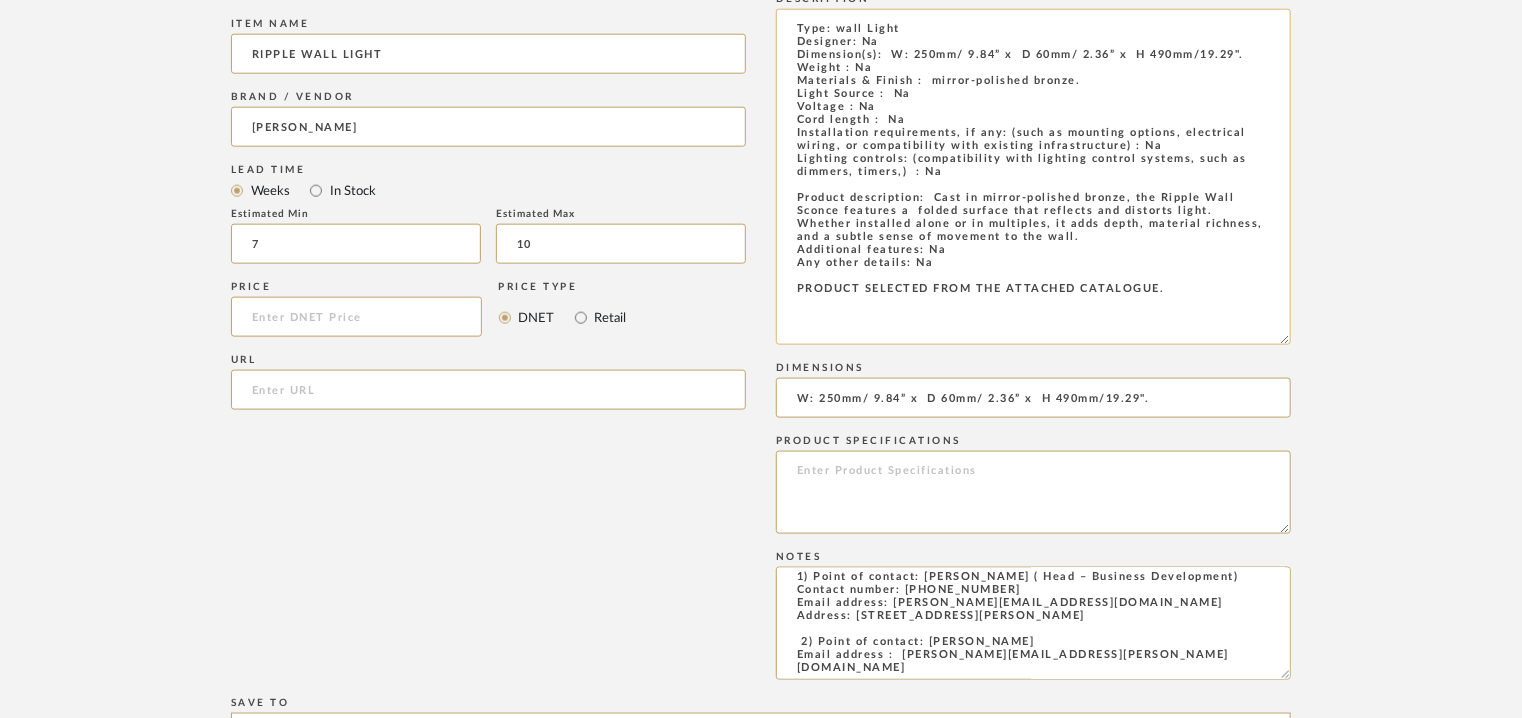 click on "Type: wall Light
Designer: Na
Dimension(s):  W: 250mm/ 9.84” x  D 60mm/ 2.36” x  H 490mm/19.29".
Weight : Na
Materials & Finish :  mirror-polished bronze.
Light Source :  Na
Voltage : Na
Cord length :  Na
Installation requirements, if any: (such as mounting options, electrical wiring, or compatibility with existing infrastructure) : Na
Lighting controls: (compatibility with lighting control systems, such as dimmers, timers,)  : Na
Product description:  Cast in mirror-polished bronze, the Ripple Wall Sconce features a  folded surface that reflects and distorts light. Whether installed alone or in multiples, it adds depth, material richness, and a subtle sense of movement to the wall.
Additional features: Na
Any other details: Na
PRODUCT SELECTED FROM THE ATTACHED CATALOGUE." 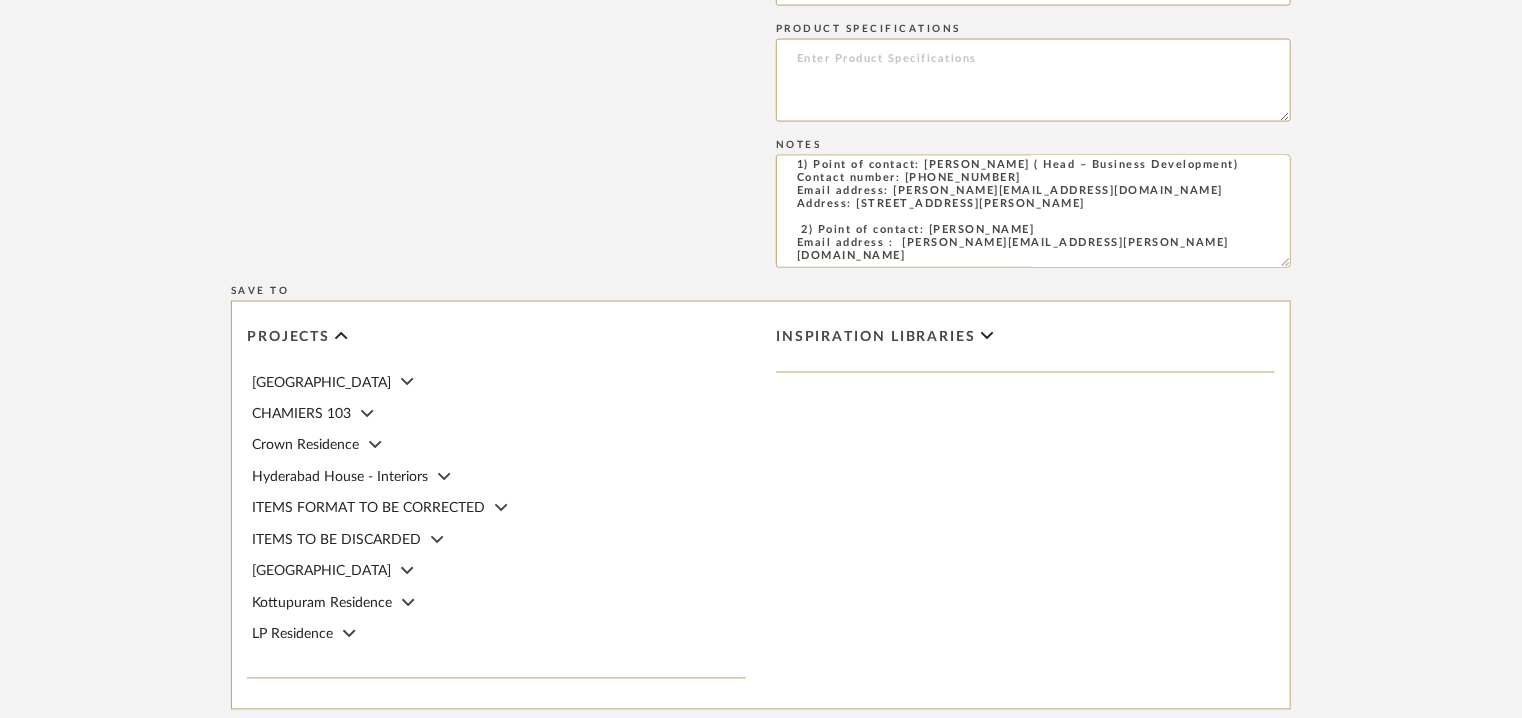 scroll, scrollTop: 1700, scrollLeft: 0, axis: vertical 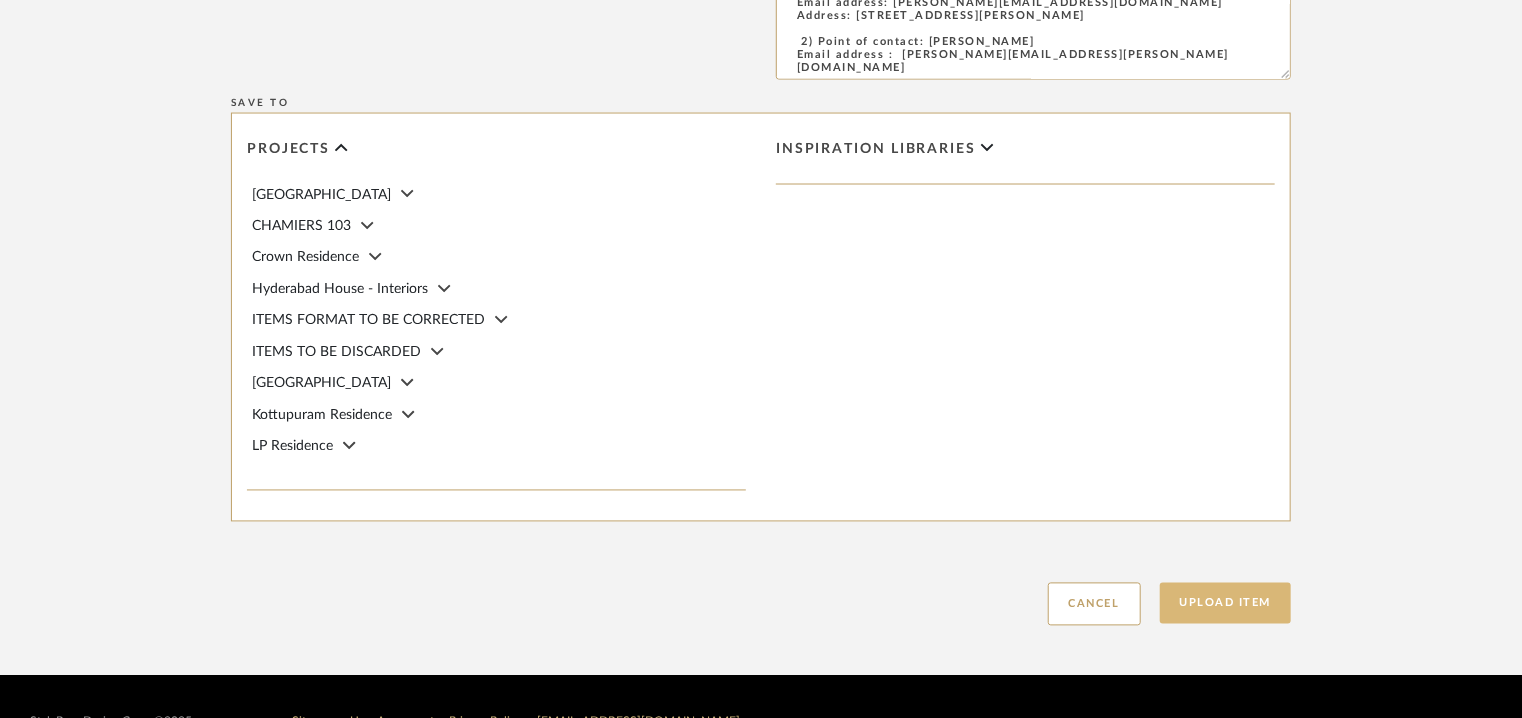 type on "Type: Wall Light
Designer: Na
Dimension(s):  W: 250mm/ 9.84” x  D 60mm/ 2.36” x  H 490mm/19.29".
Weight : Na
Materials & Finish :  mirror-polished bronze.
Light Source :  Na
Voltage : Na
Cord length :  Na
Installation requirements, if any: (such as mounting options, electrical wiring, or compatibility with existing infrastructure) : Na
Lighting controls: (compatibility with lighting control systems, such as dimmers, timers,)  : Na
Product description:  Cast in mirror-polished bronze, the Ripple Wall Sconce features a  folded surface that reflects and distorts light. Whether installed alone or in multiples, it adds depth, material richness, and a subtle sense of movement to the wall.
Additional features: Na
Any other details: Na
PRODUCT SELECTED FROM THE ATTACHED CATALOGUE." 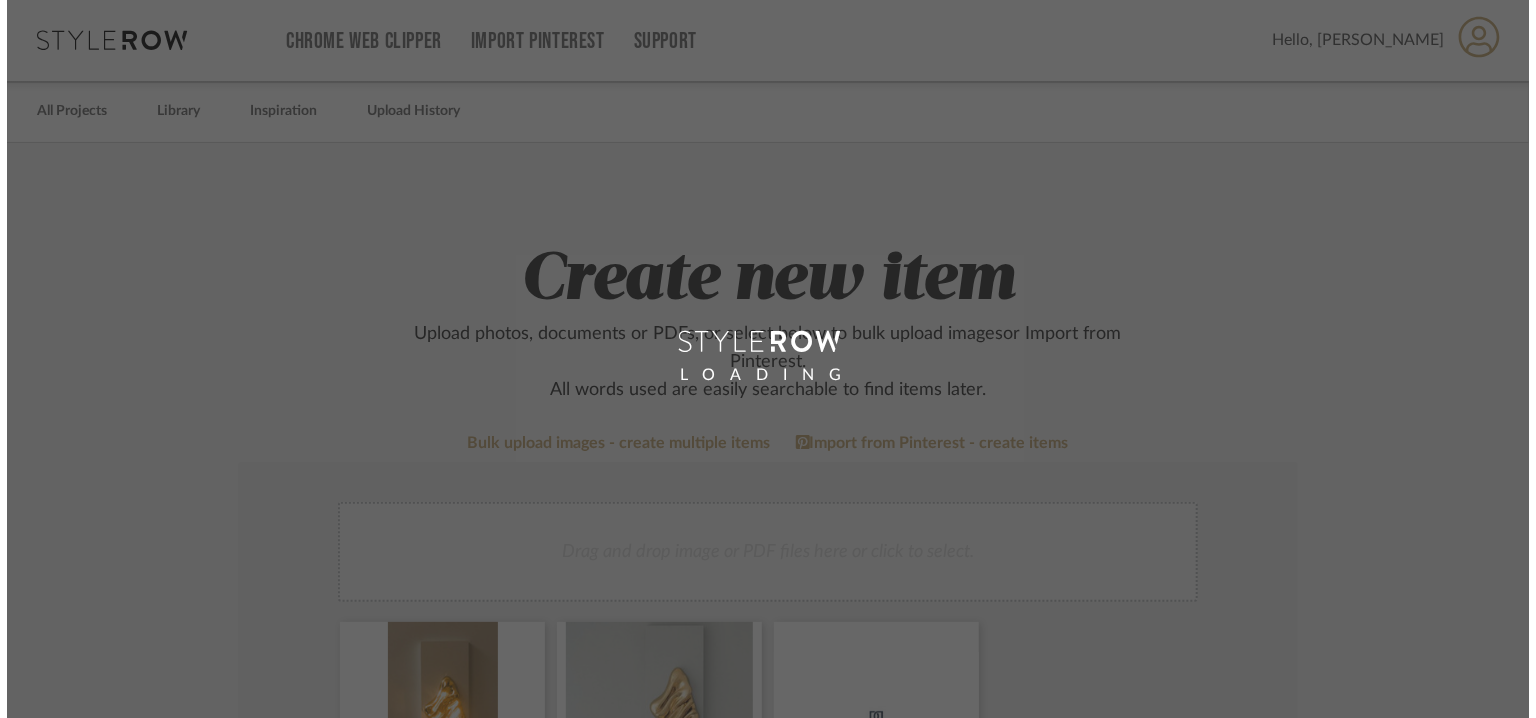 scroll, scrollTop: 0, scrollLeft: 0, axis: both 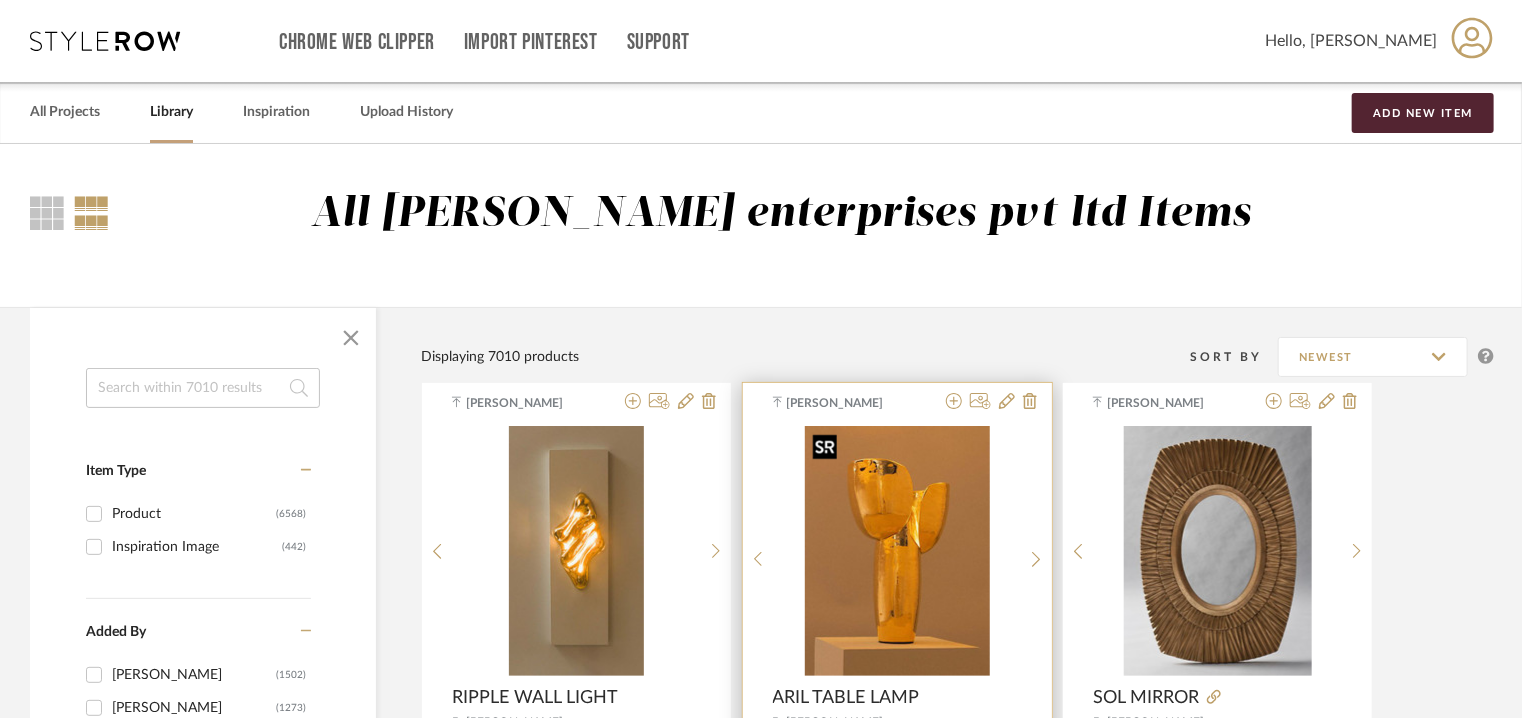 click at bounding box center (897, 551) 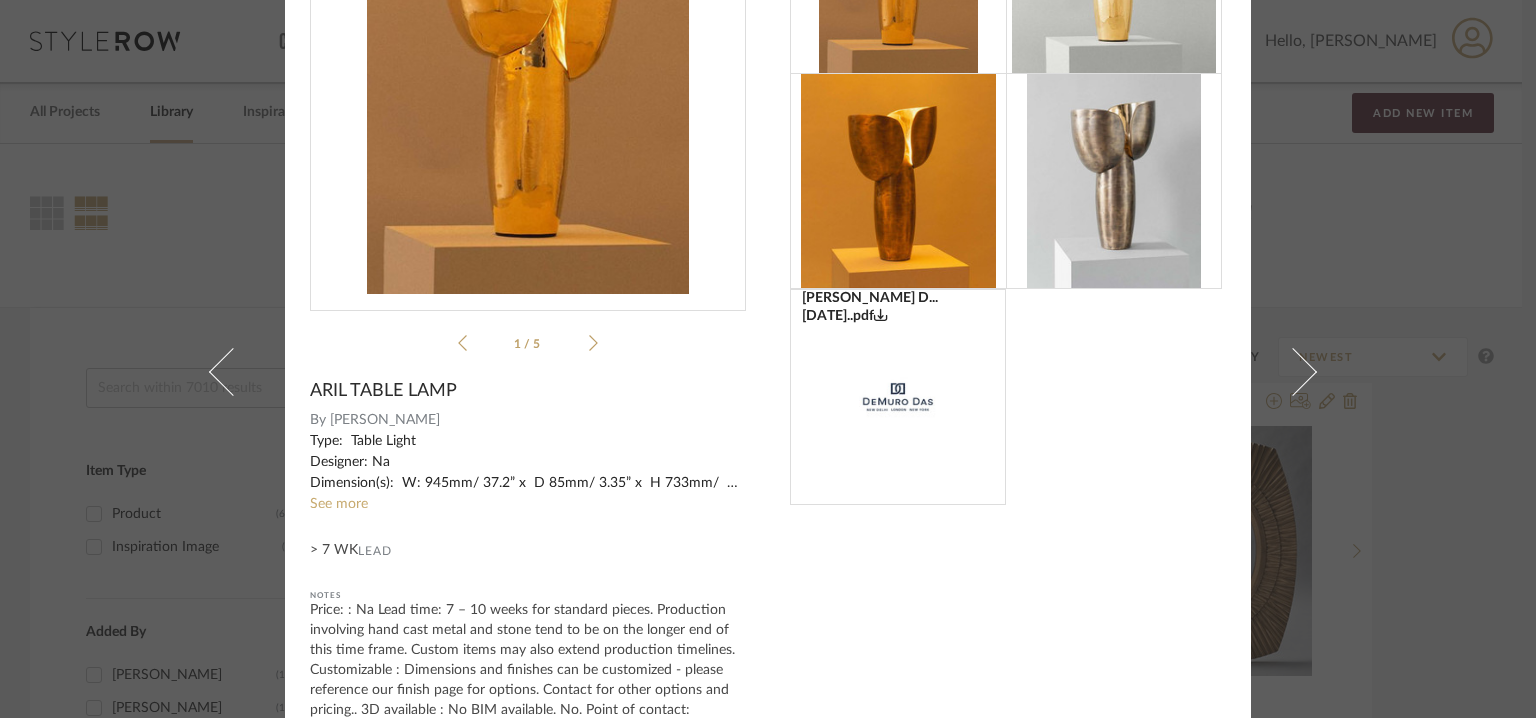 scroll, scrollTop: 0, scrollLeft: 0, axis: both 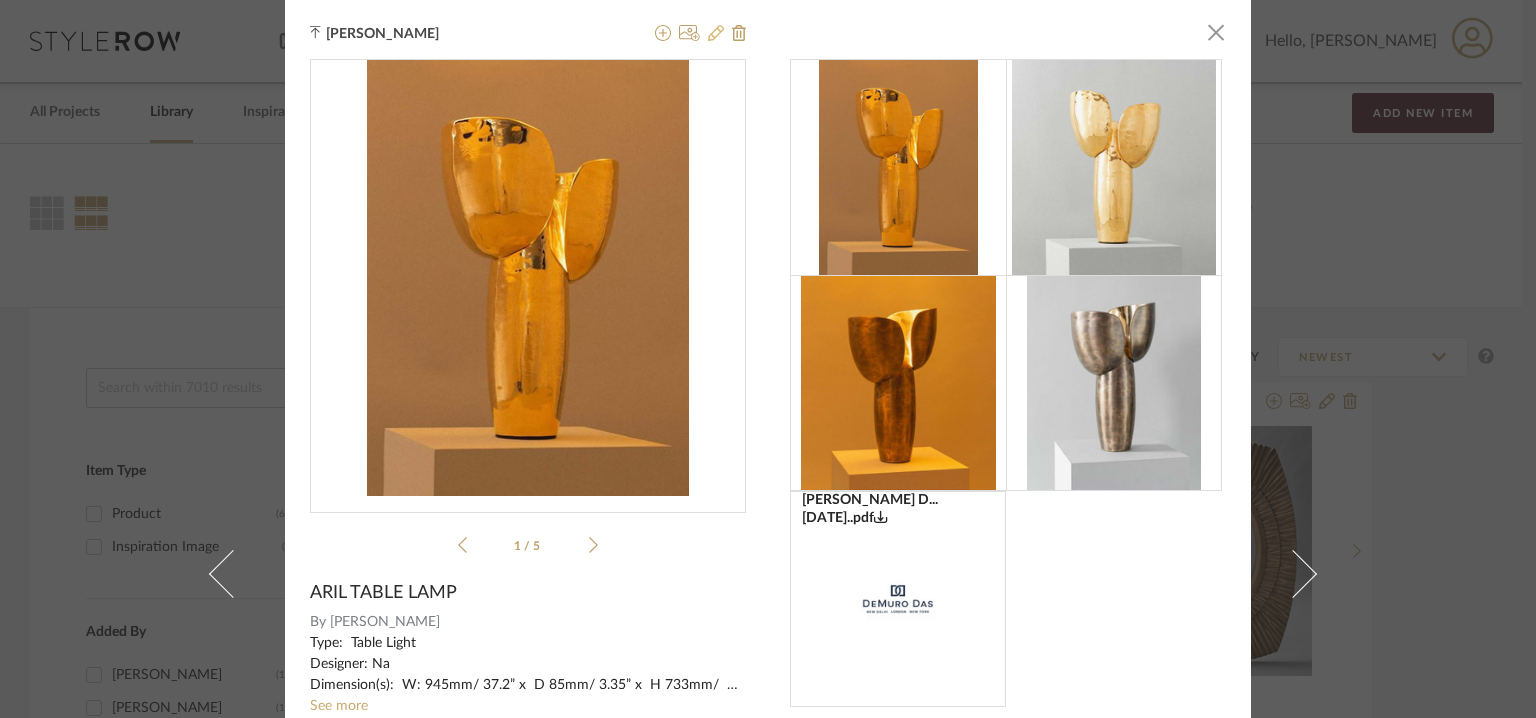 click 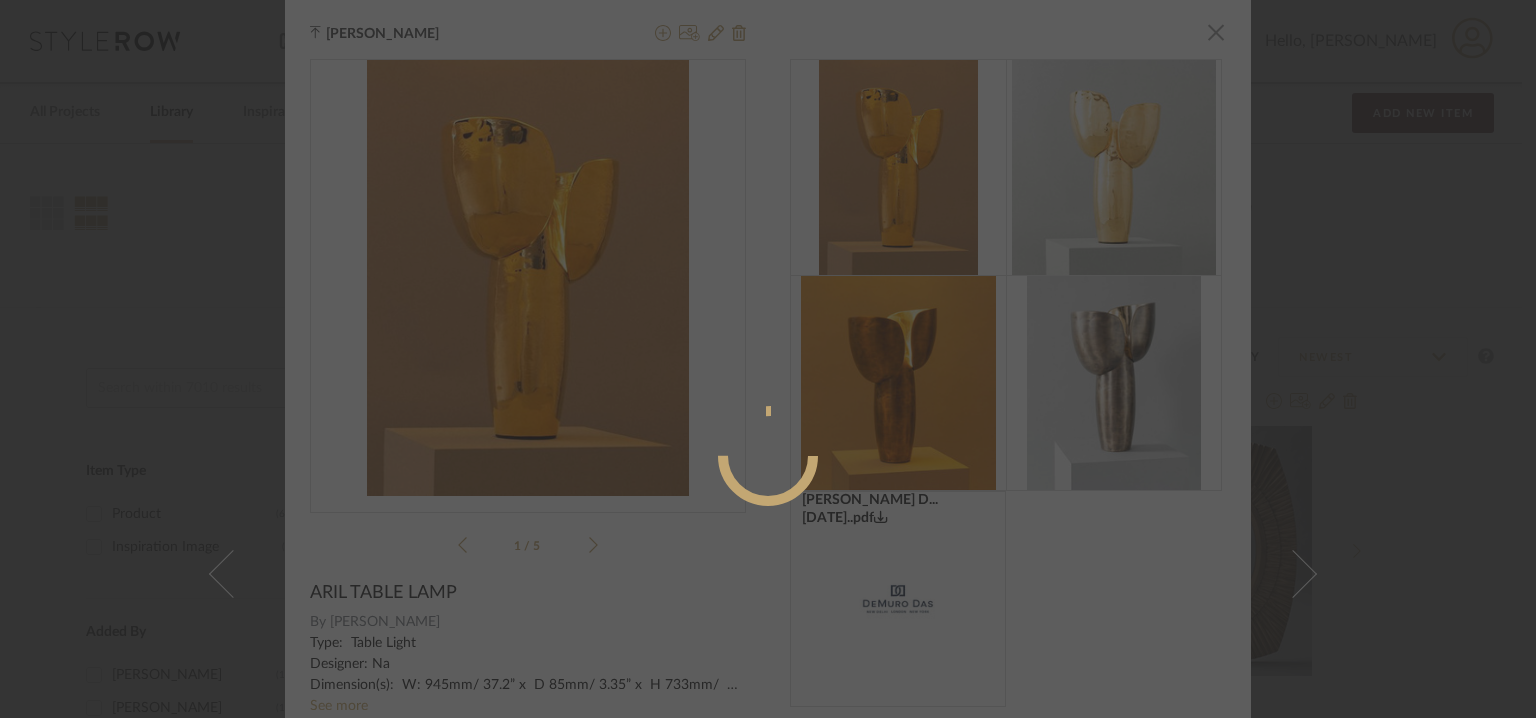 radio on "true" 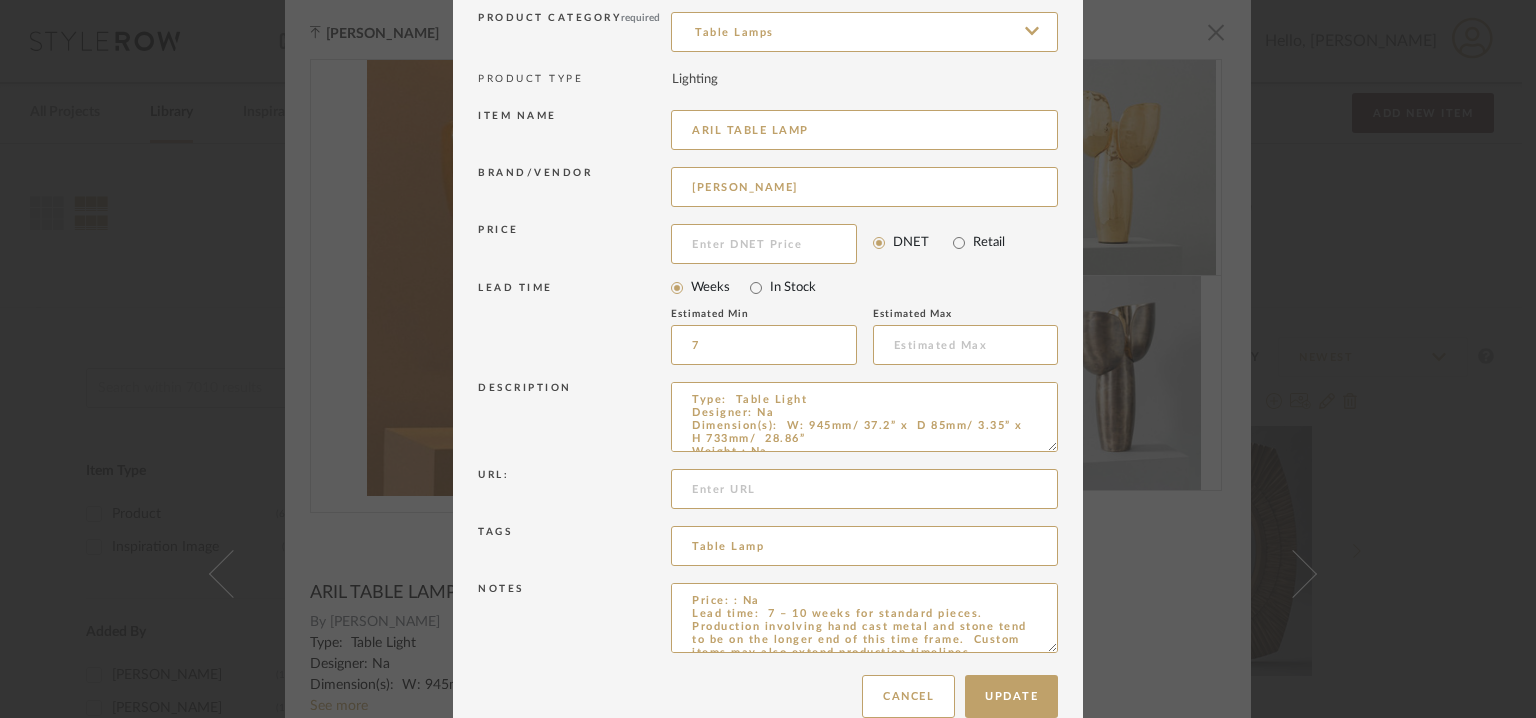 scroll, scrollTop: 192, scrollLeft: 0, axis: vertical 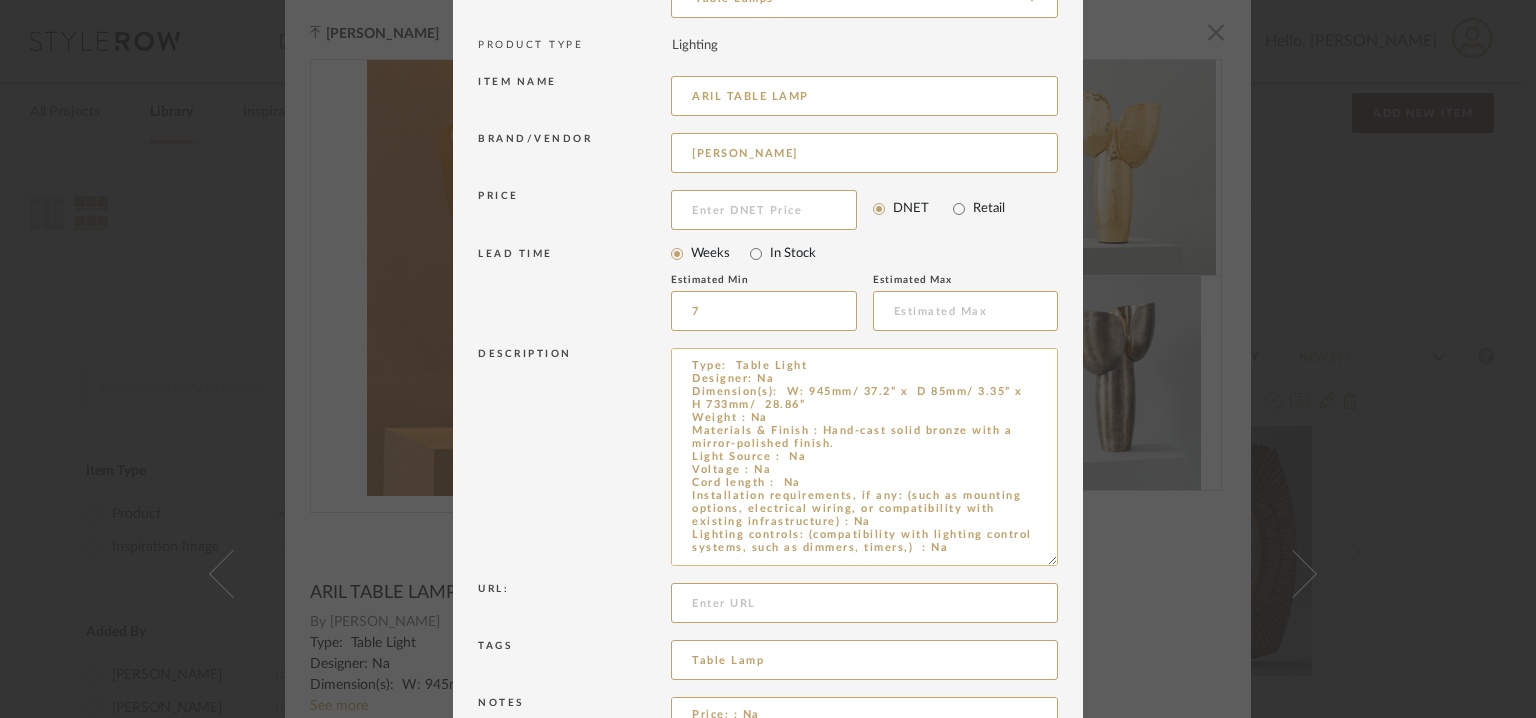 drag, startPoint x: 1044, startPoint y: 407, endPoint x: 1045, endPoint y: 579, distance: 172.00291 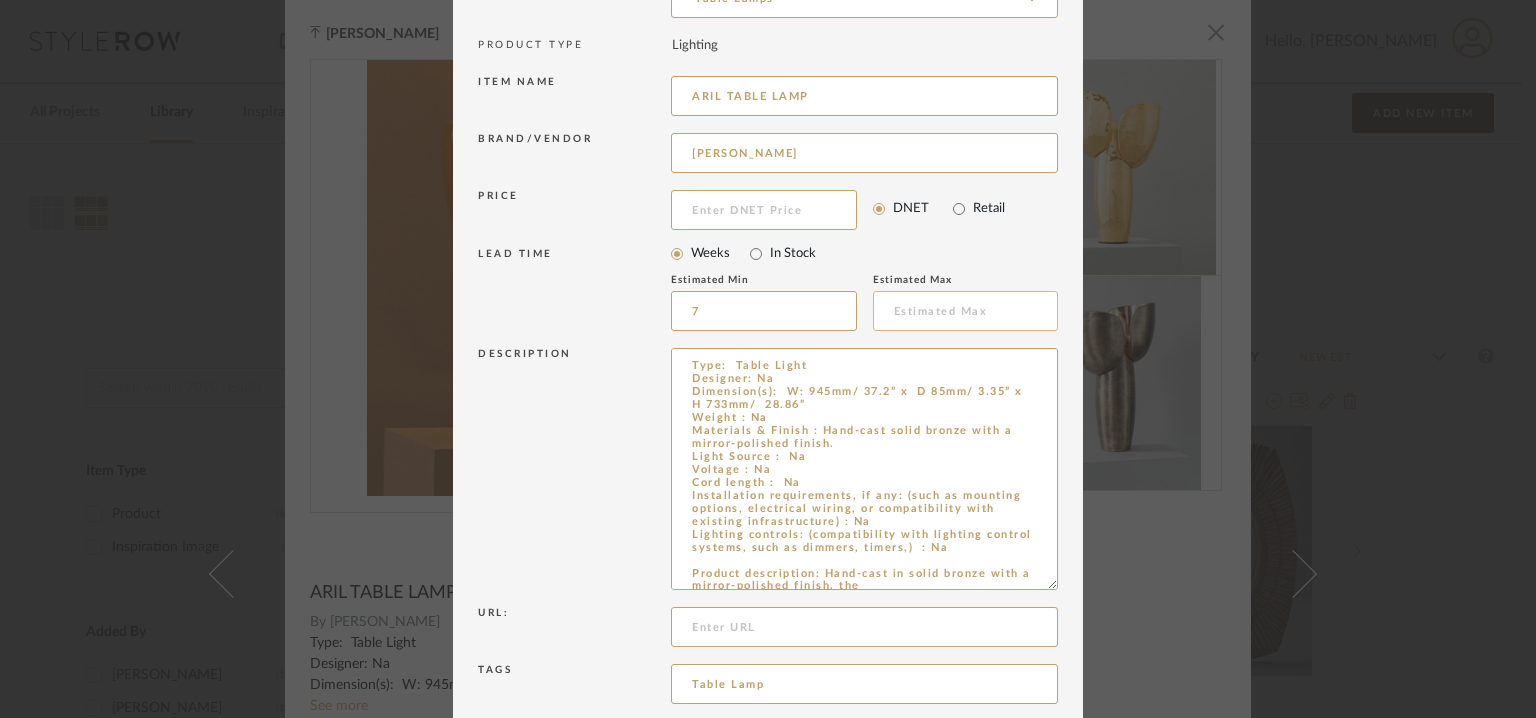 click at bounding box center (966, 311) 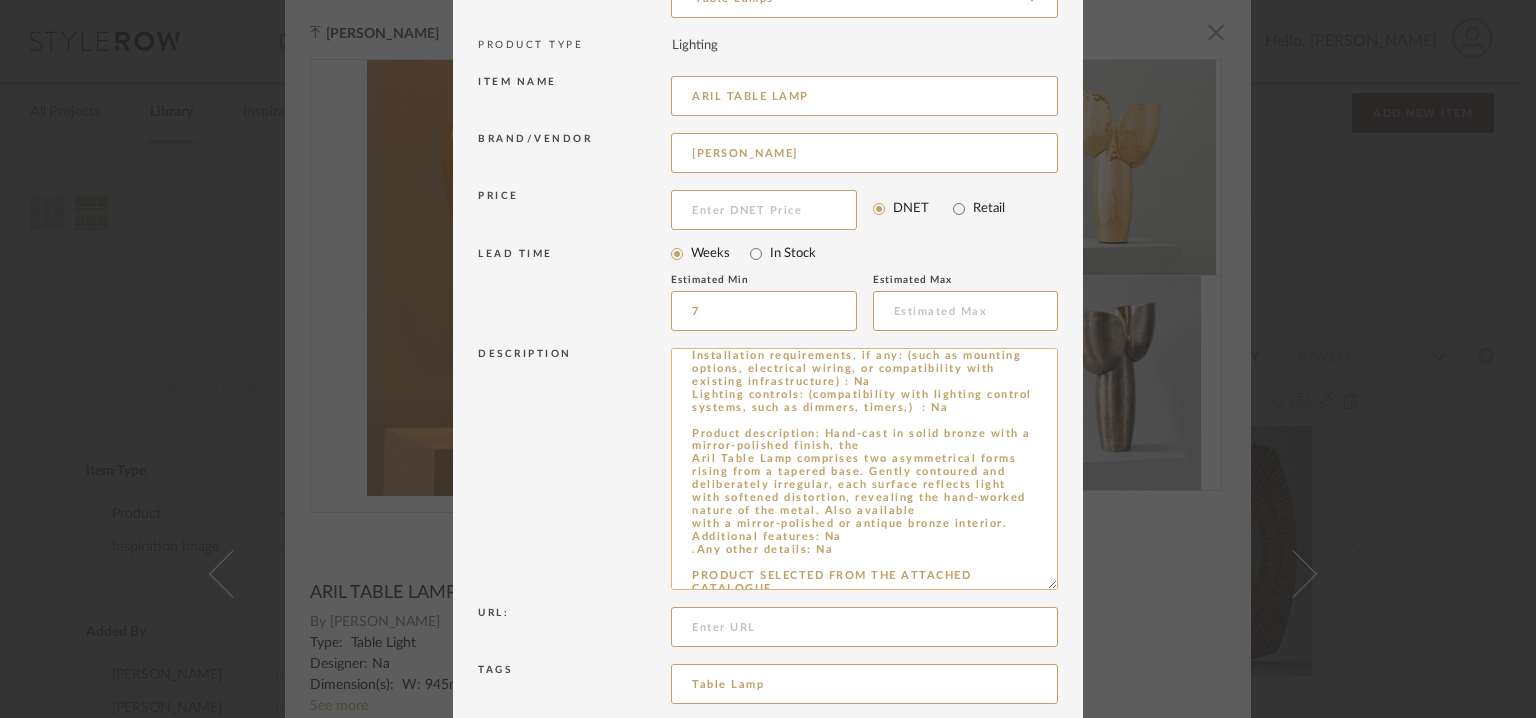 scroll, scrollTop: 151, scrollLeft: 0, axis: vertical 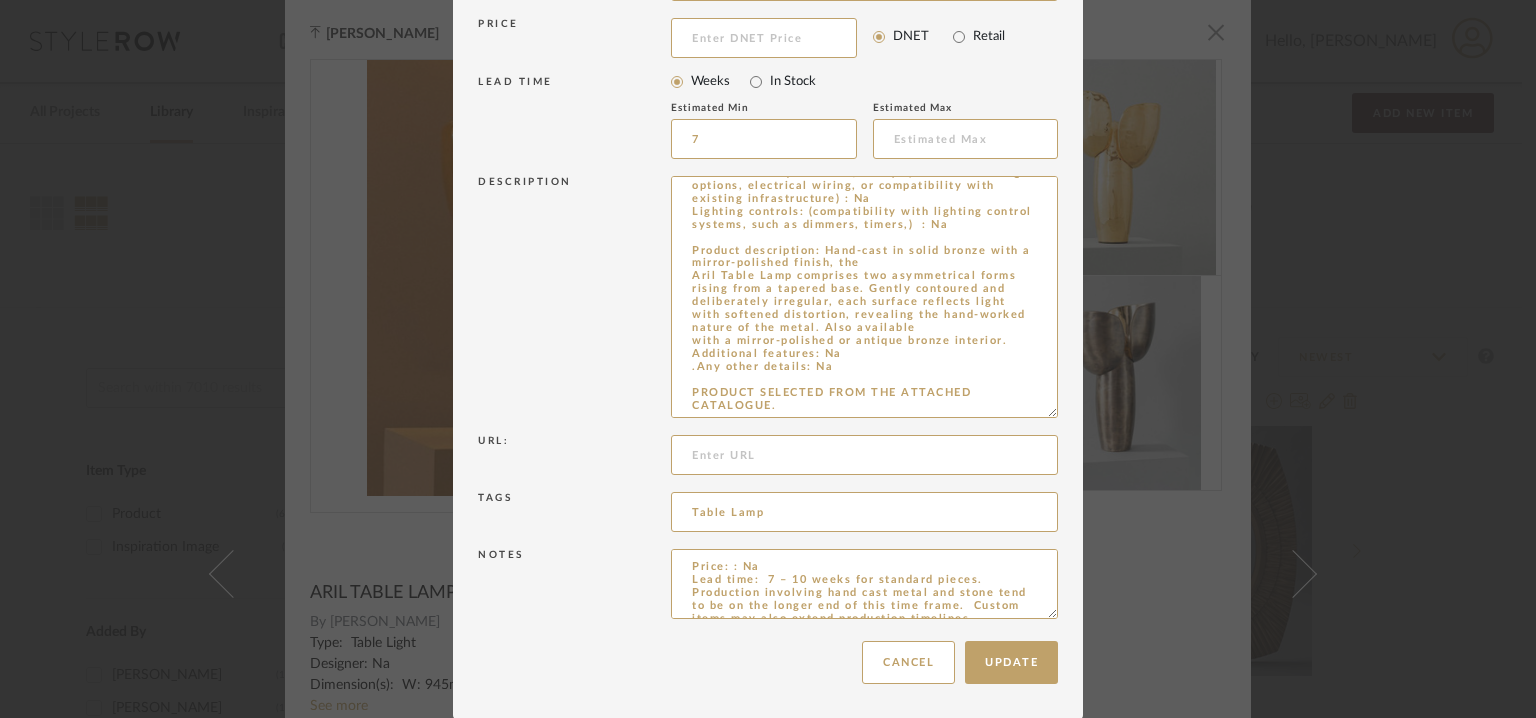 drag, startPoint x: 1044, startPoint y: 610, endPoint x: 1072, endPoint y: 757, distance: 149.64291 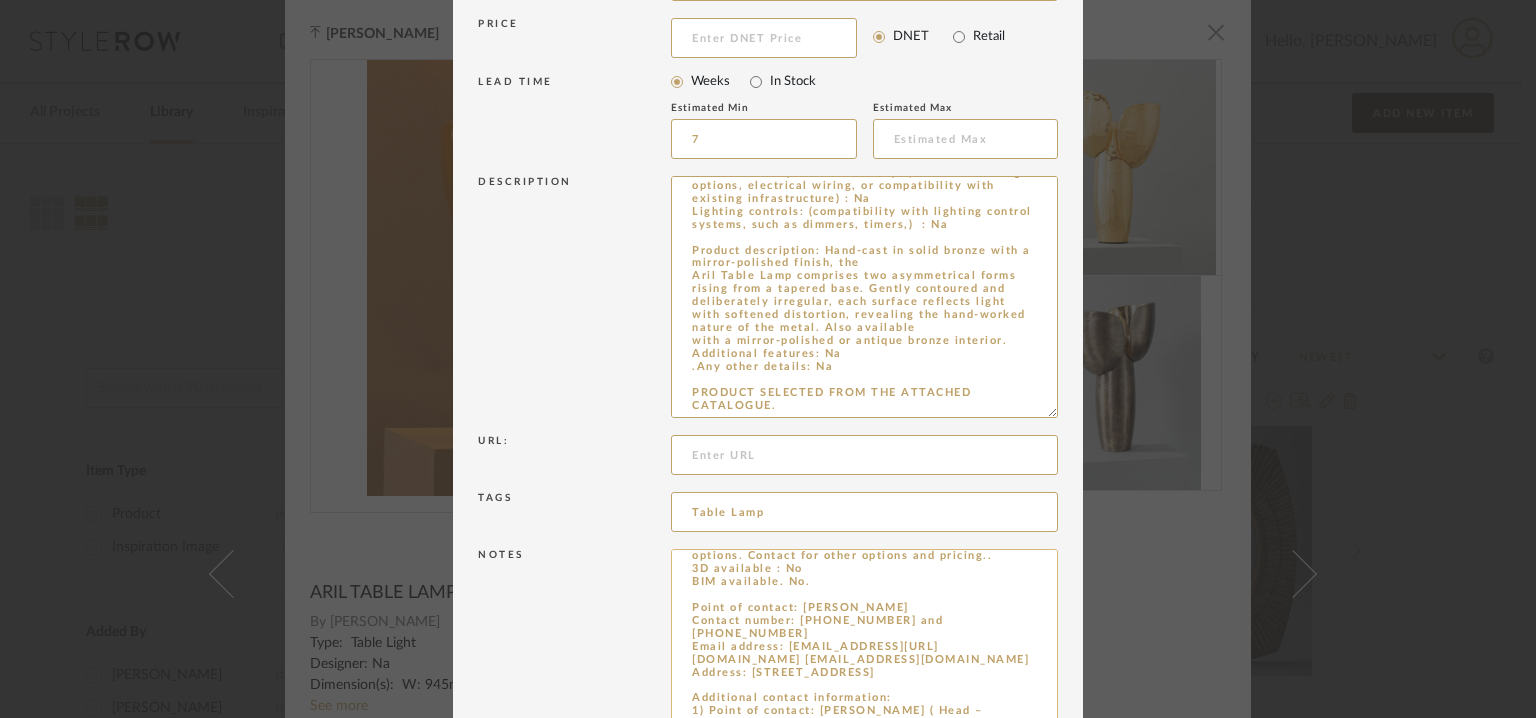 scroll, scrollTop: 0, scrollLeft: 0, axis: both 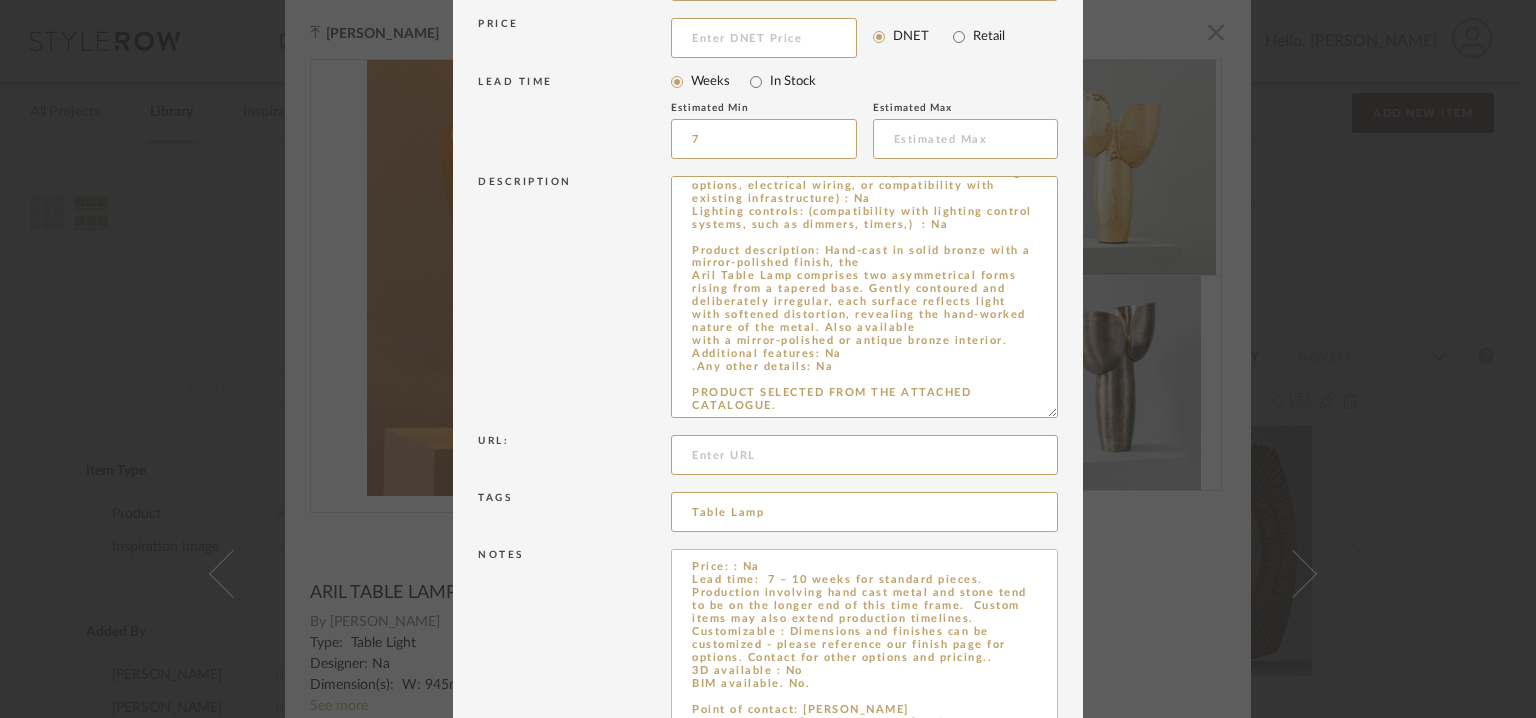 drag, startPoint x: 781, startPoint y: 630, endPoint x: 990, endPoint y: 656, distance: 210.61102 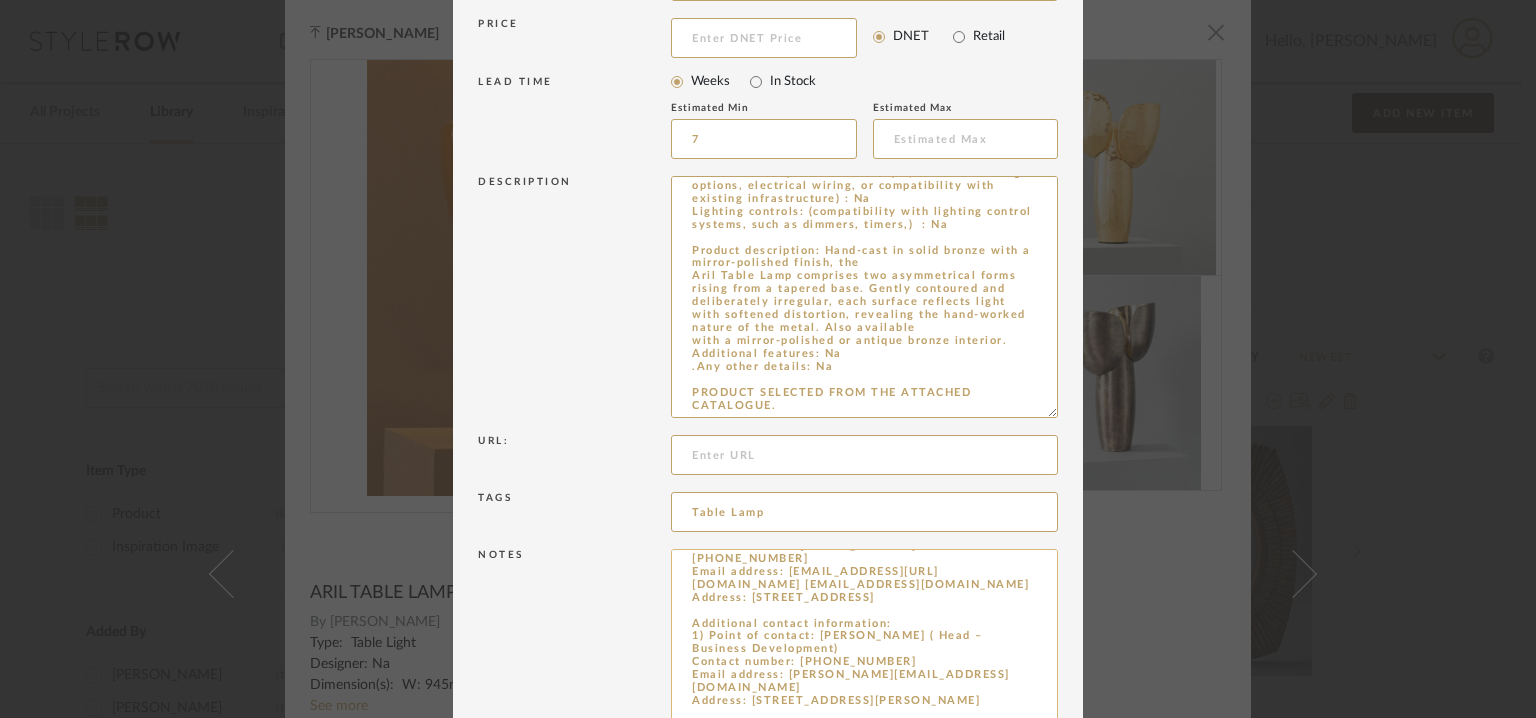 scroll, scrollTop: 152, scrollLeft: 0, axis: vertical 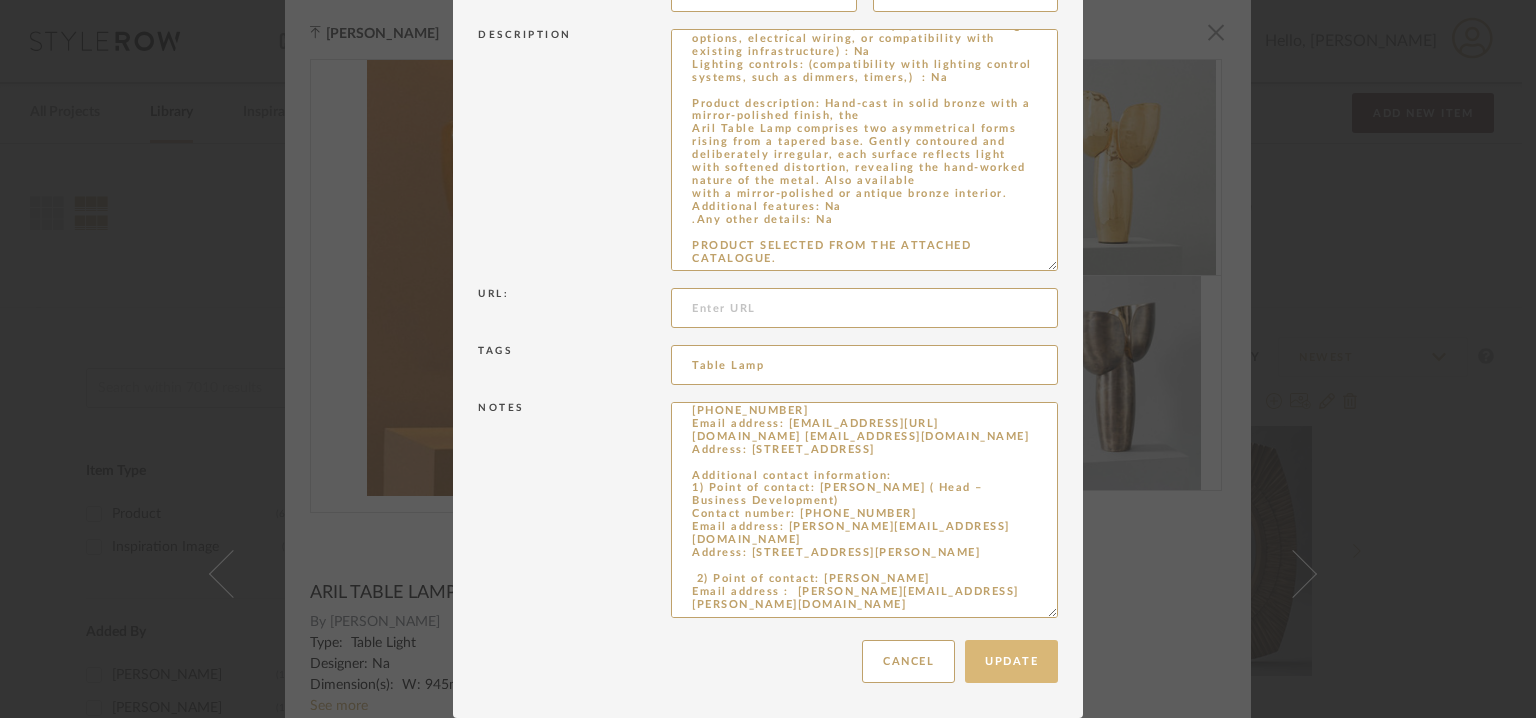 type on "Price: : Na
Lead time:  7 – 10 weeks for standard pieces.  Production involving hand cast metal and stone tend to be on the longer end of this time frame.  Custom items may also extend production timelines.
Customizable :  No
3D available : No
BIM available. No.
Point of contact: [PERSON_NAME]
Contact number: [PHONE_NUMBER] and
[PHONE_NUMBER]
Email address: [EMAIL_ADDRESS][URL][DOMAIN_NAME] [EMAIL_ADDRESS][DOMAIN_NAME]
Address: [STREET_ADDRESS]
Additional contact information:
1) Point of contact: [PERSON_NAME] ( Head – Business Development)
Contact number: [PHONE_NUMBER]
Email address: [PERSON_NAME][EMAIL_ADDRESS][DOMAIN_NAME]
Address: [STREET_ADDRESS][PERSON_NAME]
2) Point of contact: [PERSON_NAME]
Email address :  [PERSON_NAME][EMAIL_ADDRESS][PERSON_NAME][DOMAIN_NAME]" 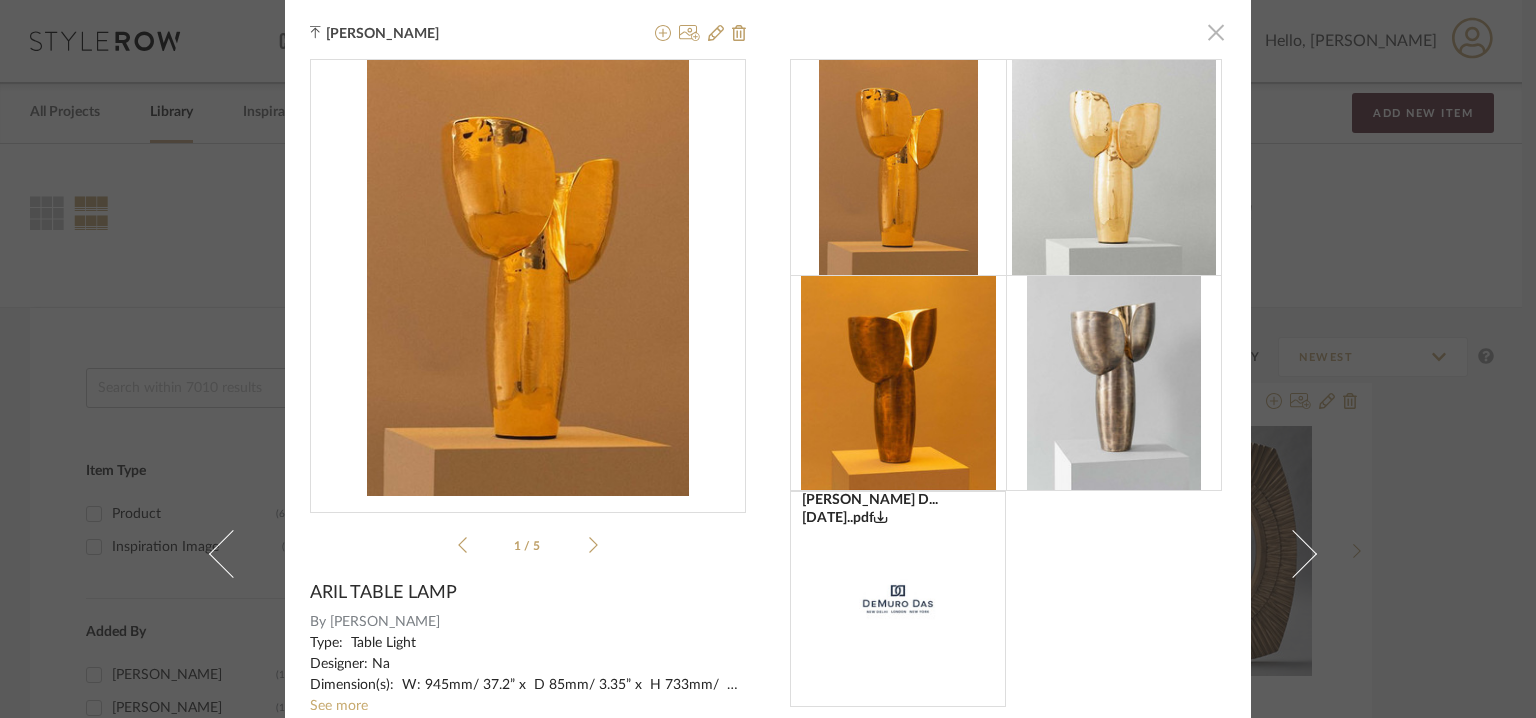 click 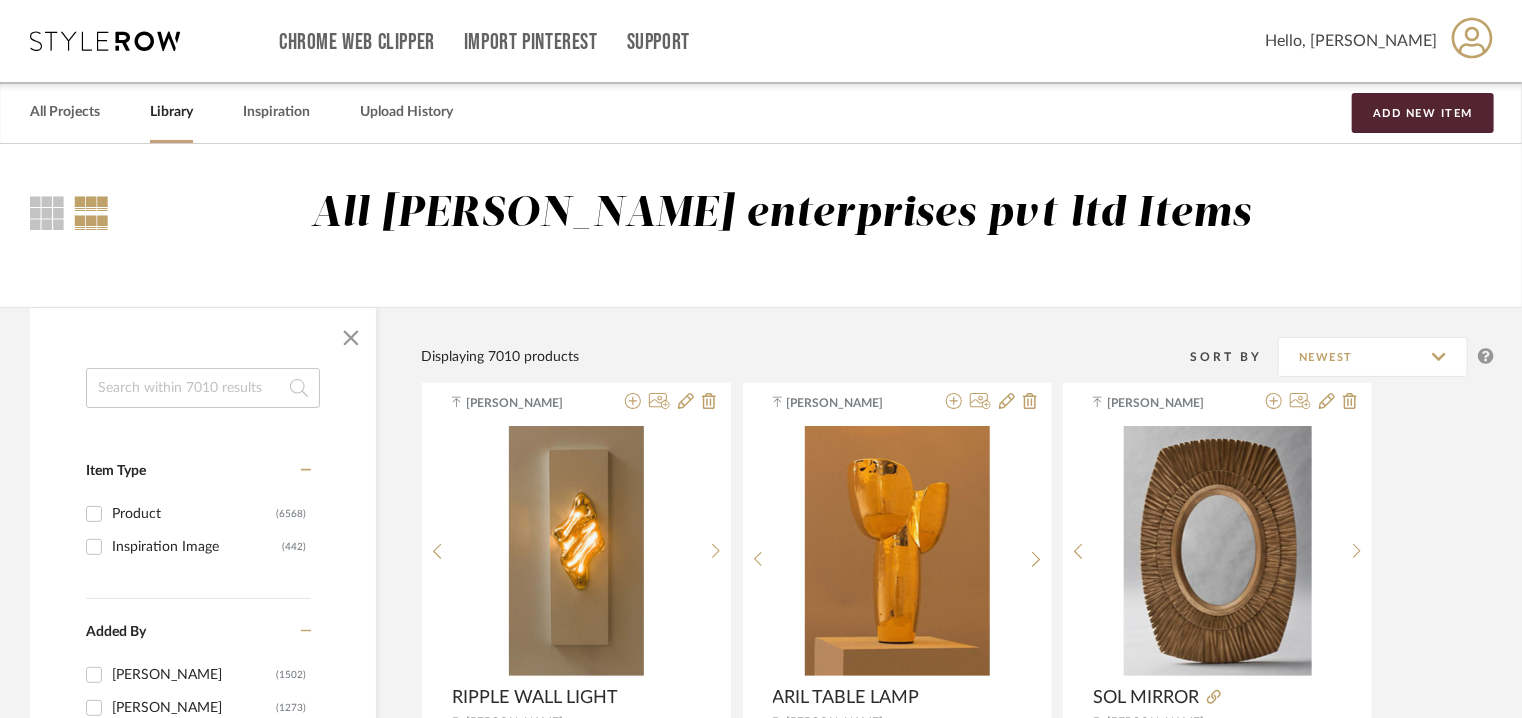 click 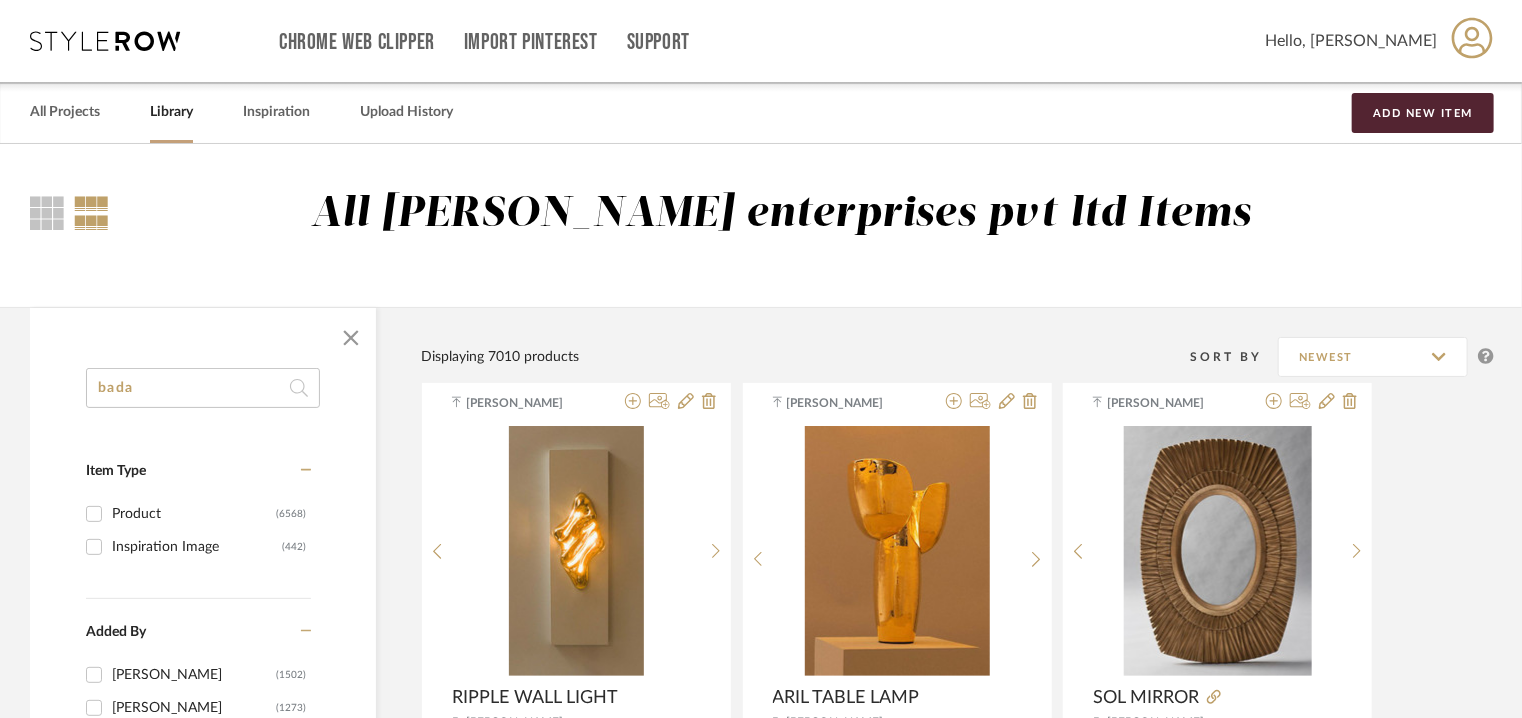type on "badal" 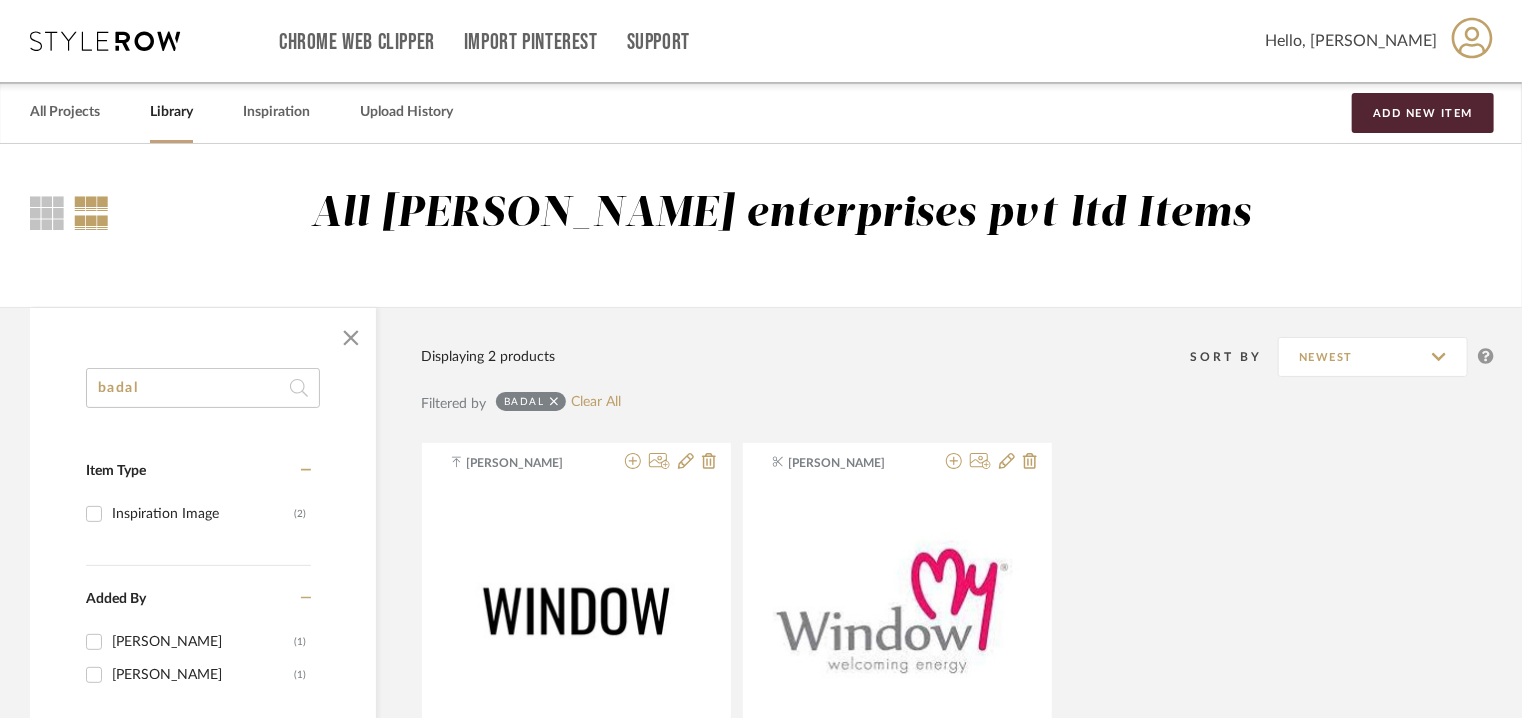 scroll, scrollTop: 100, scrollLeft: 0, axis: vertical 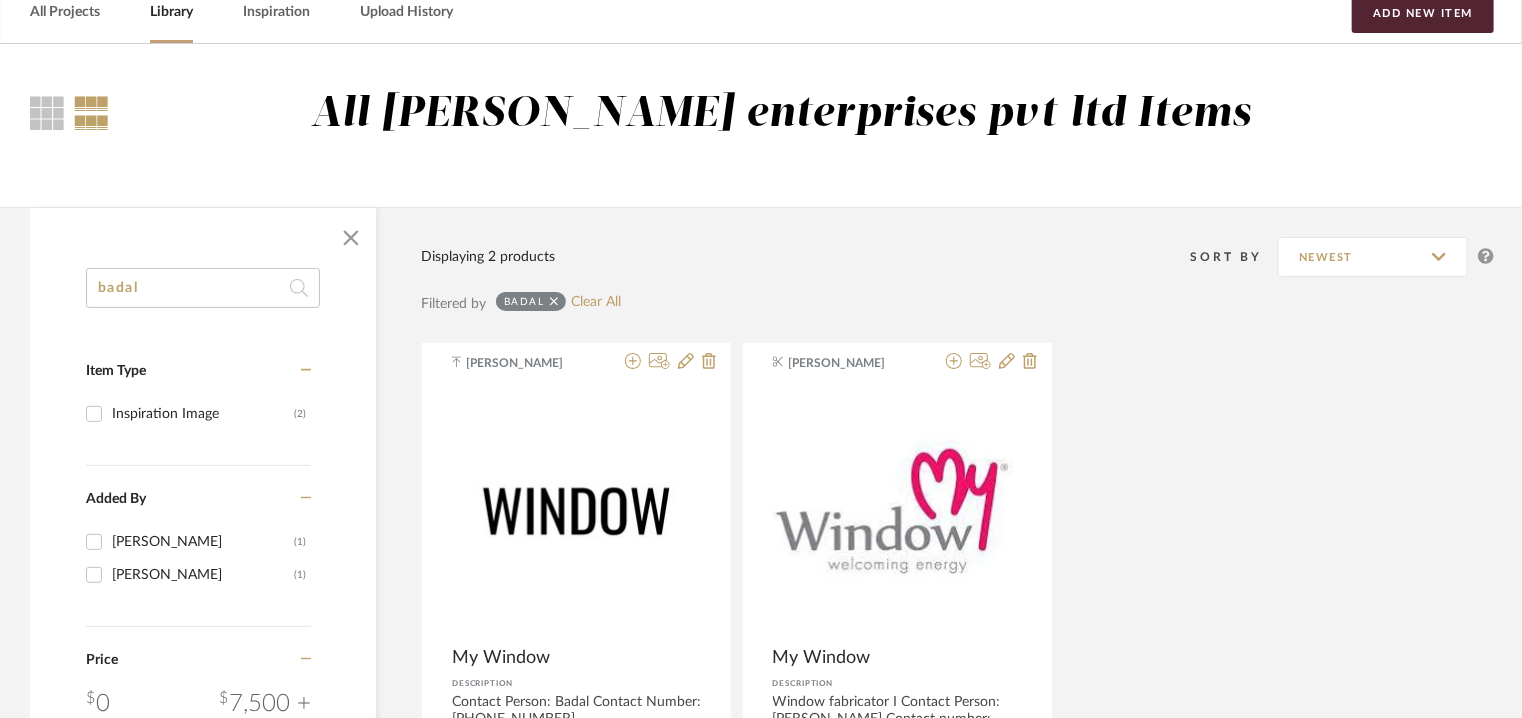 drag, startPoint x: 211, startPoint y: 280, endPoint x: 0, endPoint y: 257, distance: 212.24985 